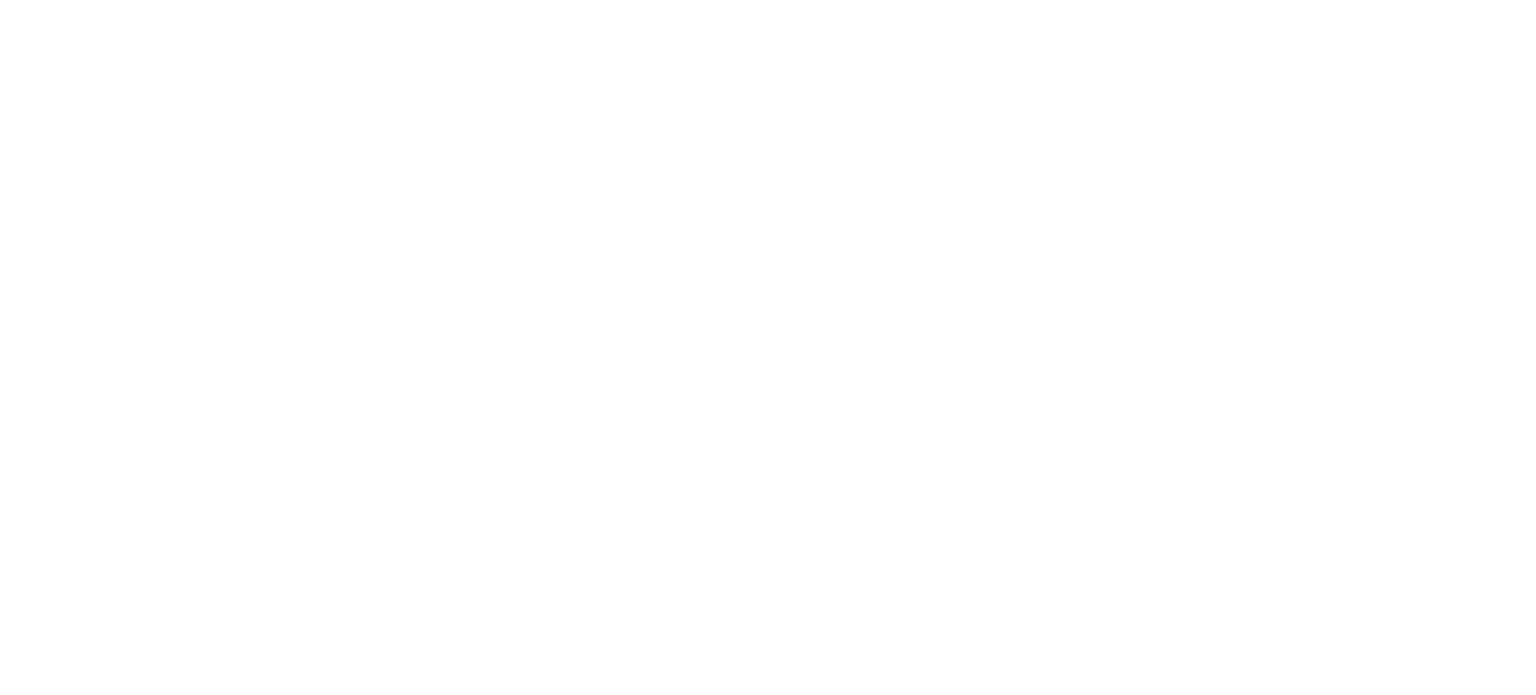 scroll, scrollTop: 0, scrollLeft: 0, axis: both 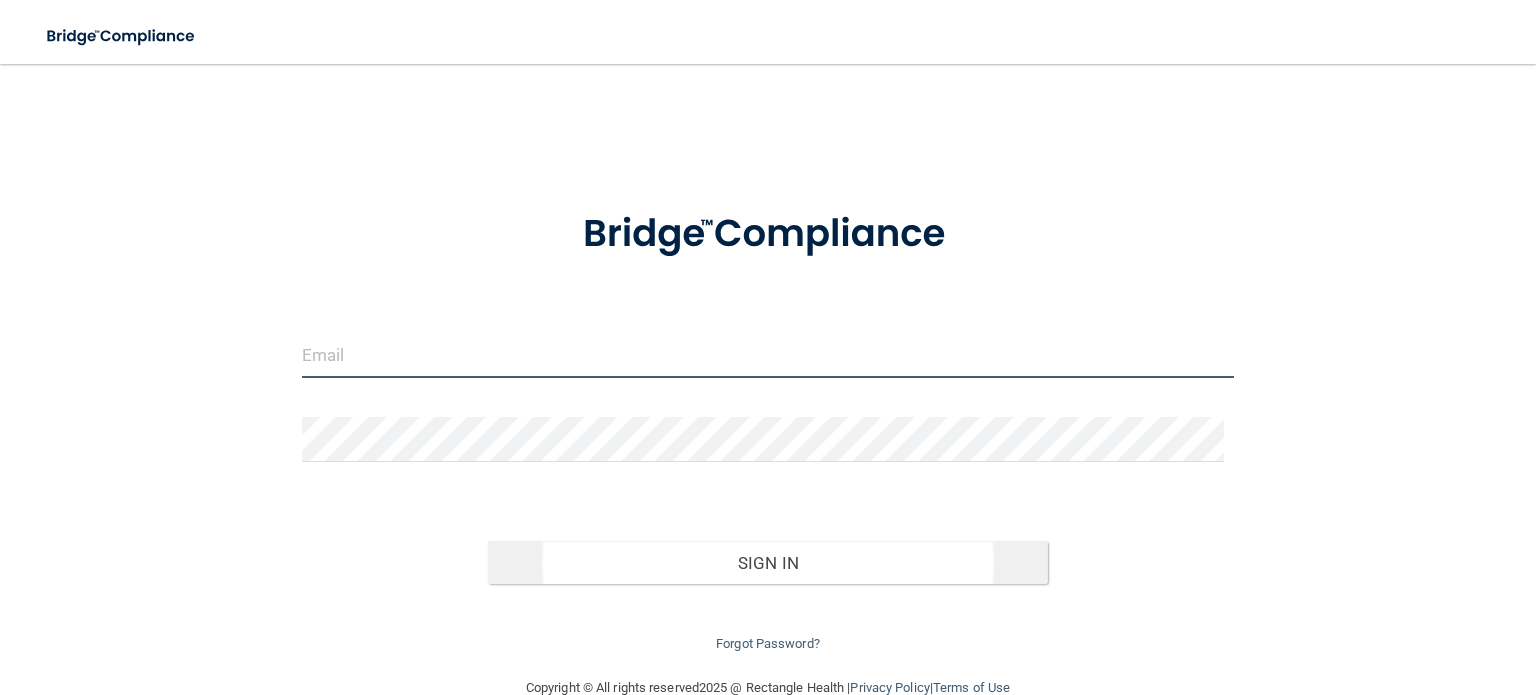 type on "[EMAIL]" 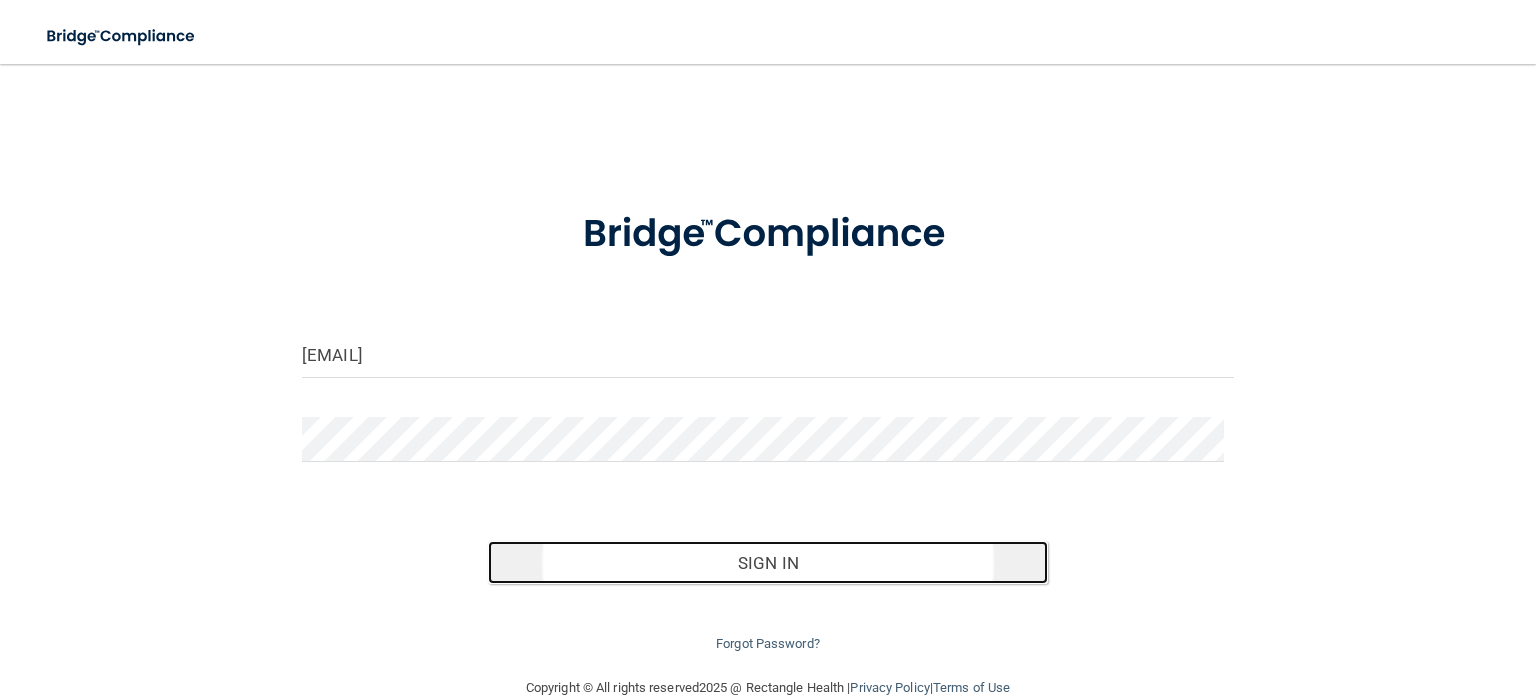 click on "Sign In" at bounding box center (767, 563) 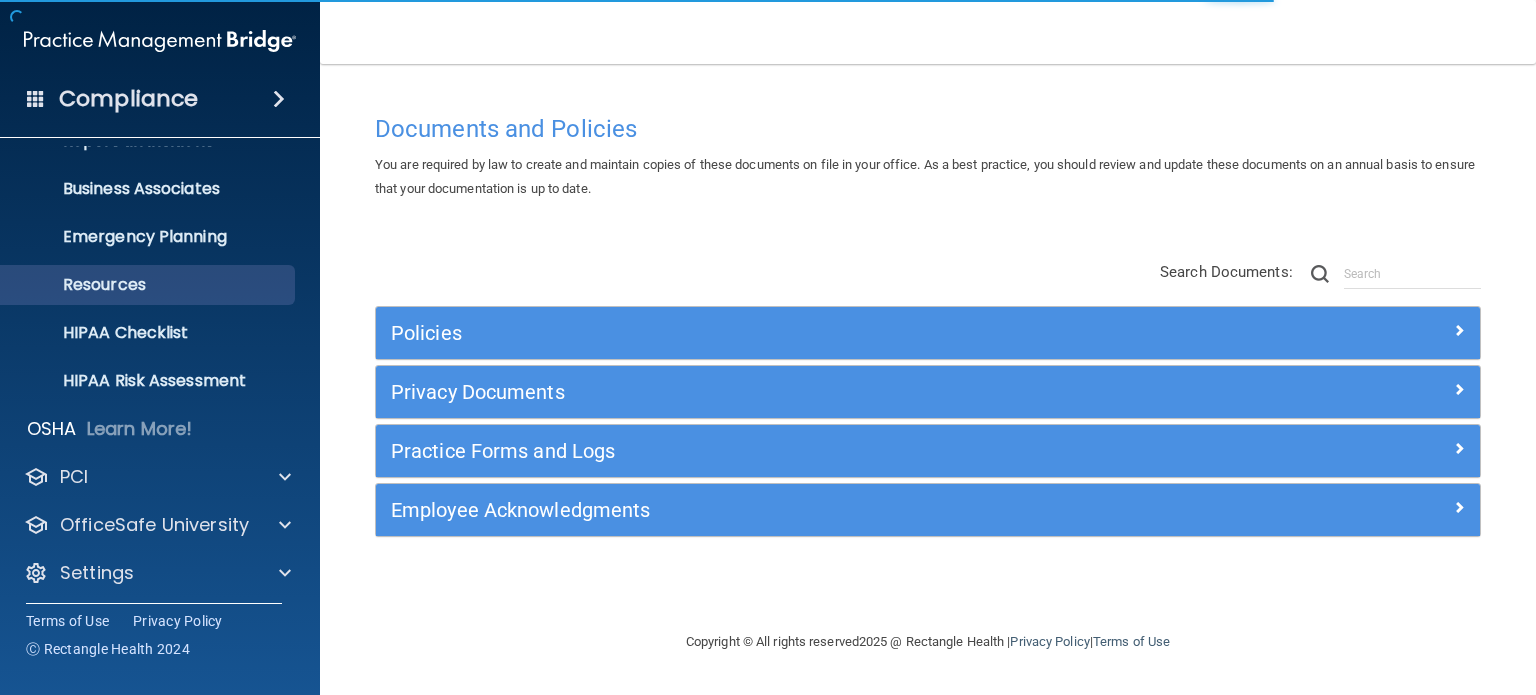 scroll, scrollTop: 134, scrollLeft: 0, axis: vertical 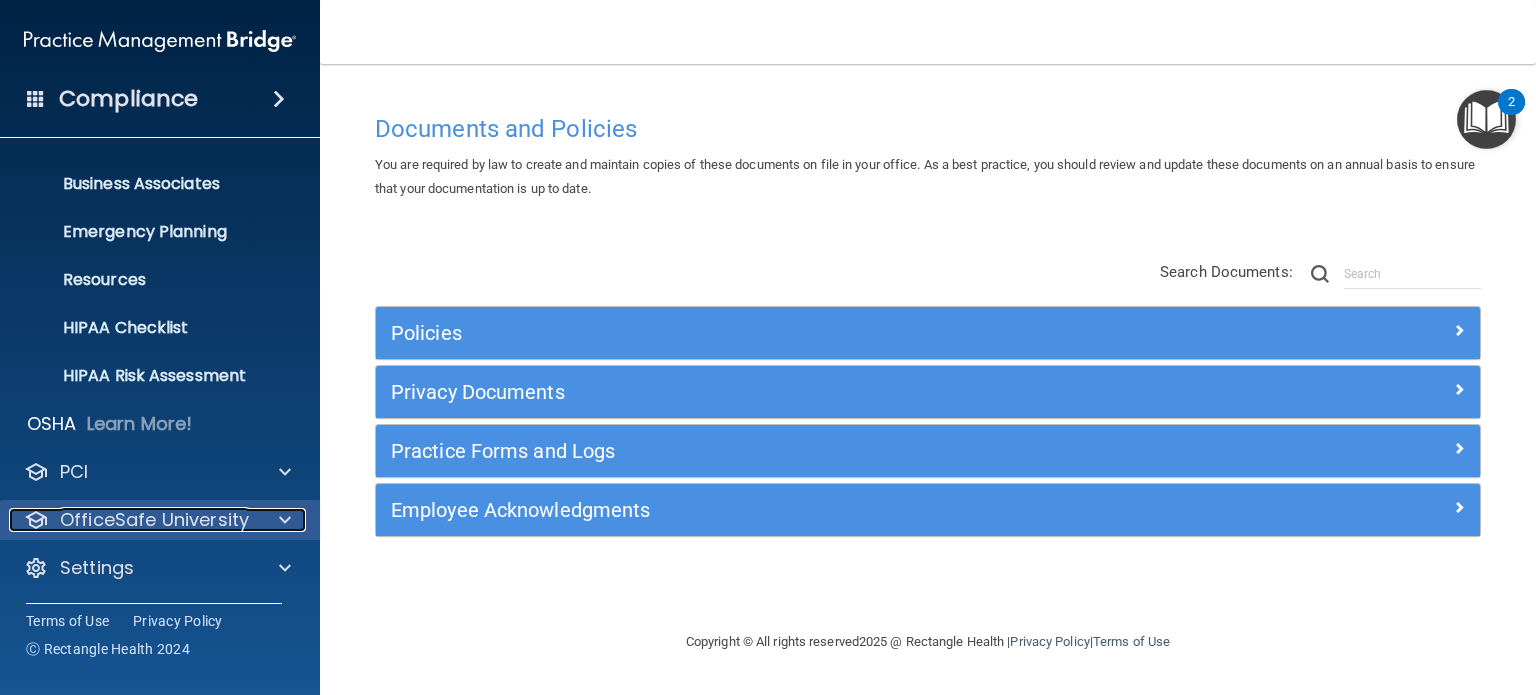 click at bounding box center [282, 520] 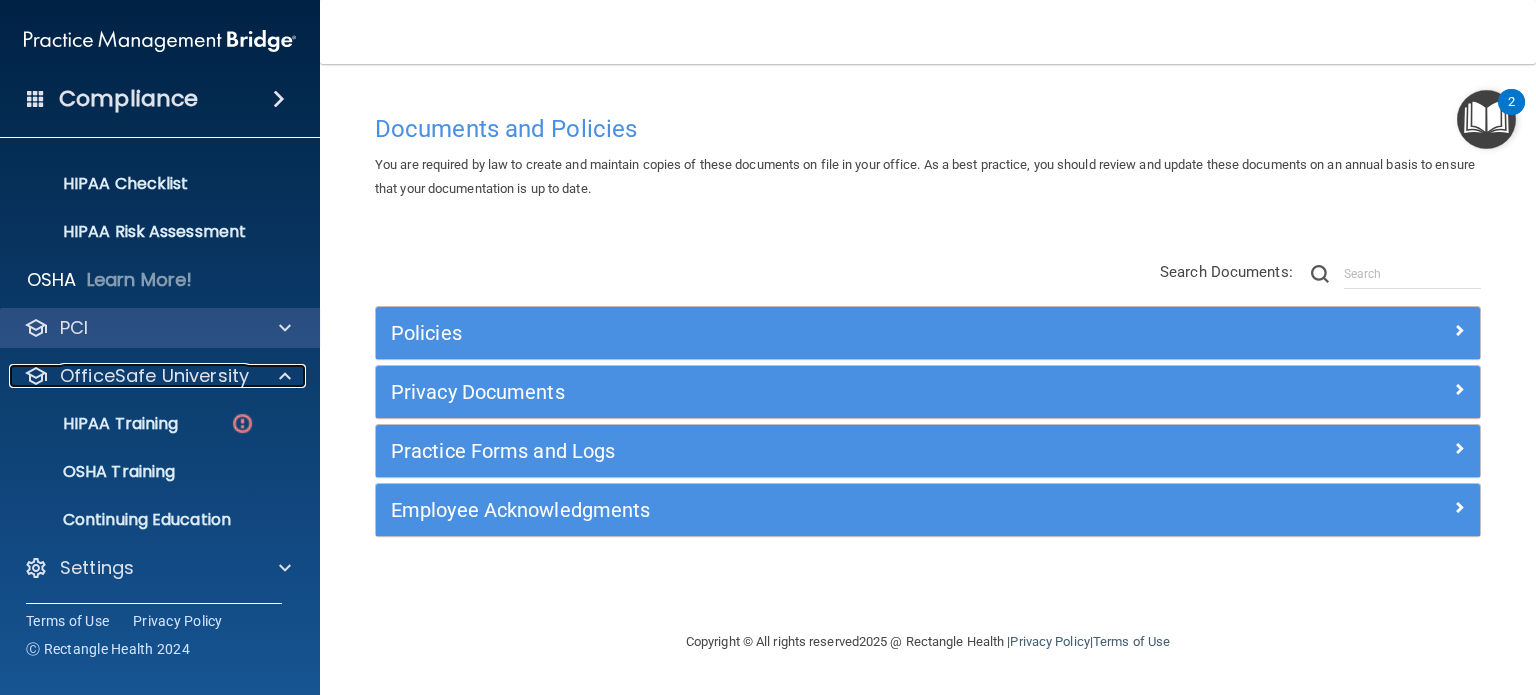 scroll, scrollTop: 0, scrollLeft: 0, axis: both 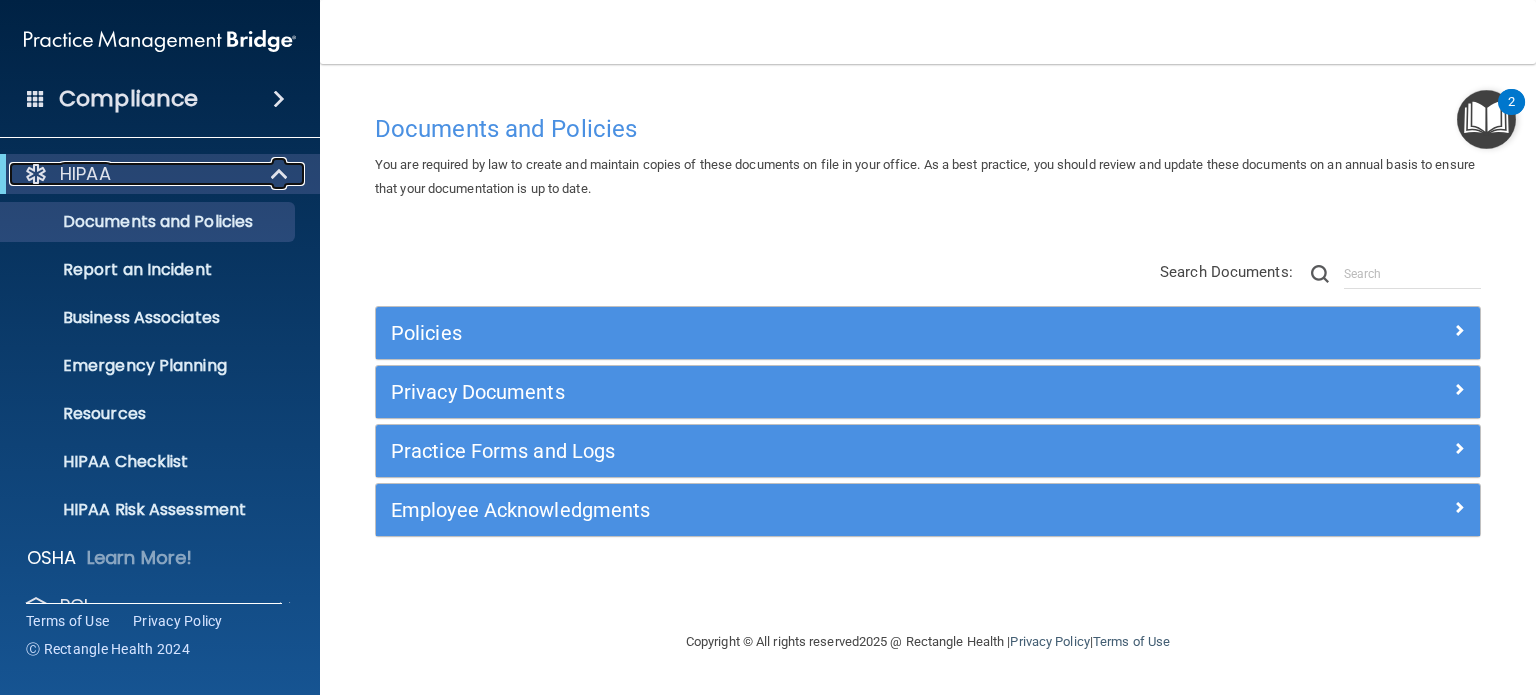 click on "HIPAA" at bounding box center [132, 174] 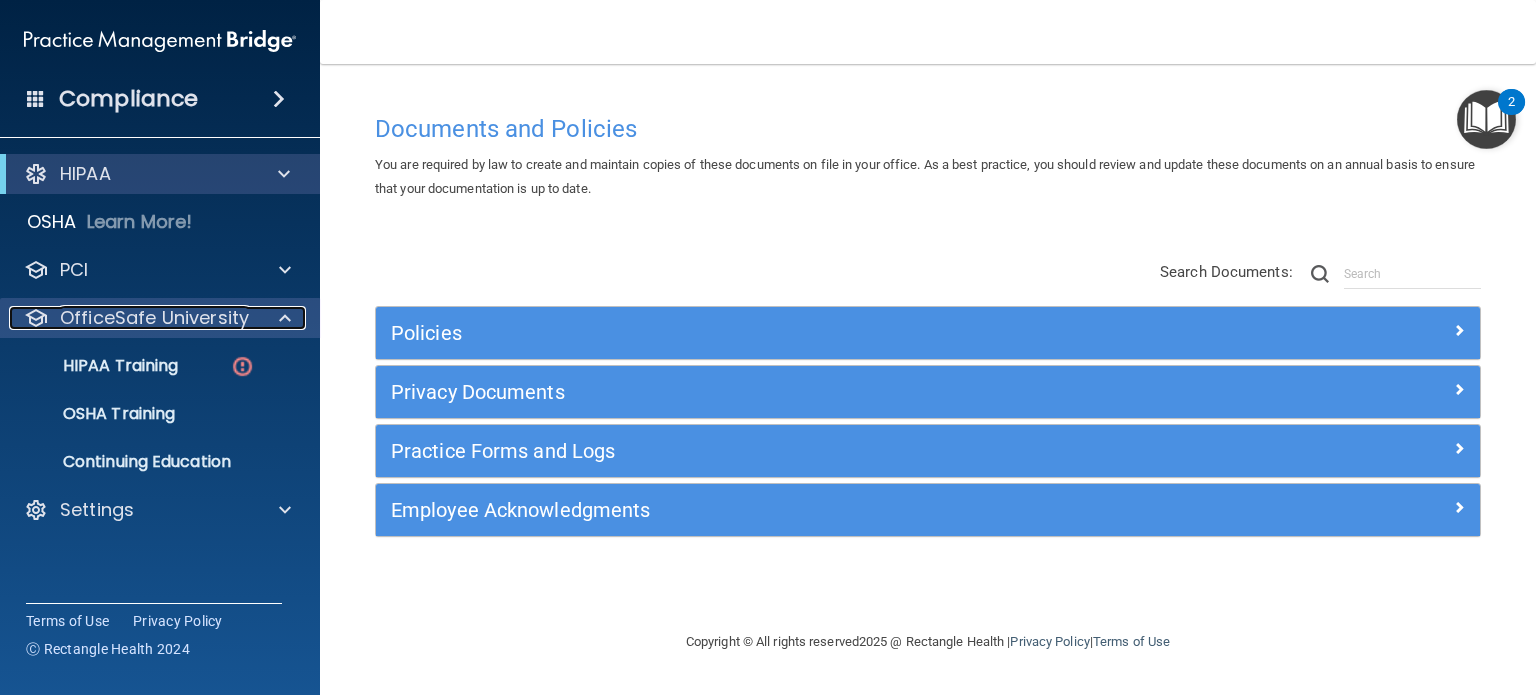 click at bounding box center [285, 318] 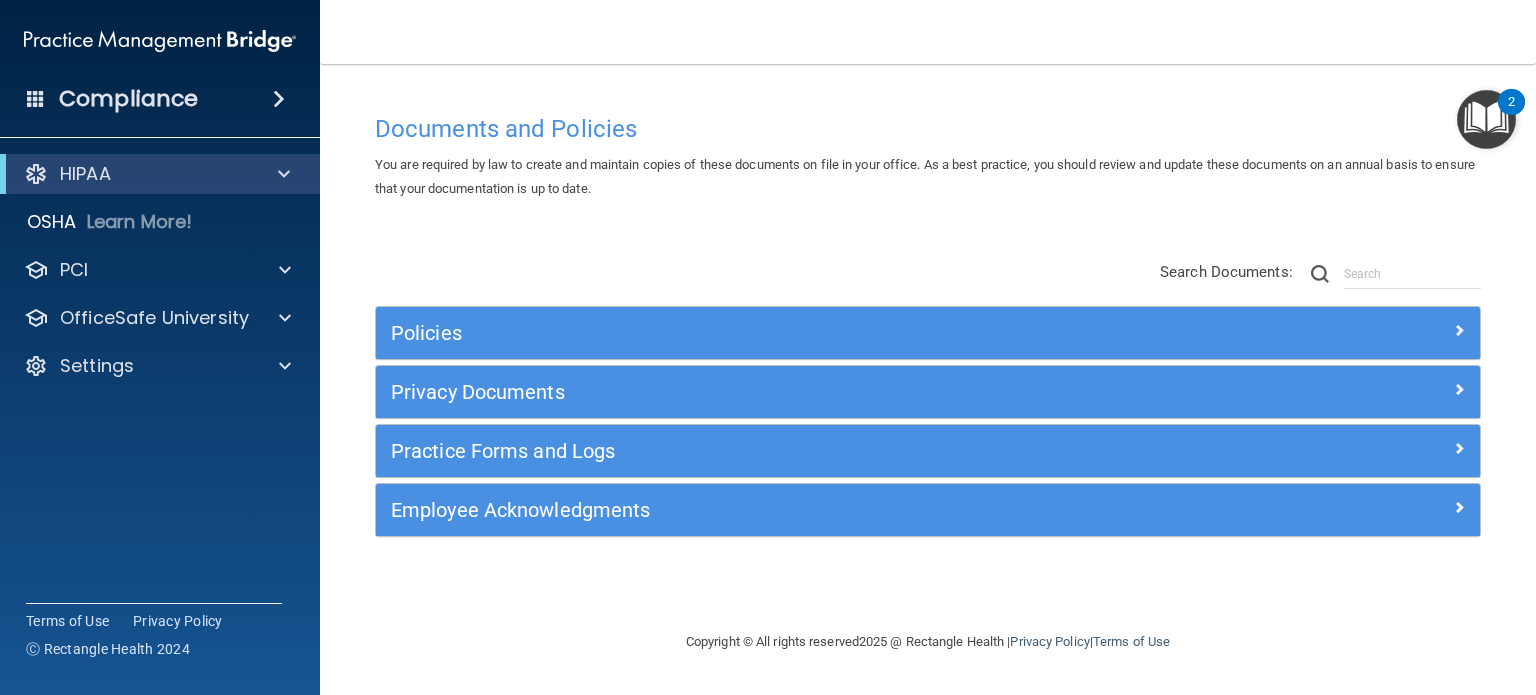 click on "Compliance" at bounding box center [160, 99] 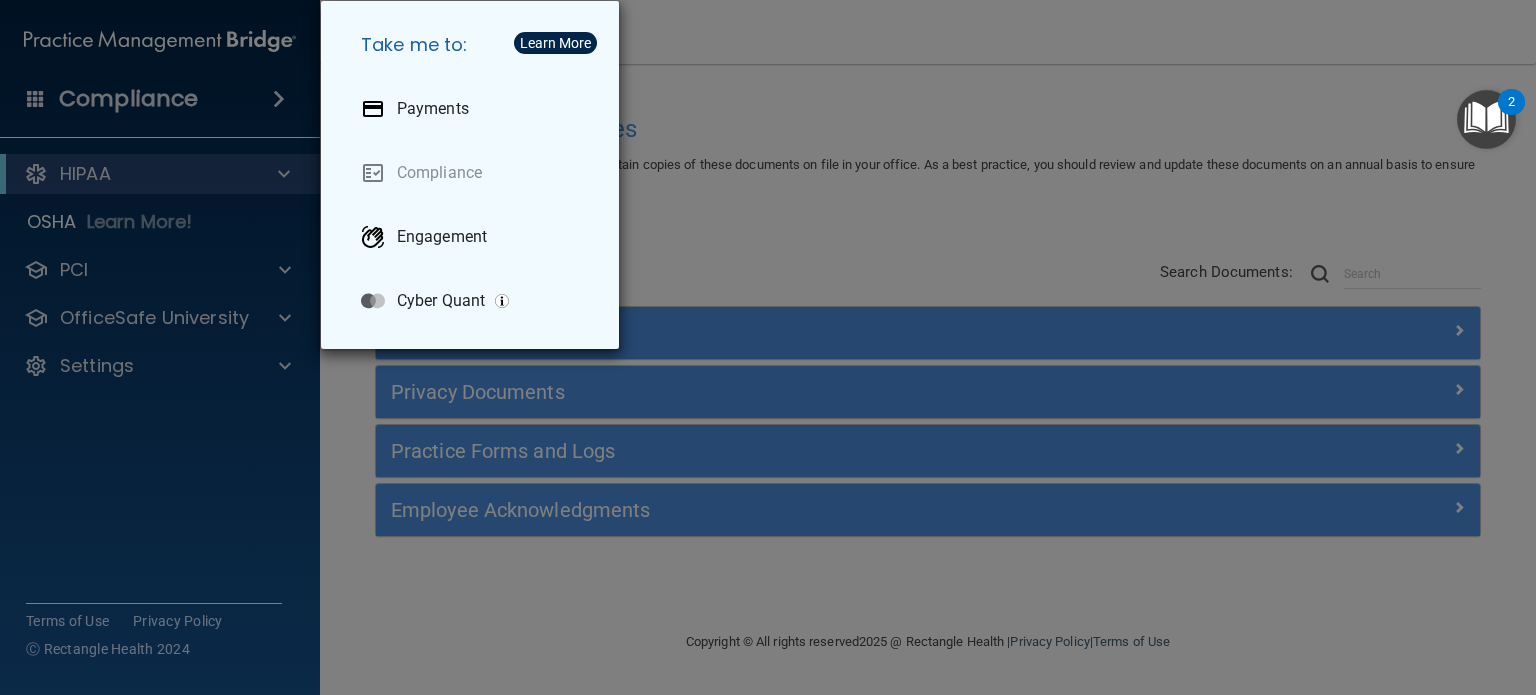 click on "Take me to:             Payments                   Compliance                     Engagement                     Cyber Quant" at bounding box center (768, 347) 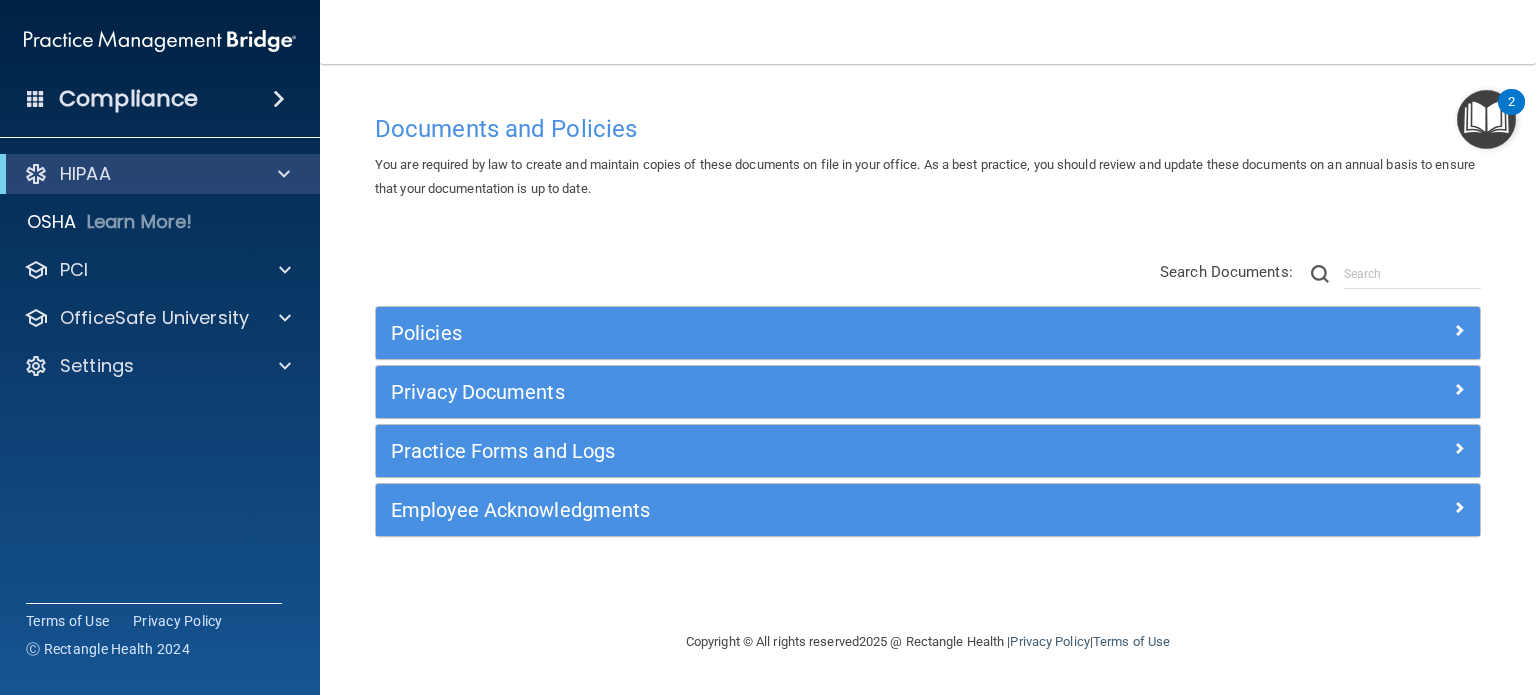 click on "Compliance" at bounding box center [160, 99] 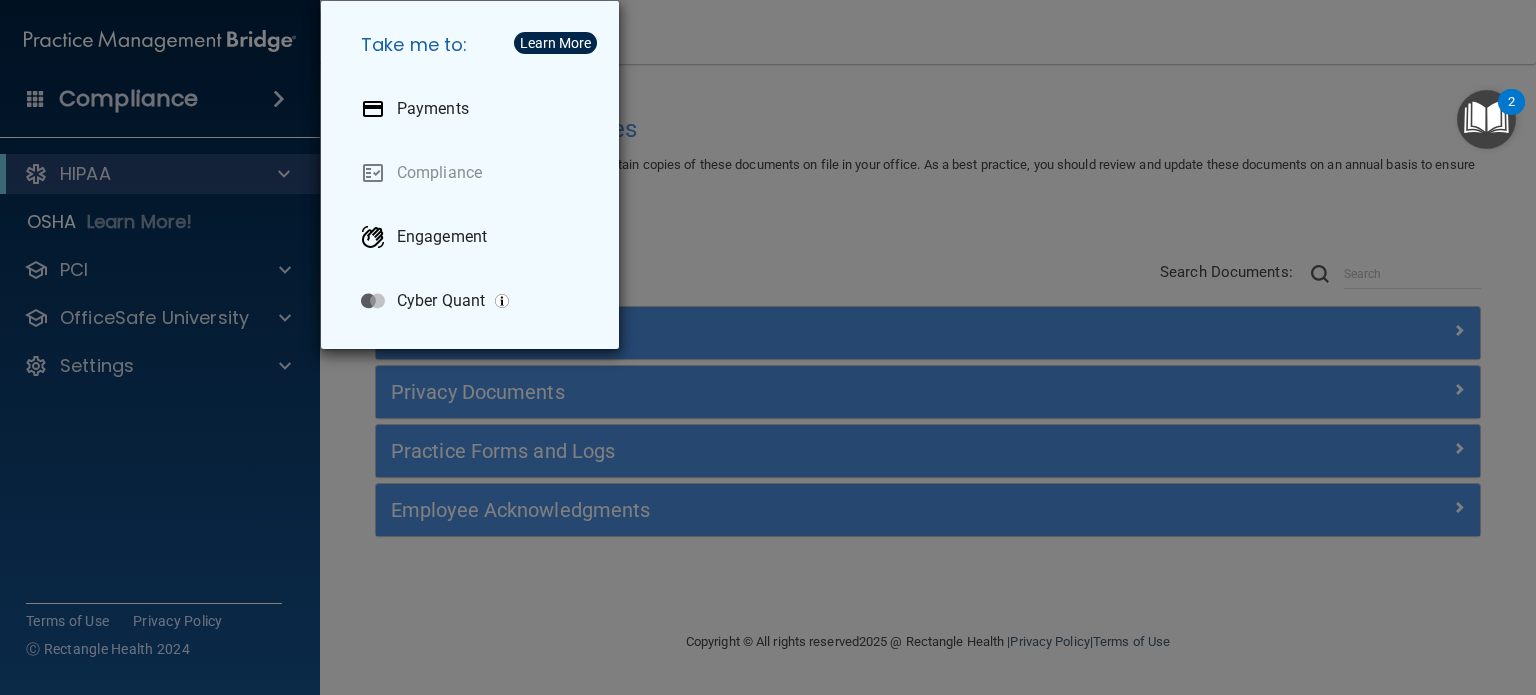 click on "Take me to:             Payments                   Compliance                     Engagement                     Cyber Quant" at bounding box center [768, 347] 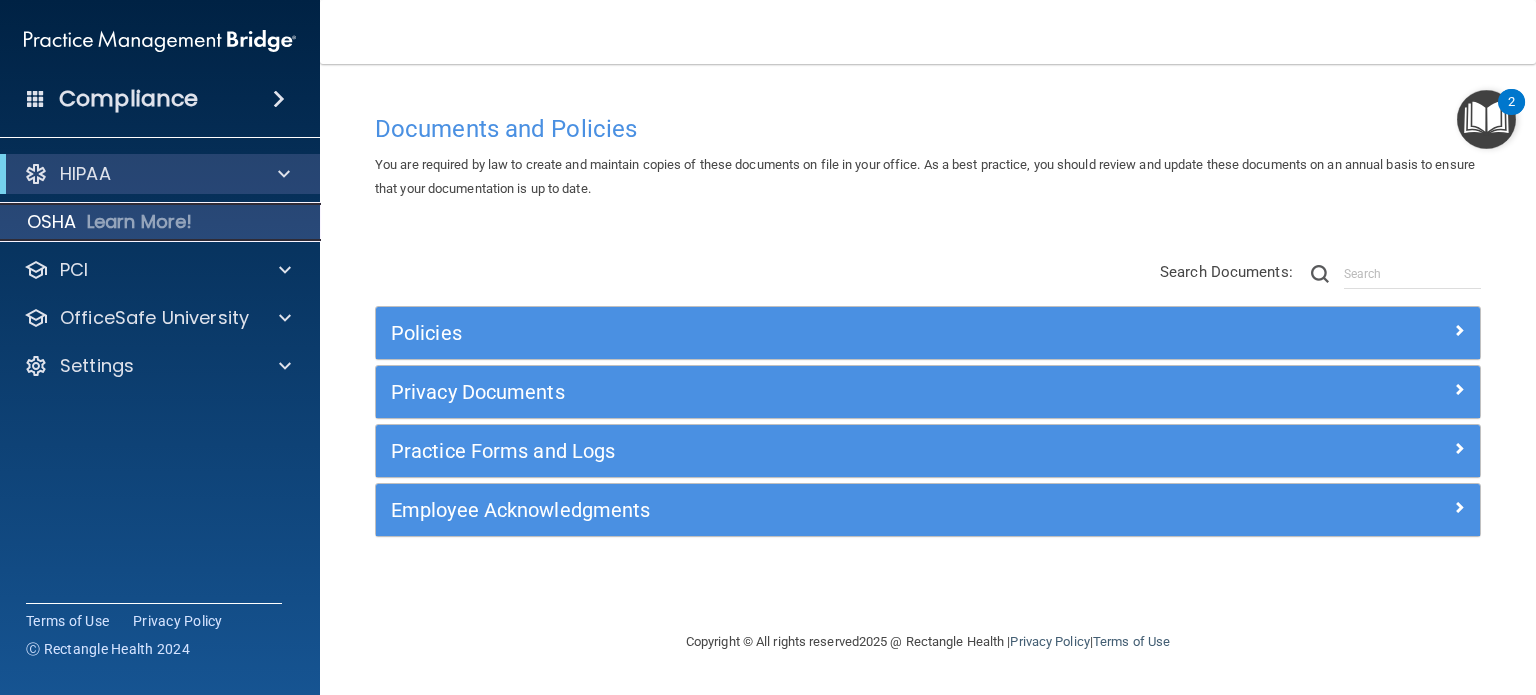 click on "Learn More!" at bounding box center (140, 222) 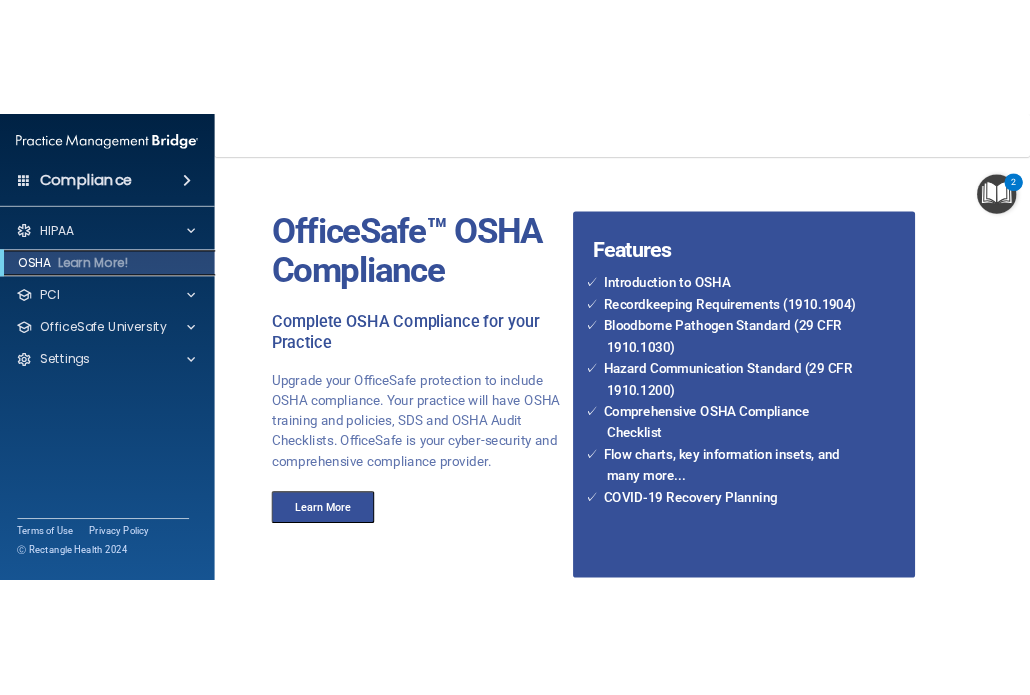 scroll, scrollTop: 0, scrollLeft: 0, axis: both 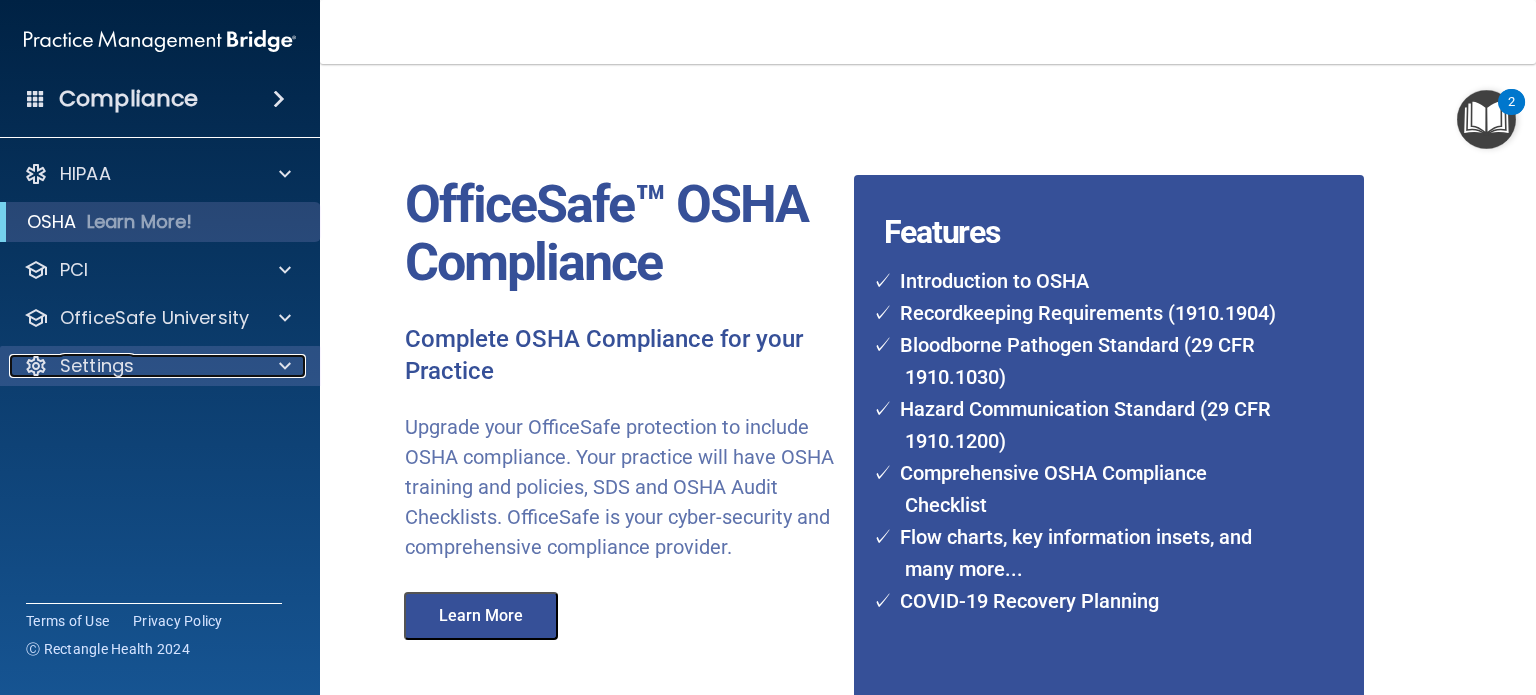 click on "Settings" at bounding box center (97, 366) 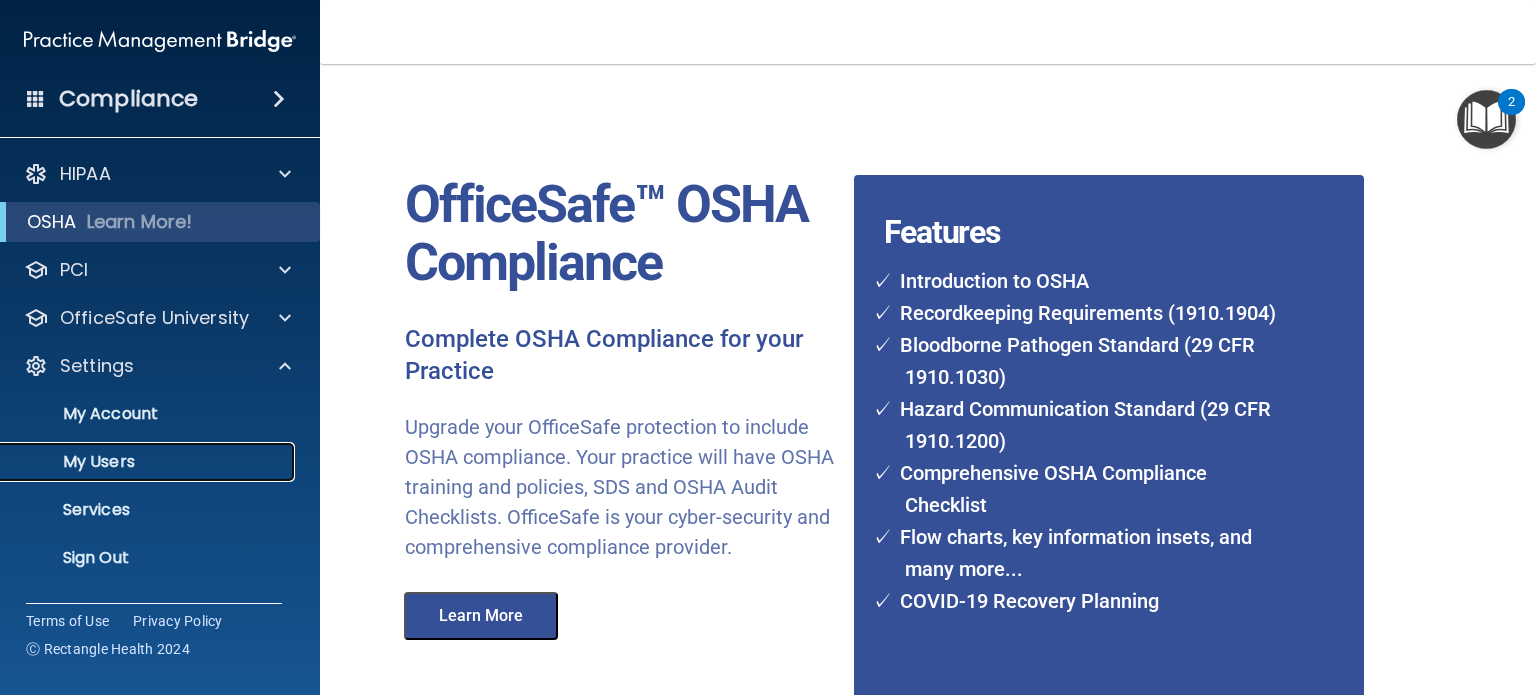 click on "My Users" at bounding box center [137, 462] 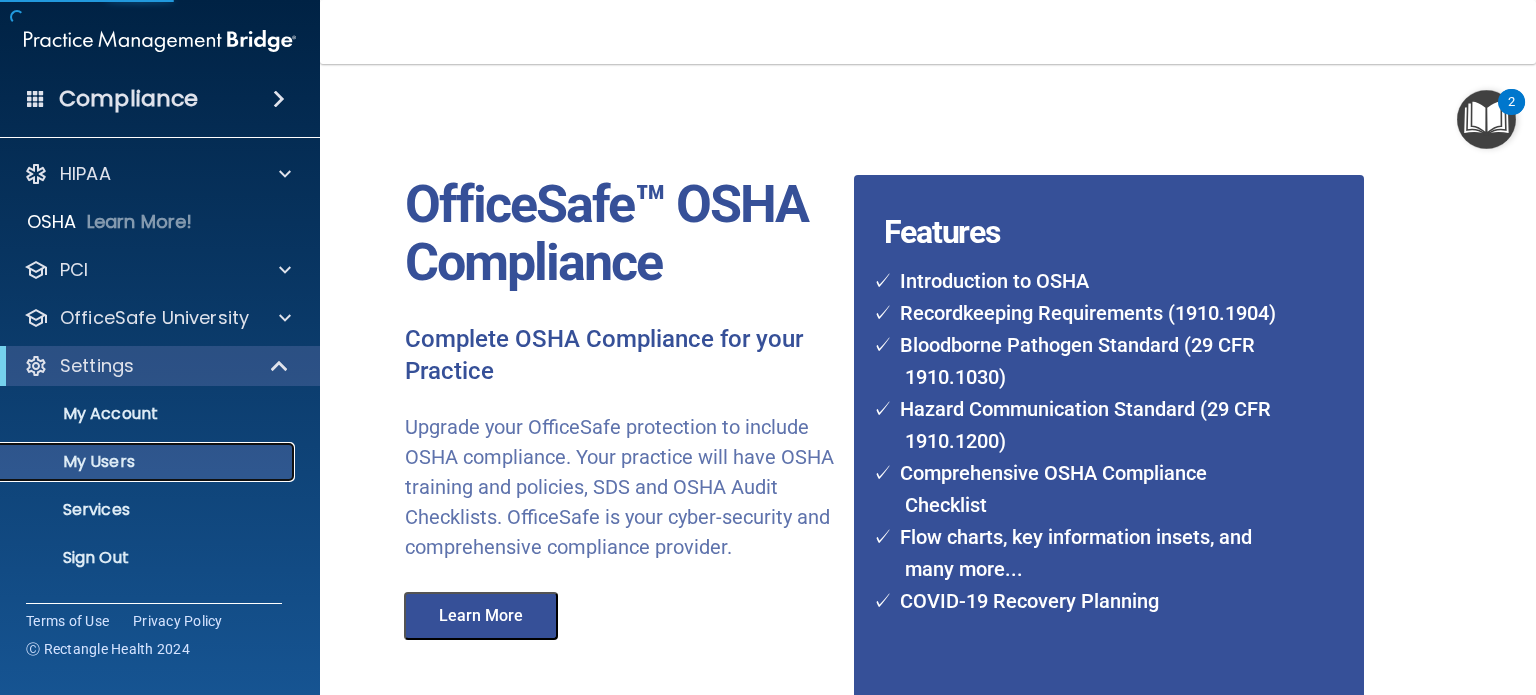 select on "20" 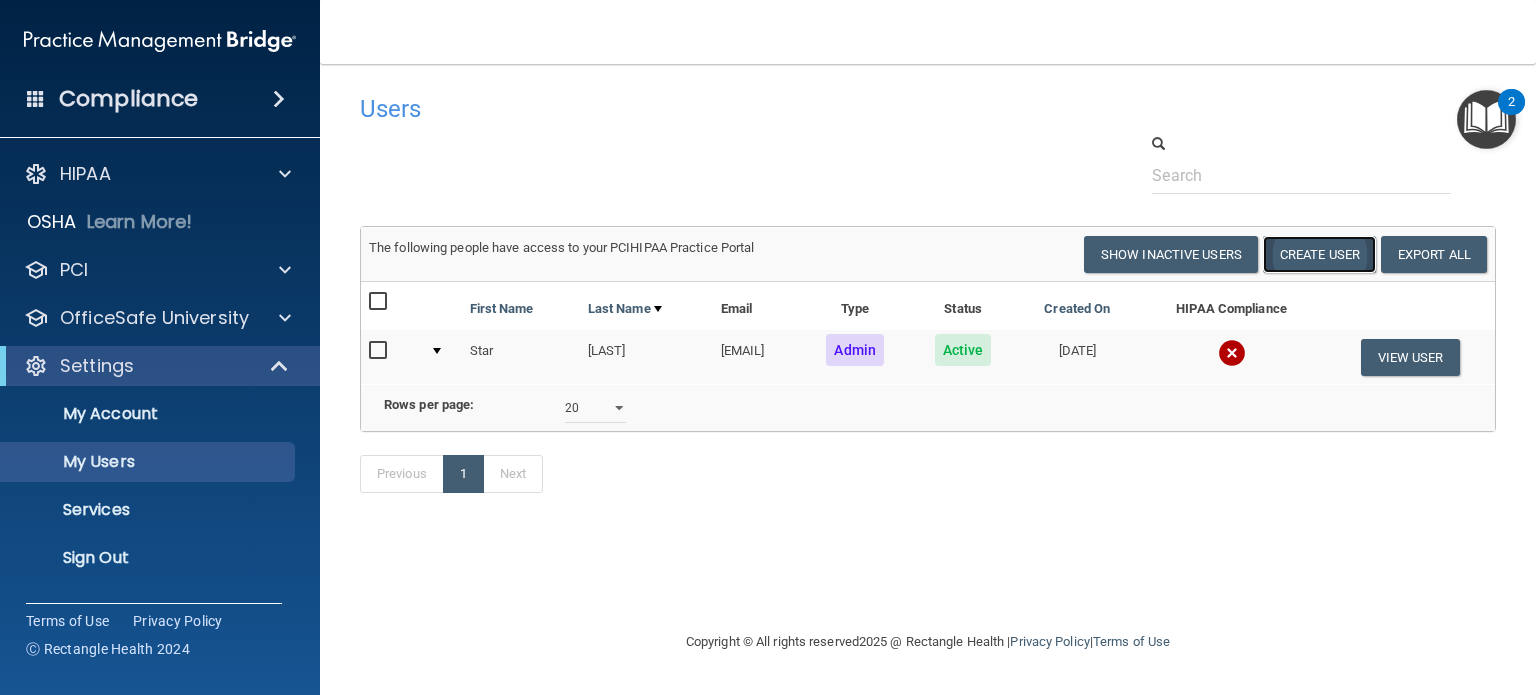click on "Create User" at bounding box center [1319, 254] 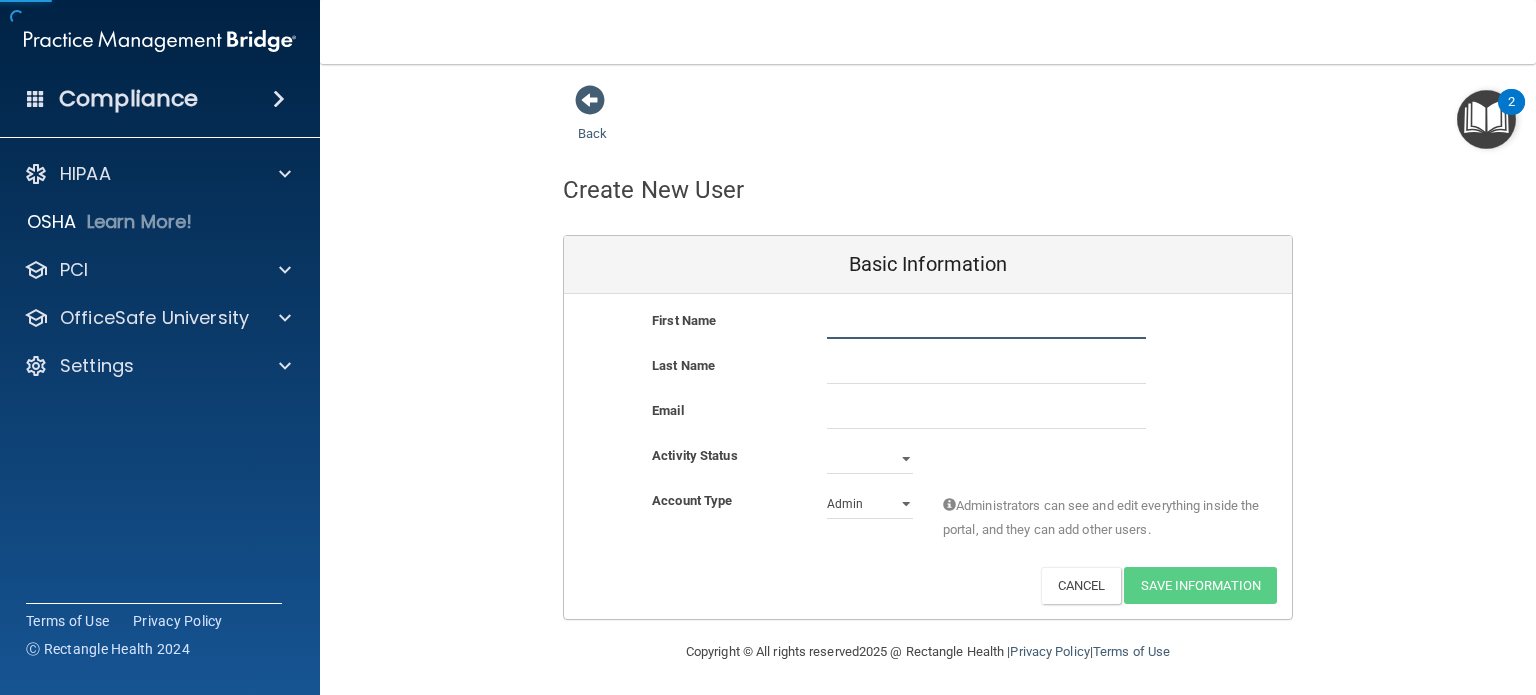 click at bounding box center [986, 324] 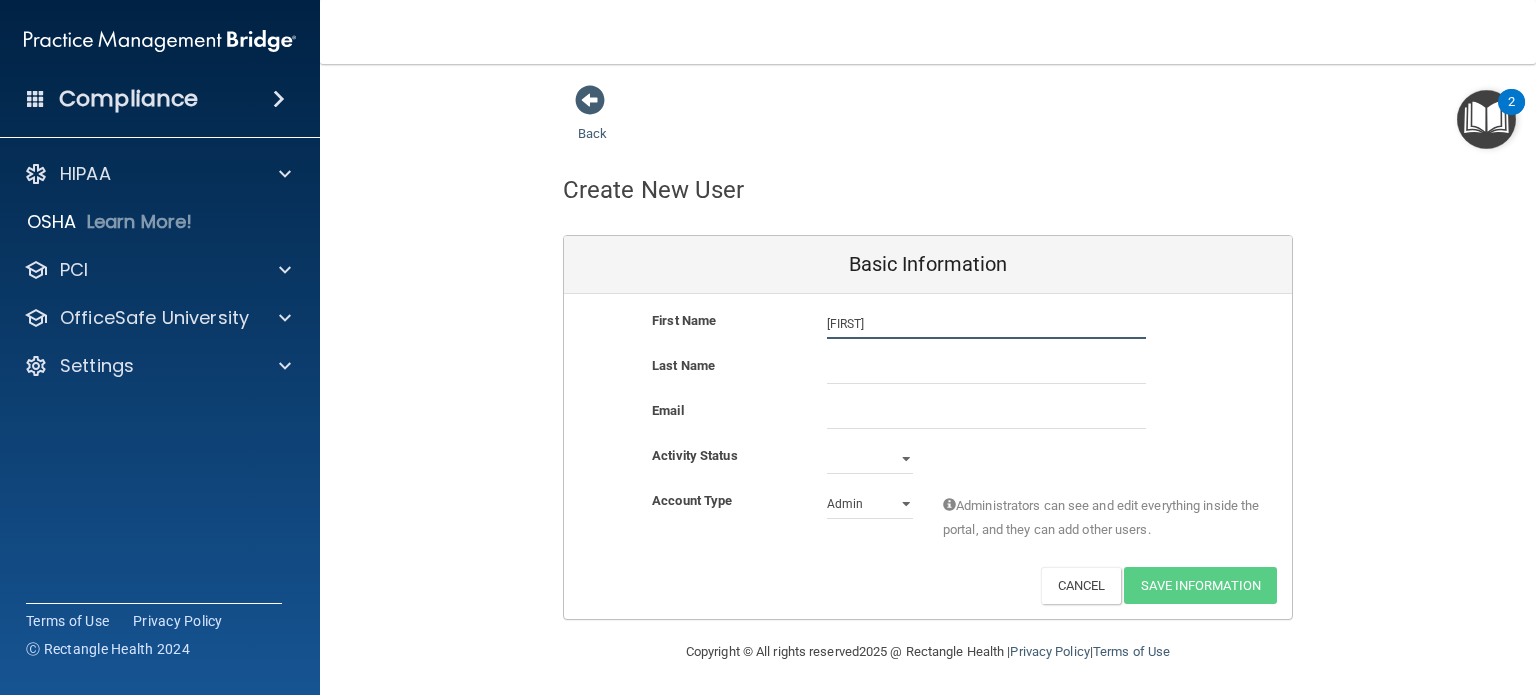 type on "Kristina" 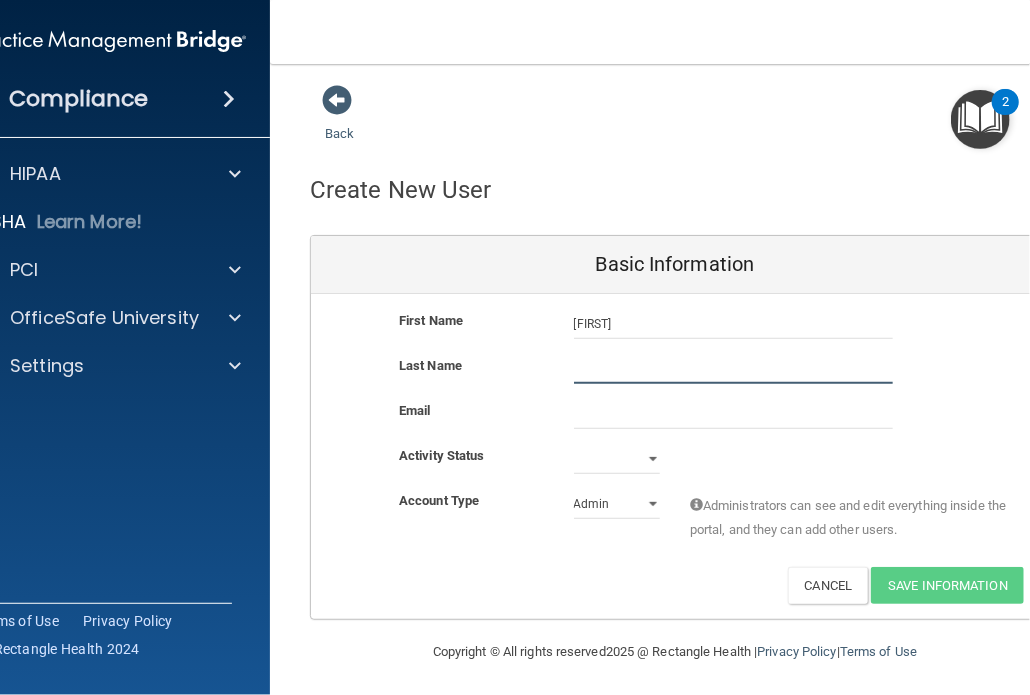 paste on "Thephachanh" 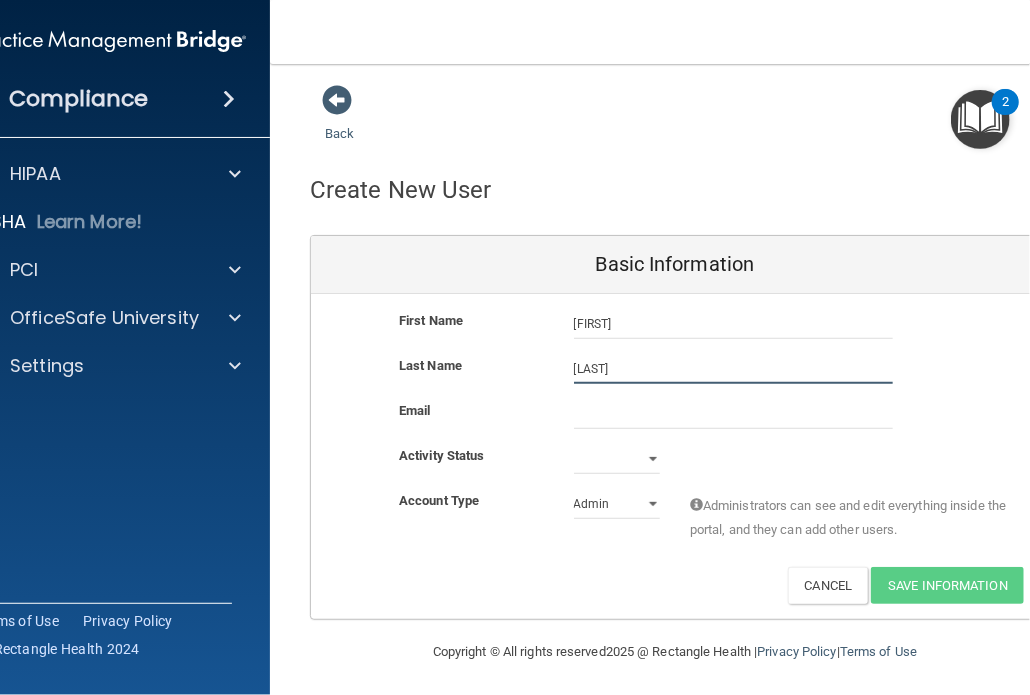 type on "Thephachanh" 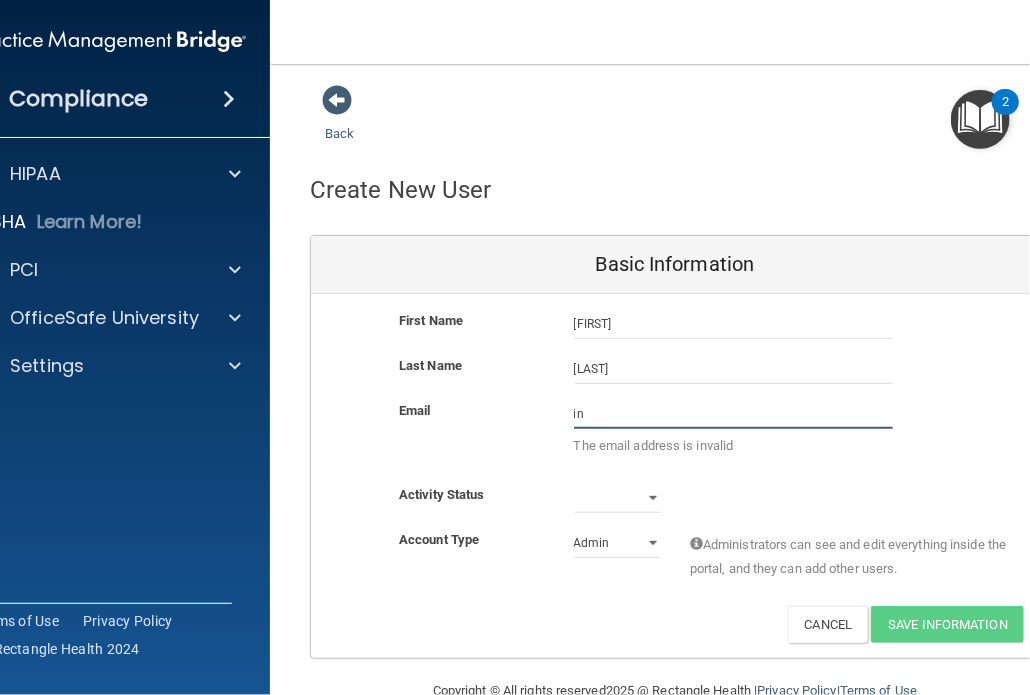 type on "i" 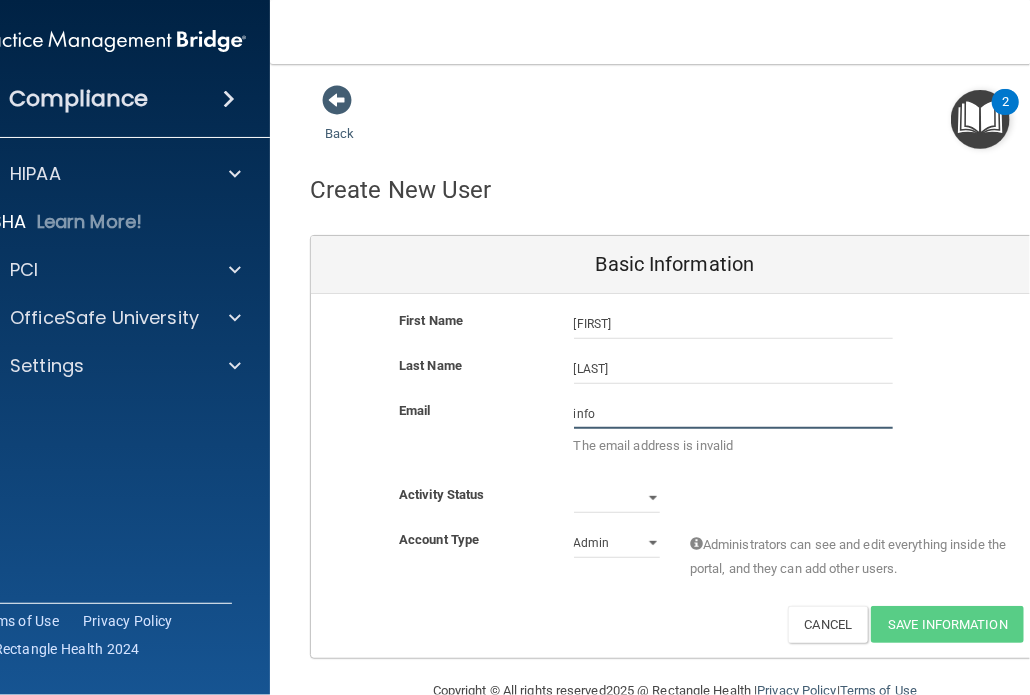type on "info@focalpointec.com" 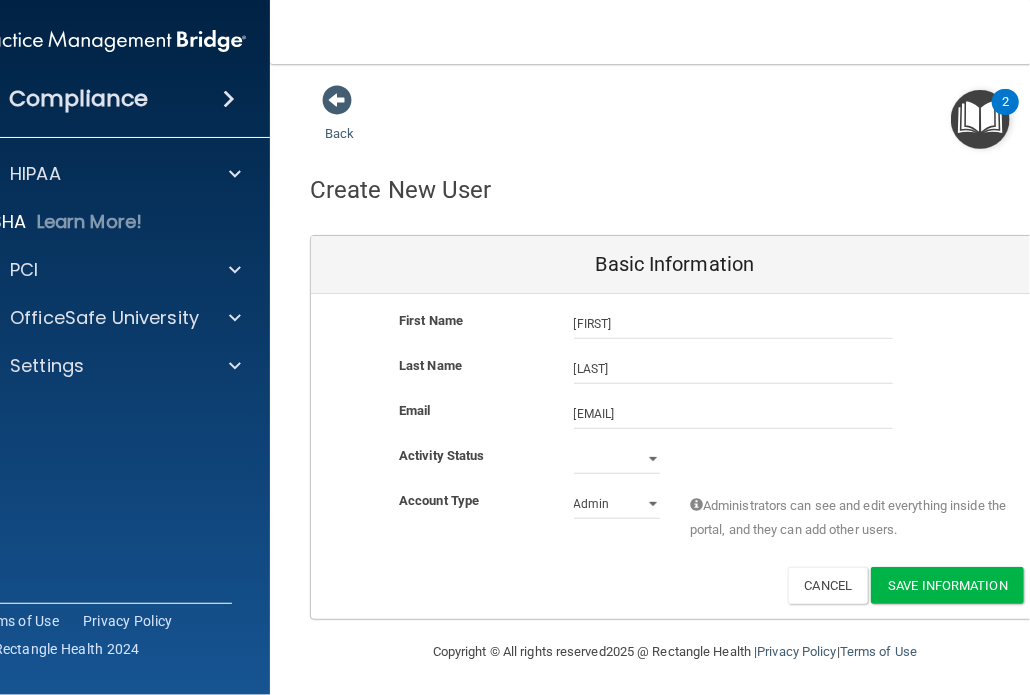 click on "Activity Status" at bounding box center [471, 456] 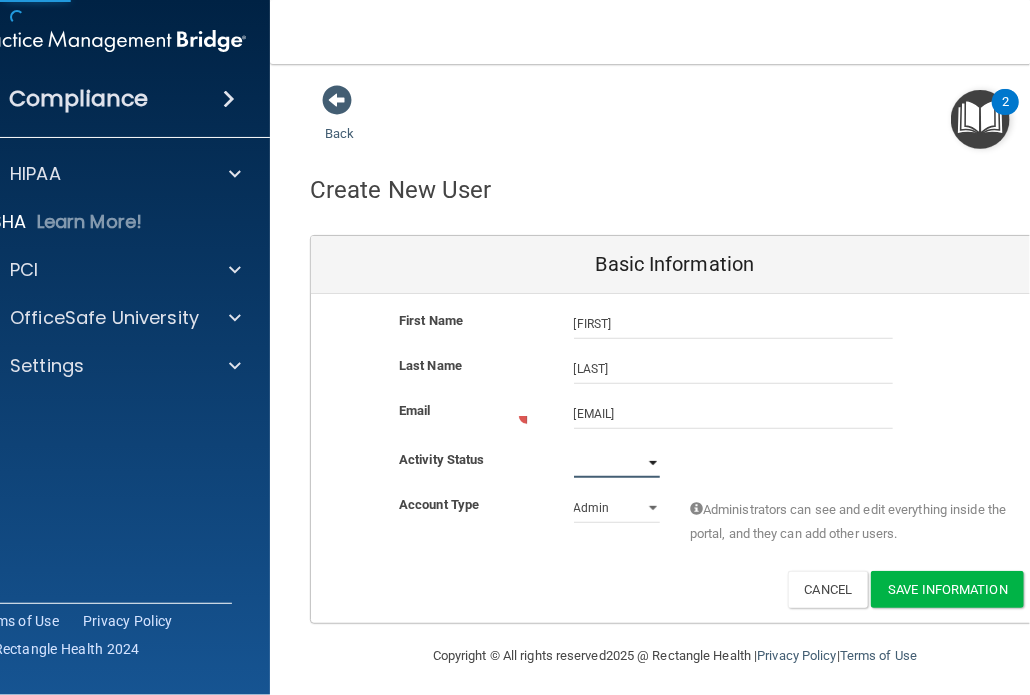 click on "Active  Inactive" at bounding box center [617, 463] 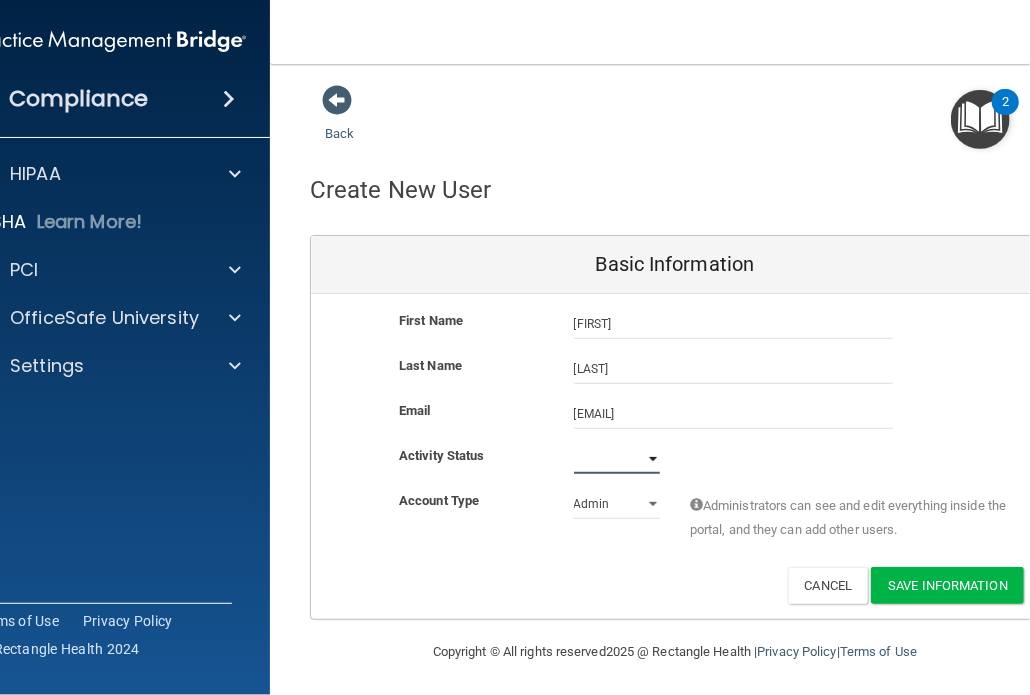 select on "active" 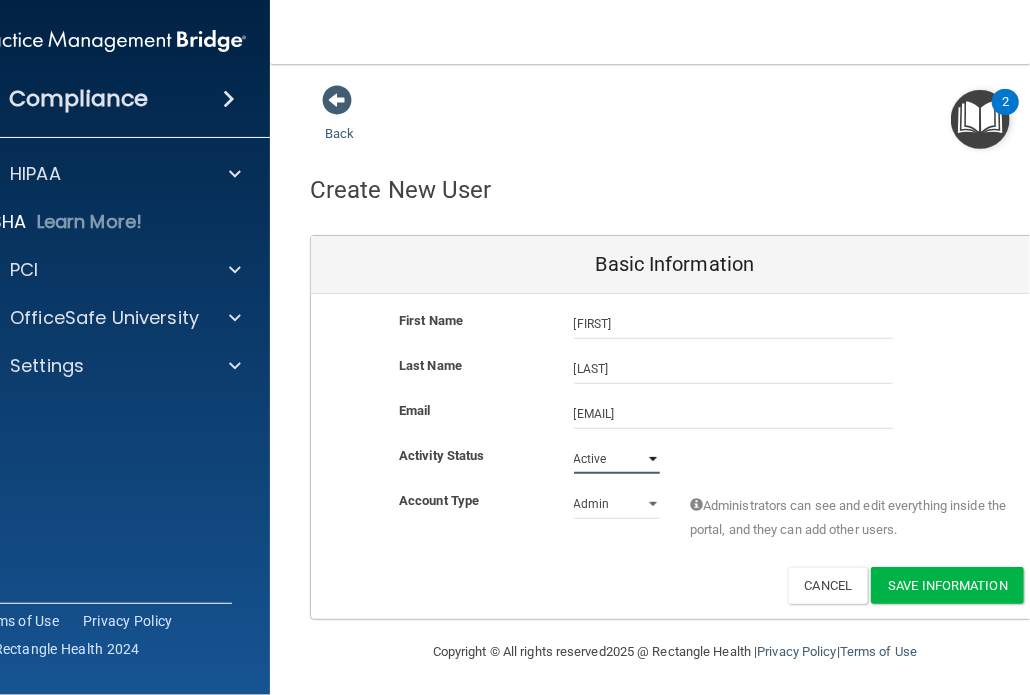 click on "Active  Inactive" at bounding box center (617, 459) 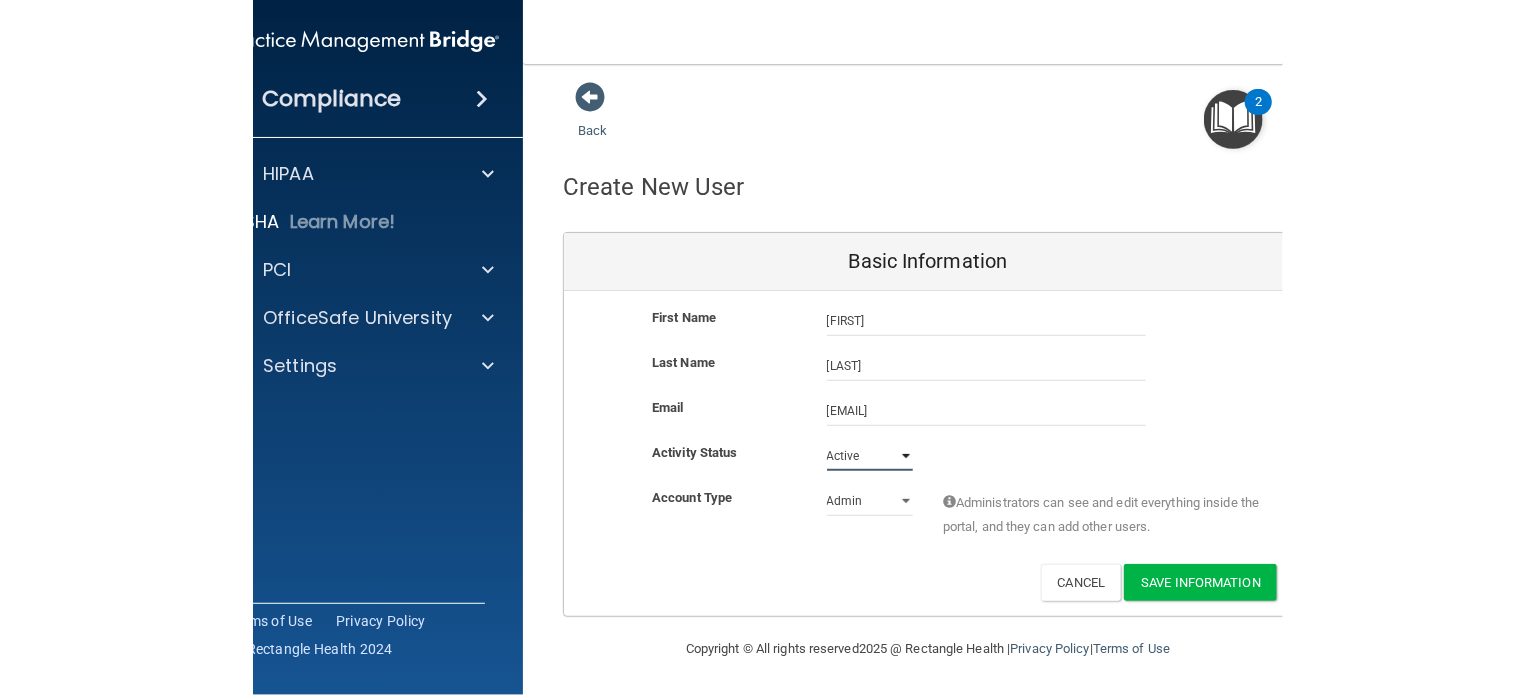 scroll, scrollTop: 4, scrollLeft: 0, axis: vertical 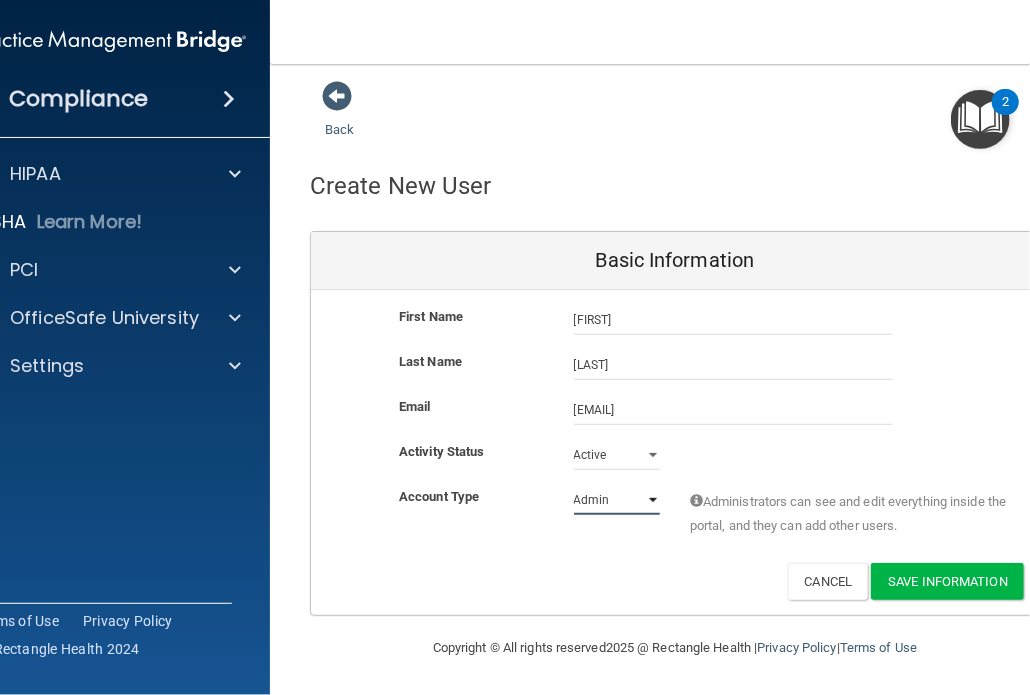 click on "Admin  Member" at bounding box center [617, 500] 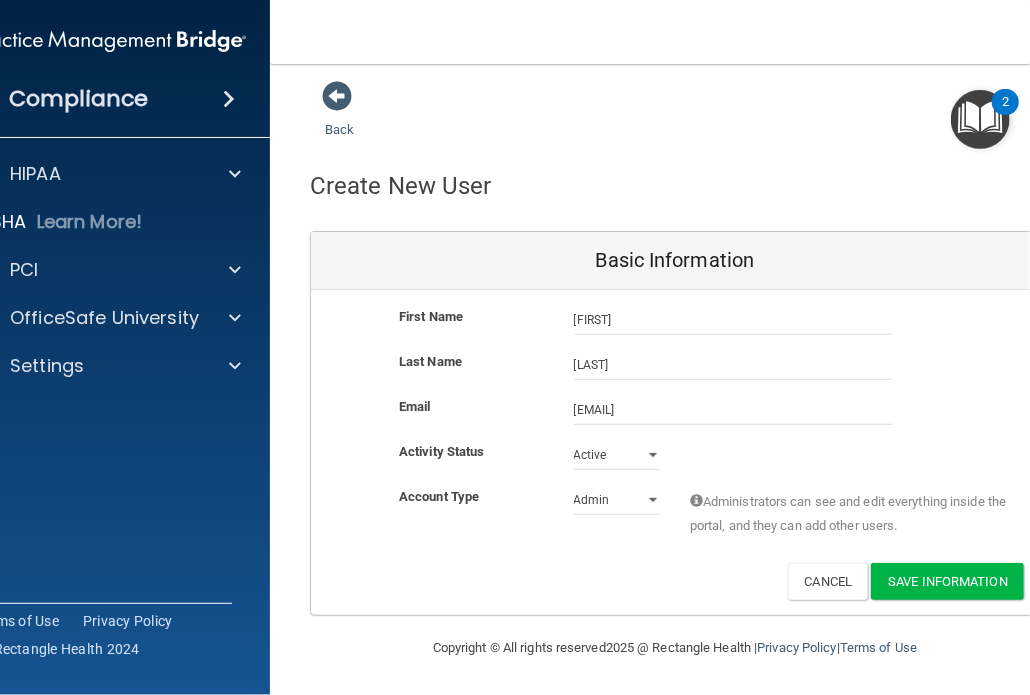 click on "Activity Status            Active          Active  Inactive" at bounding box center [675, 455] 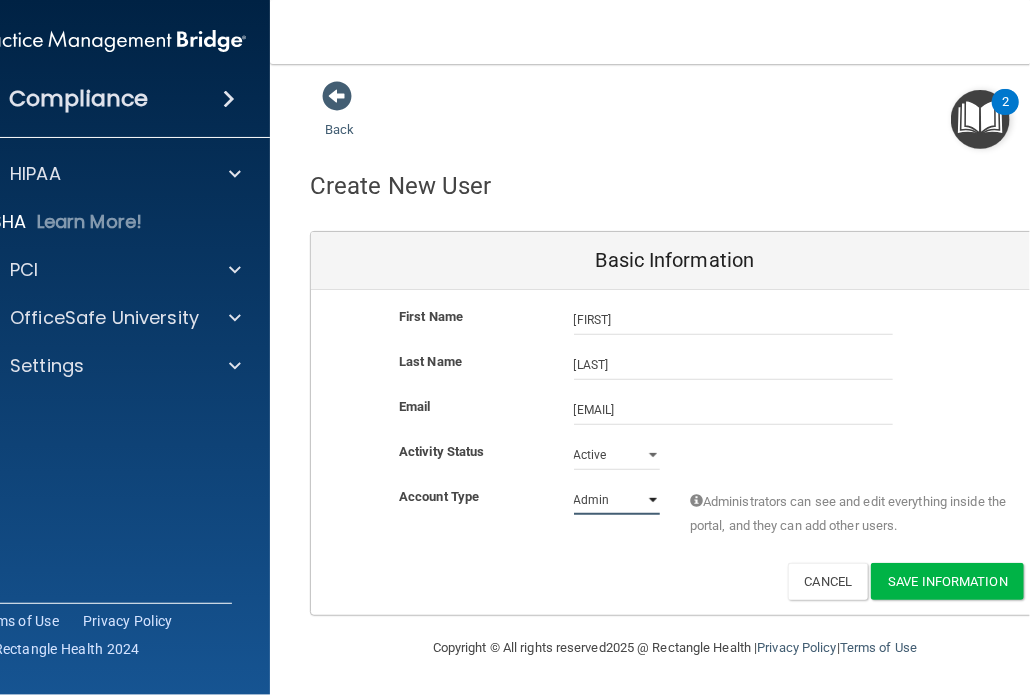 click on "Admin  Member" at bounding box center (617, 500) 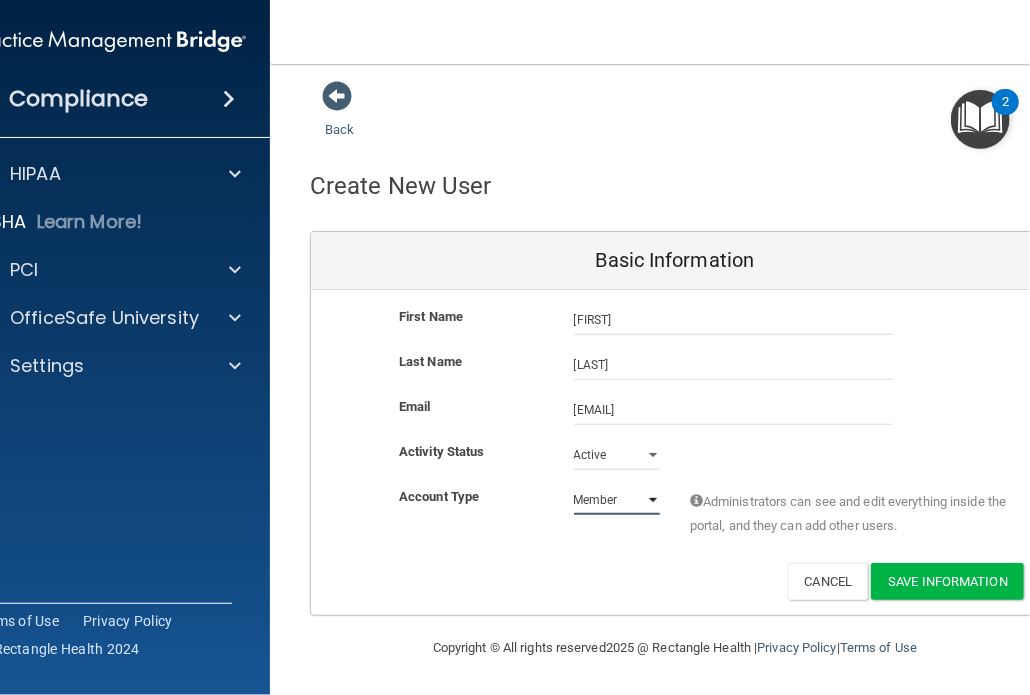 click on "Admin  Member" at bounding box center (617, 500) 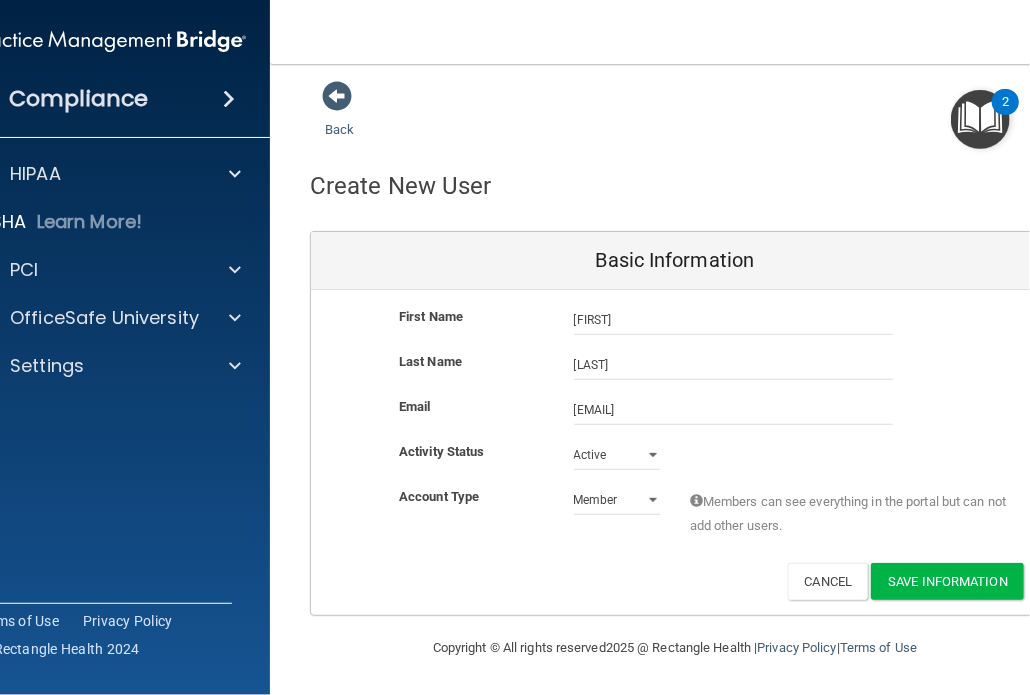 click on "Activity Status            Active          Active  Inactive" at bounding box center (675, 455) 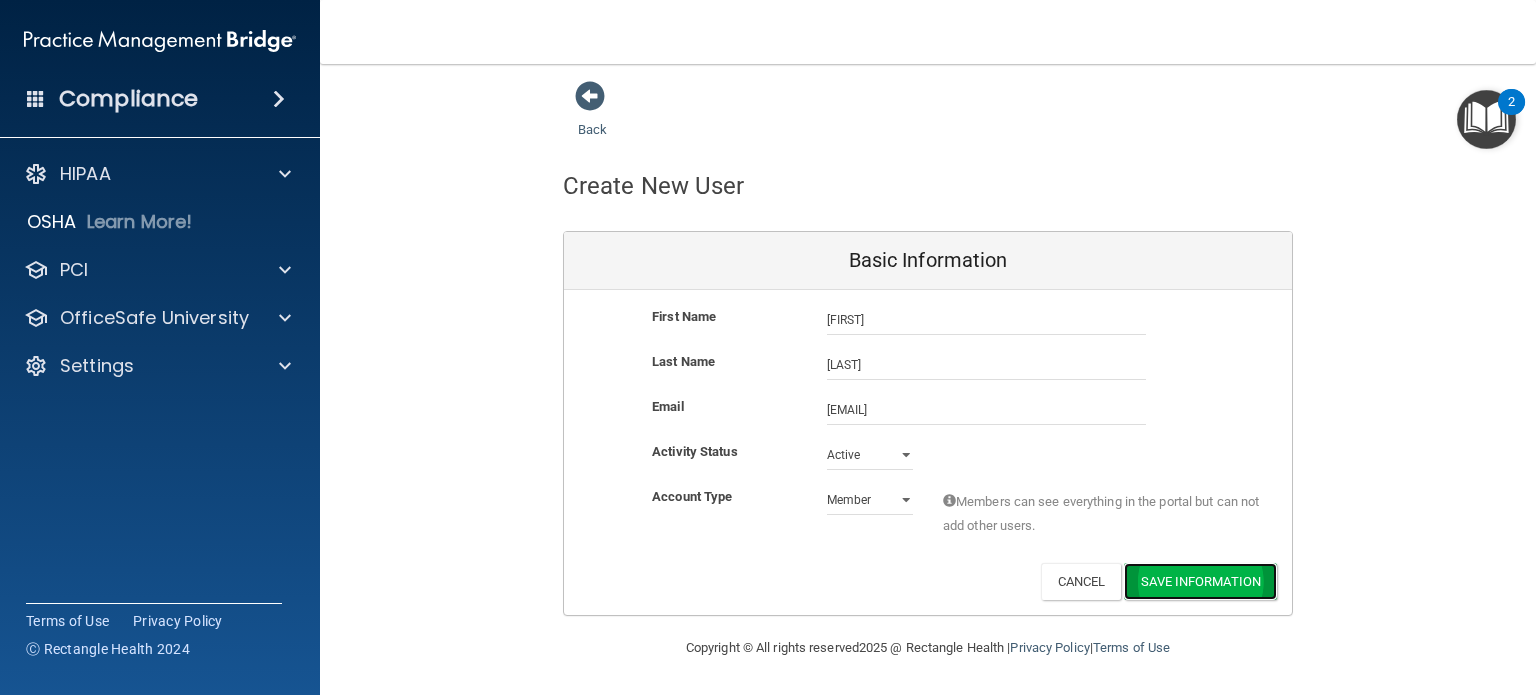 click on "Save Information" at bounding box center [1200, 581] 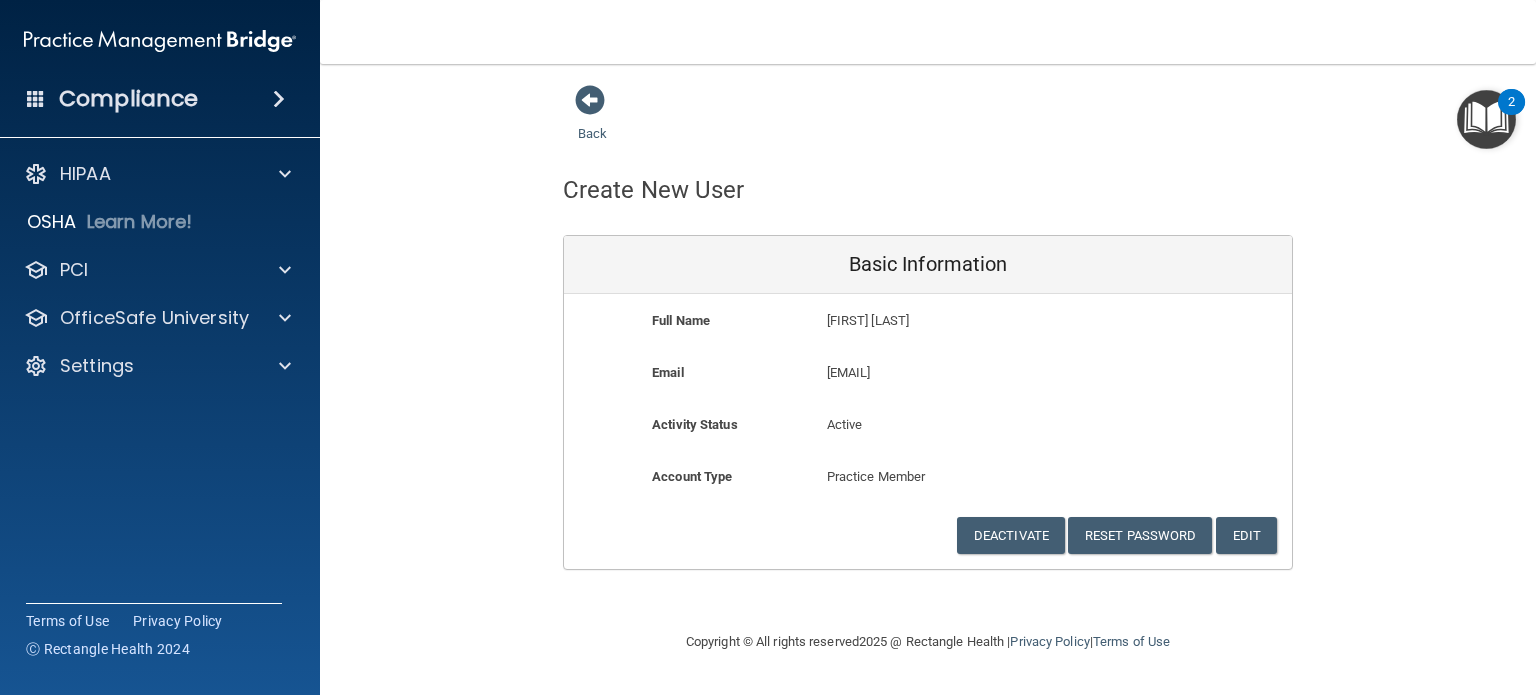 scroll, scrollTop: 0, scrollLeft: 0, axis: both 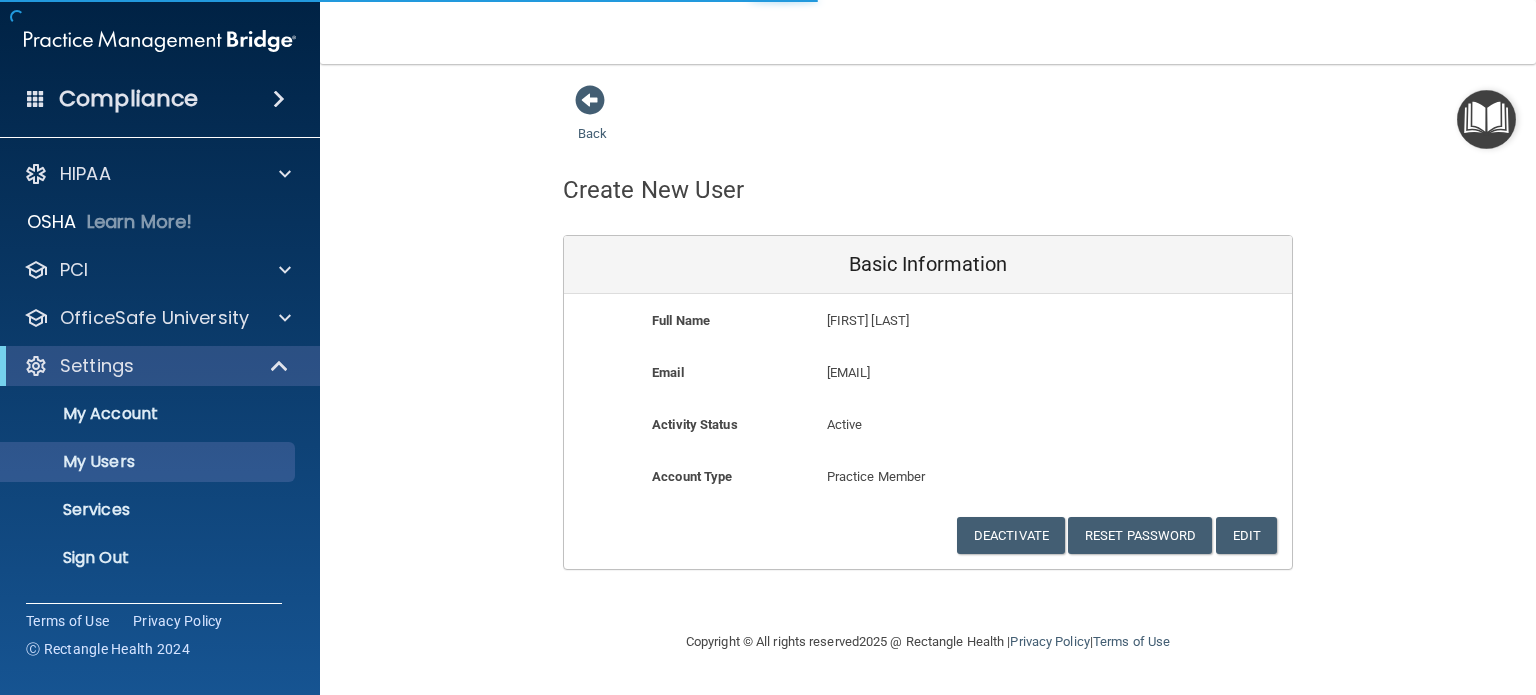 select on "20" 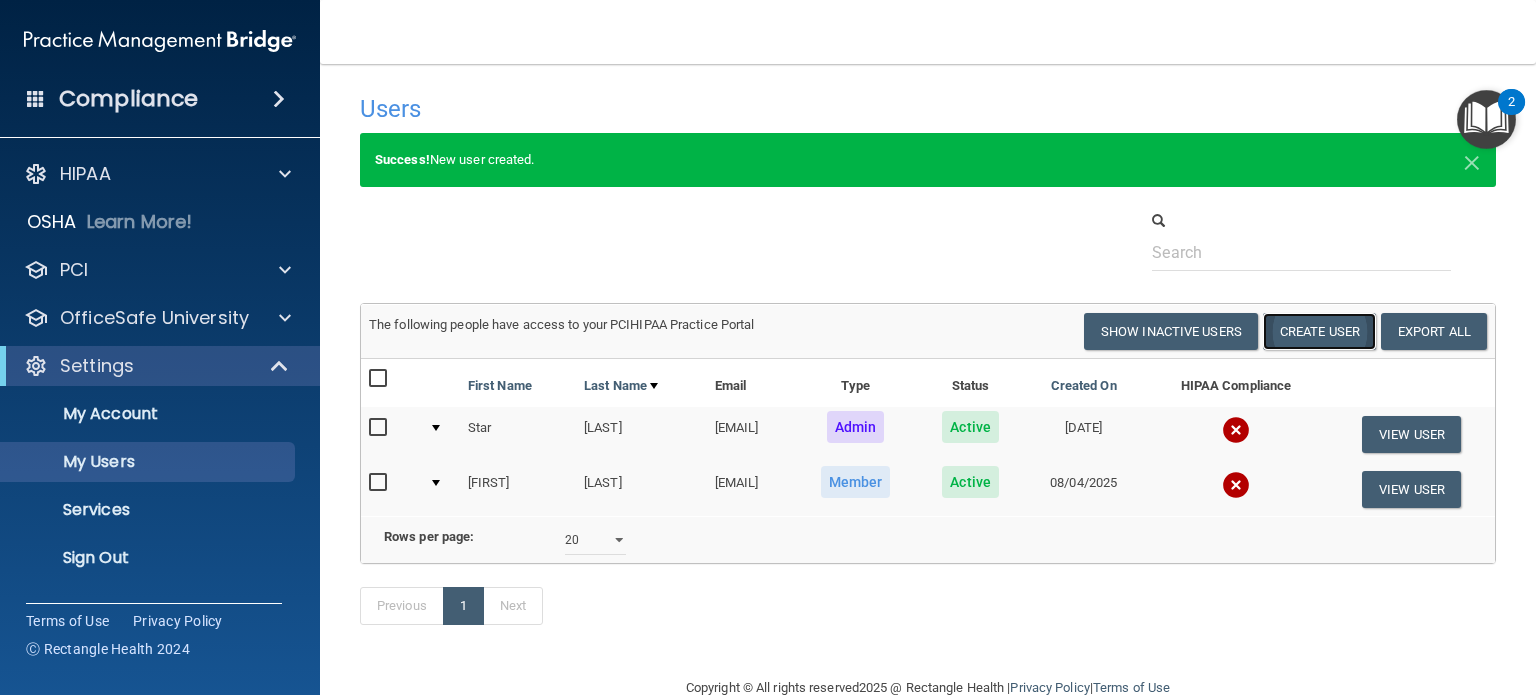click on "Create User" at bounding box center [1319, 331] 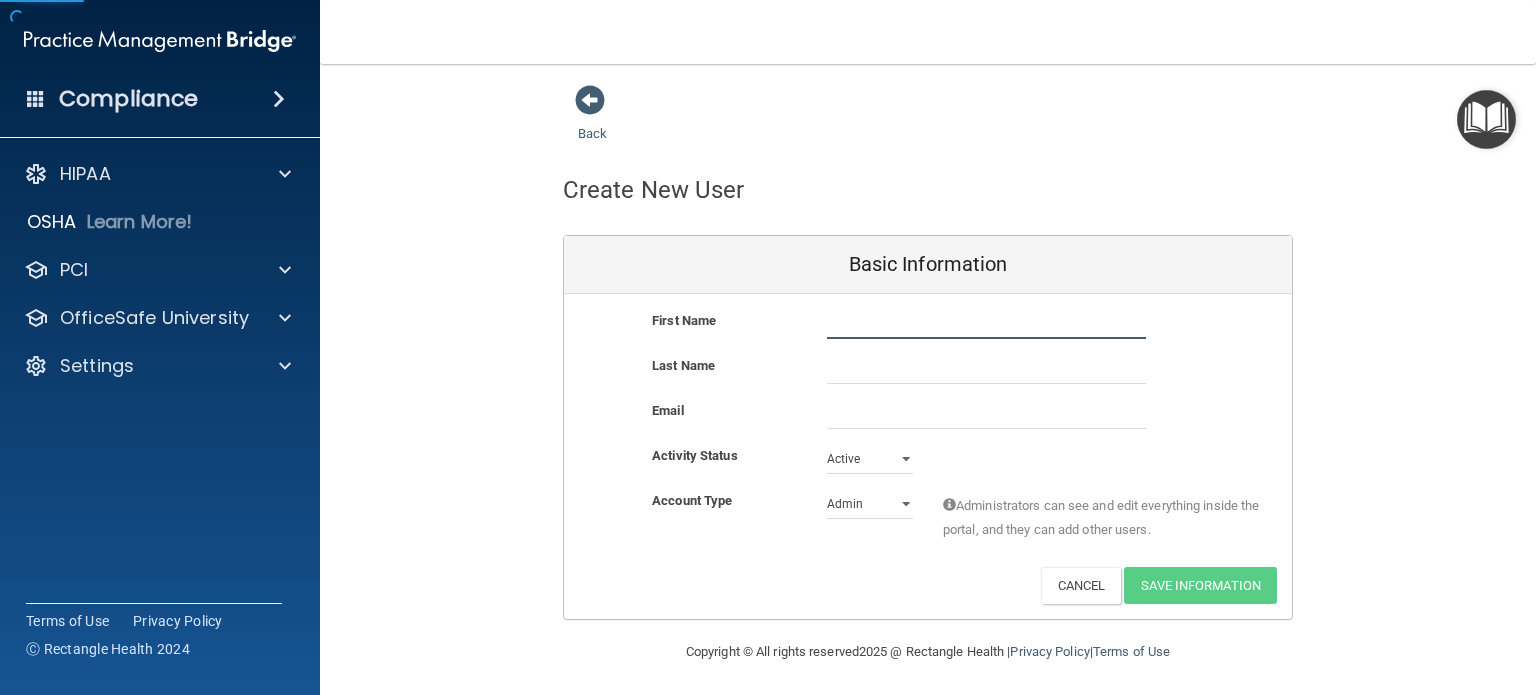 click at bounding box center [986, 324] 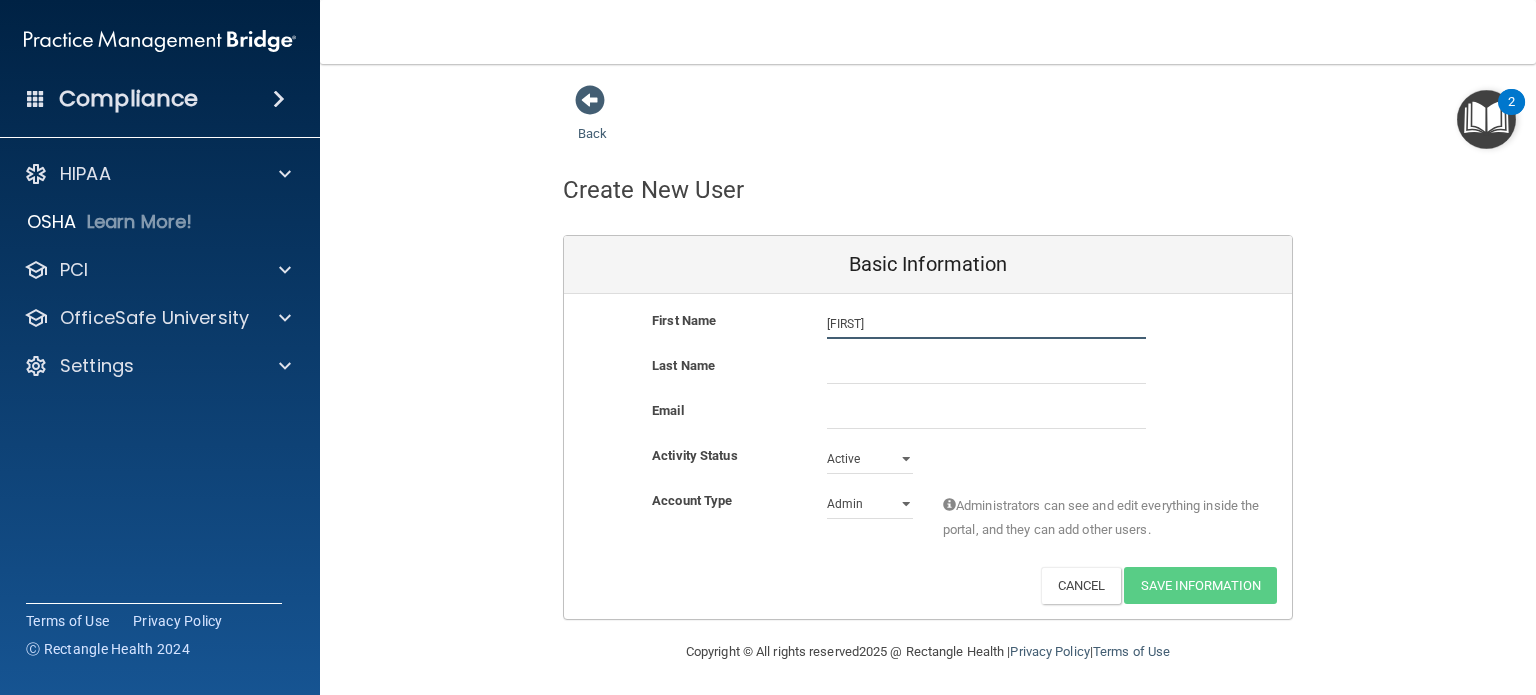 type on "Lisa" 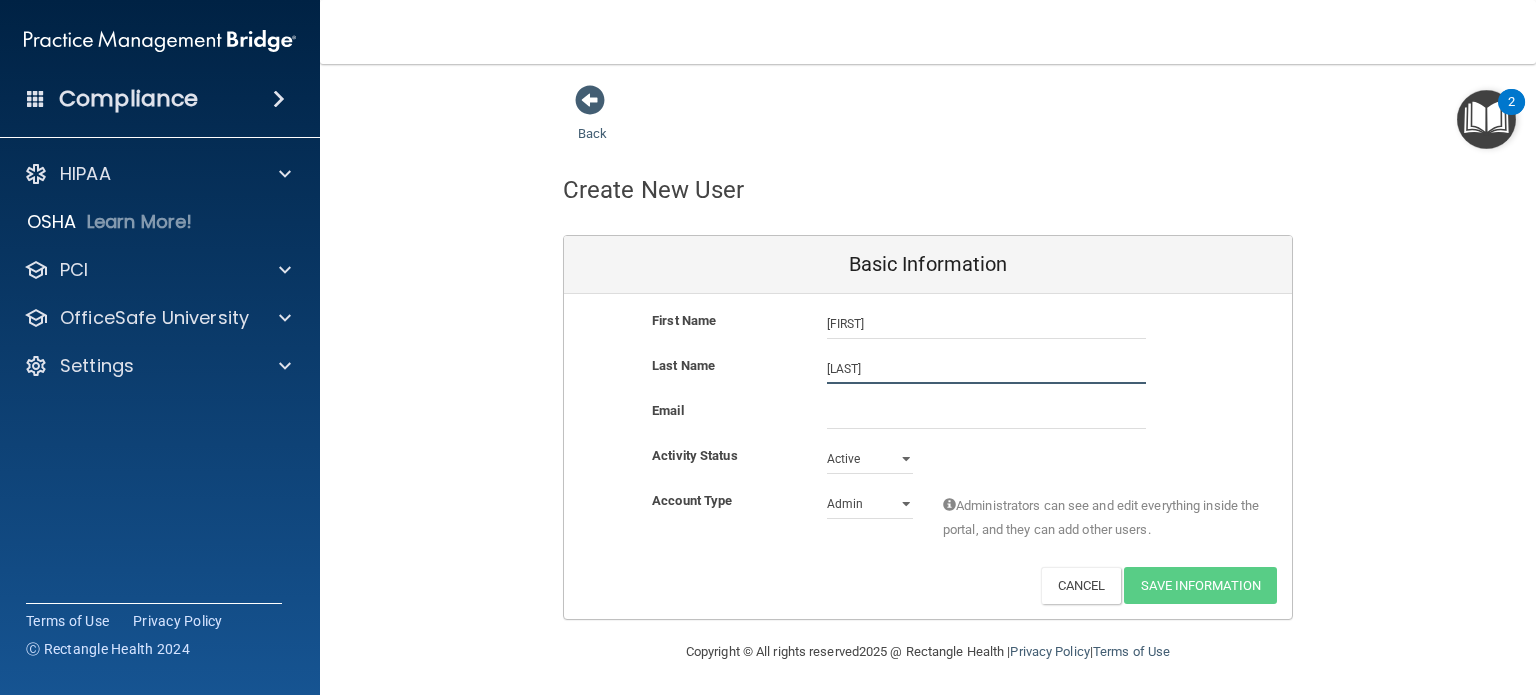 type on "Park" 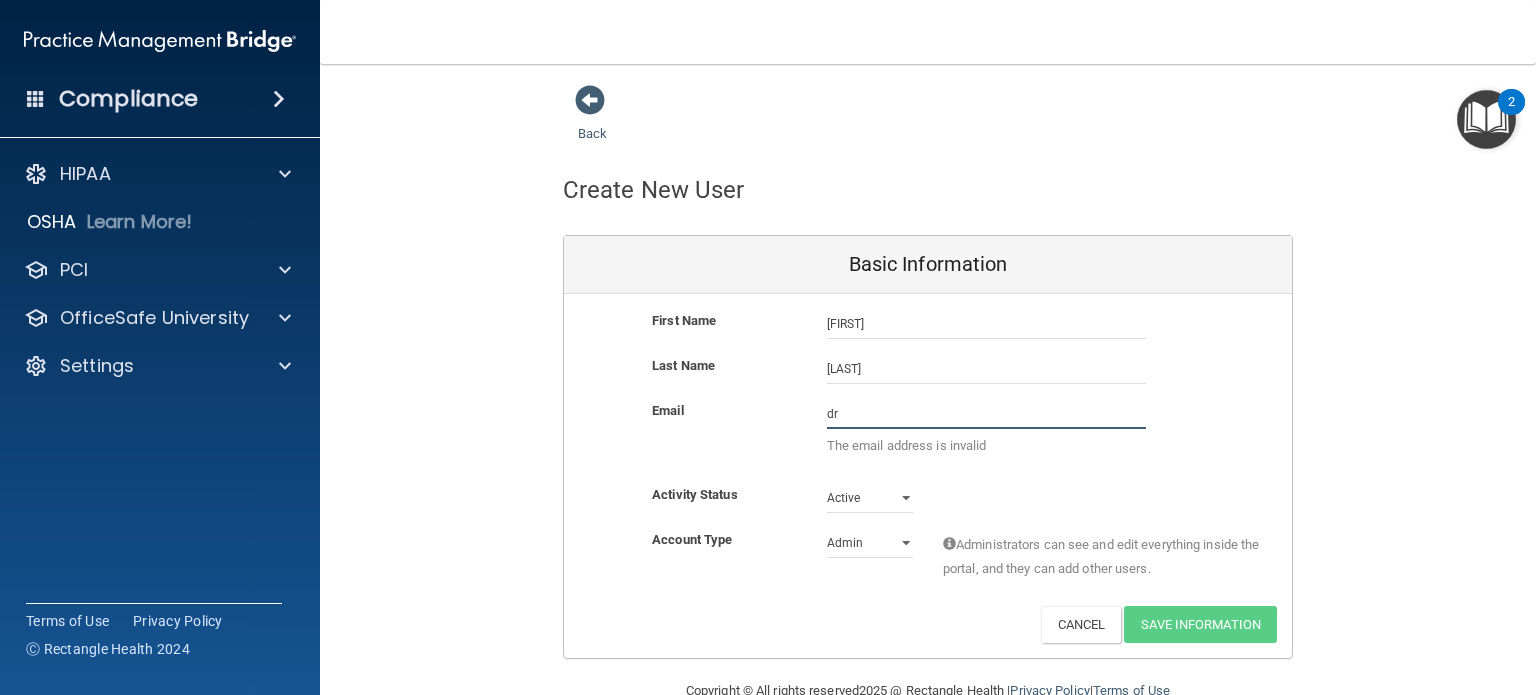 type on "DrPark@focalpointec.com" 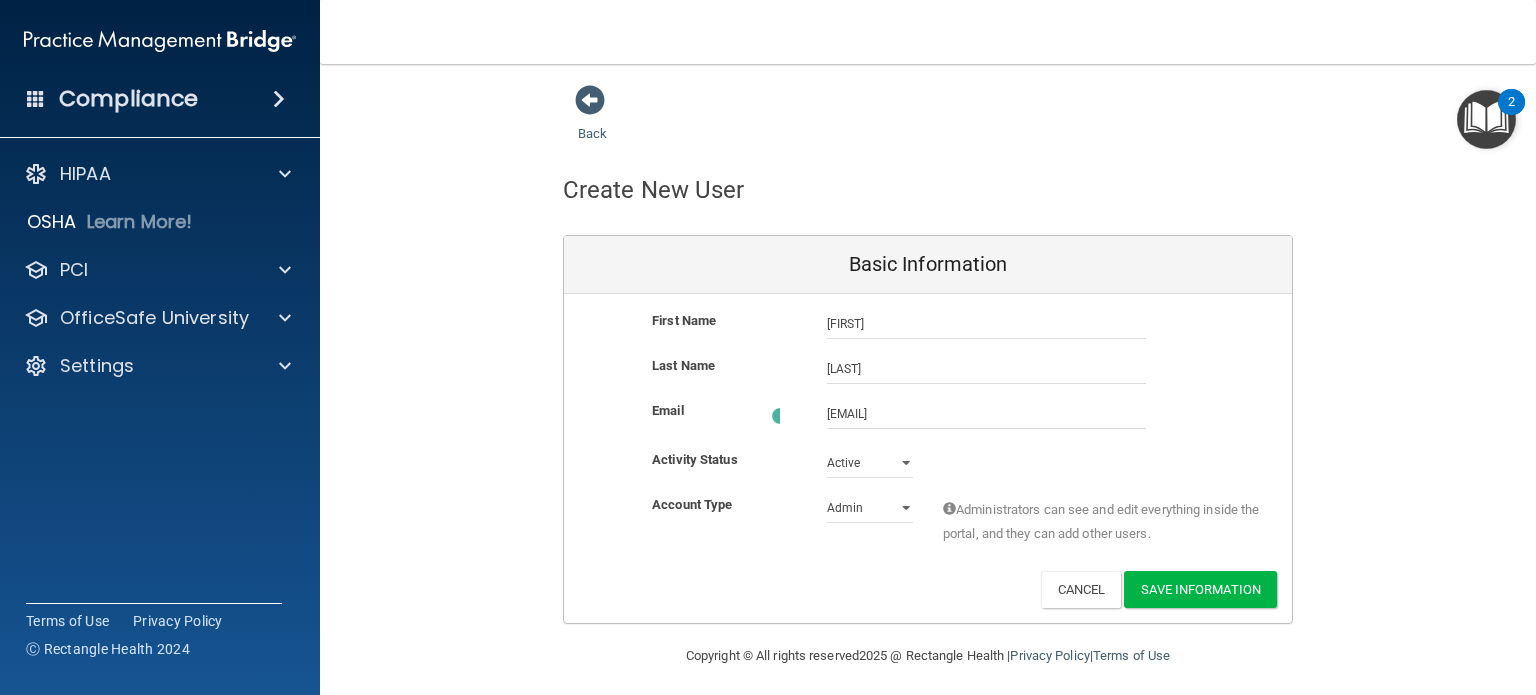 click on "Back              Create New User            Basic Information              First Name       Lisa Park   Lisa                   Last Name       Park                     Email           DrPark@focalpointec.com   DrPark@focalpointec.com                       Activity Status            Active          Active  Inactive                    Account Type        Practice Admin                  Admin  Member          Financial Institution          Business Associate Admin  Business Associate Member         Administrators can see and edit everything inside the portal, and they can add other users.                        Deactivate    Reset Password   Edit     Cancel   Save Information                   You've successfully edited Lisa`s Information.               Error! The user couldn't be saved.                 You've successfully saved {is_new? 'New User' : 'User Basic'} Information." at bounding box center [928, 354] 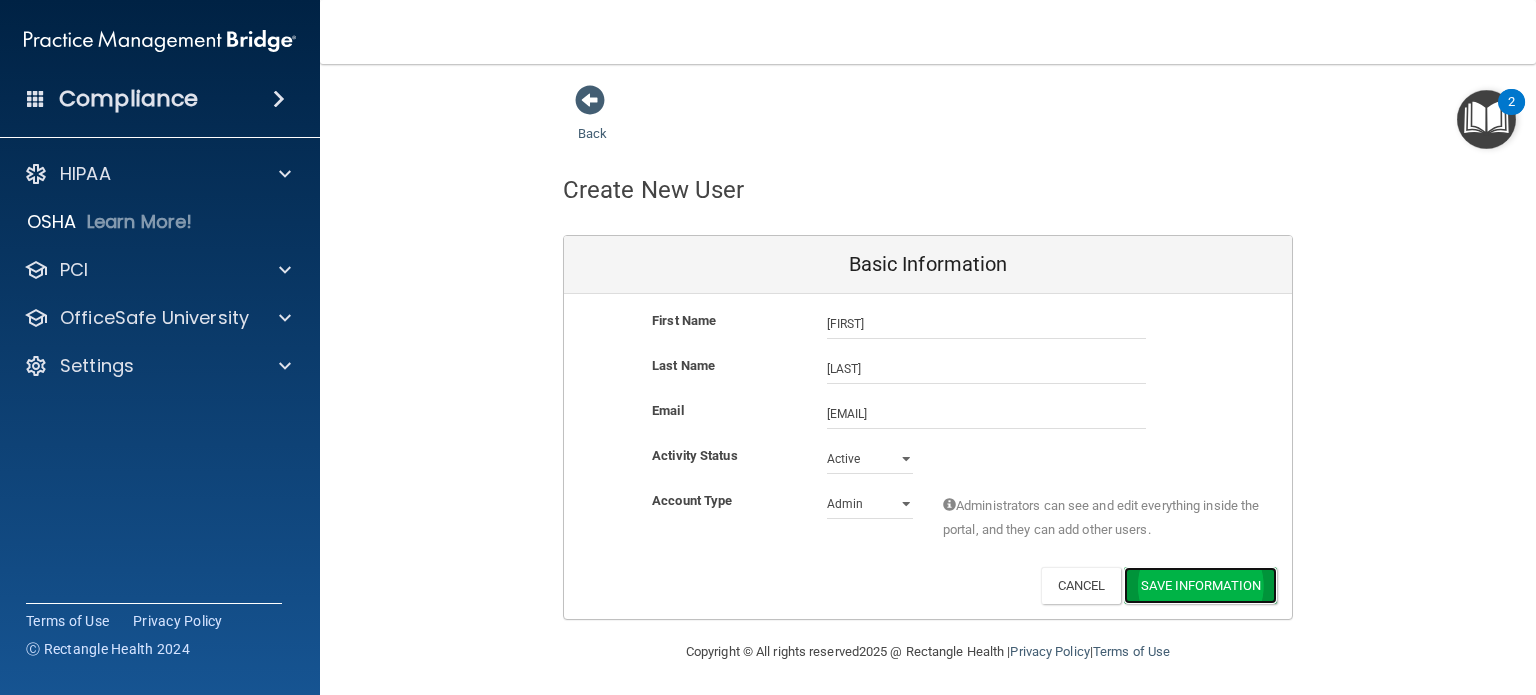 click on "Save Information" at bounding box center [1200, 585] 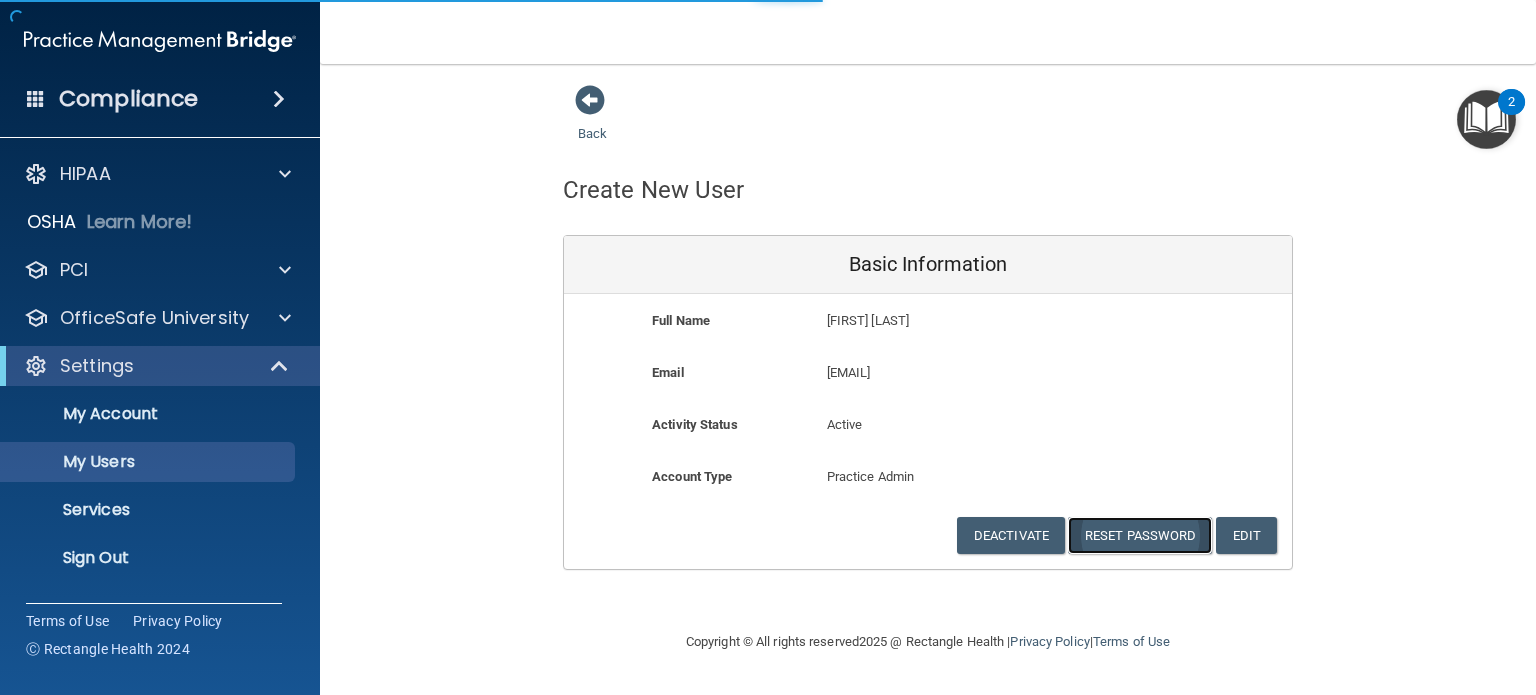 click on "Reset Password" at bounding box center [1140, 535] 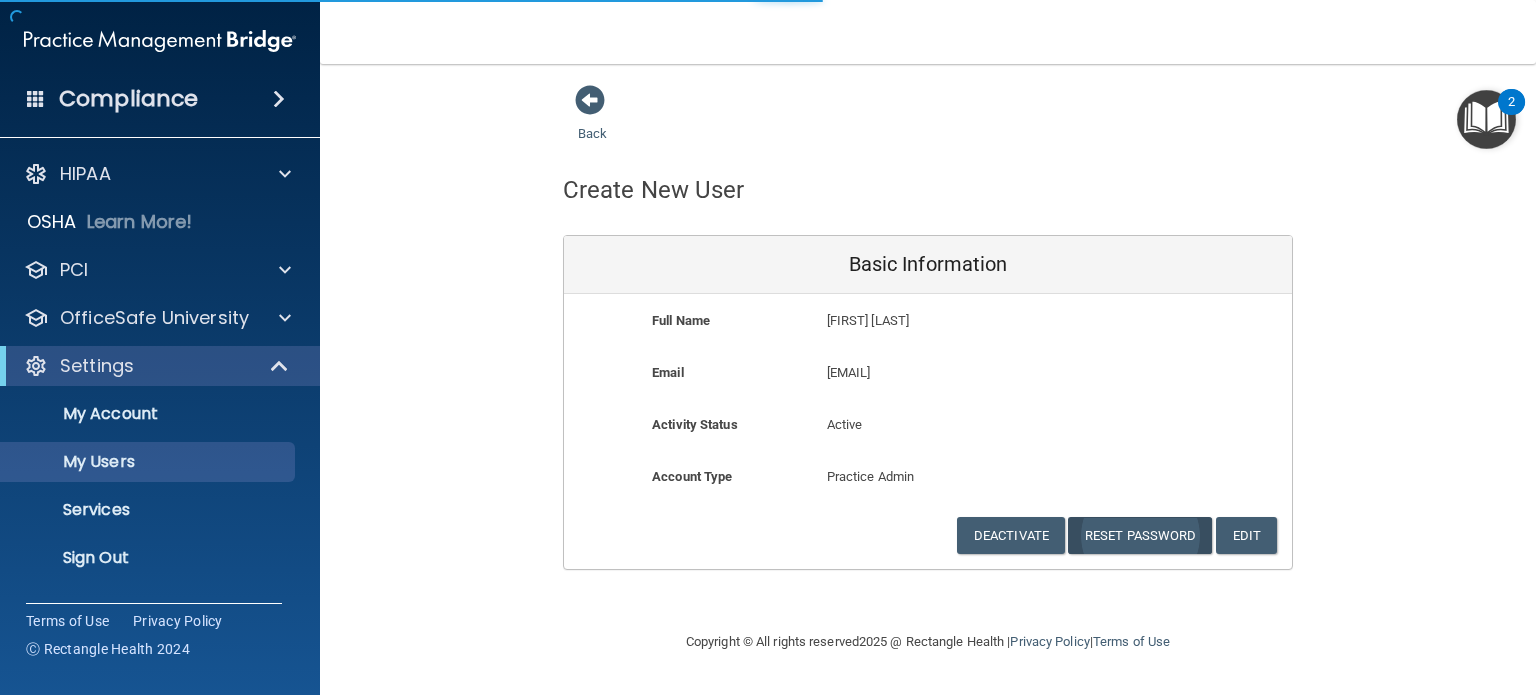 select on "20" 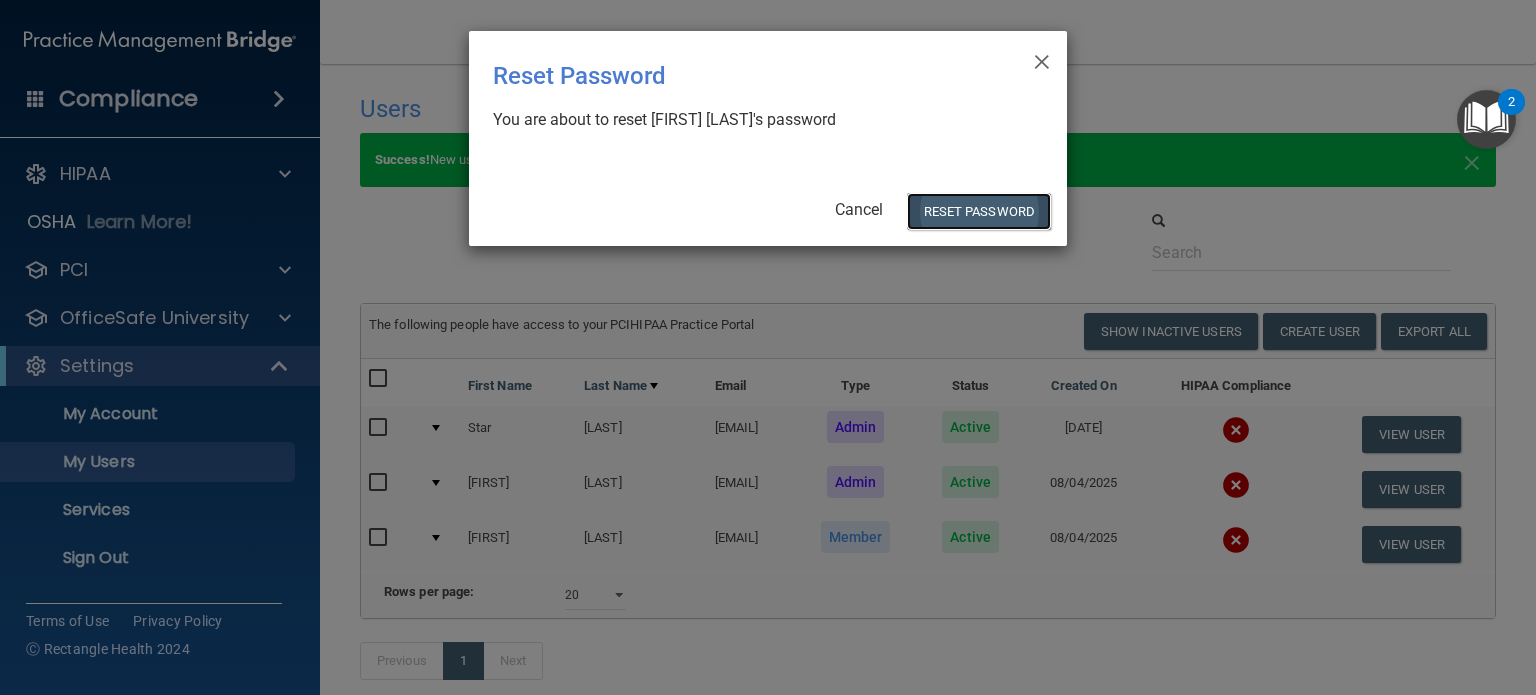 click on "Reset Password" at bounding box center [979, 211] 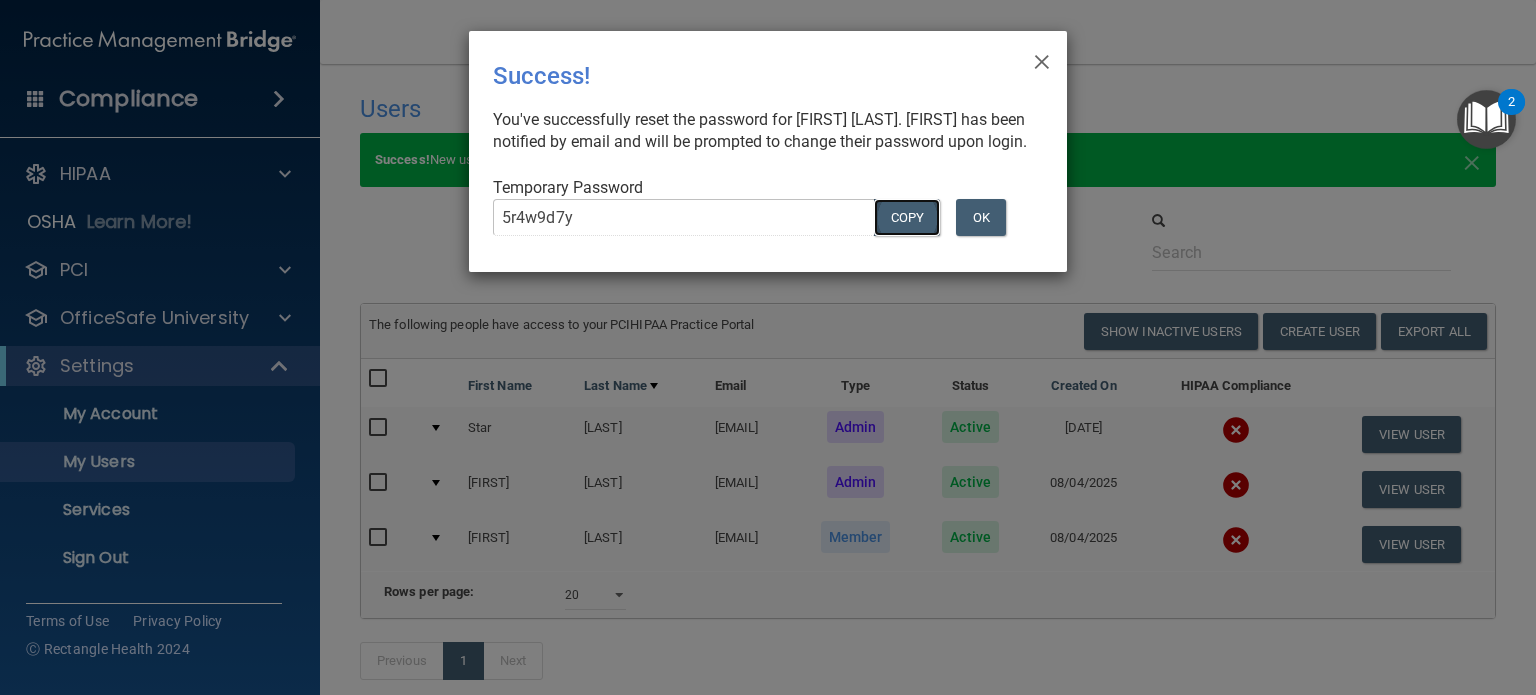 click on "COPY" at bounding box center (907, 217) 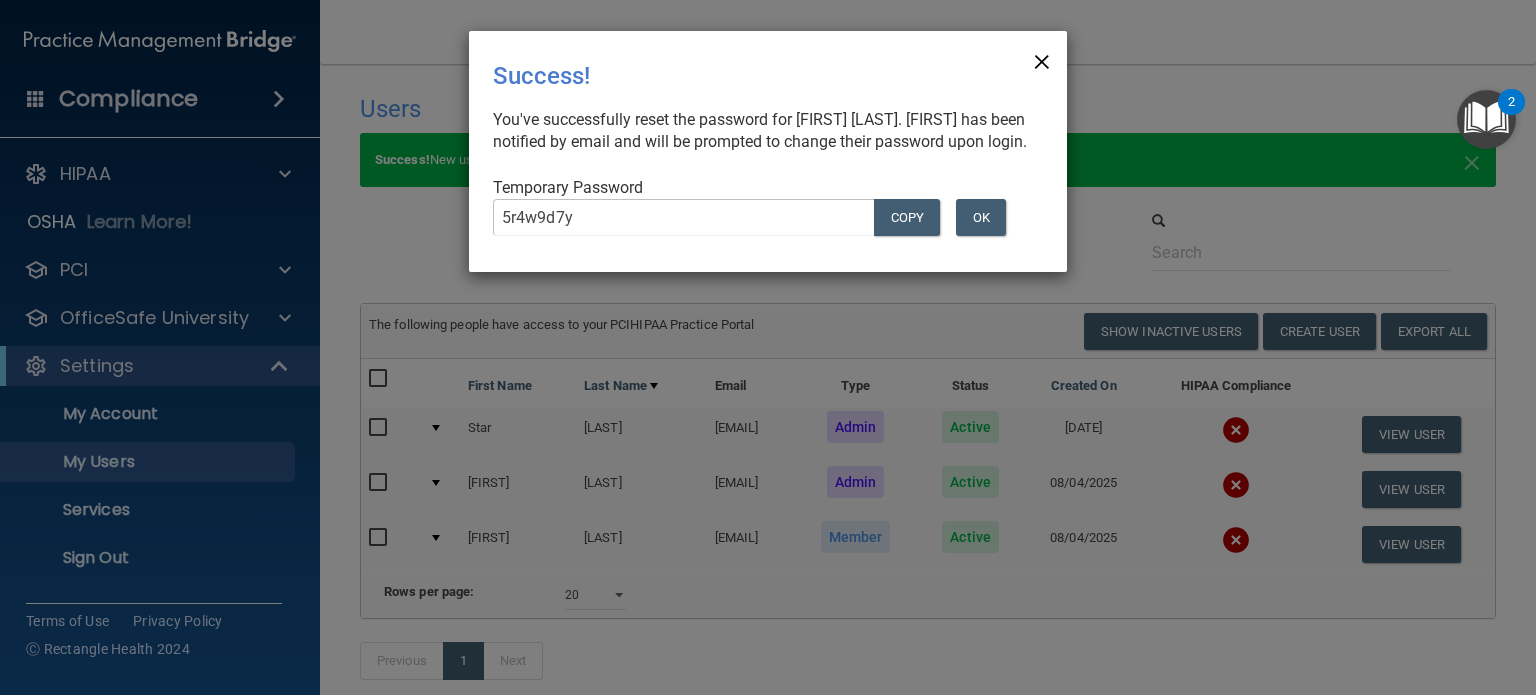 click on "×" at bounding box center [1042, 59] 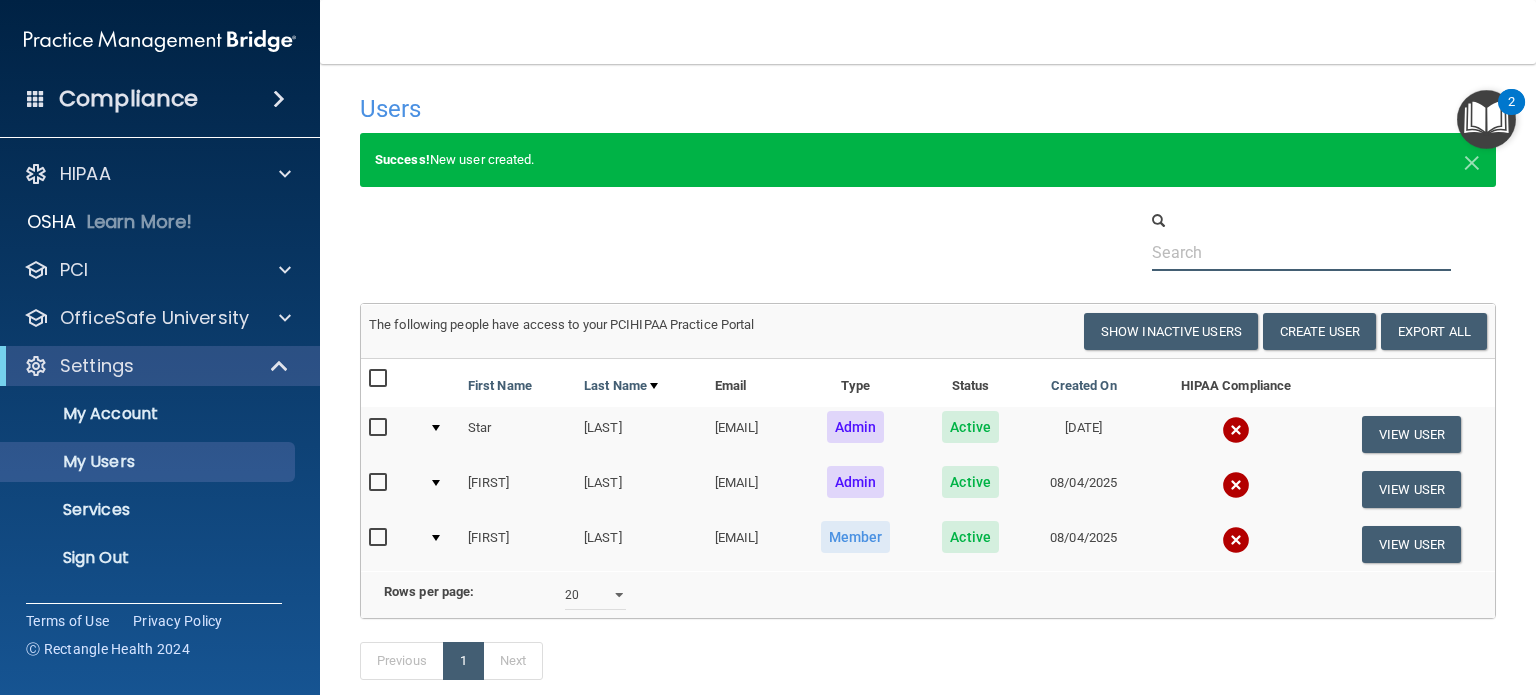 click at bounding box center (928, 240) 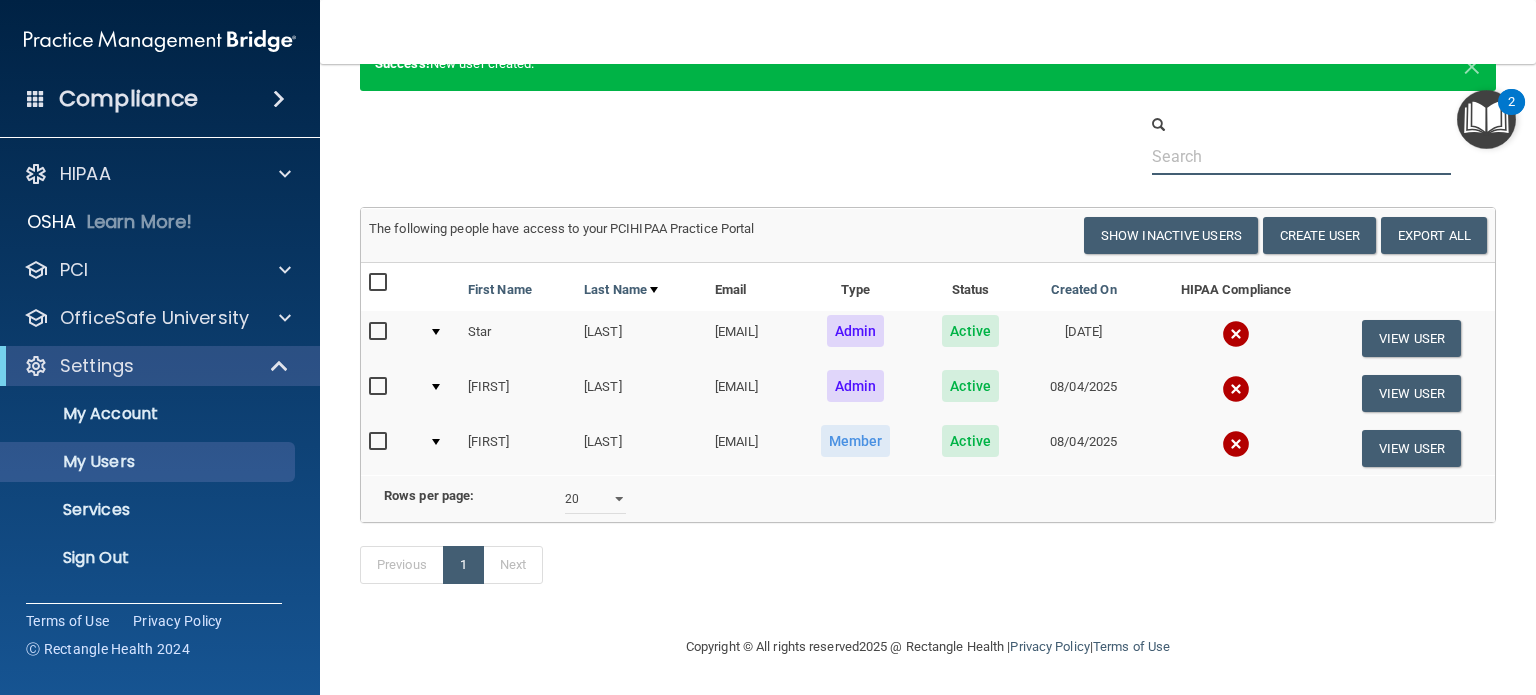 scroll, scrollTop: 123, scrollLeft: 0, axis: vertical 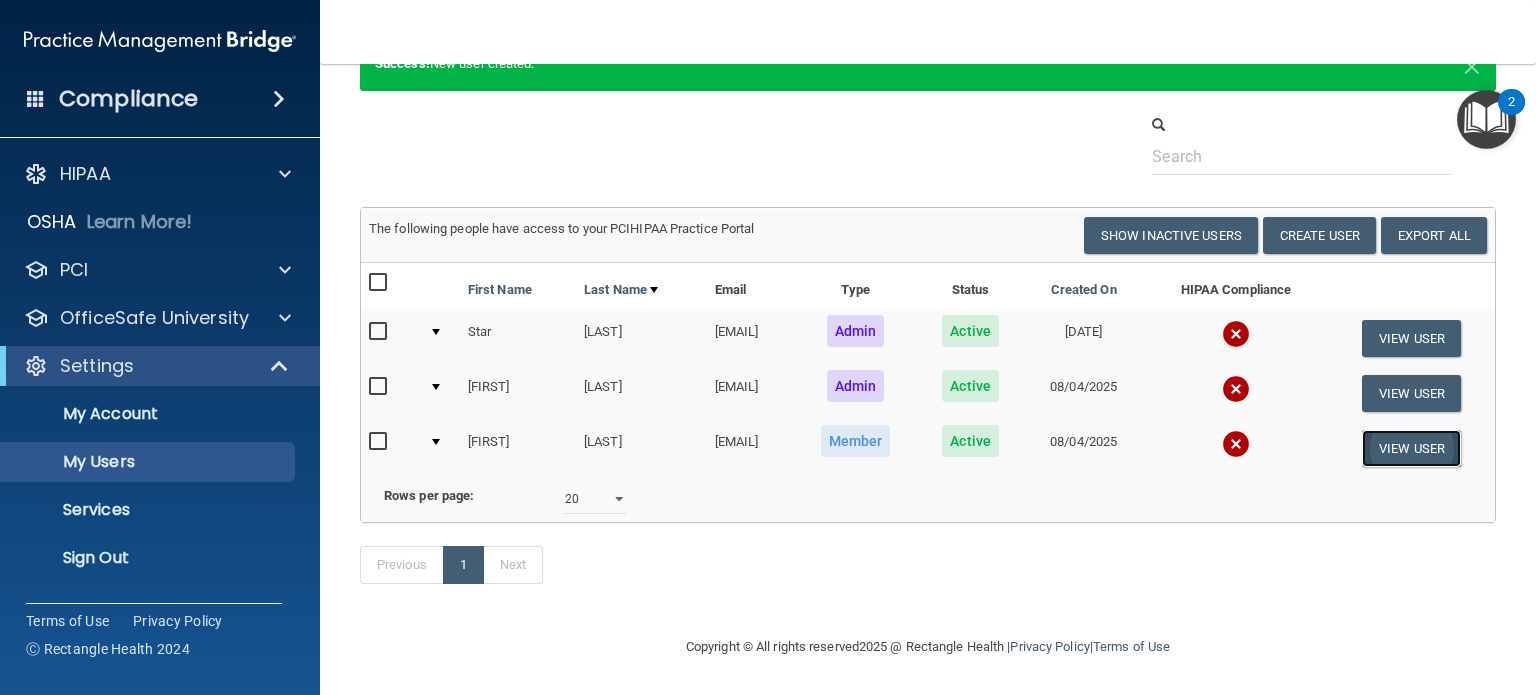 click on "View User" at bounding box center (1411, 448) 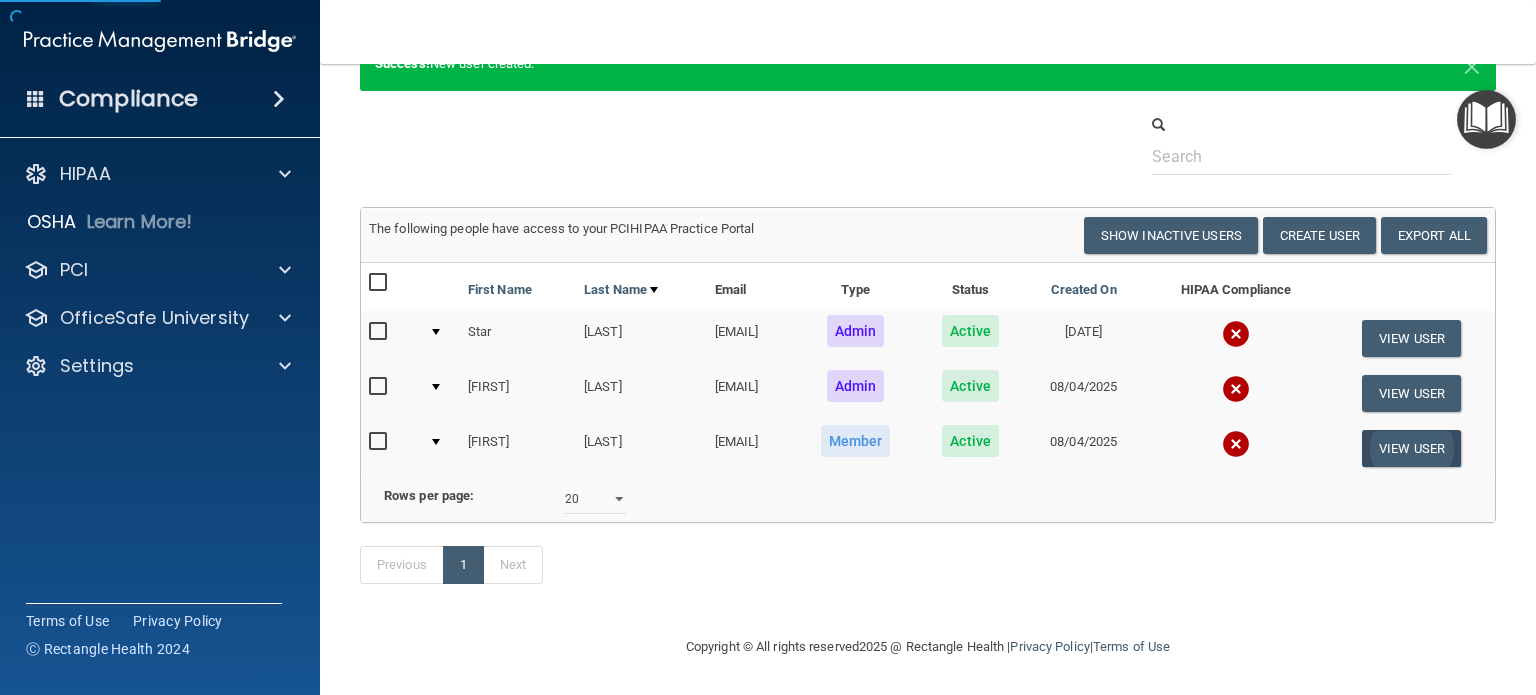 scroll, scrollTop: 0, scrollLeft: 0, axis: both 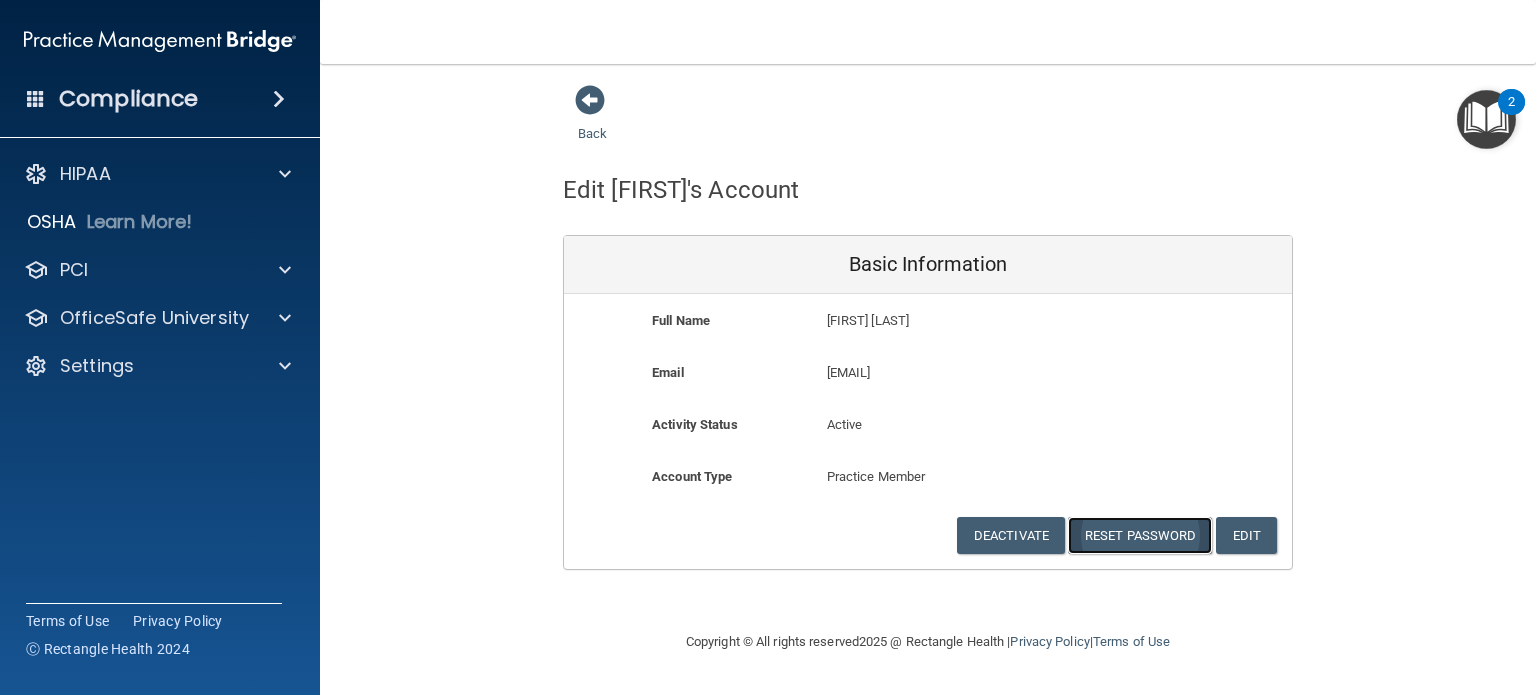 click on "Reset Password" at bounding box center [1140, 535] 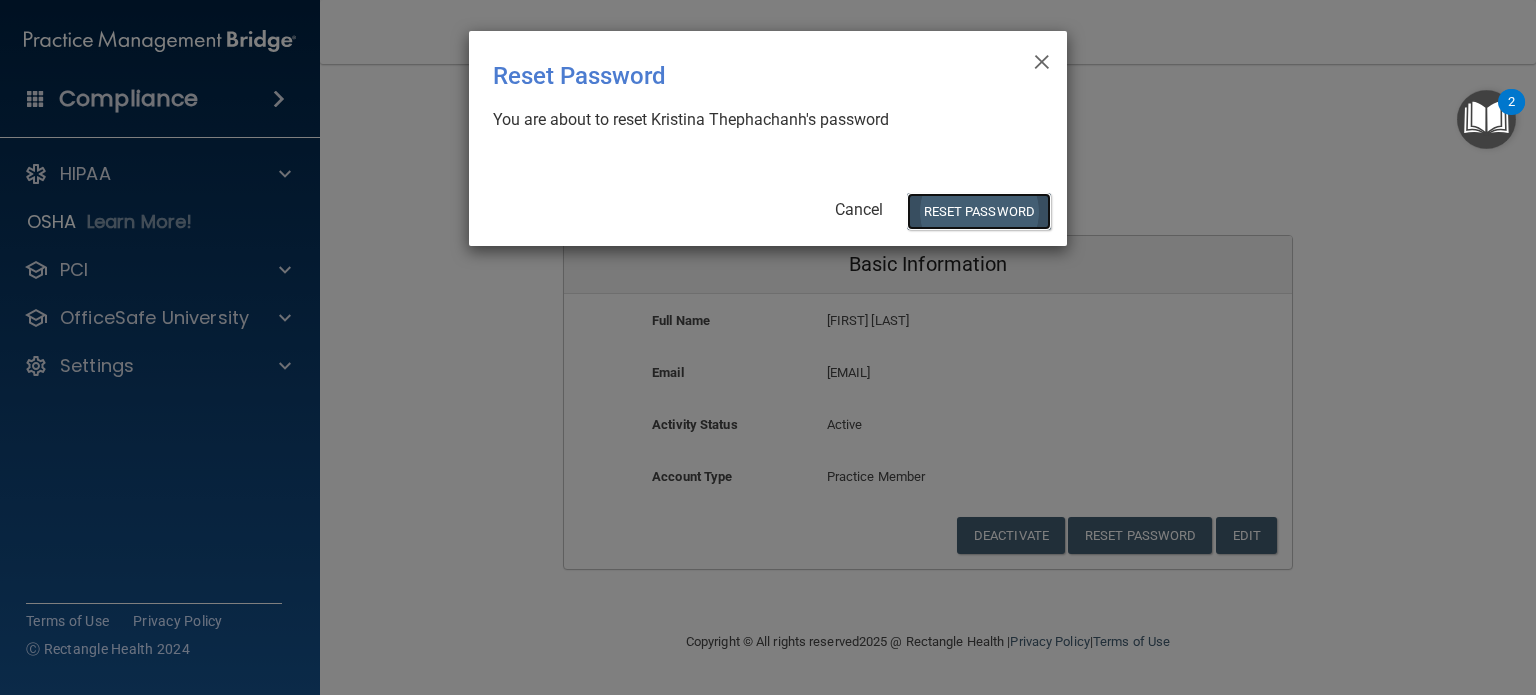 click on "Reset Password" at bounding box center (979, 211) 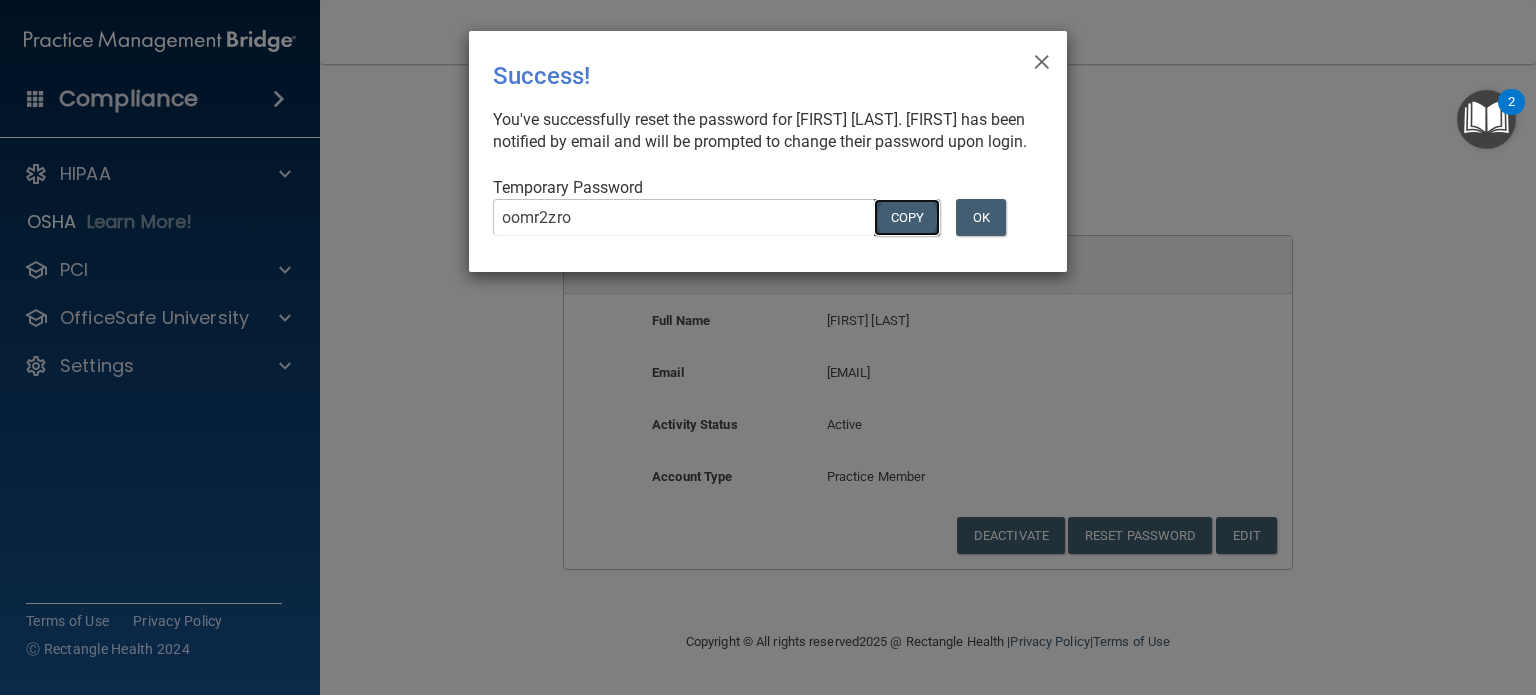 click on "COPY" at bounding box center [907, 217] 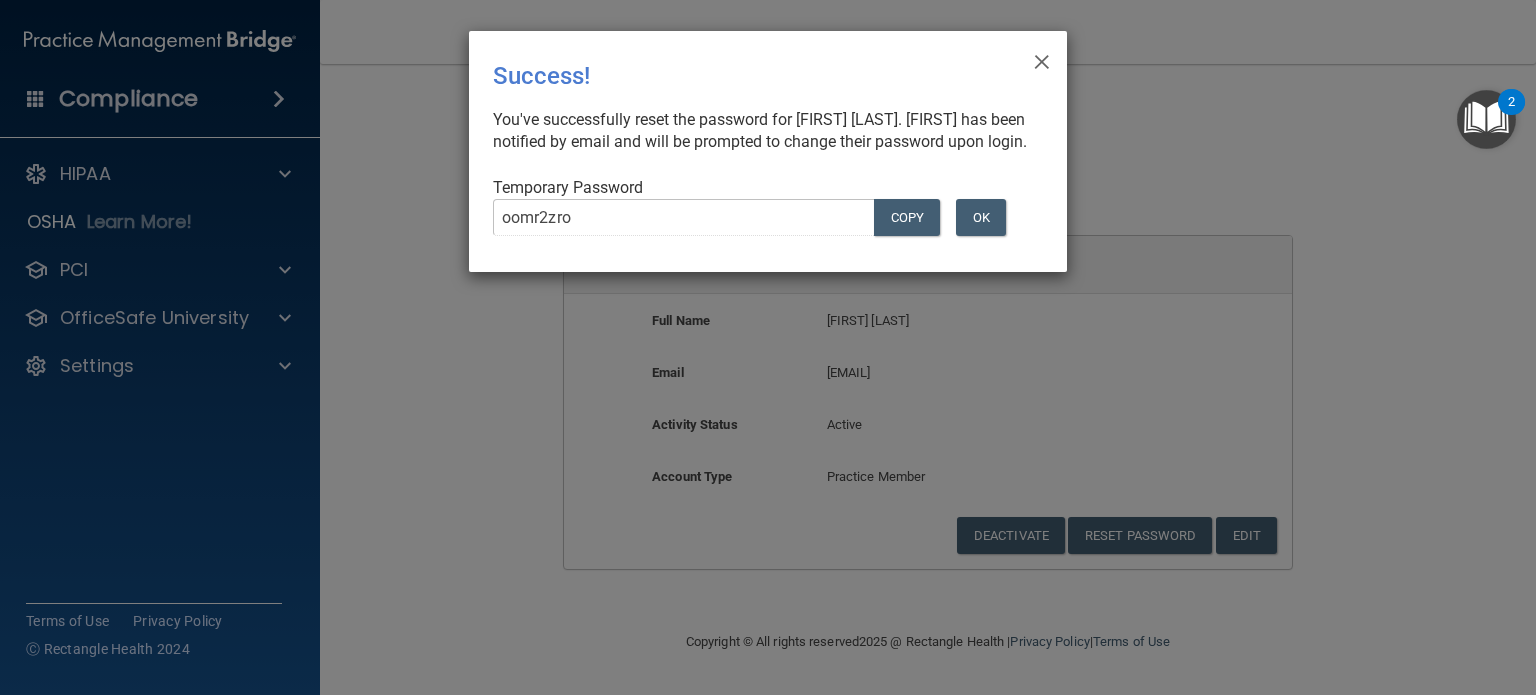 click on "You've successfully reset the password for Kristina Thephachanh. Kristina has been notified by email and will be prompted to change their password upon login." at bounding box center (760, 131) 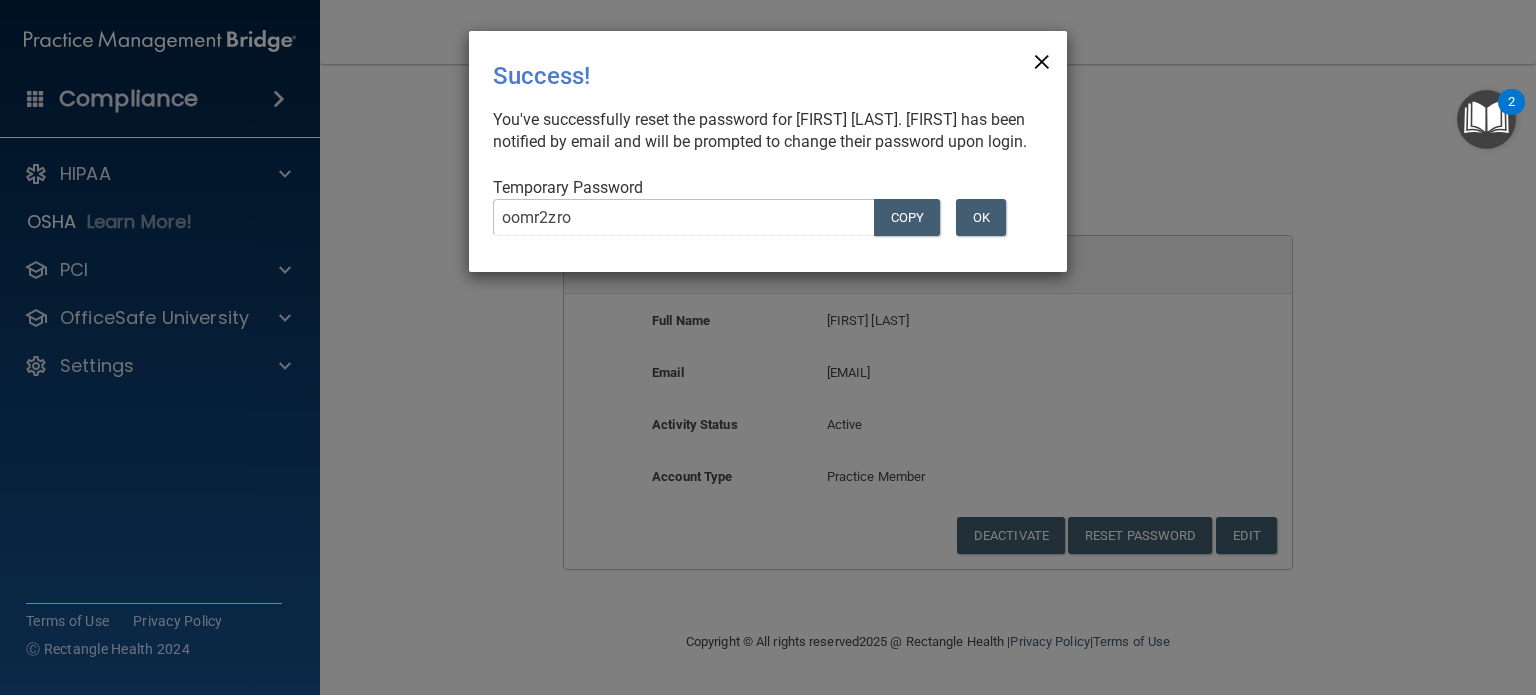 click on "×" at bounding box center [1042, 59] 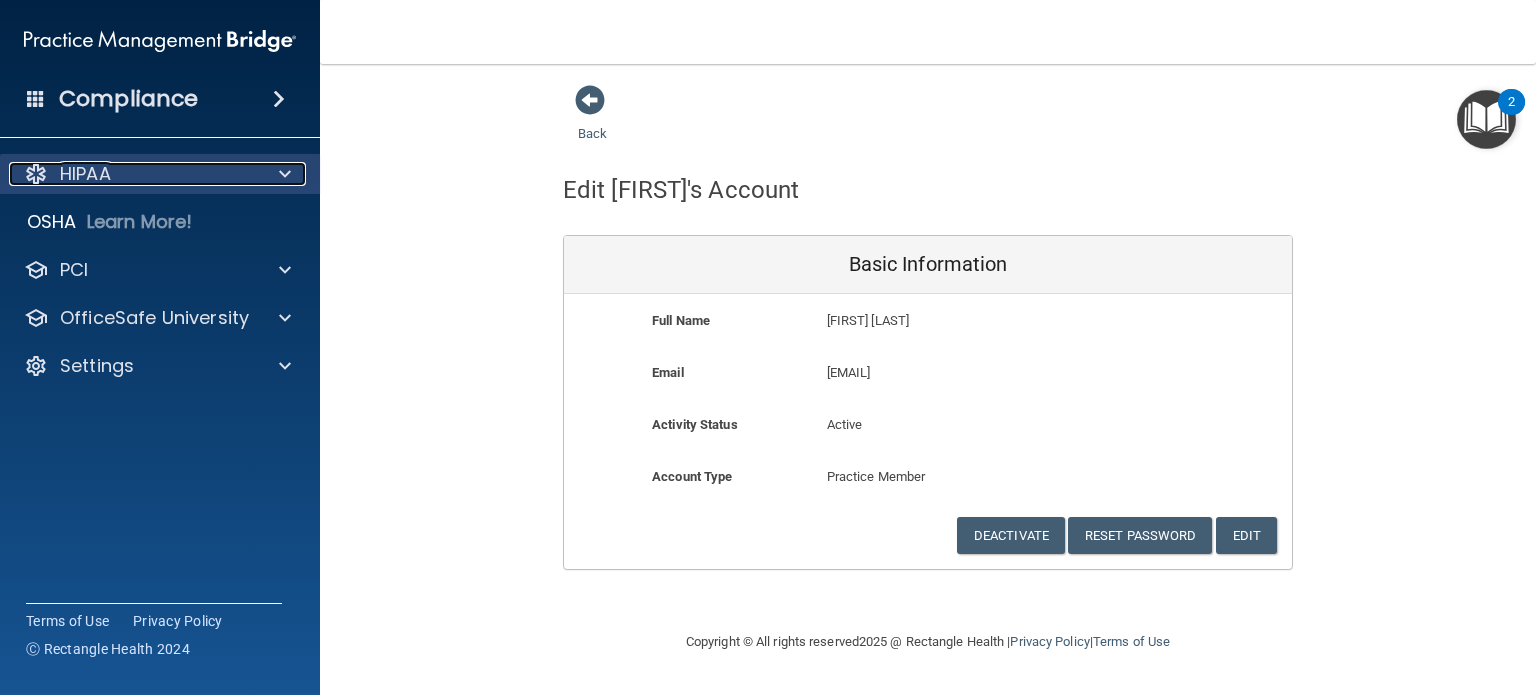 click on "HIPAA" at bounding box center (133, 174) 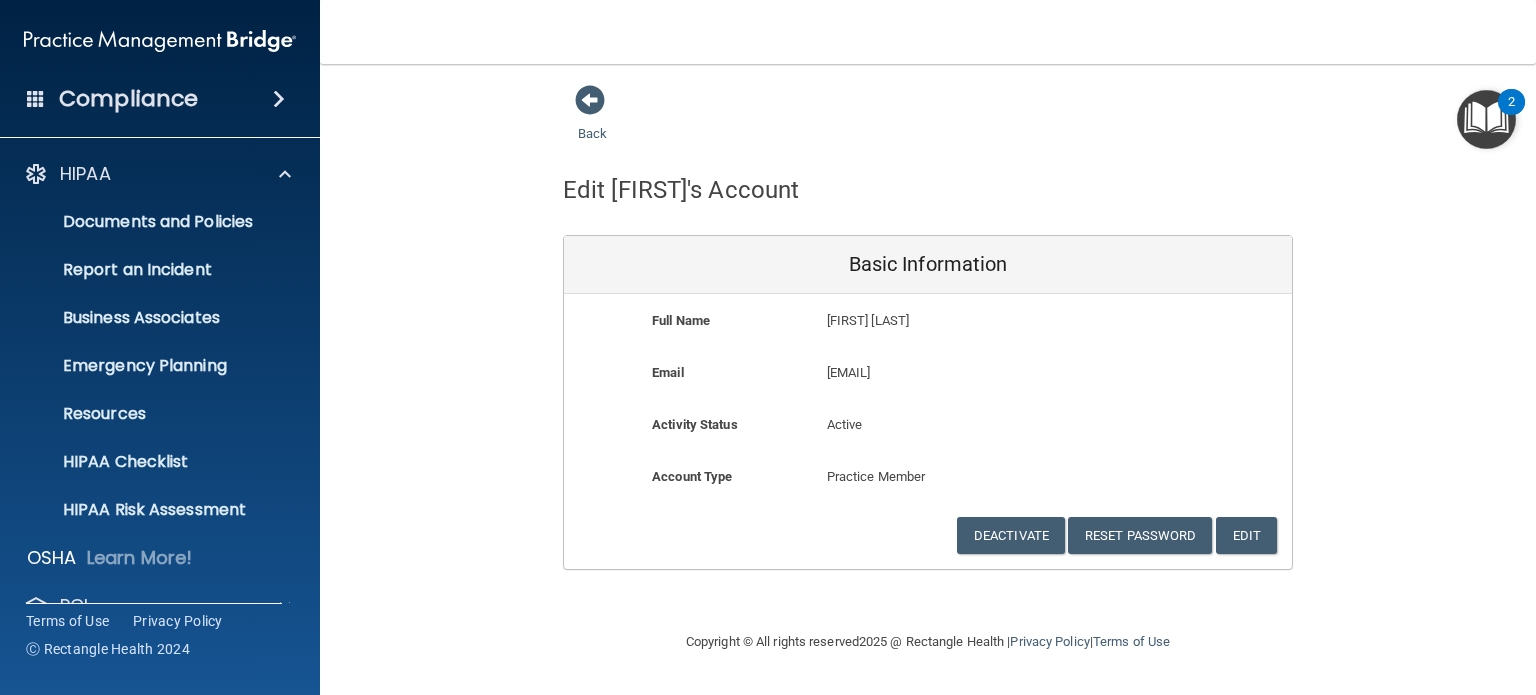 click on "Compliance" at bounding box center [128, 99] 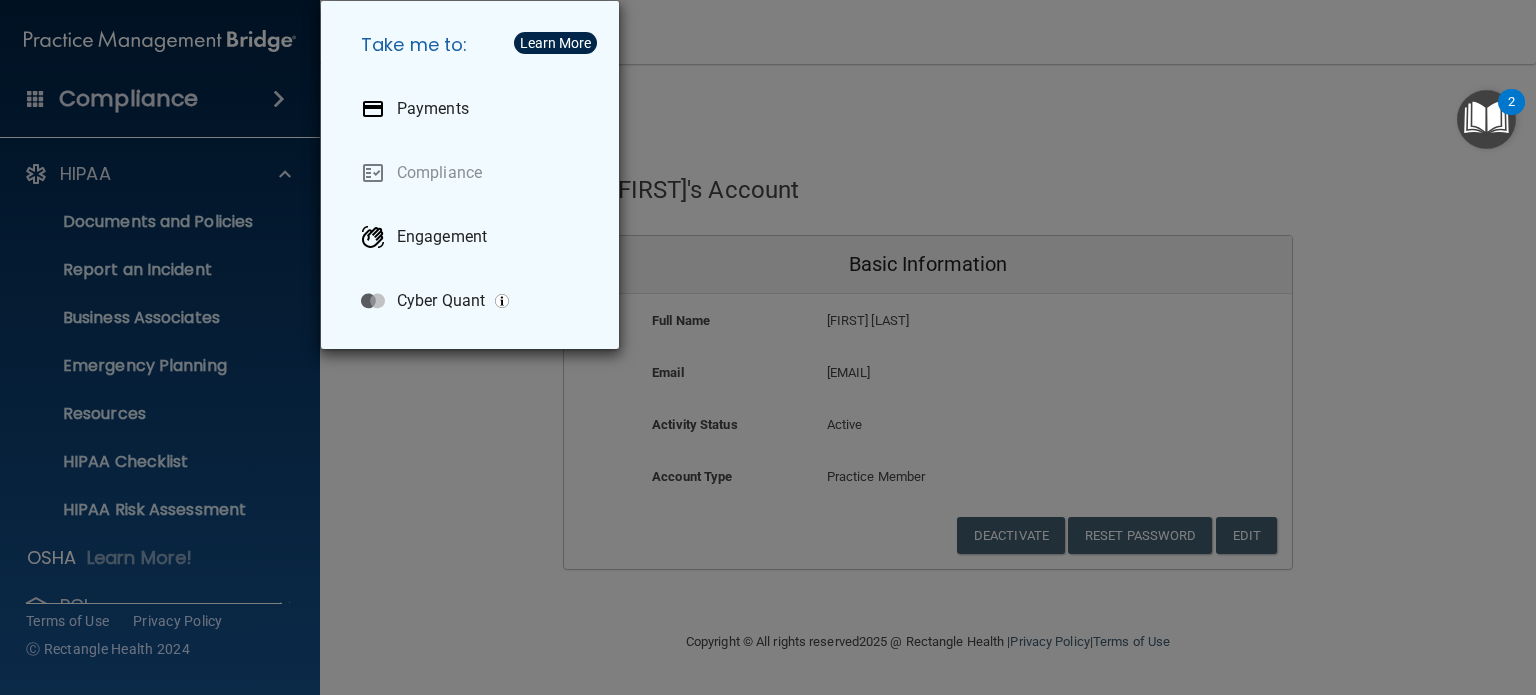 click on "Take me to:             Payments                   Compliance                     Engagement                     Cyber Quant" at bounding box center [768, 347] 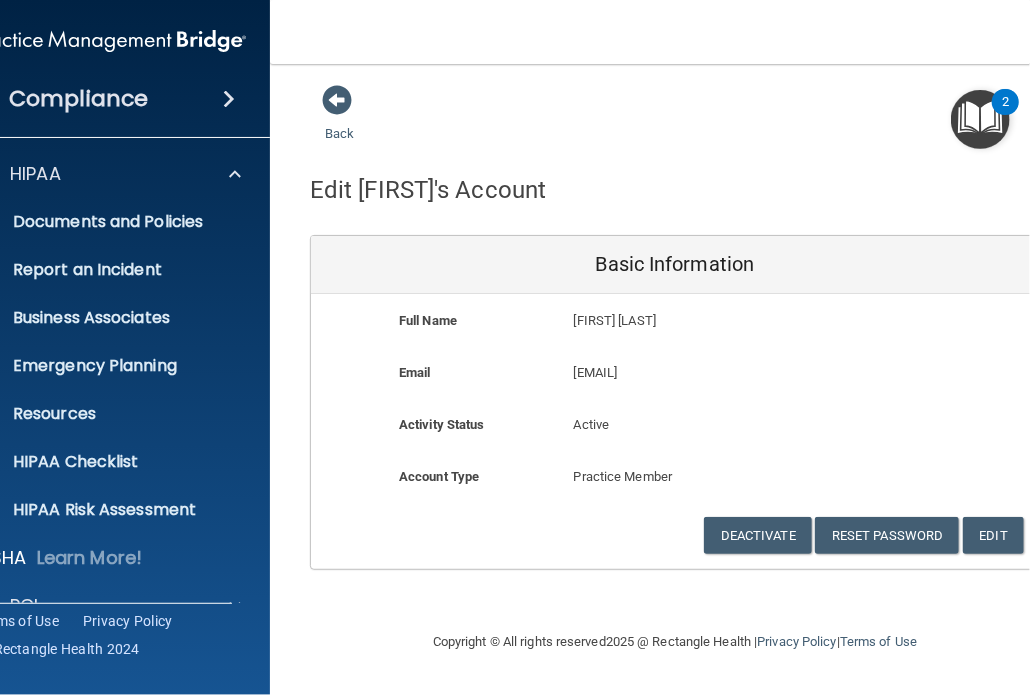 click on "Compliance" at bounding box center (110, 99) 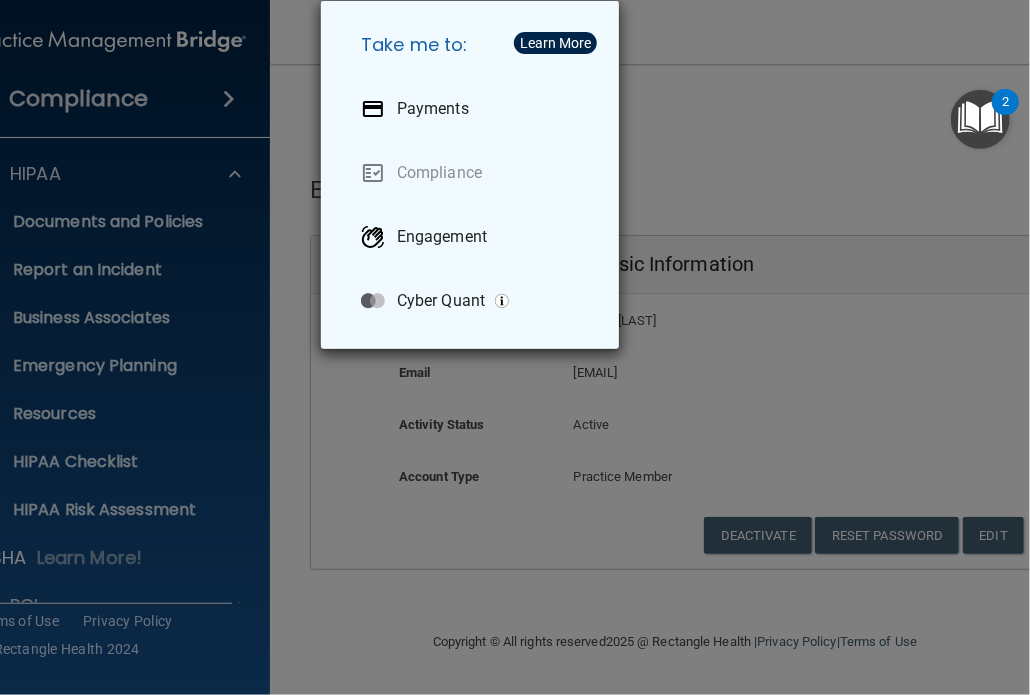 click on "Learn More" at bounding box center (555, 43) 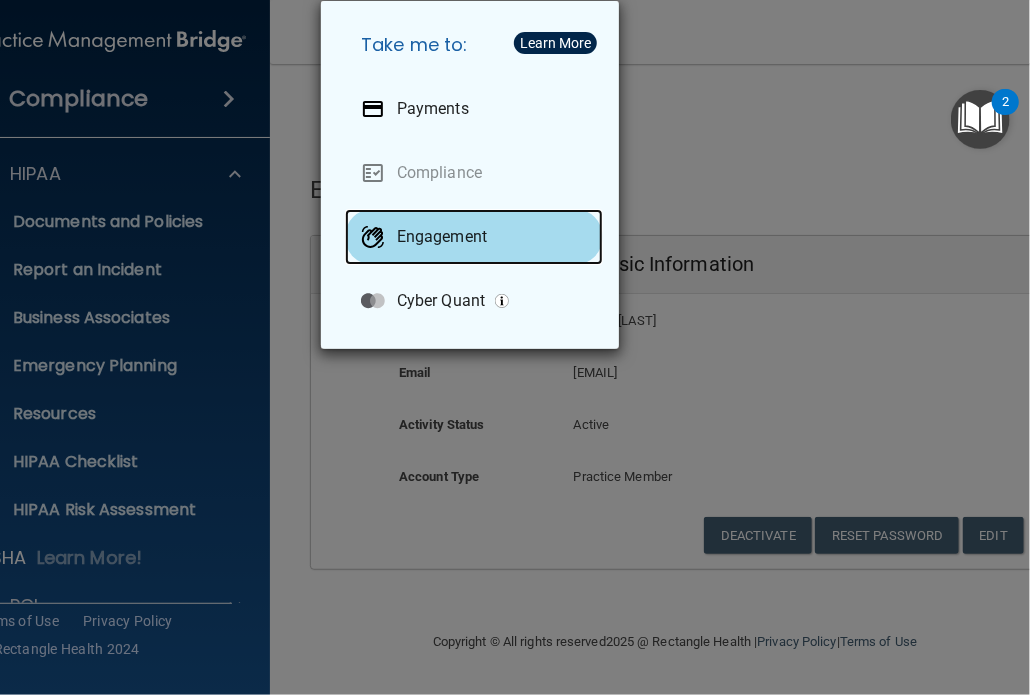 click on "Engagement" at bounding box center (474, 237) 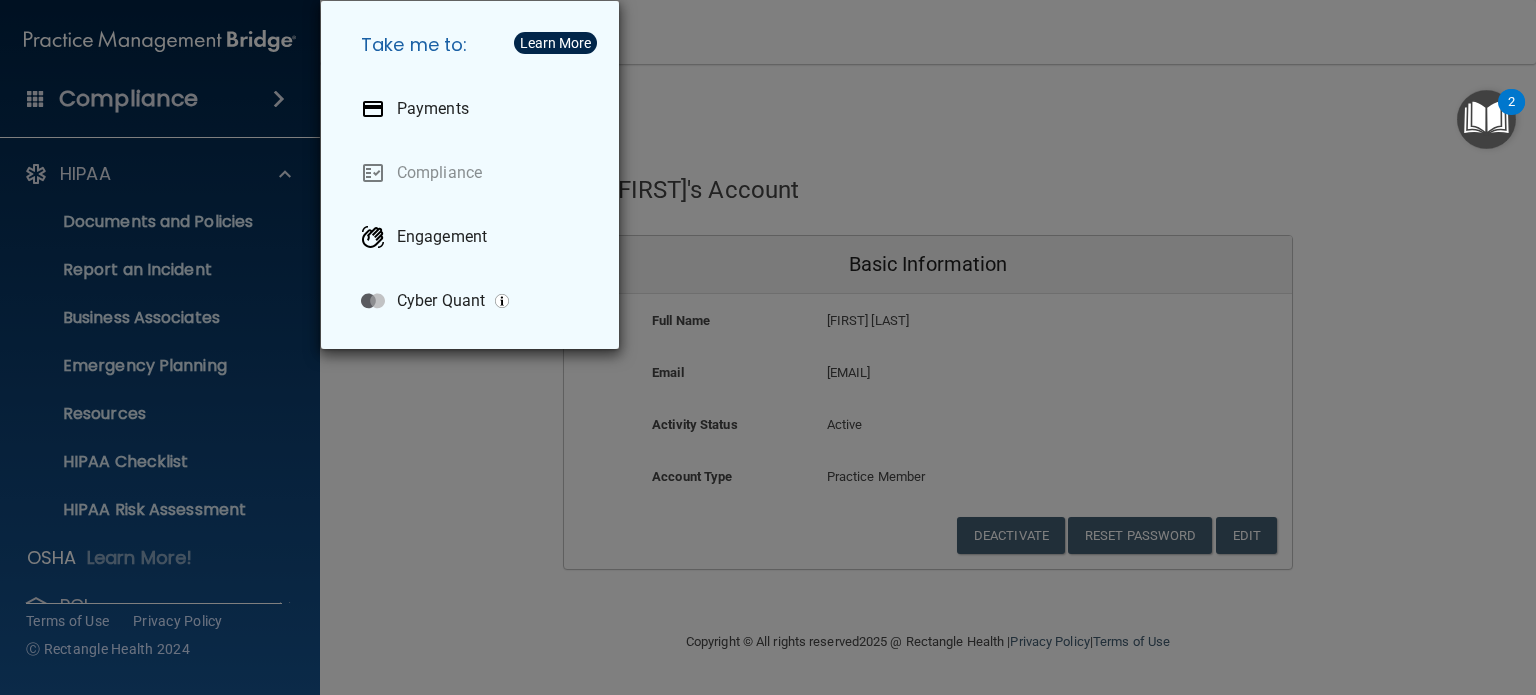 click on "Take me to:             Payments                   Compliance                     Engagement                     Cyber Quant" at bounding box center [768, 347] 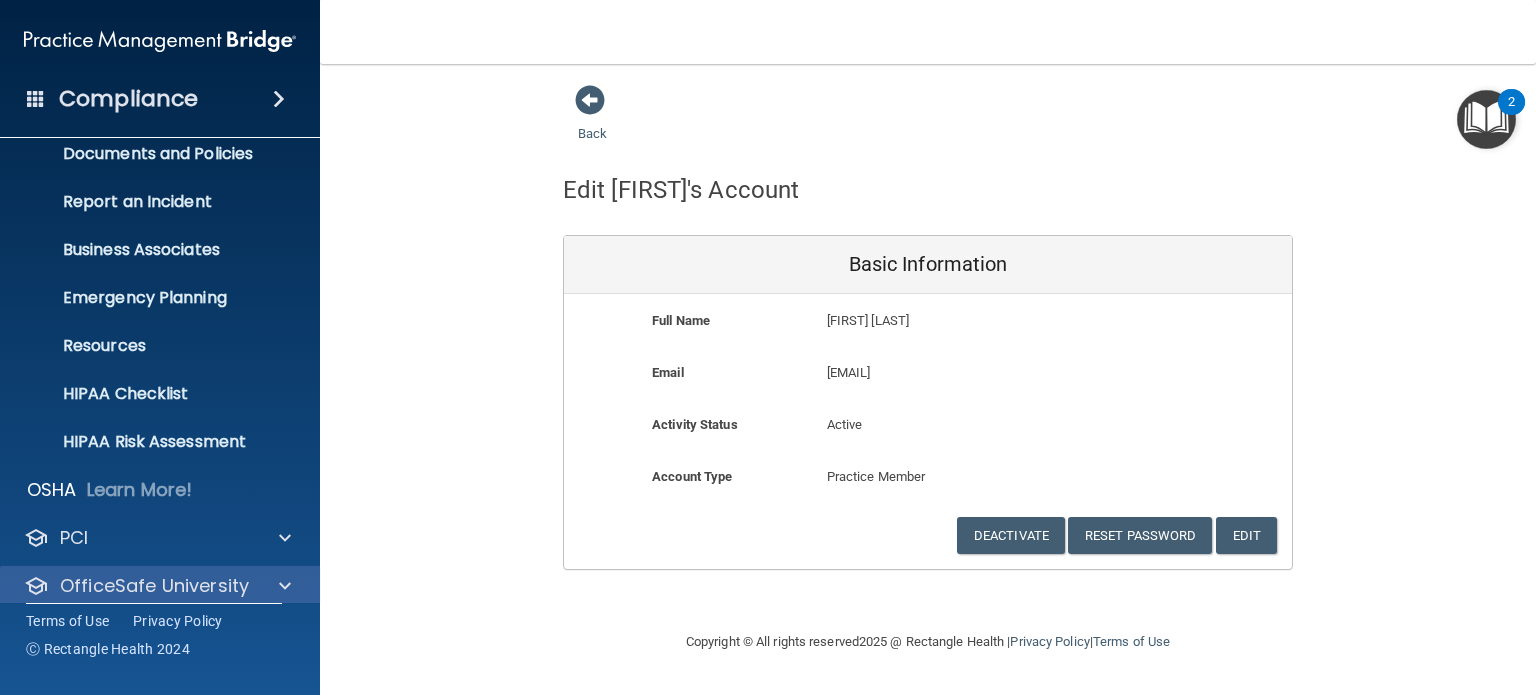 scroll, scrollTop: 134, scrollLeft: 0, axis: vertical 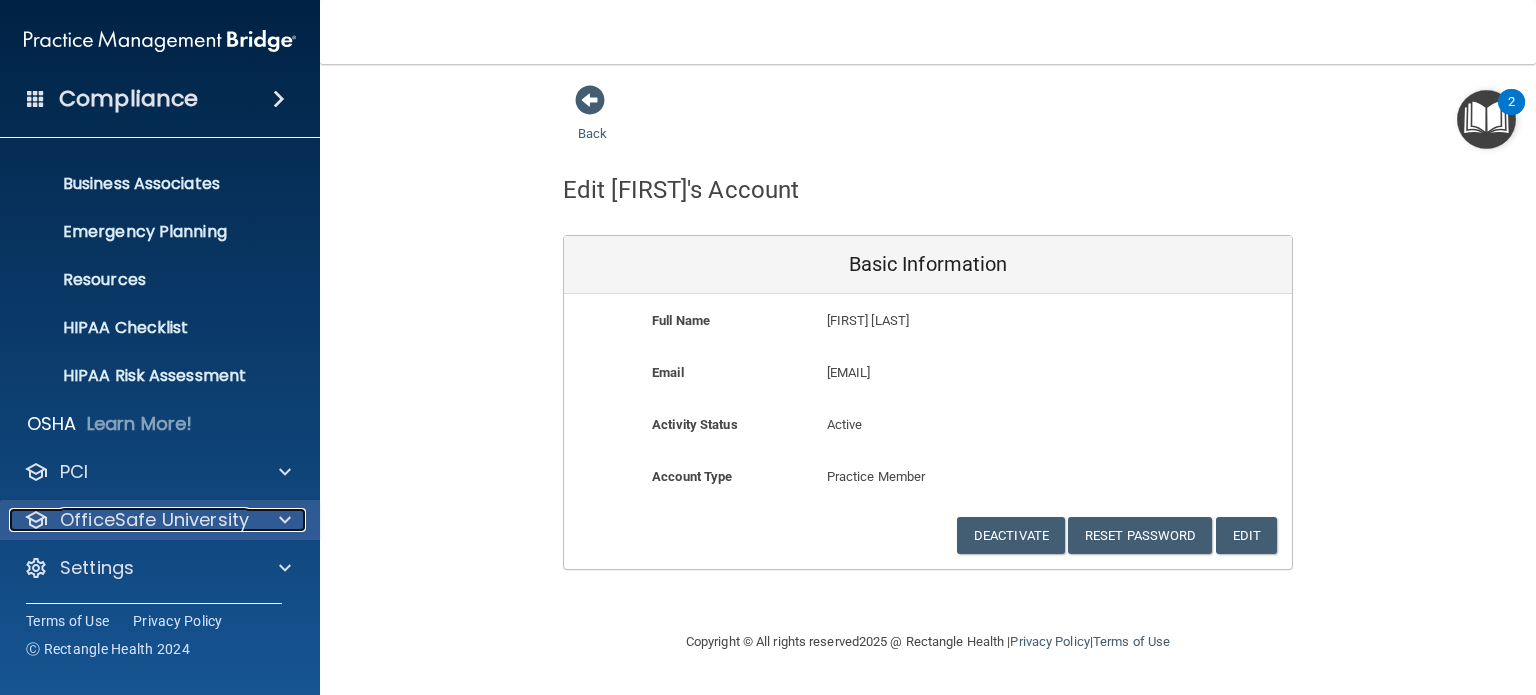 click on "OfficeSafe University" at bounding box center (154, 520) 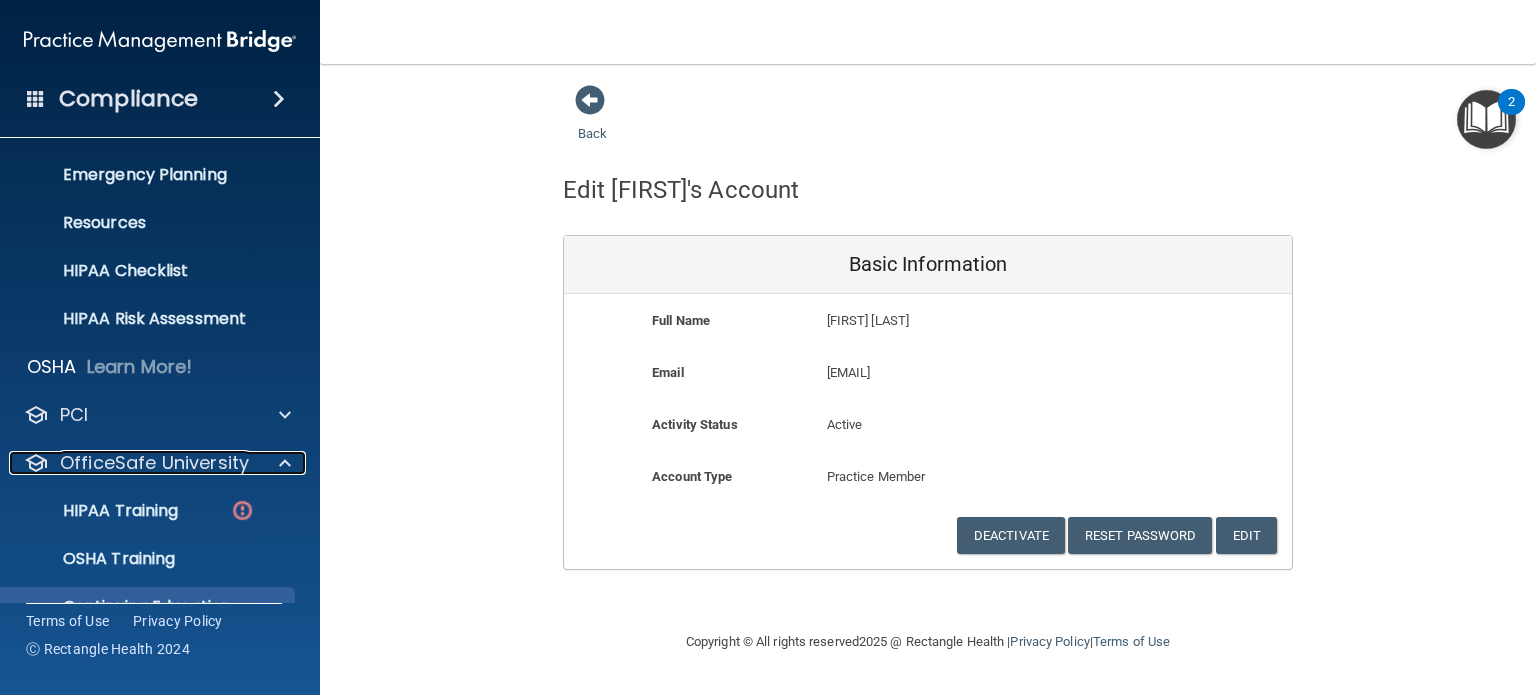 scroll, scrollTop: 278, scrollLeft: 0, axis: vertical 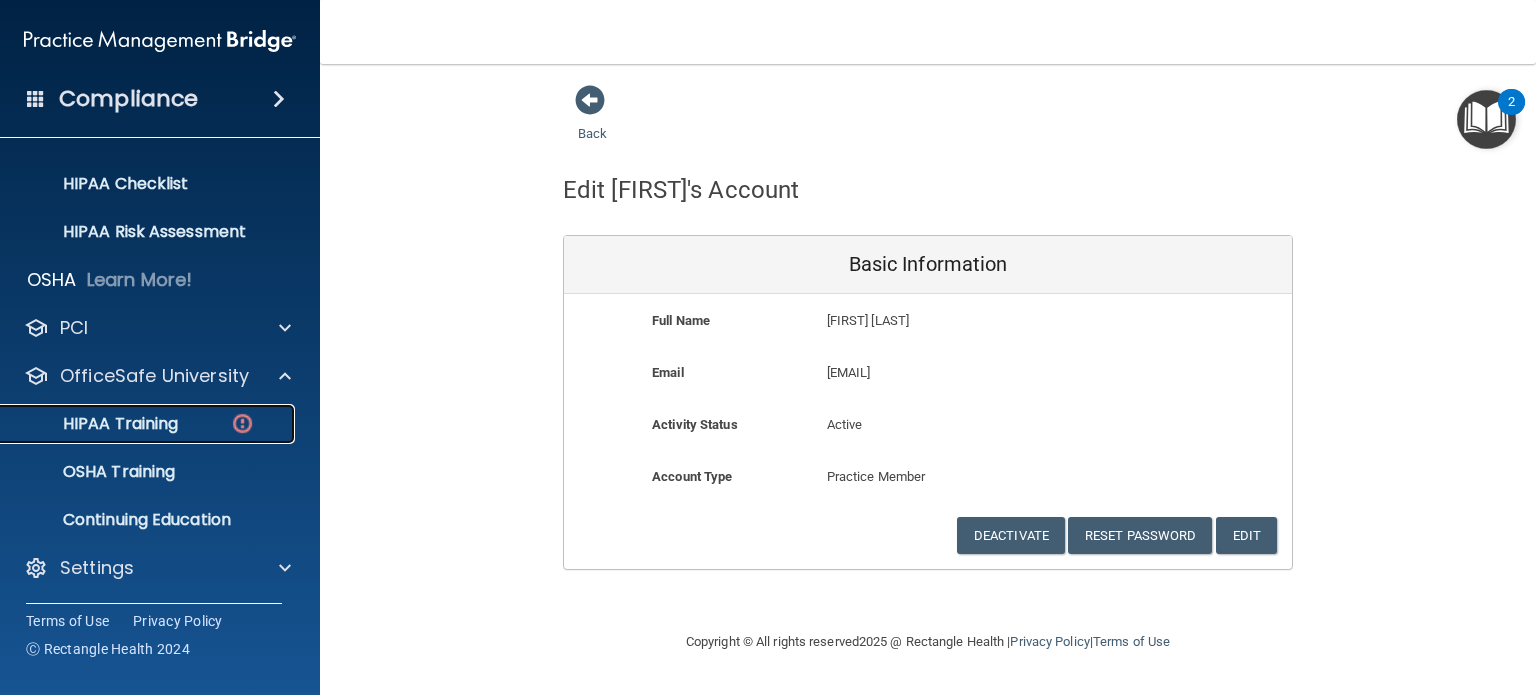 click on "HIPAA Training" at bounding box center (149, 424) 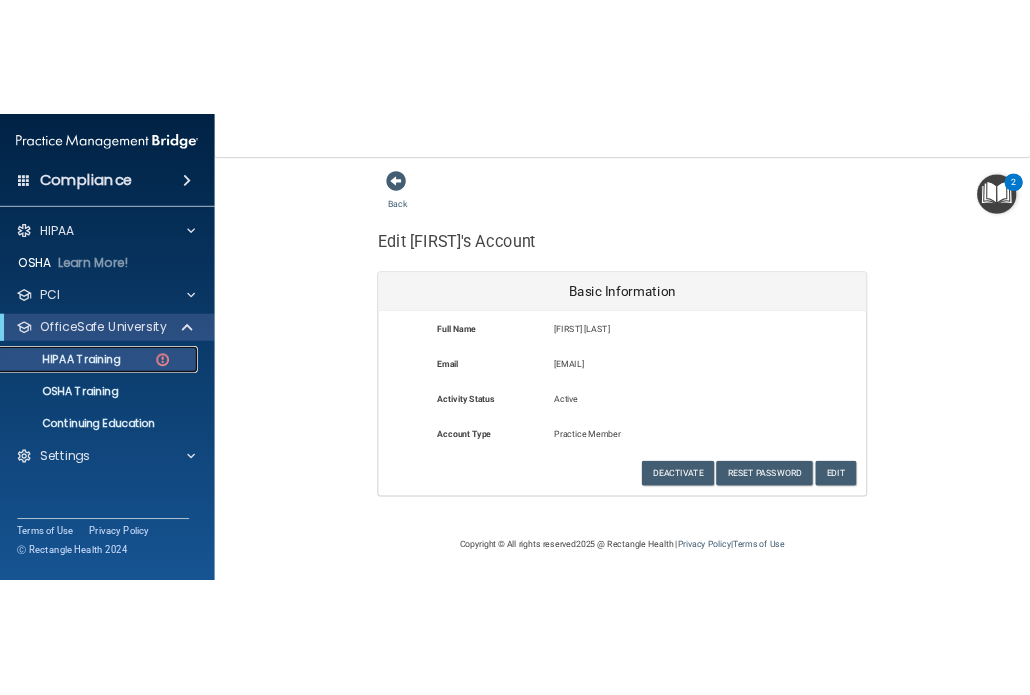 scroll, scrollTop: 0, scrollLeft: 0, axis: both 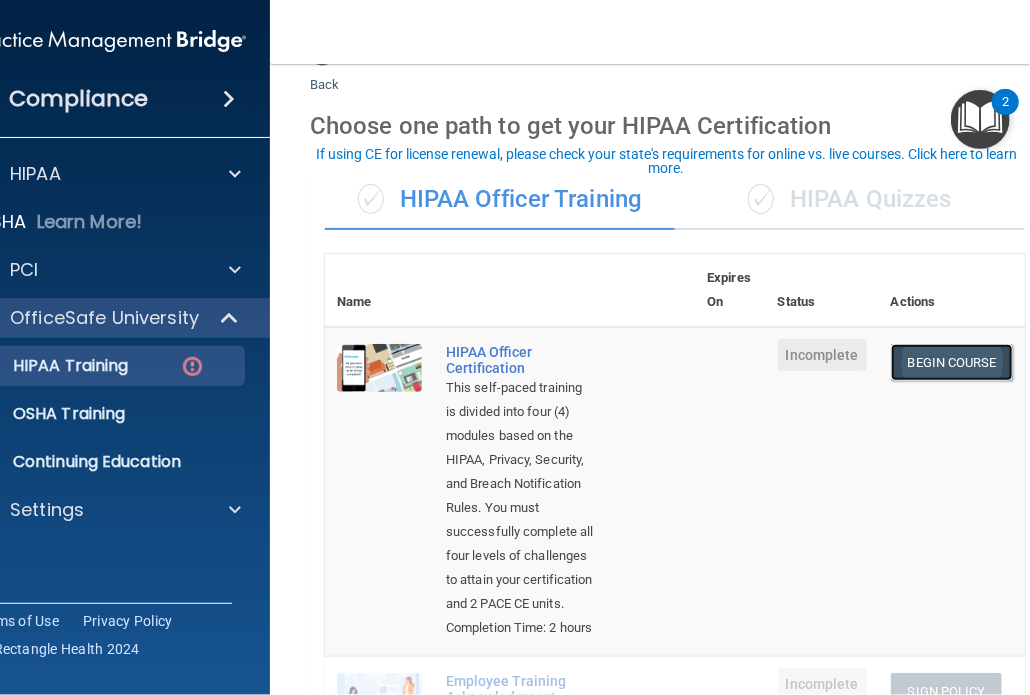 click on "Begin Course" at bounding box center (952, 362) 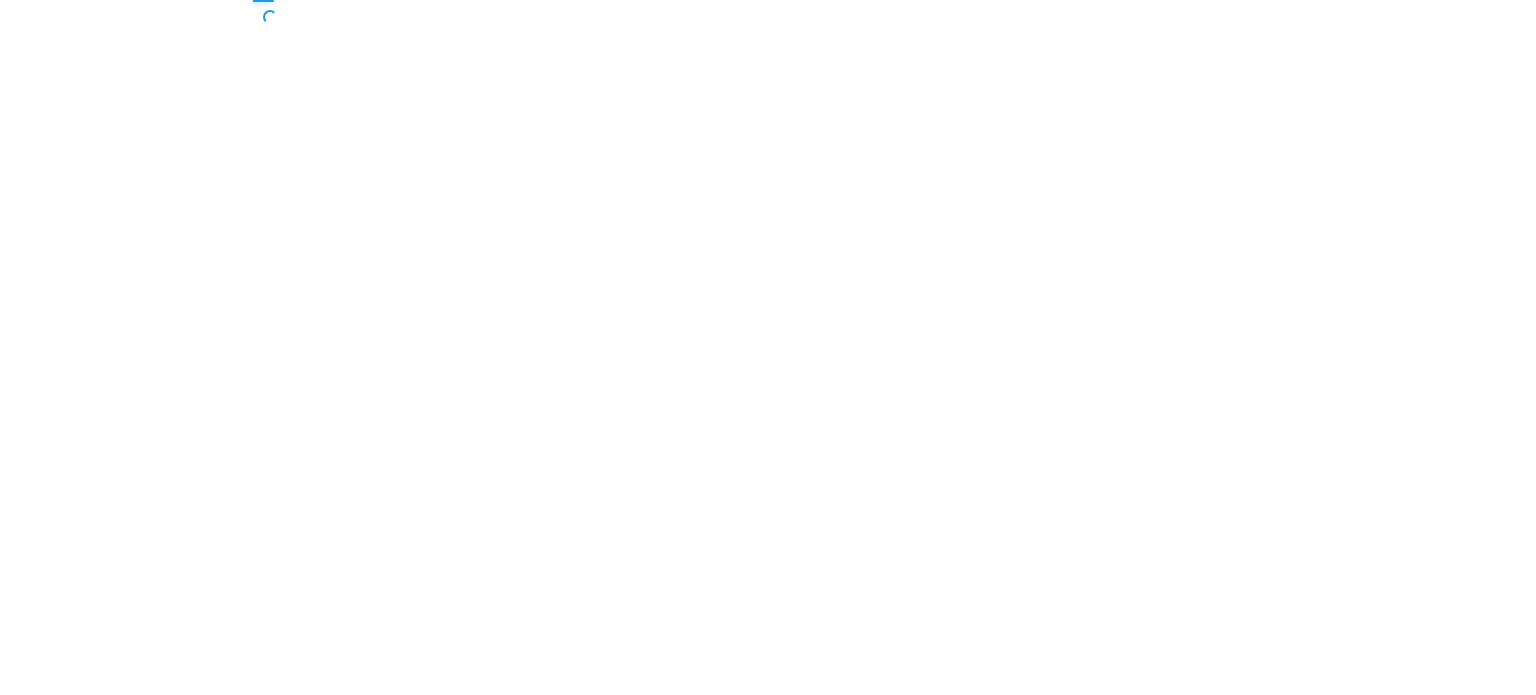 scroll, scrollTop: 0, scrollLeft: 0, axis: both 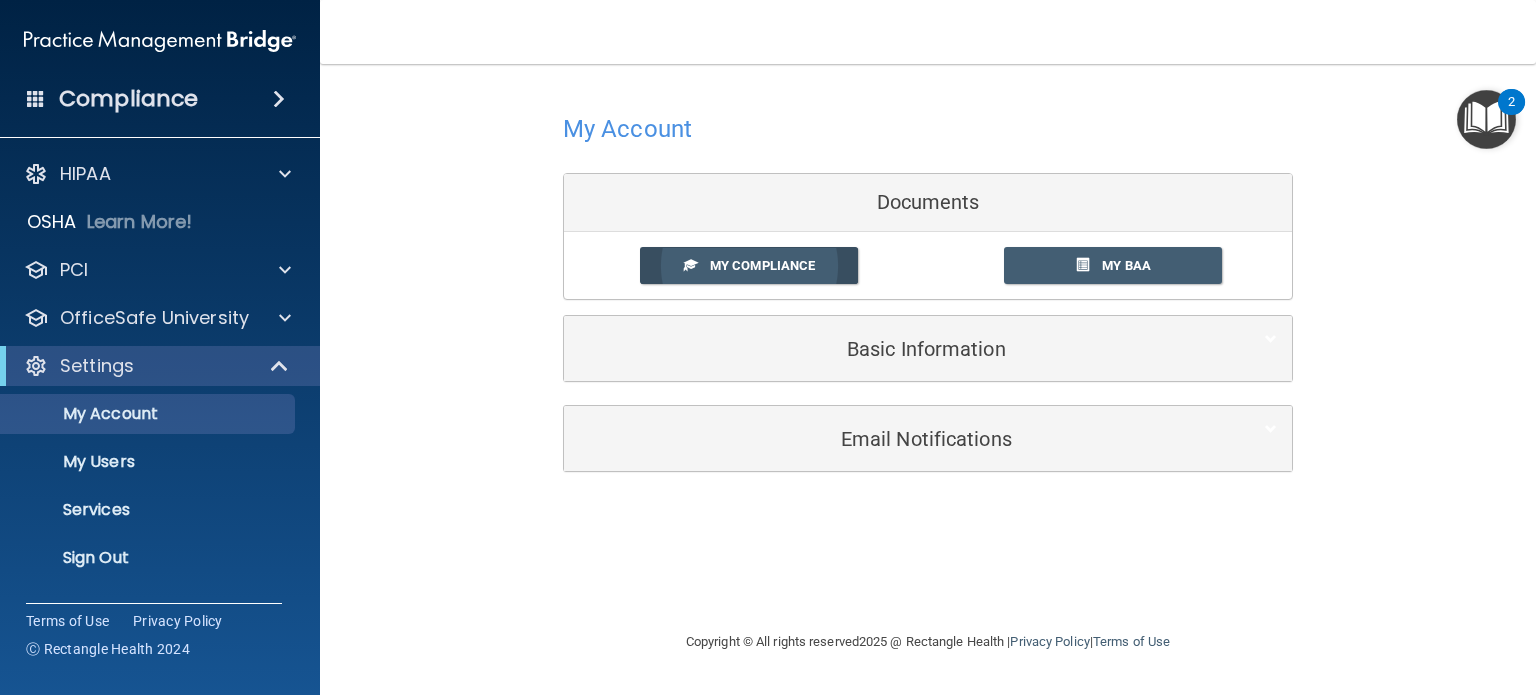 click on "My Compliance" at bounding box center [749, 265] 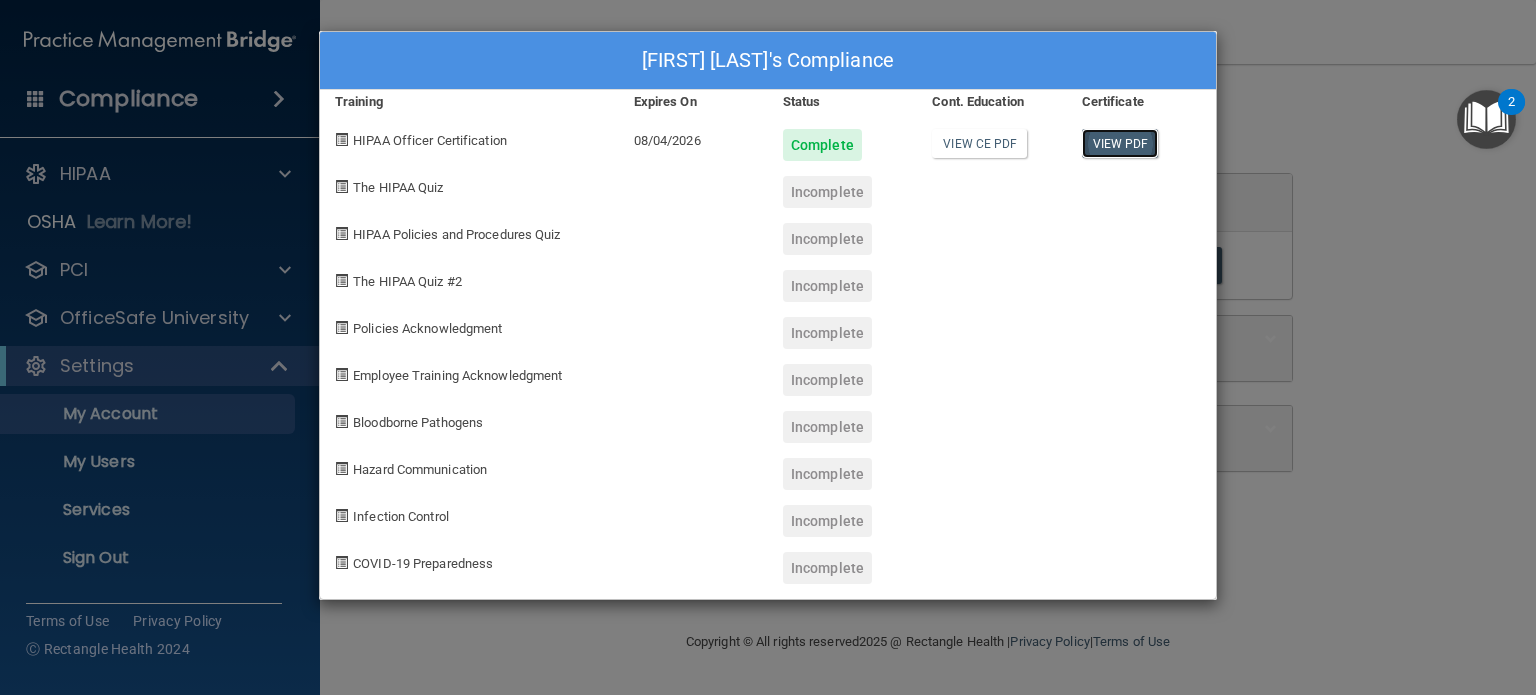 click on "View PDF" at bounding box center [1120, 143] 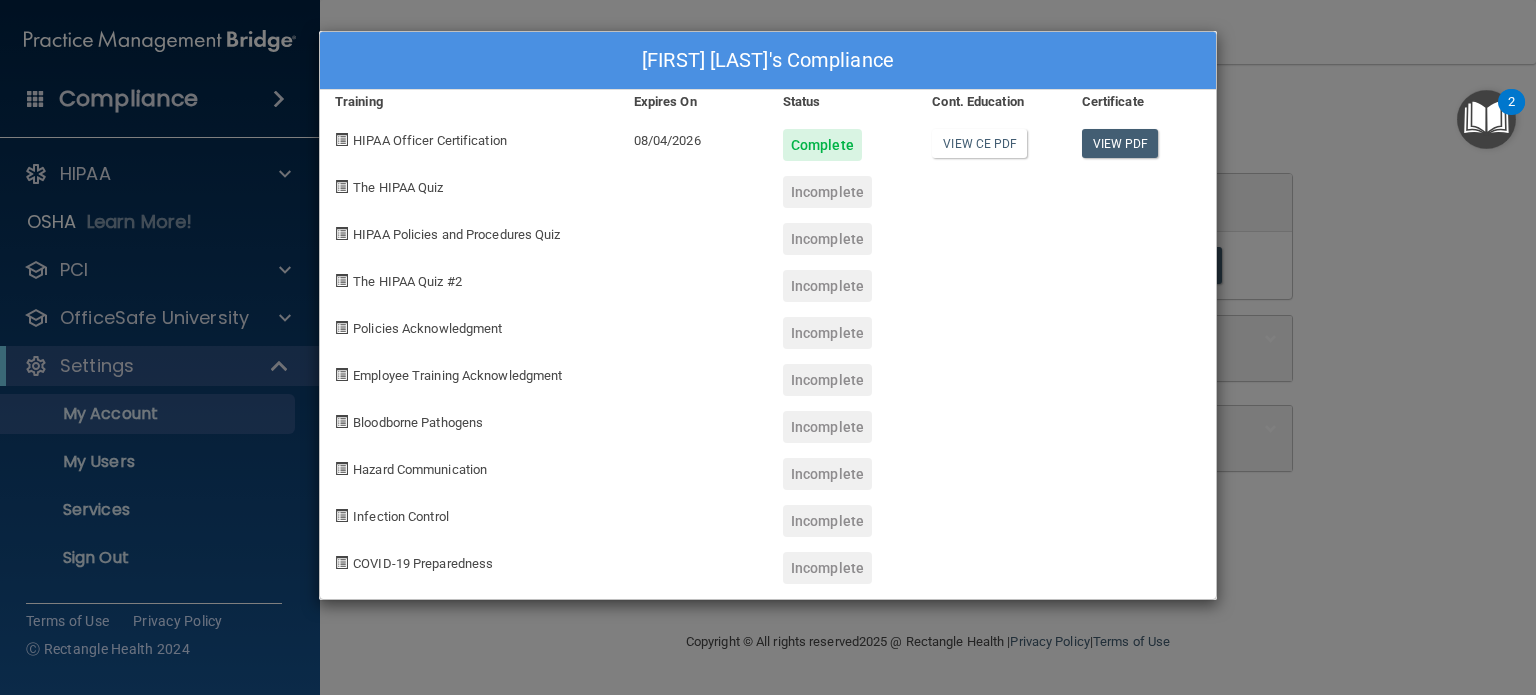 click on "Star Munde's Compliance      Training   Expires On   Status   Cont. Education   Certificate         HIPAA Officer Certification      08/04/2026       Complete        View CE PDF       View PDF         The HIPAA Quiz             Incomplete                      HIPAA Policies and Procedures Quiz             Incomplete                      The HIPAA Quiz #2             Incomplete                      Policies Acknowledgment             Incomplete                      Employee Training Acknowledgment             Incomplete                      Bloodborne Pathogens             Incomplete                      Hazard Communication             Incomplete                      Infection Control             Incomplete                      COVID-19 Preparedness             Incomplete" at bounding box center (768, 347) 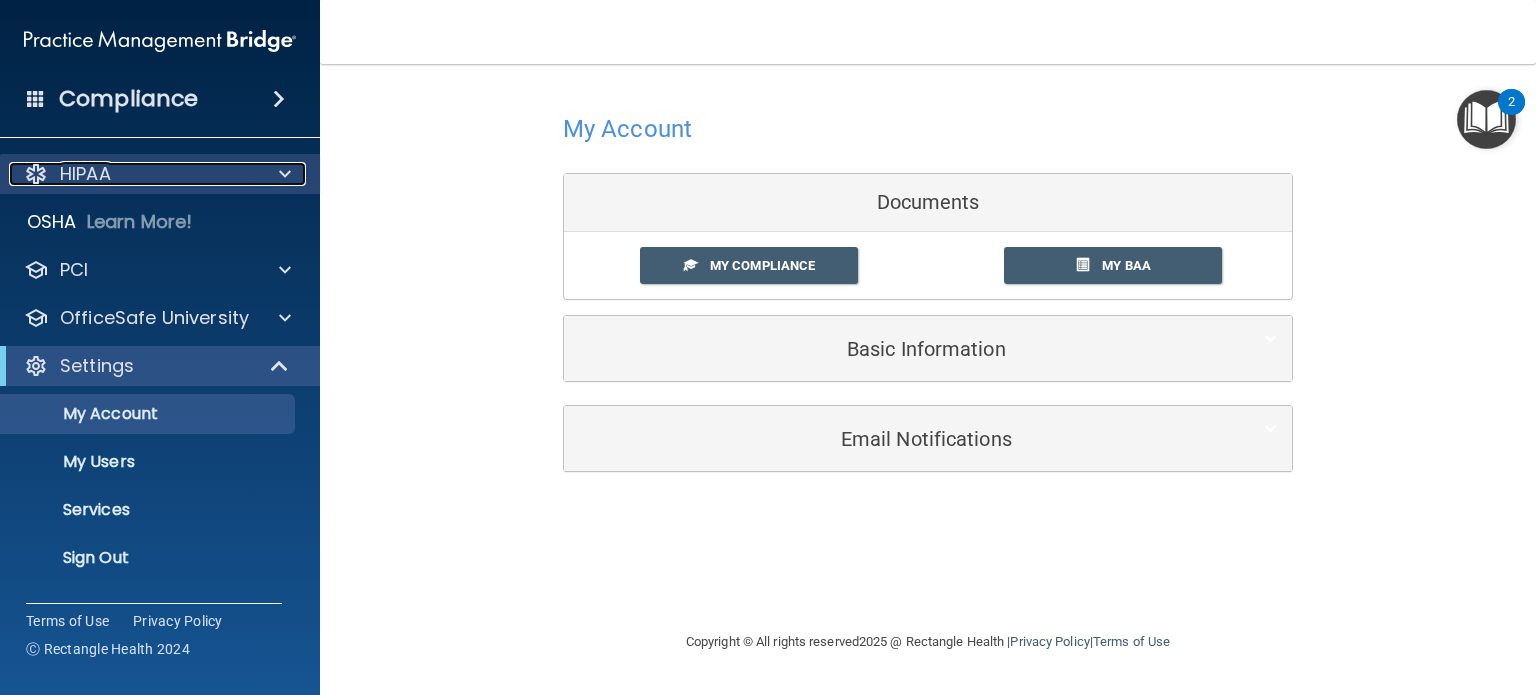 click on "HIPAA" at bounding box center (133, 174) 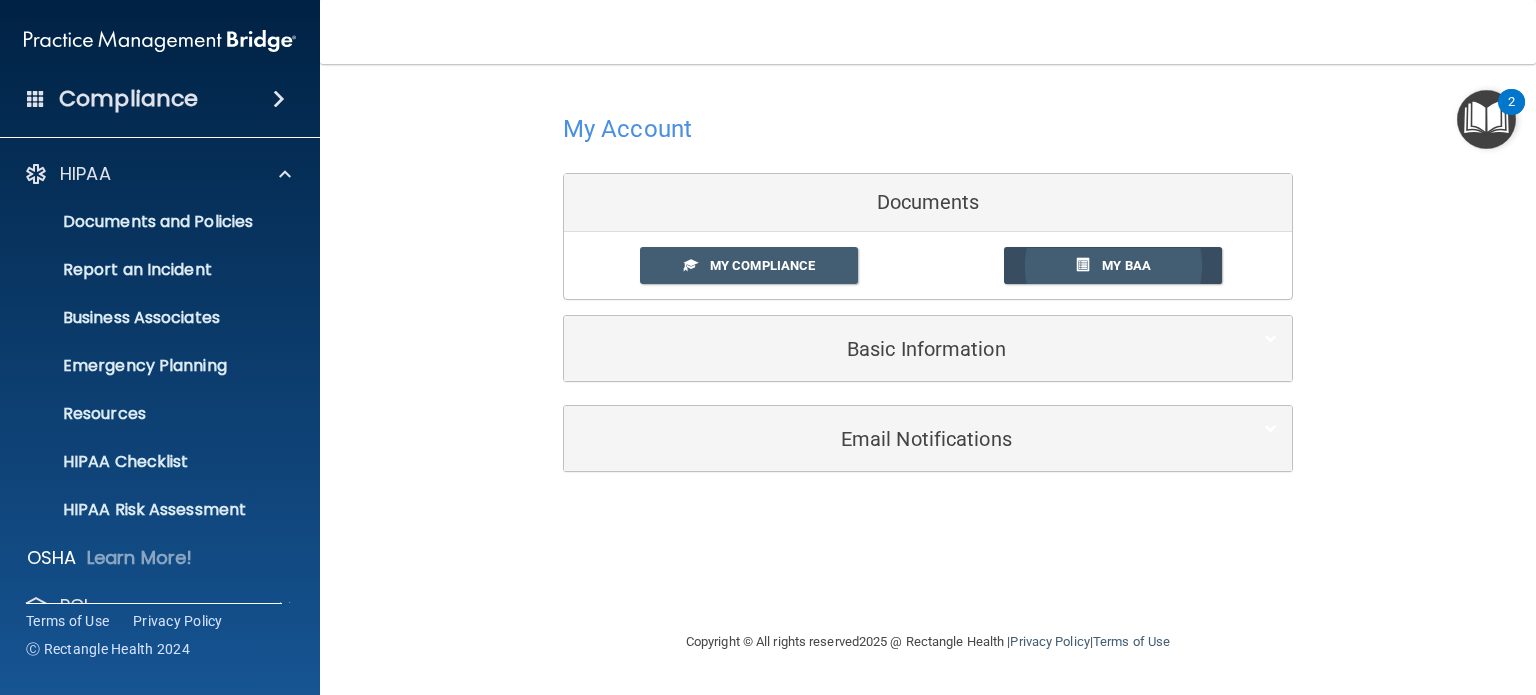 click on "My BAA" at bounding box center [1126, 265] 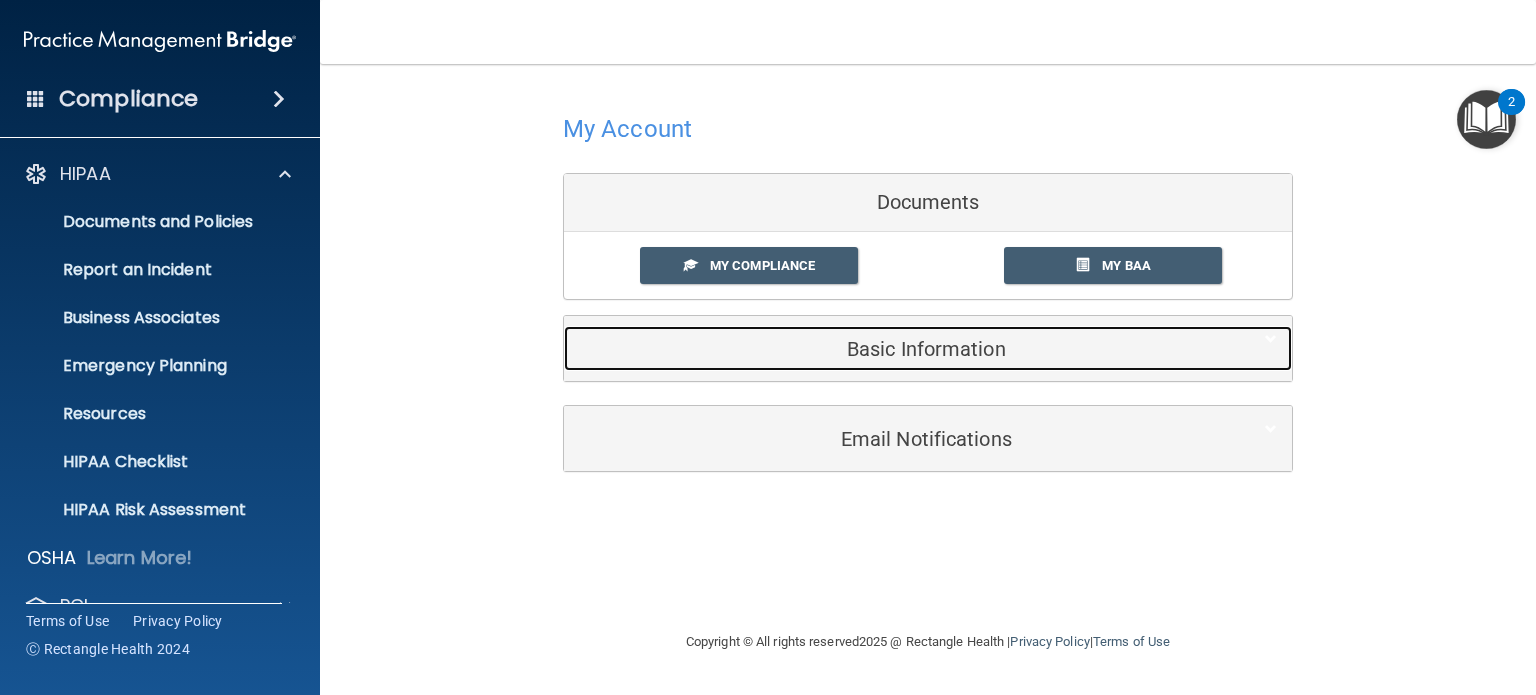 click on "Basic Information" at bounding box center [897, 349] 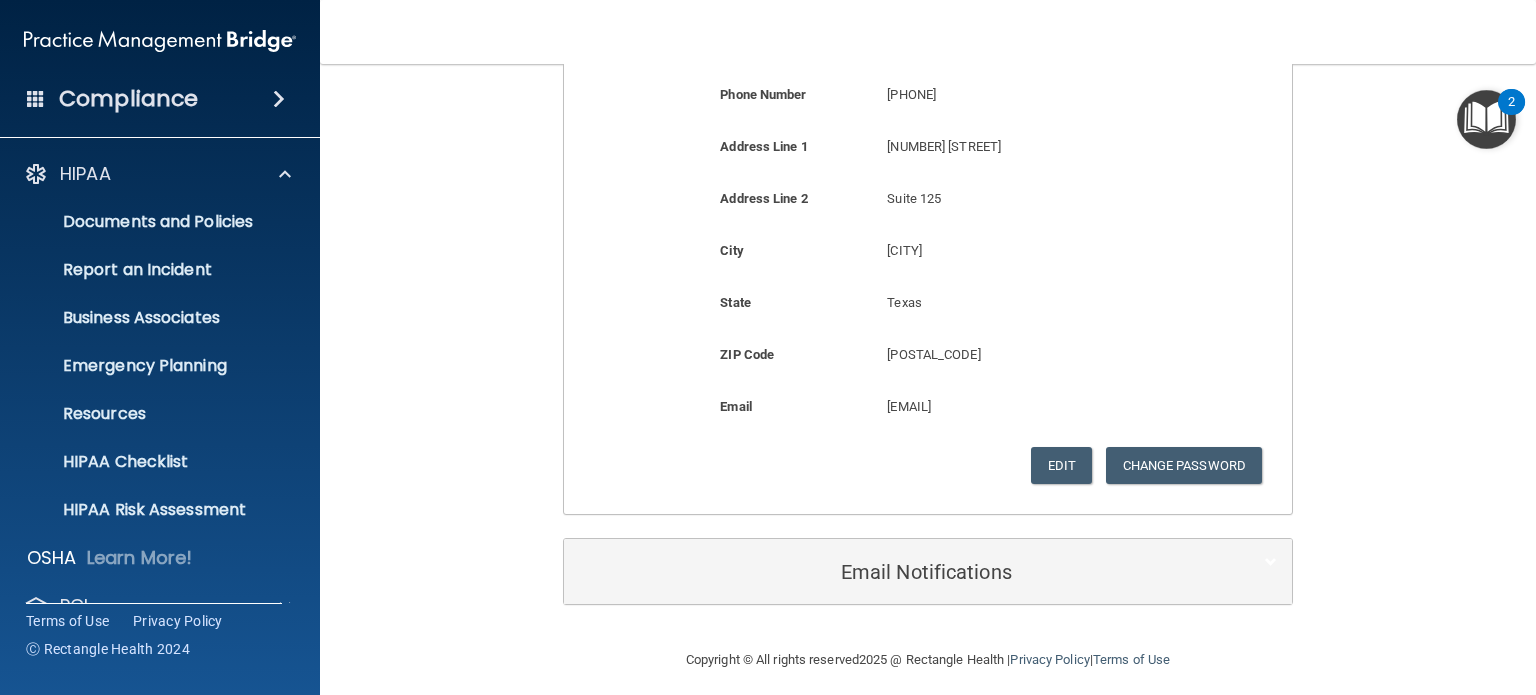 scroll, scrollTop: 495, scrollLeft: 0, axis: vertical 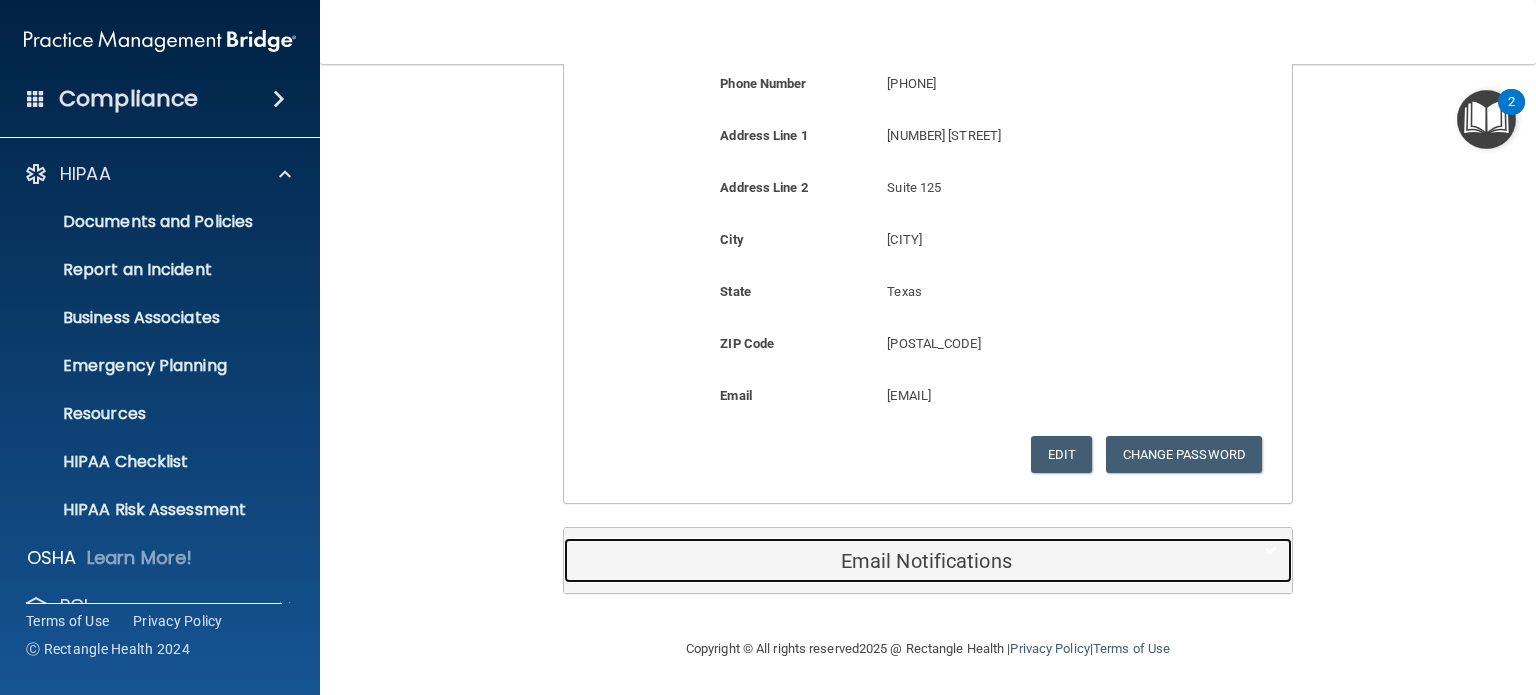 click on "Email Notifications" at bounding box center [897, 560] 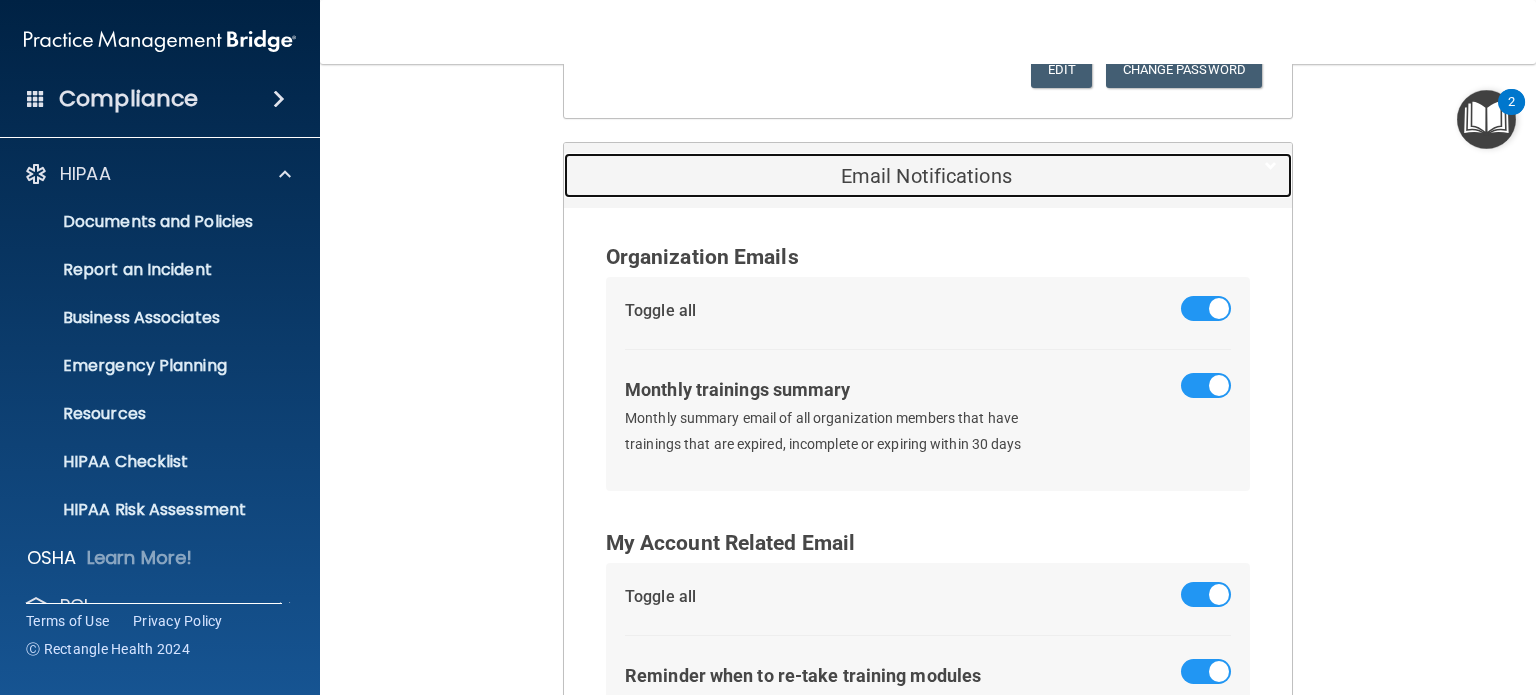 scroll, scrollTop: 1028, scrollLeft: 0, axis: vertical 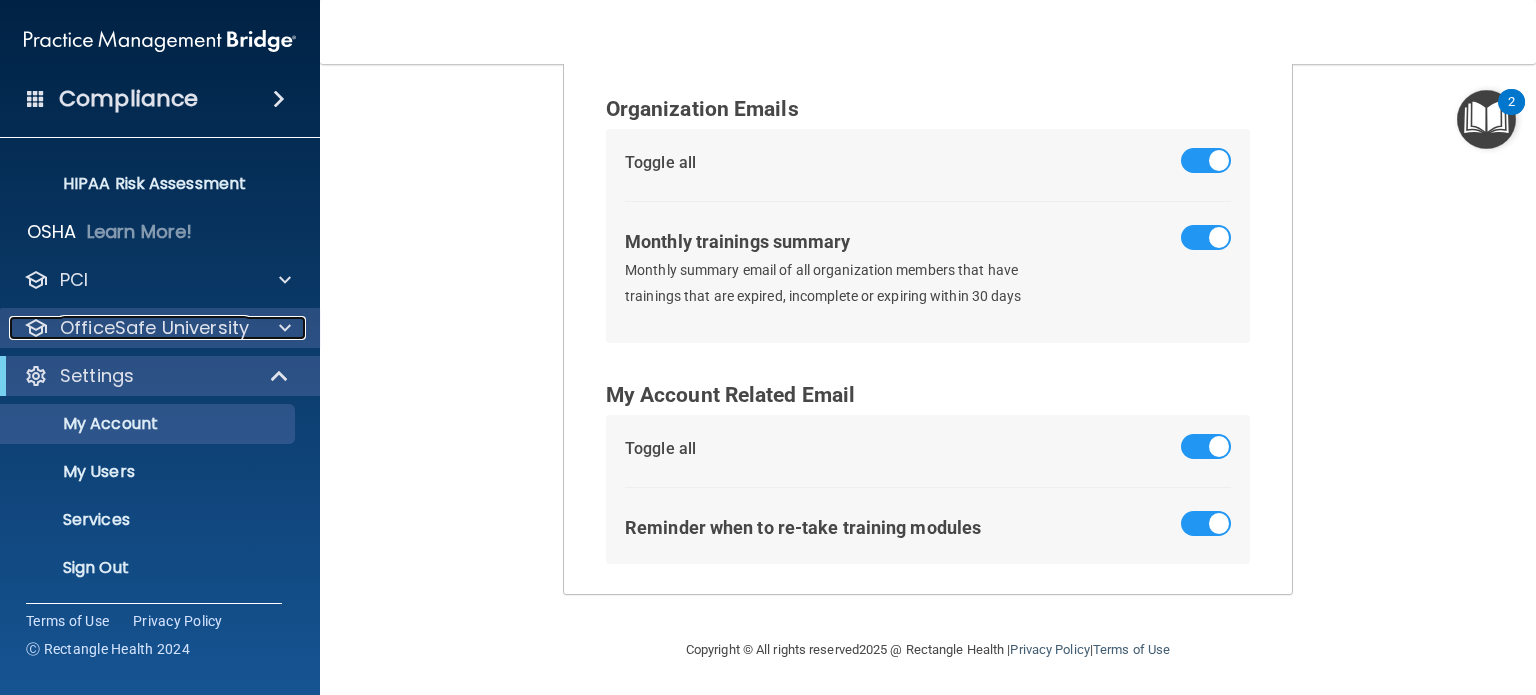 click at bounding box center (282, 328) 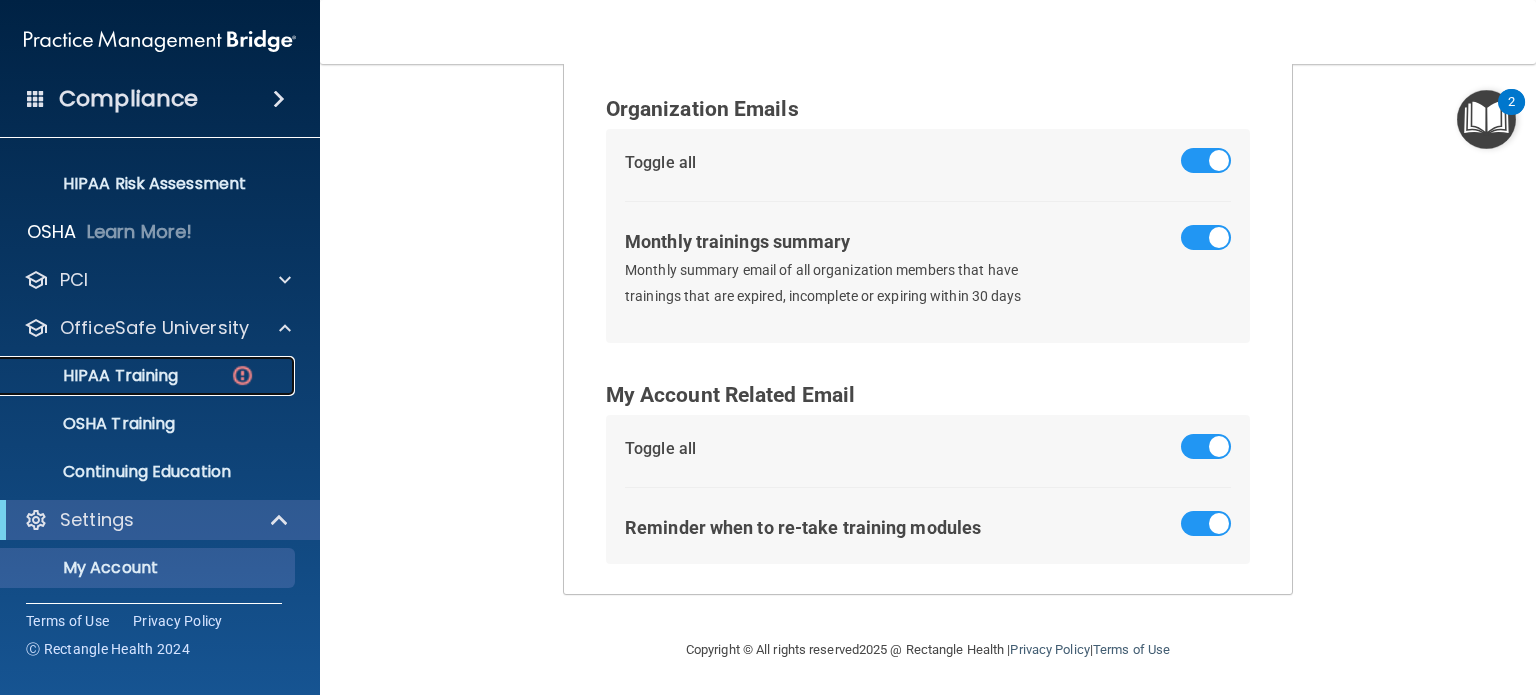 click on "HIPAA Training" at bounding box center [149, 376] 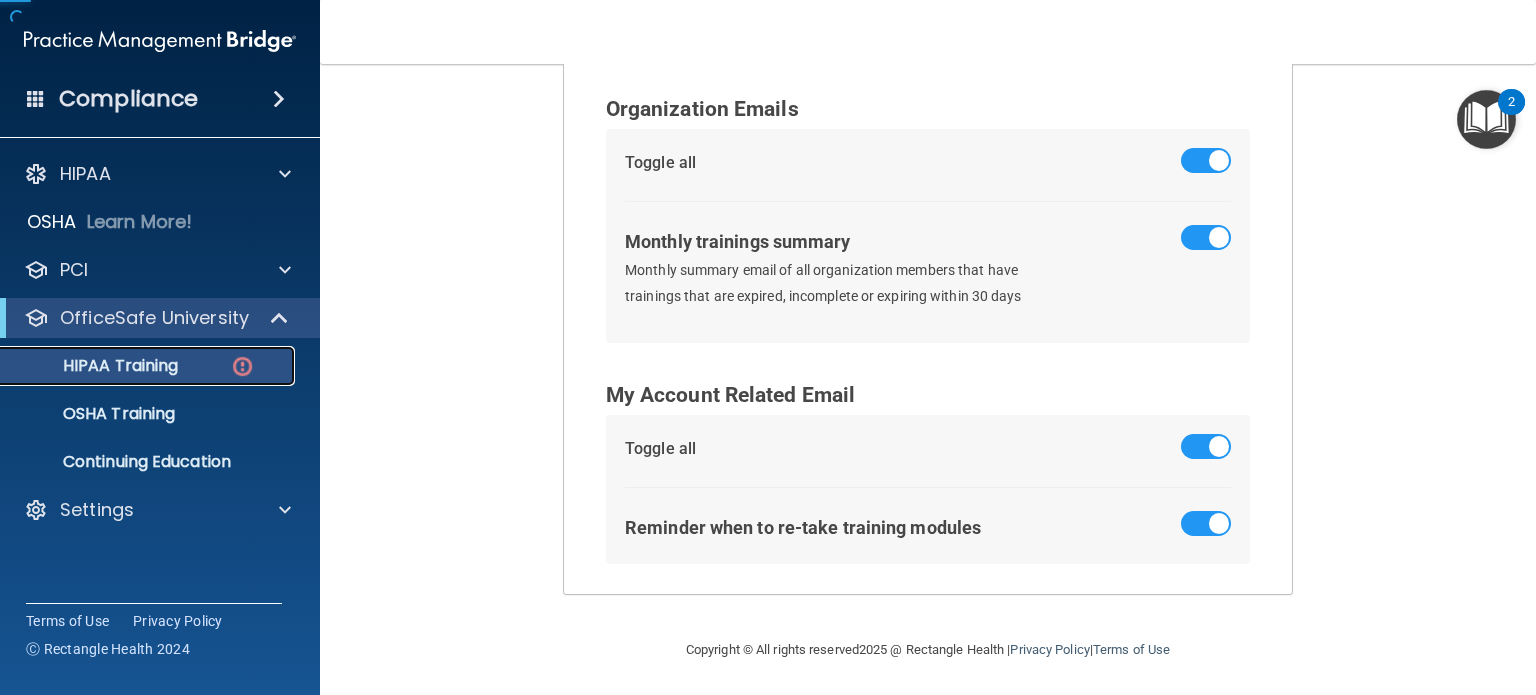 scroll, scrollTop: 0, scrollLeft: 0, axis: both 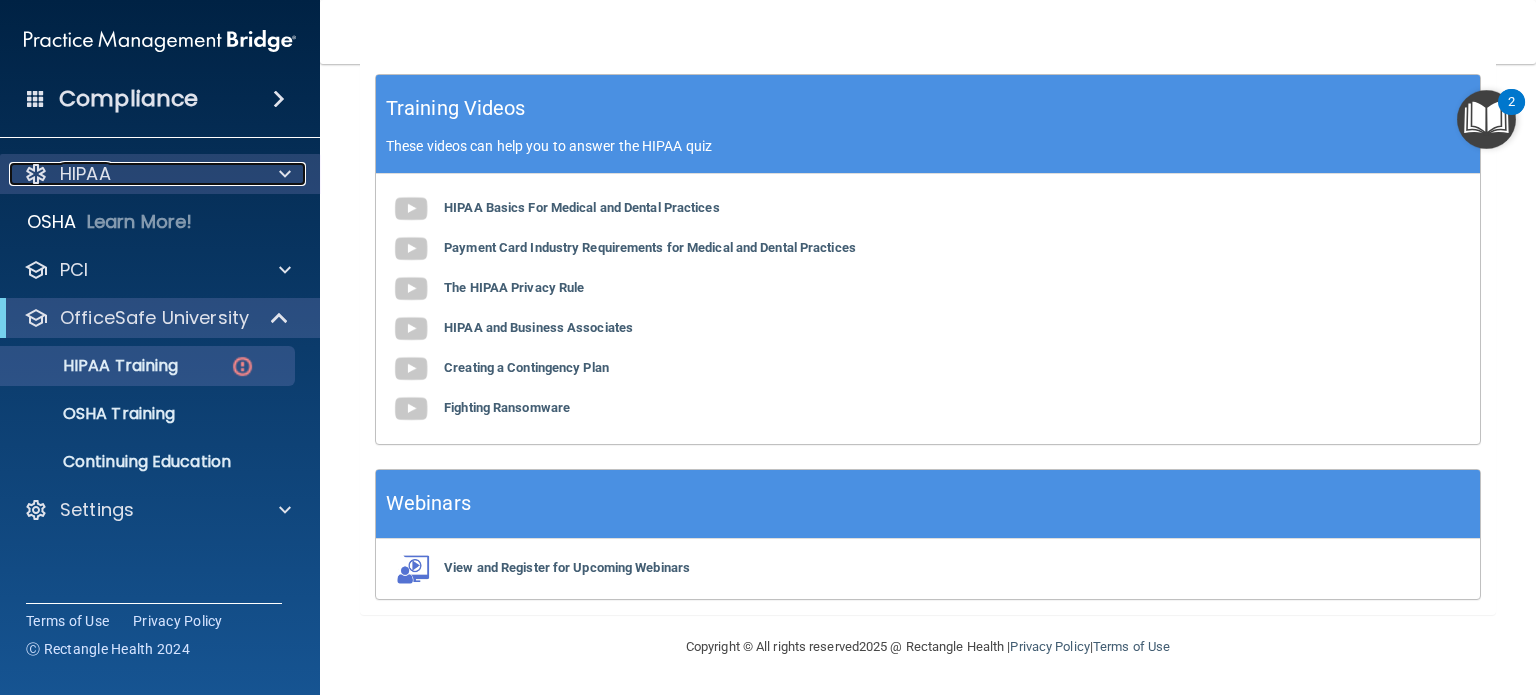 click on "HIPAA" at bounding box center [133, 174] 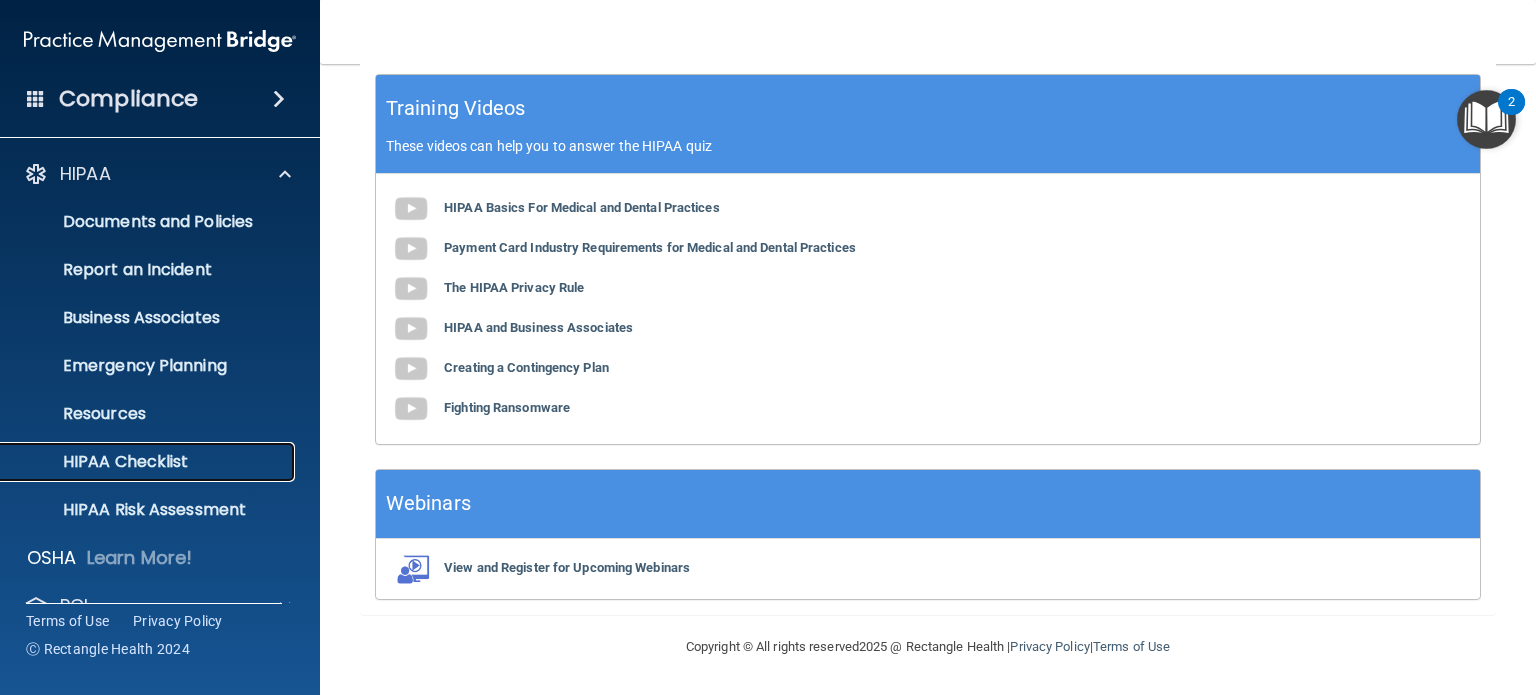 click on "HIPAA Checklist" at bounding box center (149, 462) 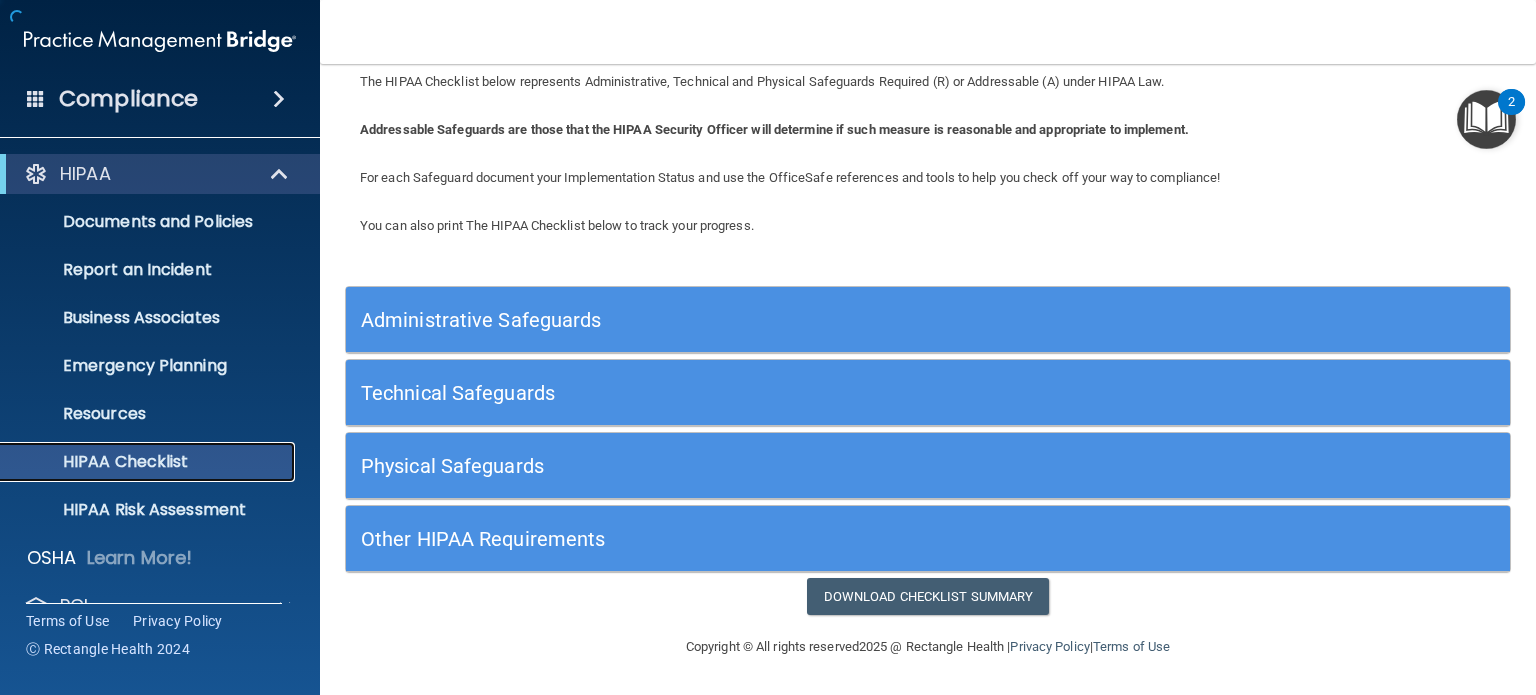 scroll, scrollTop: 60, scrollLeft: 0, axis: vertical 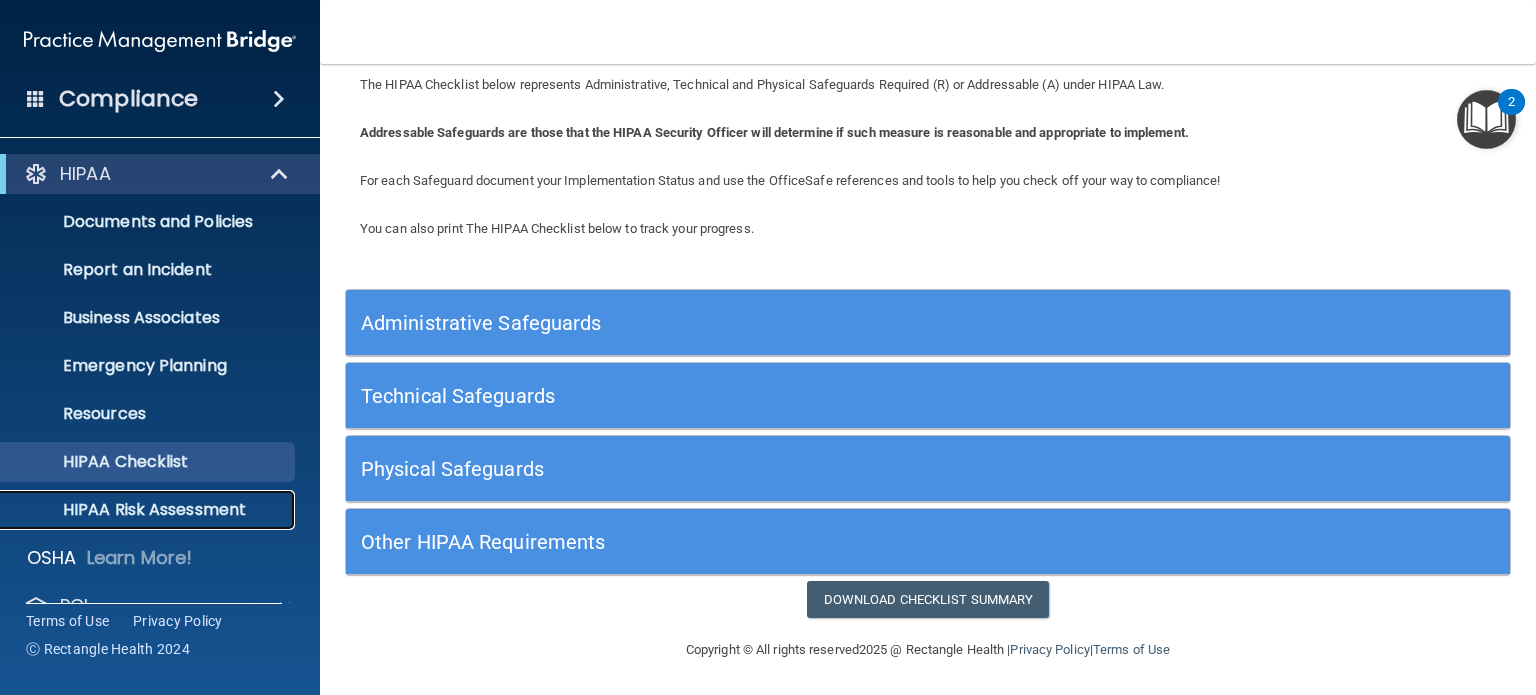 click on "HIPAA Risk Assessment" at bounding box center (149, 510) 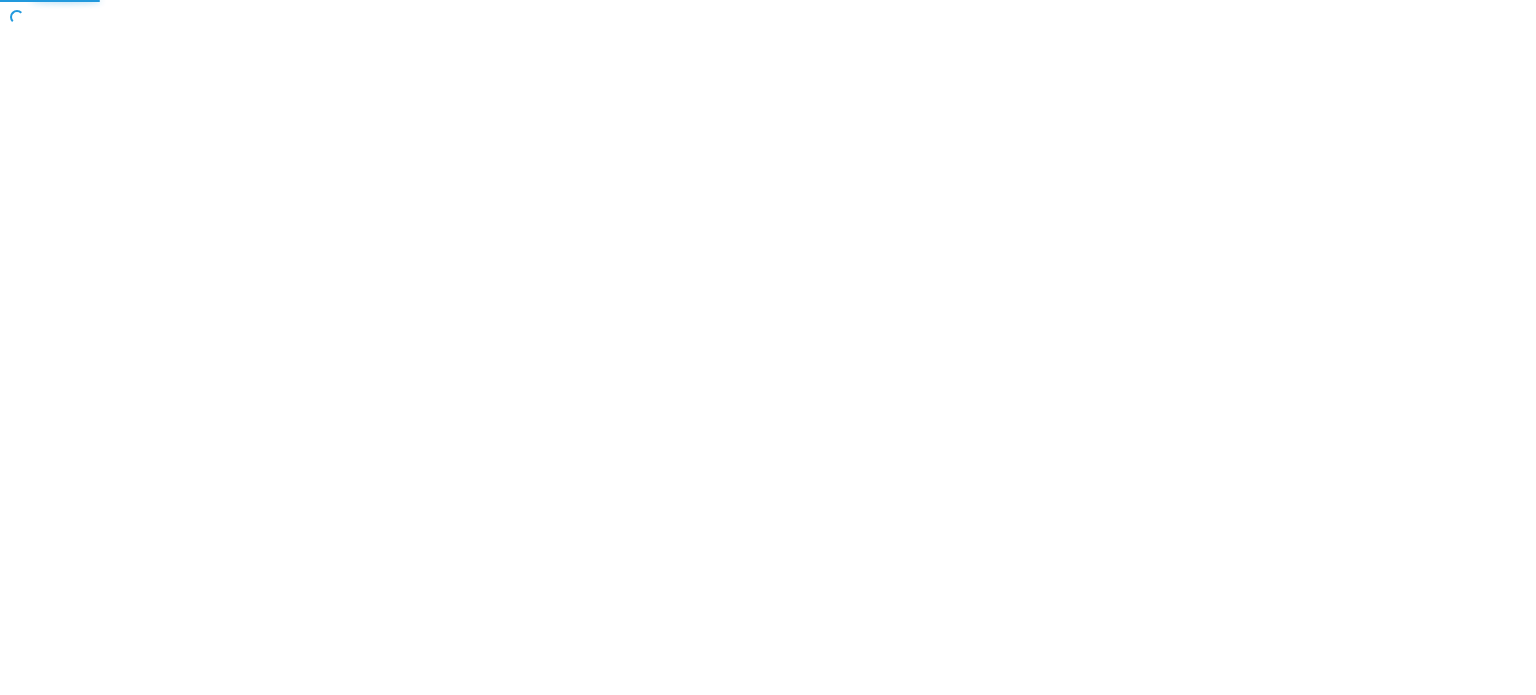 scroll, scrollTop: 0, scrollLeft: 0, axis: both 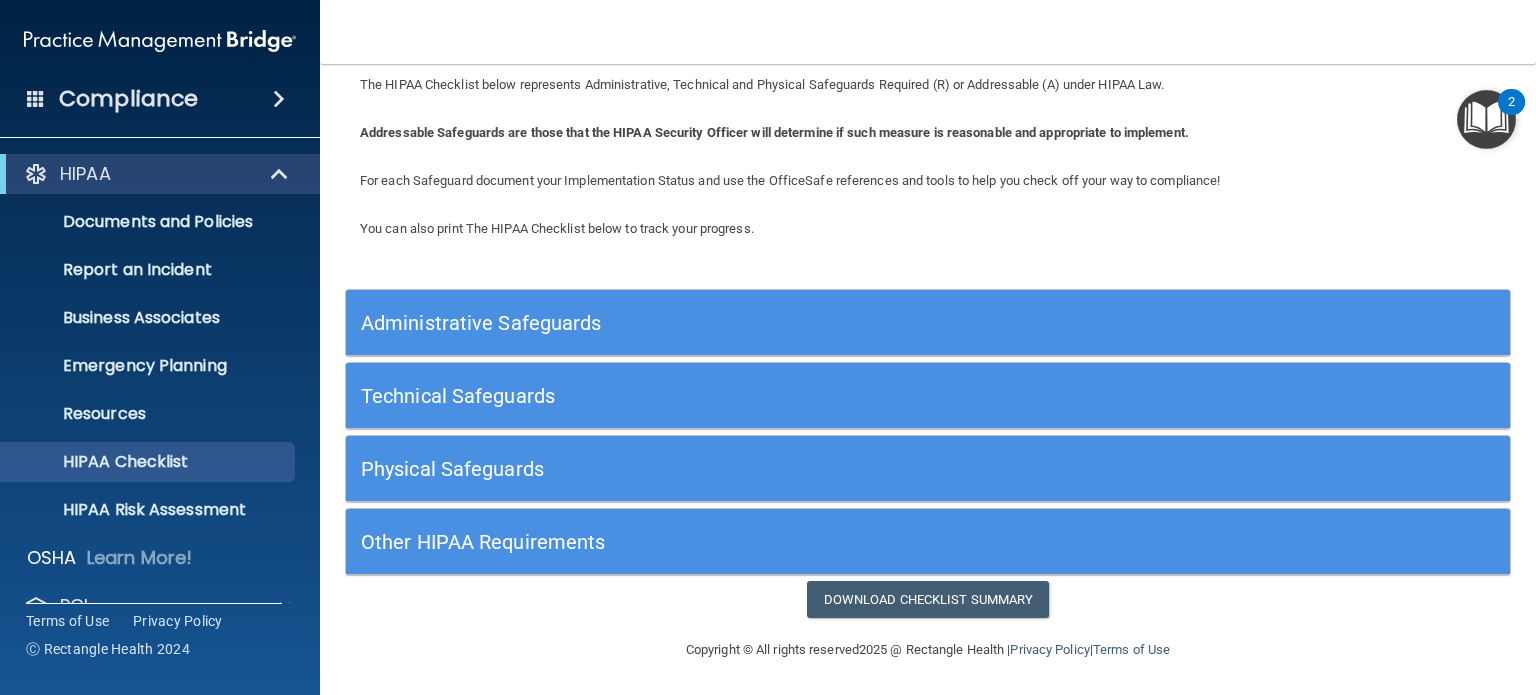 click on "Administrative Safeguards" at bounding box center [782, 323] 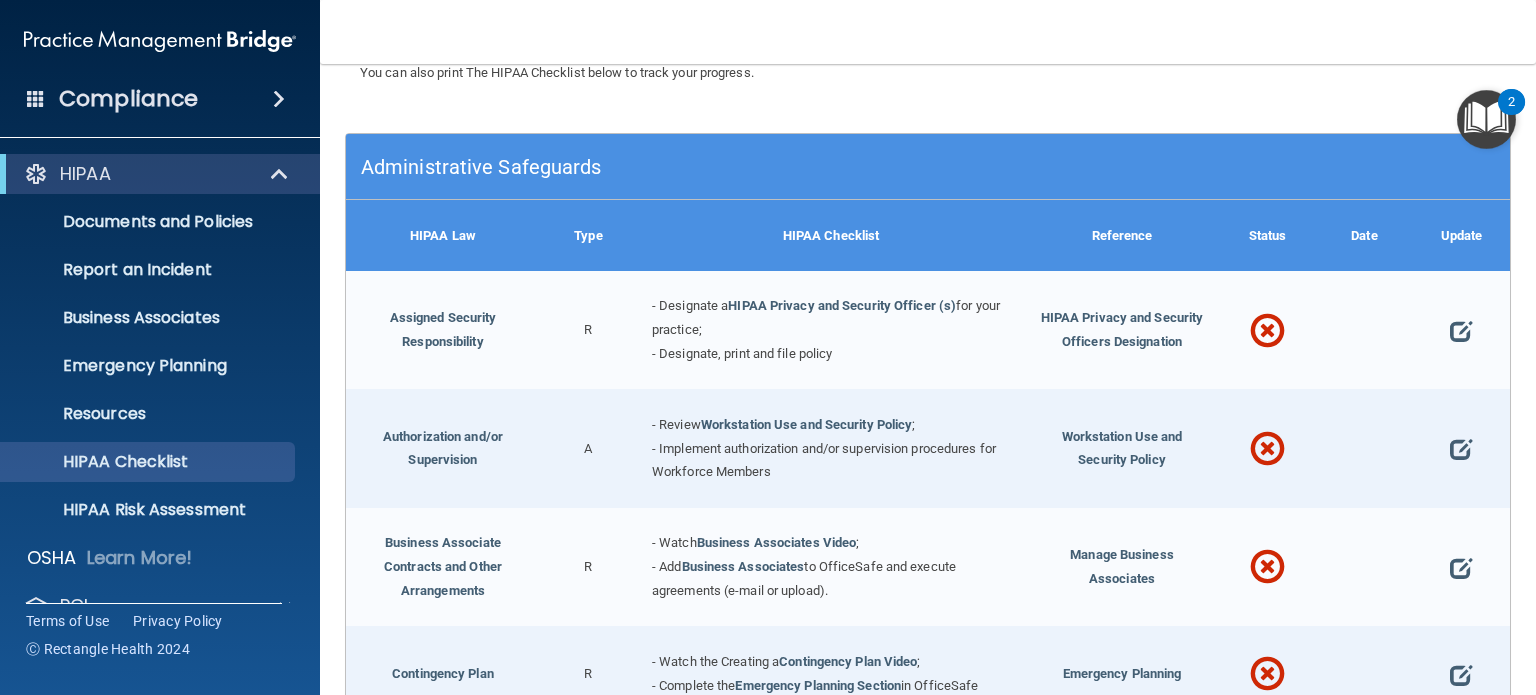 scroll, scrollTop: 260, scrollLeft: 0, axis: vertical 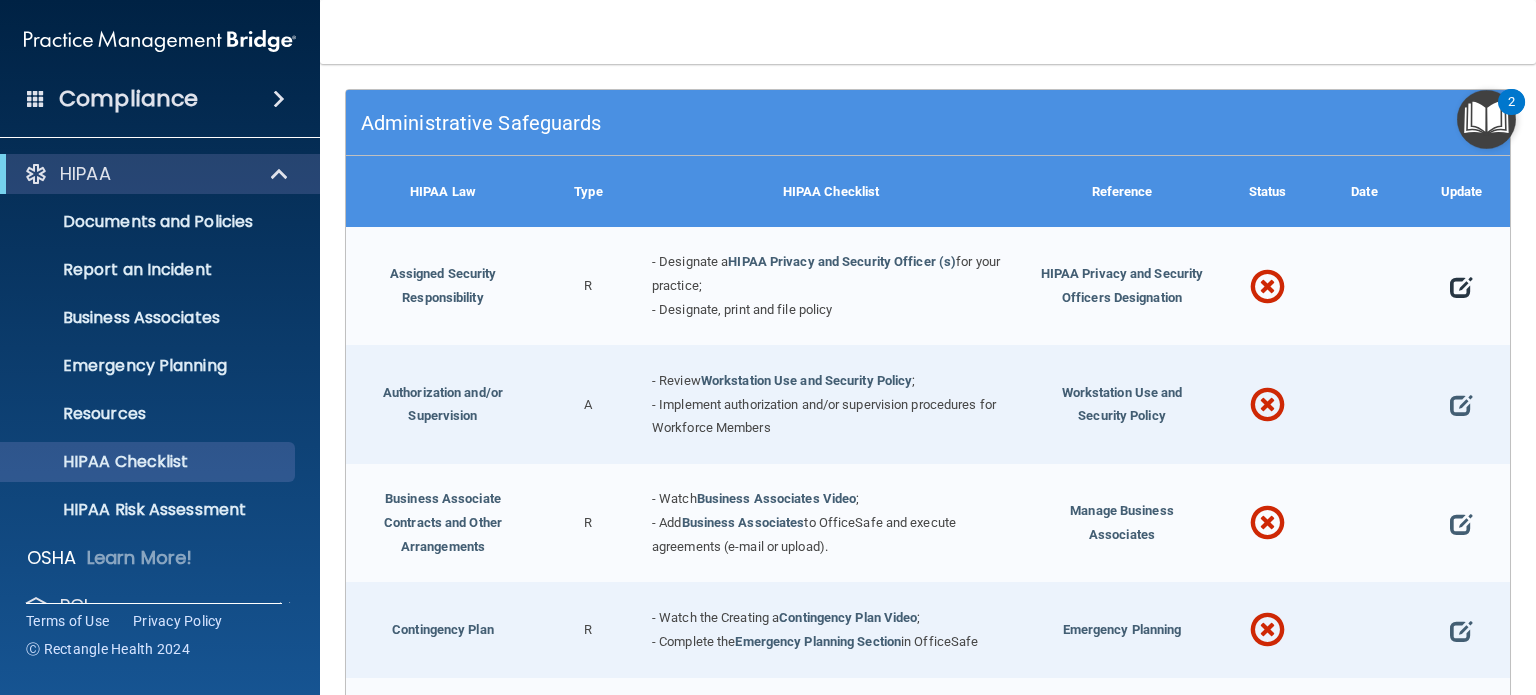 click at bounding box center (1461, 287) 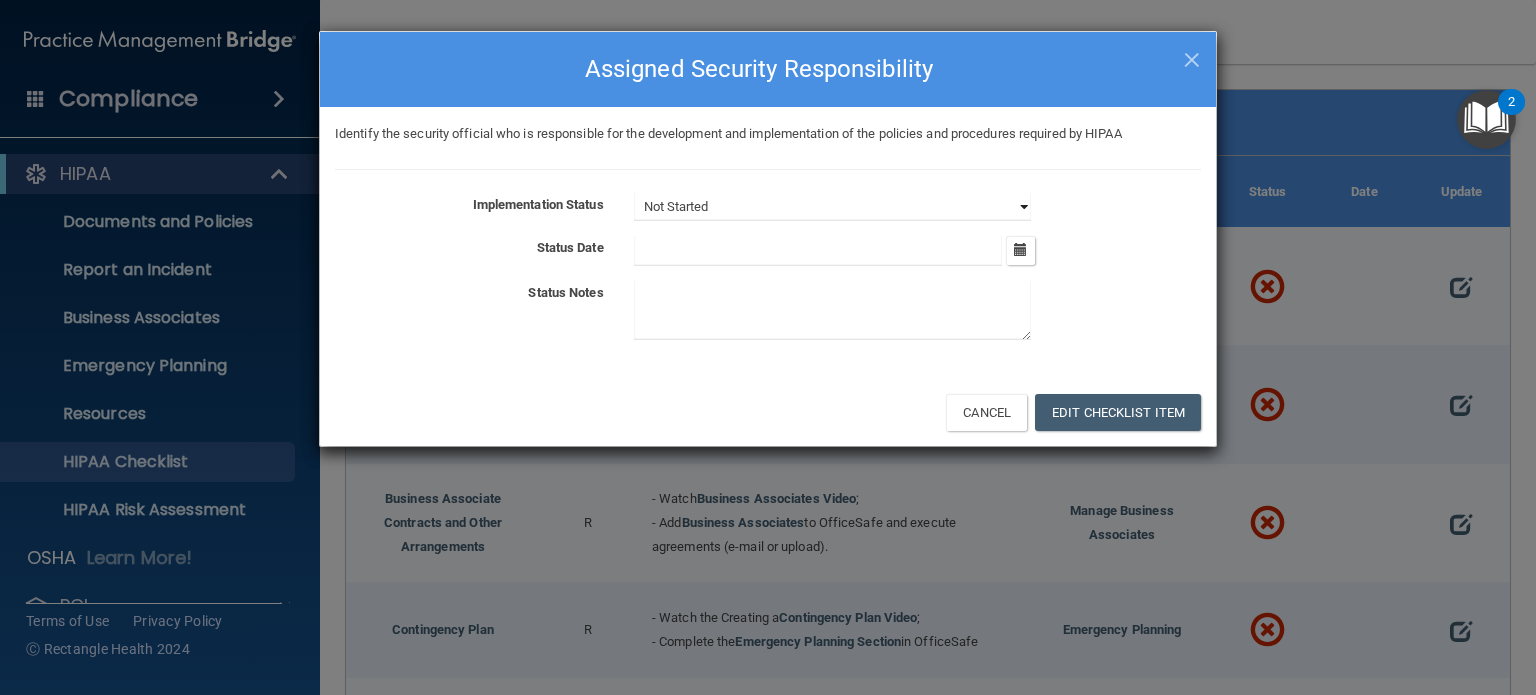 click on "Not Started  In Progress  Completed" at bounding box center [832, 207] 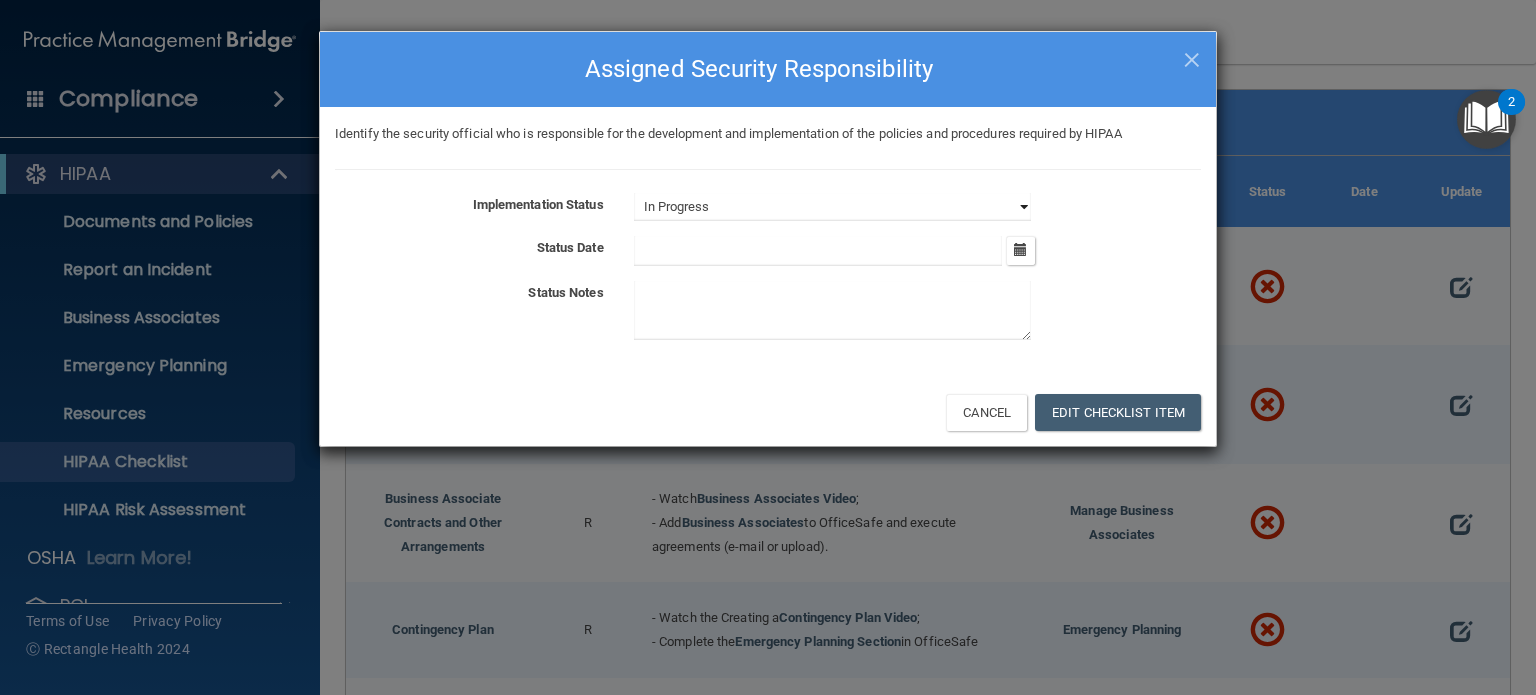 click on "Not Started  In Progress  Completed" at bounding box center (832, 207) 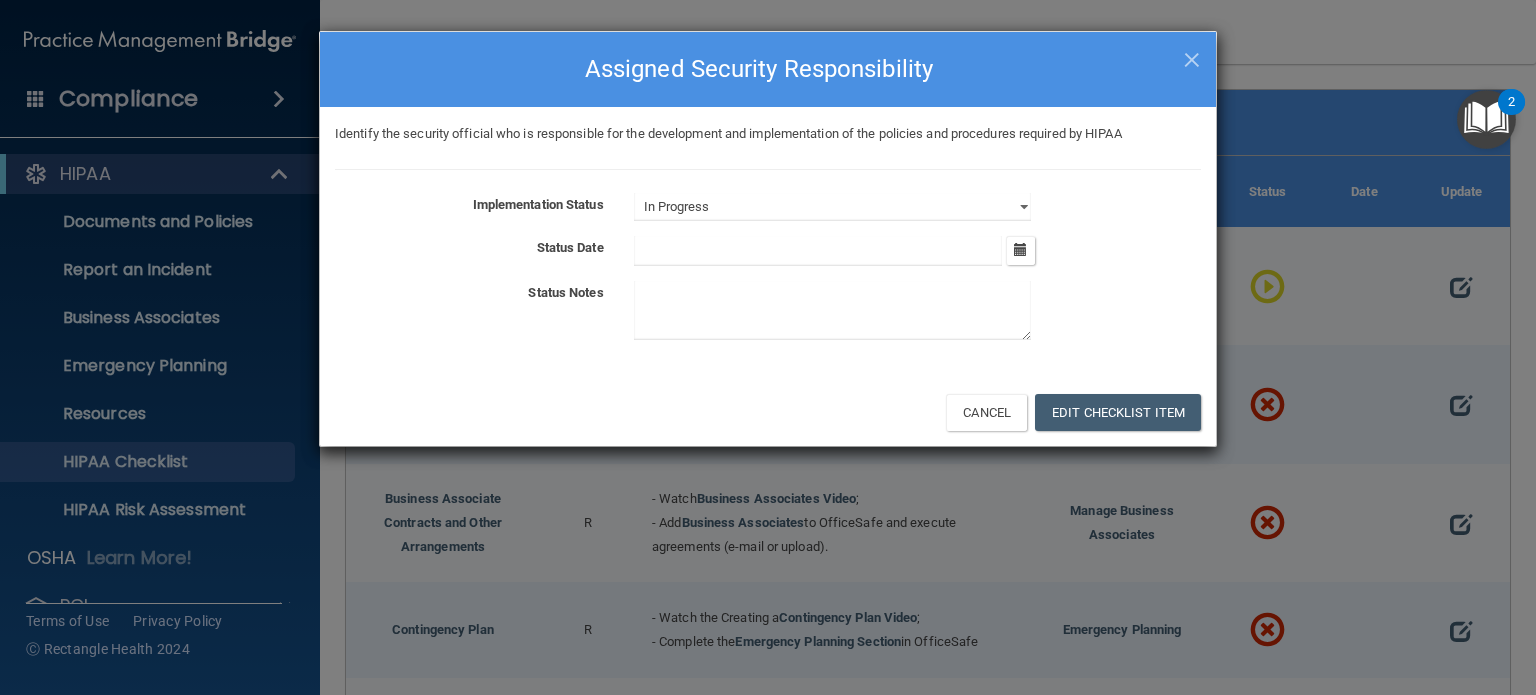 click at bounding box center (818, 251) 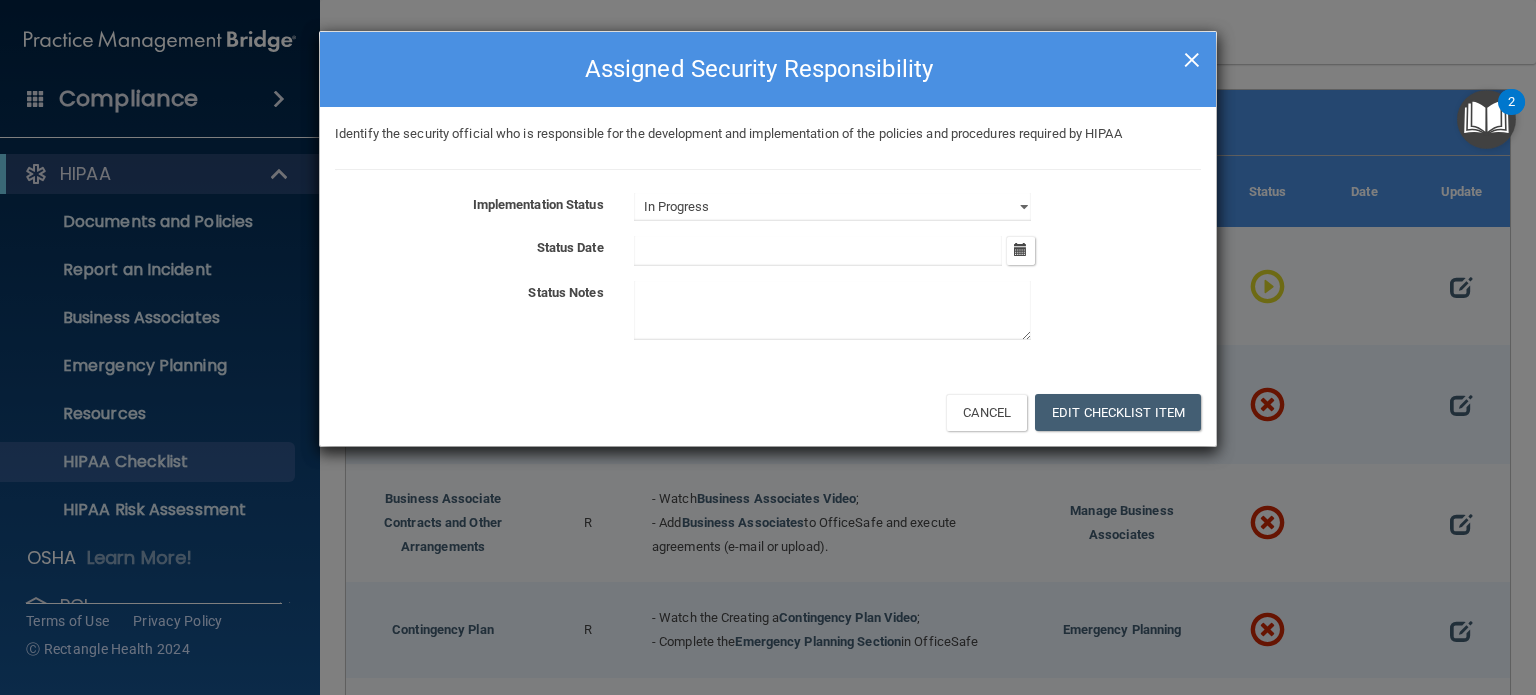 click on "×" at bounding box center (1192, 57) 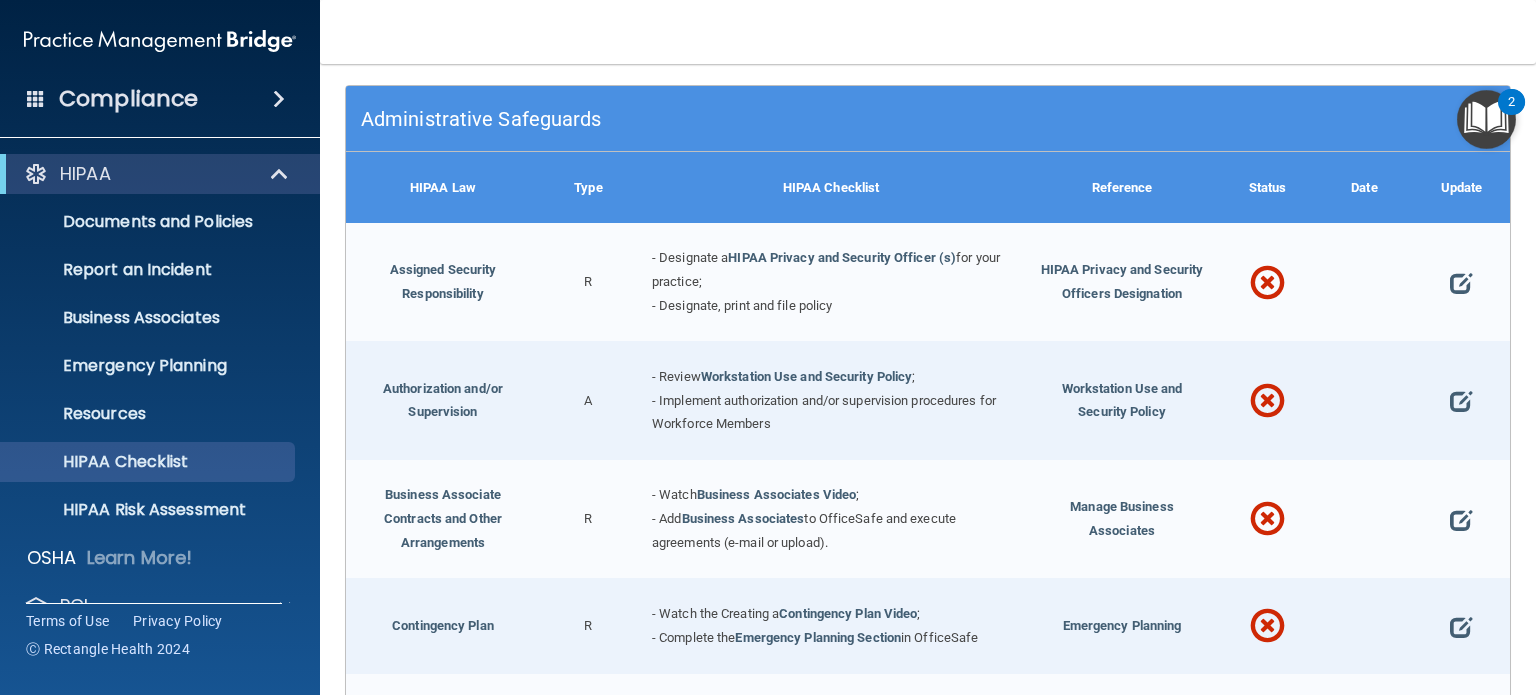 scroll, scrollTop: 260, scrollLeft: 0, axis: vertical 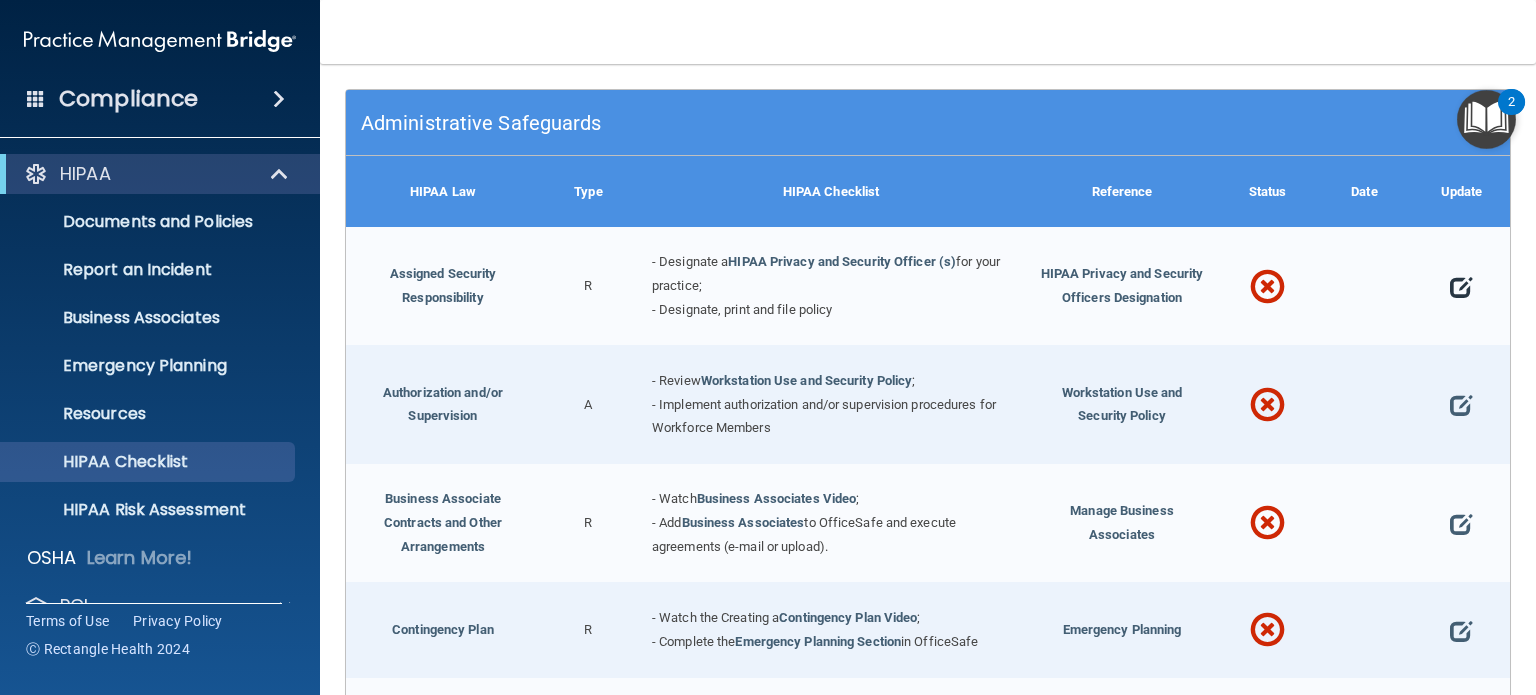 click at bounding box center [1461, 287] 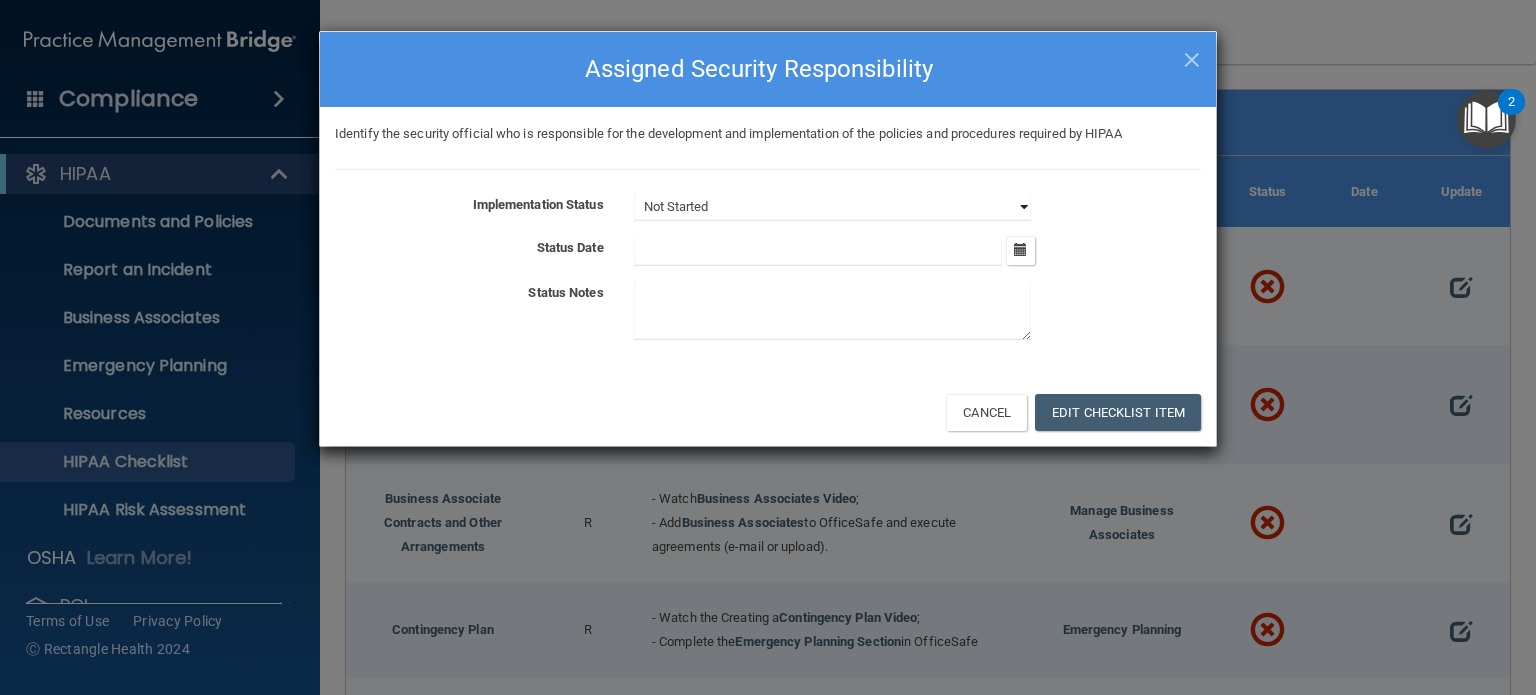 click on "Not Started  In Progress  Completed" at bounding box center (832, 207) 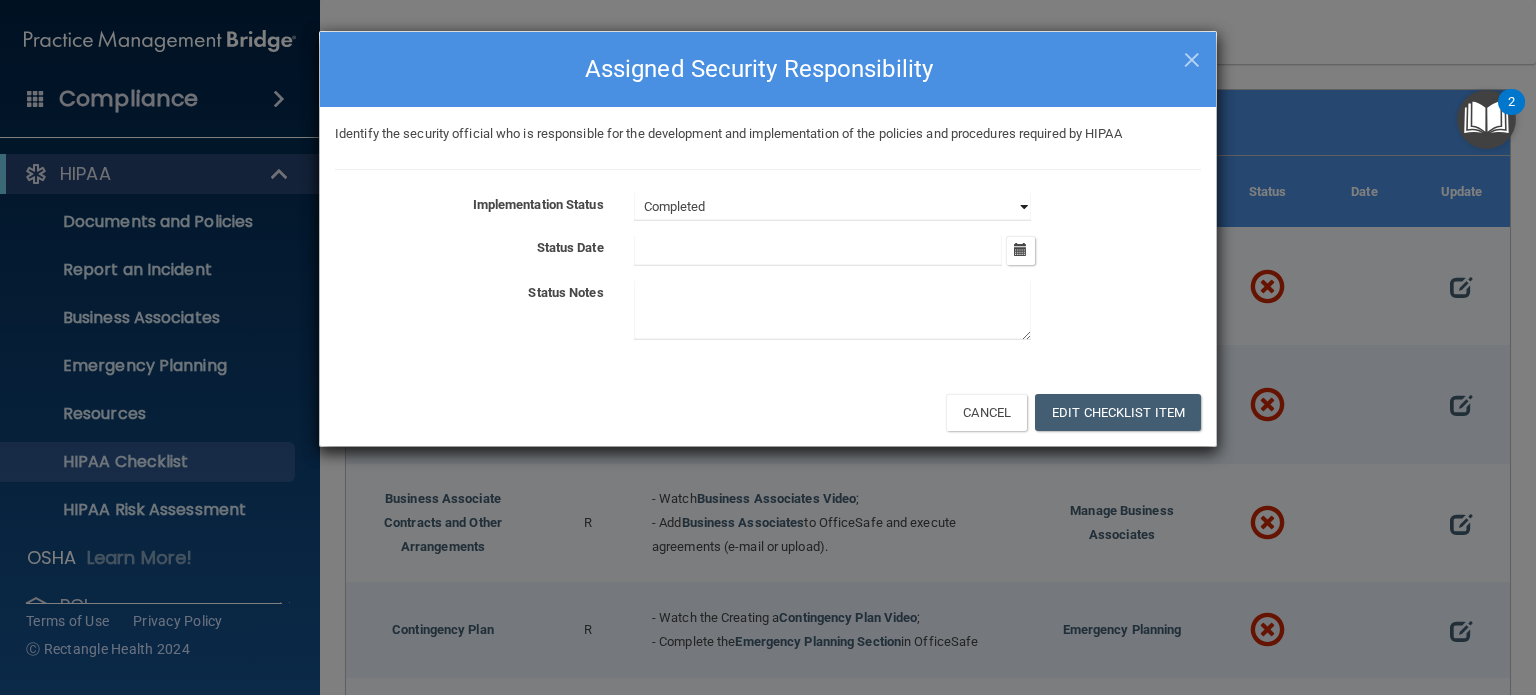 click on "Not Started  In Progress  Completed" at bounding box center (832, 207) 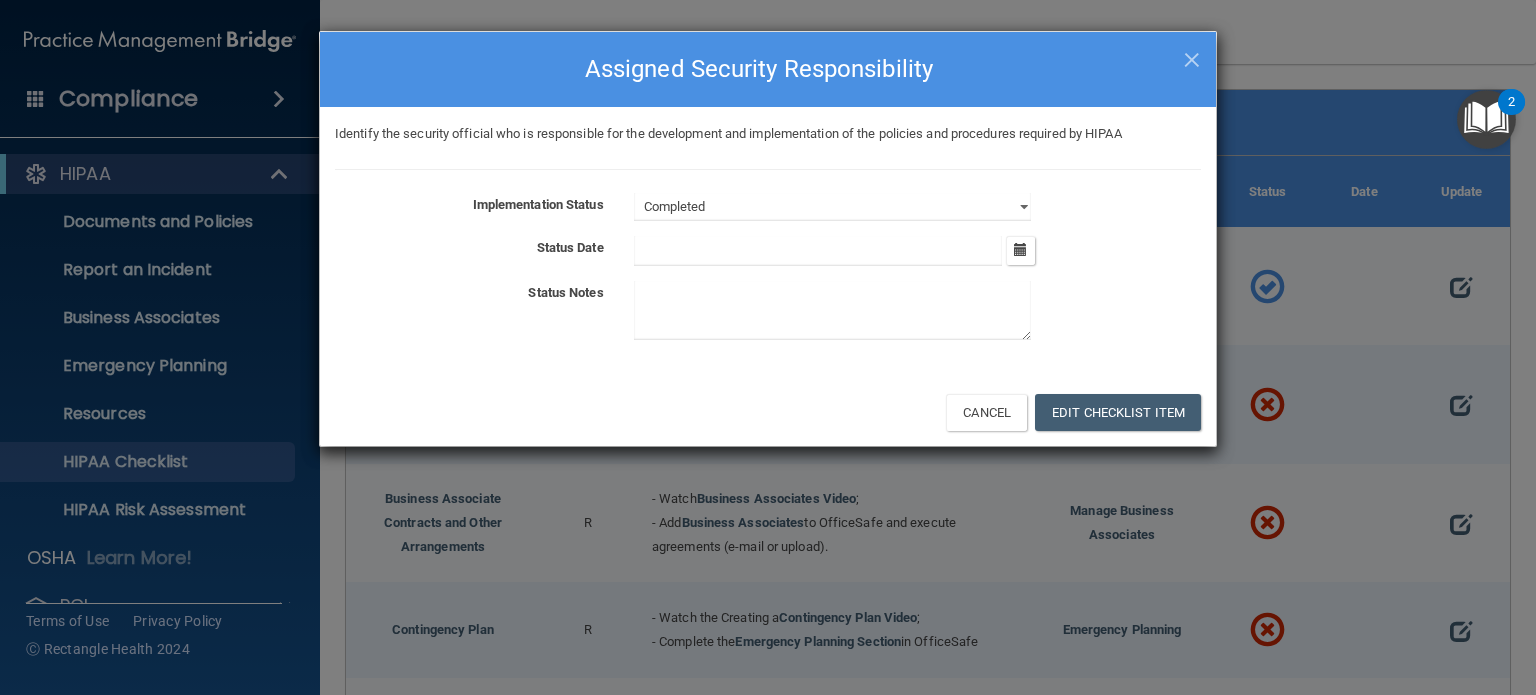 click at bounding box center [818, 251] 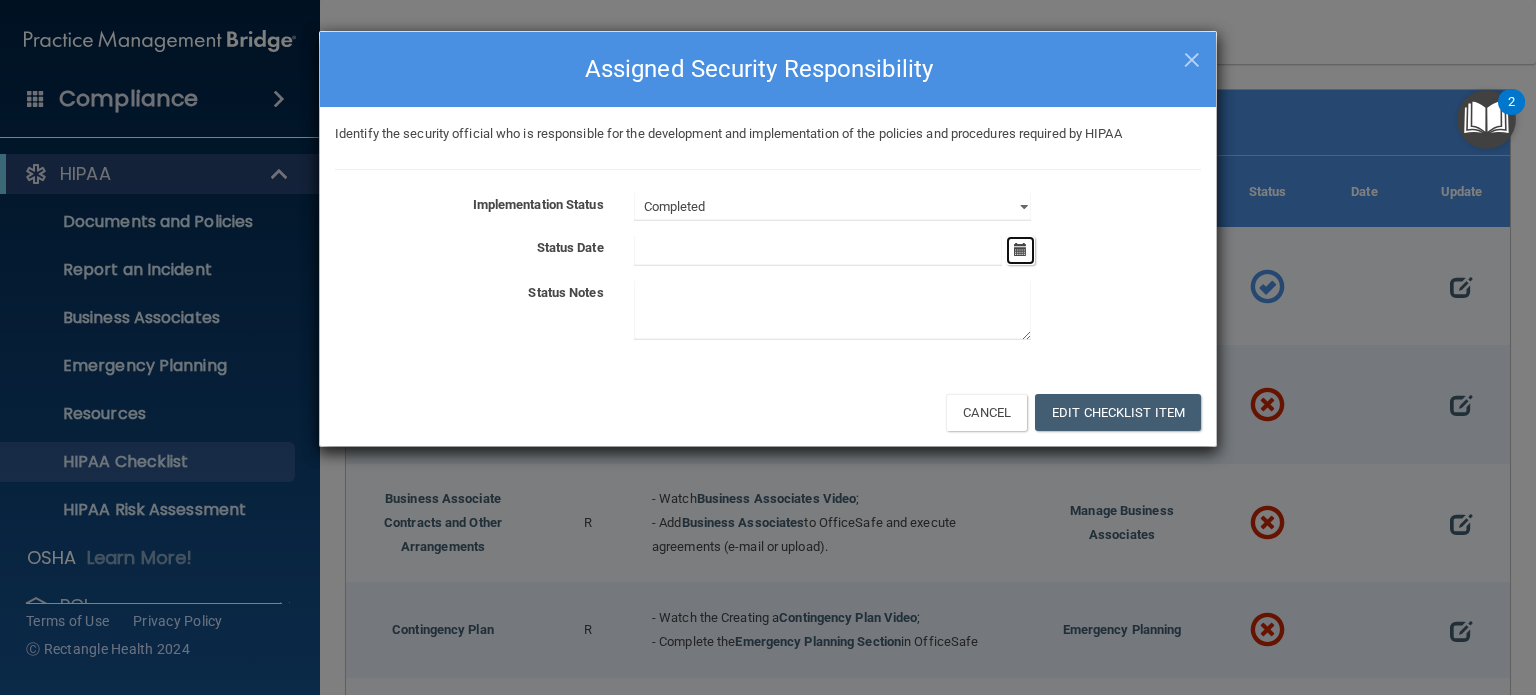 click at bounding box center [1020, 249] 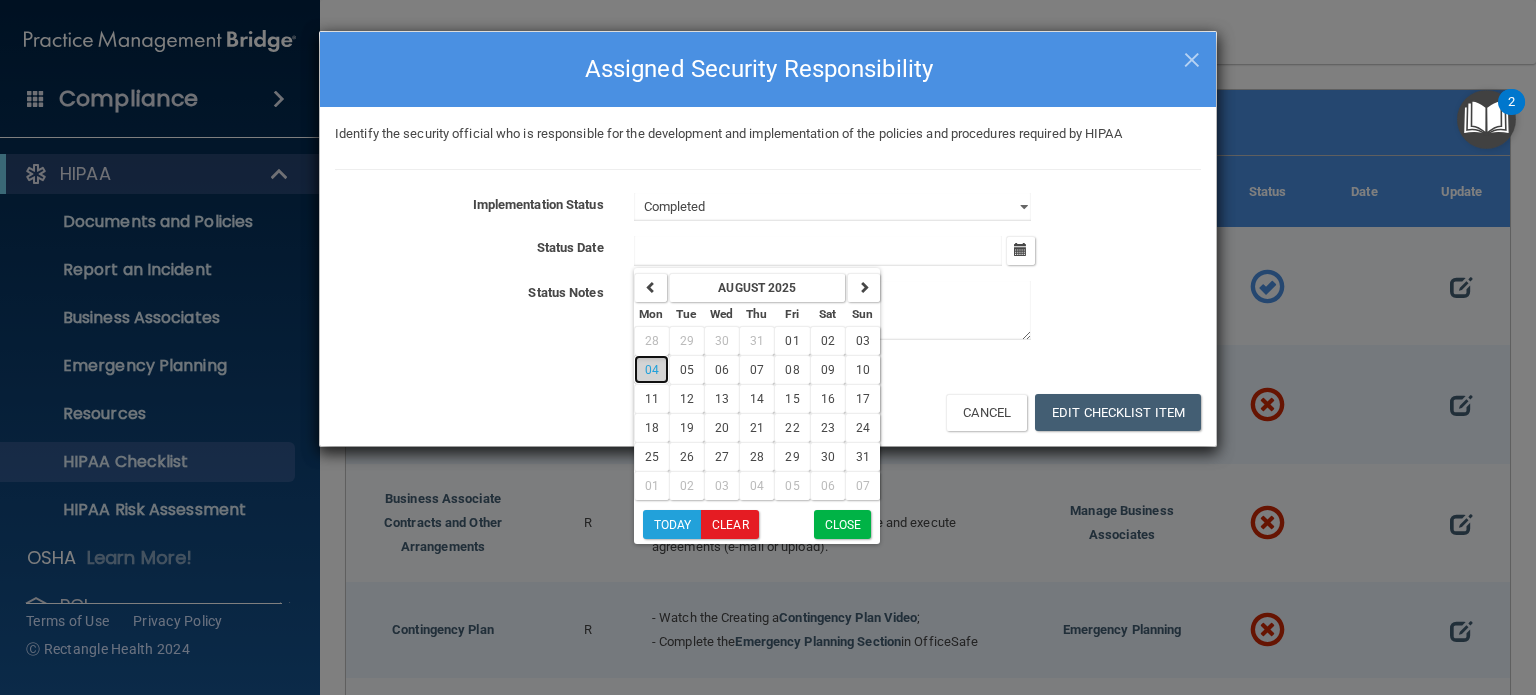 click on "04" at bounding box center [652, 370] 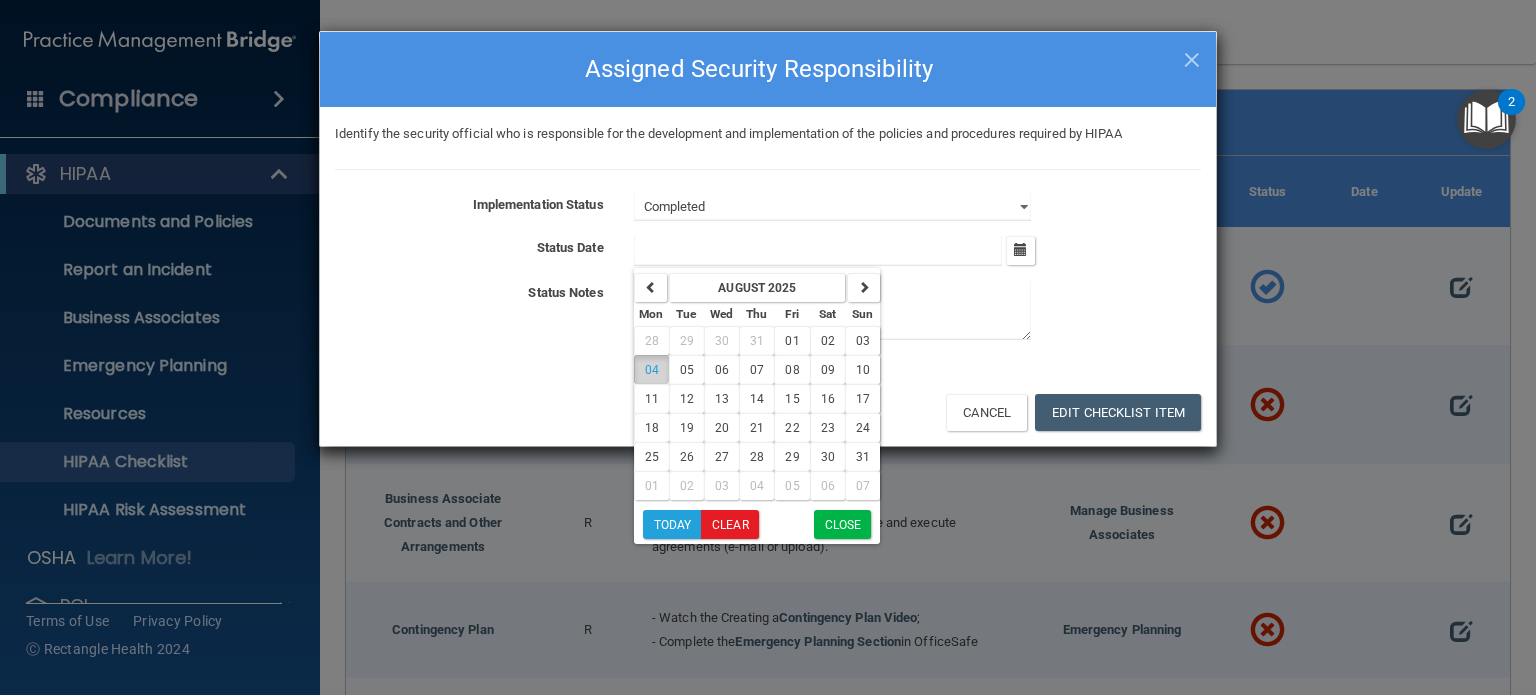 type on "8/4/25" 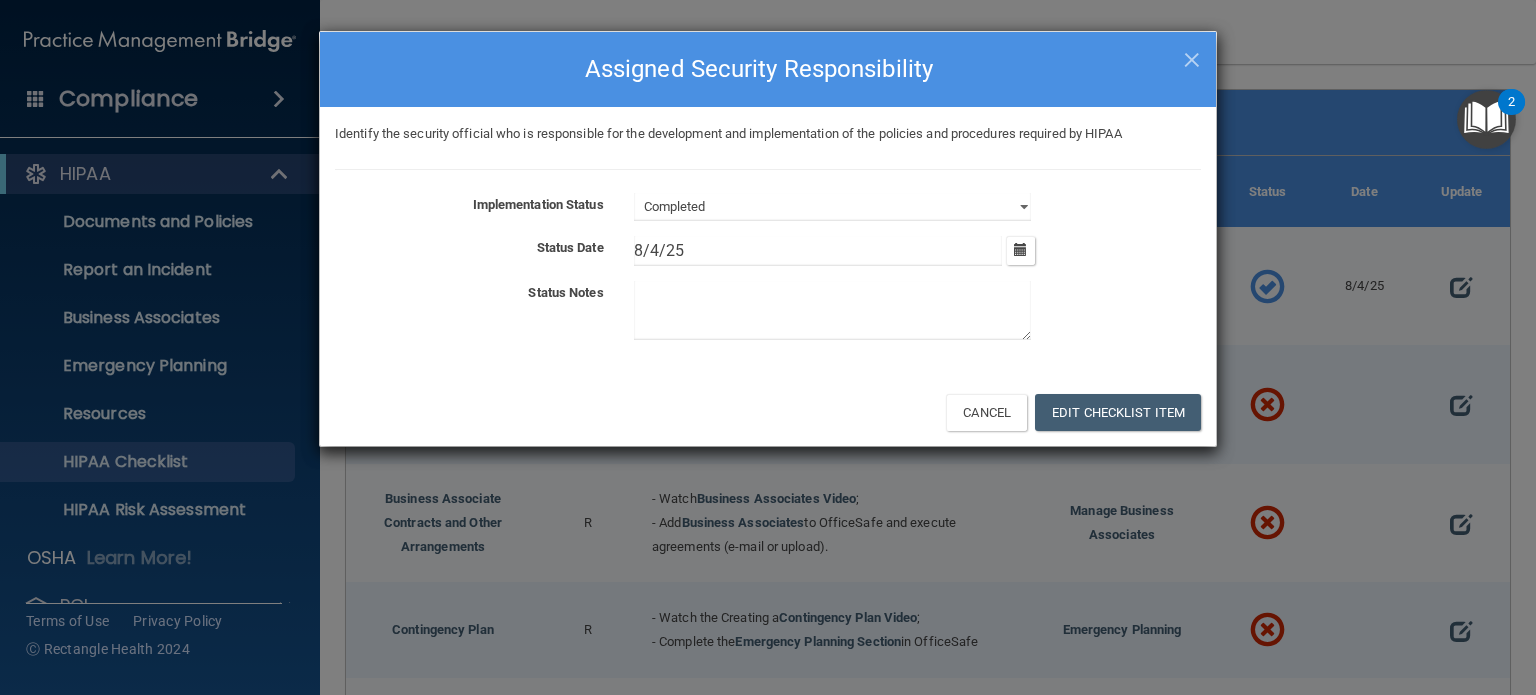 click at bounding box center (832, 310) 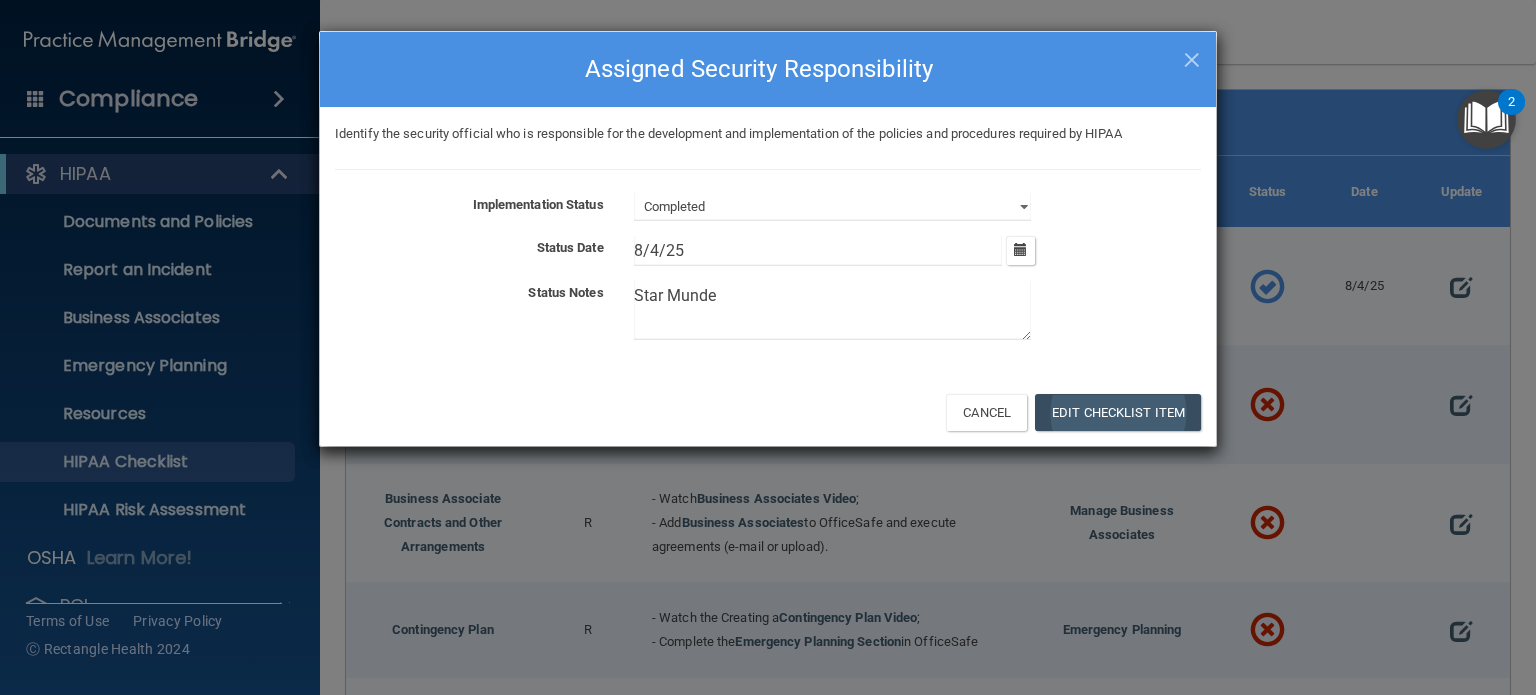type on "Star Munde" 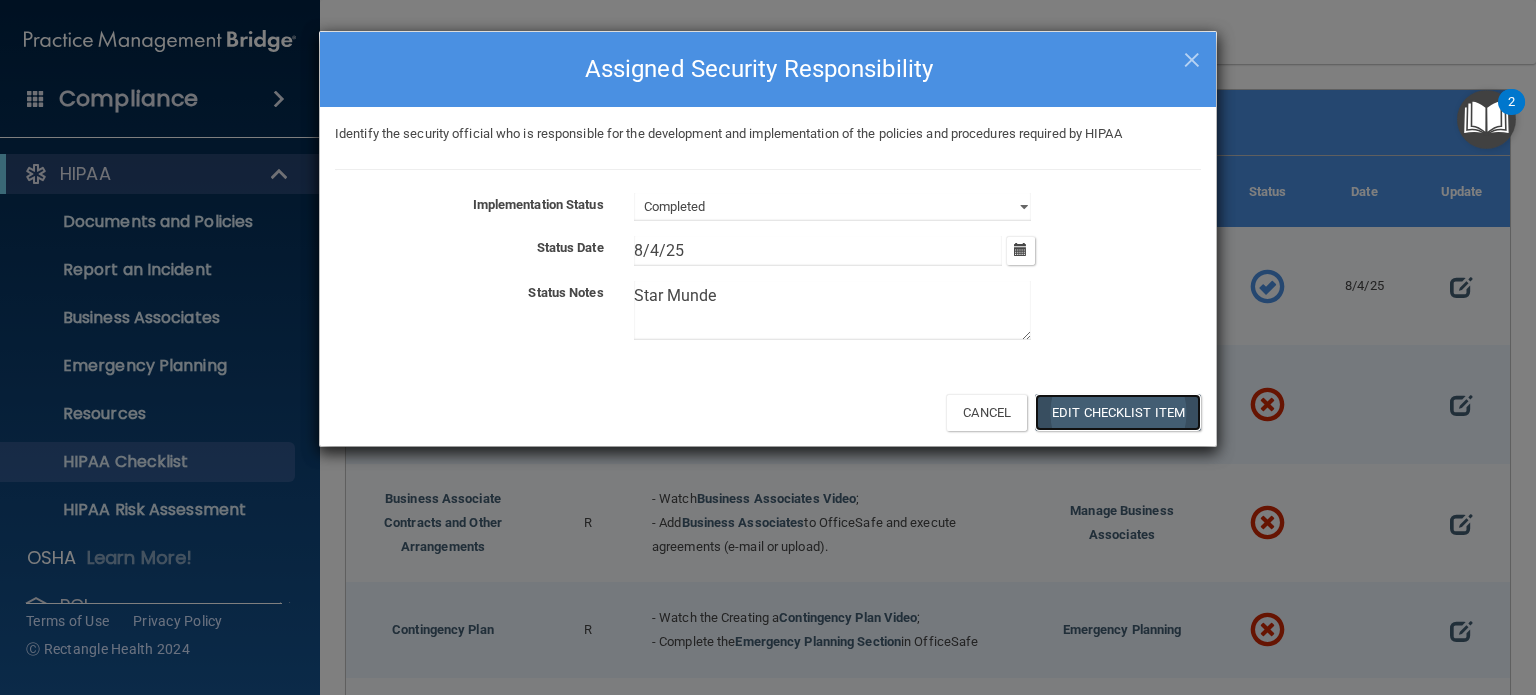 click on "Edit Checklist Item" at bounding box center (1118, 412) 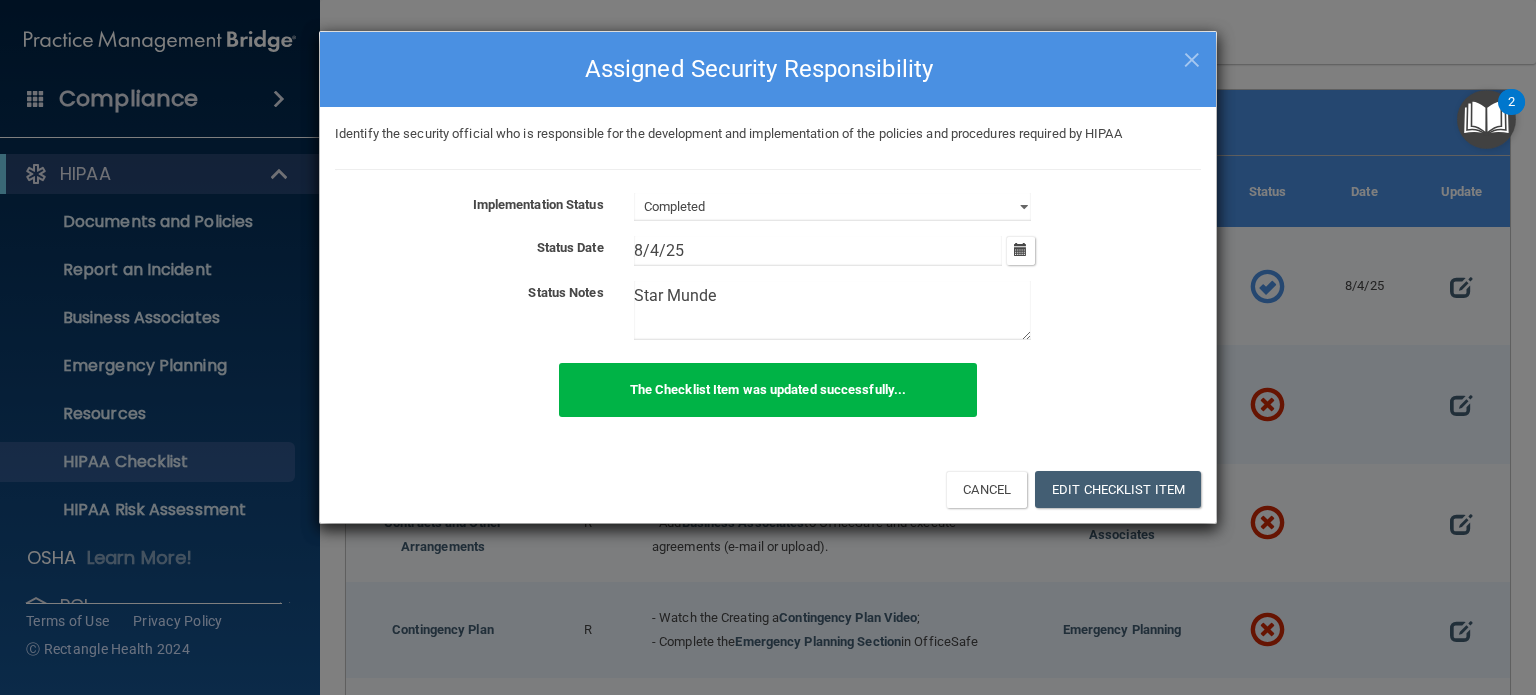 click on "×" at bounding box center [1192, 57] 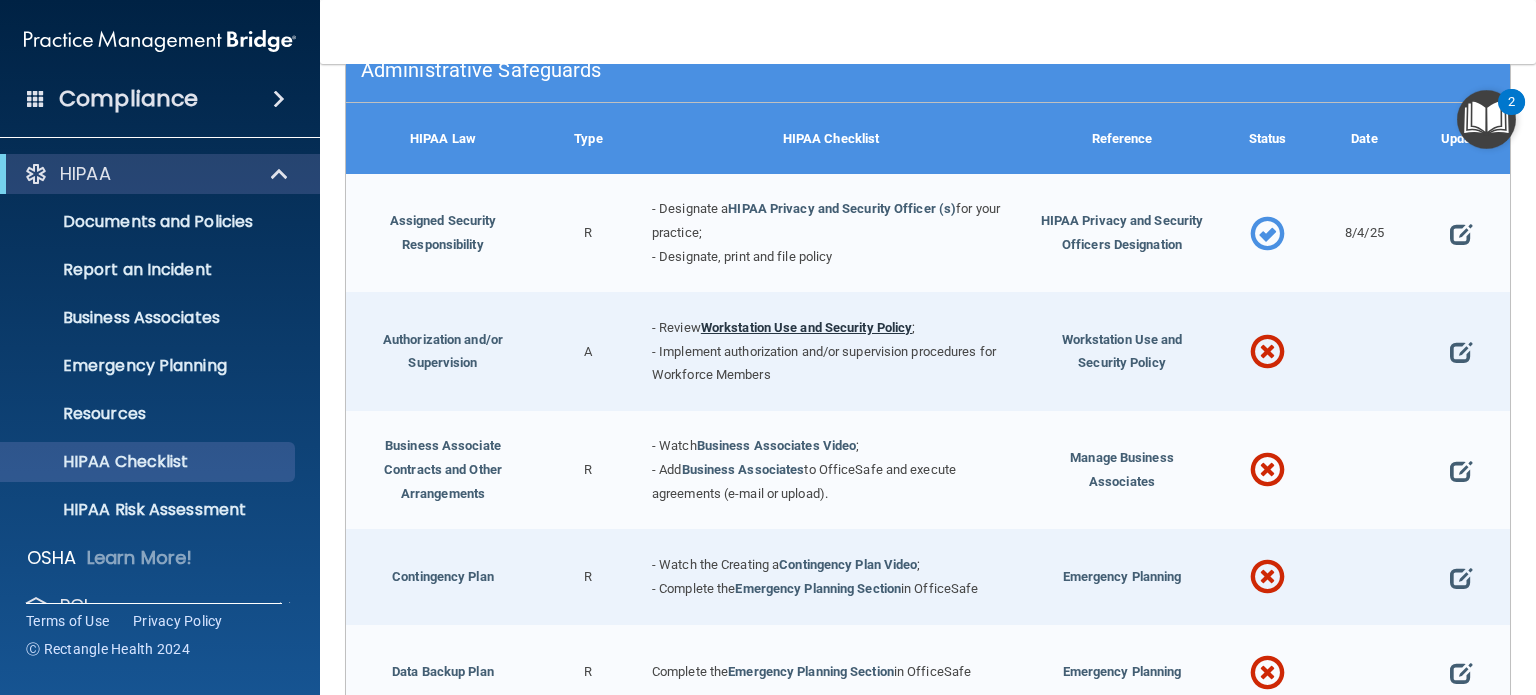 scroll, scrollTop: 460, scrollLeft: 0, axis: vertical 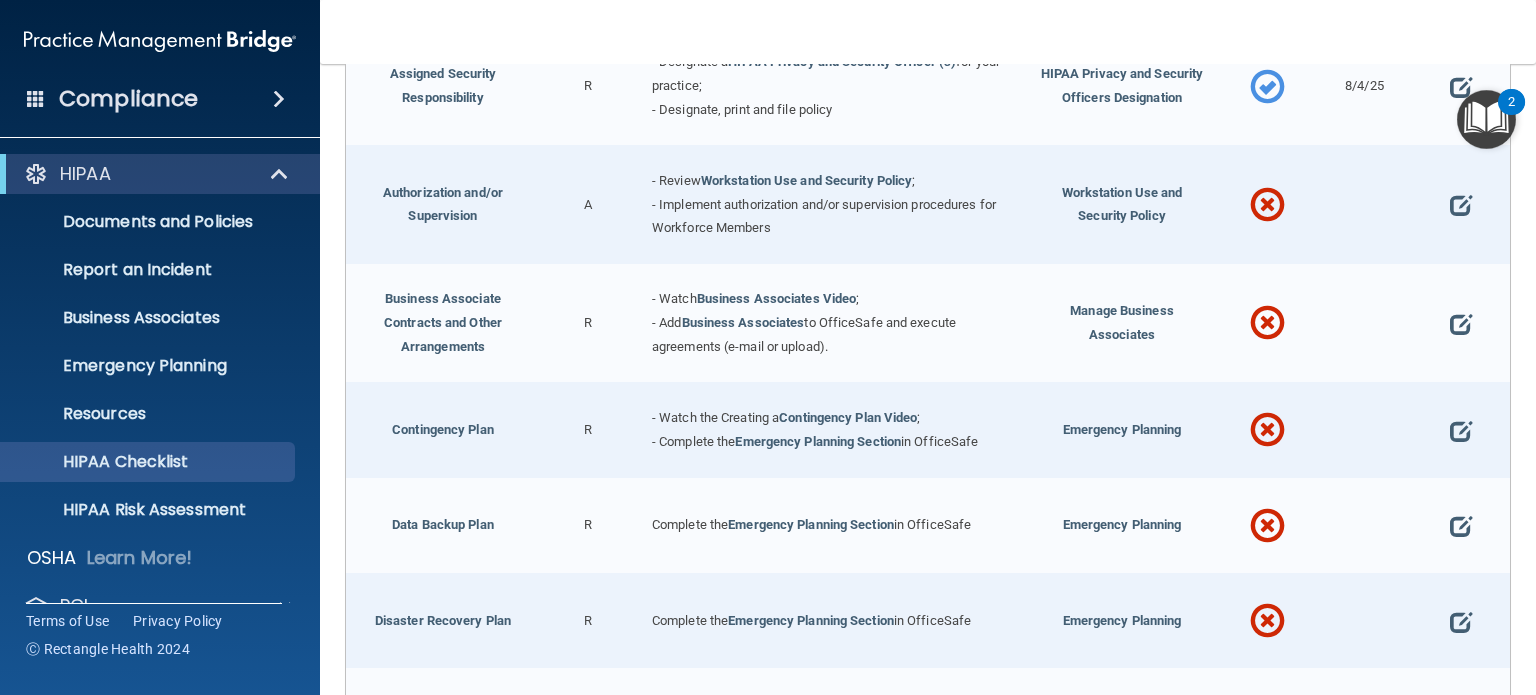 drag, startPoint x: 873, startPoint y: 171, endPoint x: 776, endPoint y: 141, distance: 101.53325 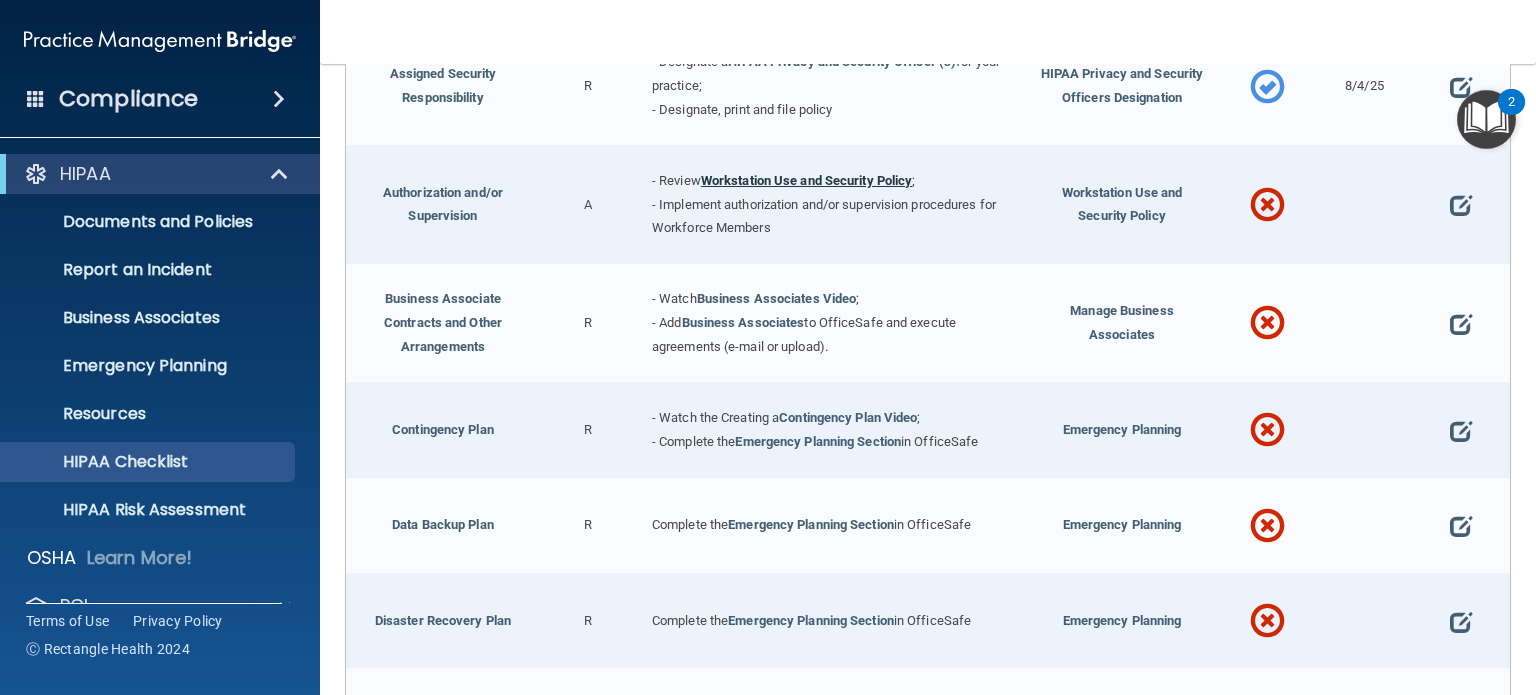 click on "Workstation Use and Security Policy" at bounding box center [807, 180] 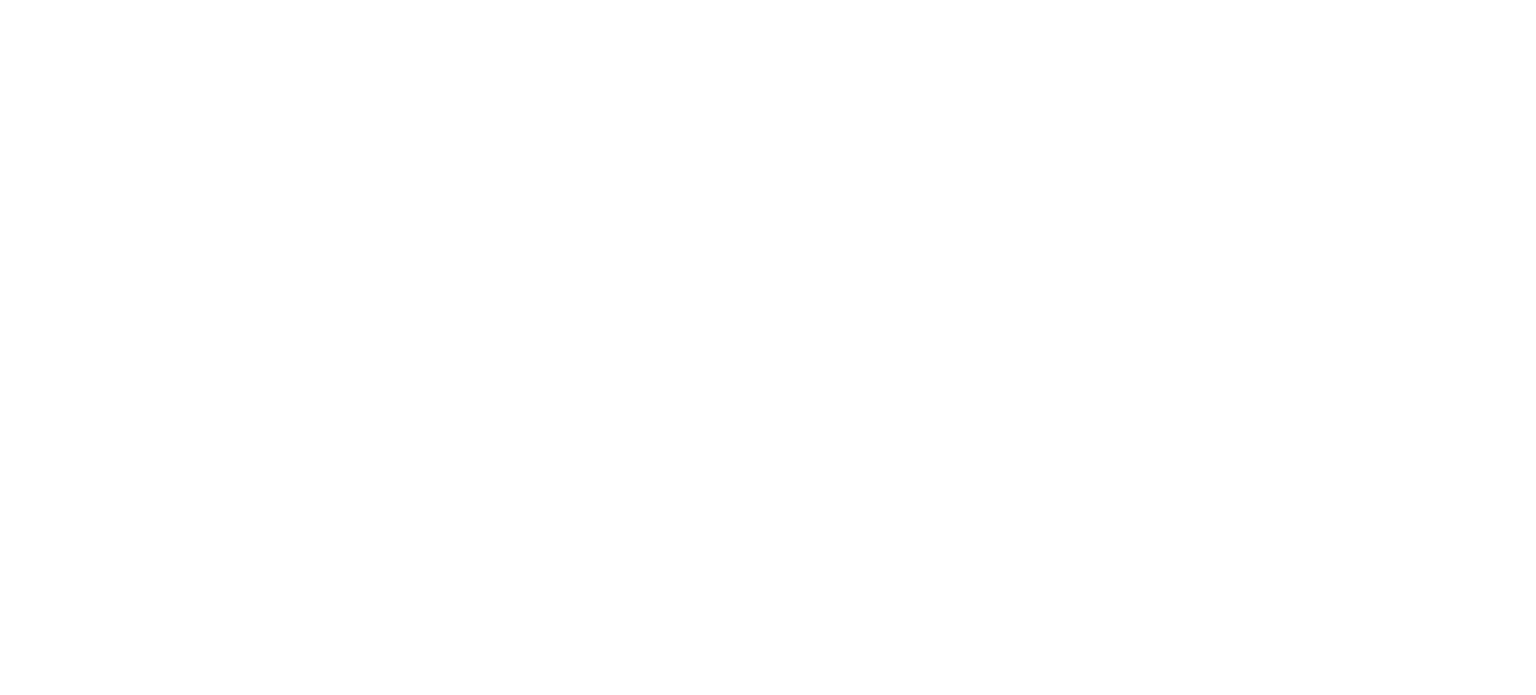 scroll, scrollTop: 0, scrollLeft: 0, axis: both 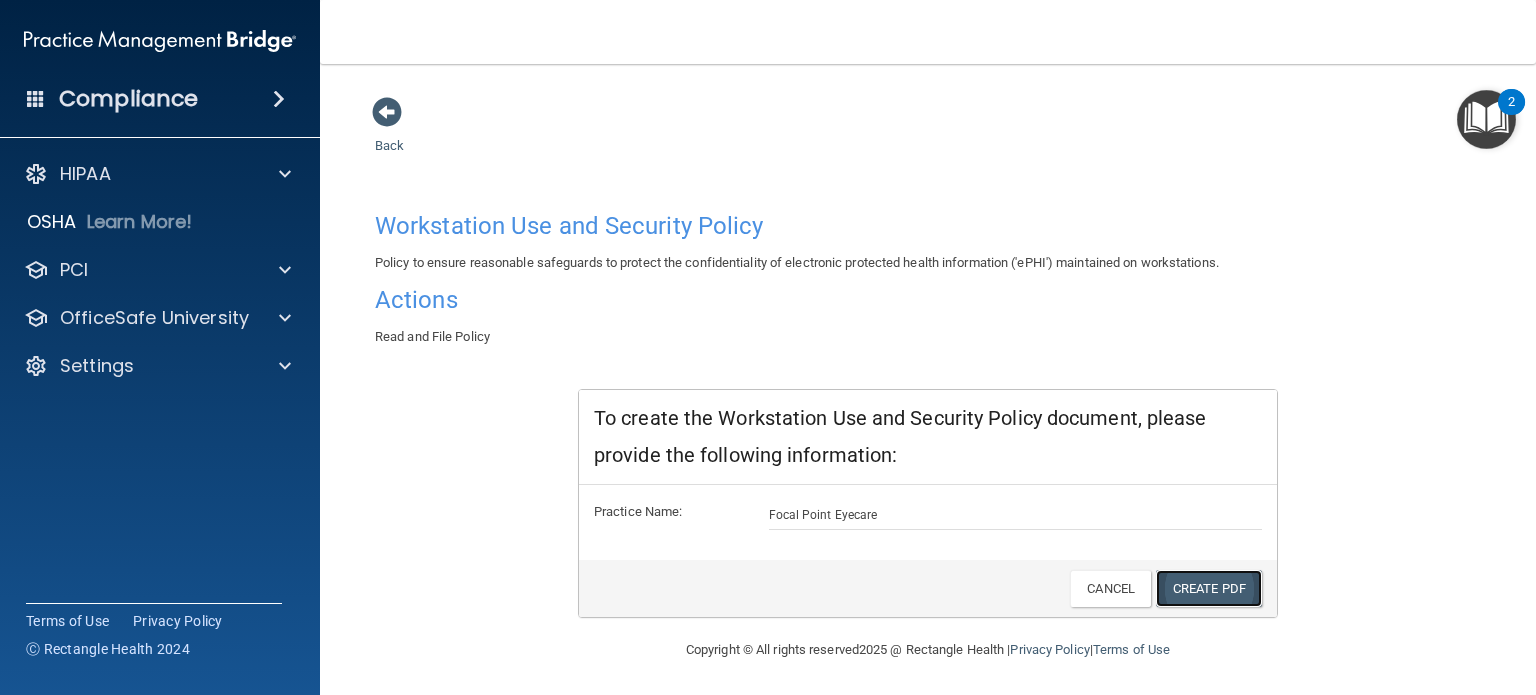 click on "Create PDF" at bounding box center [1209, 588] 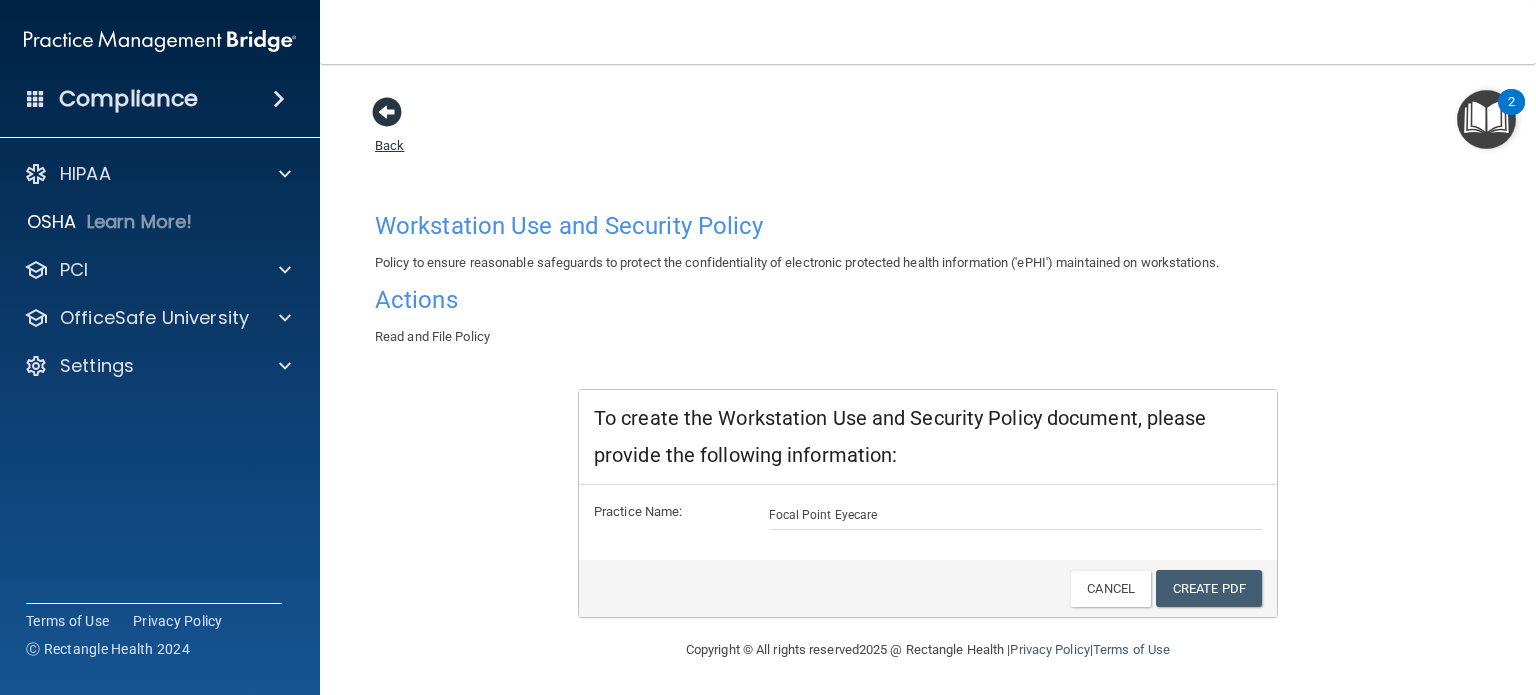 click on "Back              Workstation Use and Security Policy       Policy to ensure reasonable safeguards to protect the confidentiality of electronic protected health information ('ePHI') maintained on workstations.       Actions       Read and File Policy           To create the Workstation Use and Security Policy document, please provide the following information:           Practice Name:             [COMPANY_NAME]                    Create PDF       Cancel" at bounding box center [928, 347] 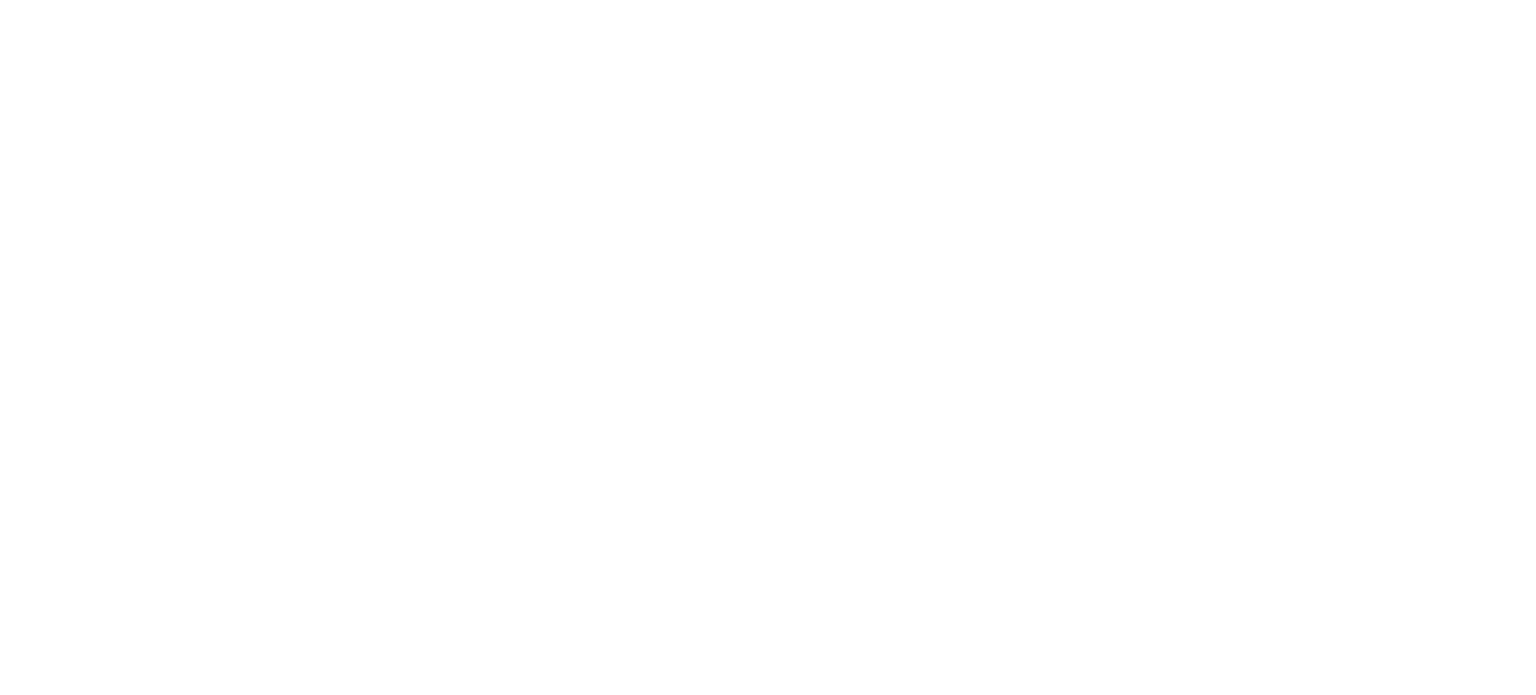 scroll, scrollTop: 0, scrollLeft: 0, axis: both 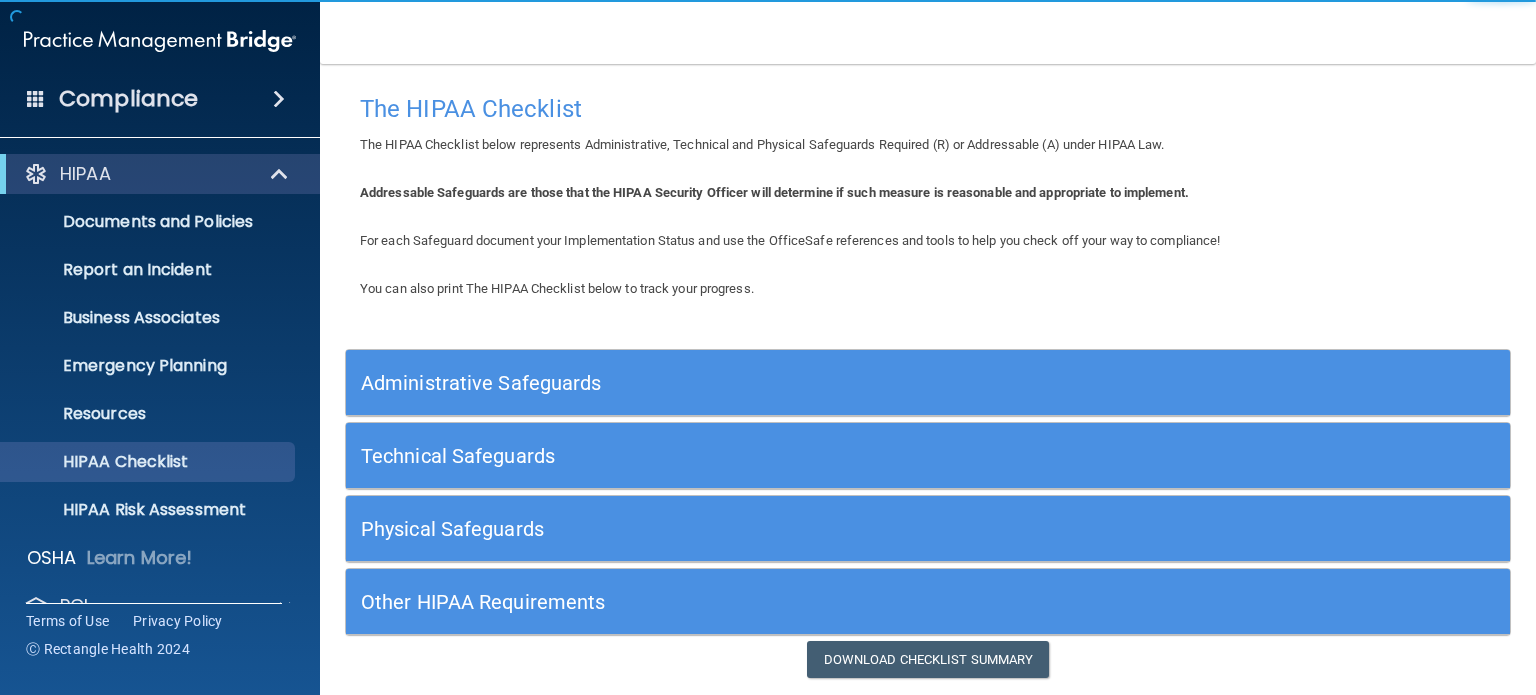 click on "Administrative Safeguards" at bounding box center [782, 383] 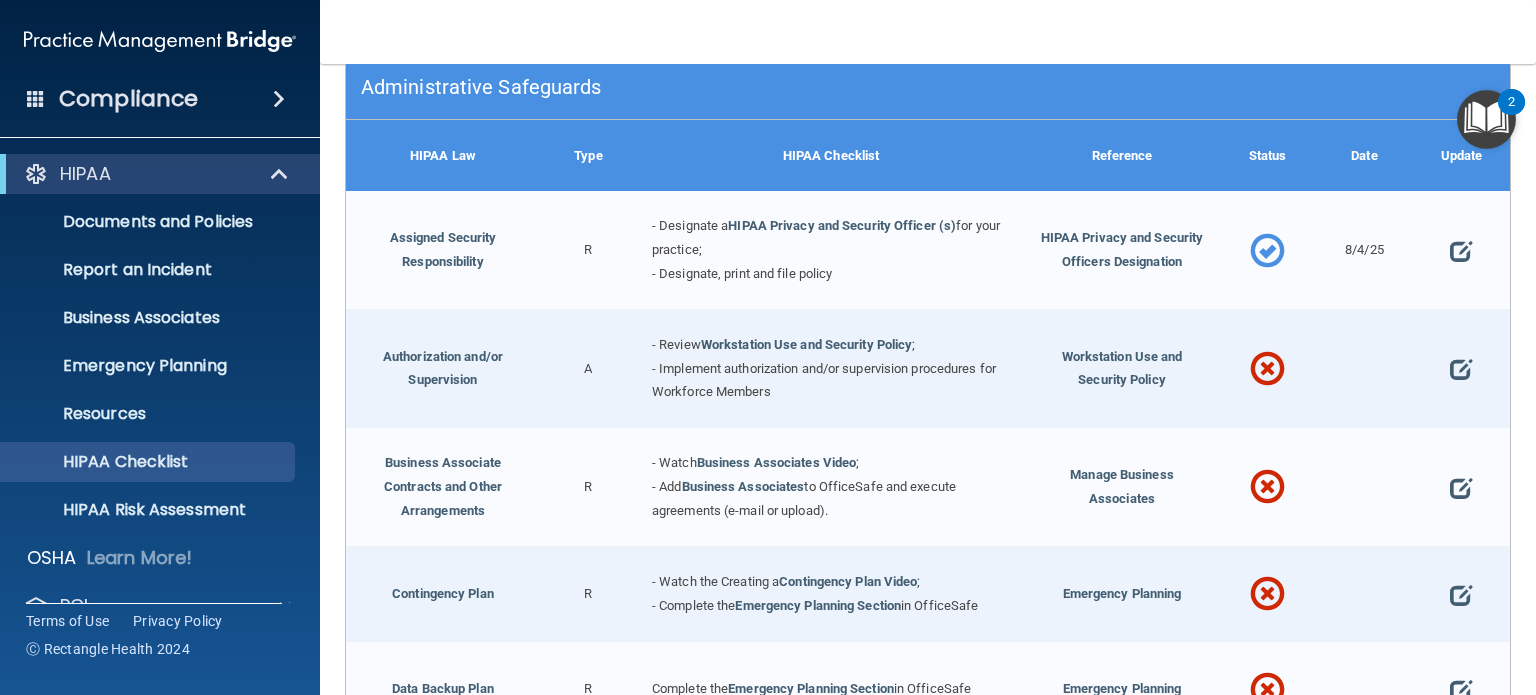 scroll, scrollTop: 300, scrollLeft: 0, axis: vertical 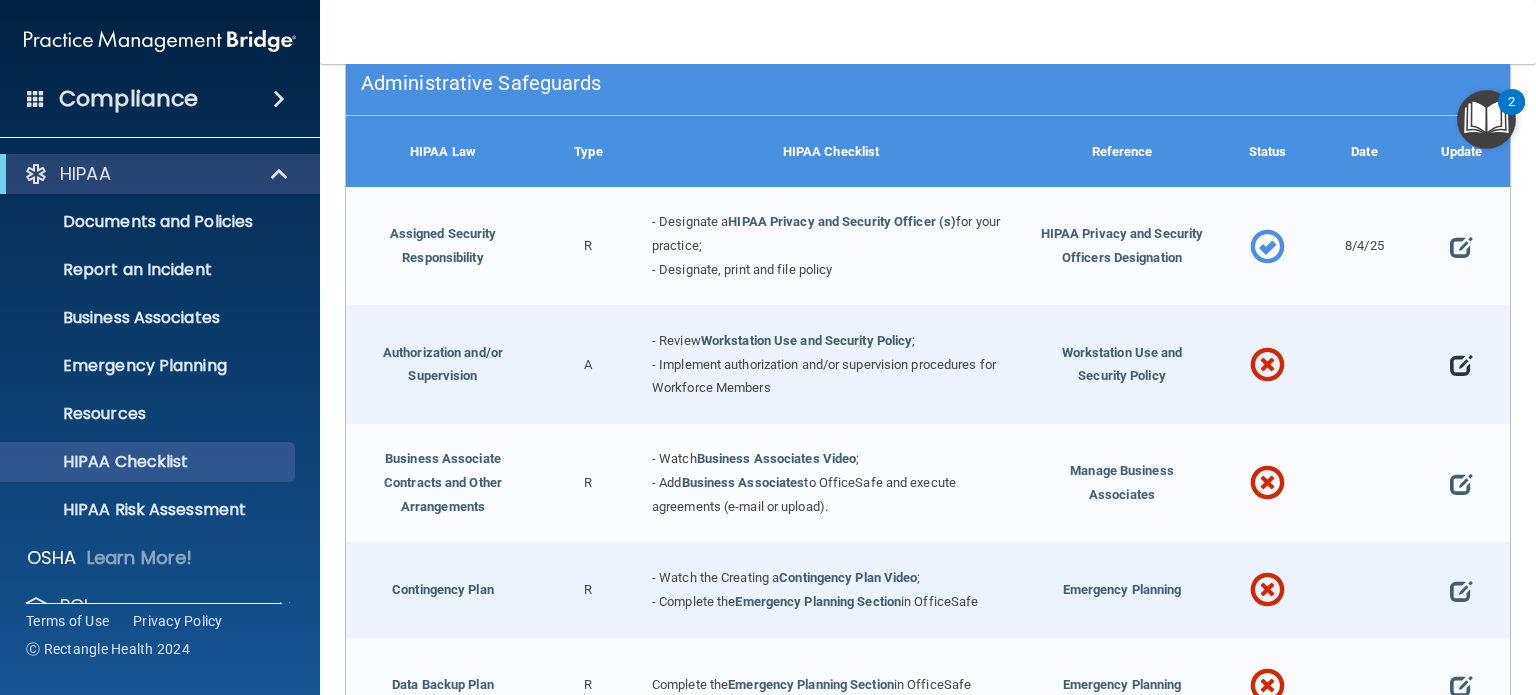 click at bounding box center [1461, 365] 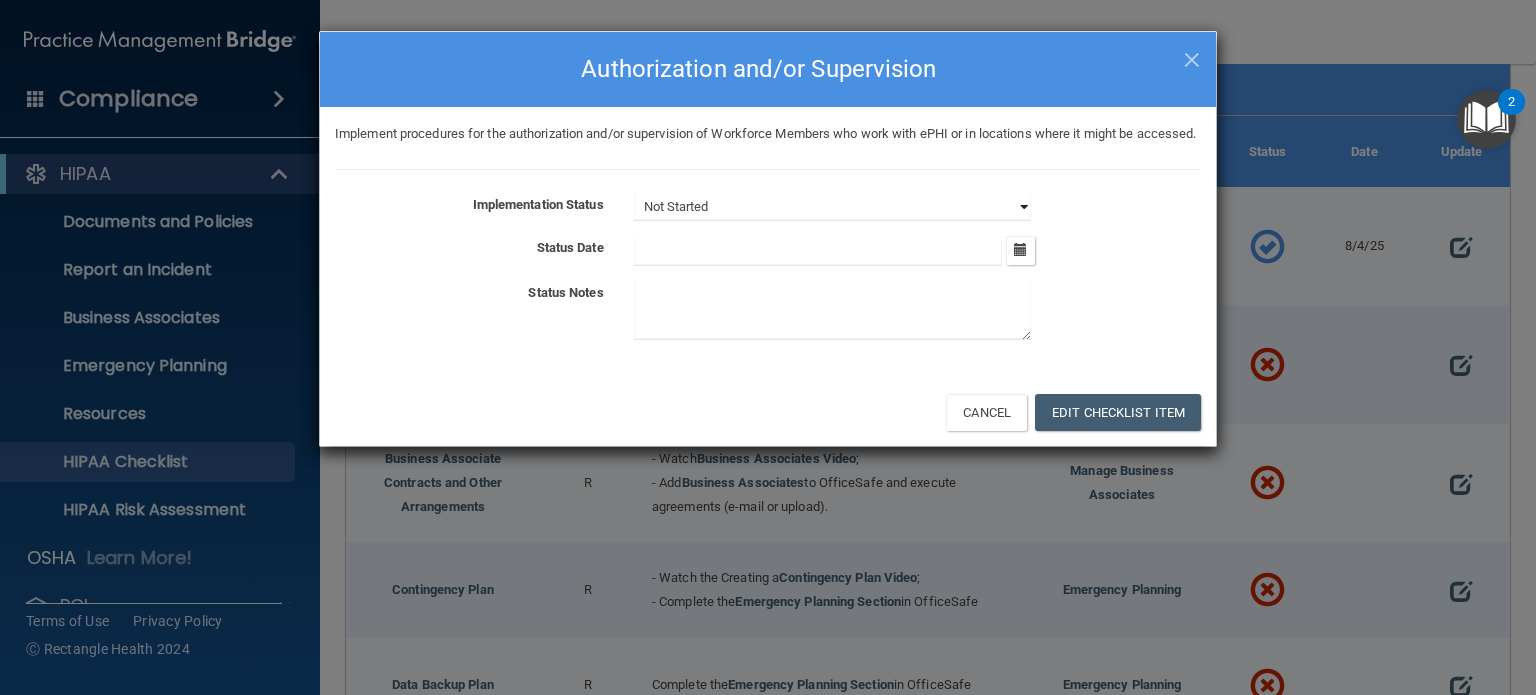 click on "Not Started  In Progress  Completed" at bounding box center (832, 207) 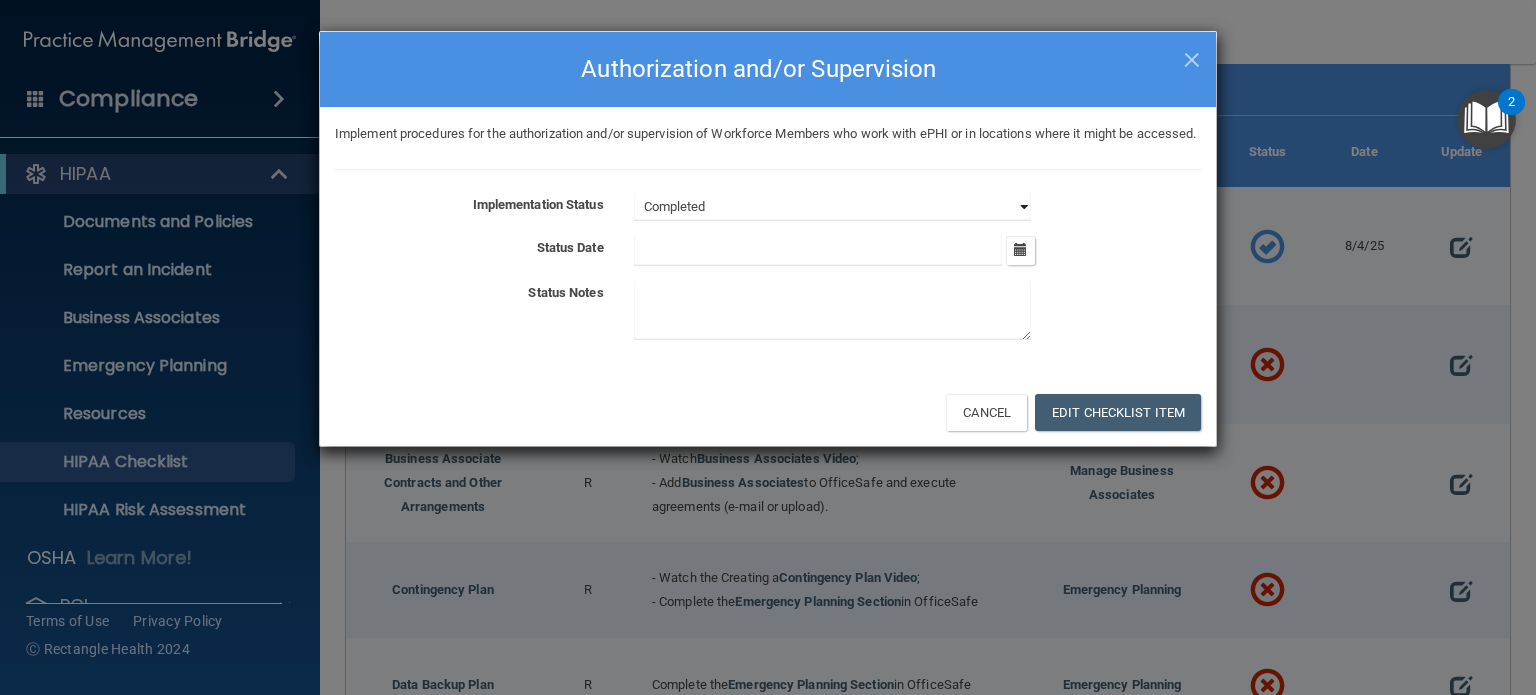 click on "Not Started  In Progress  Completed" at bounding box center (832, 207) 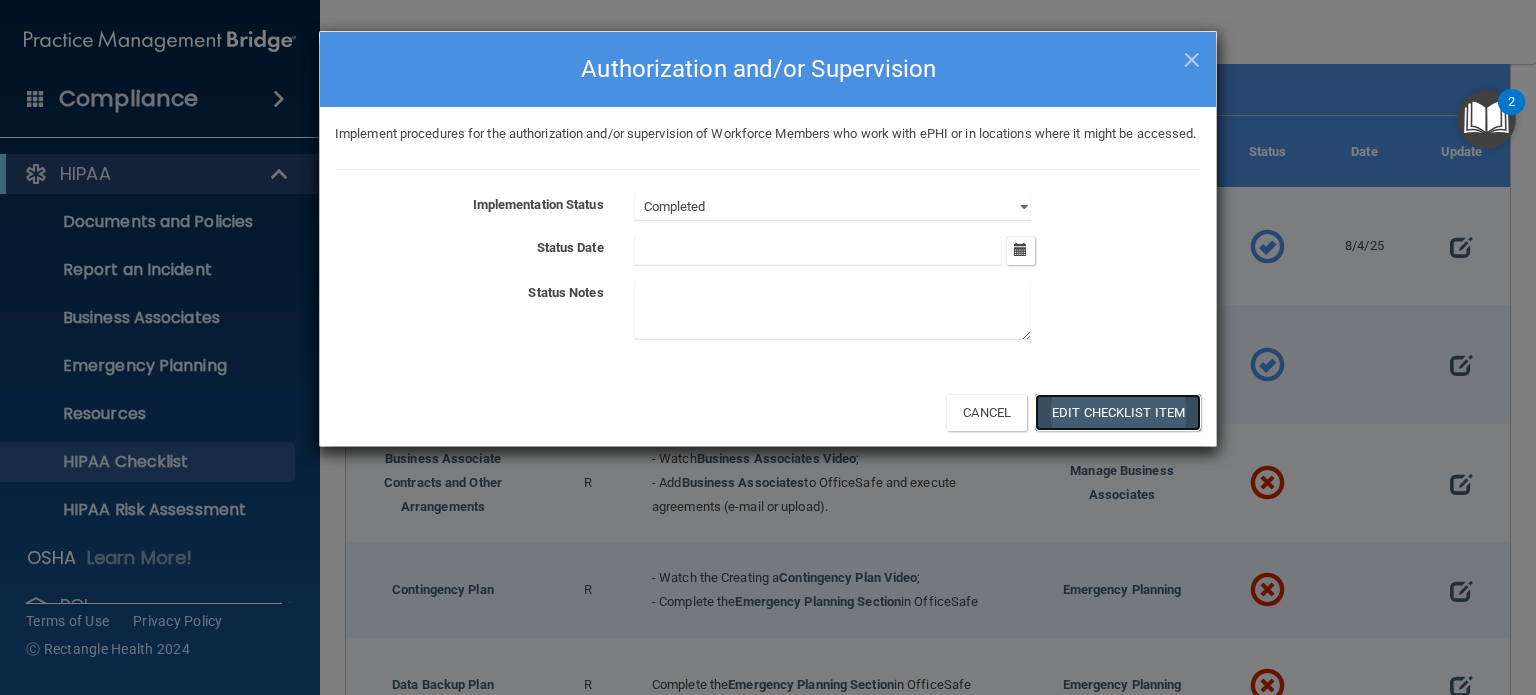 click on "Edit Checklist Item" at bounding box center [1118, 412] 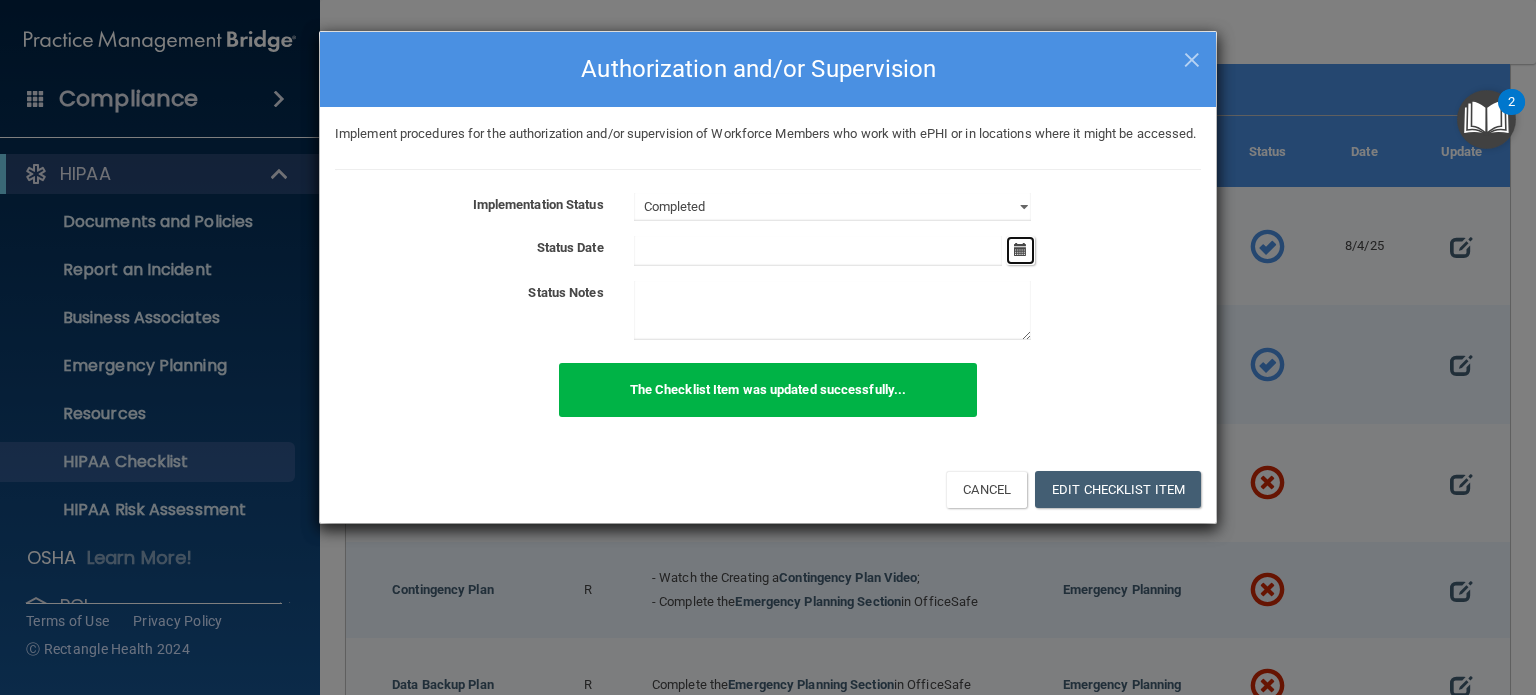 click at bounding box center (1020, 249) 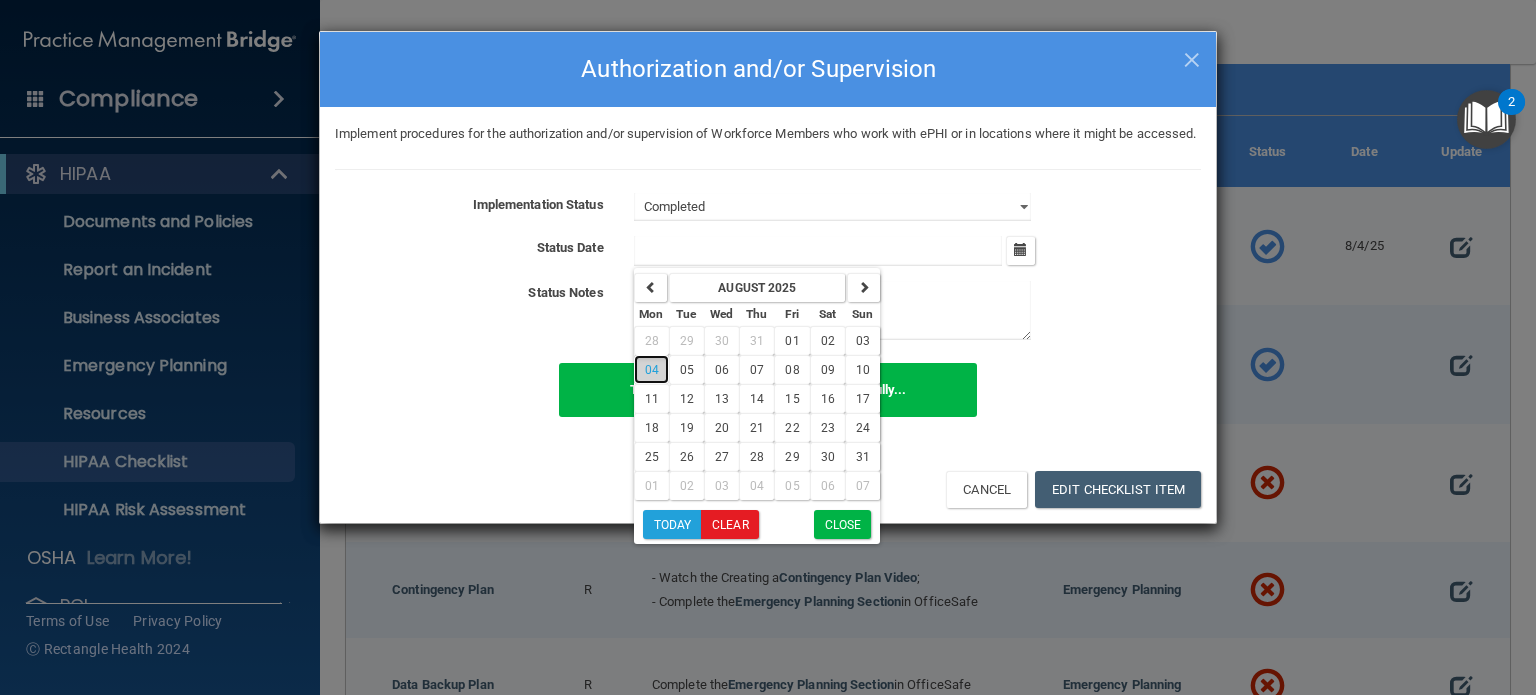click on "04" at bounding box center [652, 370] 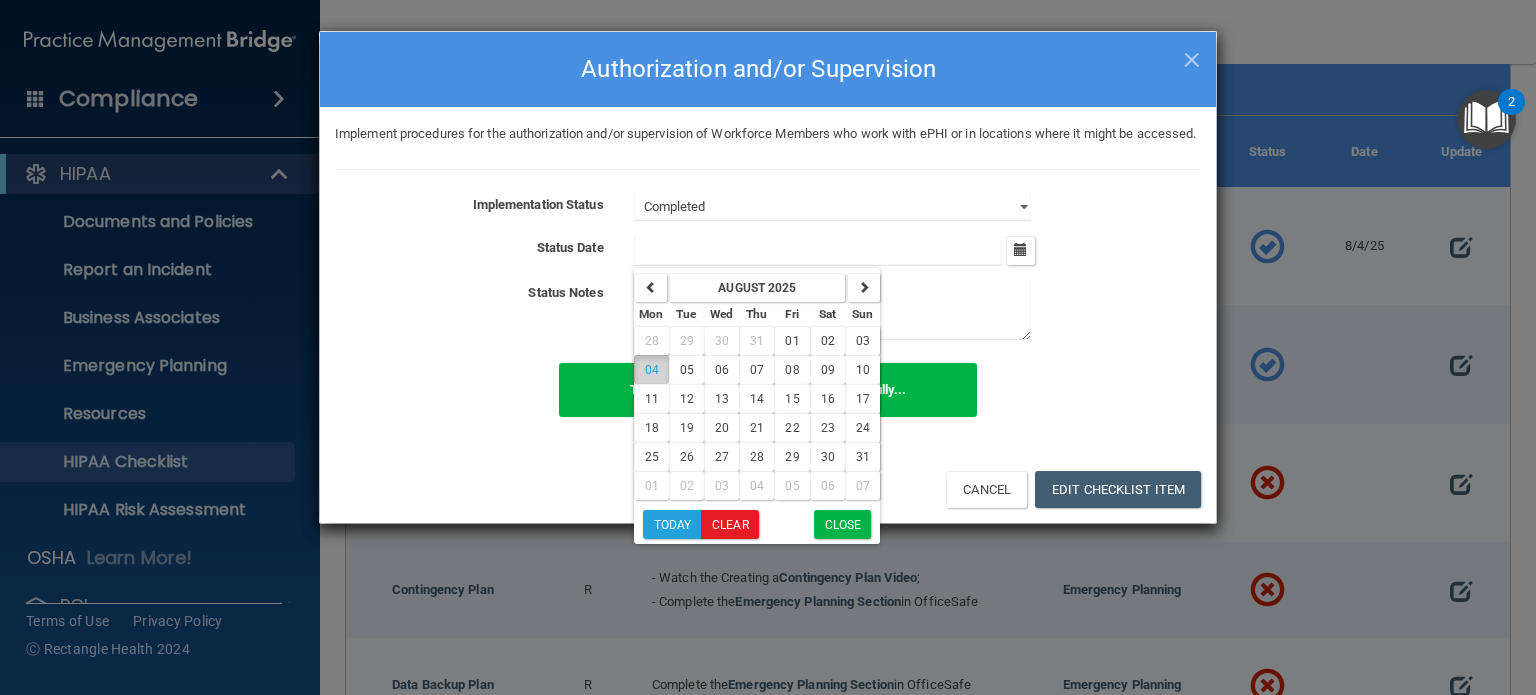type on "8/4/25" 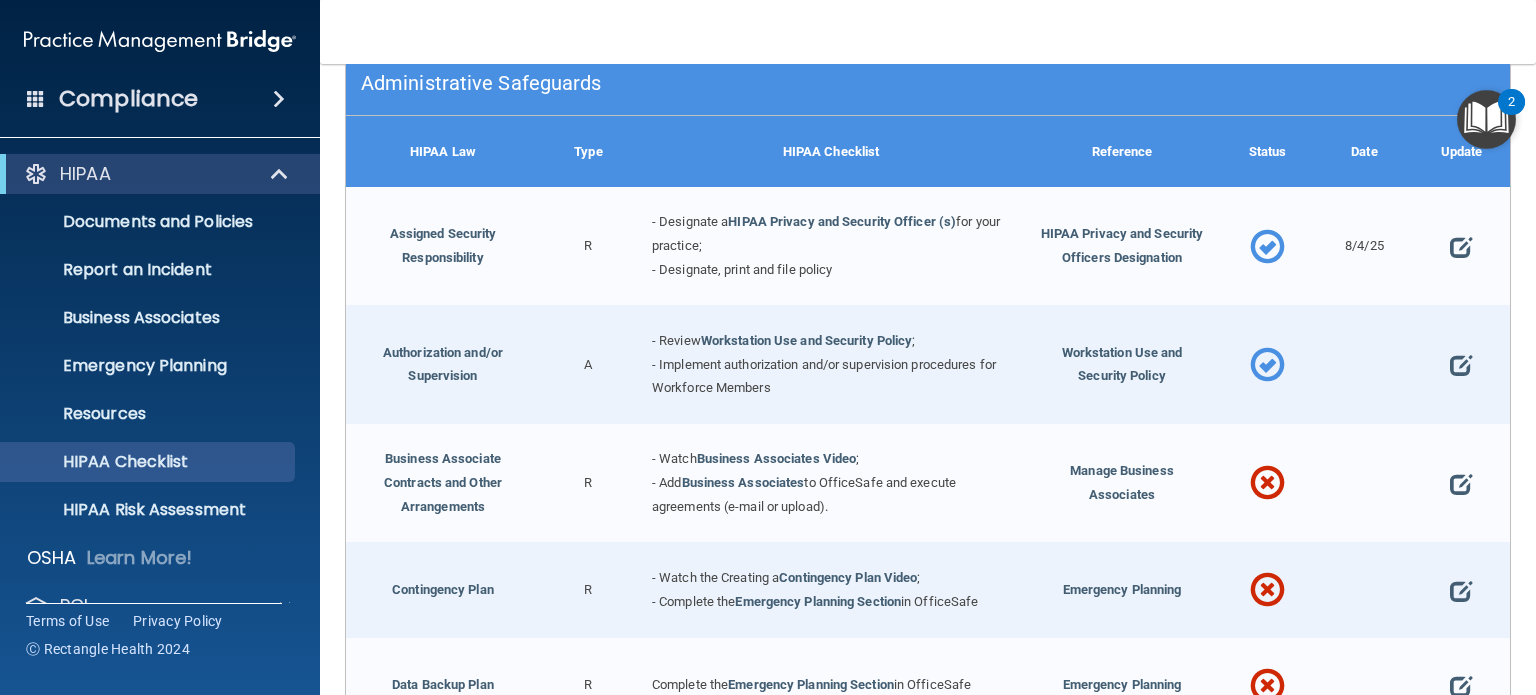 click at bounding box center [1461, 364] 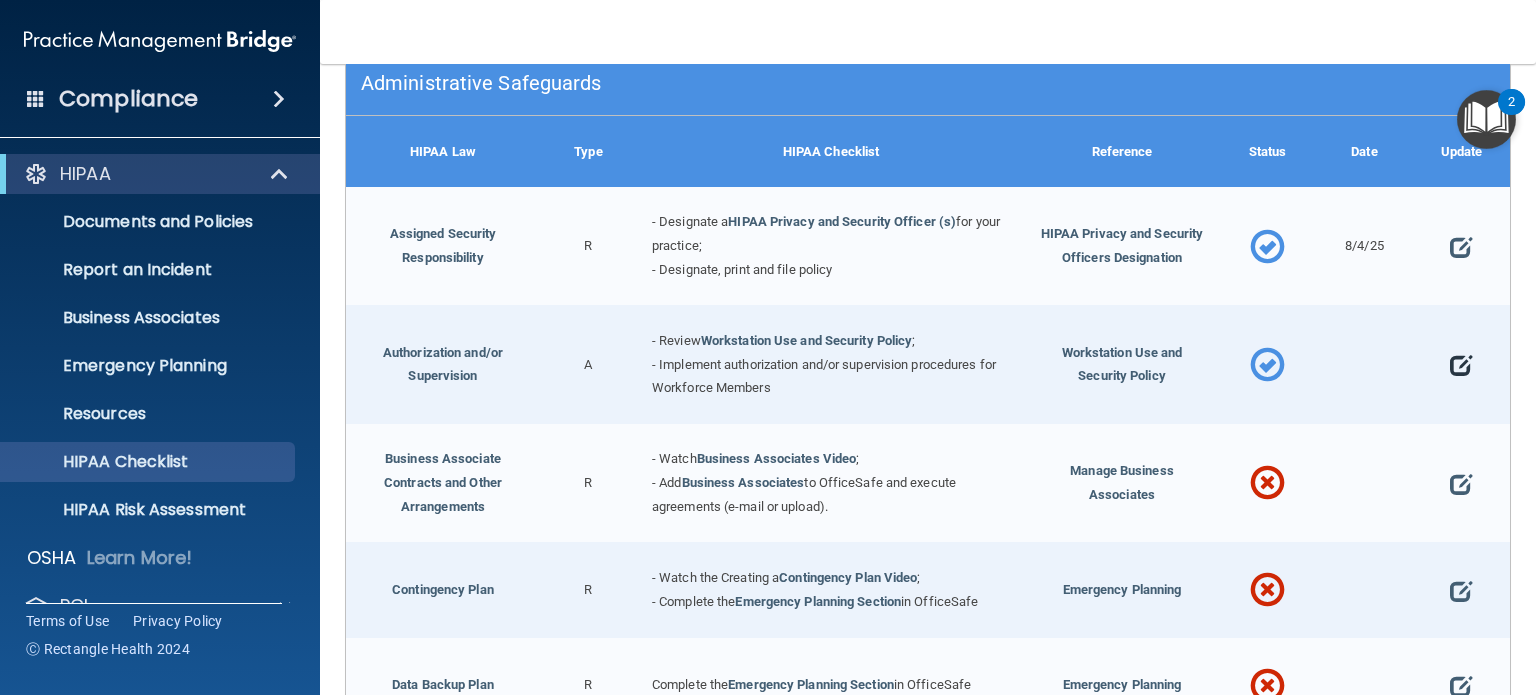 click at bounding box center [1461, 365] 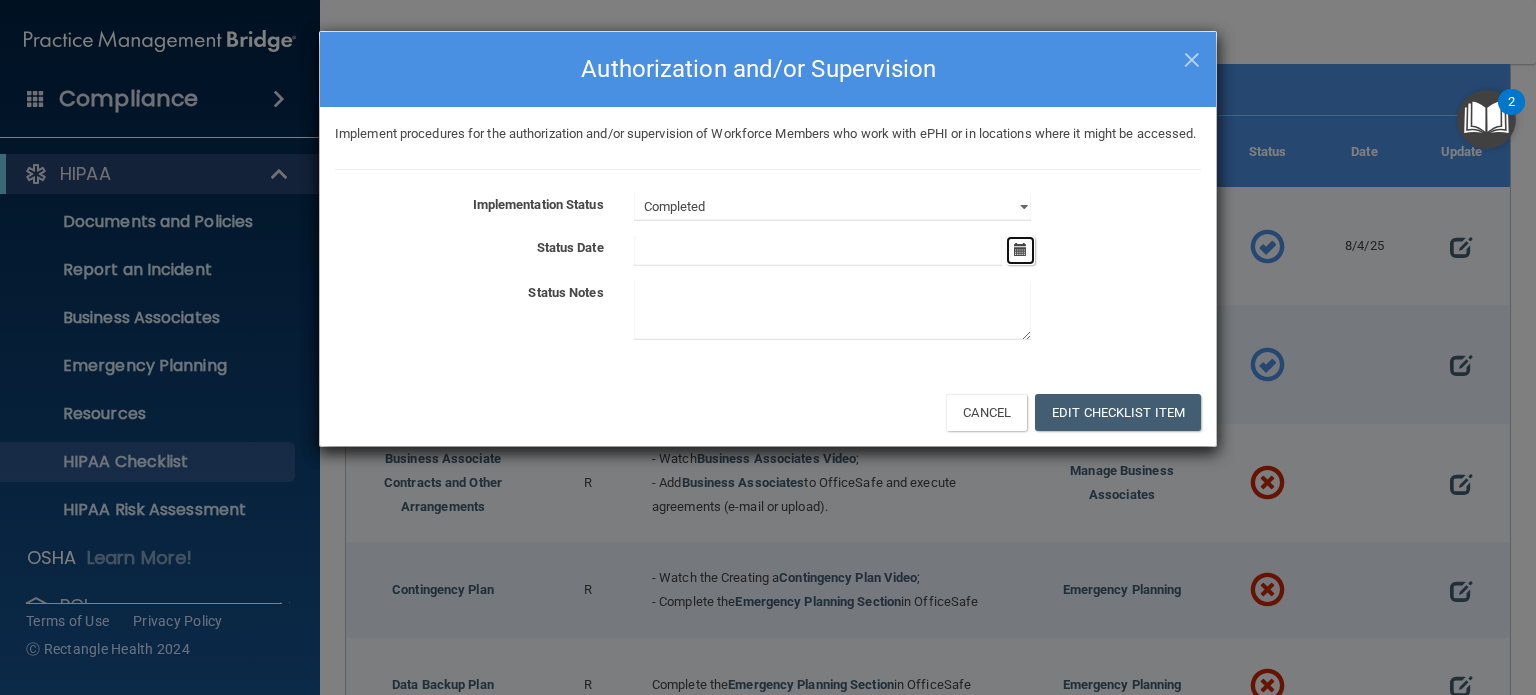 click at bounding box center (1020, 250) 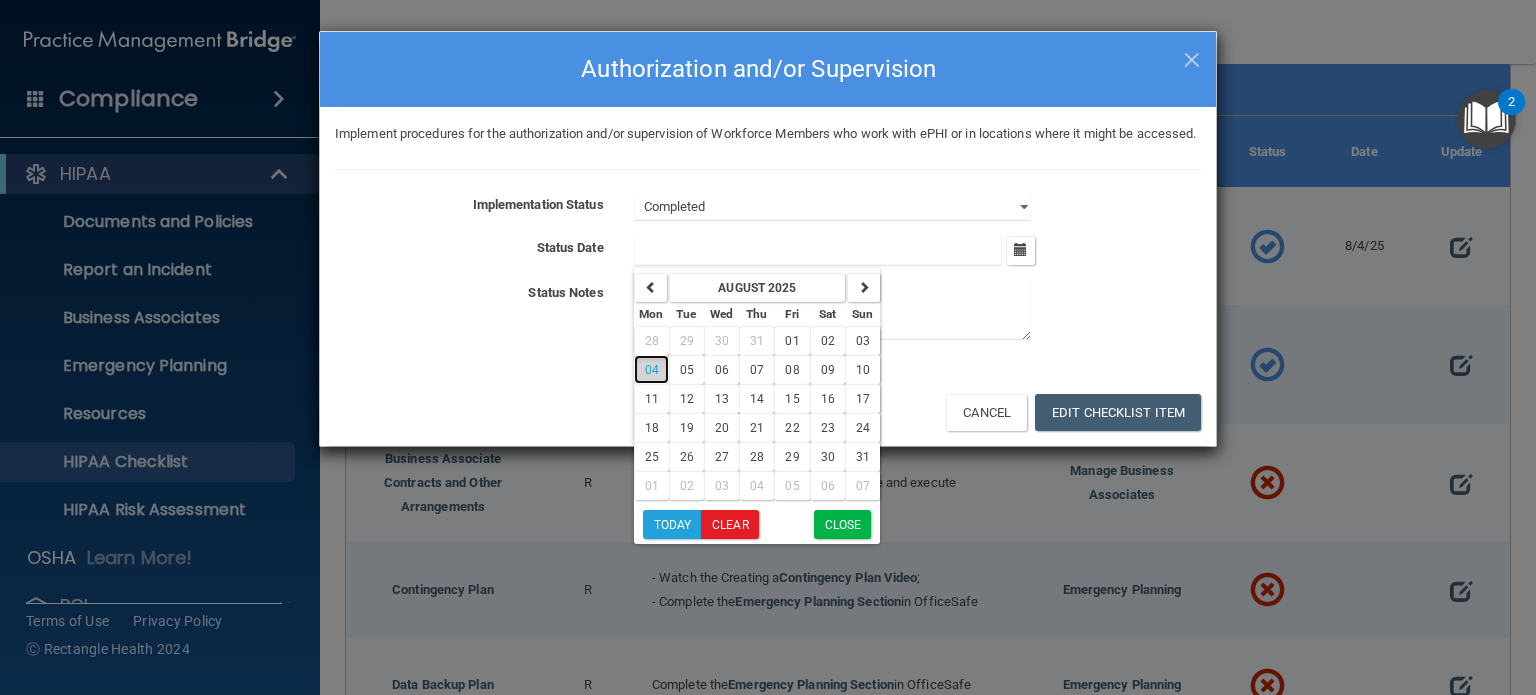 click on "04" at bounding box center [652, 370] 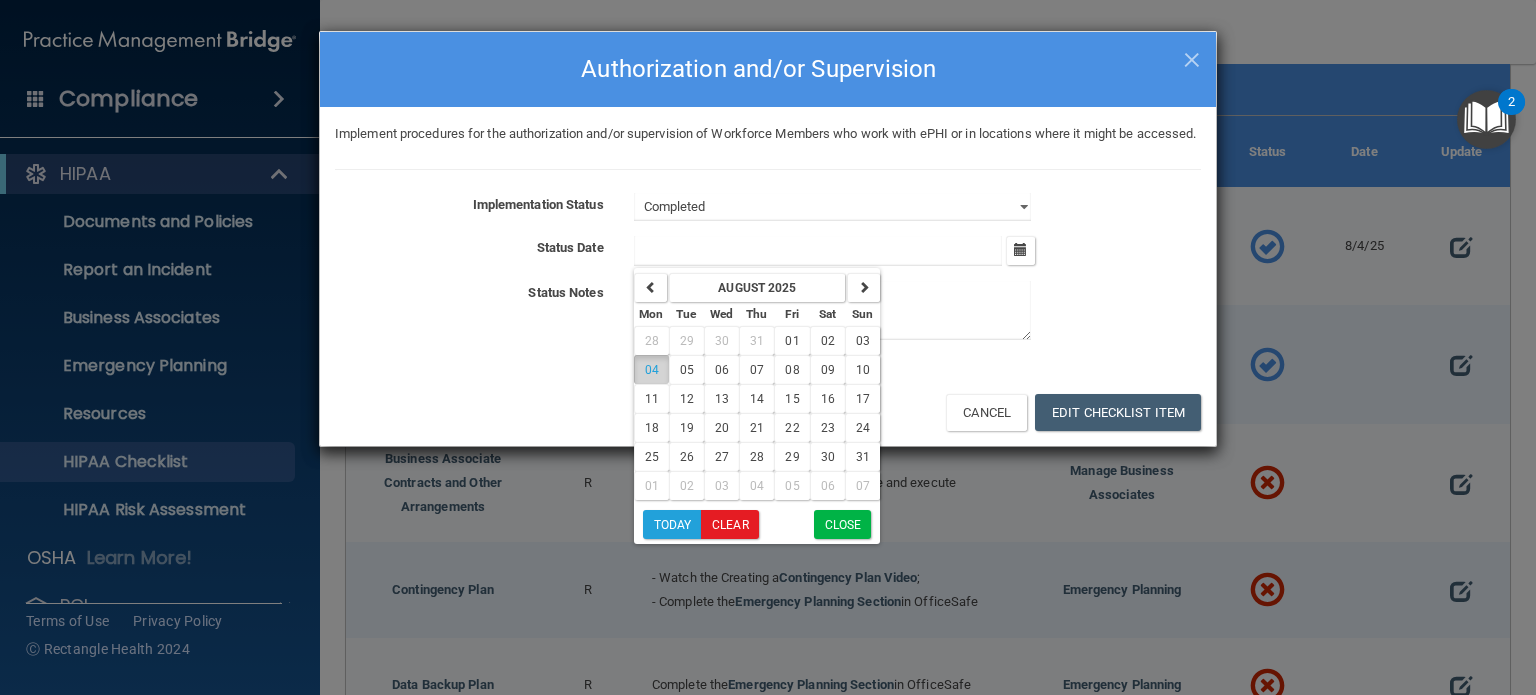 type on "8/4/25" 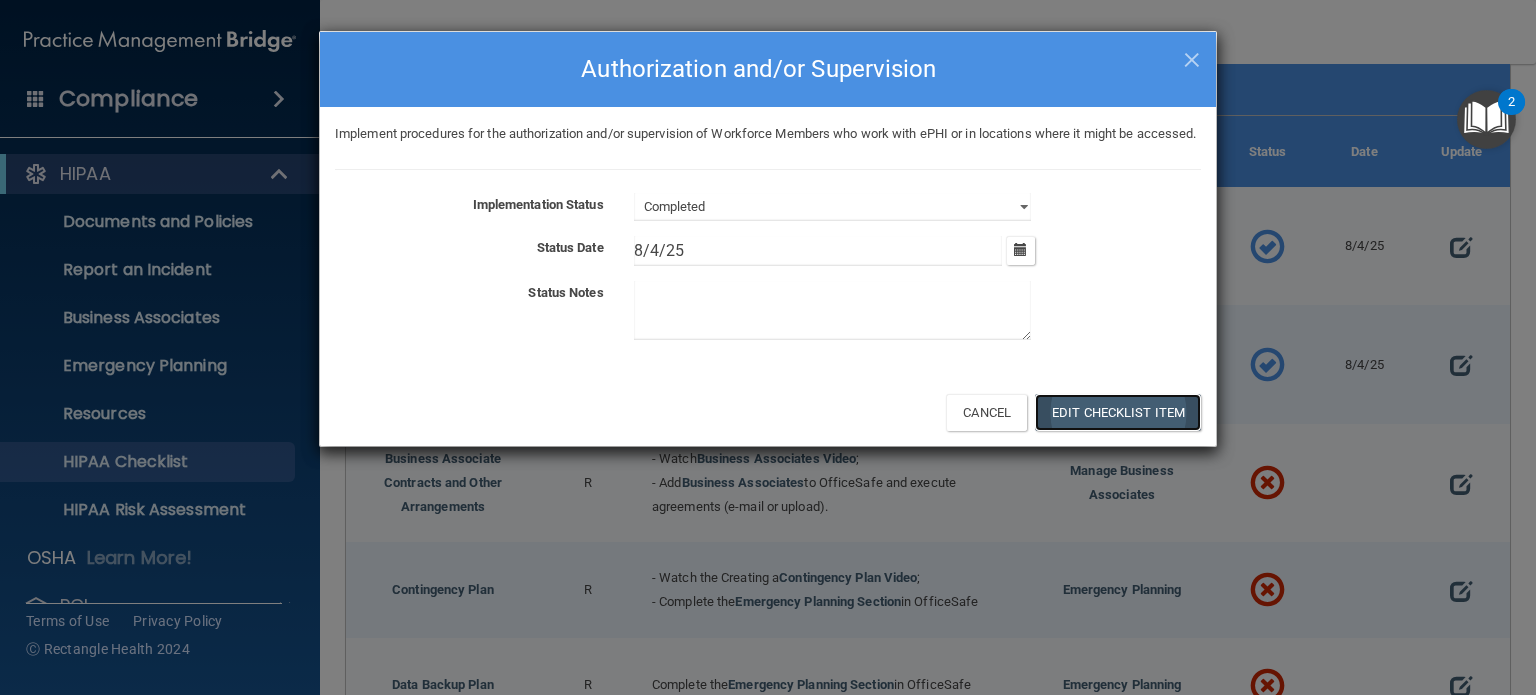 click on "Edit Checklist Item" at bounding box center [1118, 412] 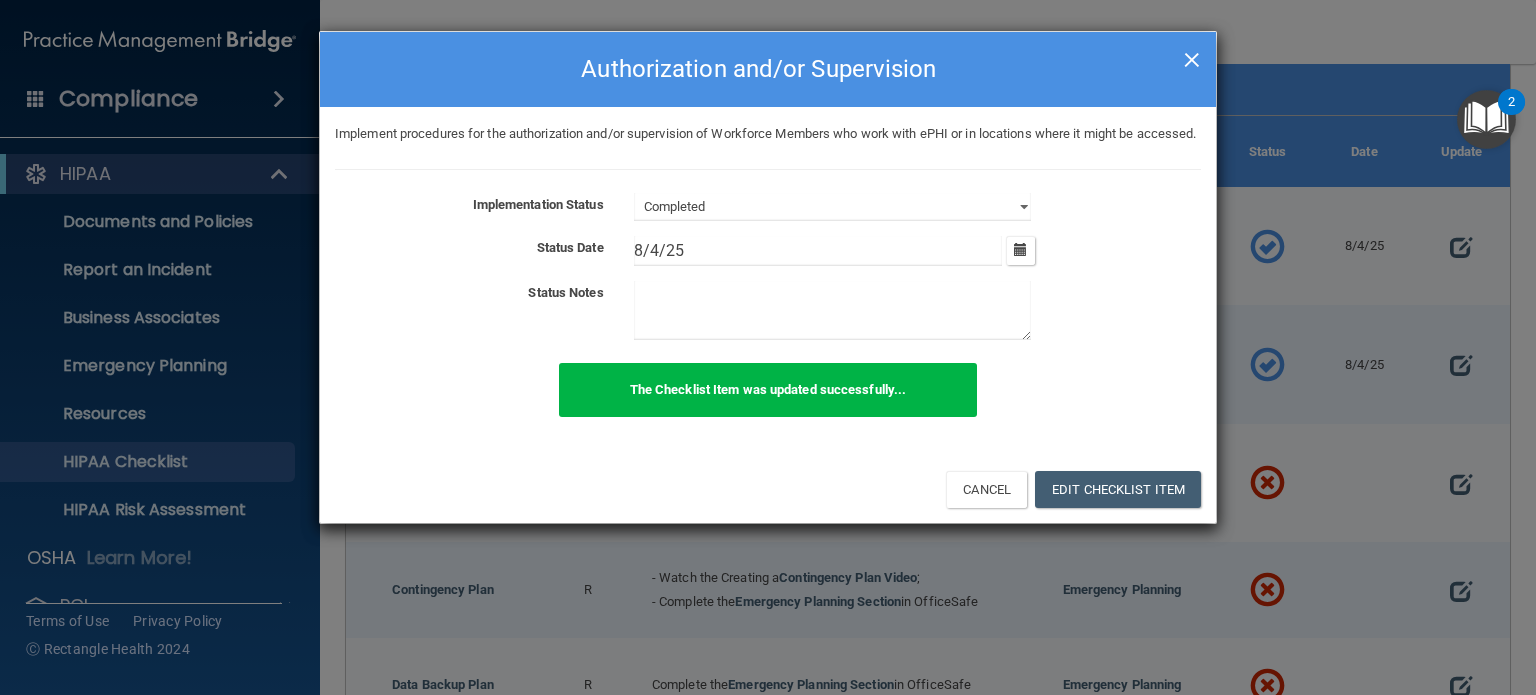 click on "×" at bounding box center [1192, 57] 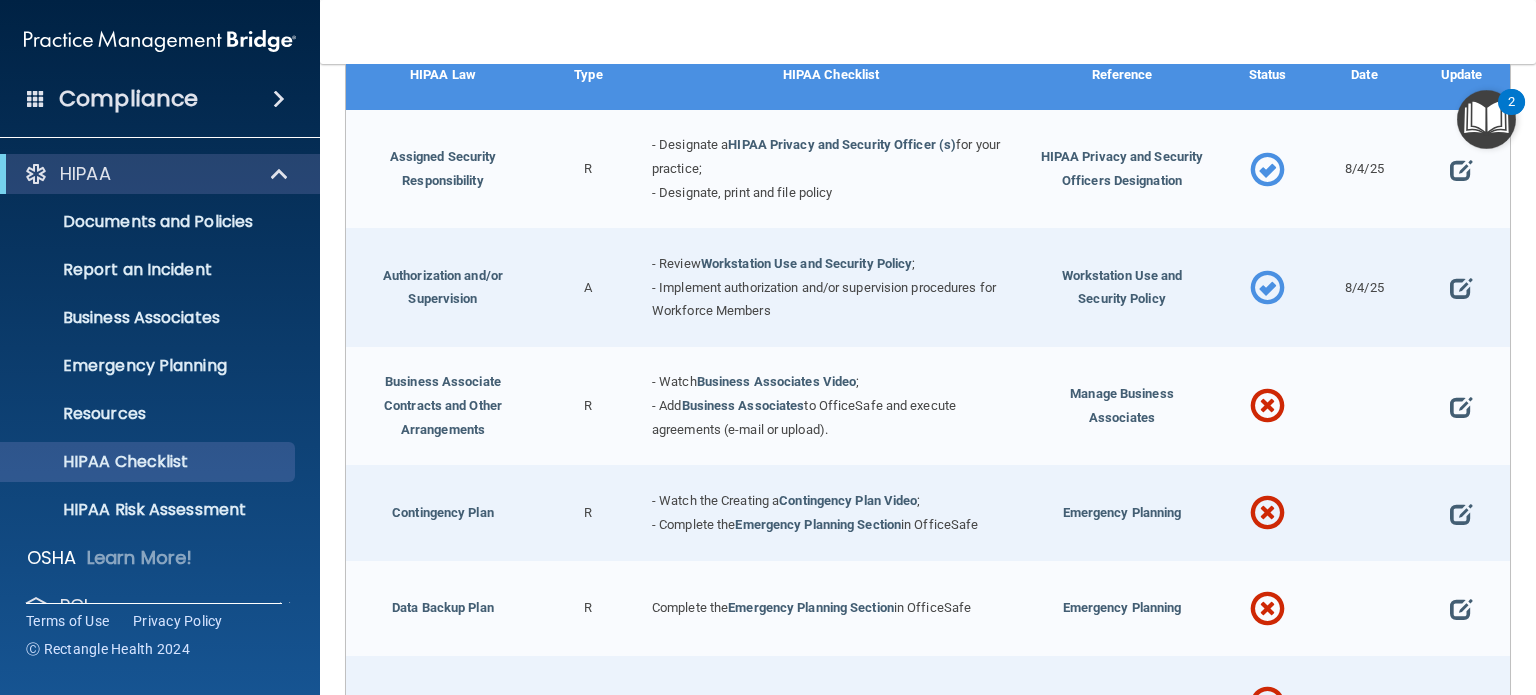 scroll, scrollTop: 500, scrollLeft: 0, axis: vertical 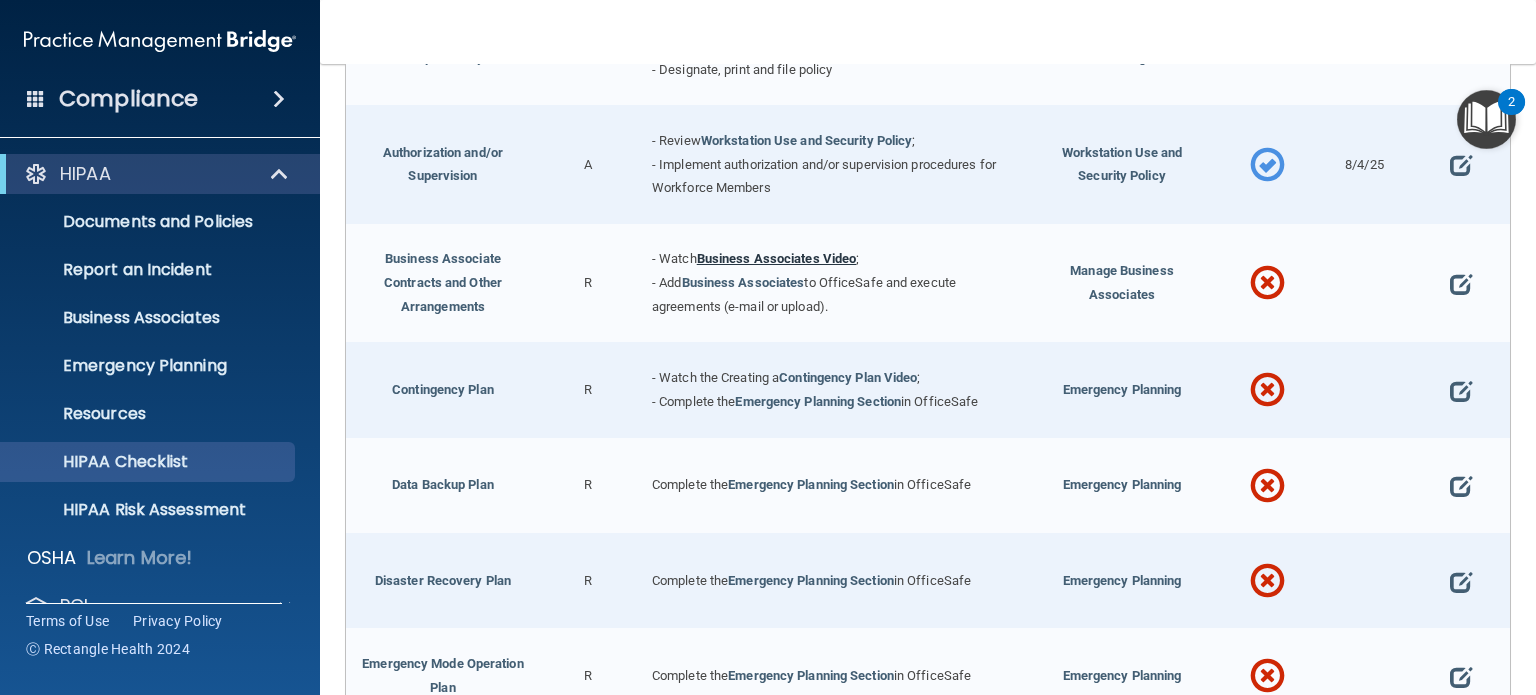 click on "Business Associates Video" at bounding box center (777, 258) 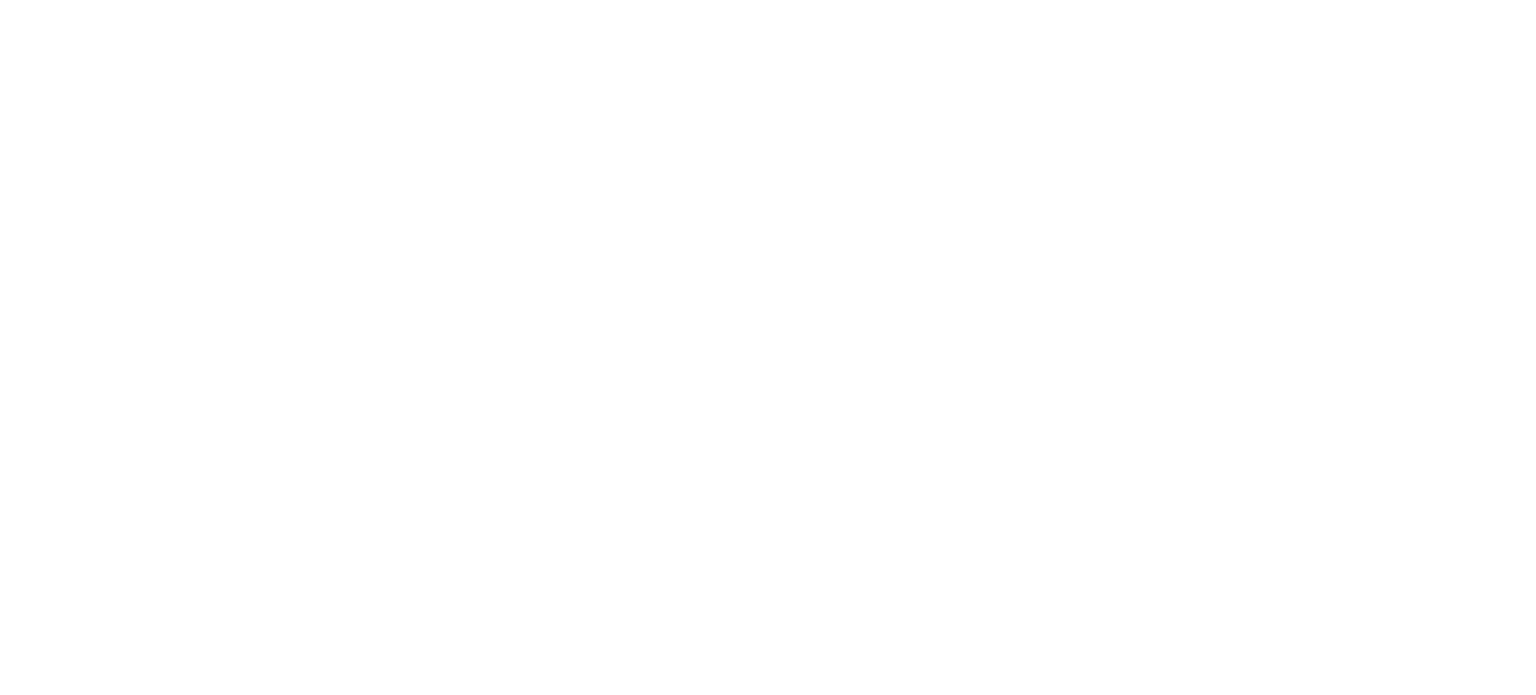 scroll, scrollTop: 0, scrollLeft: 0, axis: both 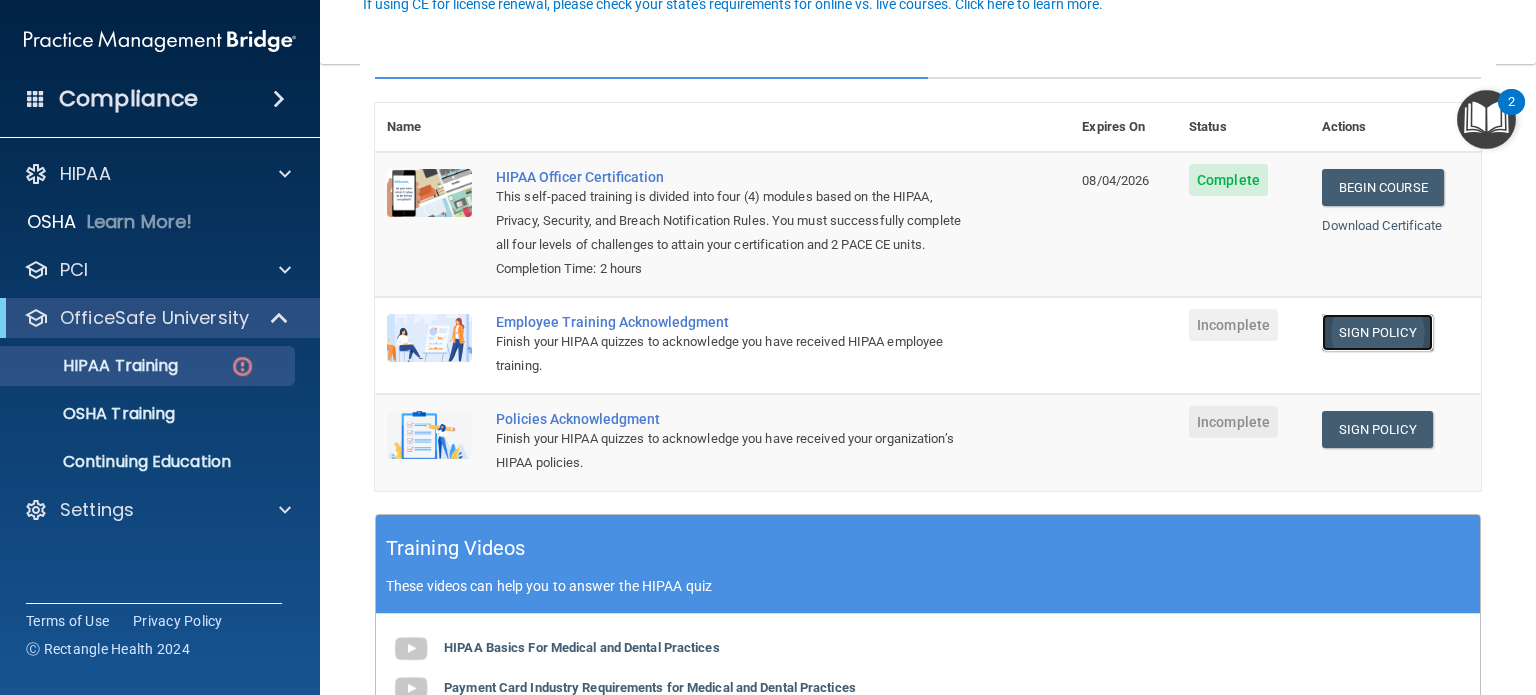 click on "Sign Policy" at bounding box center (1377, 332) 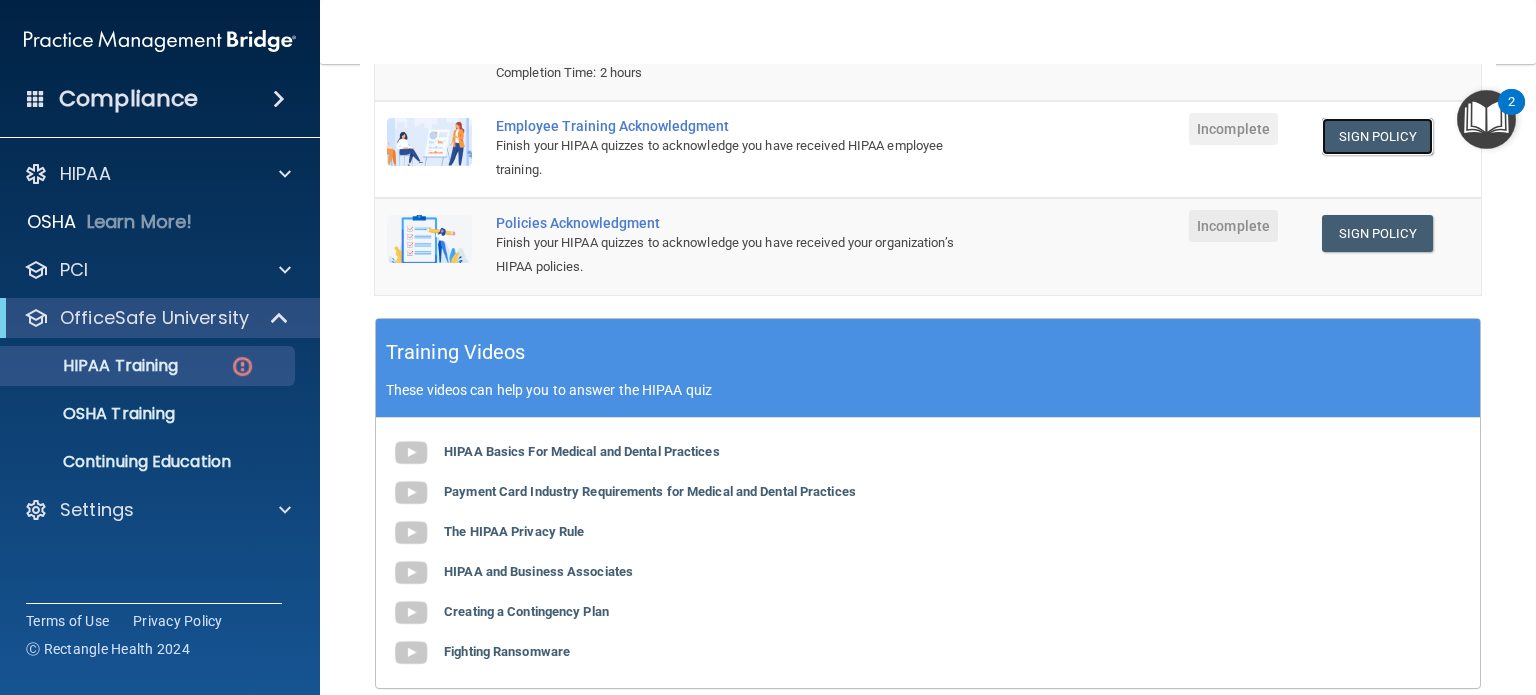 scroll, scrollTop: 400, scrollLeft: 0, axis: vertical 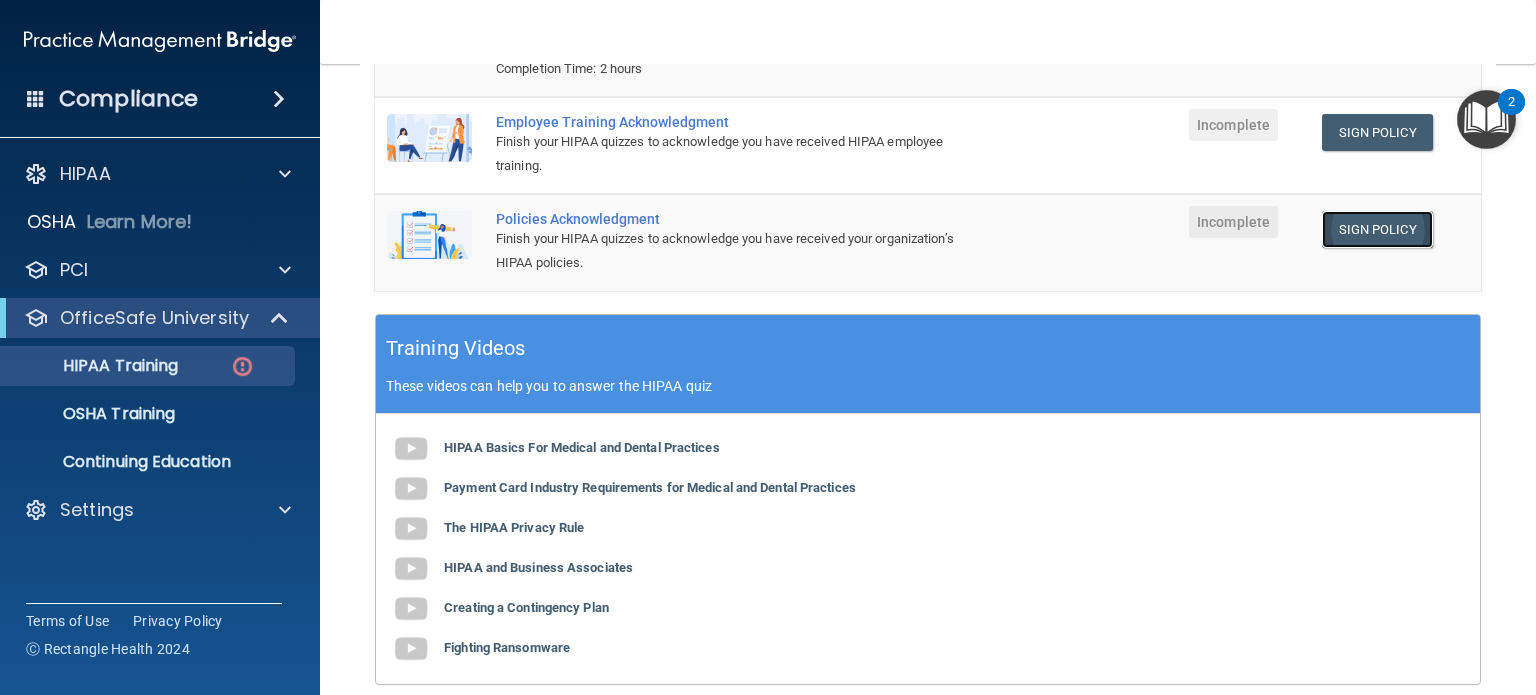 click on "Sign Policy" at bounding box center (1377, 229) 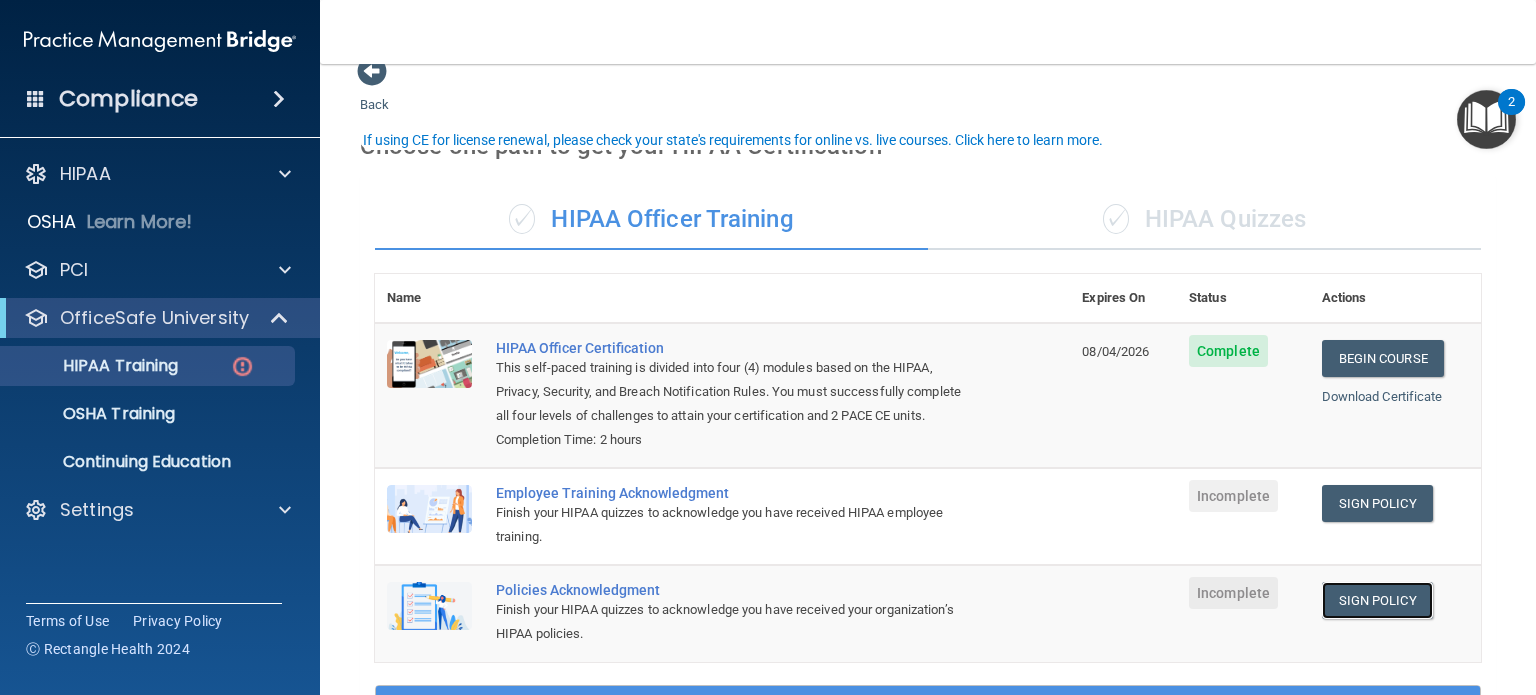 scroll, scrollTop: 0, scrollLeft: 0, axis: both 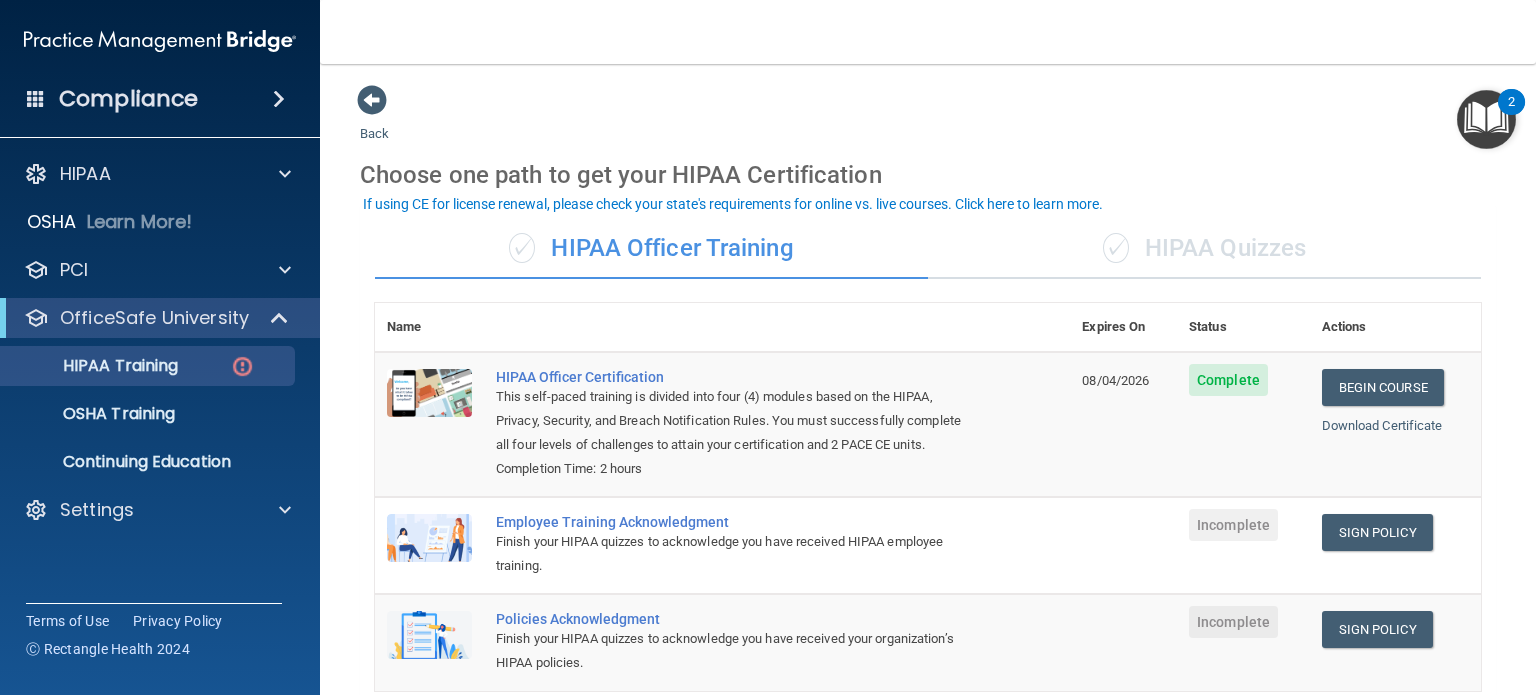 click on "✓   HIPAA Quizzes" at bounding box center [1204, 249] 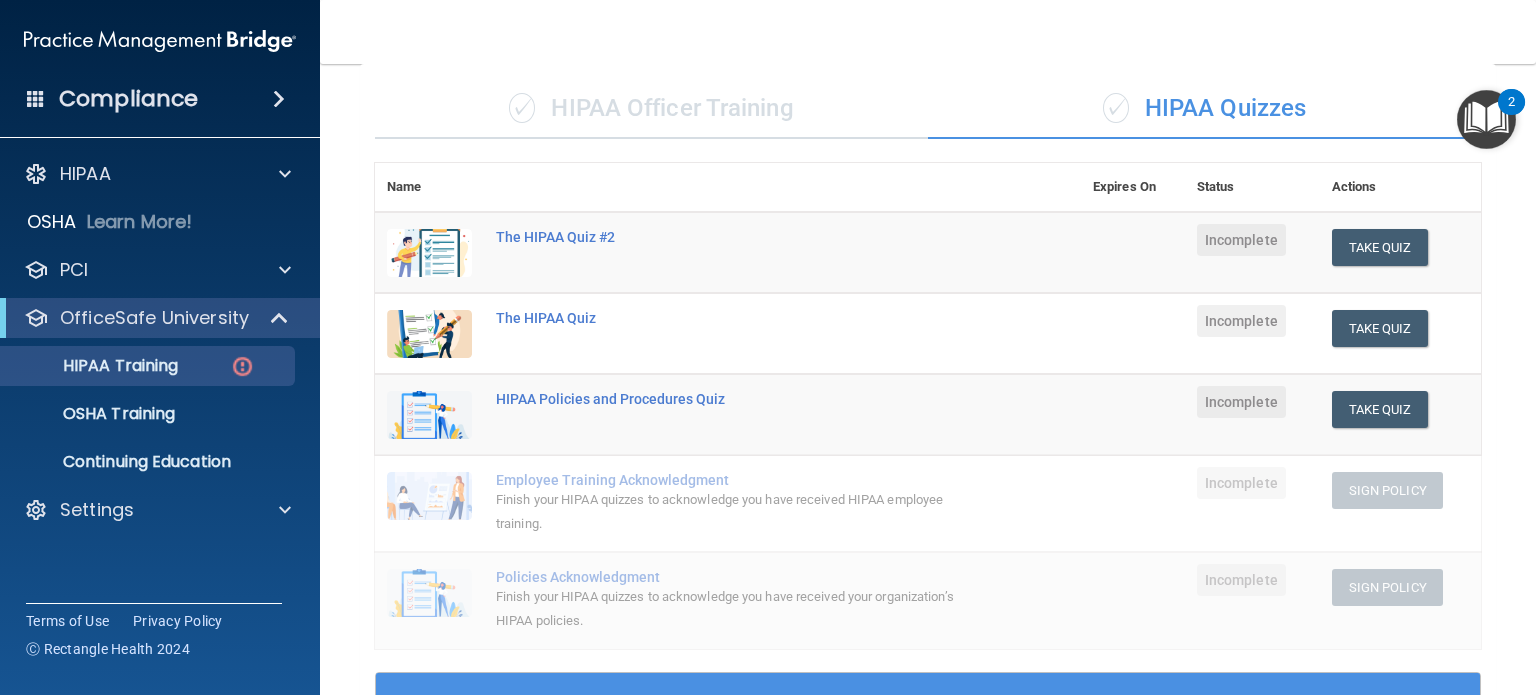 scroll, scrollTop: 0, scrollLeft: 0, axis: both 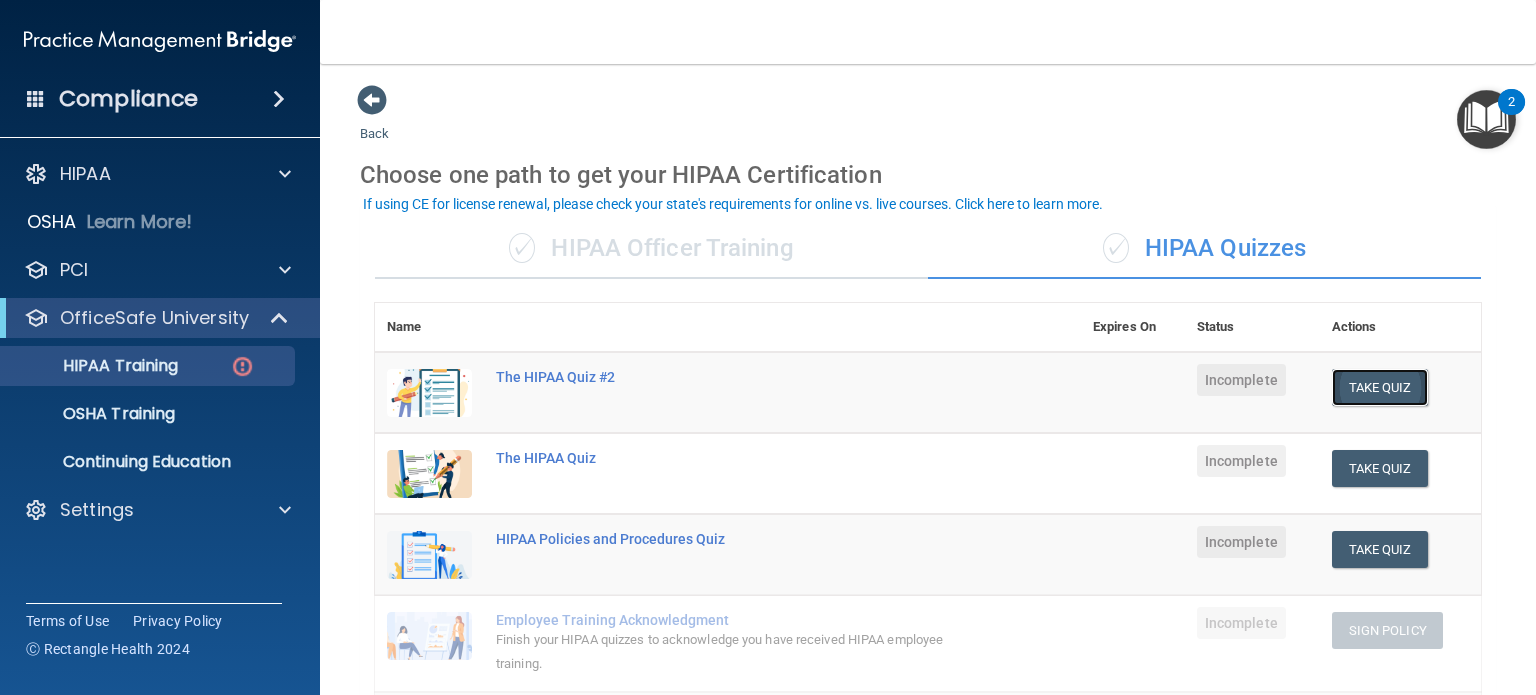 click on "Take Quiz" at bounding box center [1380, 387] 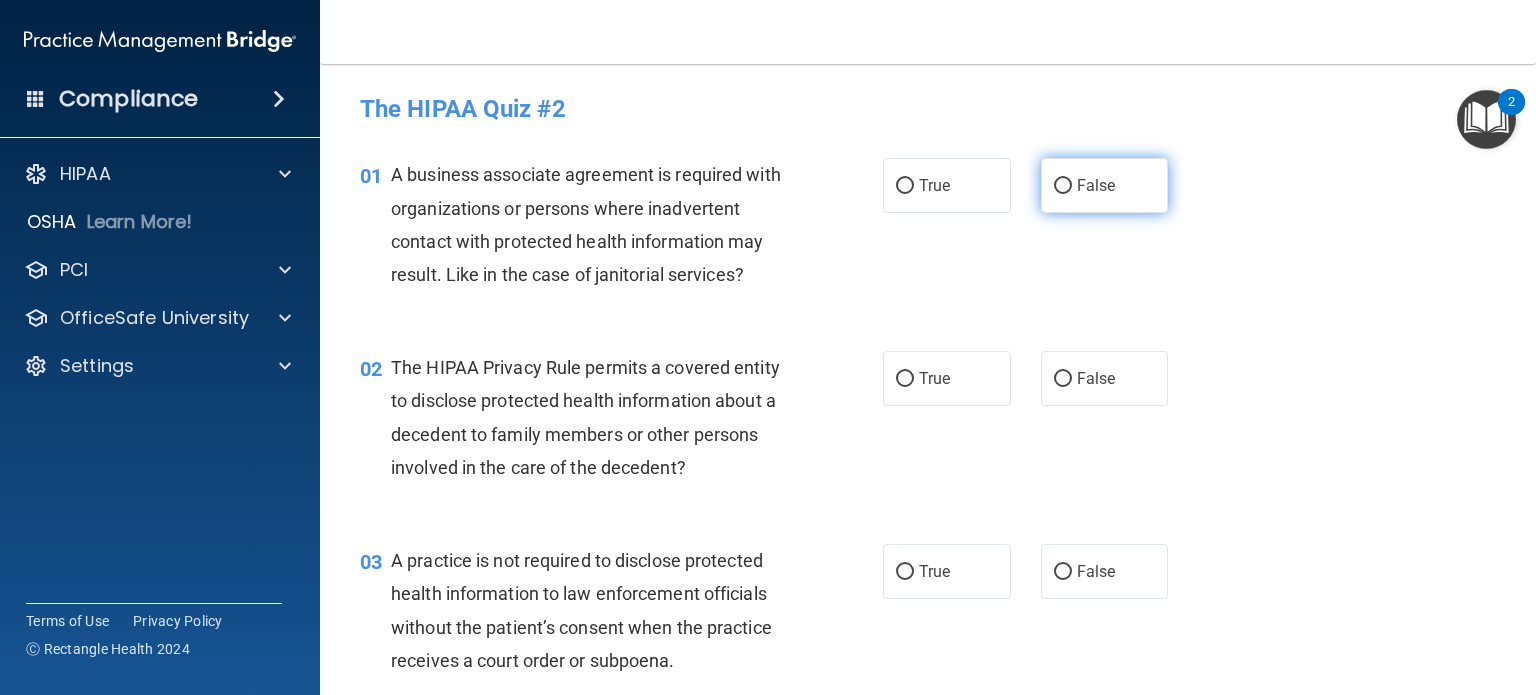 click on "False" at bounding box center [1105, 185] 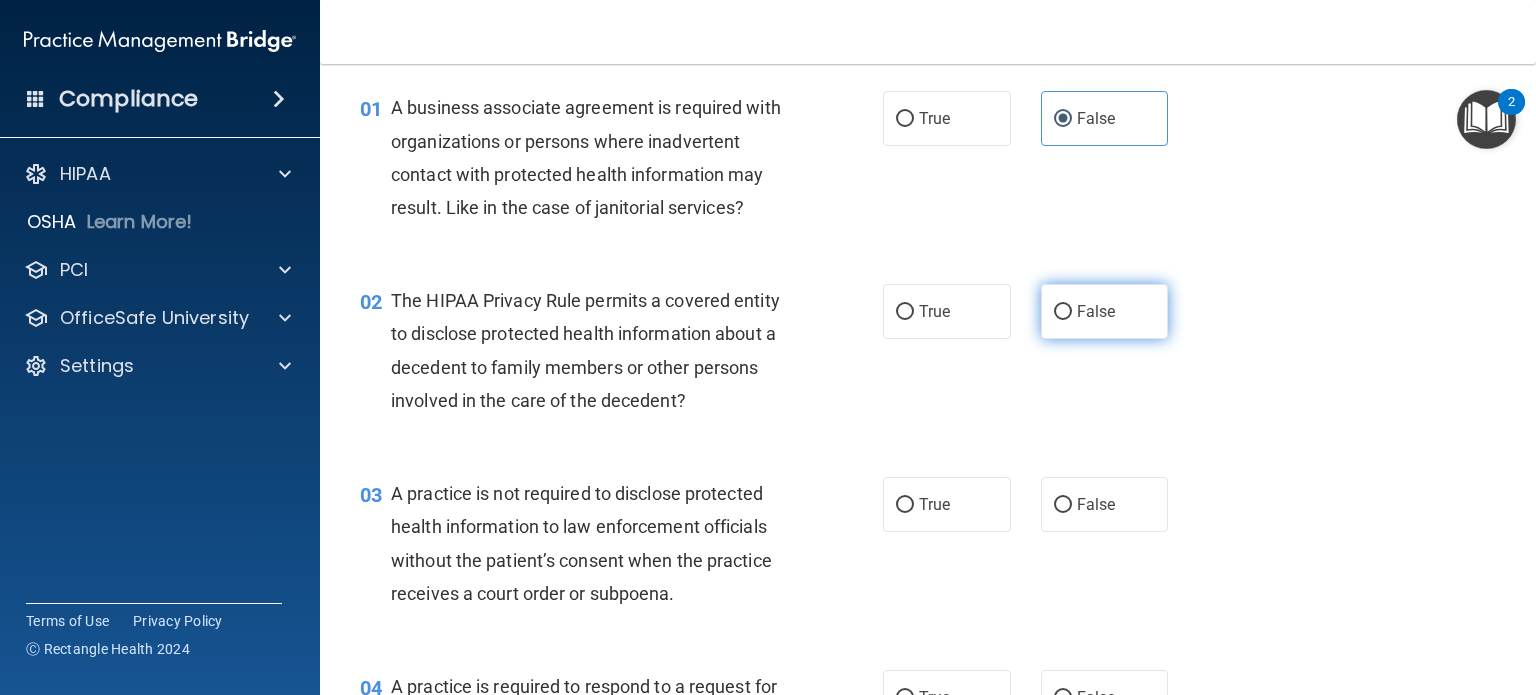 scroll, scrollTop: 0, scrollLeft: 0, axis: both 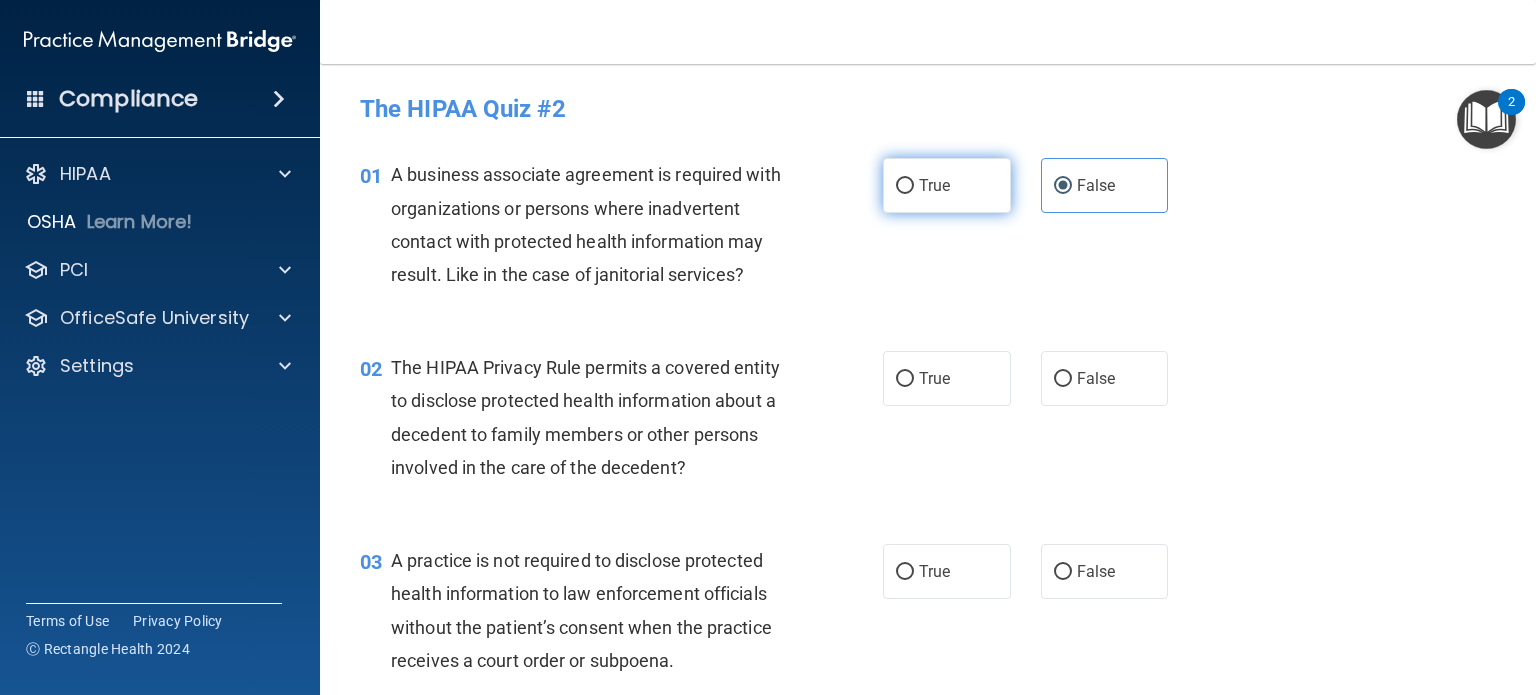 click on "True" at bounding box center [947, 185] 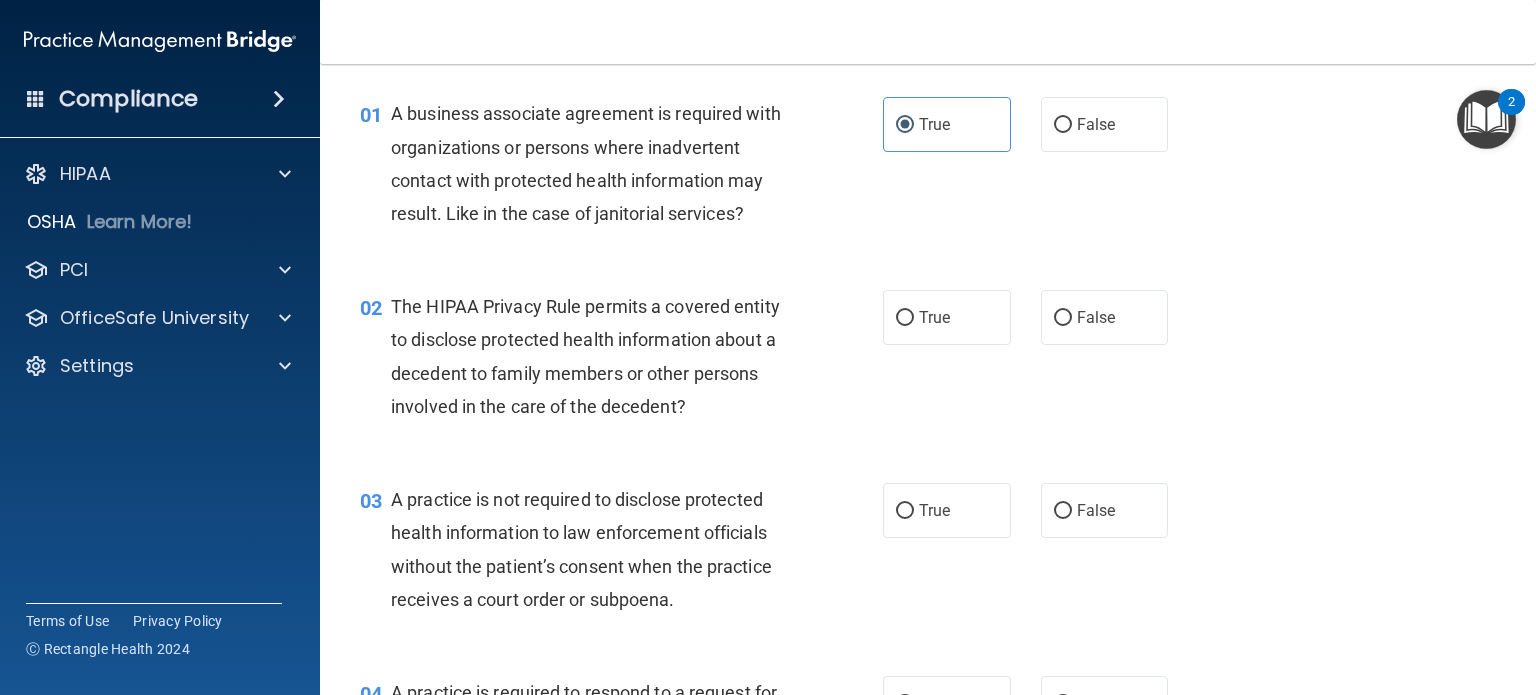 scroll, scrollTop: 0, scrollLeft: 0, axis: both 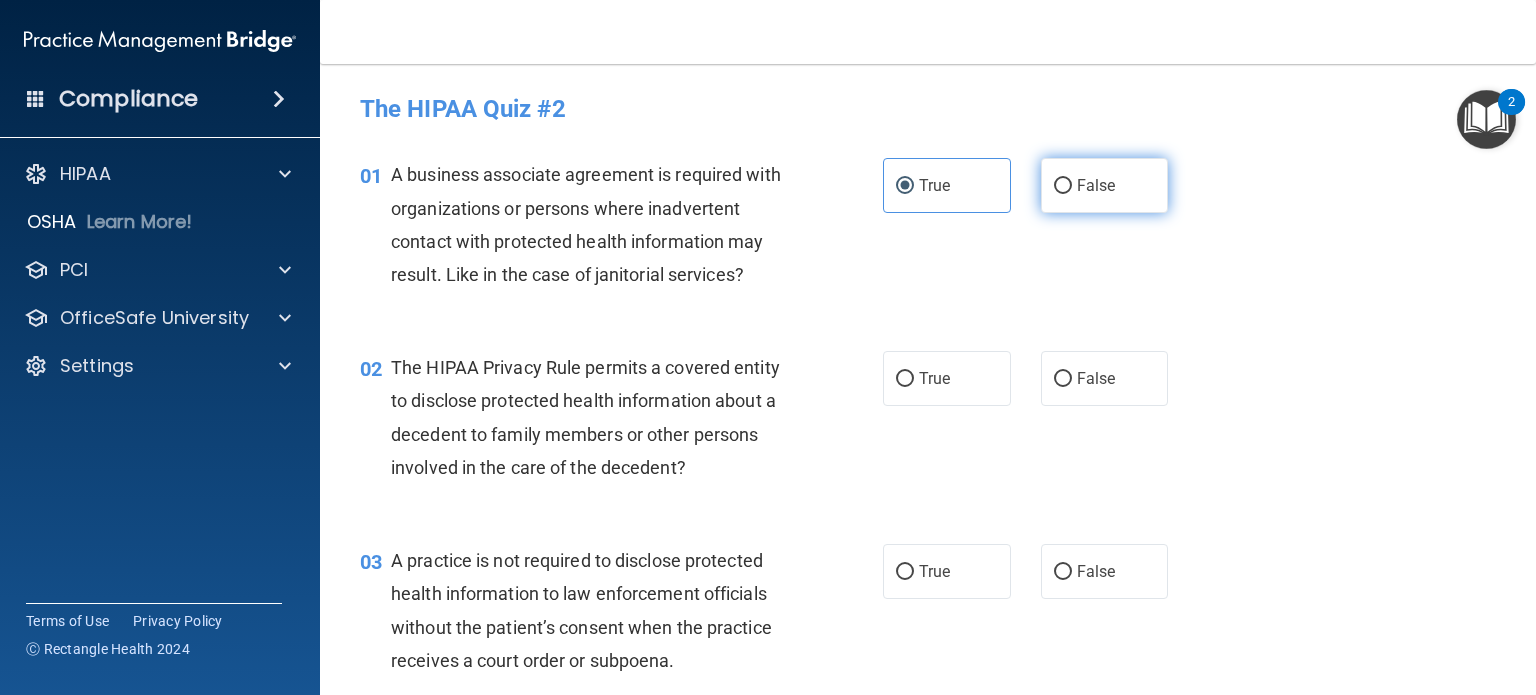 click on "False" at bounding box center [1105, 185] 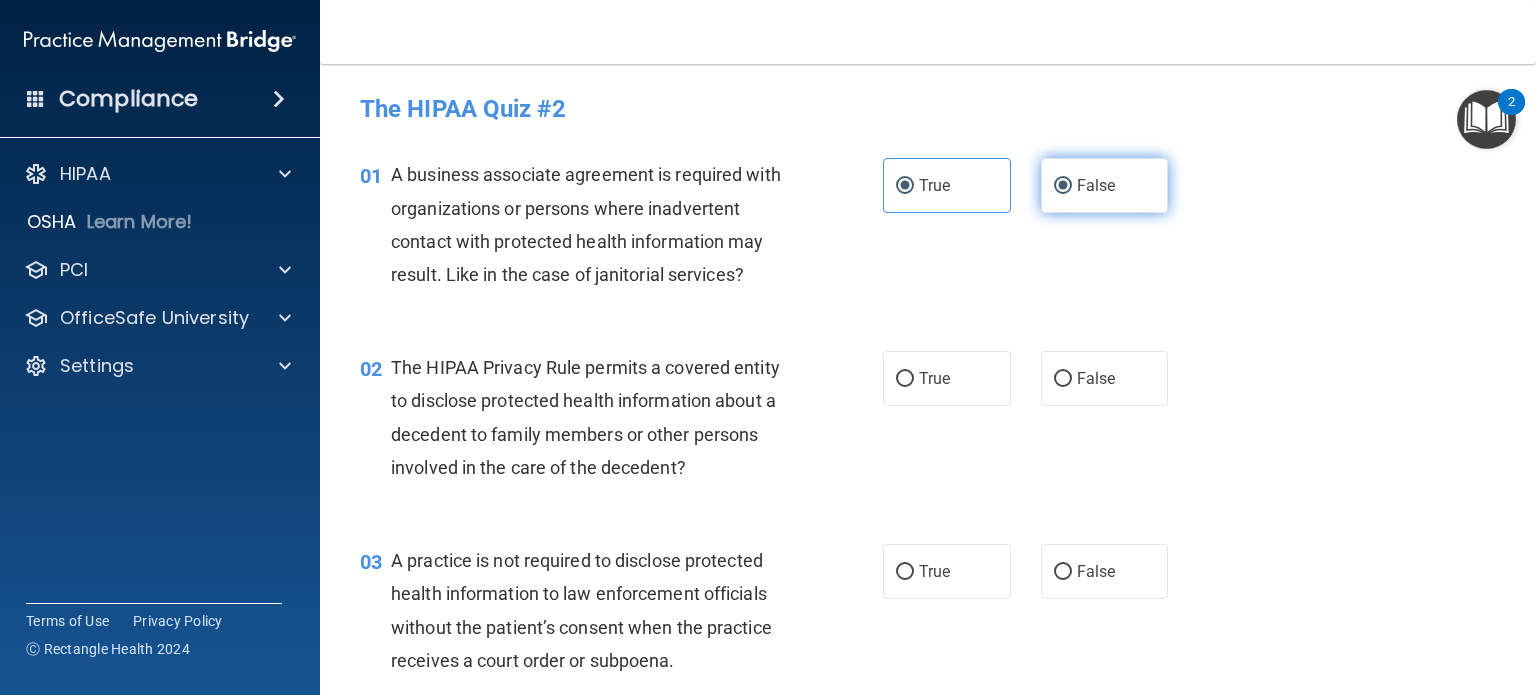 radio on "false" 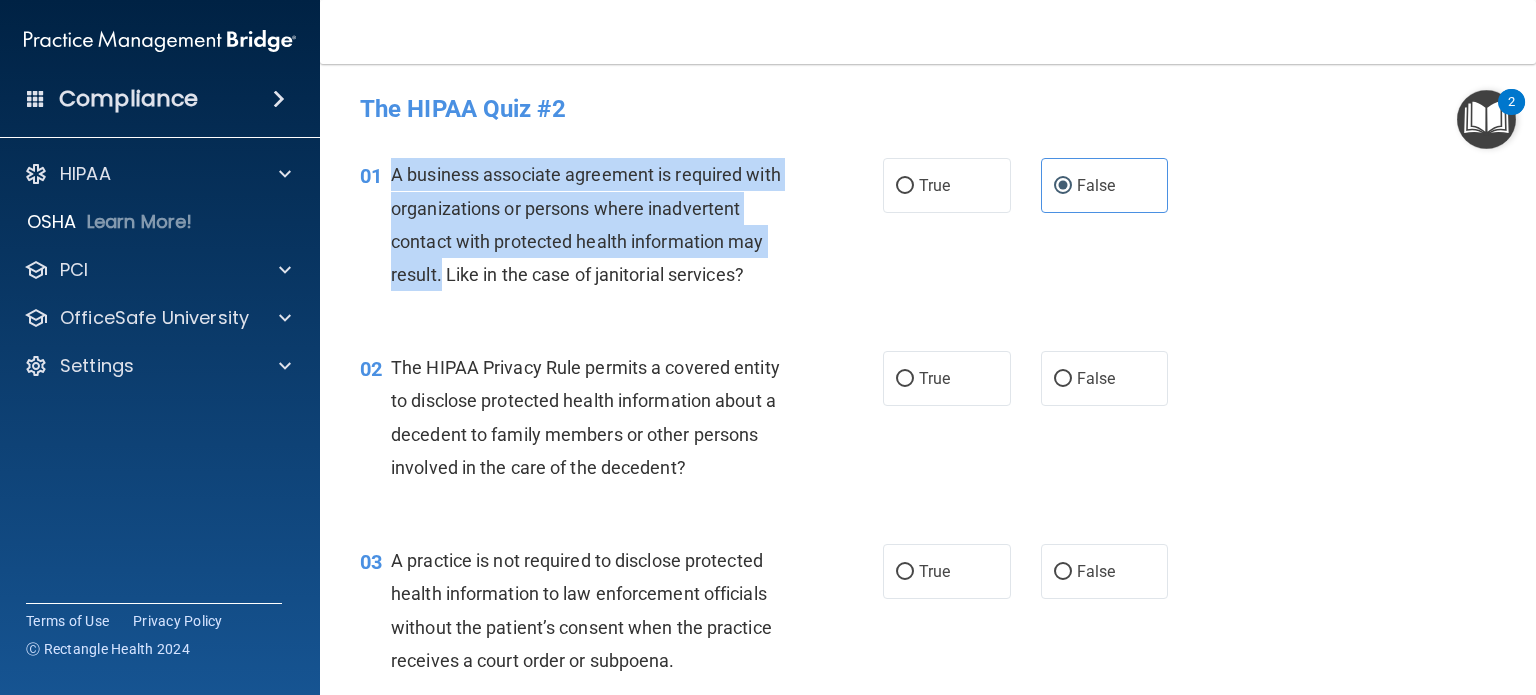 drag, startPoint x: 394, startPoint y: 176, endPoint x: 480, endPoint y: 259, distance: 119.519875 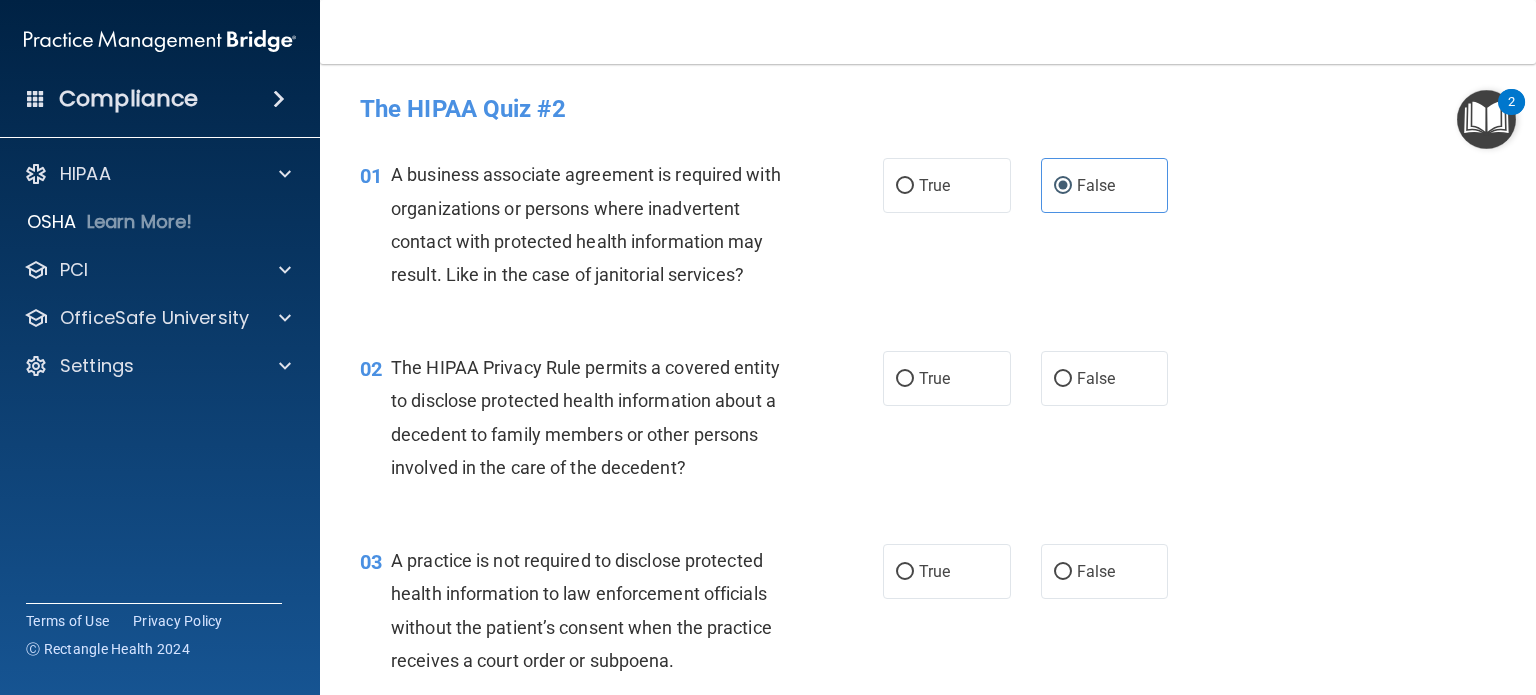 click on "A business associate agreement is required with organizations or persons where inadvertent contact with protected health information may result.  Like in the case of janitorial services?" at bounding box center (598, 224) 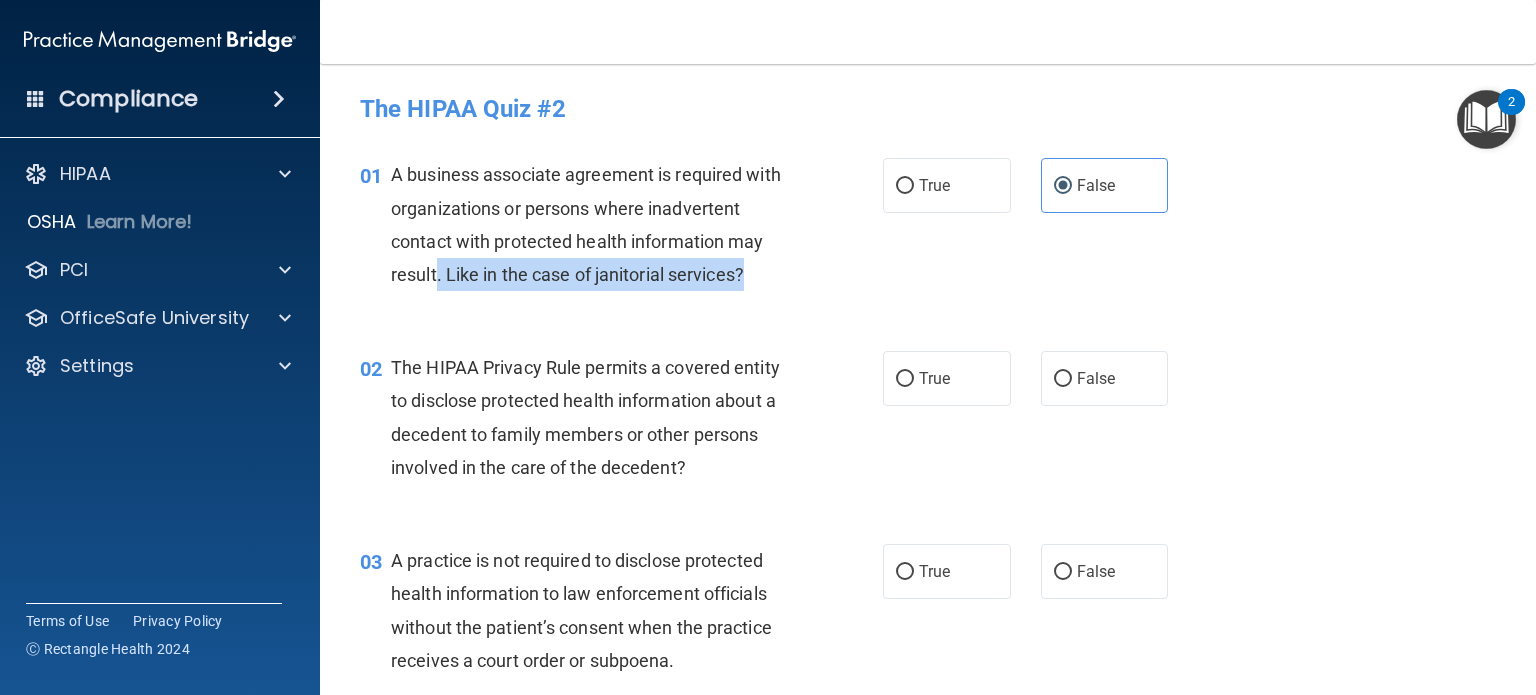 drag, startPoint x: 435, startPoint y: 269, endPoint x: 772, endPoint y: 278, distance: 337.12015 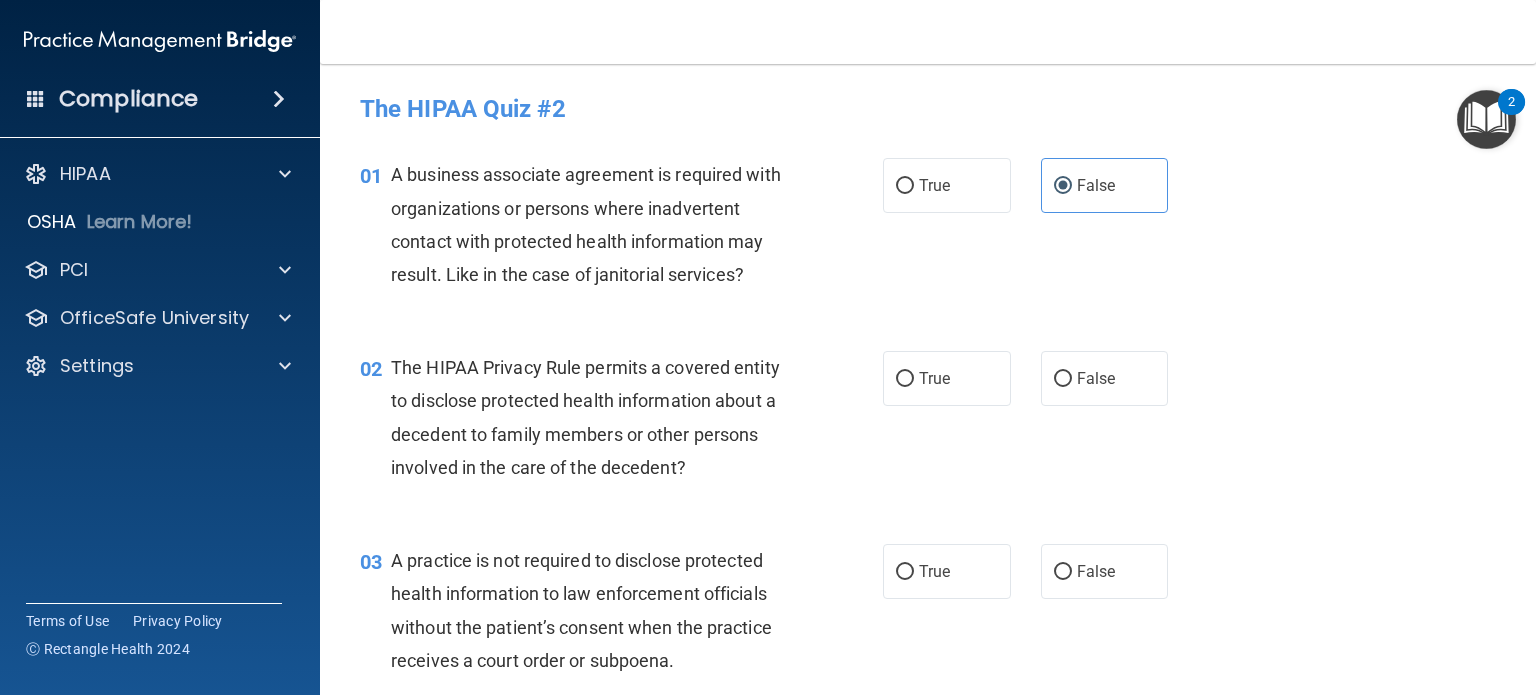 drag, startPoint x: 643, startPoint y: 235, endPoint x: 655, endPoint y: 229, distance: 13.416408 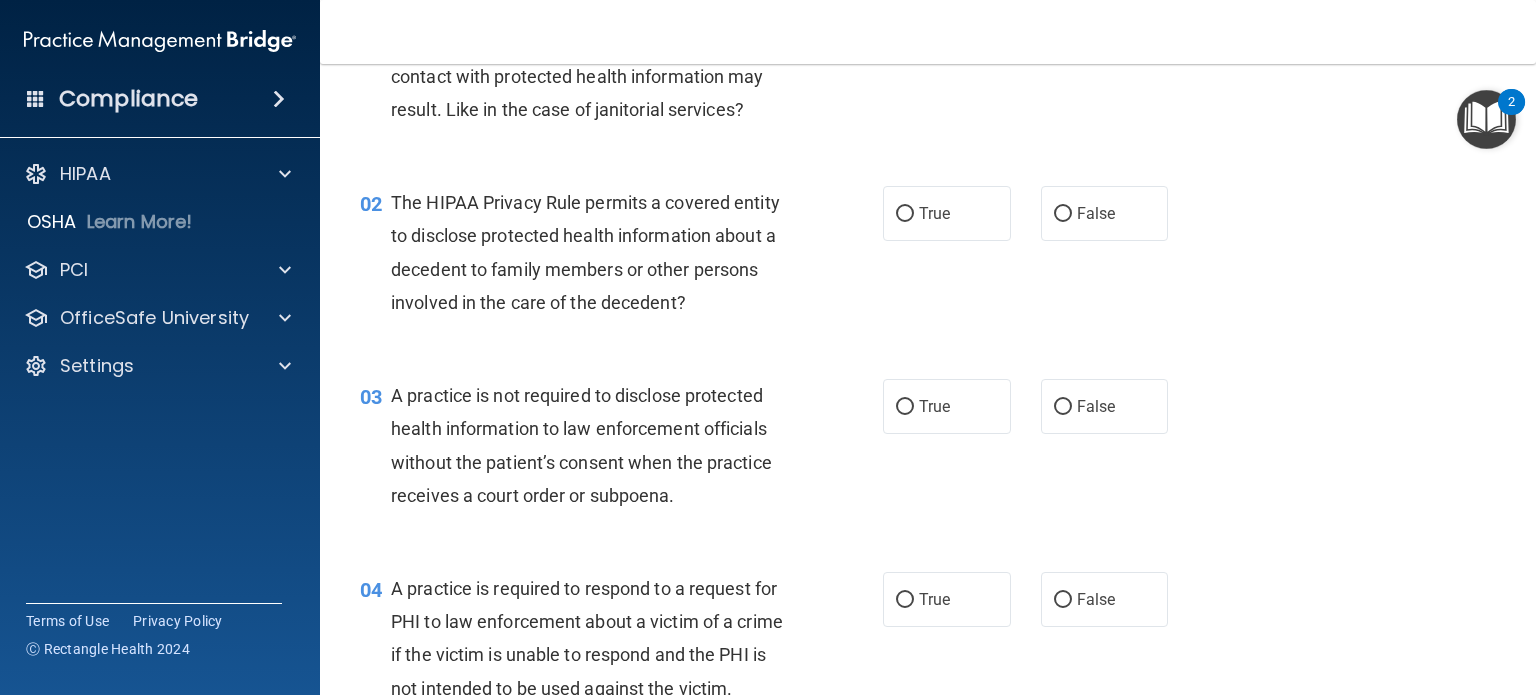 scroll, scrollTop: 200, scrollLeft: 0, axis: vertical 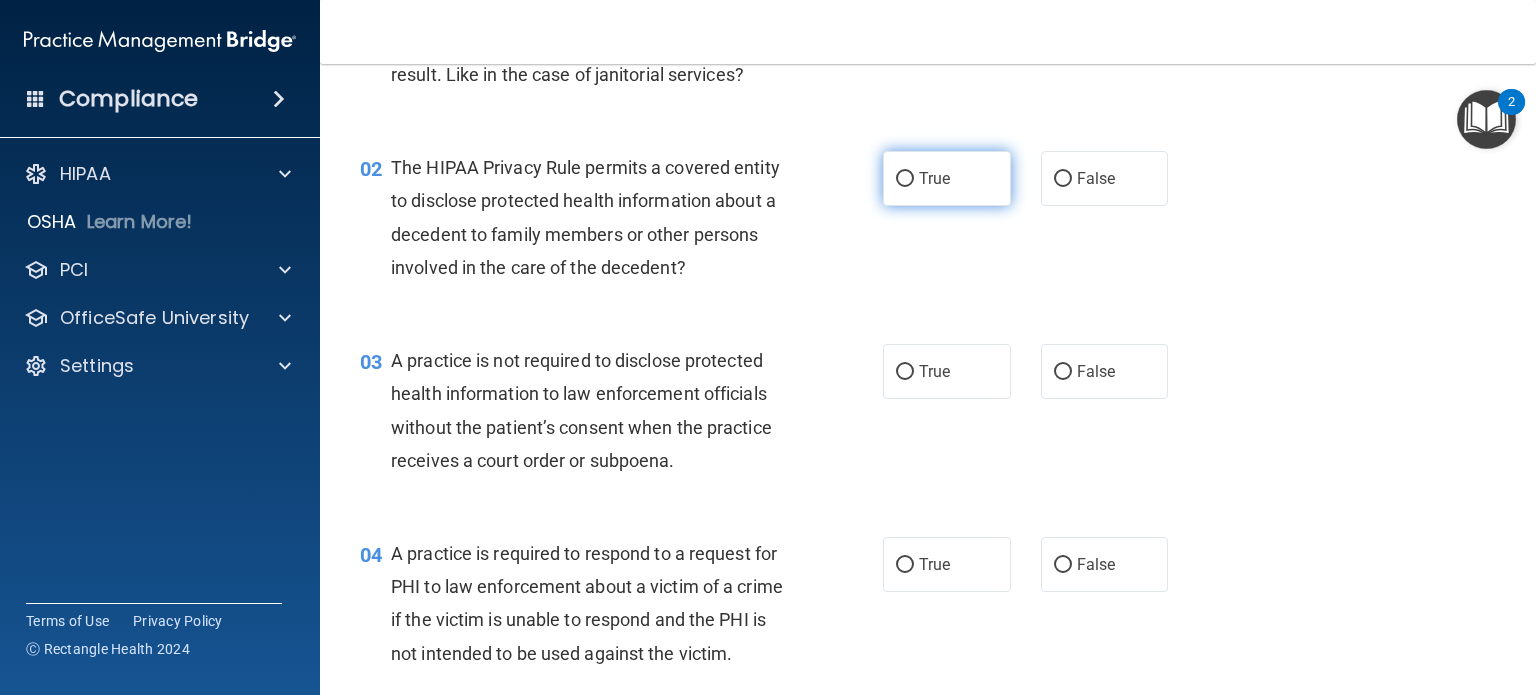 click on "True" at bounding box center [947, 178] 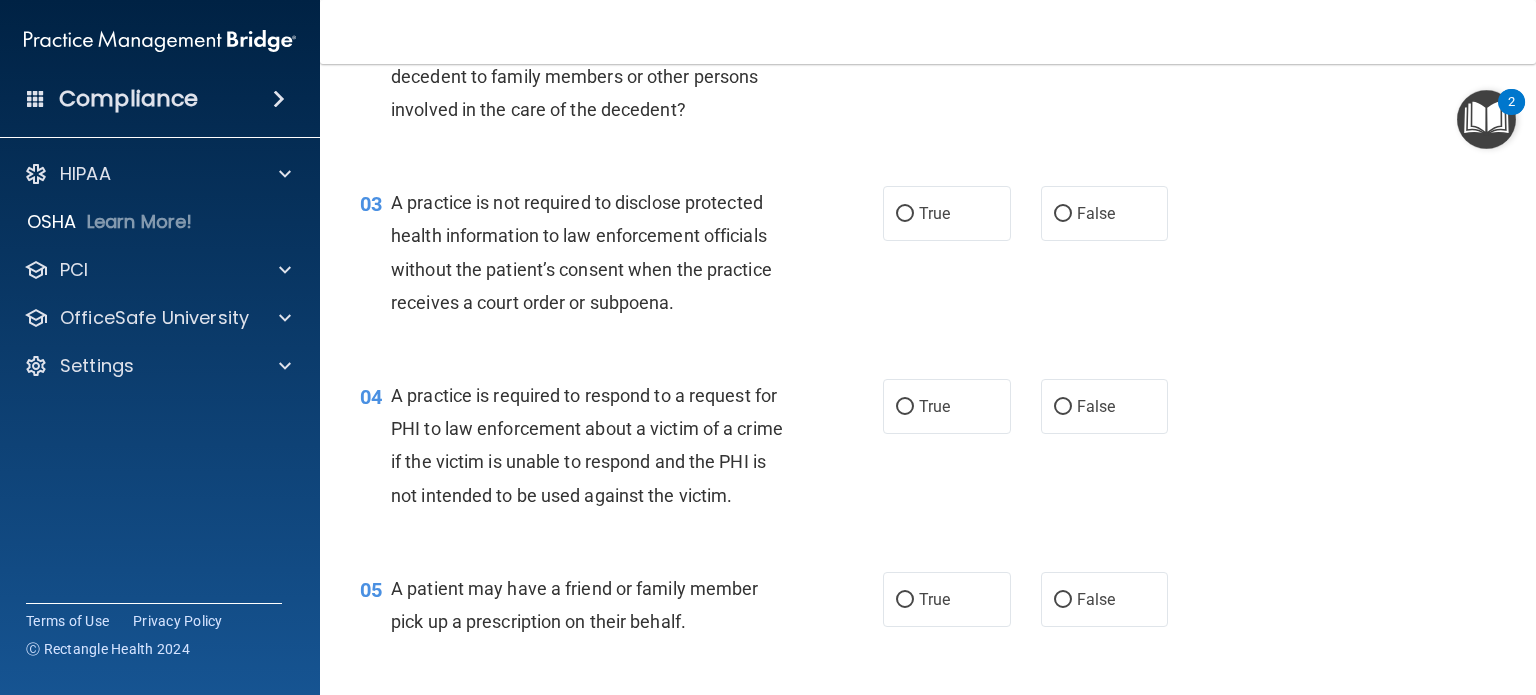 scroll, scrollTop: 400, scrollLeft: 0, axis: vertical 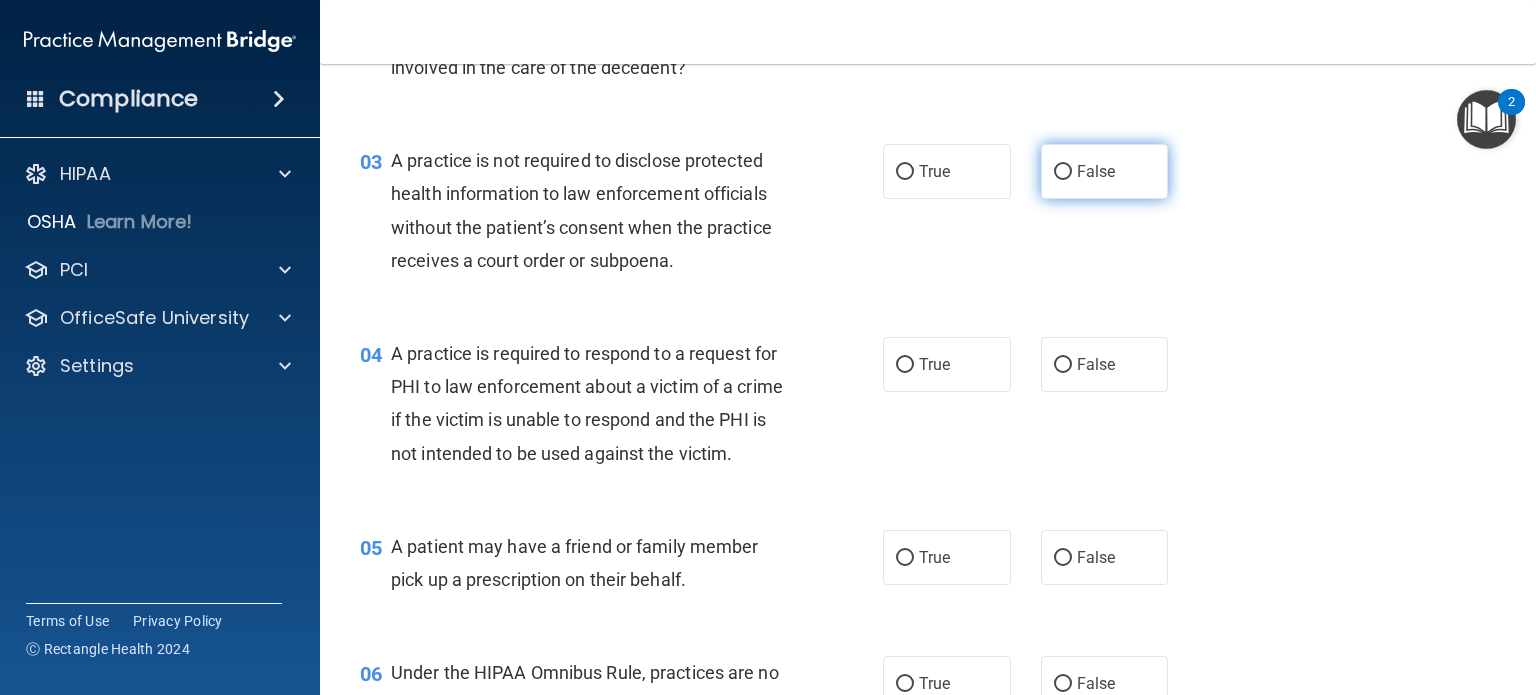 click on "False" at bounding box center [1096, 171] 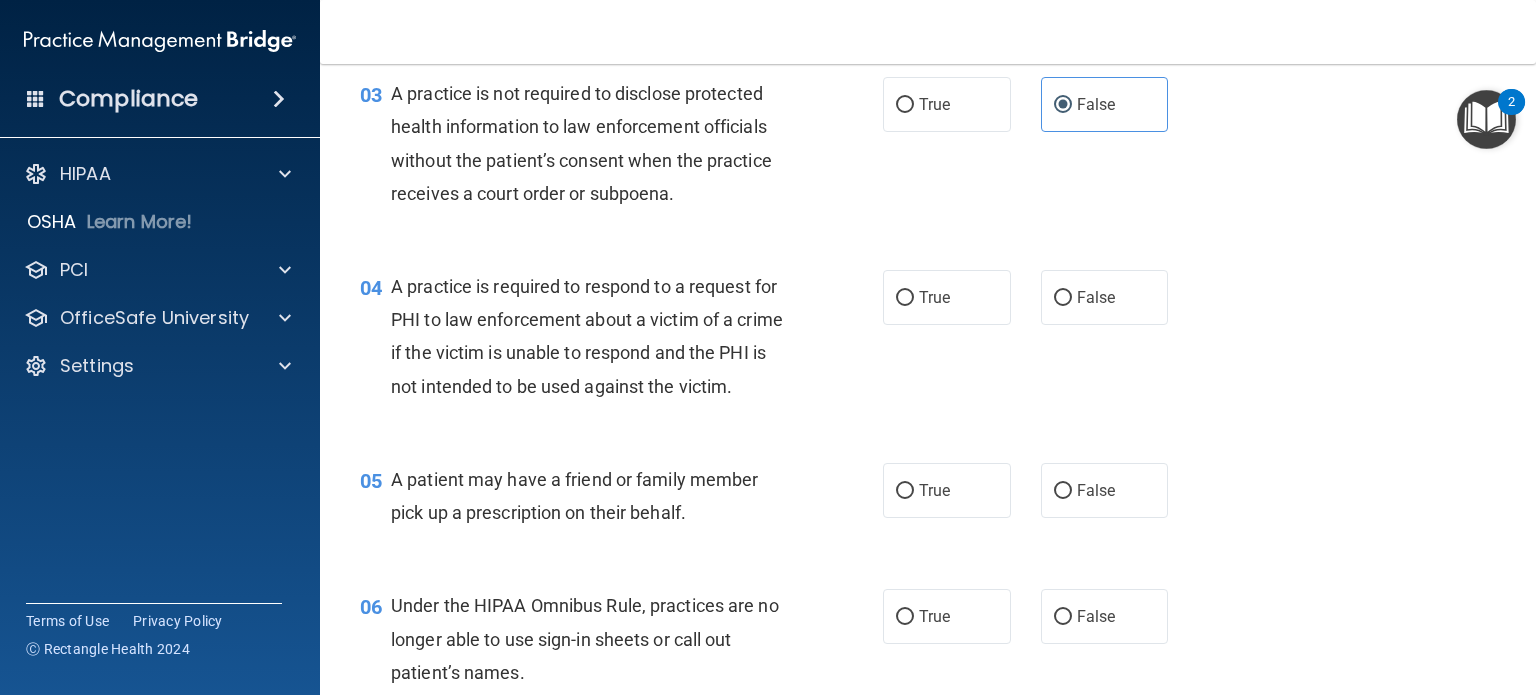 scroll, scrollTop: 600, scrollLeft: 0, axis: vertical 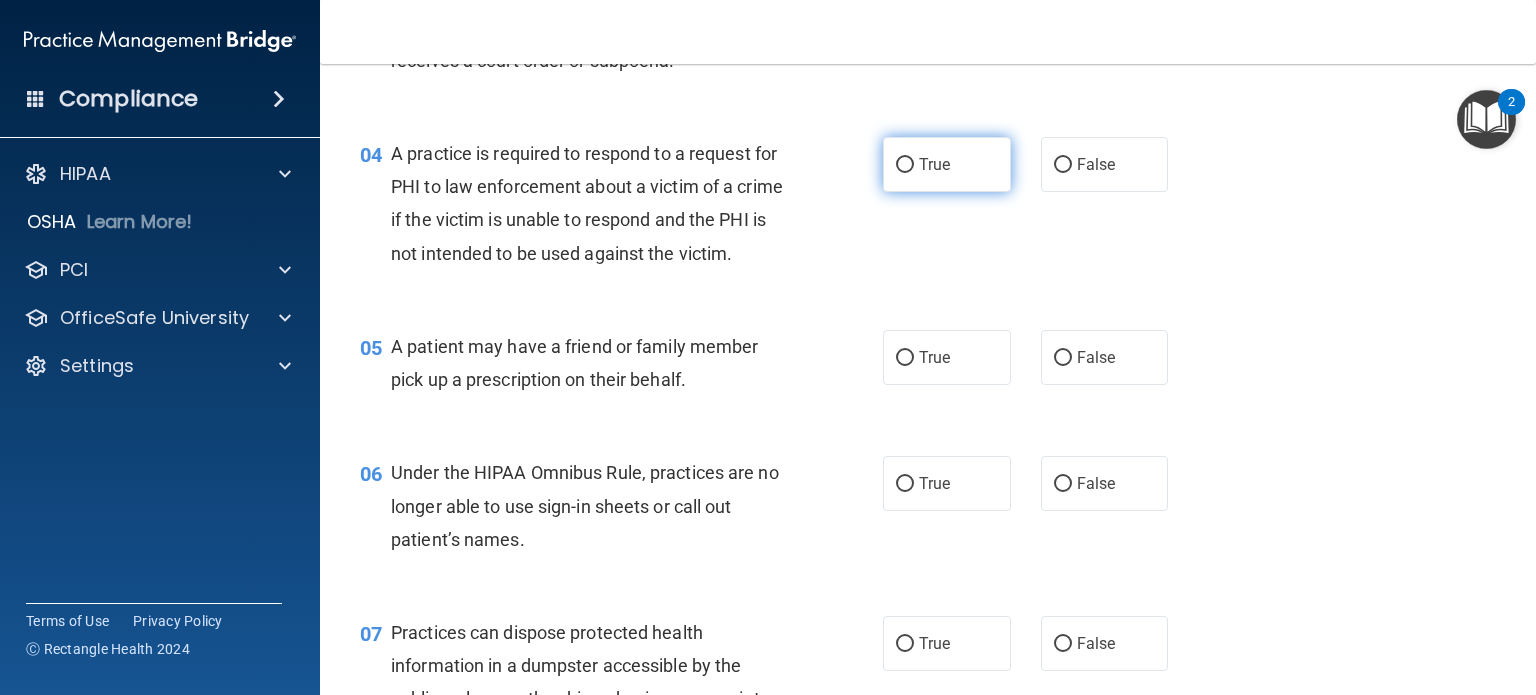 click on "True" at bounding box center (947, 164) 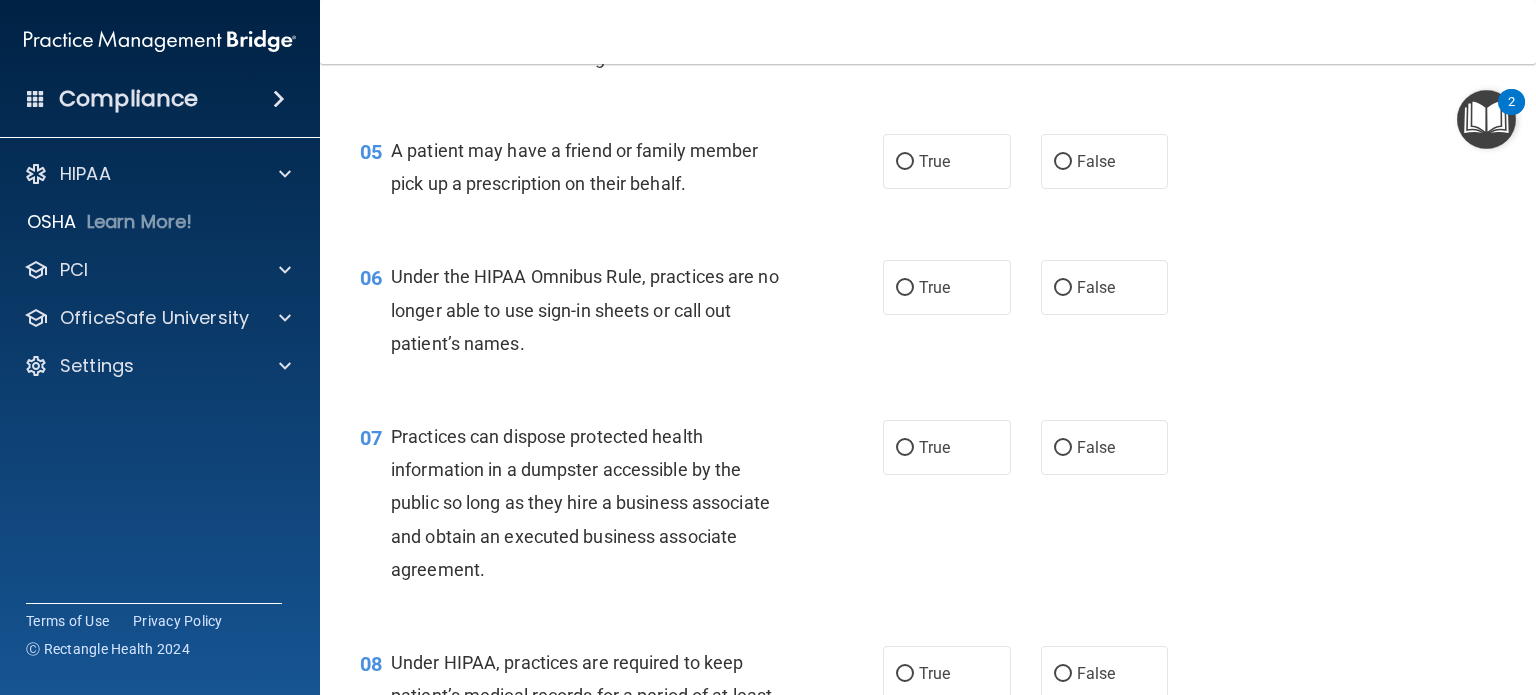 scroll, scrollTop: 800, scrollLeft: 0, axis: vertical 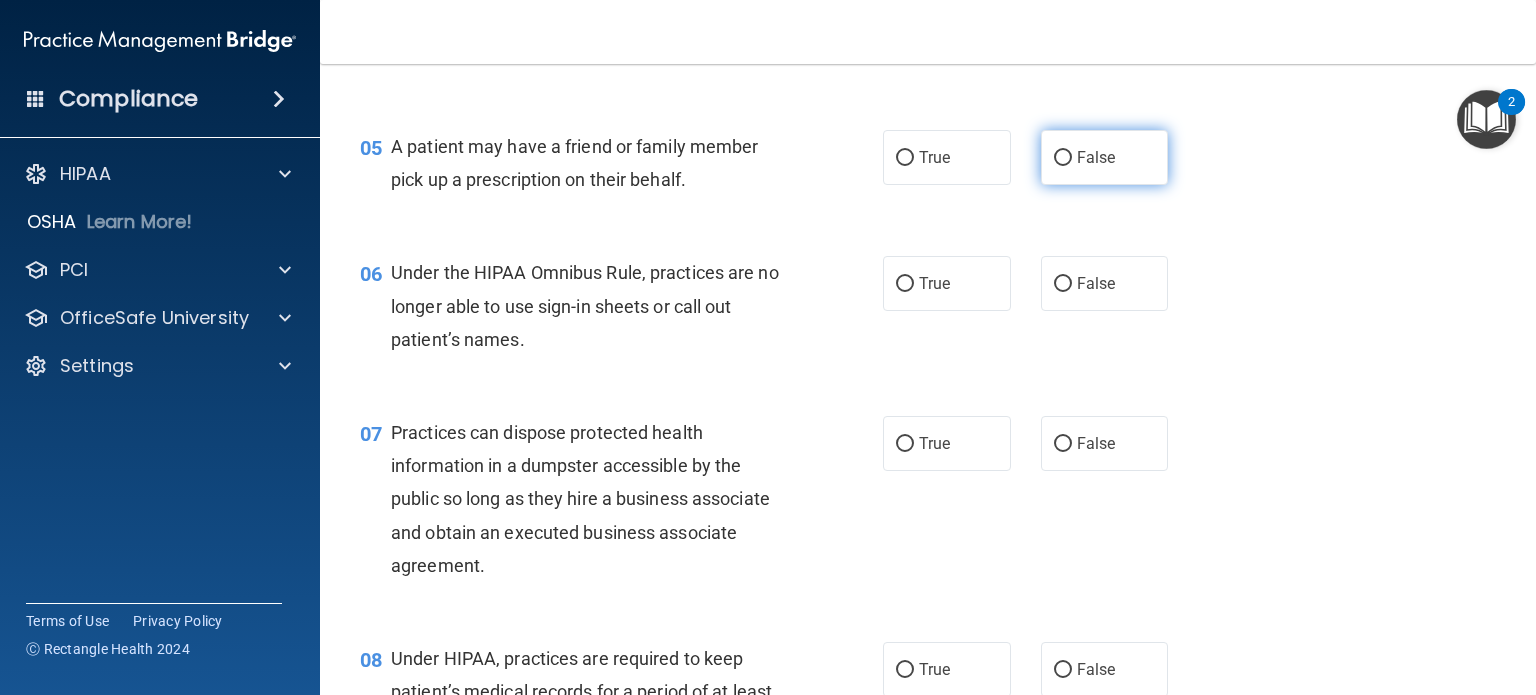 click on "False" at bounding box center (1105, 157) 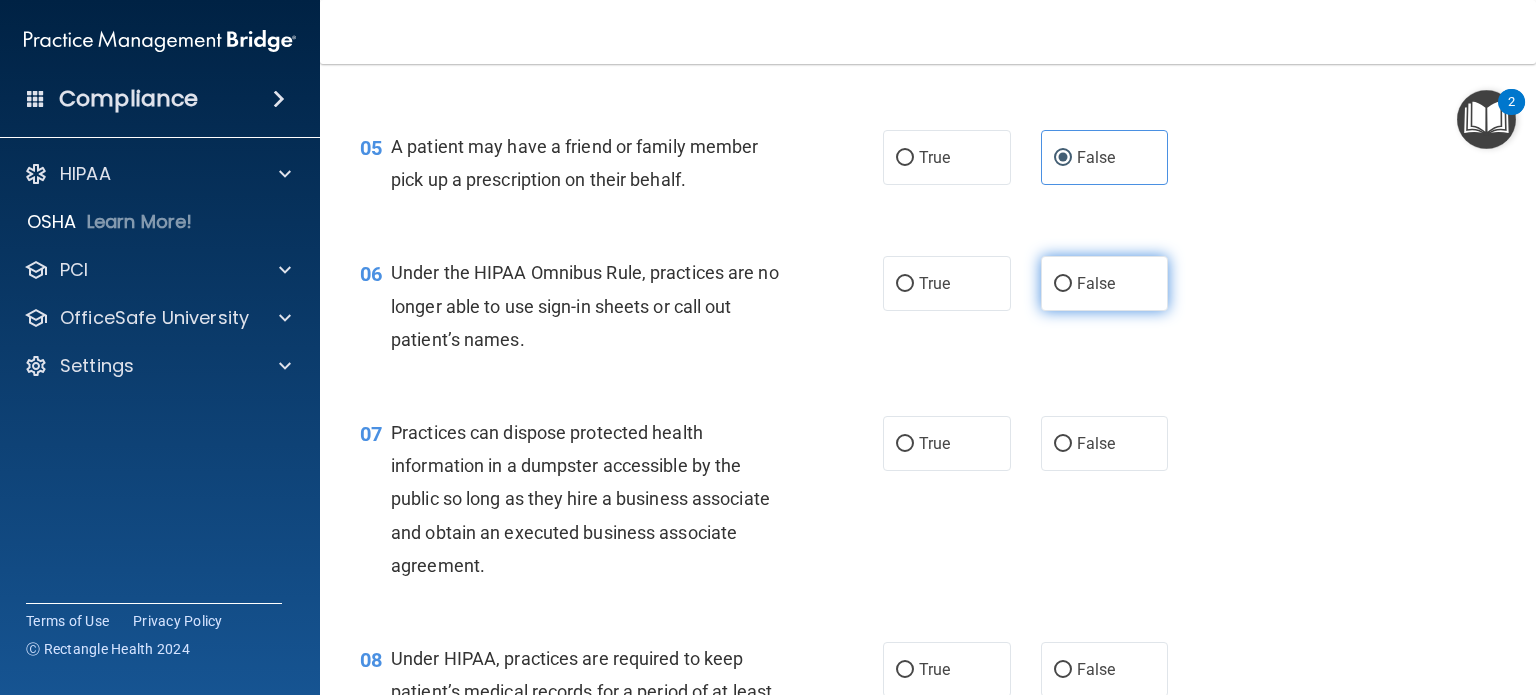 click on "False" at bounding box center (1105, 283) 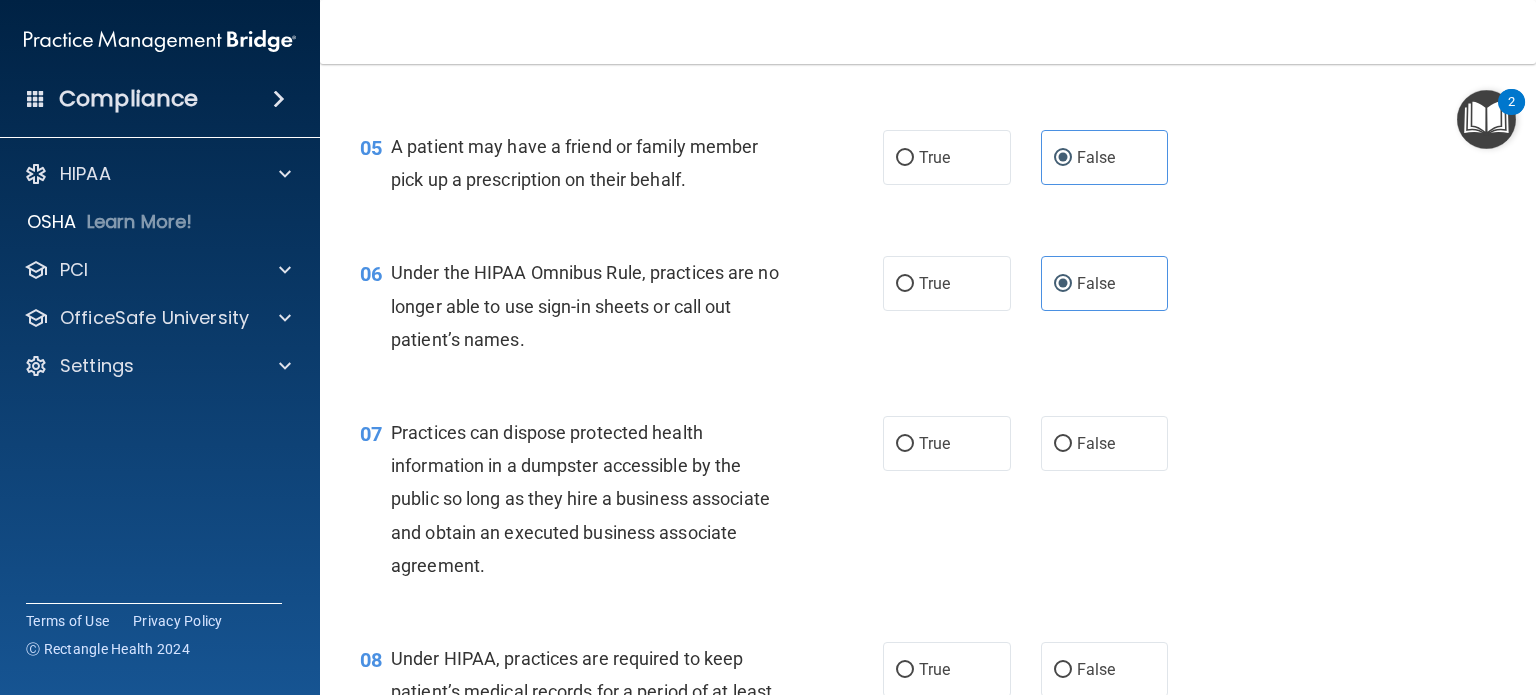 scroll, scrollTop: 900, scrollLeft: 0, axis: vertical 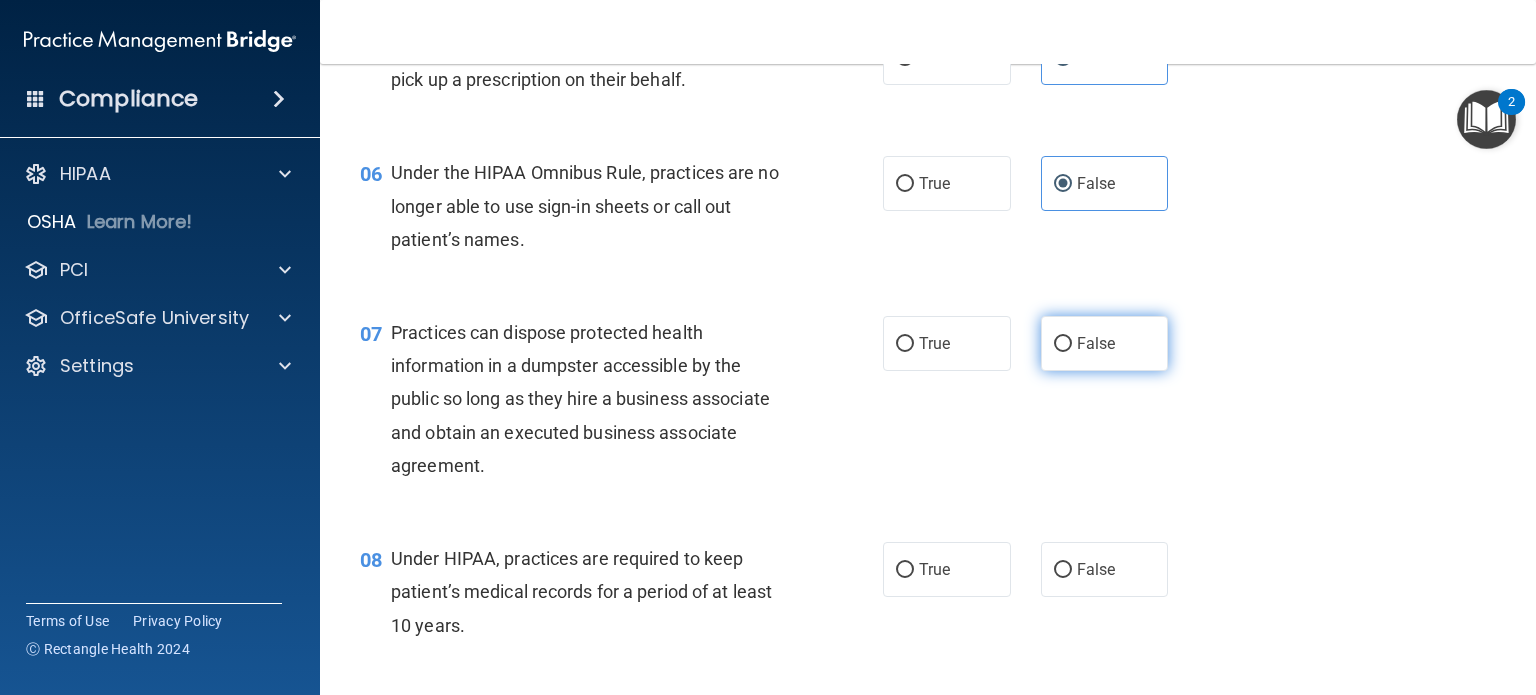 click on "False" at bounding box center [1105, 343] 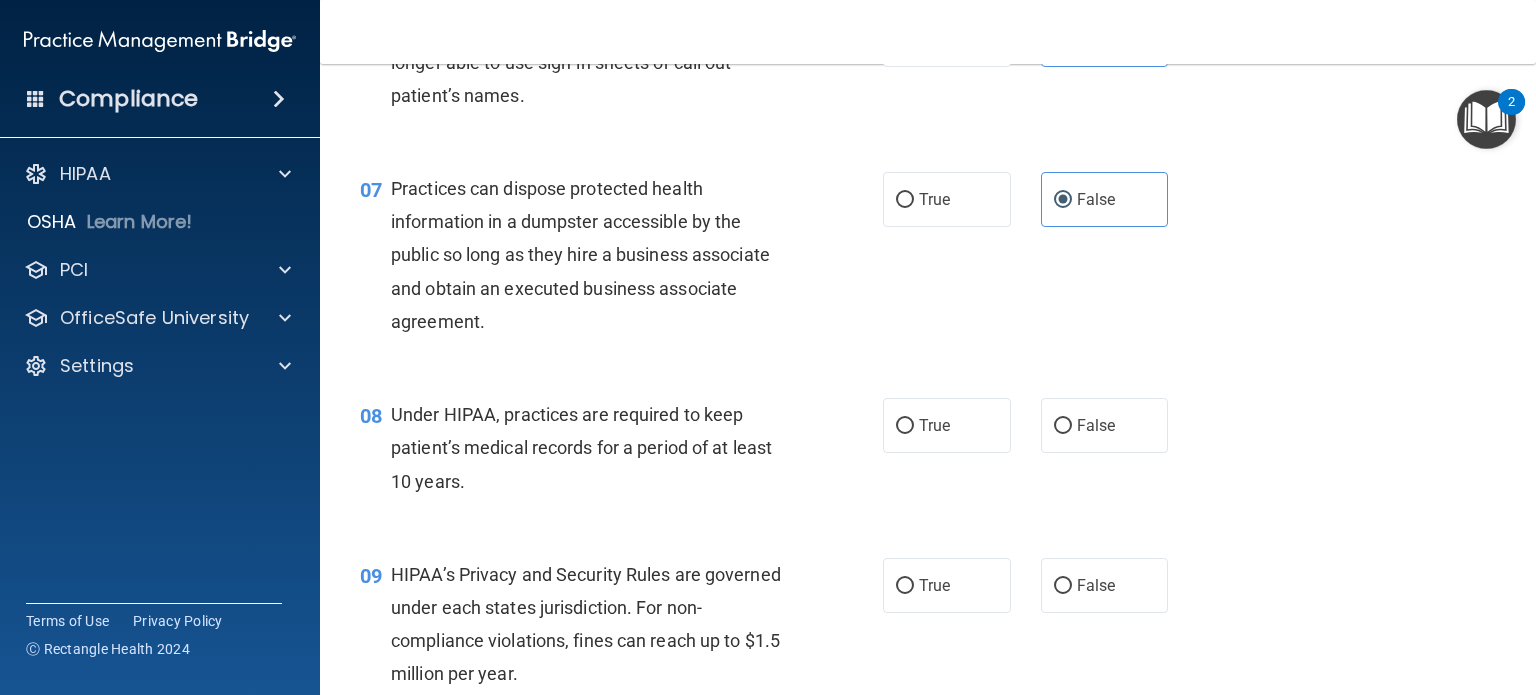 scroll, scrollTop: 1000, scrollLeft: 0, axis: vertical 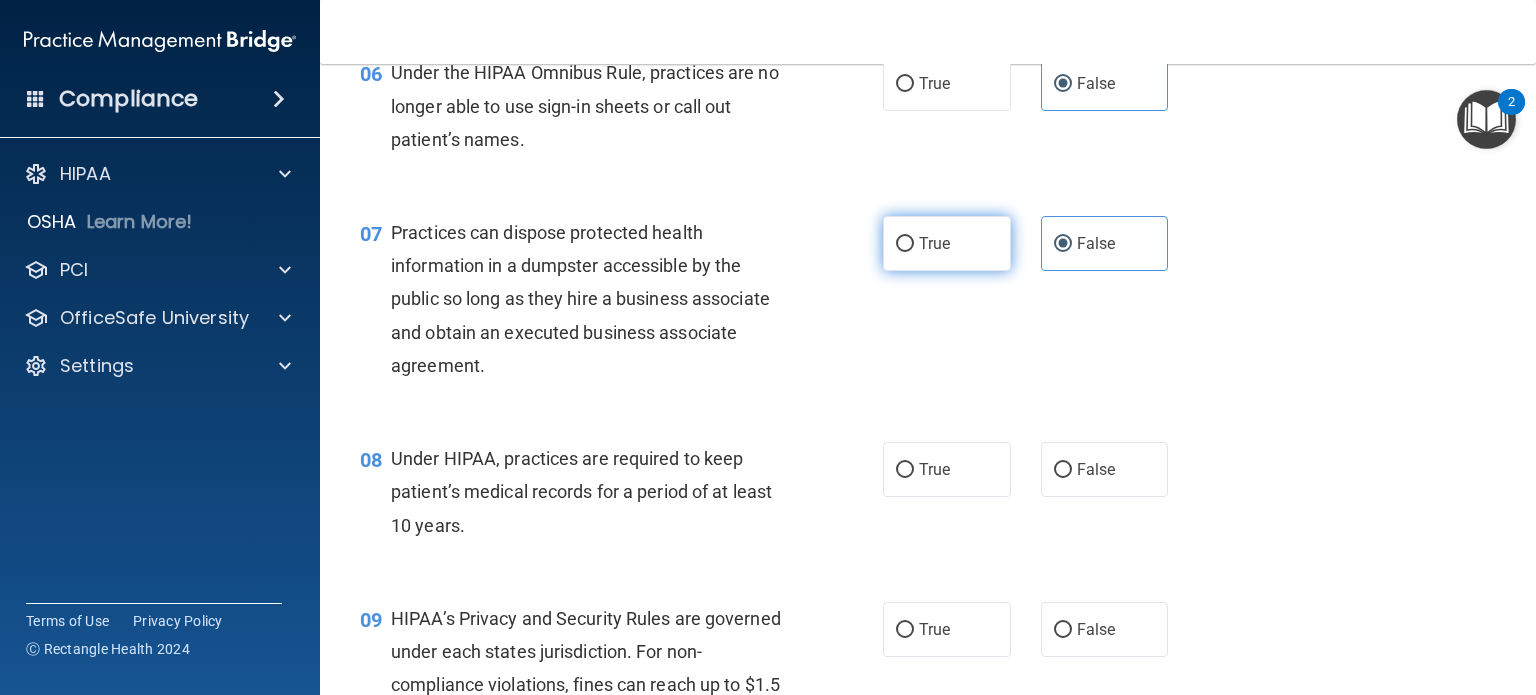 click on "True" at bounding box center (947, 243) 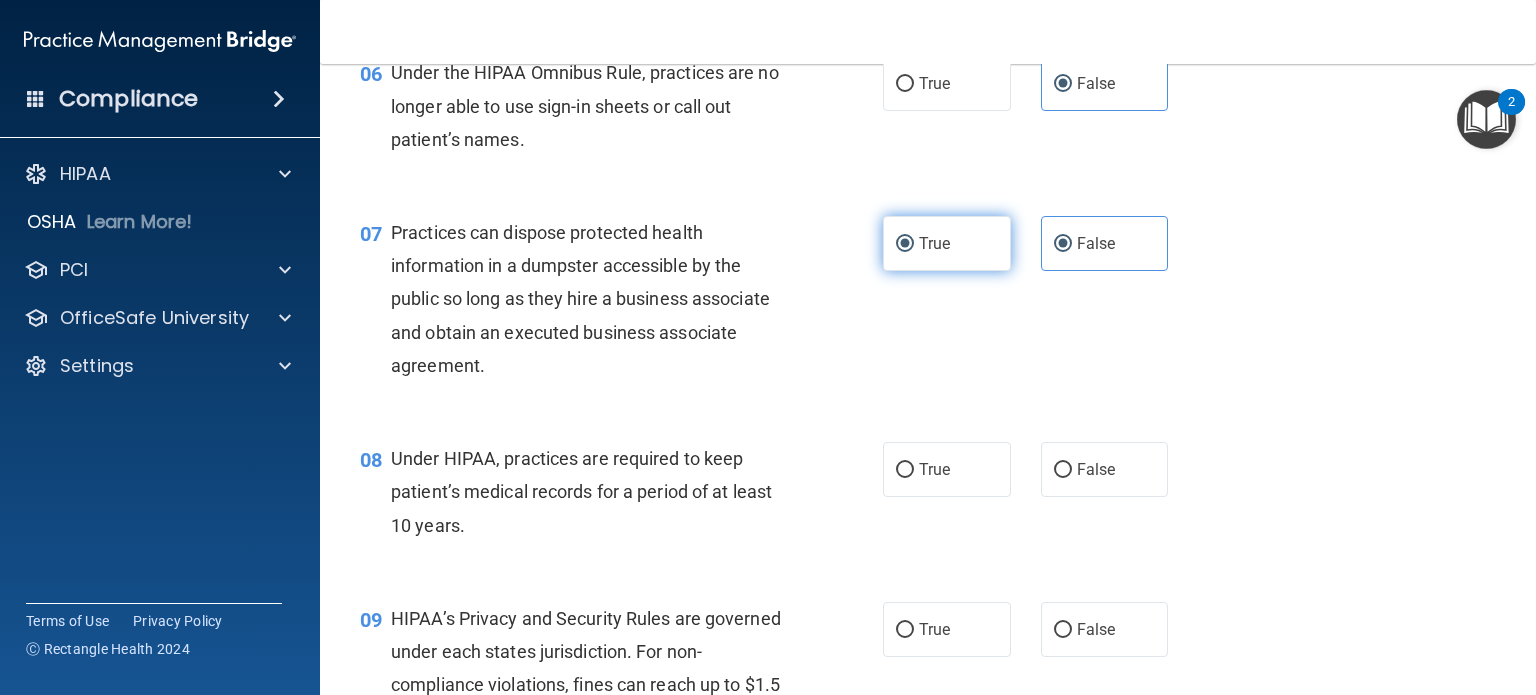 radio on "false" 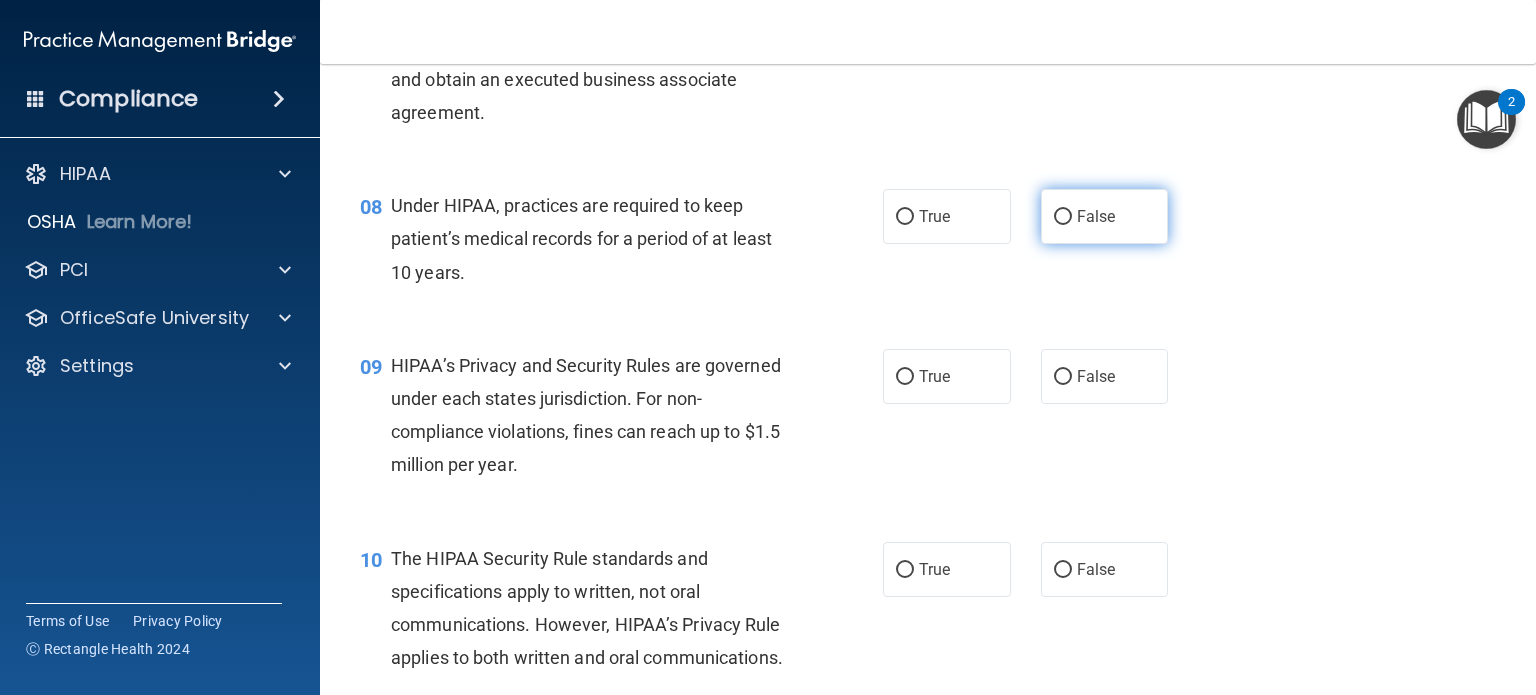scroll, scrollTop: 1300, scrollLeft: 0, axis: vertical 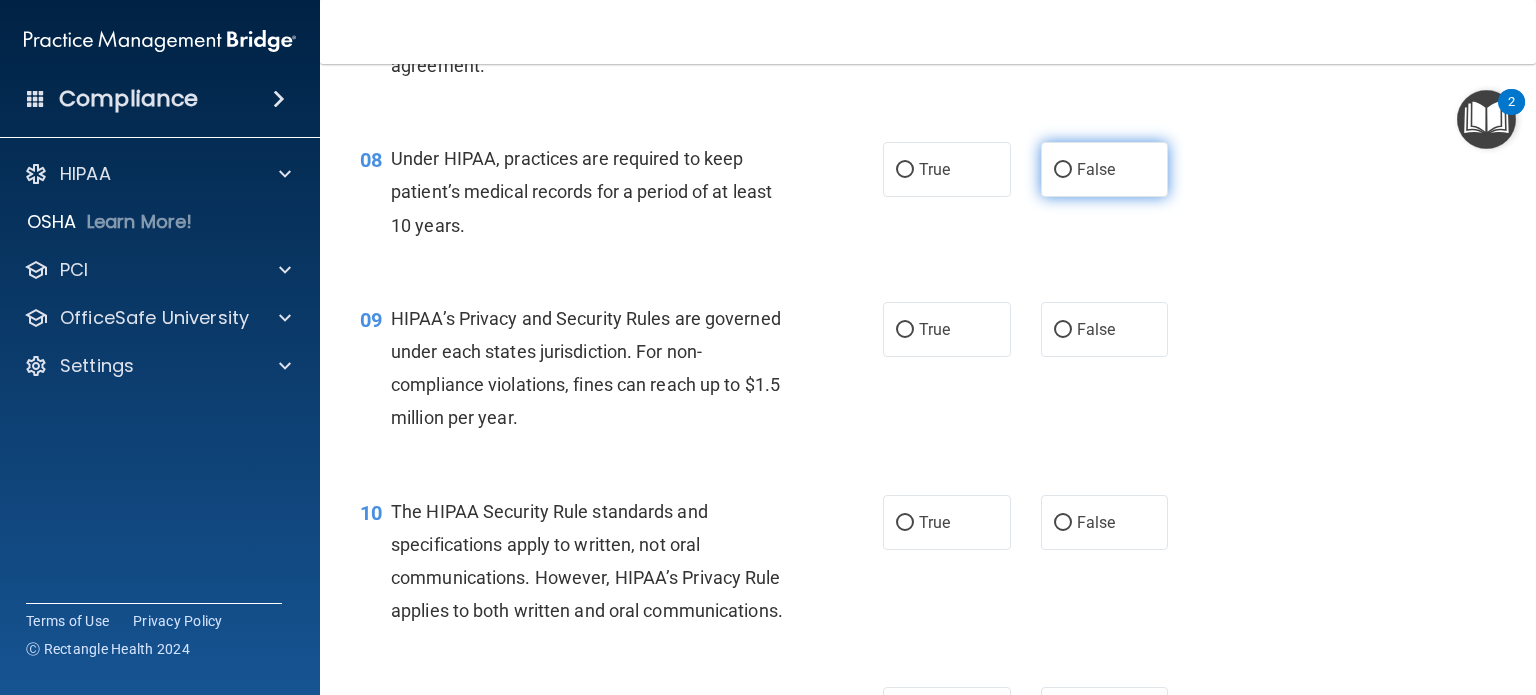 click on "False" at bounding box center [1105, 169] 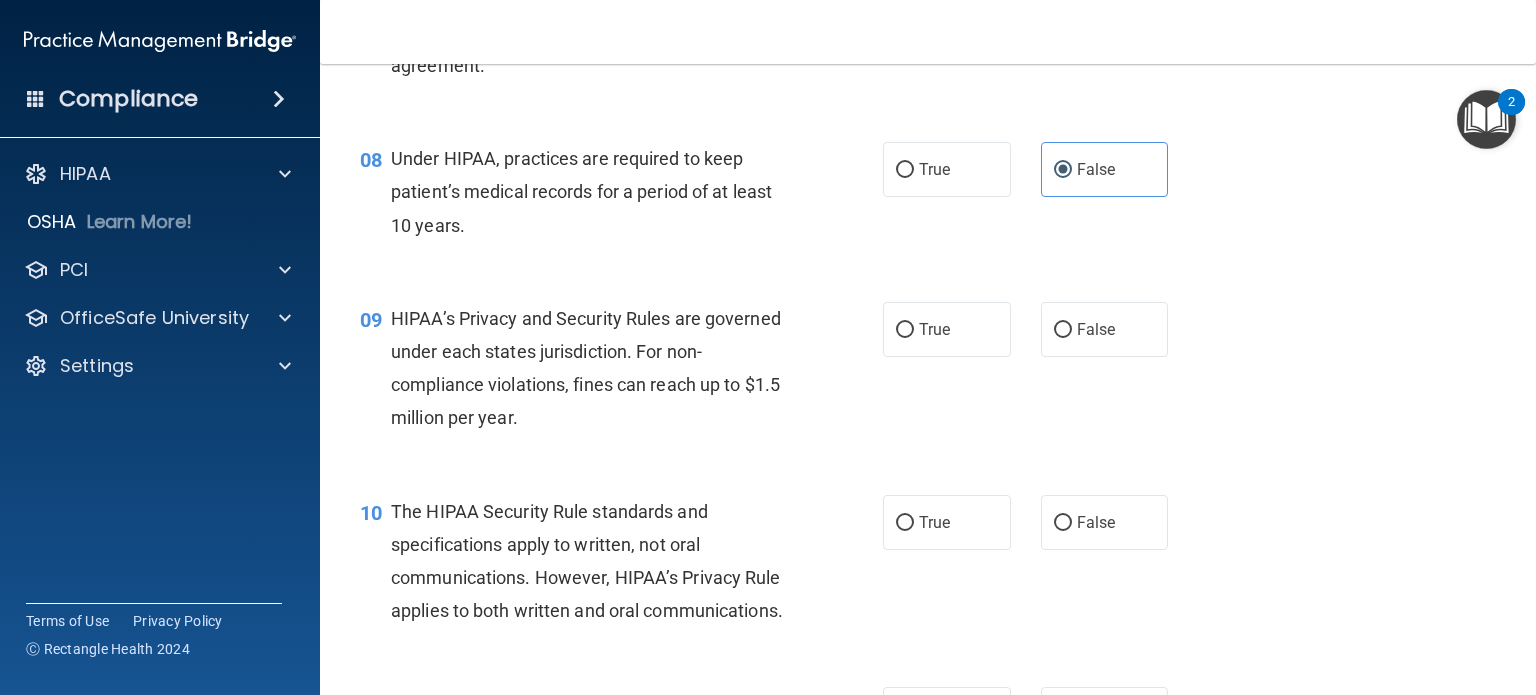 scroll, scrollTop: 1400, scrollLeft: 0, axis: vertical 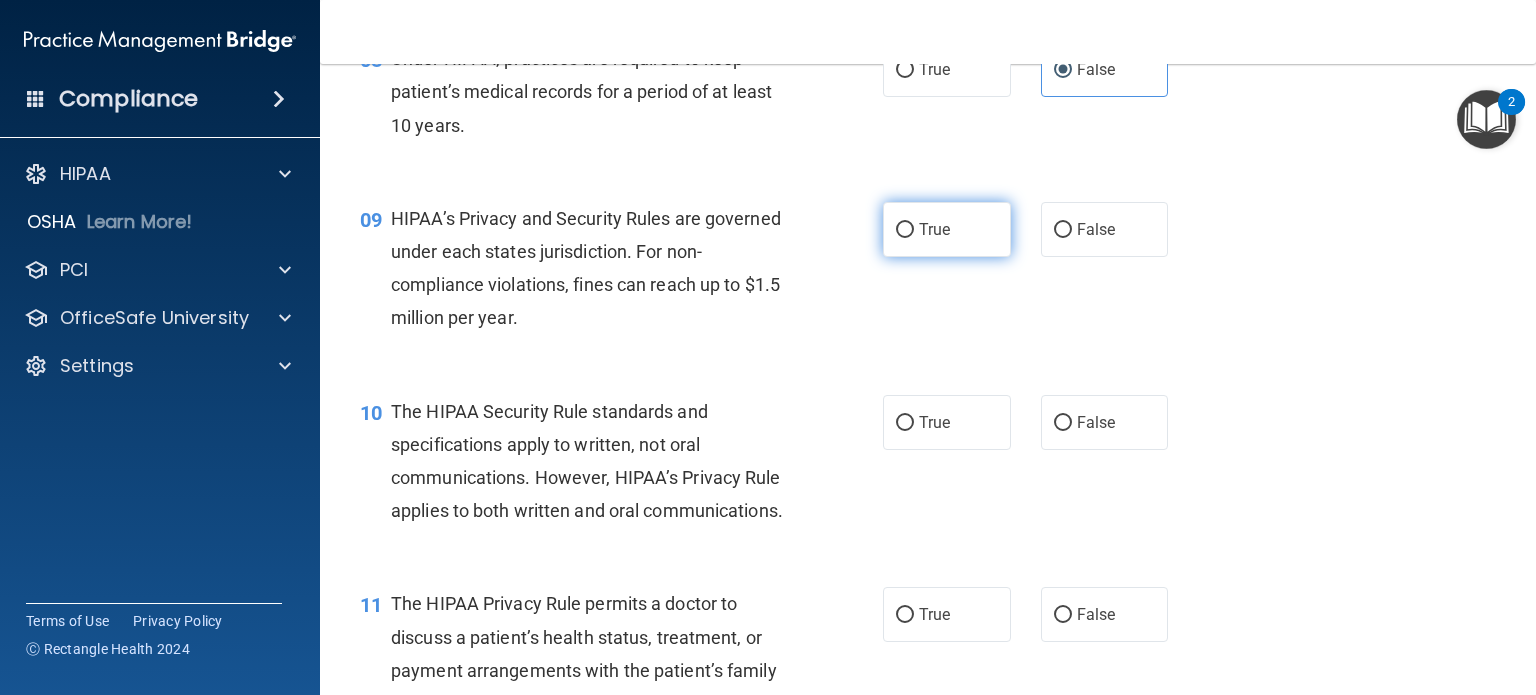 click on "True" at bounding box center (947, 229) 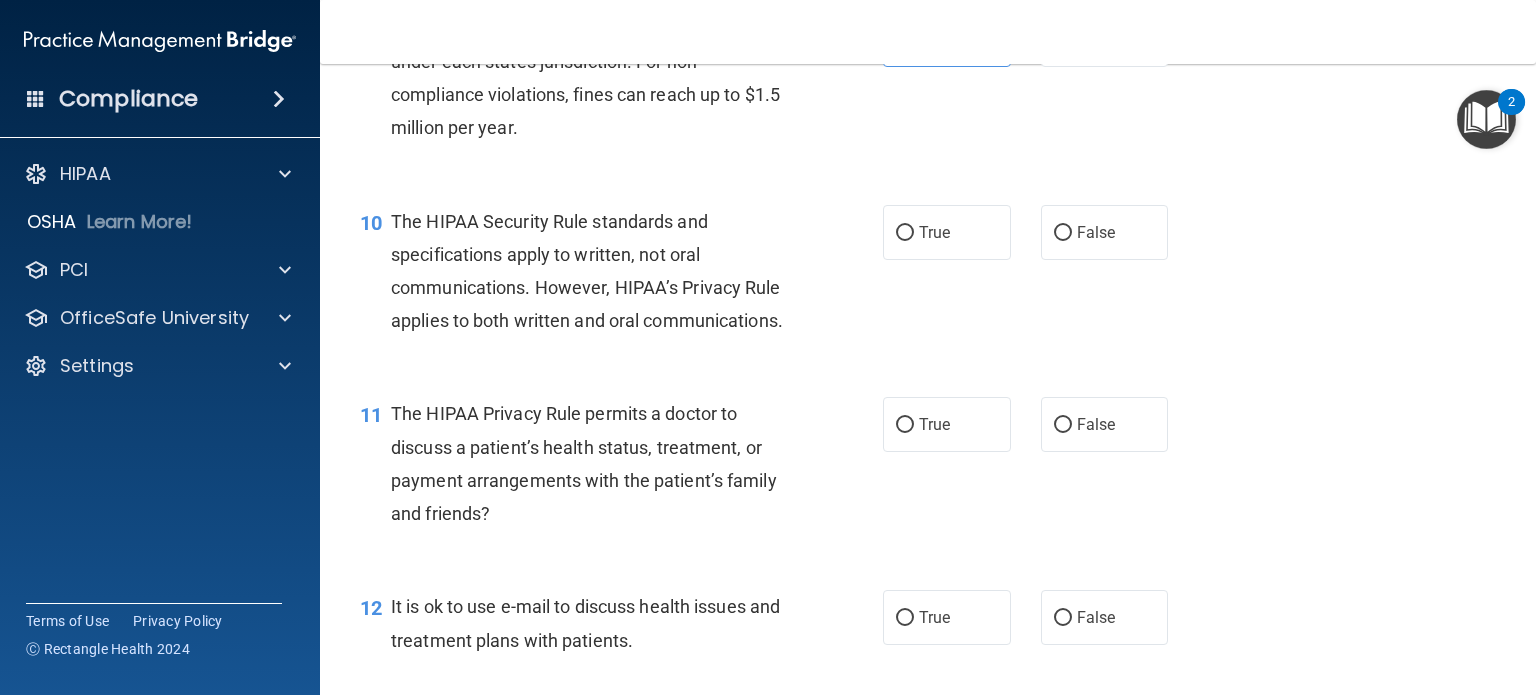 scroll, scrollTop: 1600, scrollLeft: 0, axis: vertical 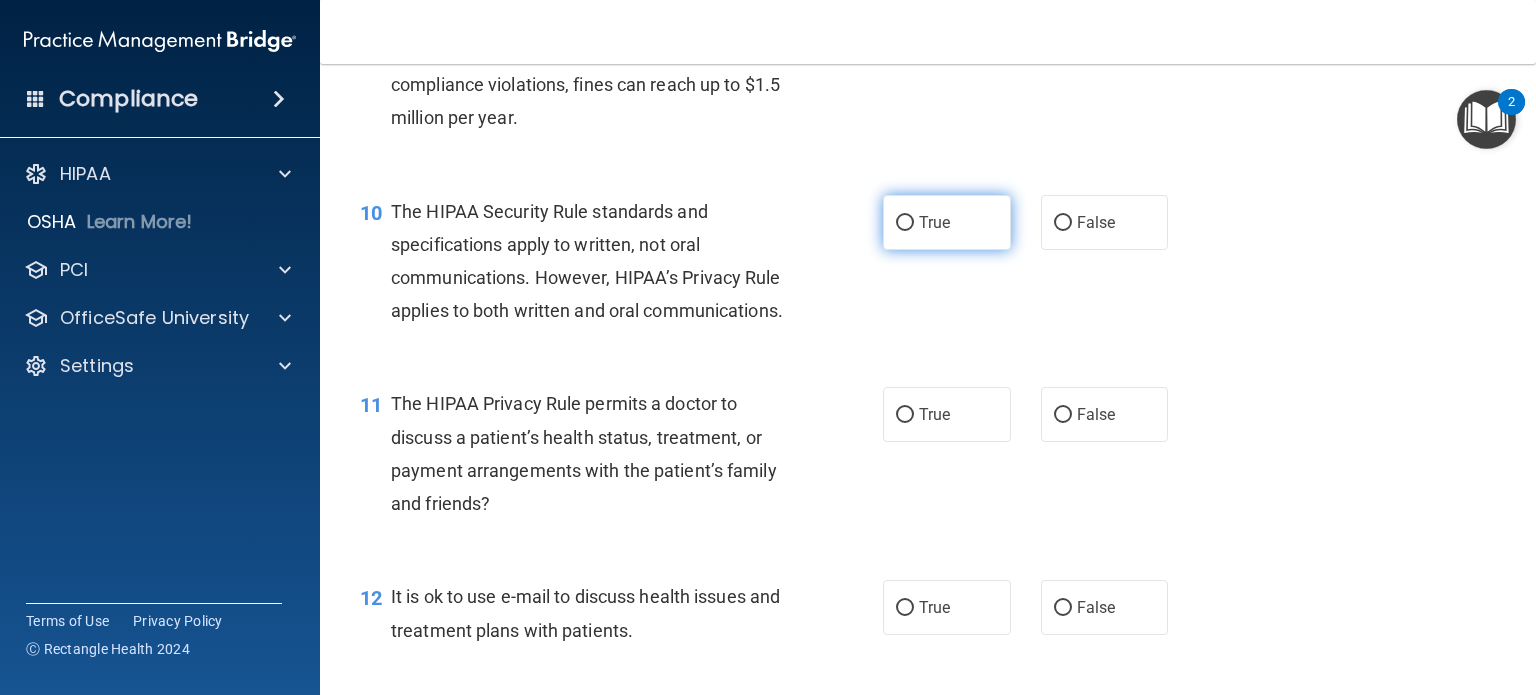 click on "True" at bounding box center [947, 222] 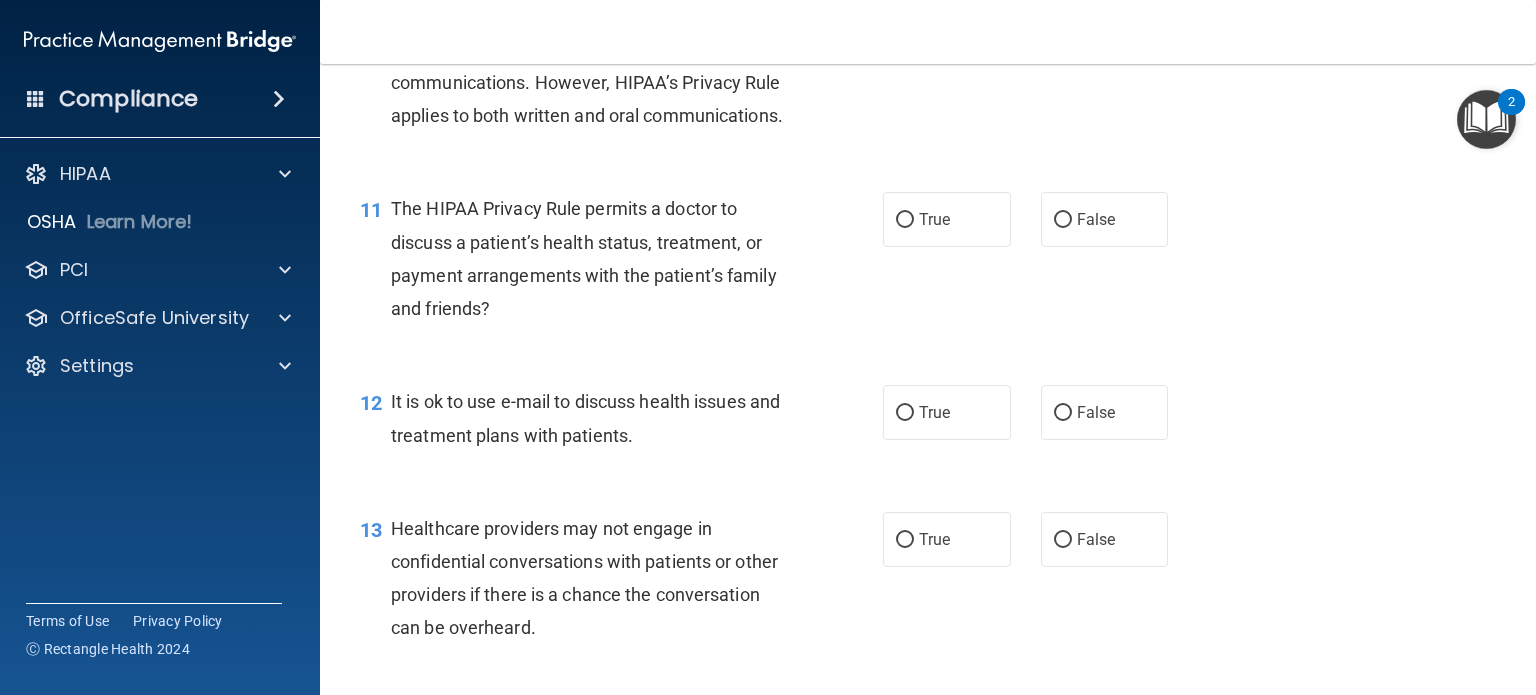 scroll, scrollTop: 1800, scrollLeft: 0, axis: vertical 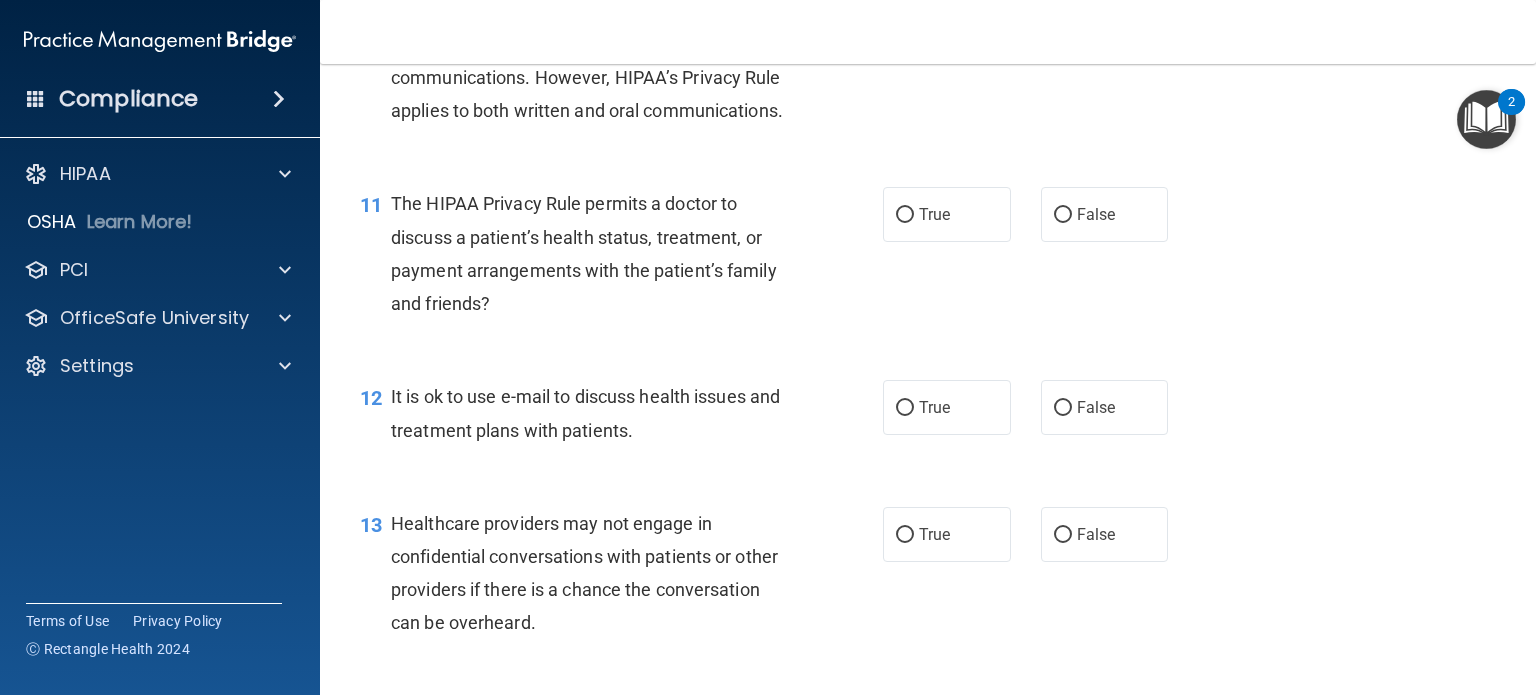 click on "True" at bounding box center [947, 214] 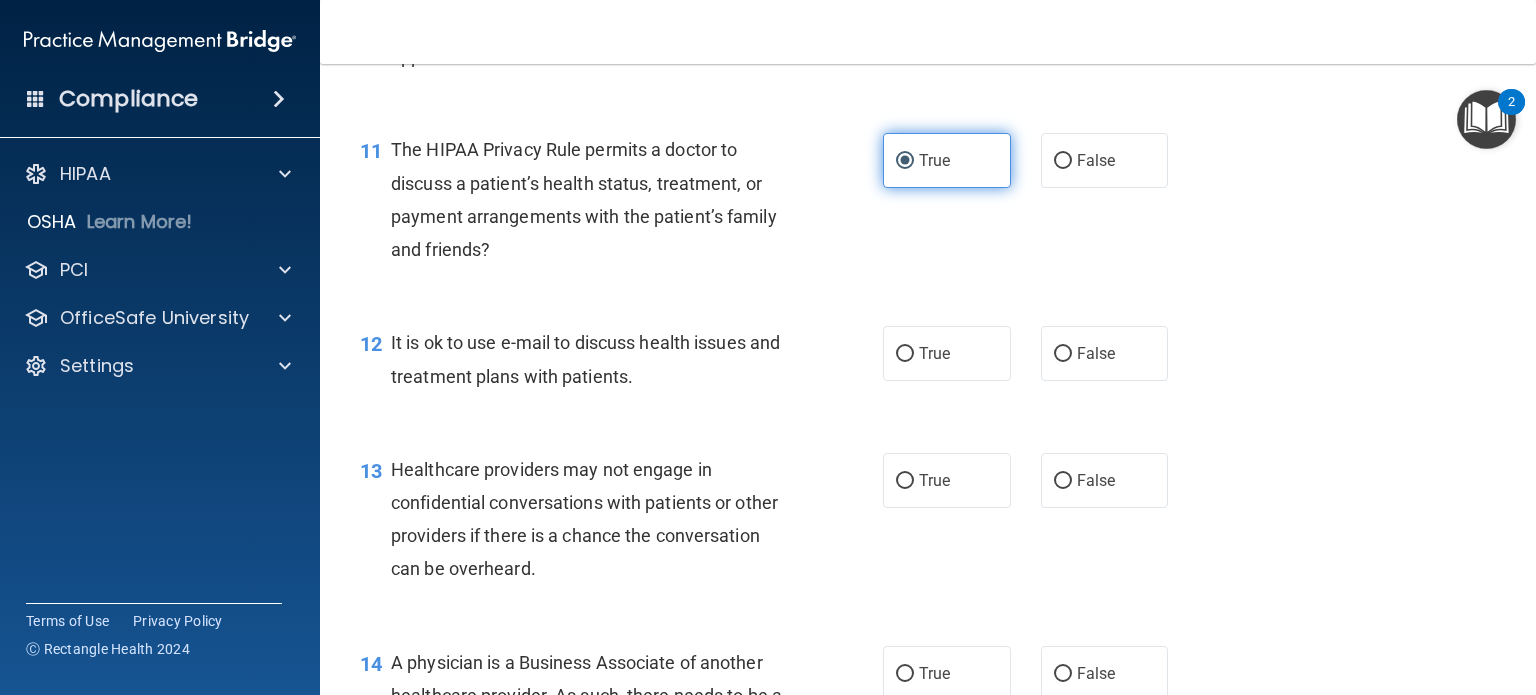 scroll, scrollTop: 1900, scrollLeft: 0, axis: vertical 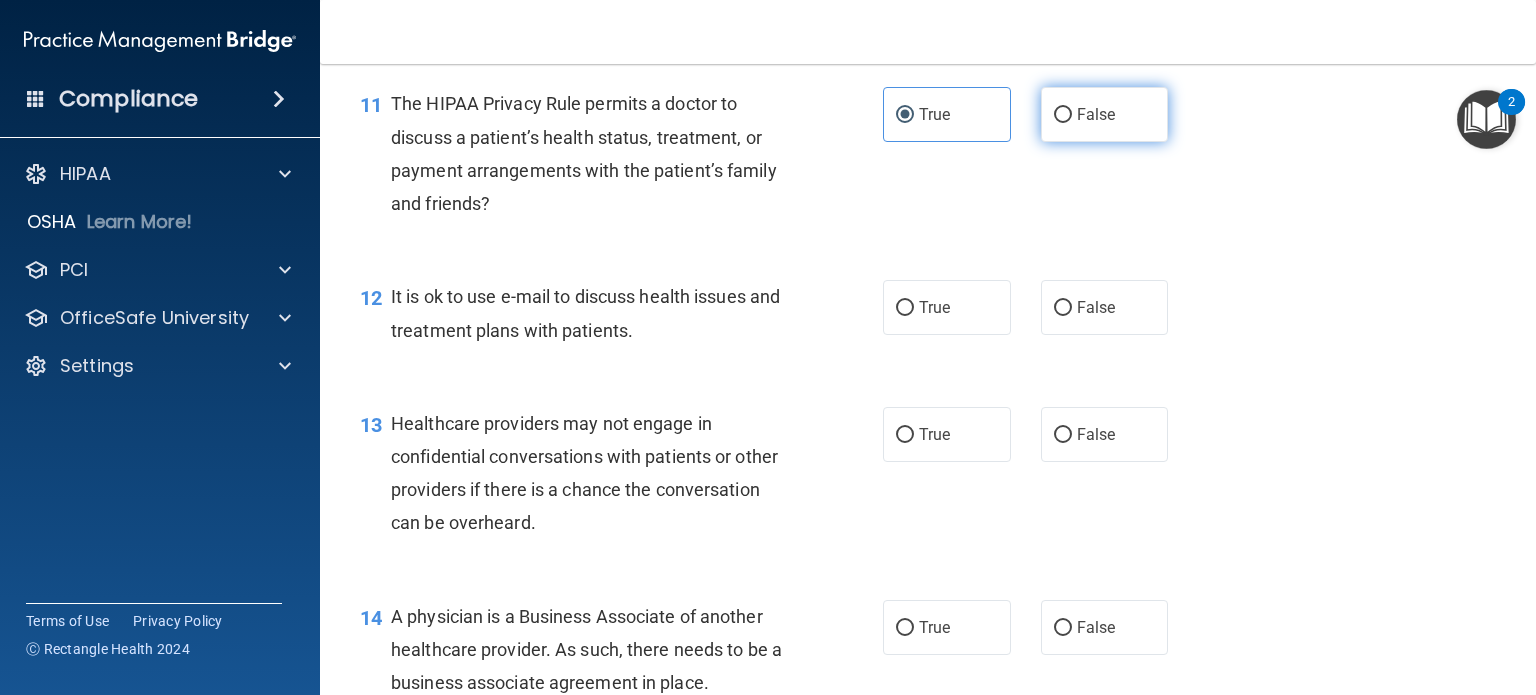 click on "False" at bounding box center [1105, 114] 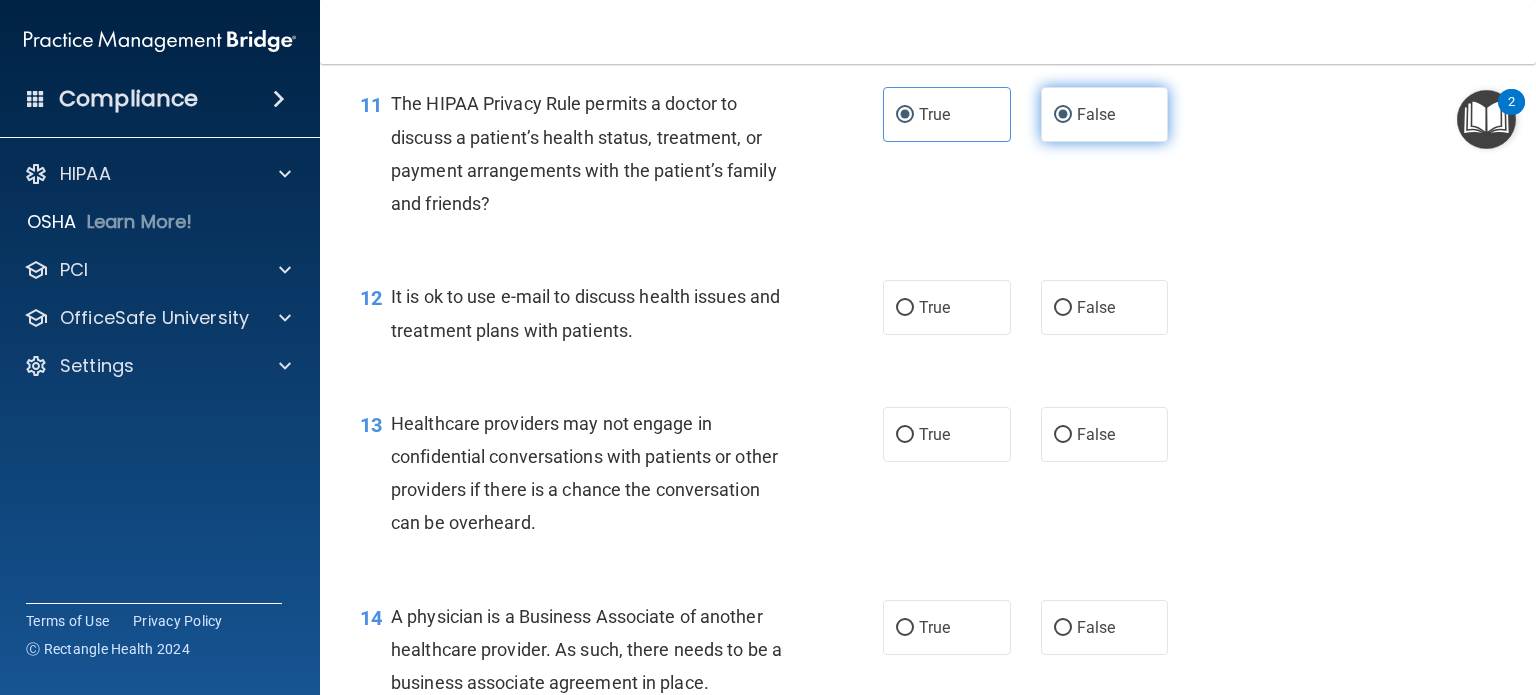 radio on "false" 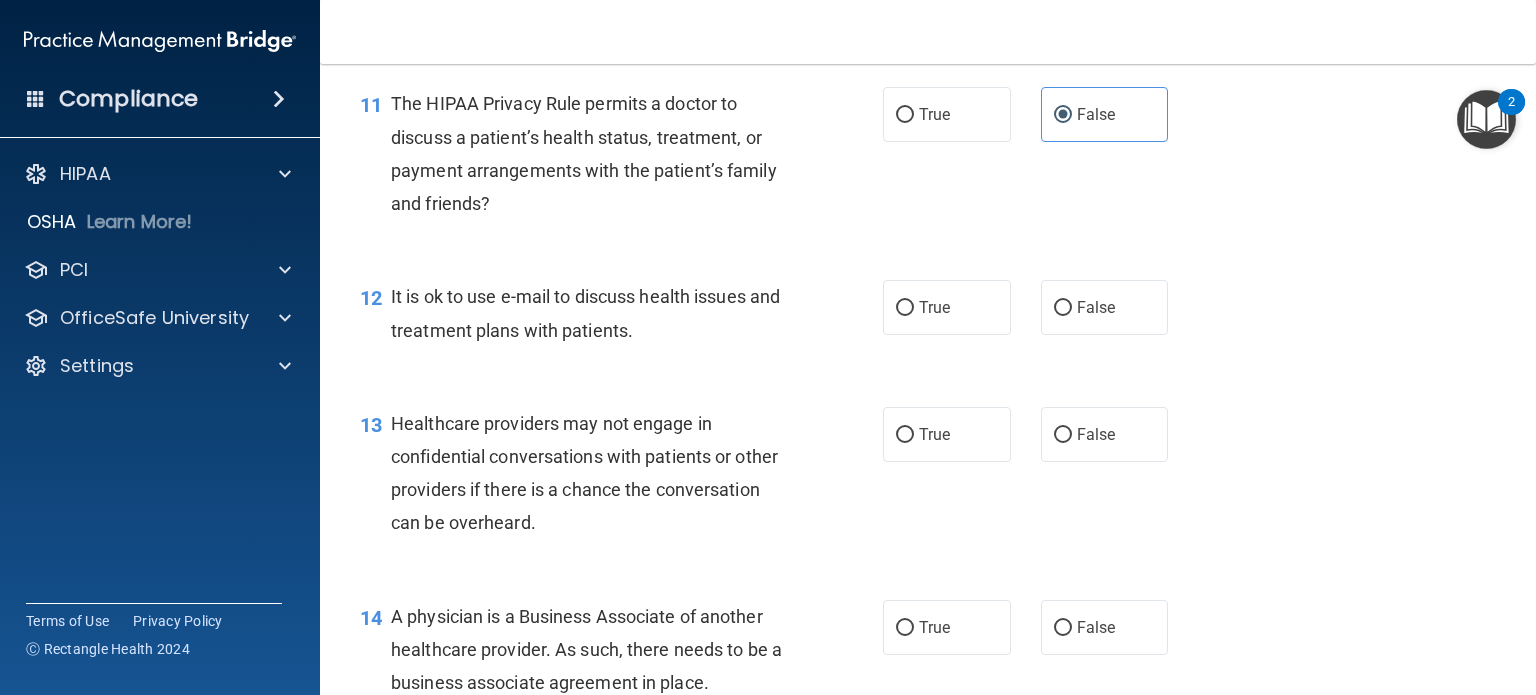 click on "11       The HIPAA Privacy Rule permits a doctor to discuss a patient’s health status, treatment, or payment arrangements with the patient’s family and friends?                 True           False" at bounding box center (928, 158) 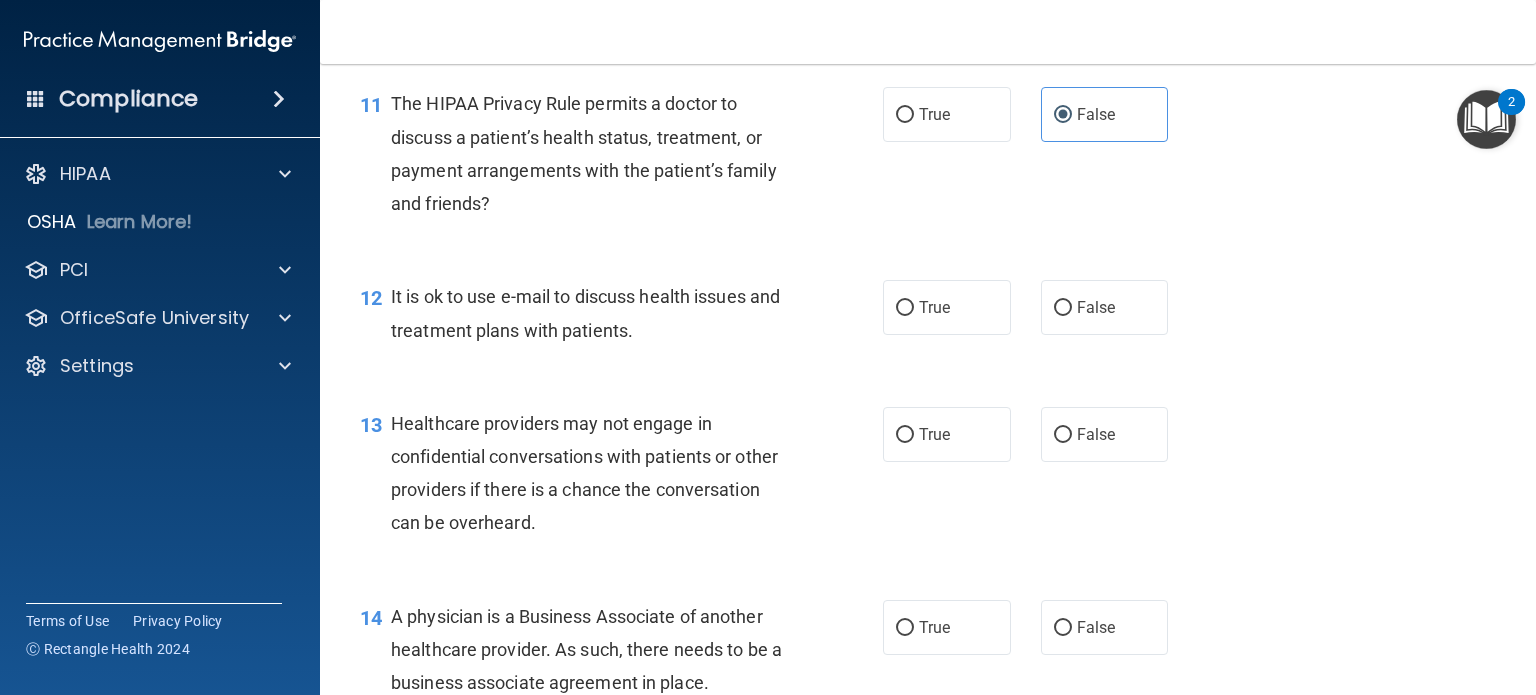 scroll, scrollTop: 2000, scrollLeft: 0, axis: vertical 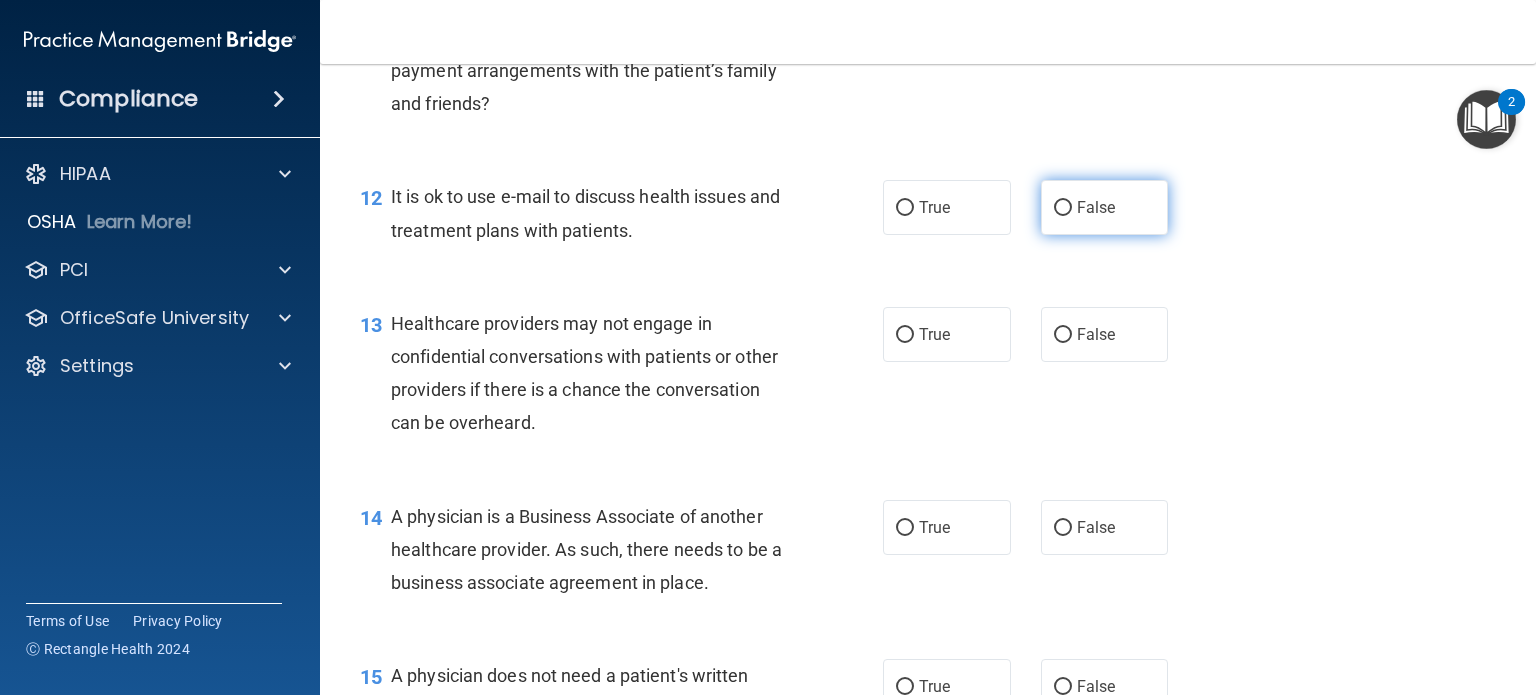 click on "False" at bounding box center (1105, 207) 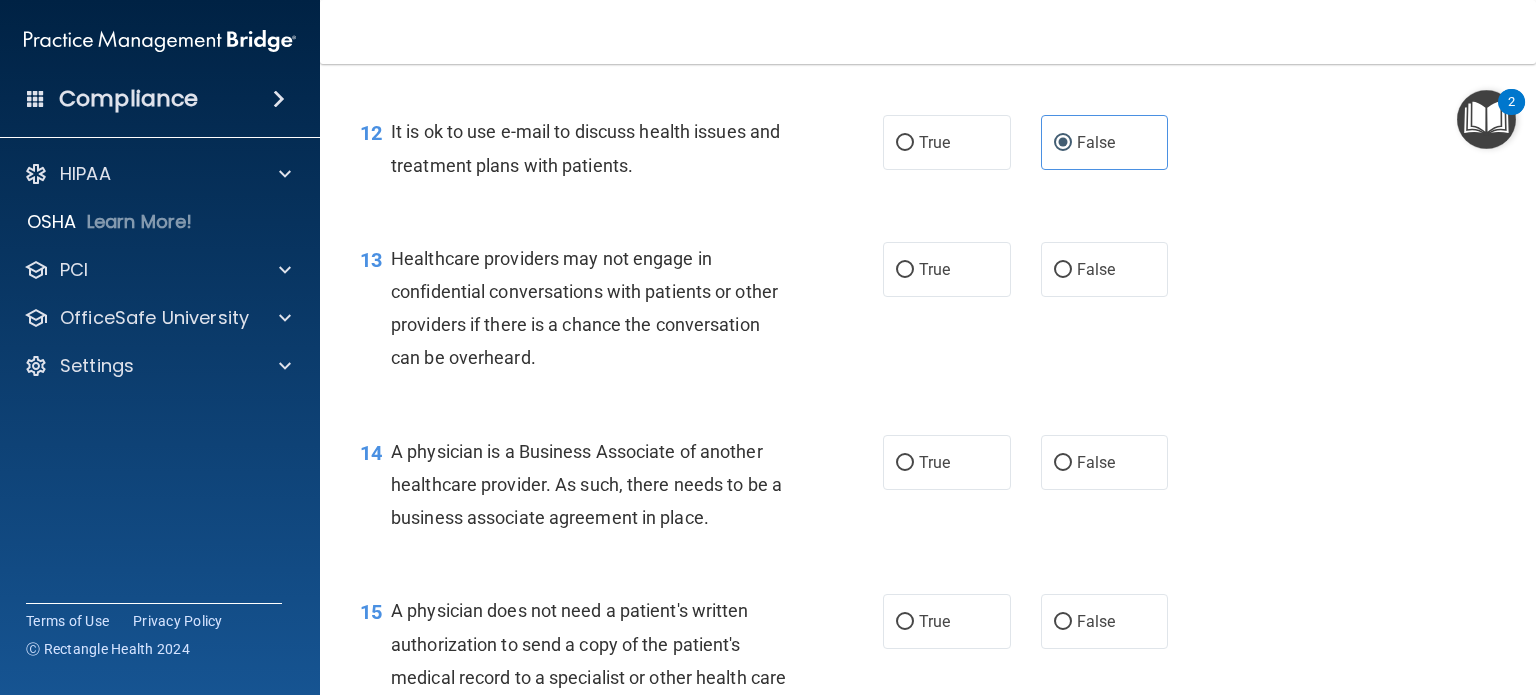 scroll, scrollTop: 2100, scrollLeft: 0, axis: vertical 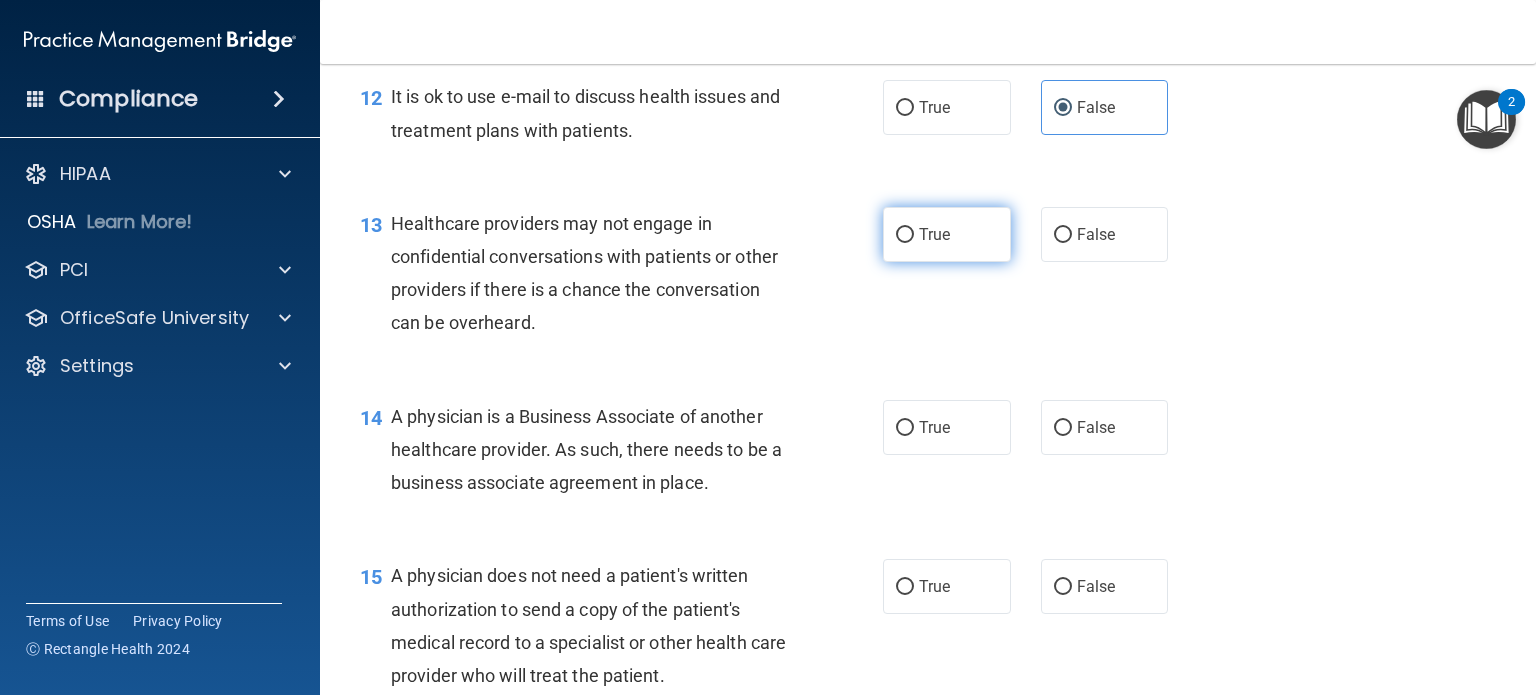 click on "True" at bounding box center [934, 234] 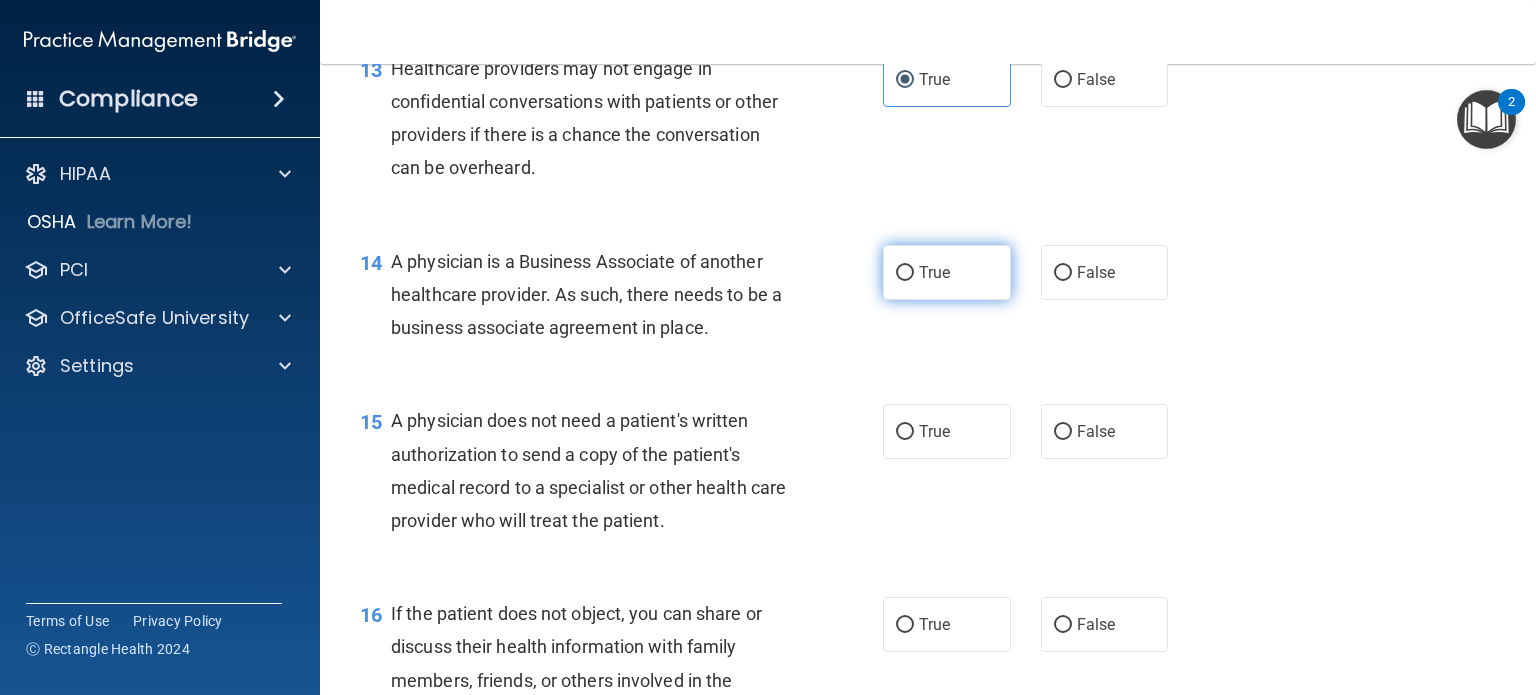 scroll, scrollTop: 2300, scrollLeft: 0, axis: vertical 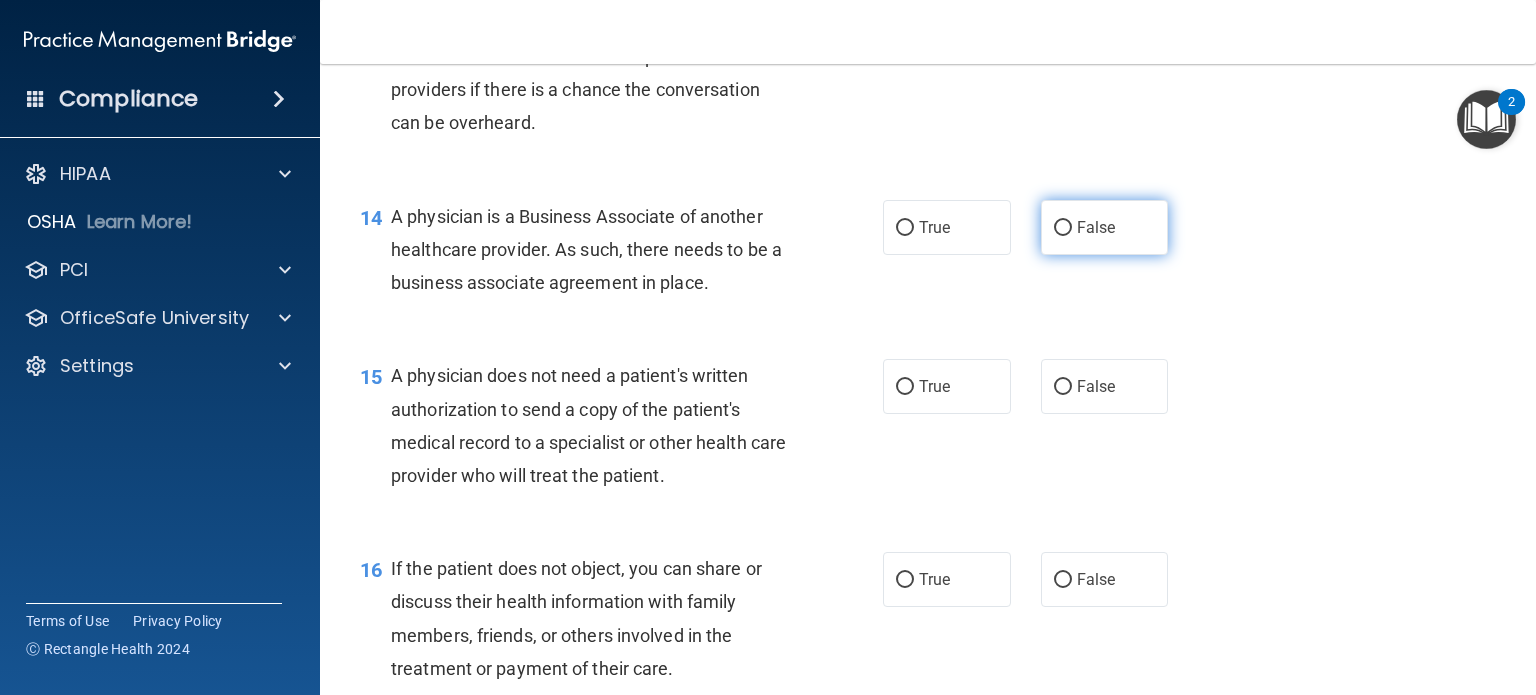 click on "False" at bounding box center (1105, 227) 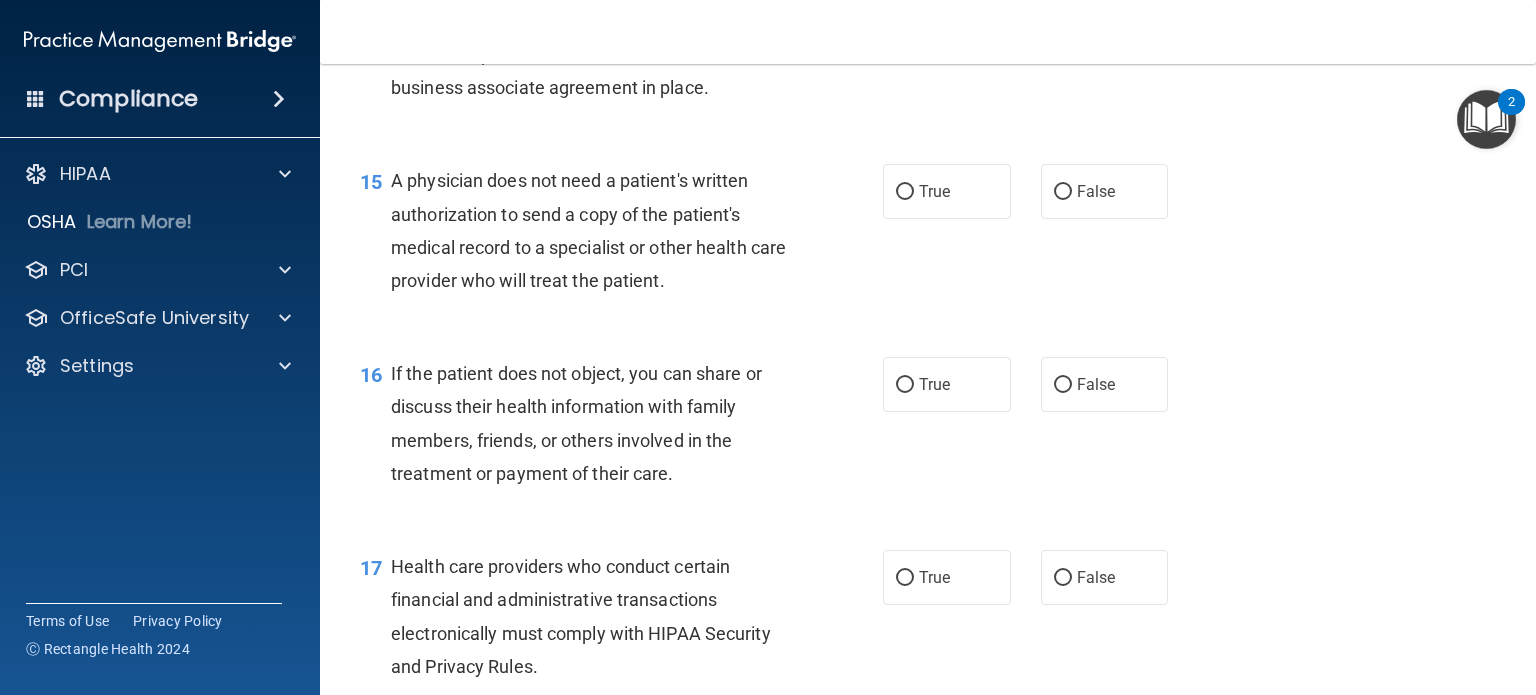 scroll, scrollTop: 2500, scrollLeft: 0, axis: vertical 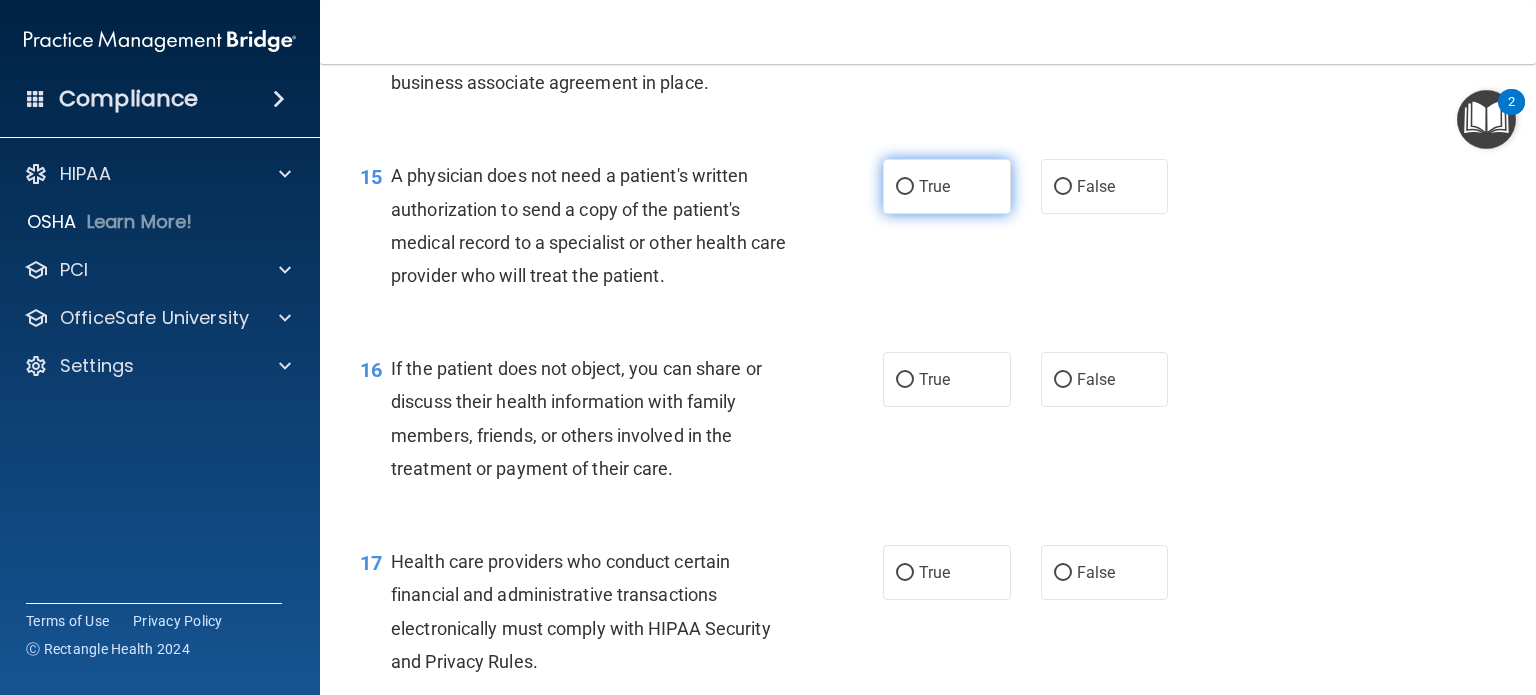 click on "True" at bounding box center [947, 186] 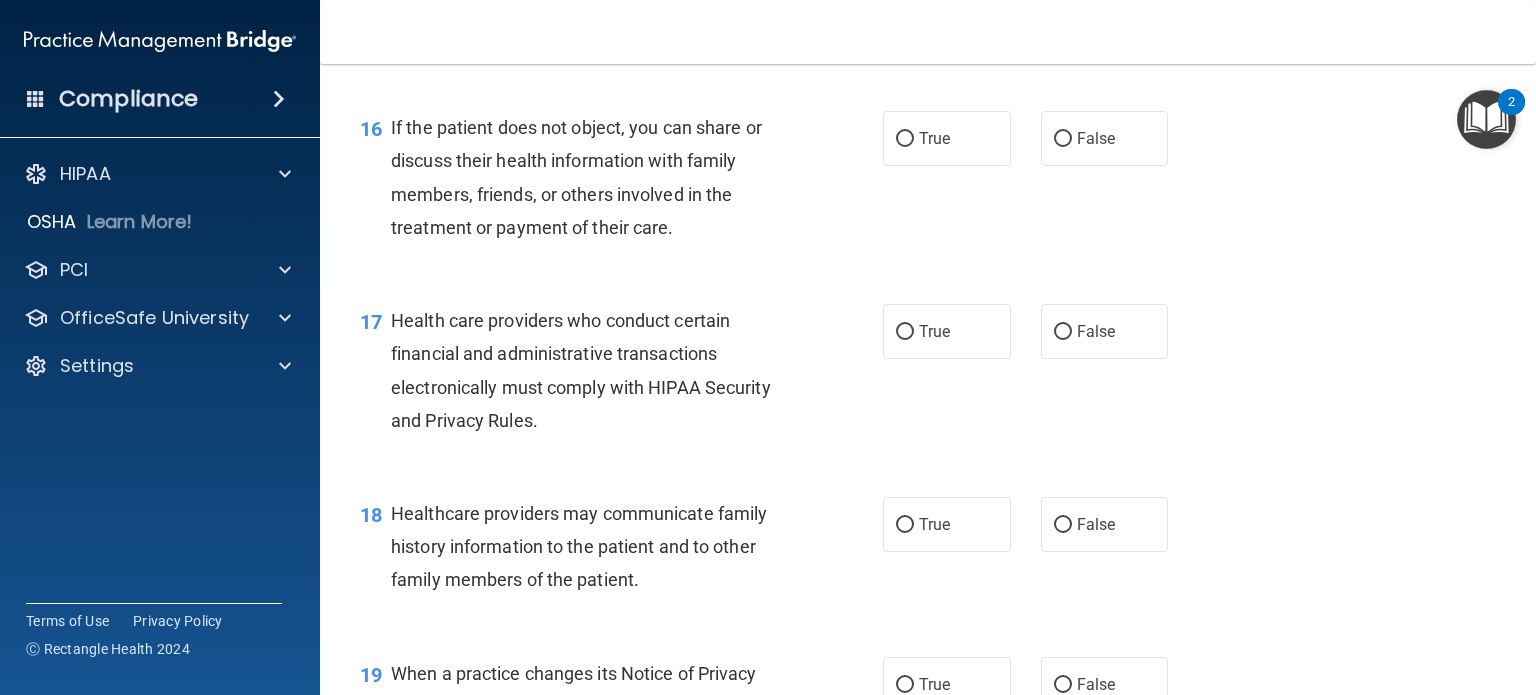 scroll, scrollTop: 2800, scrollLeft: 0, axis: vertical 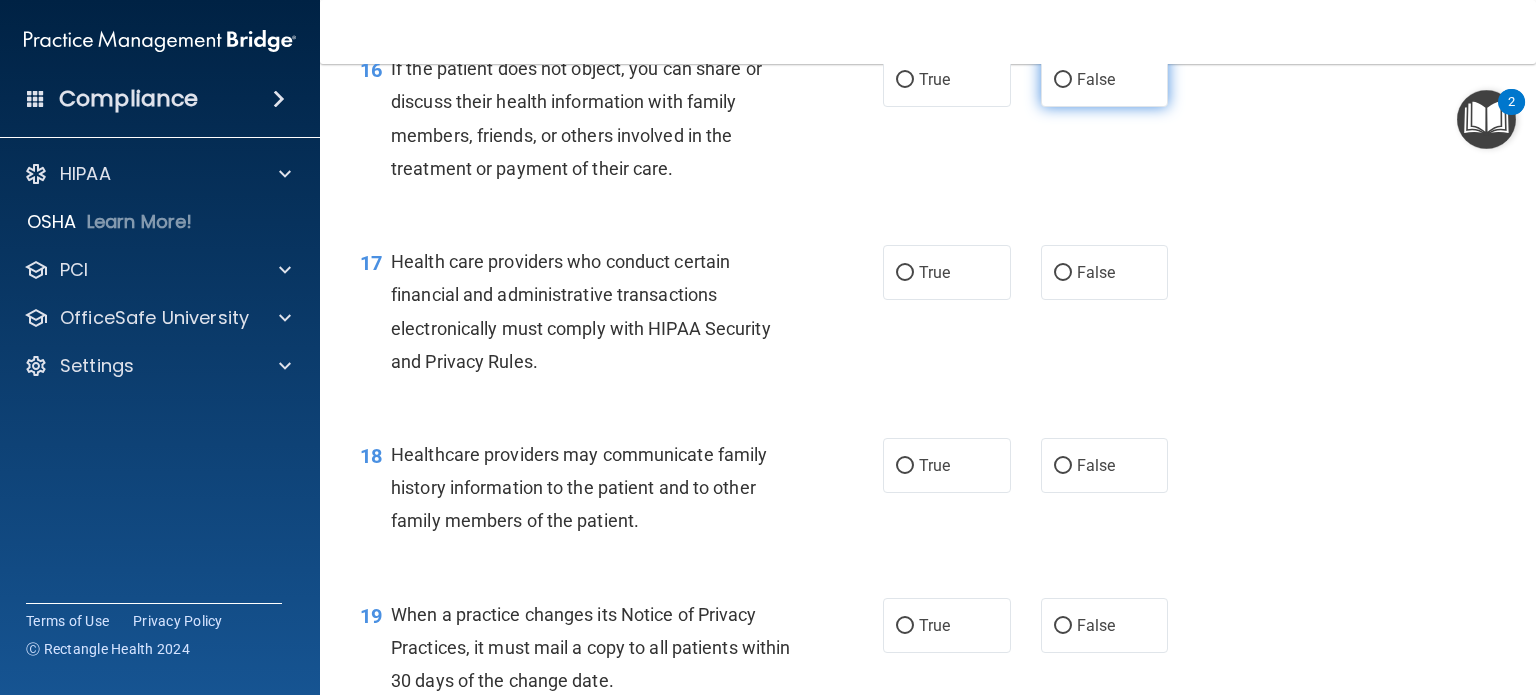 click on "False" at bounding box center (1105, 79) 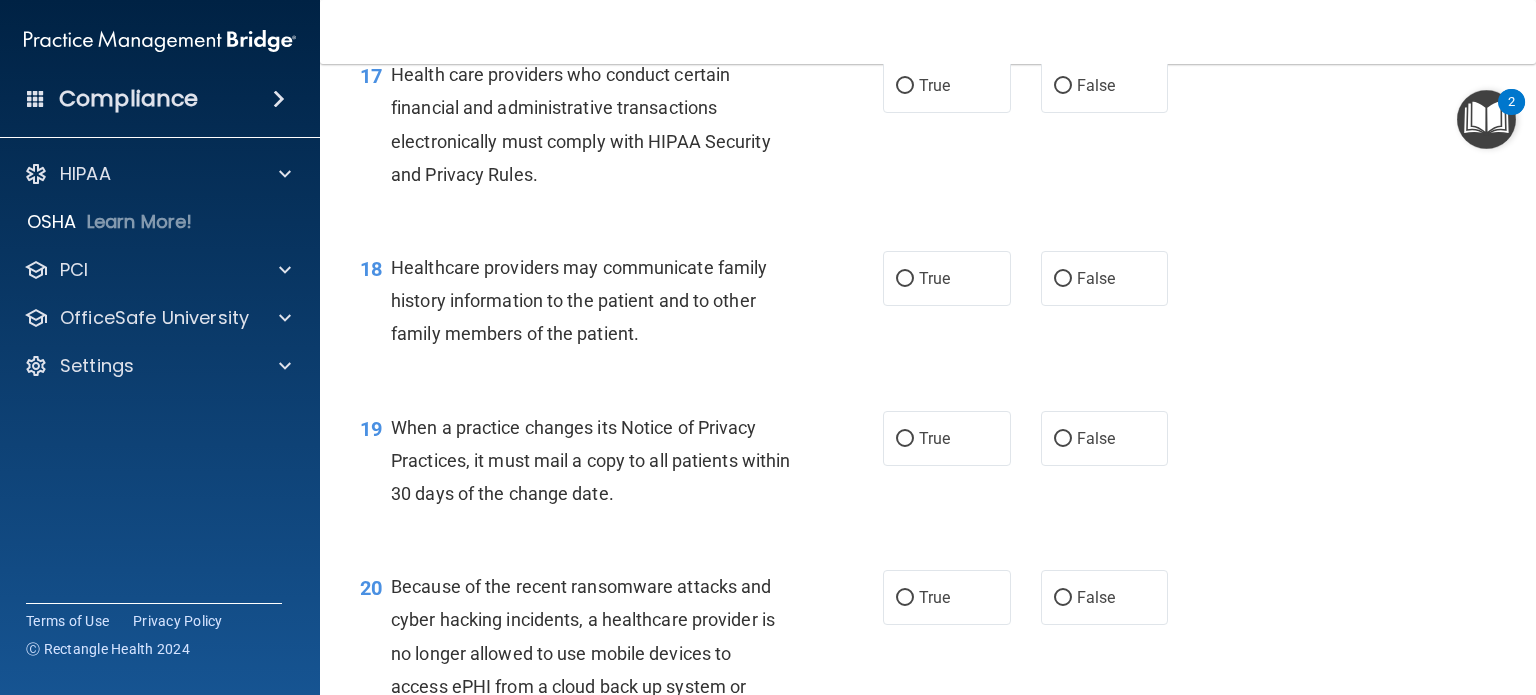 scroll, scrollTop: 3000, scrollLeft: 0, axis: vertical 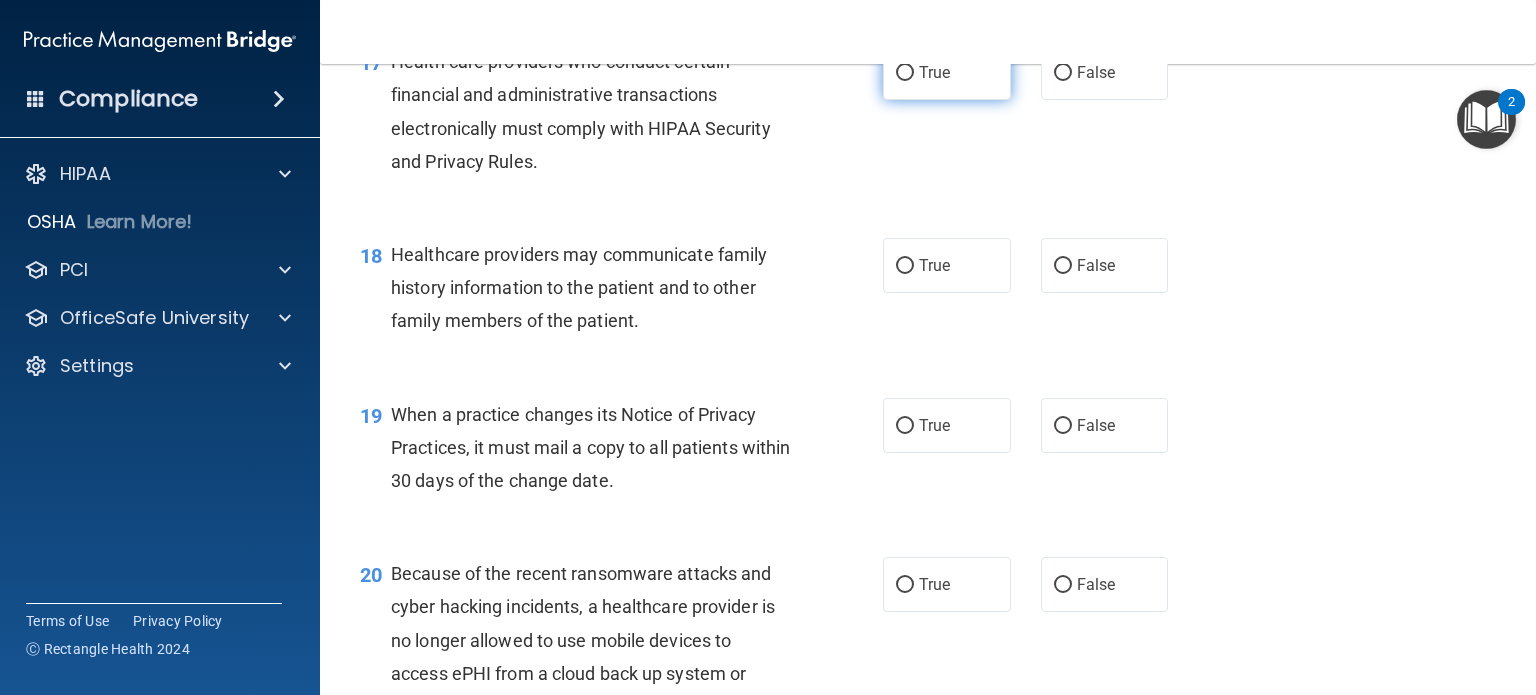 click on "True" at bounding box center (947, 72) 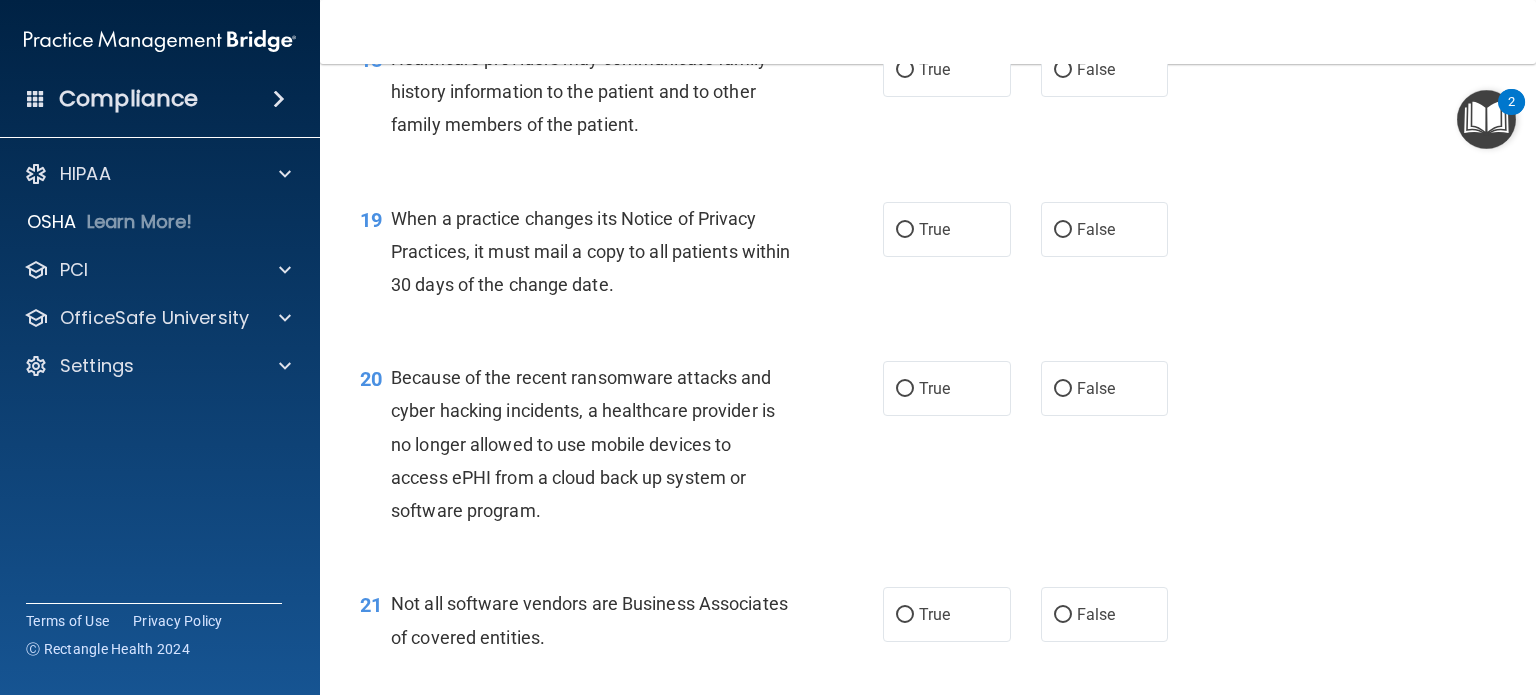 scroll, scrollTop: 3200, scrollLeft: 0, axis: vertical 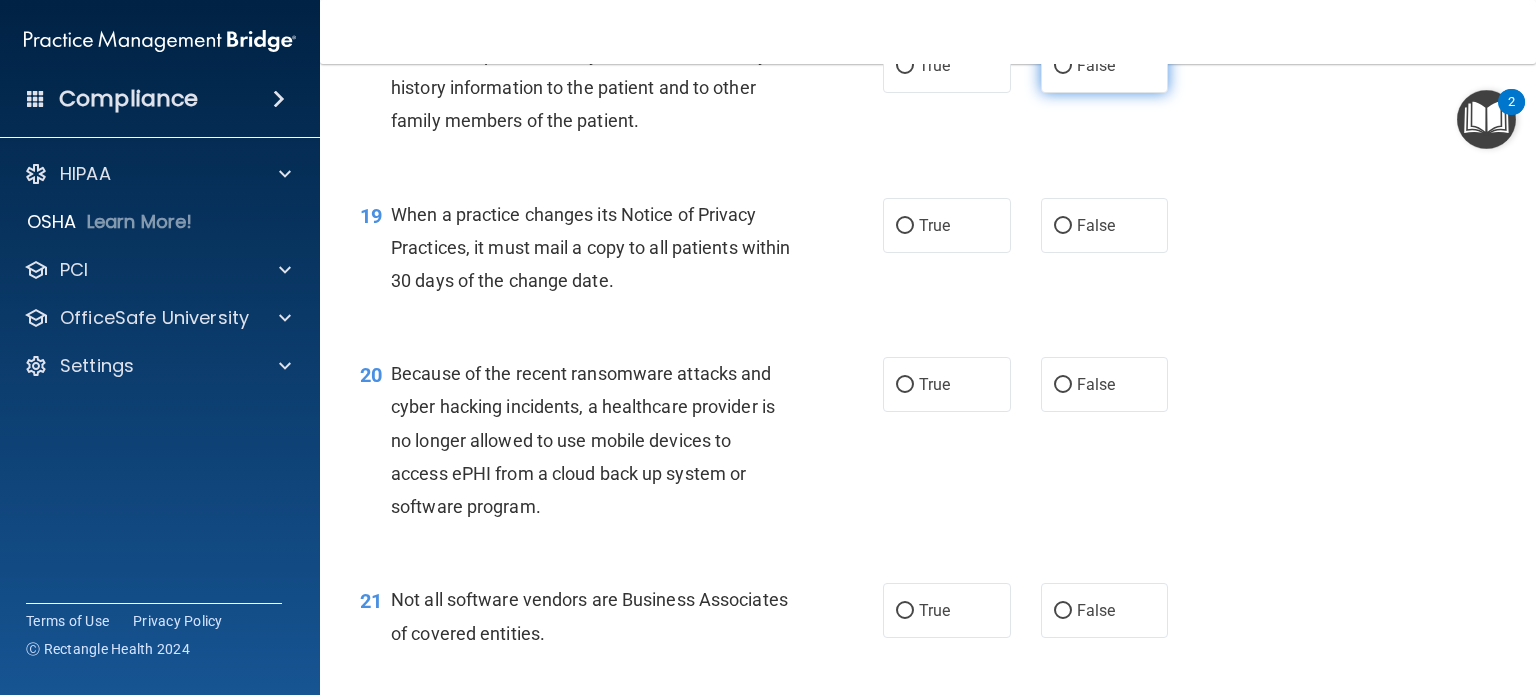 click on "False" at bounding box center (1105, 65) 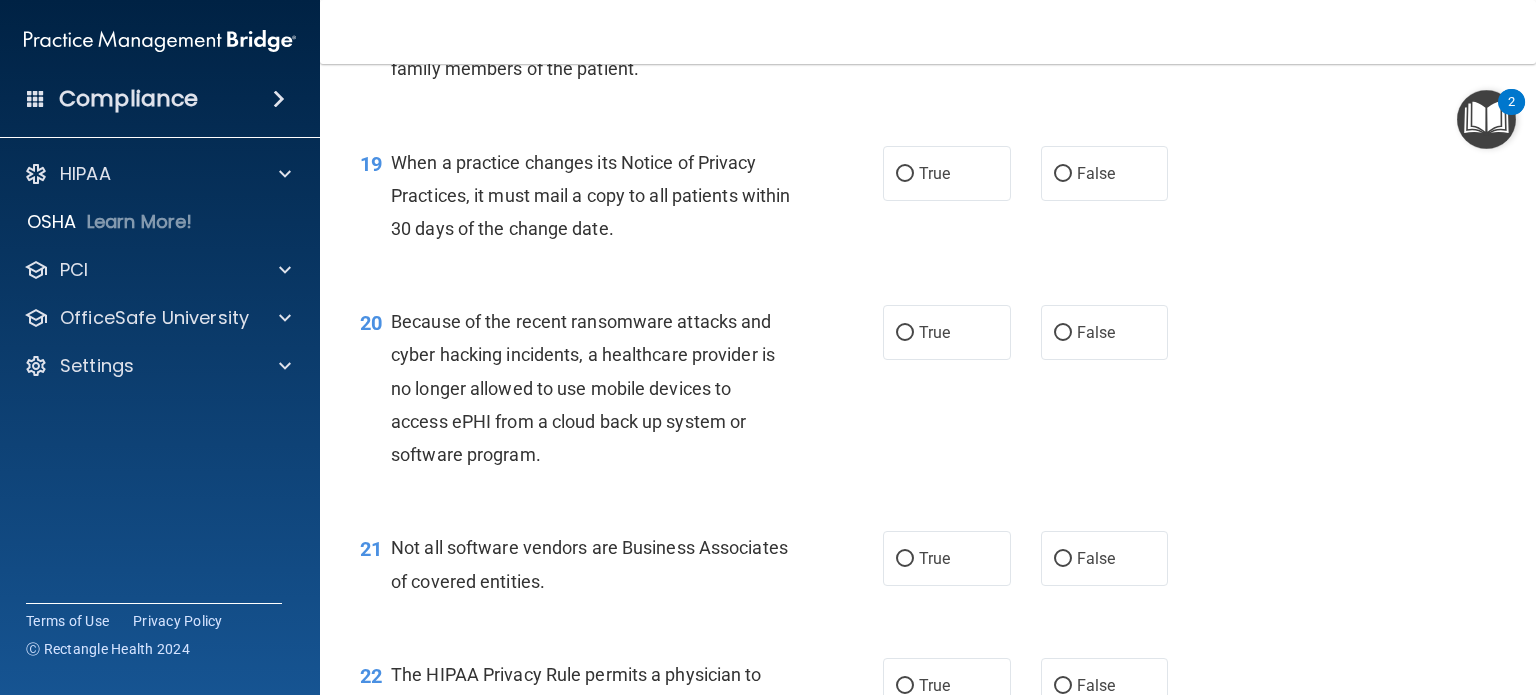 scroll, scrollTop: 3300, scrollLeft: 0, axis: vertical 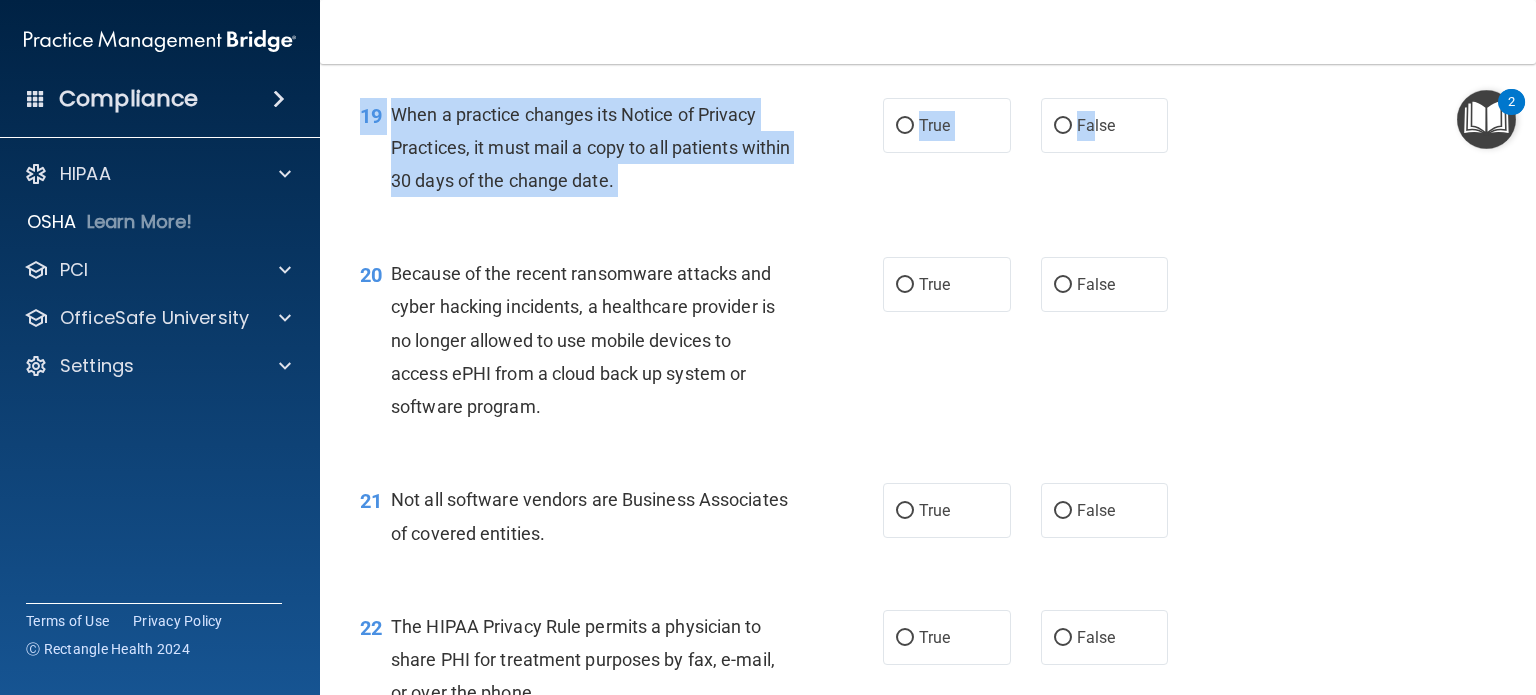 click on "19       When a practice changes its Notice of Privacy Practices, it must mail a copy to all patients within 30 days of the change date.                 True           False" at bounding box center [928, 153] 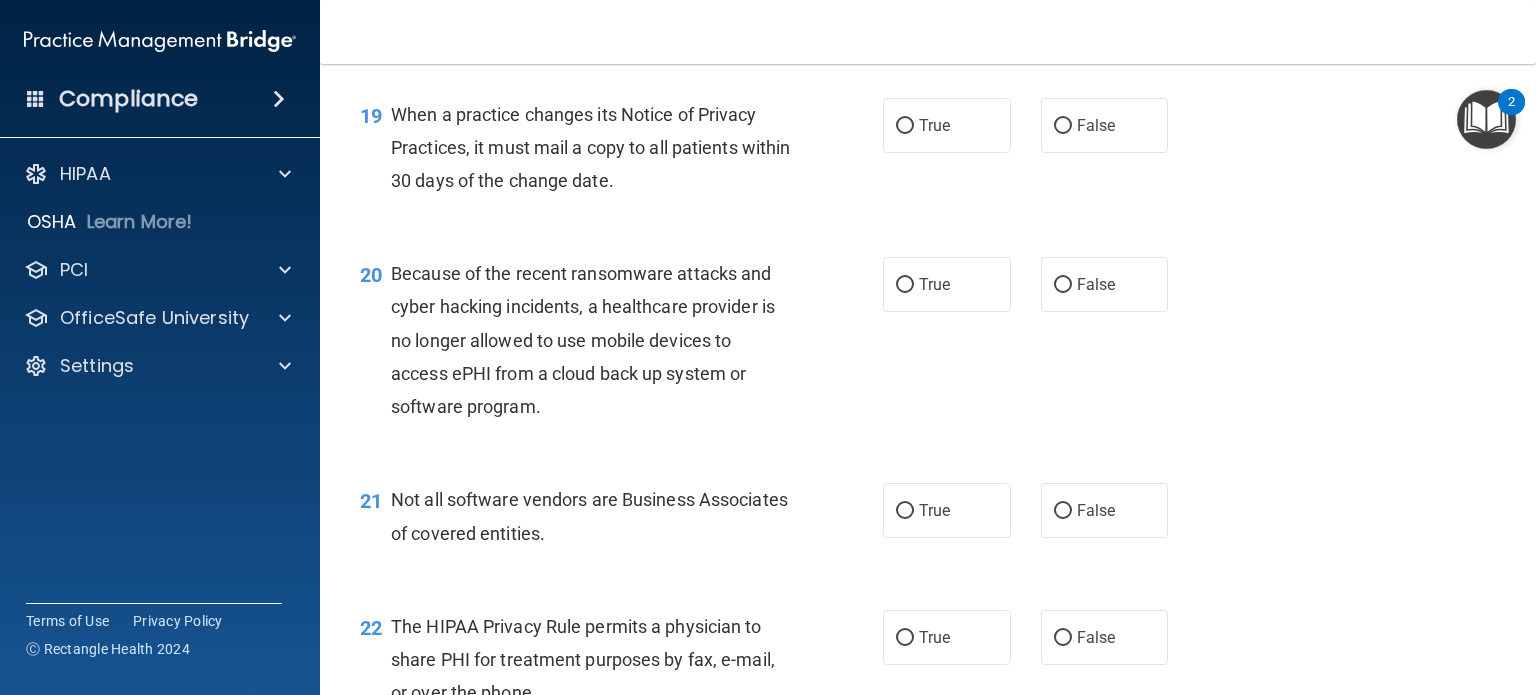 click on "19       When a practice changes its Notice of Privacy Practices, it must mail a copy to all patients within 30 days of the change date.                 True           False" at bounding box center (928, 153) 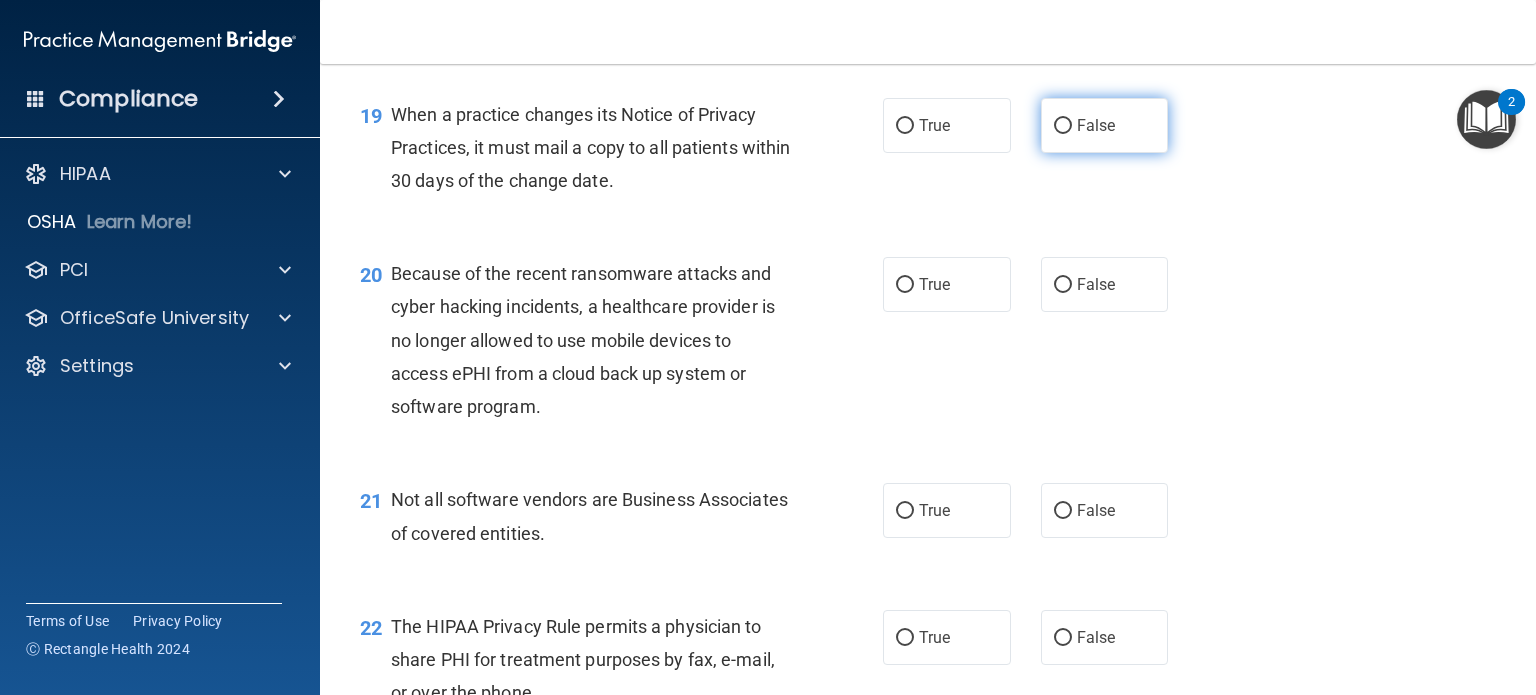 click on "False" at bounding box center (1105, 125) 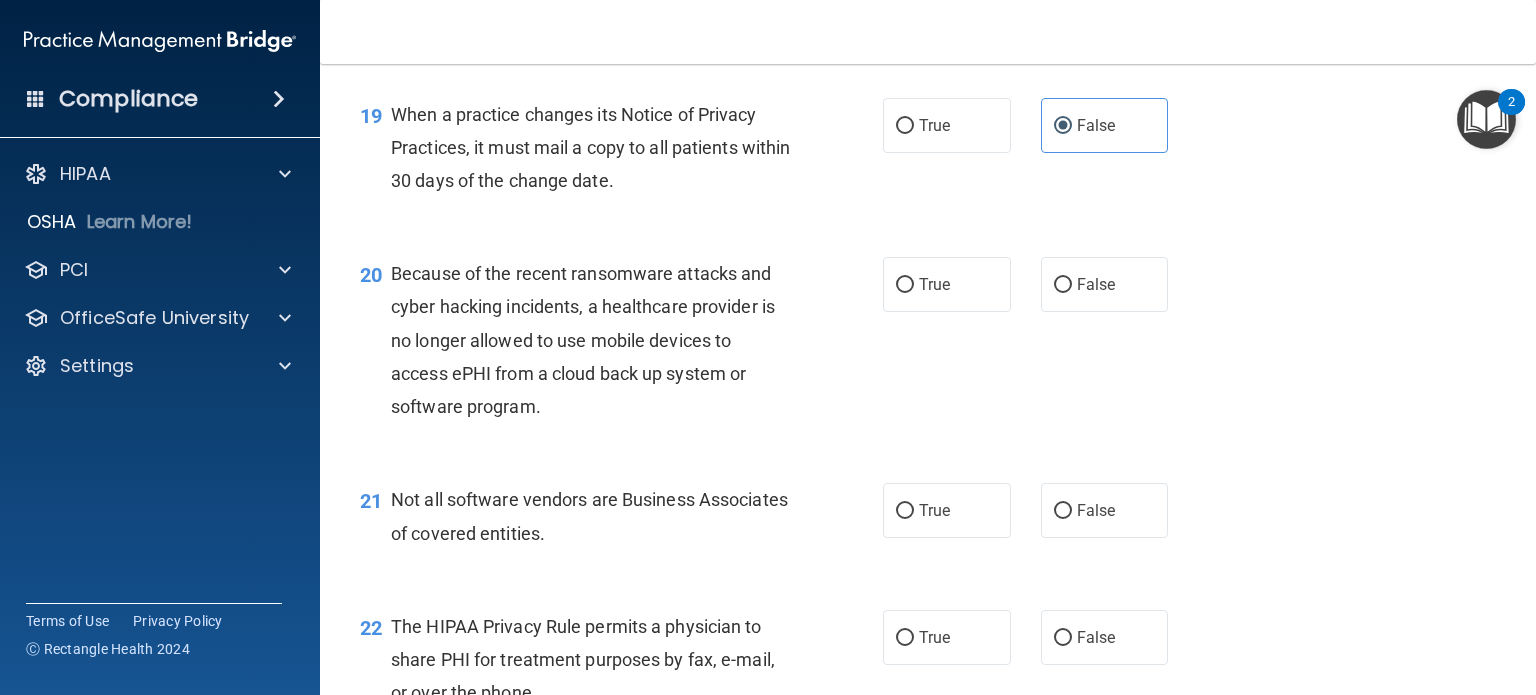 scroll, scrollTop: 3400, scrollLeft: 0, axis: vertical 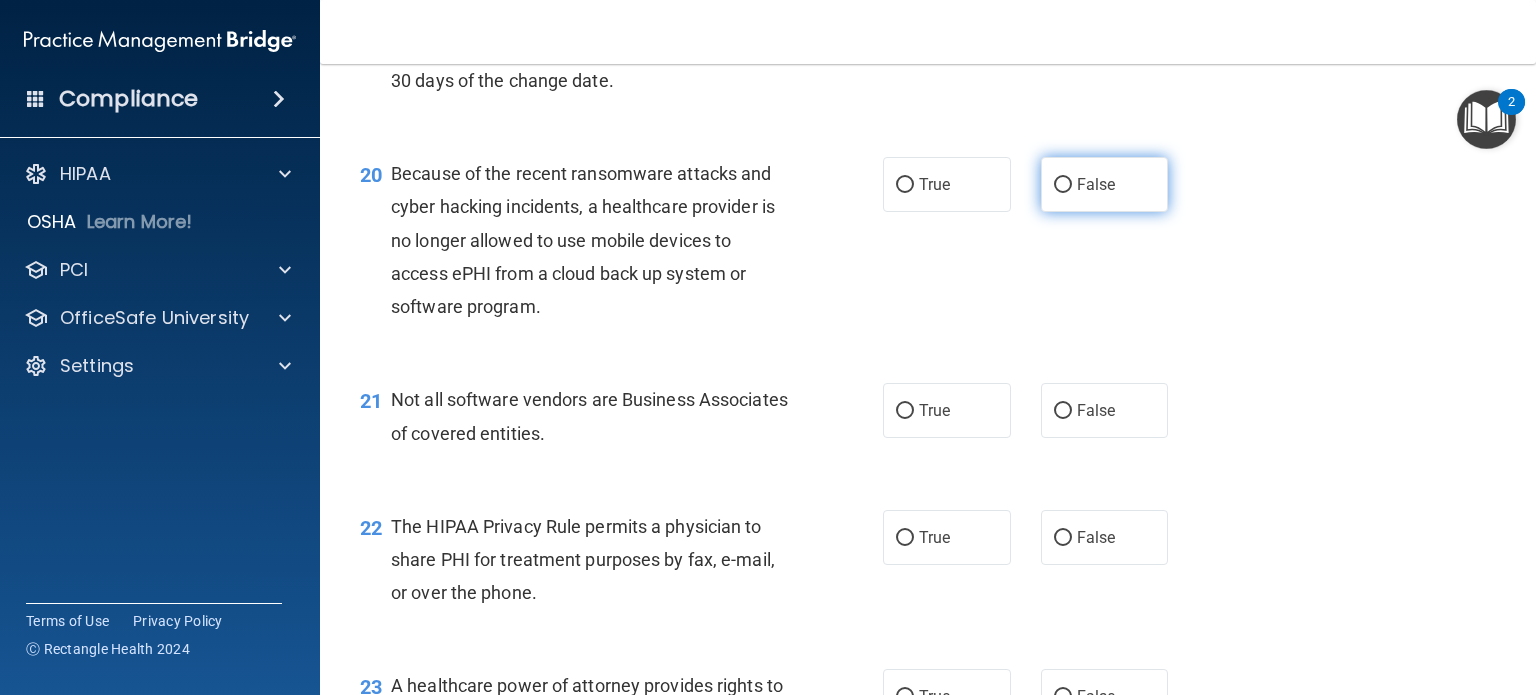 click on "False" at bounding box center [1105, 184] 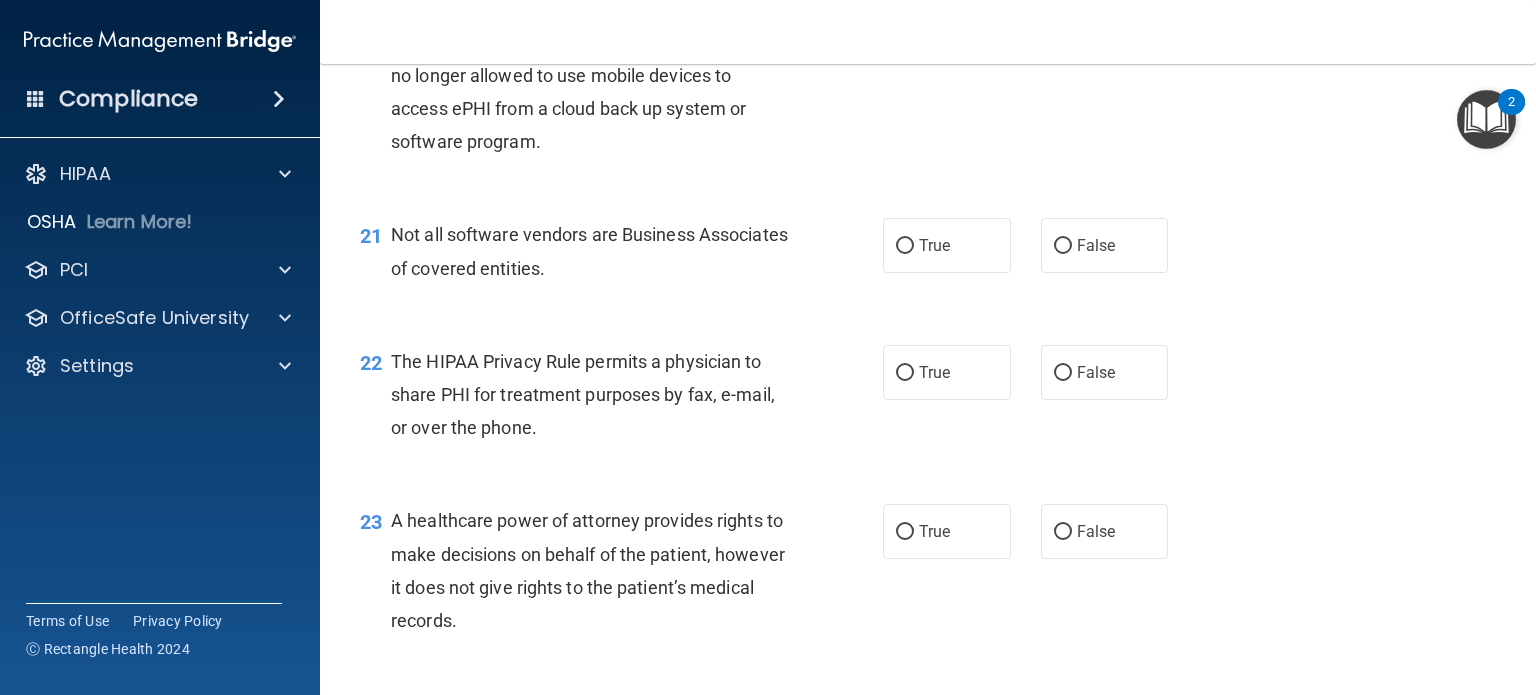 scroll, scrollTop: 3600, scrollLeft: 0, axis: vertical 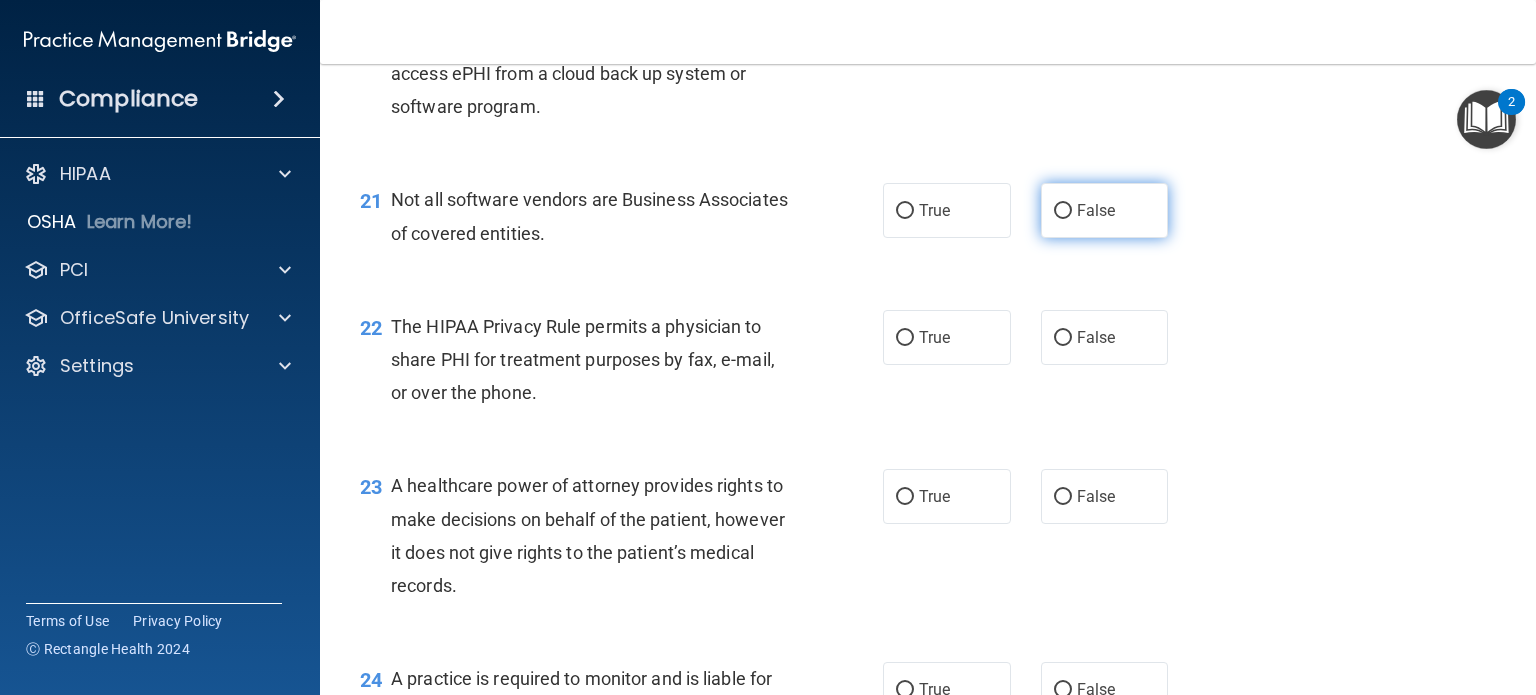 click on "False" at bounding box center (1105, 210) 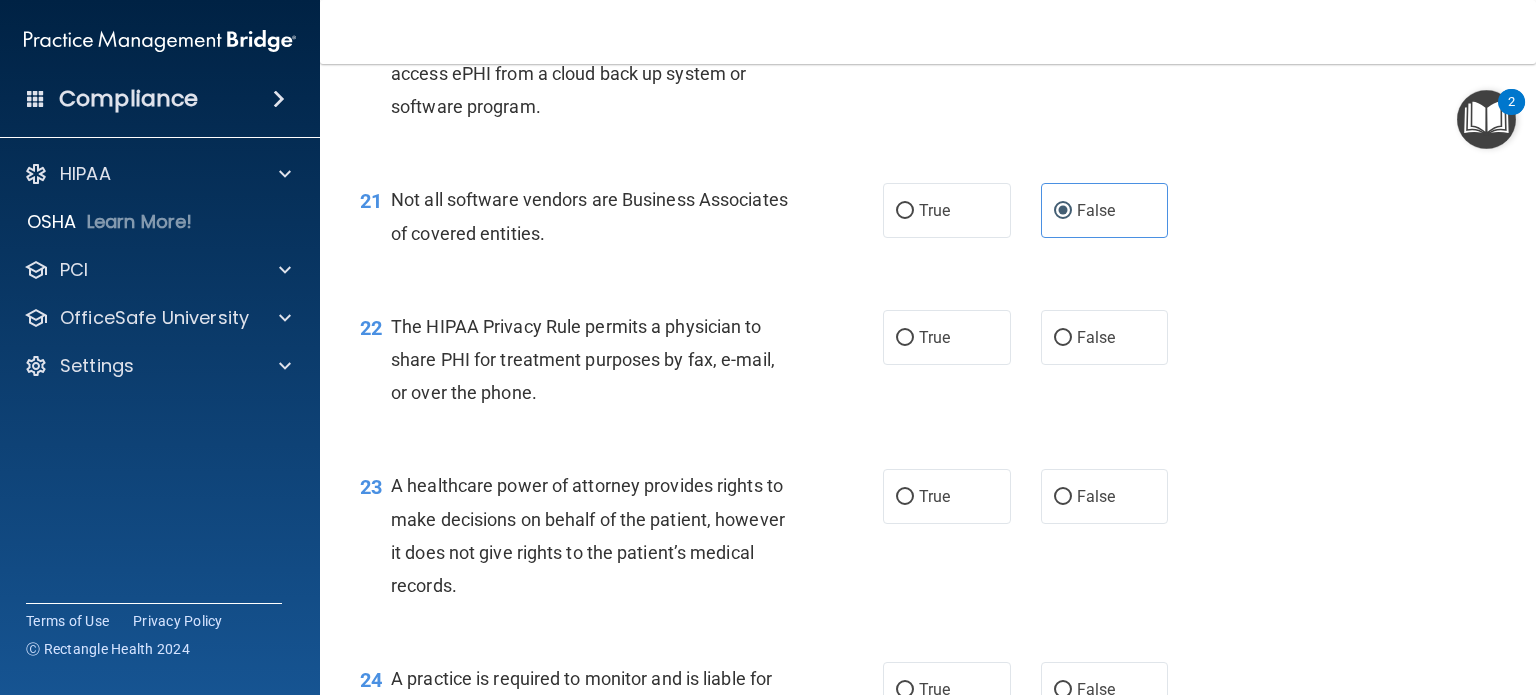 scroll, scrollTop: 3700, scrollLeft: 0, axis: vertical 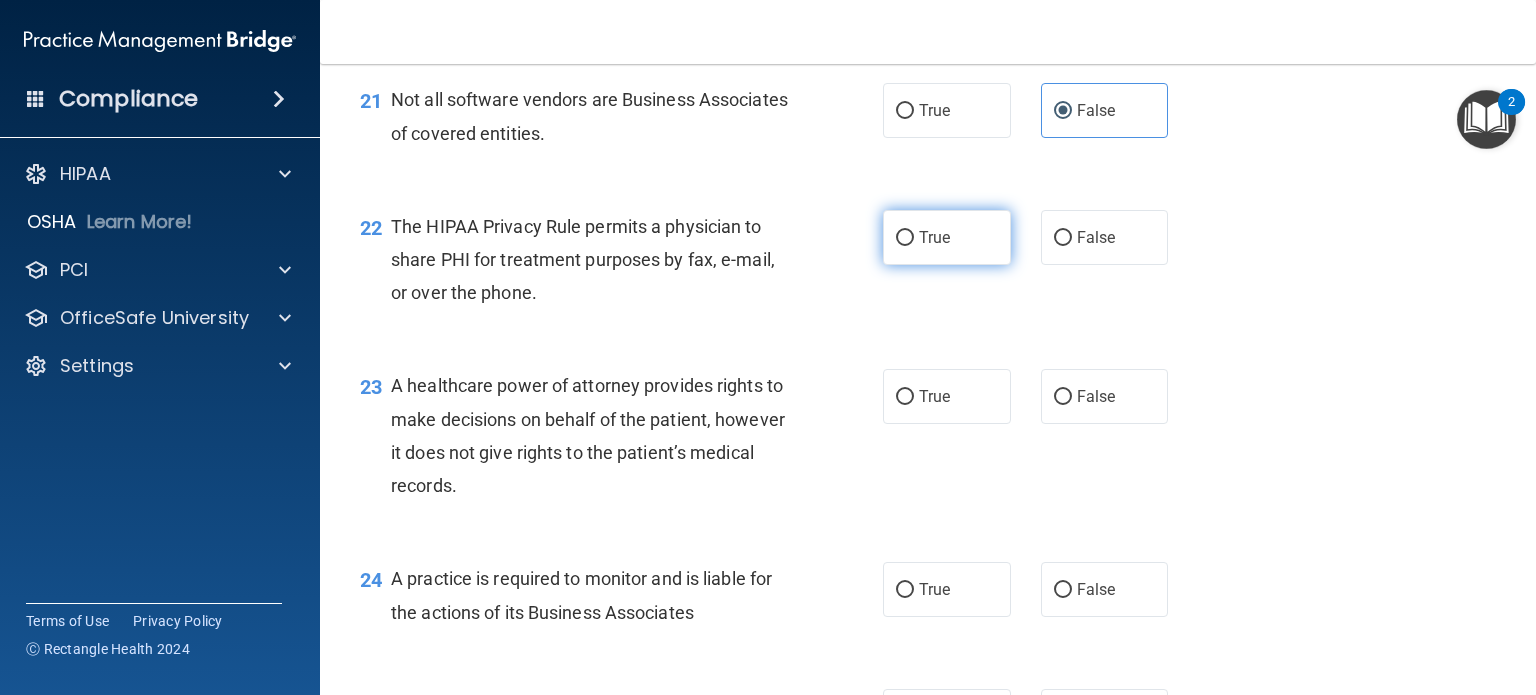 click on "True" at bounding box center (947, 237) 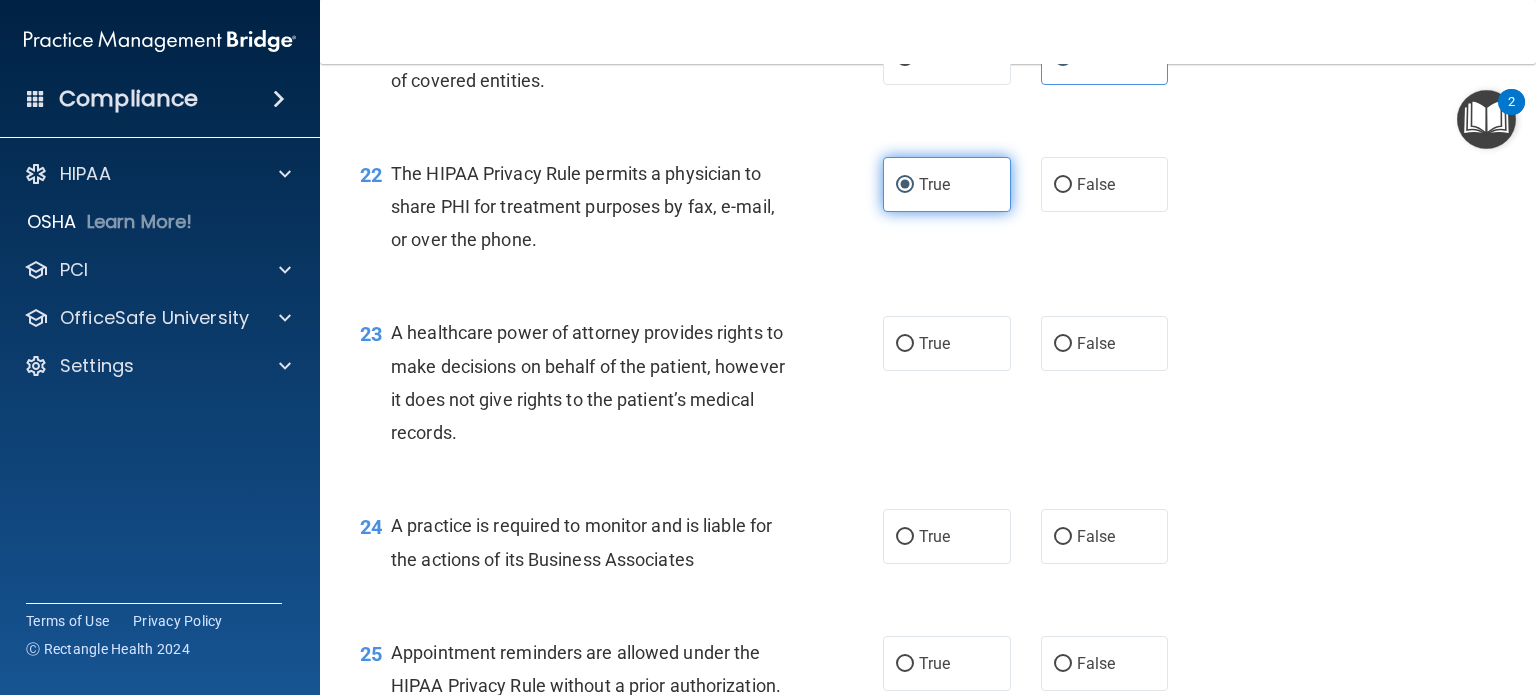 scroll, scrollTop: 3800, scrollLeft: 0, axis: vertical 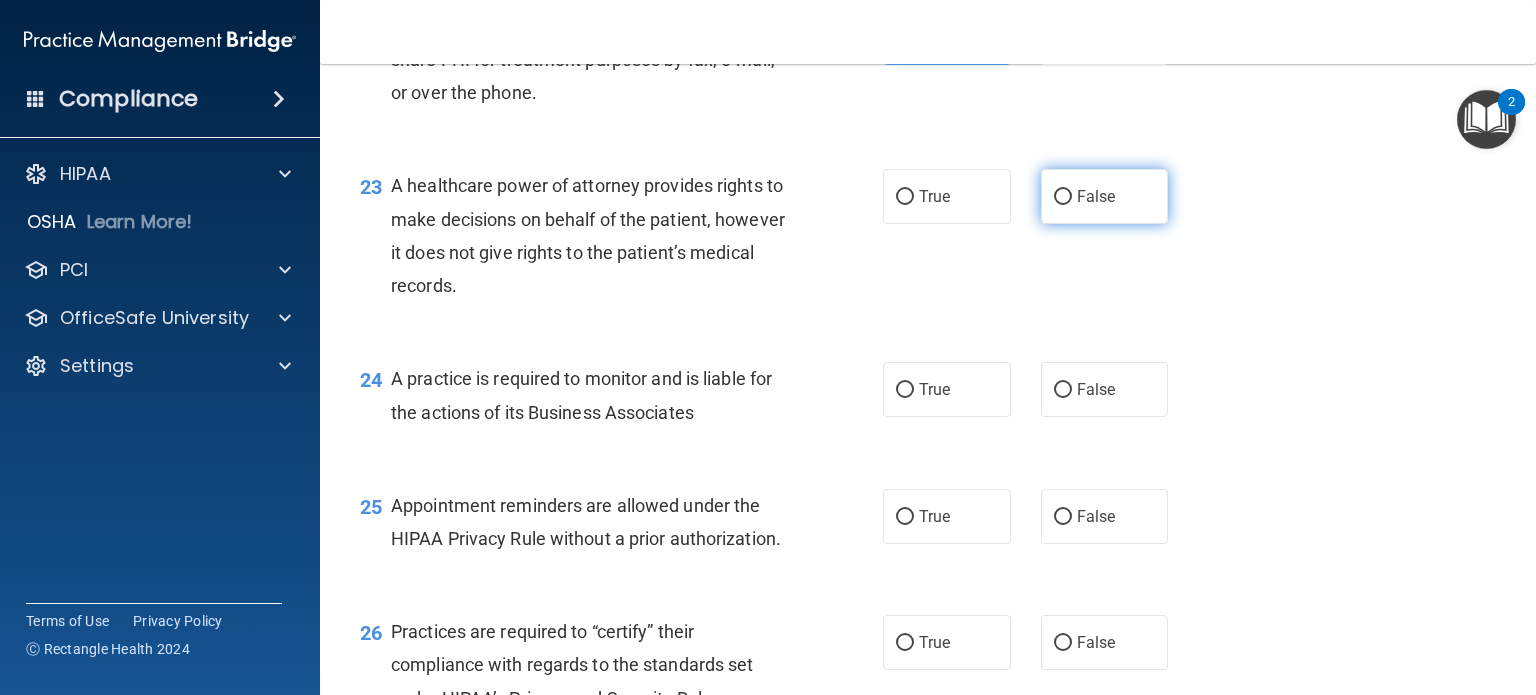 click on "False" at bounding box center (1105, 196) 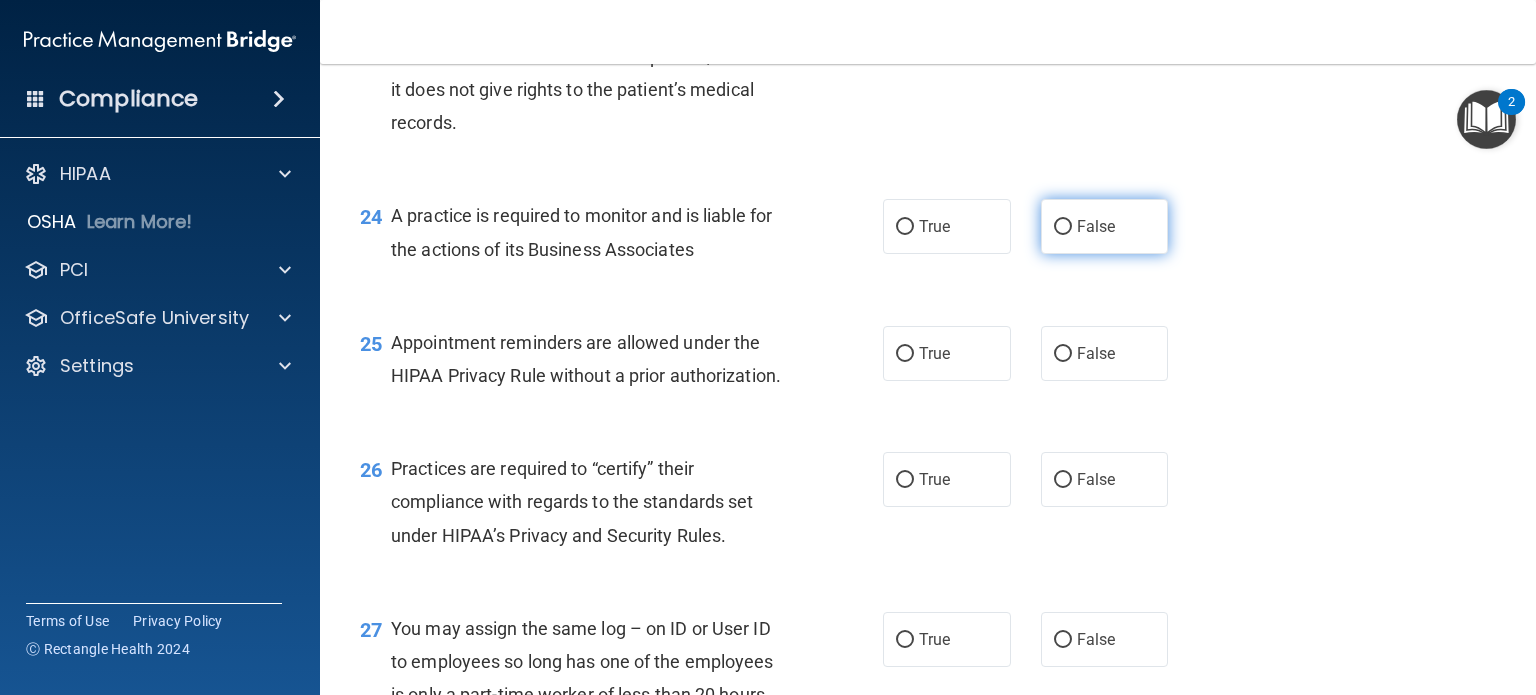 scroll, scrollTop: 4100, scrollLeft: 0, axis: vertical 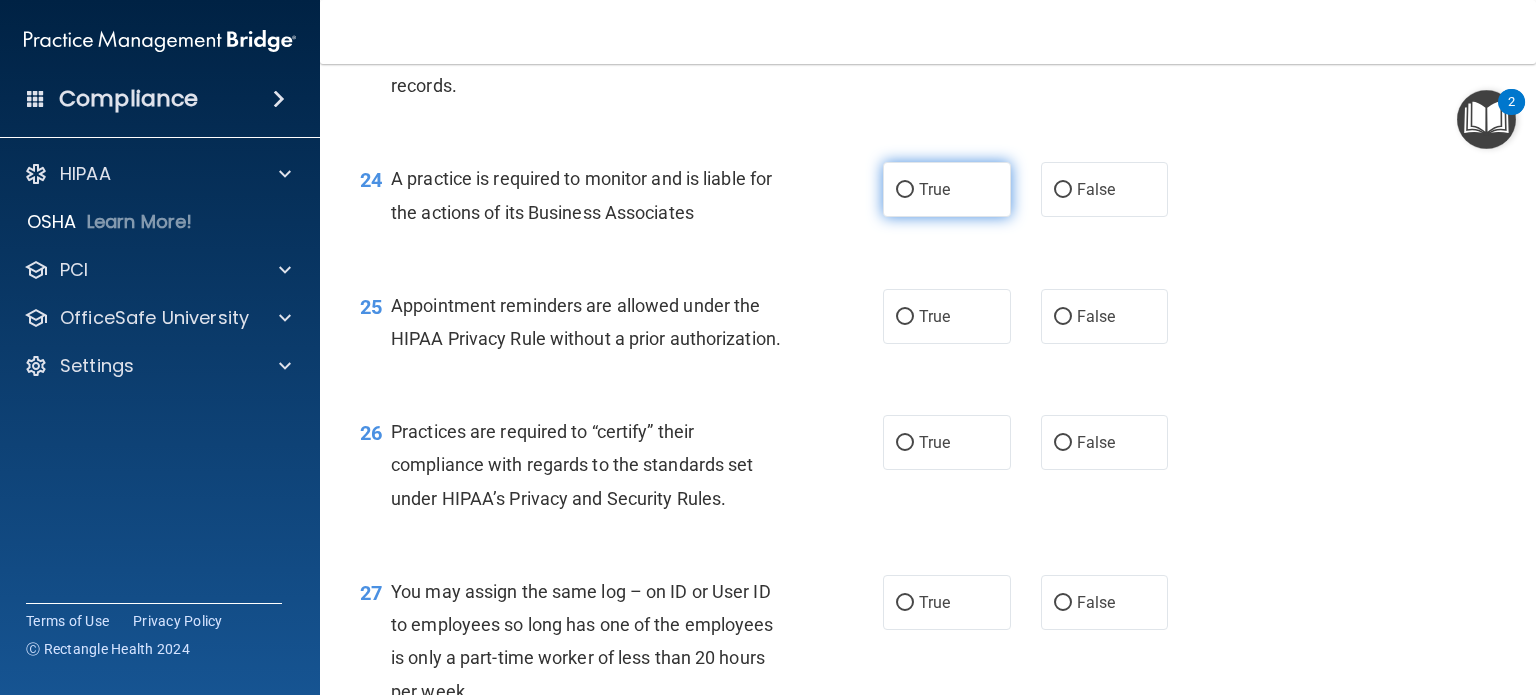 click on "True" at bounding box center [905, 190] 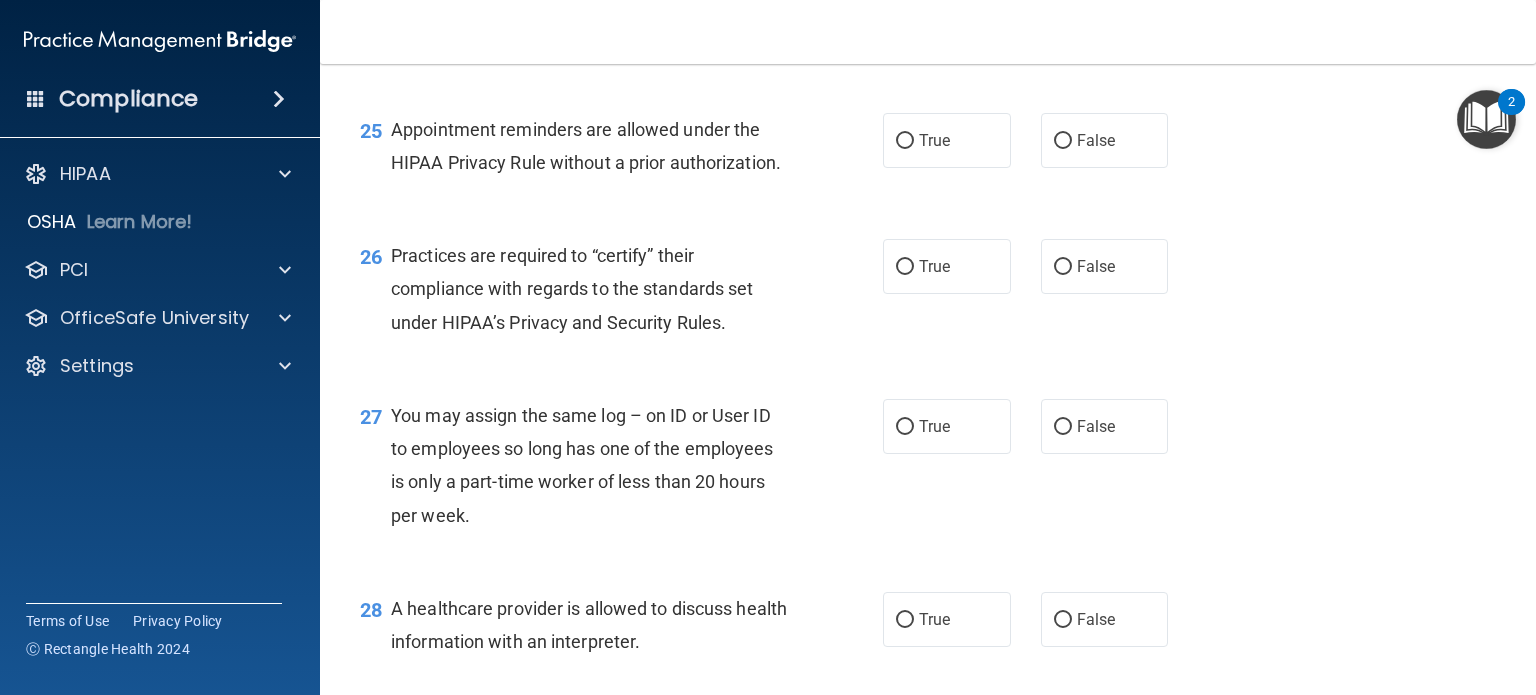 scroll, scrollTop: 4300, scrollLeft: 0, axis: vertical 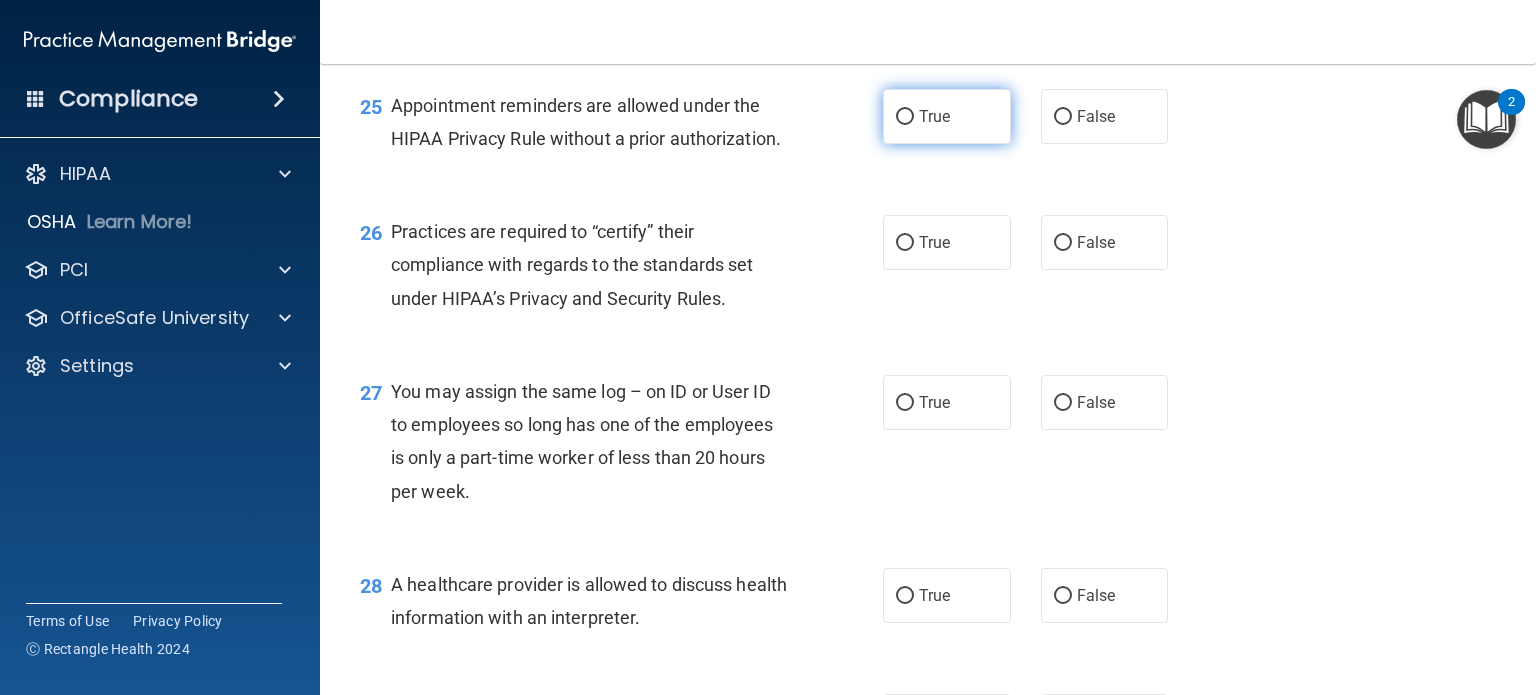 click on "True" at bounding box center [947, 116] 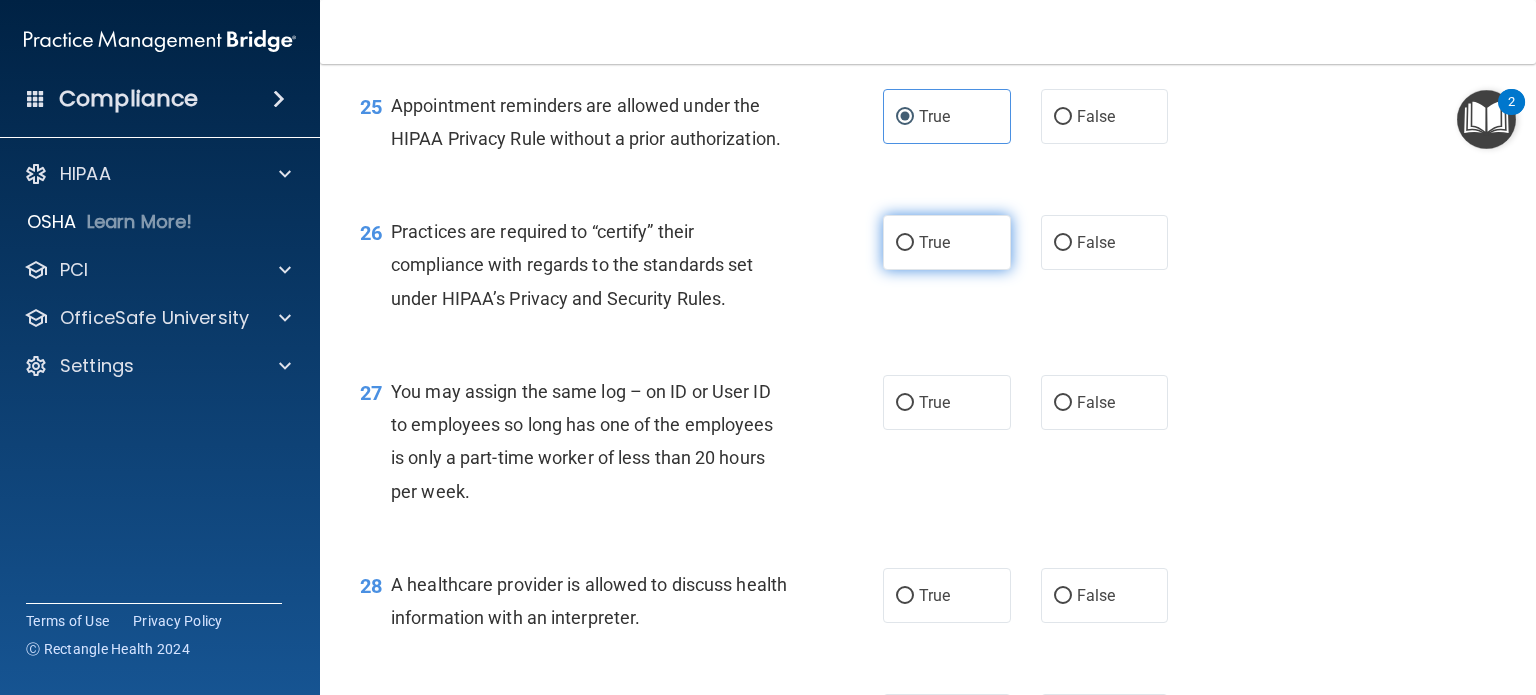 click on "True" at bounding box center (934, 242) 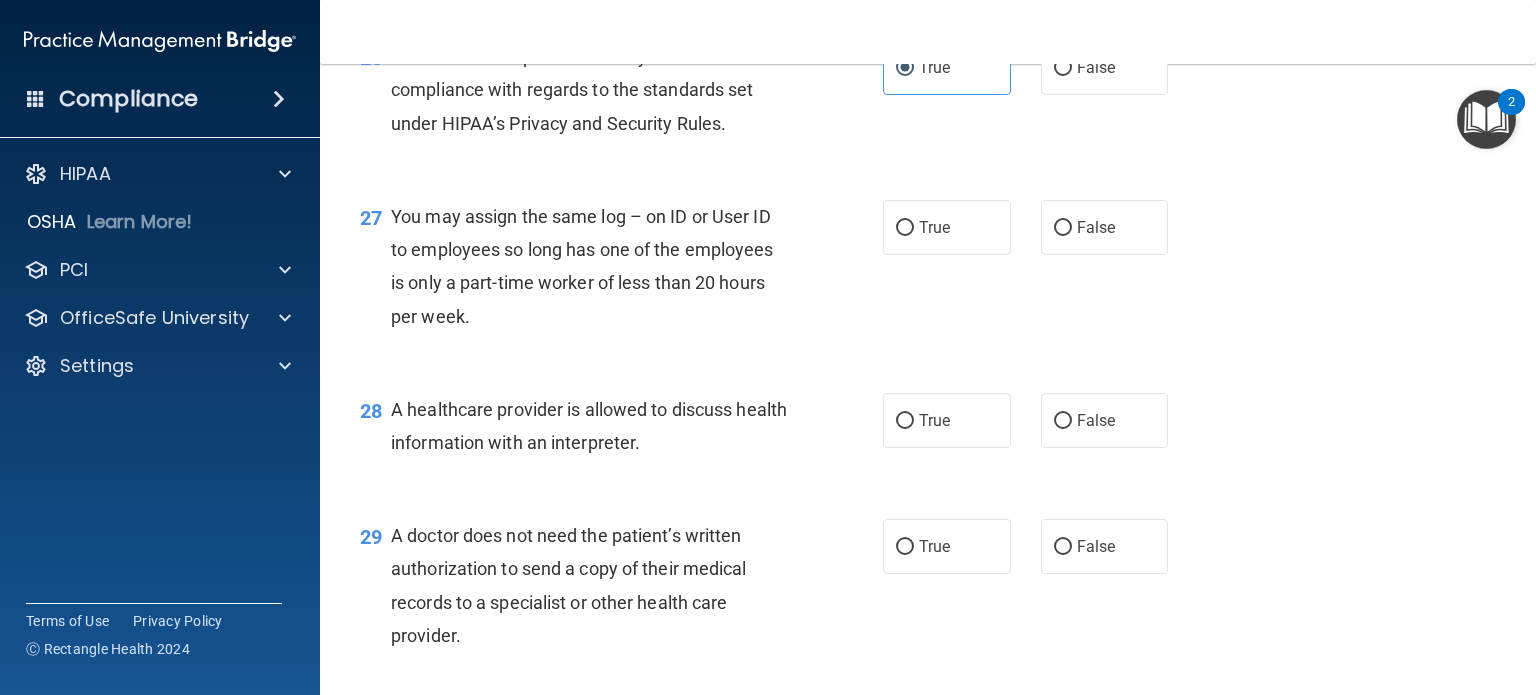 scroll, scrollTop: 4500, scrollLeft: 0, axis: vertical 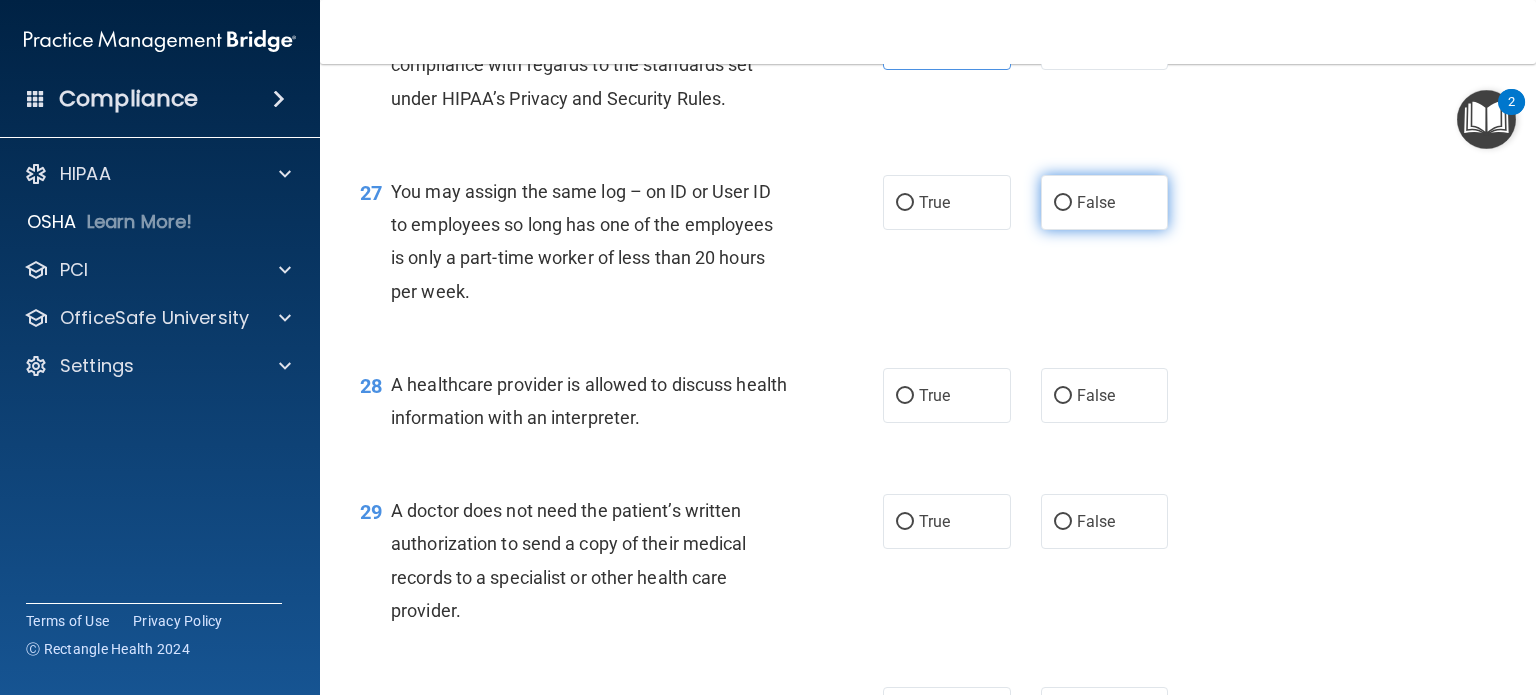 drag, startPoint x: 1092, startPoint y: 268, endPoint x: 1104, endPoint y: 307, distance: 40.804413 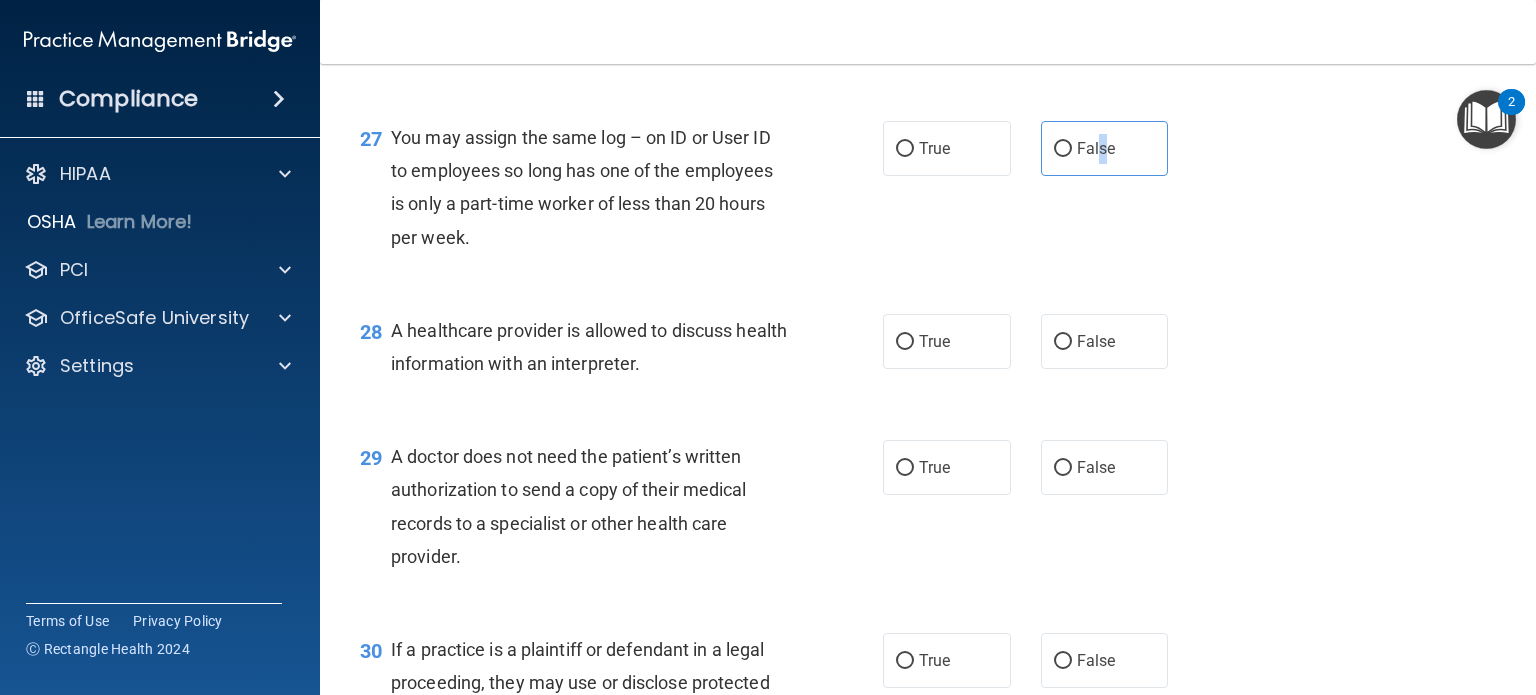 scroll, scrollTop: 4600, scrollLeft: 0, axis: vertical 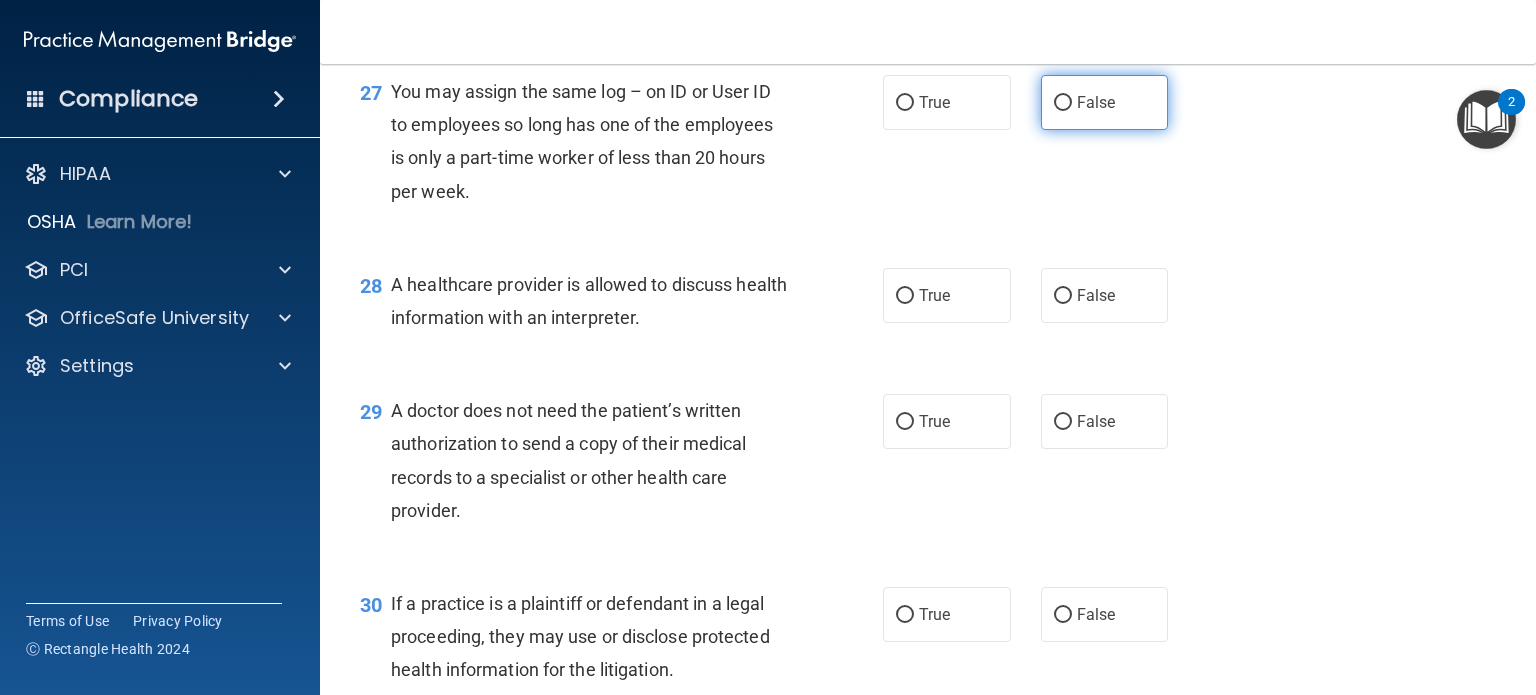click on "False" at bounding box center (1105, 102) 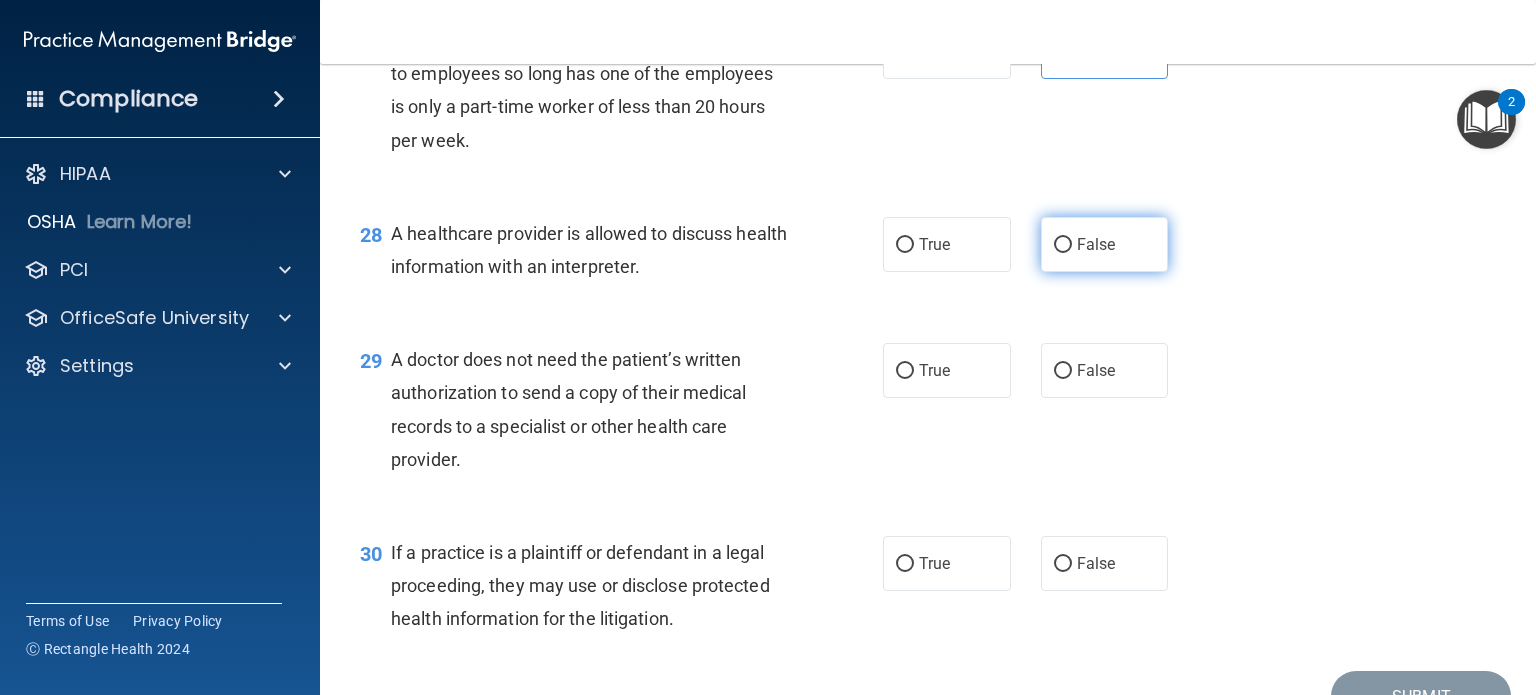 scroll, scrollTop: 4700, scrollLeft: 0, axis: vertical 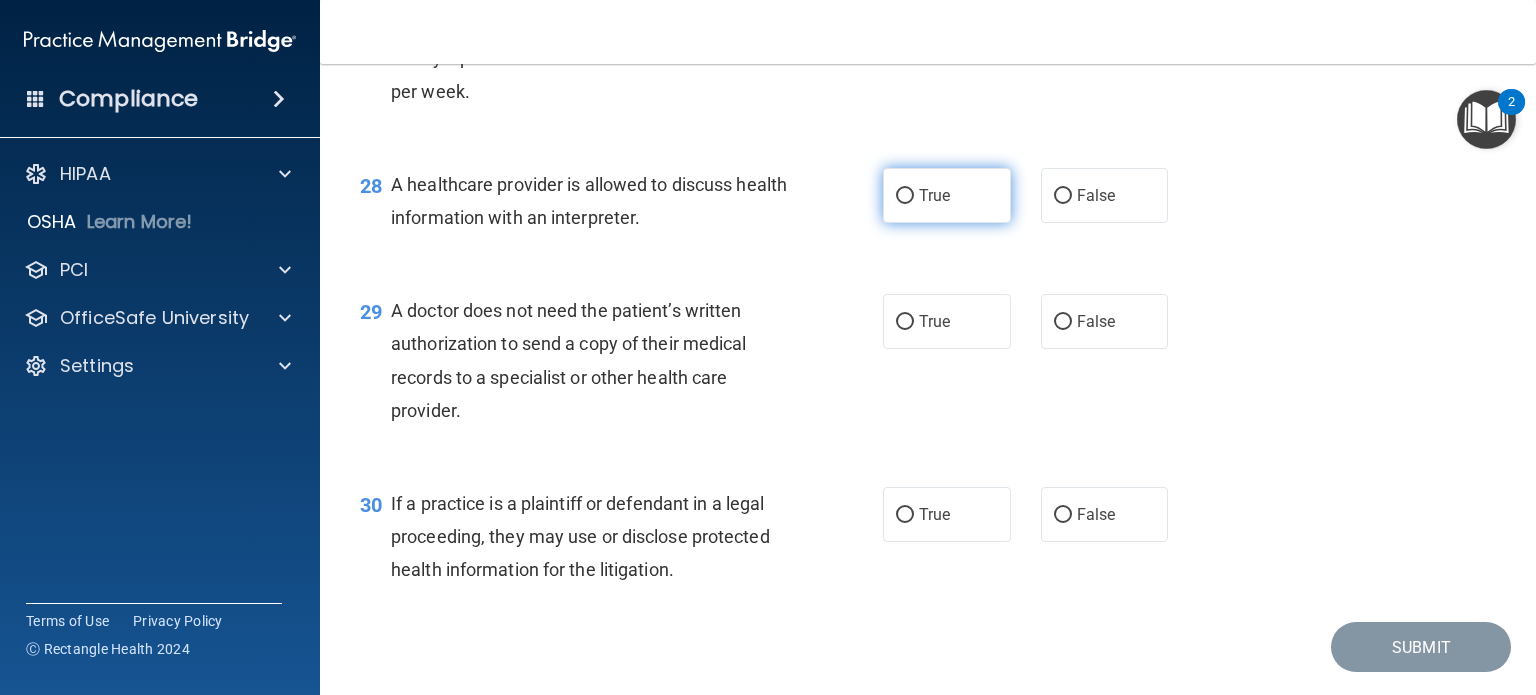 click on "True" at bounding box center (947, 195) 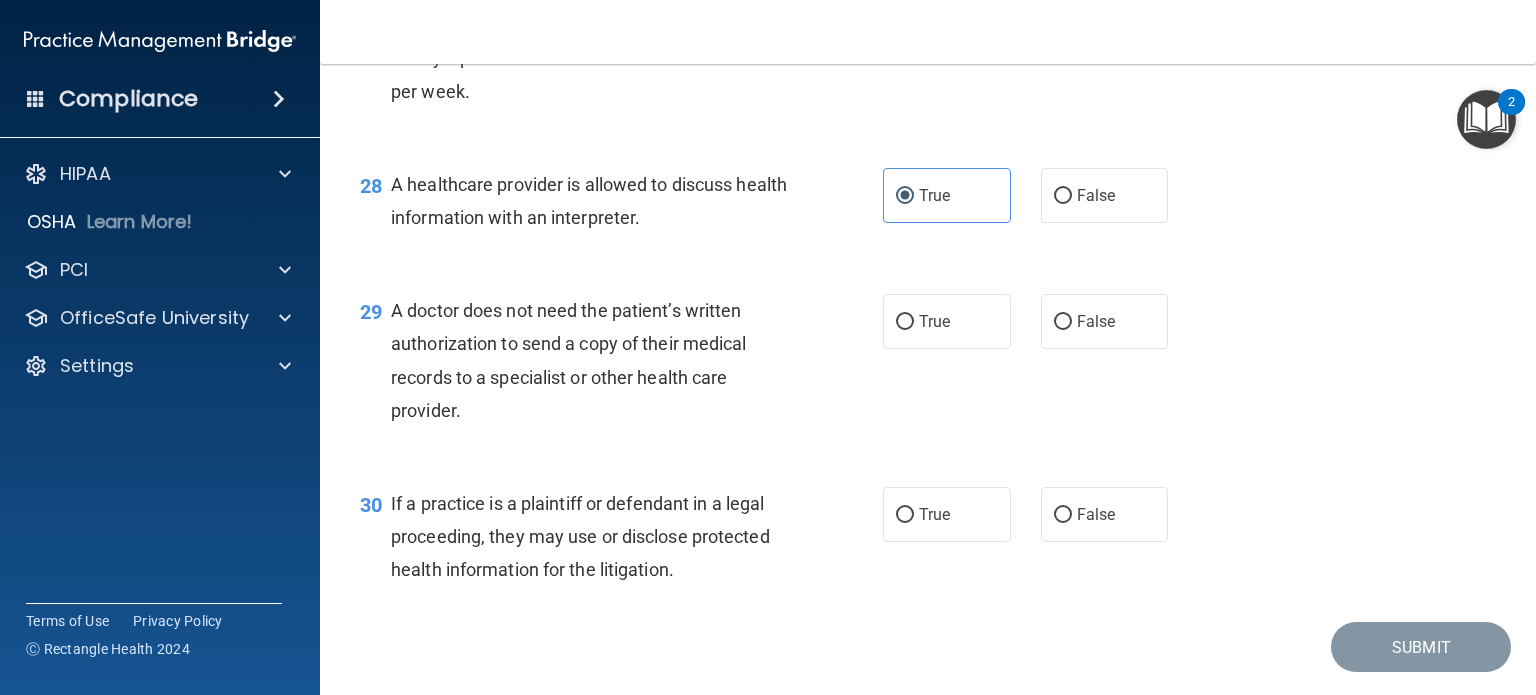 scroll, scrollTop: 4800, scrollLeft: 0, axis: vertical 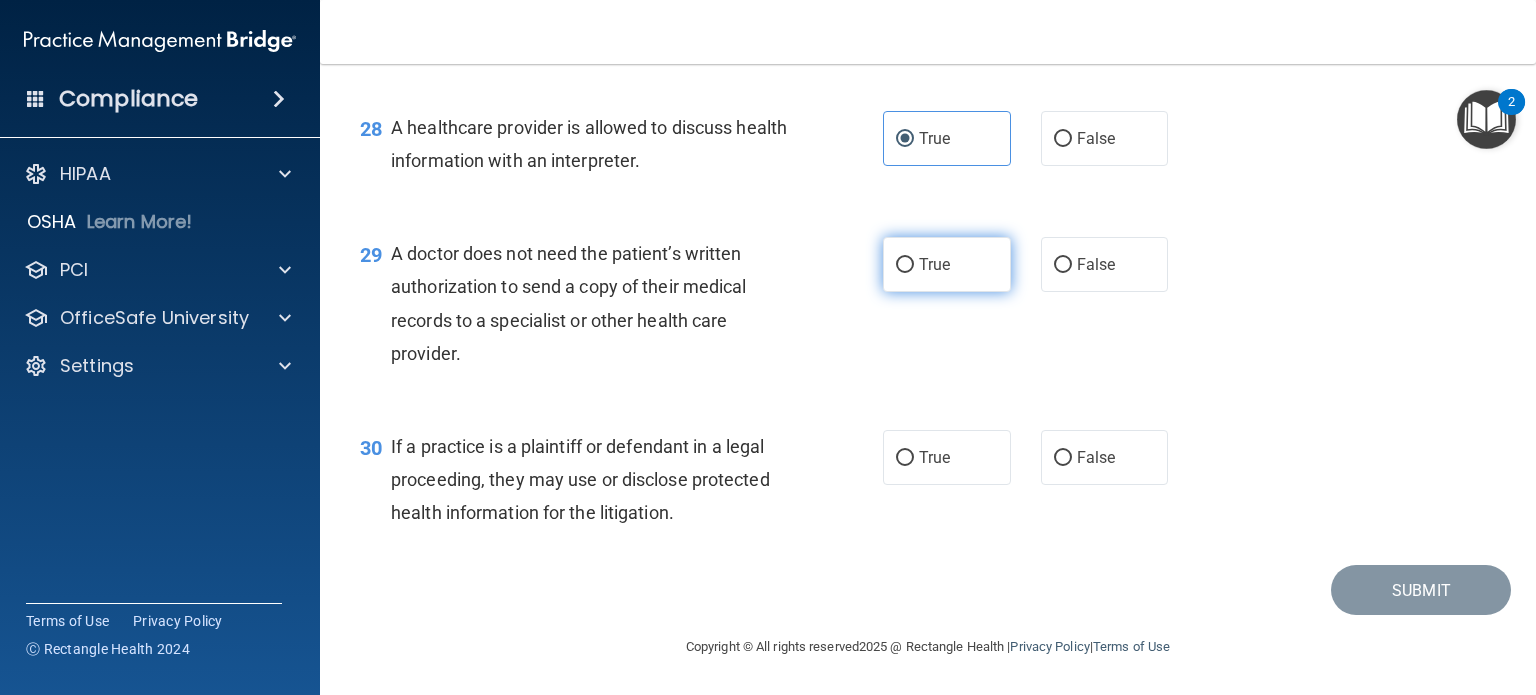 click on "True" at bounding box center [934, 264] 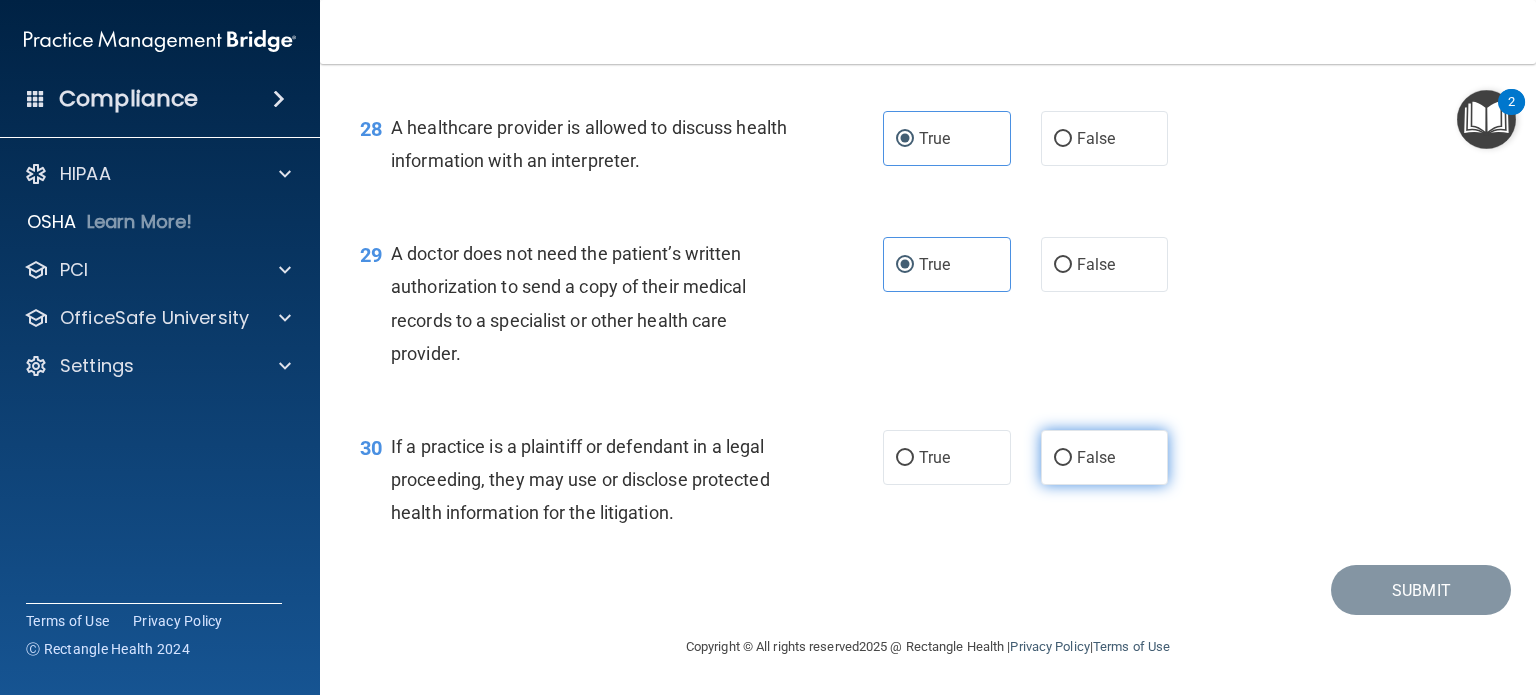 click on "False" at bounding box center [1105, 457] 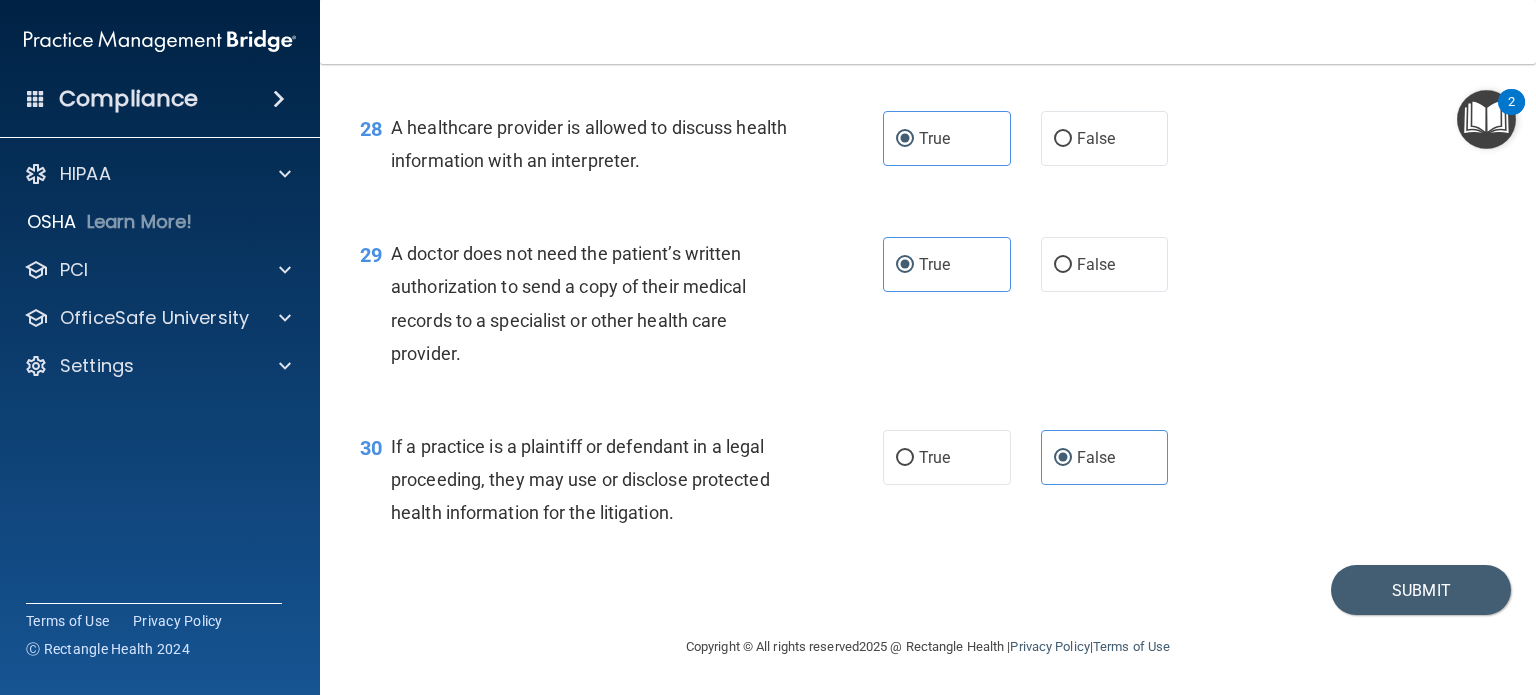 scroll, scrollTop: 4824, scrollLeft: 0, axis: vertical 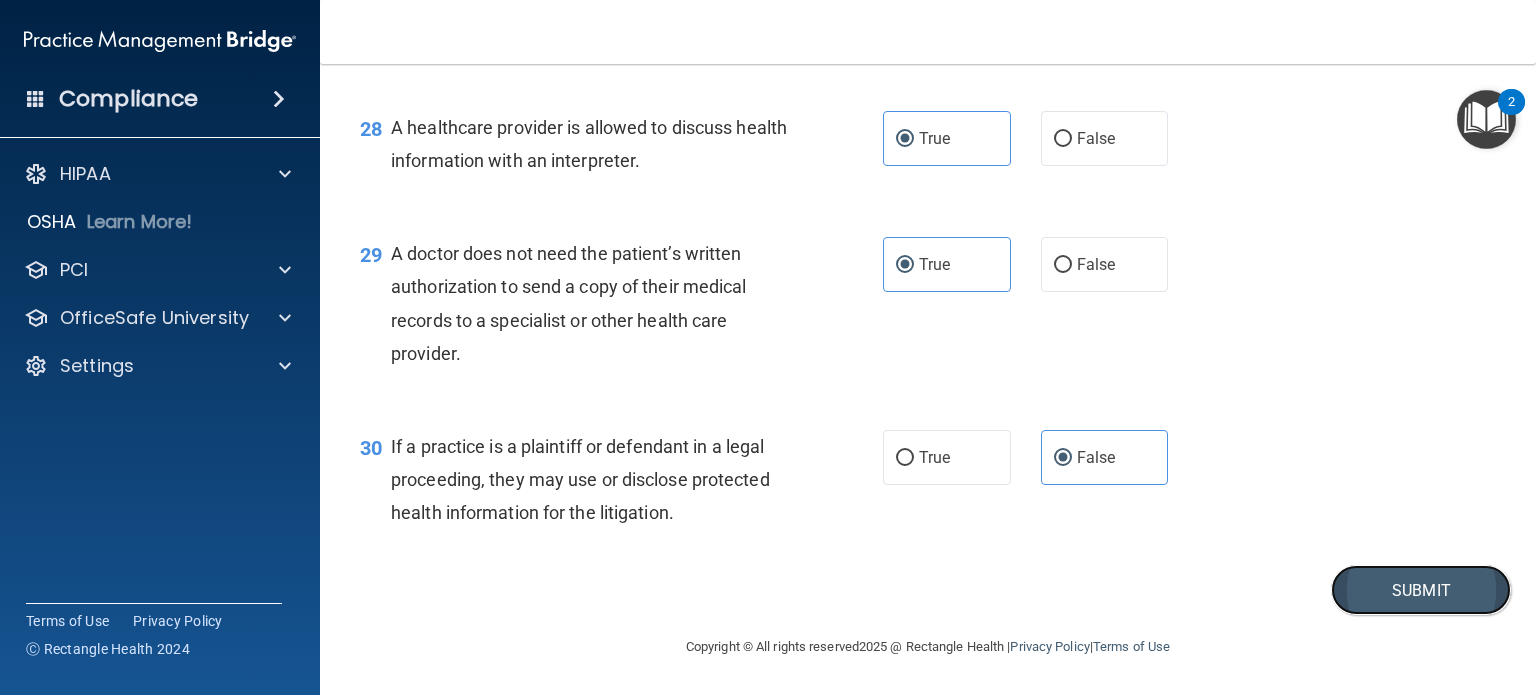 click on "Submit" at bounding box center (1421, 590) 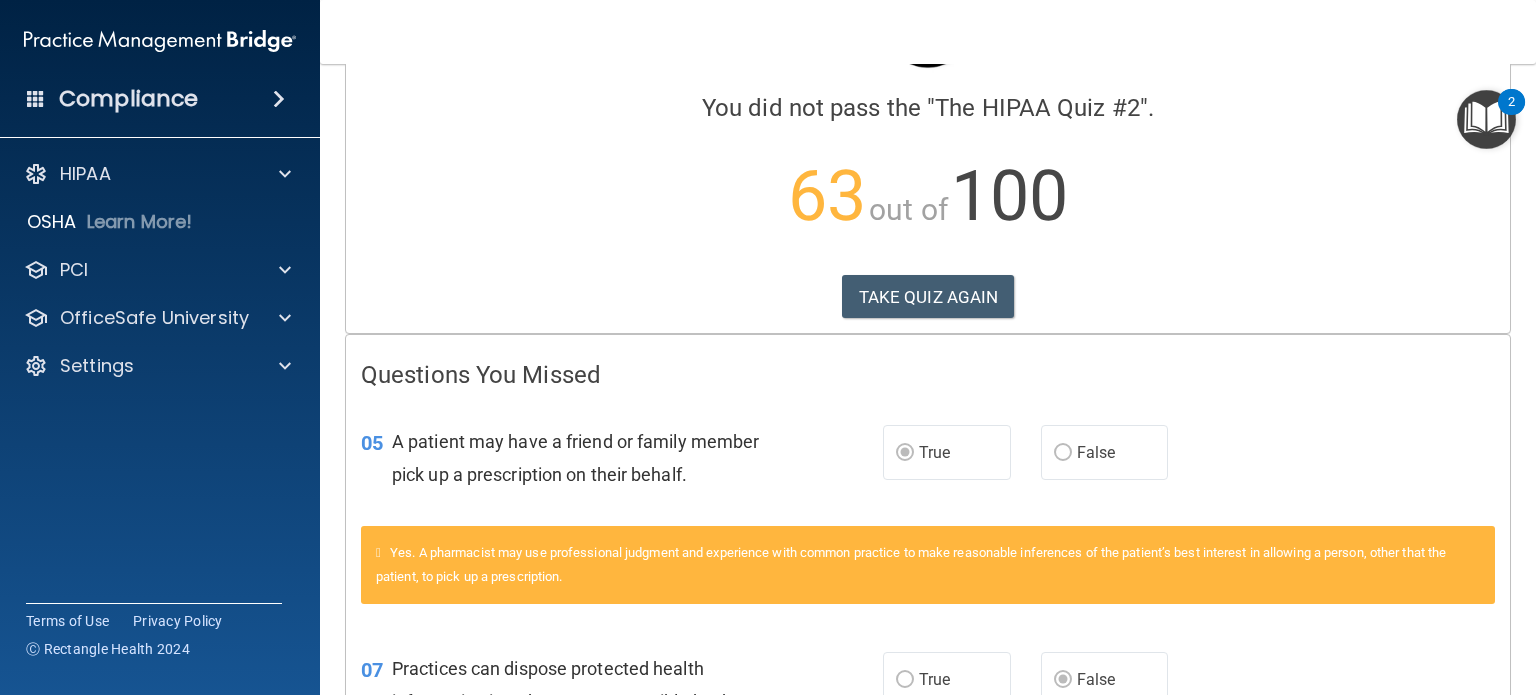 scroll, scrollTop: 0, scrollLeft: 0, axis: both 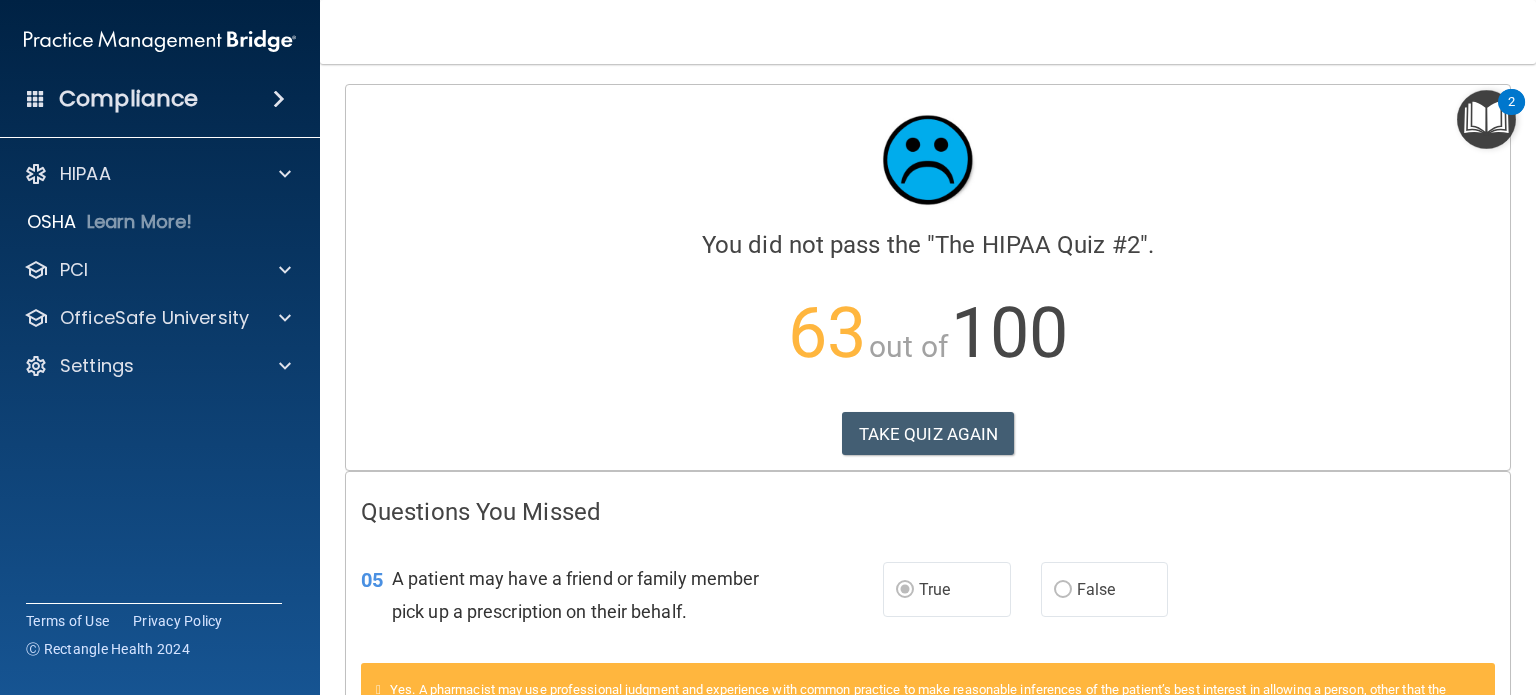 drag, startPoint x: 1120, startPoint y: 377, endPoint x: 968, endPoint y: 468, distance: 177.15813 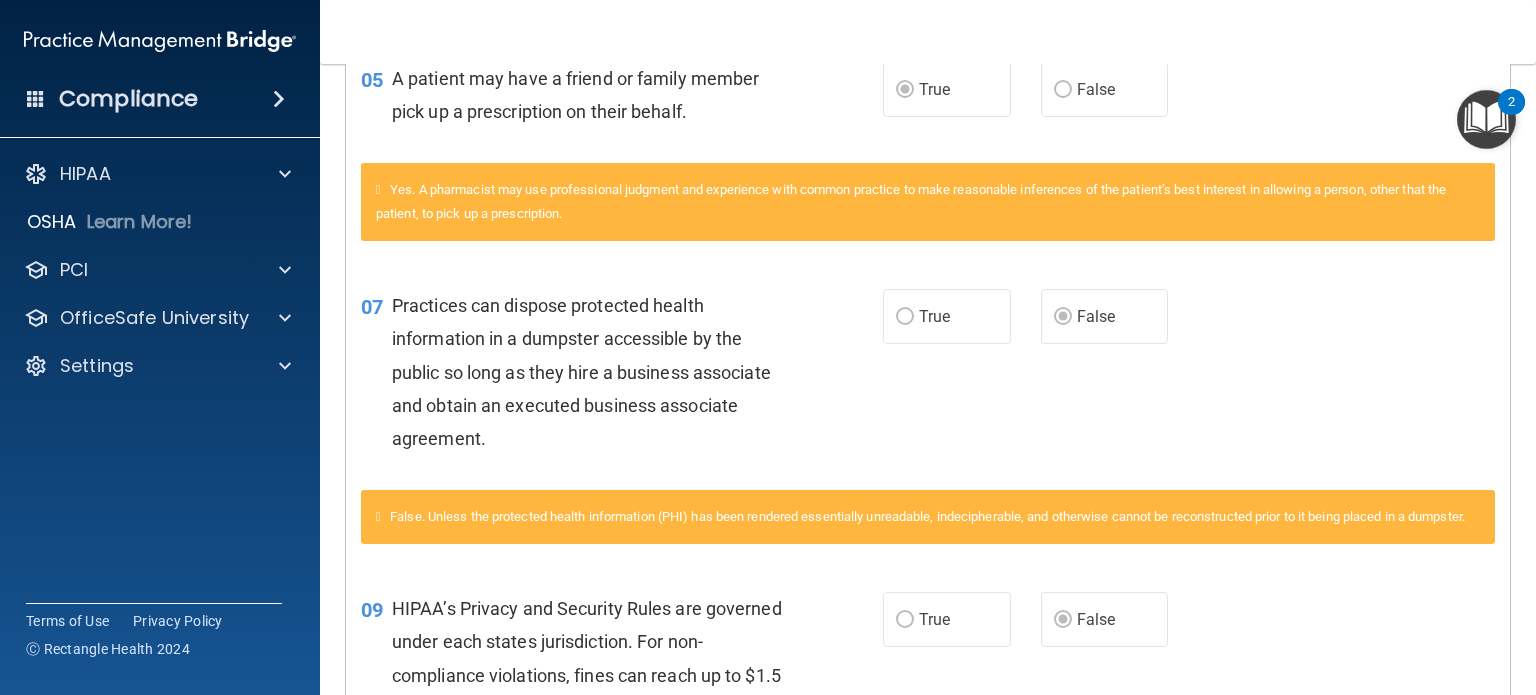 scroll, scrollTop: 400, scrollLeft: 0, axis: vertical 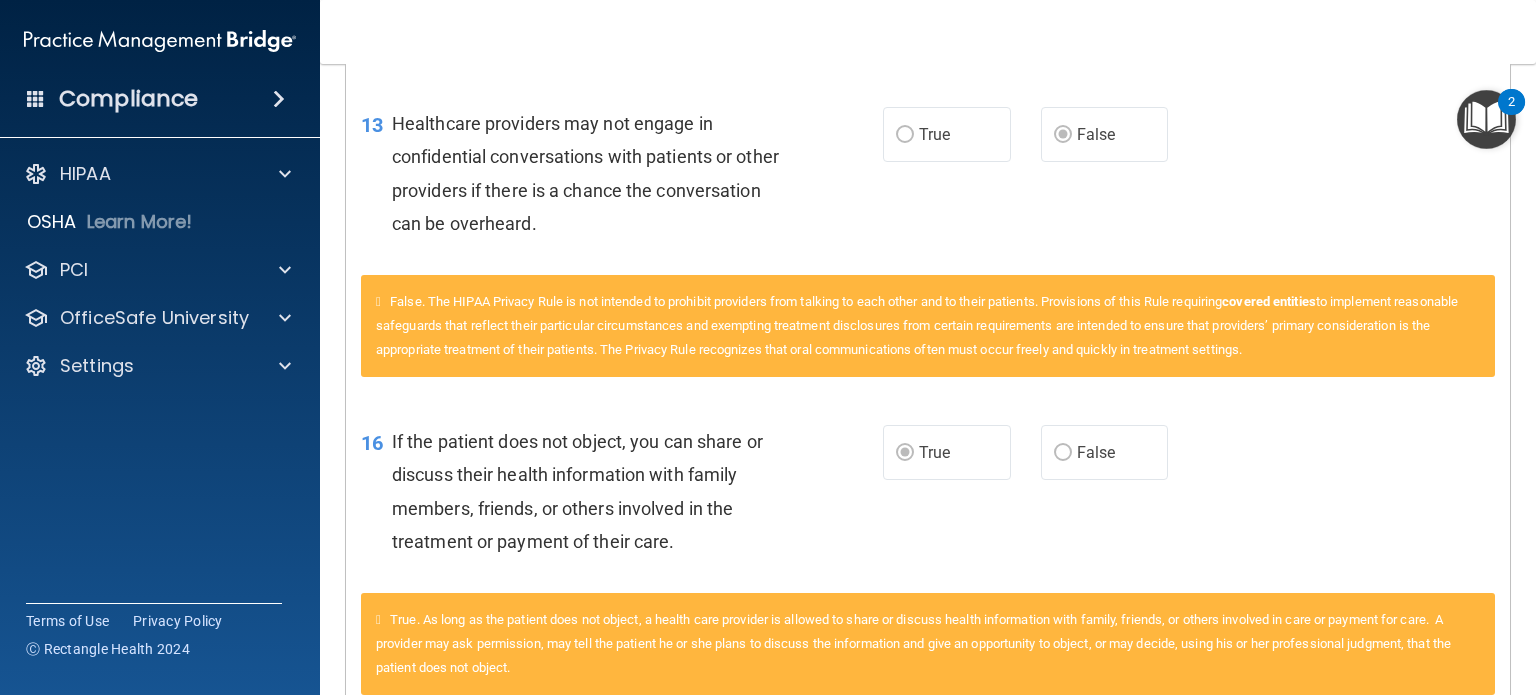 click on "Healthcare providers may not engage in confidential conversations with patients or other providers if there is a chance the conversation can be overheard." at bounding box center [599, 173] 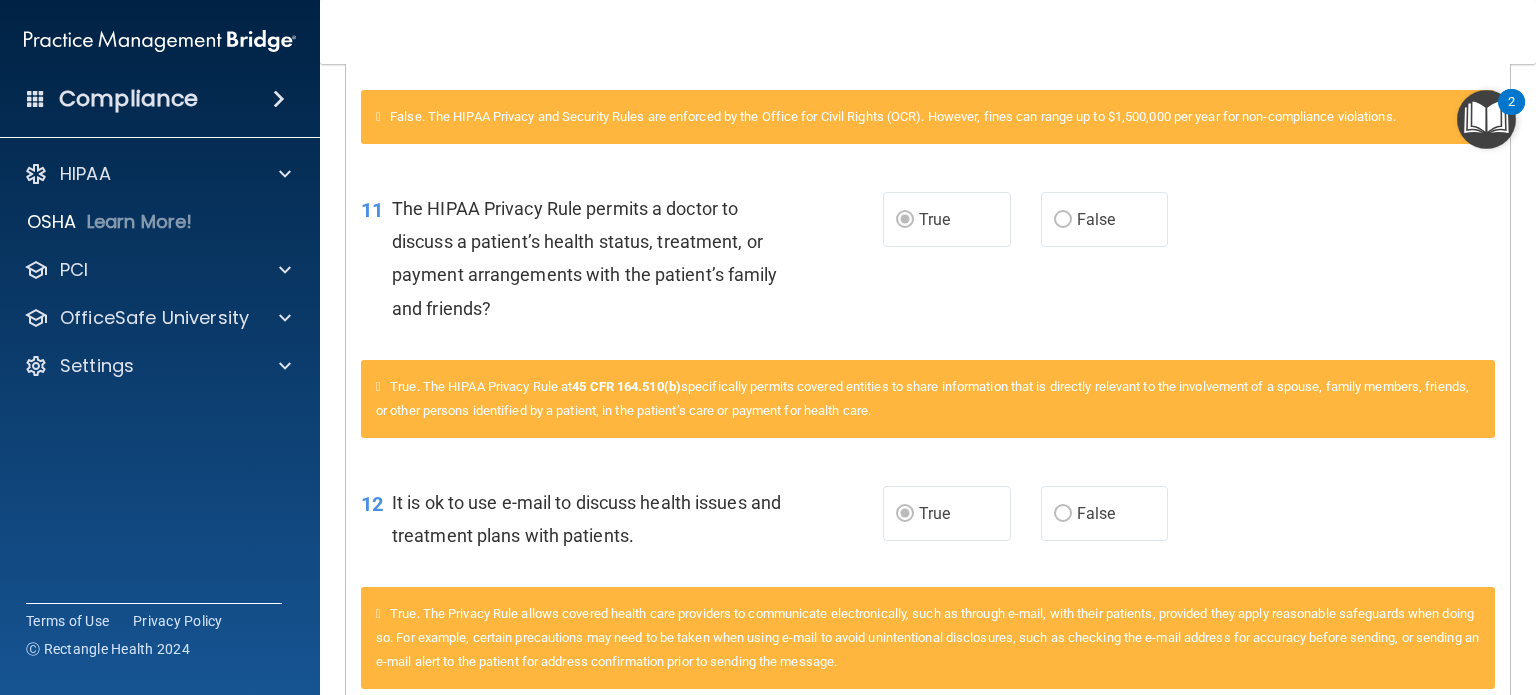 scroll, scrollTop: 1400, scrollLeft: 0, axis: vertical 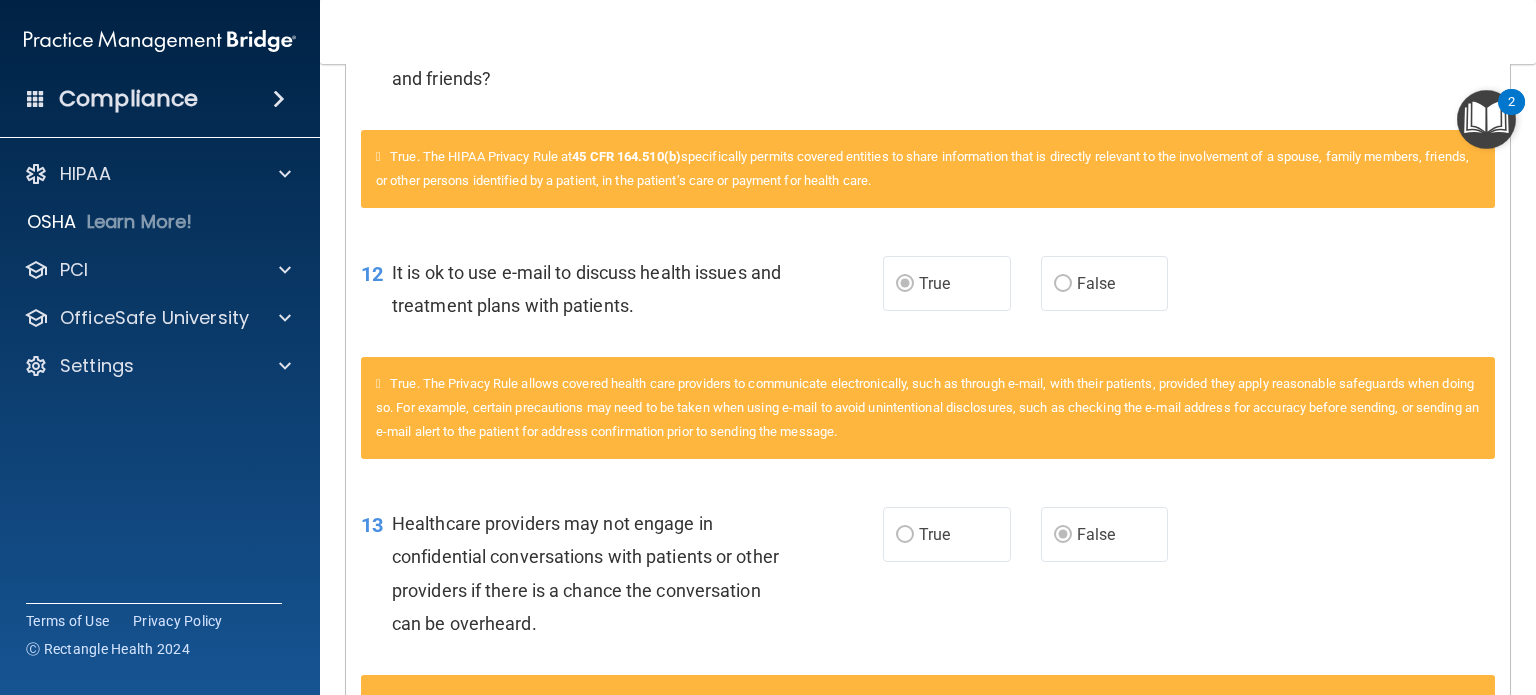 click on "True. The HIPAA Privacy Rule at  45 CFR 164.510(b)  specifically permits covered entities to share information that is directly relevant to the involvement of a spouse, family members, friends, or other persons identified by a patient, in the patient’s care or payment for health care." at bounding box center (928, 169) 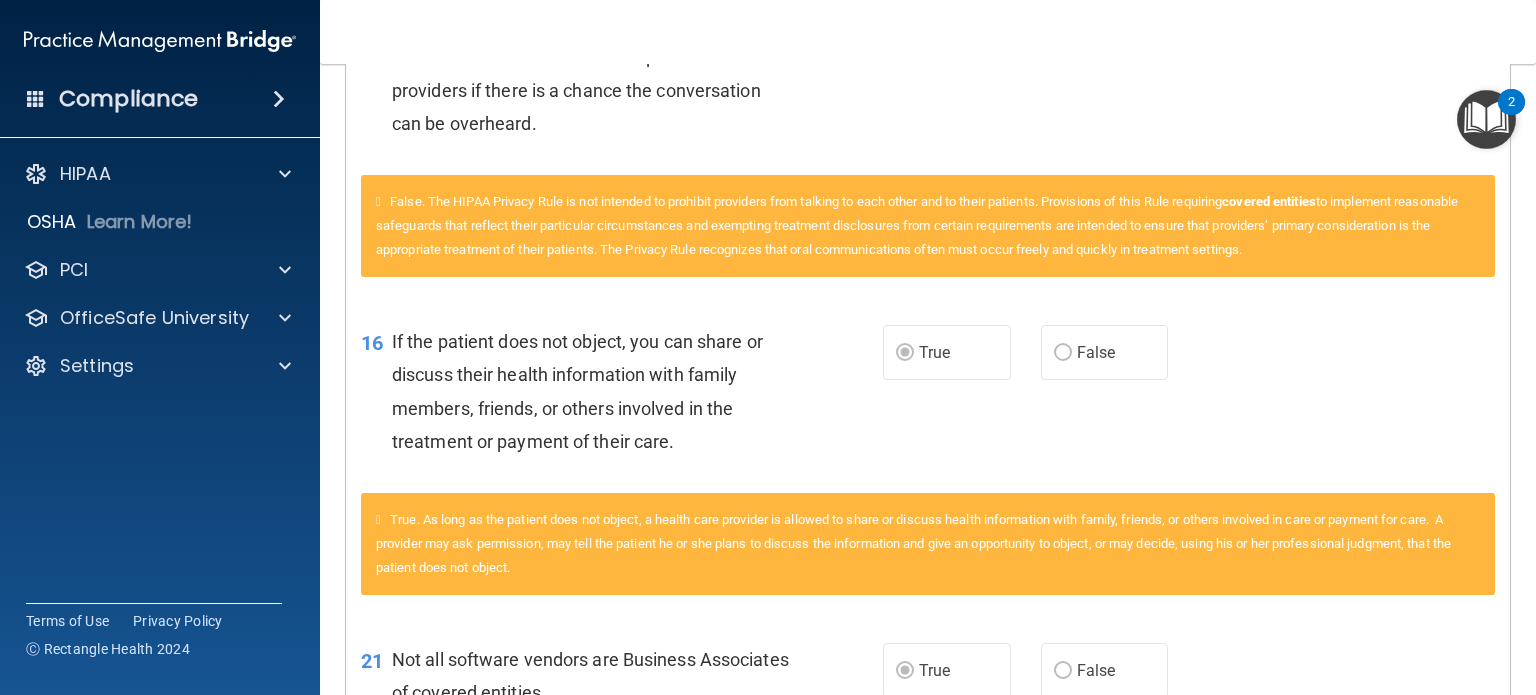 scroll, scrollTop: 2200, scrollLeft: 0, axis: vertical 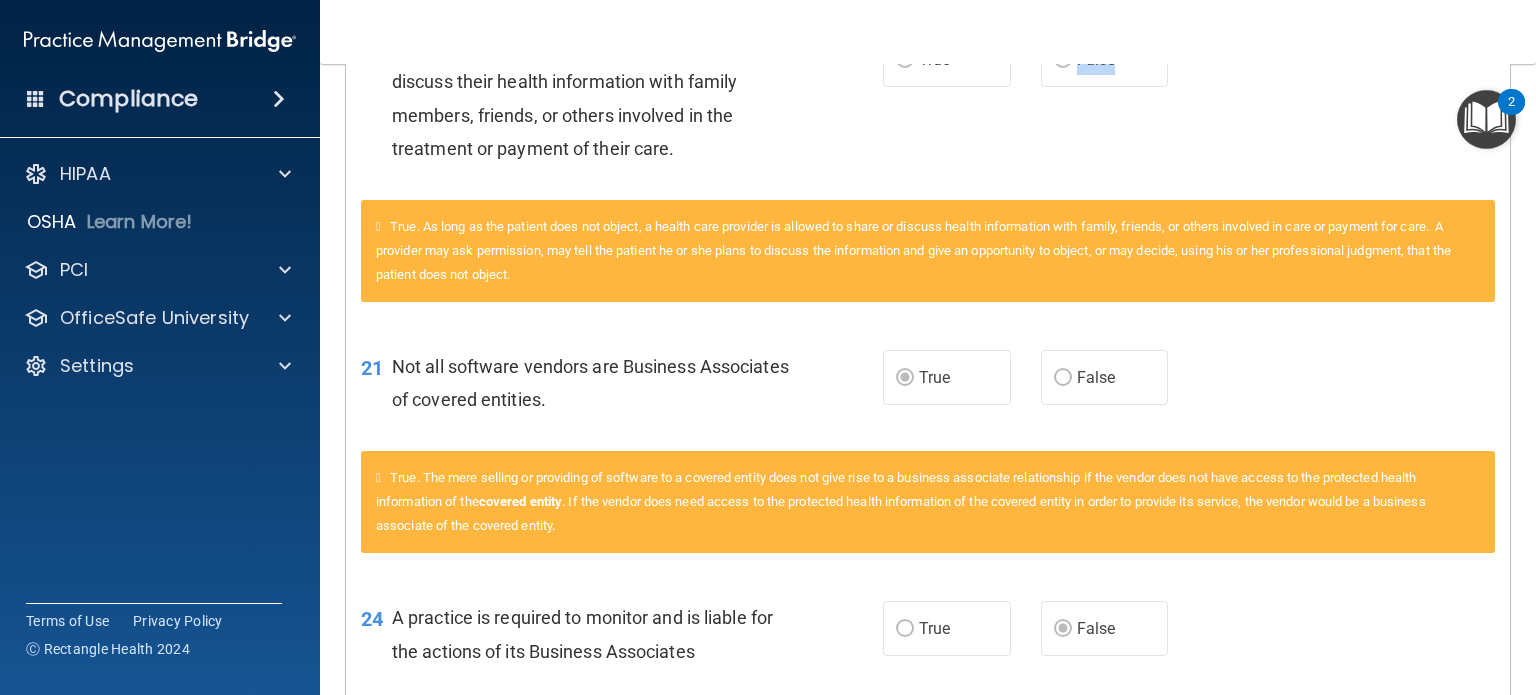 drag, startPoint x: 1078, startPoint y: 78, endPoint x: 967, endPoint y: 48, distance: 114.982605 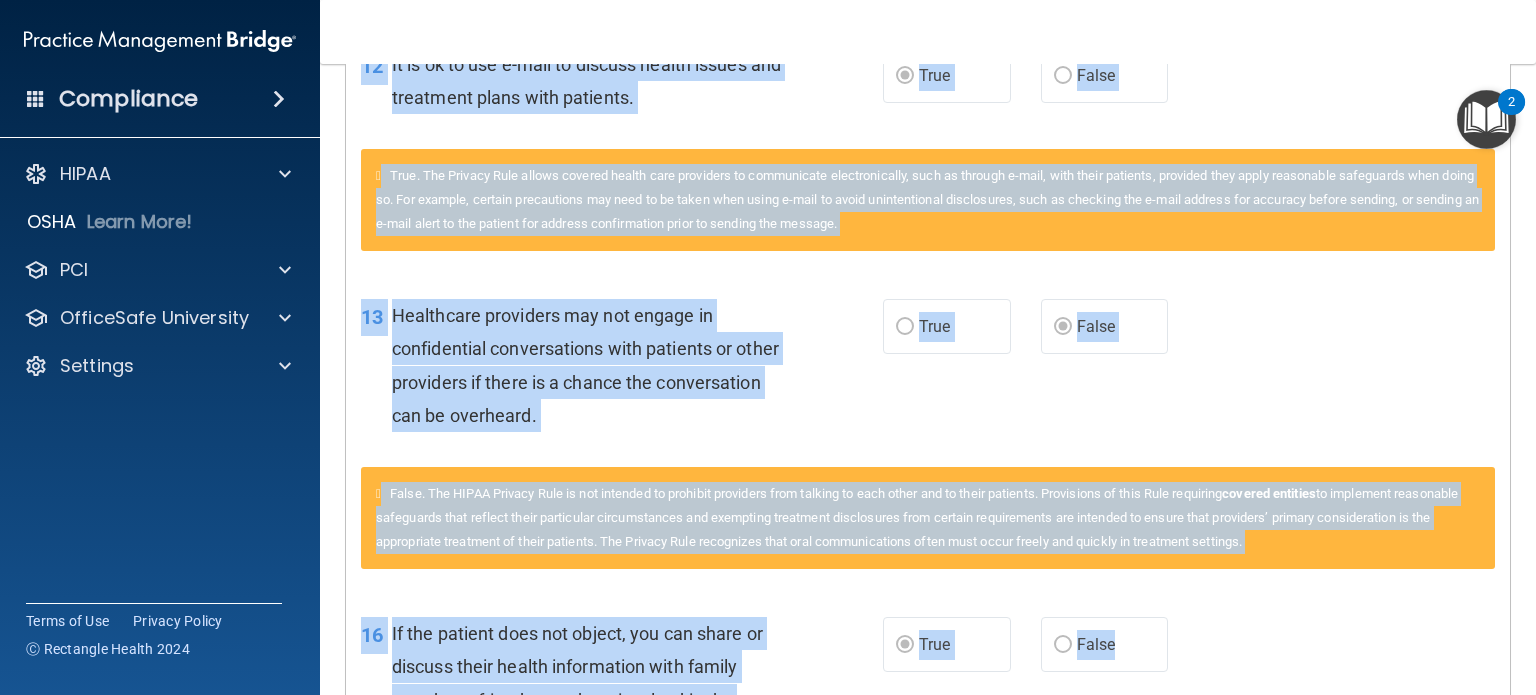 scroll, scrollTop: 1492, scrollLeft: 0, axis: vertical 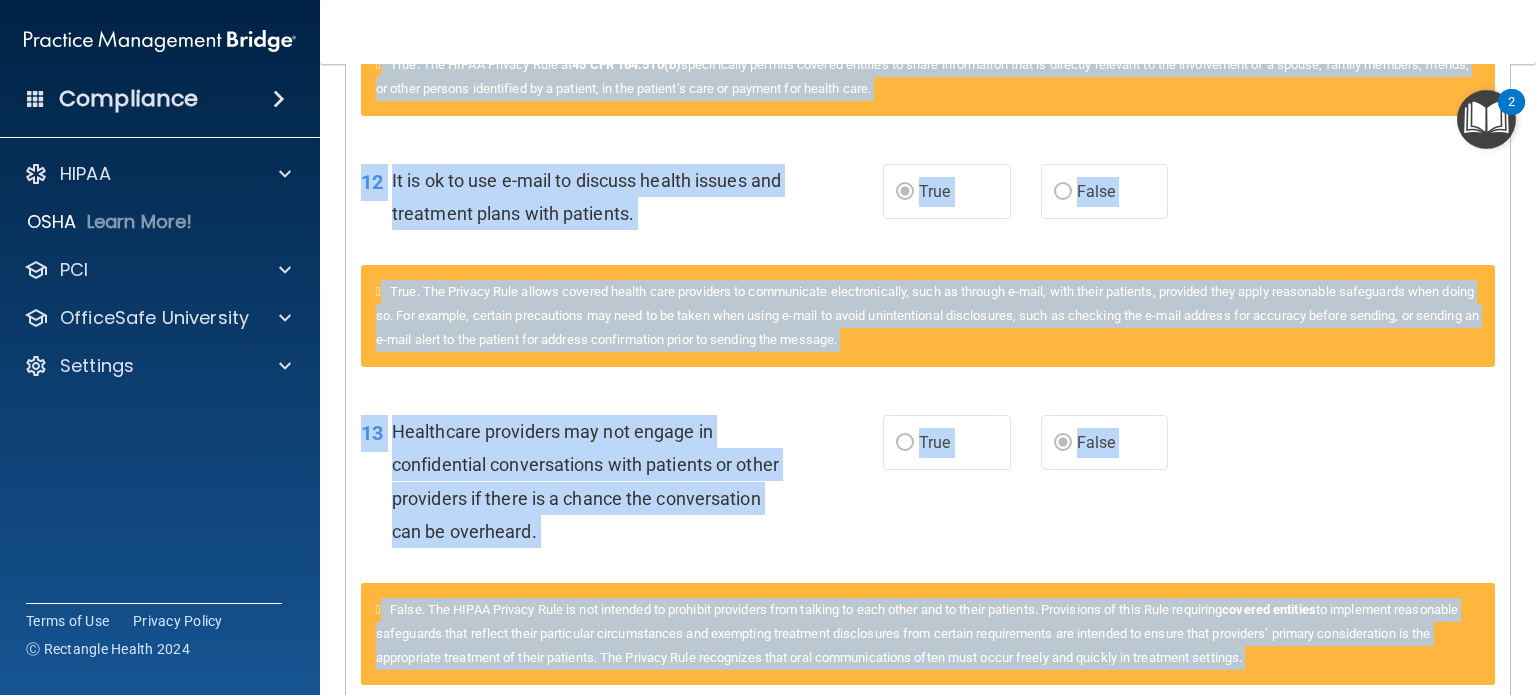 click on "True. The HIPAA Privacy Rule at  45 CFR 164.510(b)  specifically permits covered entities to share information that is directly relevant to the involvement of a spouse, family members, friends, or other persons identified by a patient, in the patient’s care or payment for health care." at bounding box center [922, 76] 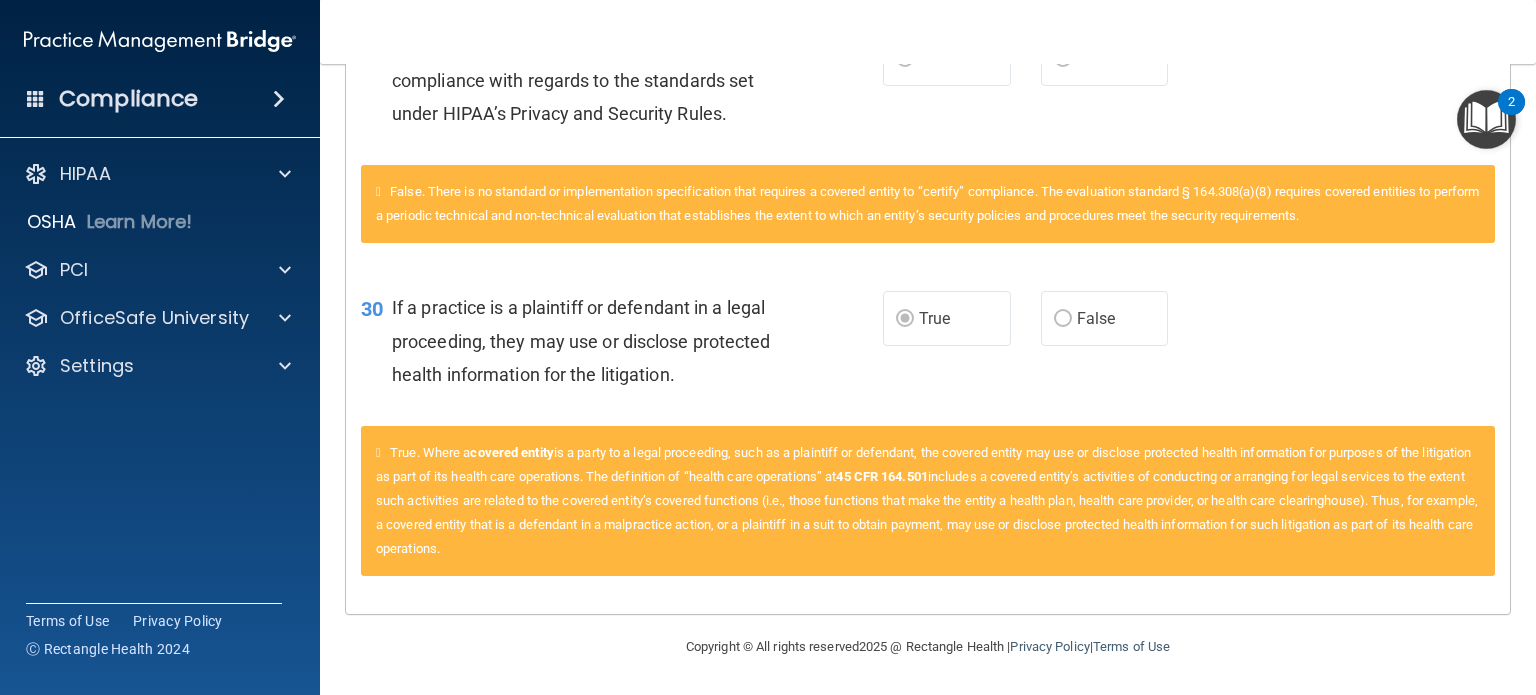 scroll, scrollTop: 3037, scrollLeft: 0, axis: vertical 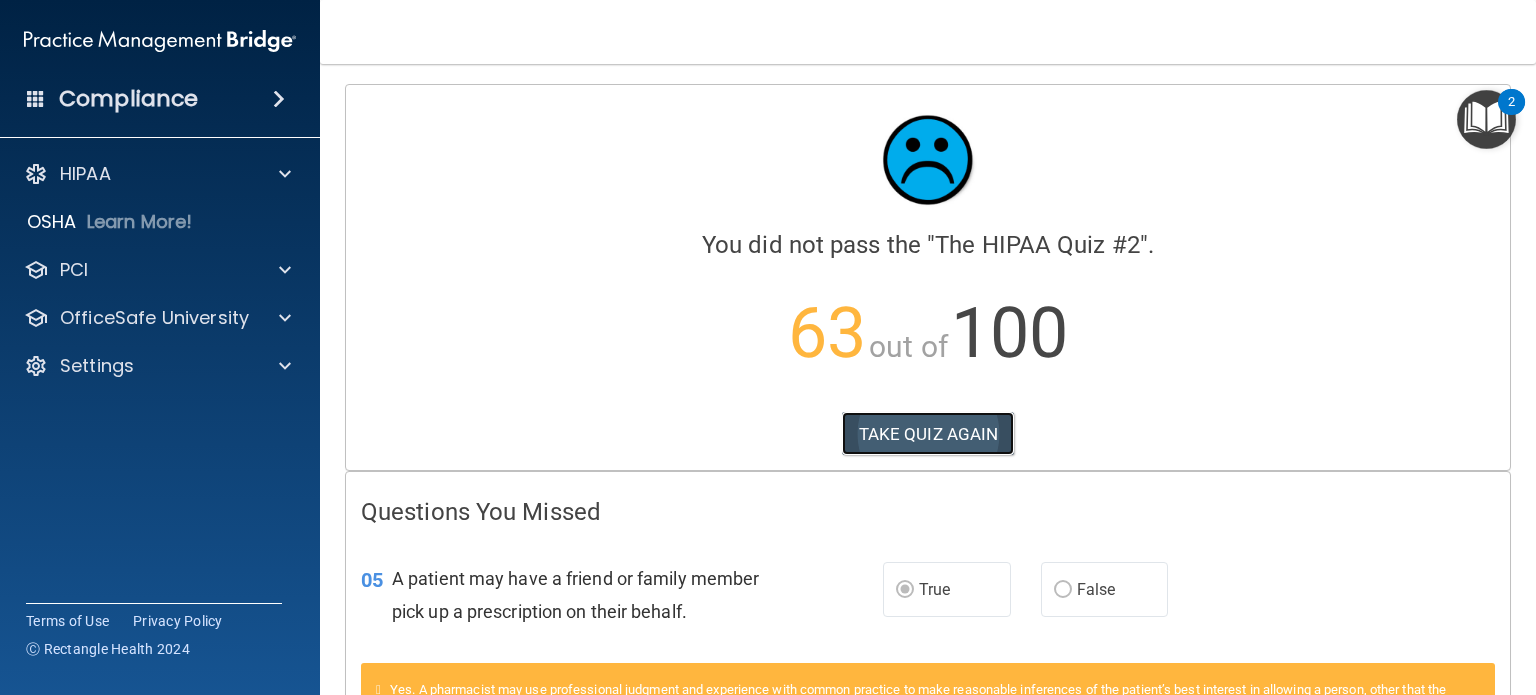 click on "TAKE QUIZ AGAIN" at bounding box center [928, 434] 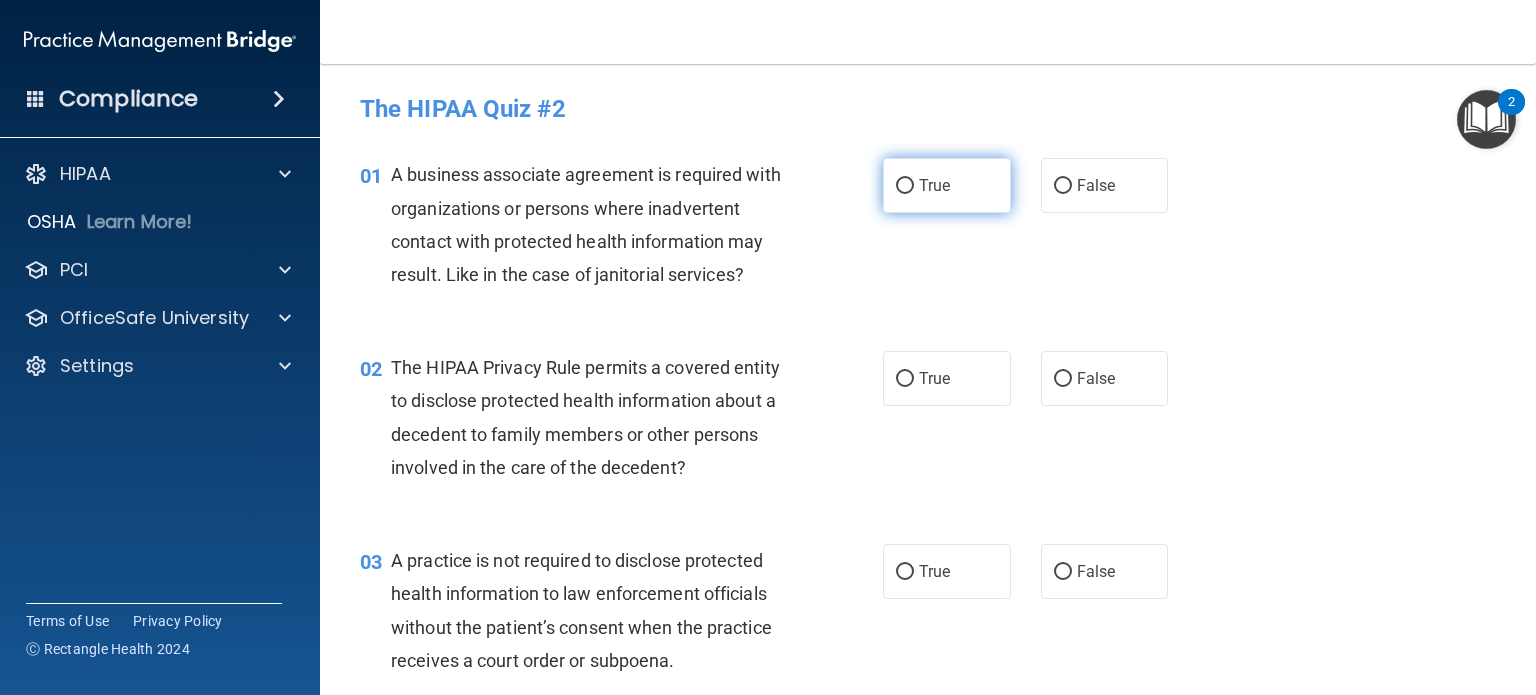 click on "True" at bounding box center [947, 185] 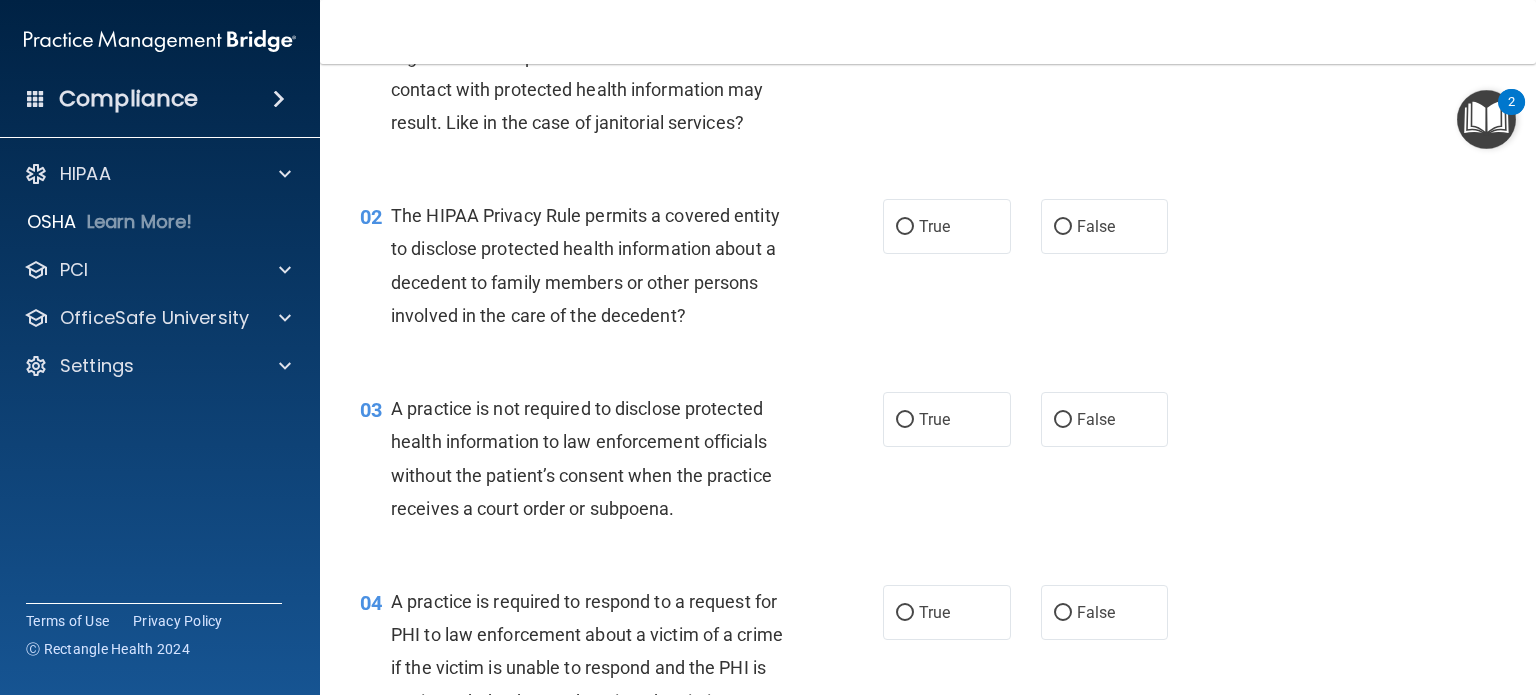 scroll, scrollTop: 200, scrollLeft: 0, axis: vertical 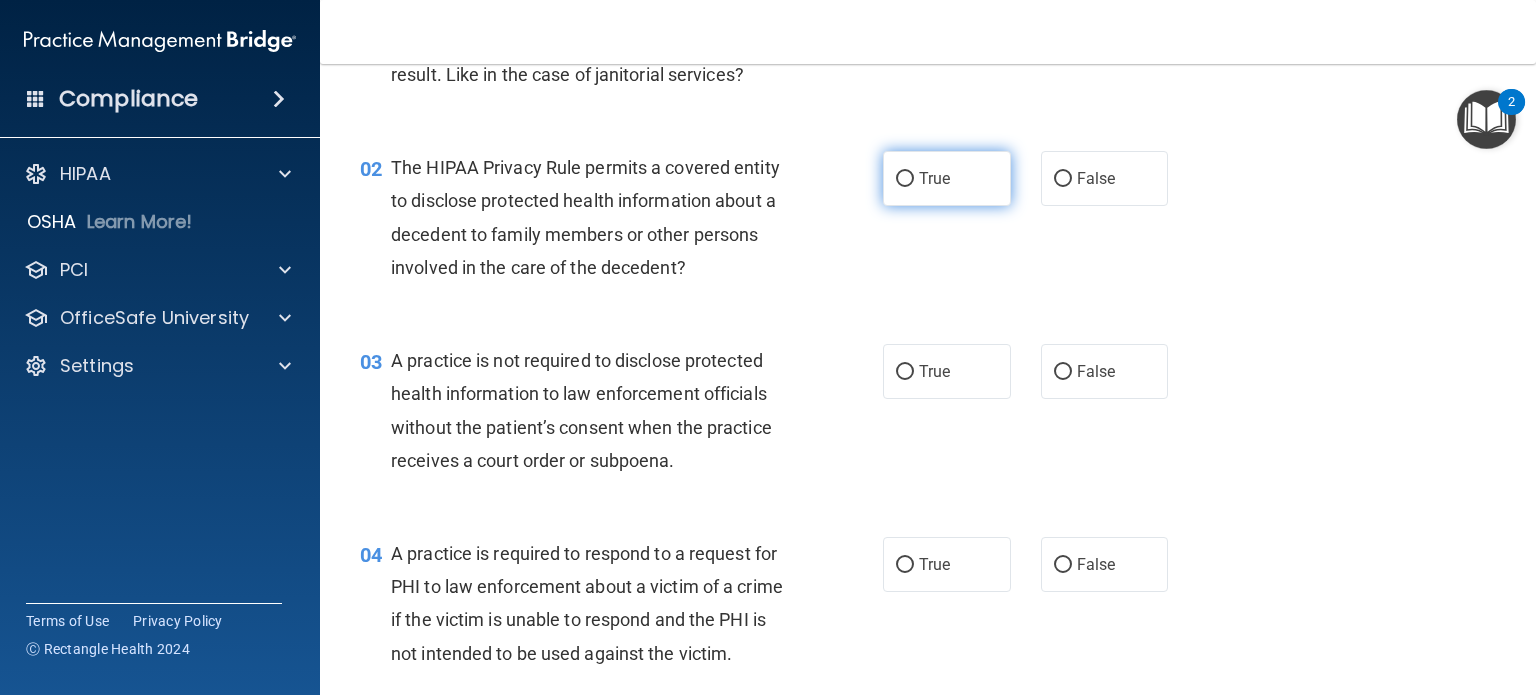 click on "True" at bounding box center [947, 178] 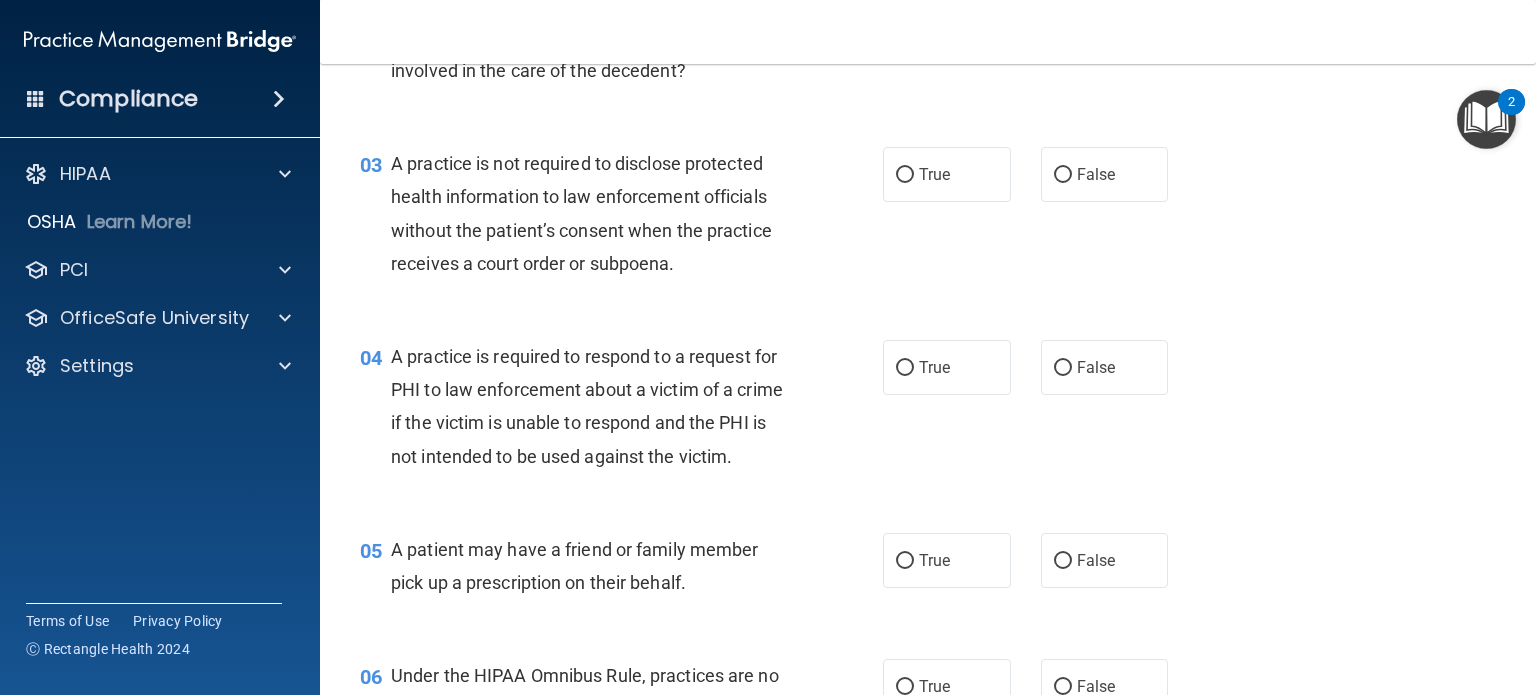 scroll, scrollTop: 400, scrollLeft: 0, axis: vertical 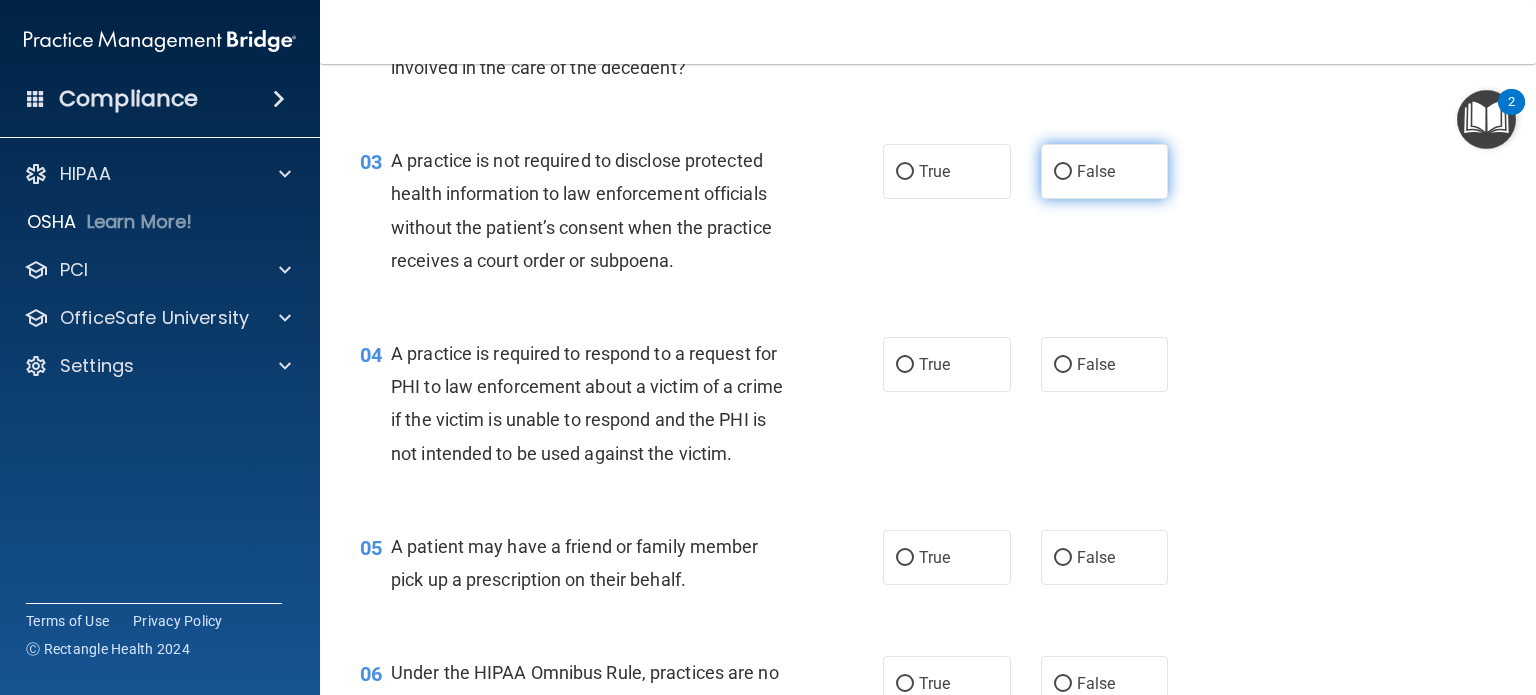 click on "False" at bounding box center [1096, 171] 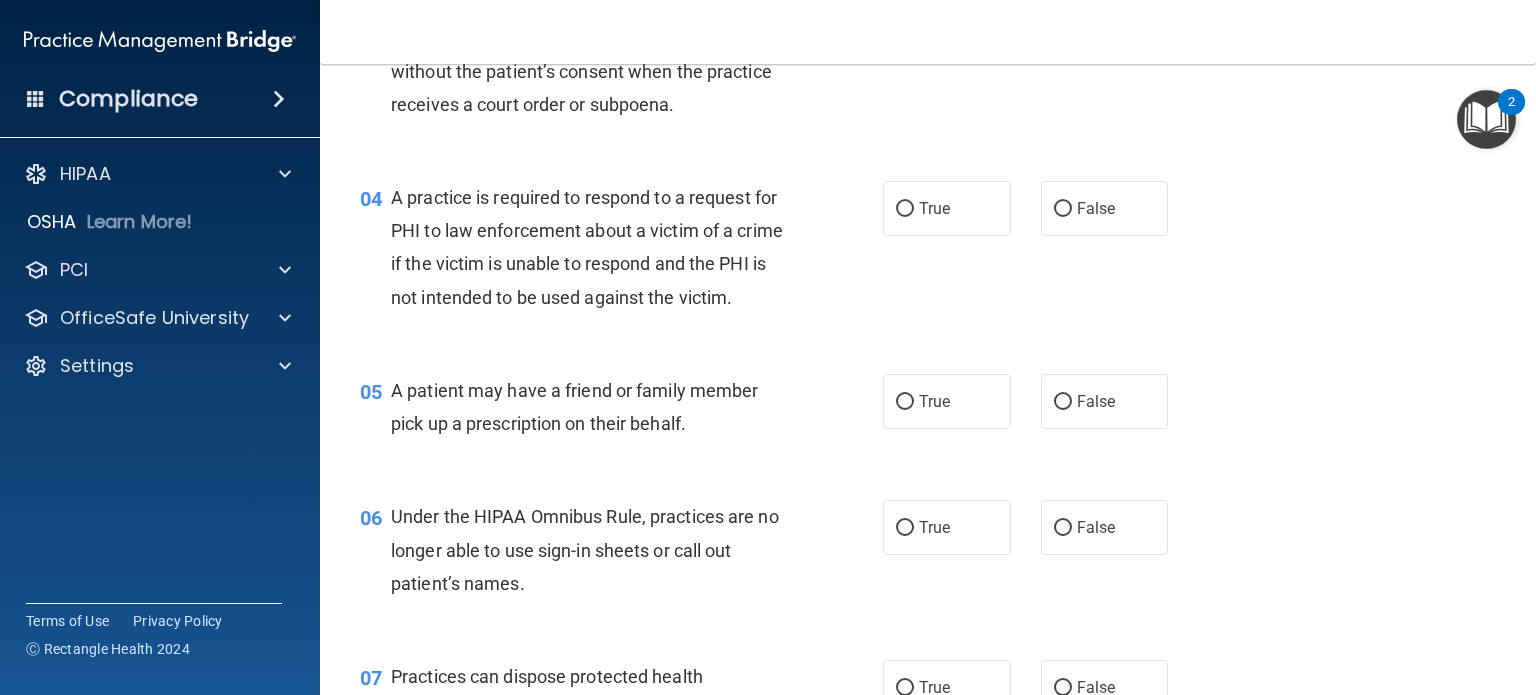 scroll, scrollTop: 600, scrollLeft: 0, axis: vertical 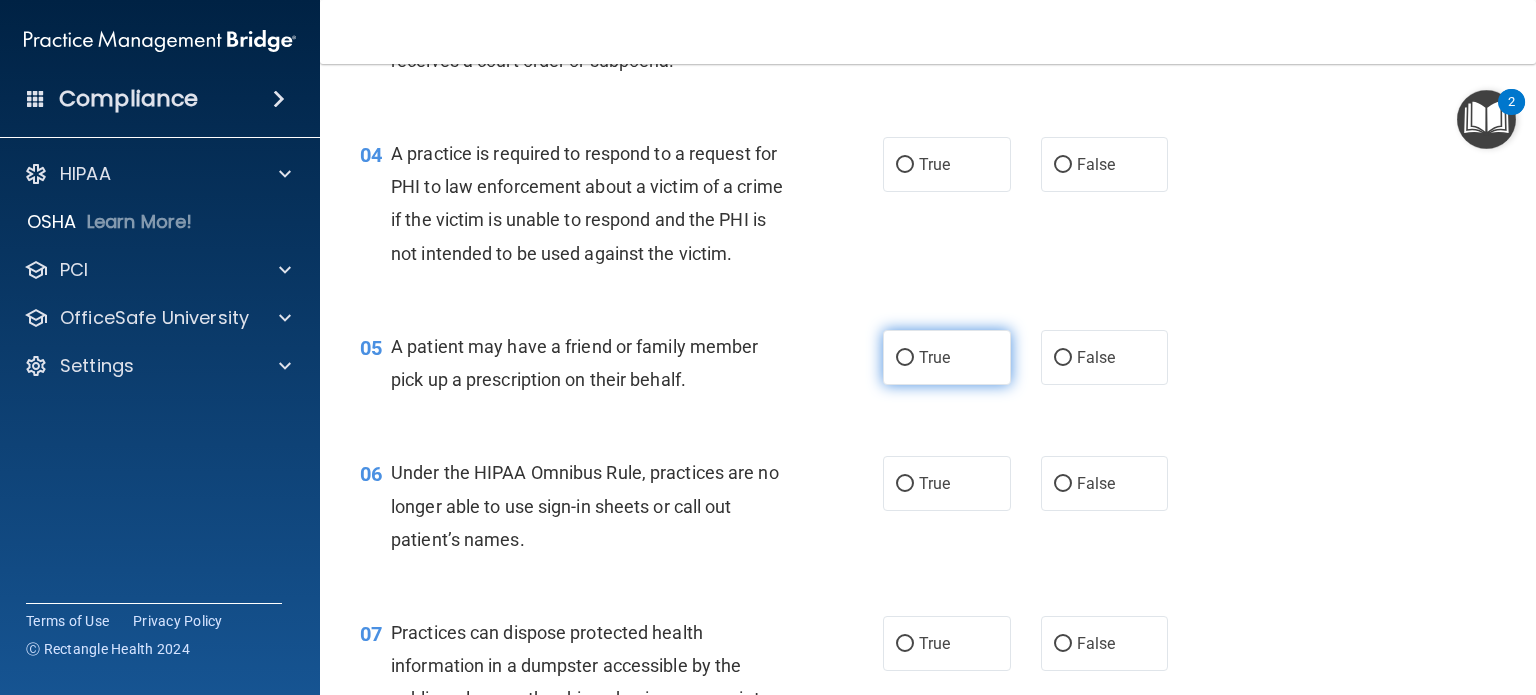 click on "True" at bounding box center [934, 357] 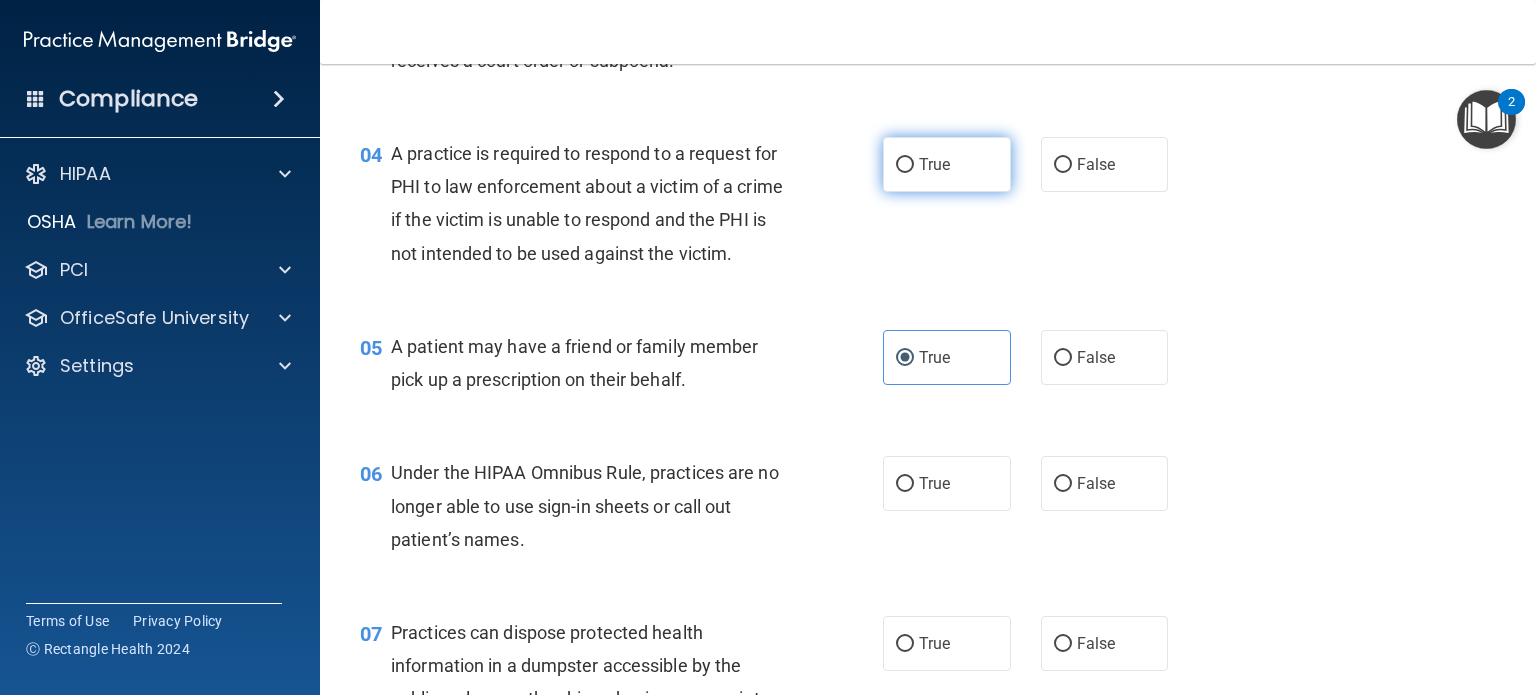 click on "True" at bounding box center [934, 164] 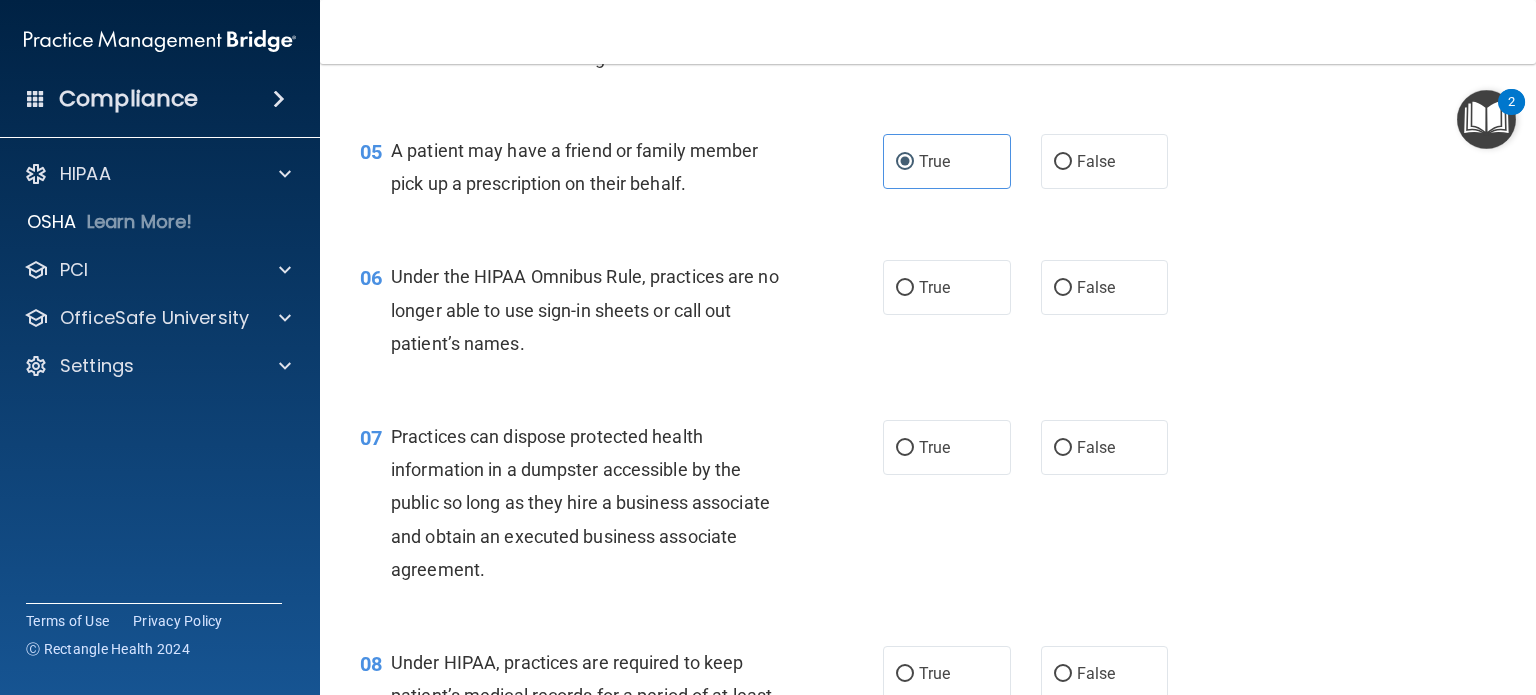 scroll, scrollTop: 800, scrollLeft: 0, axis: vertical 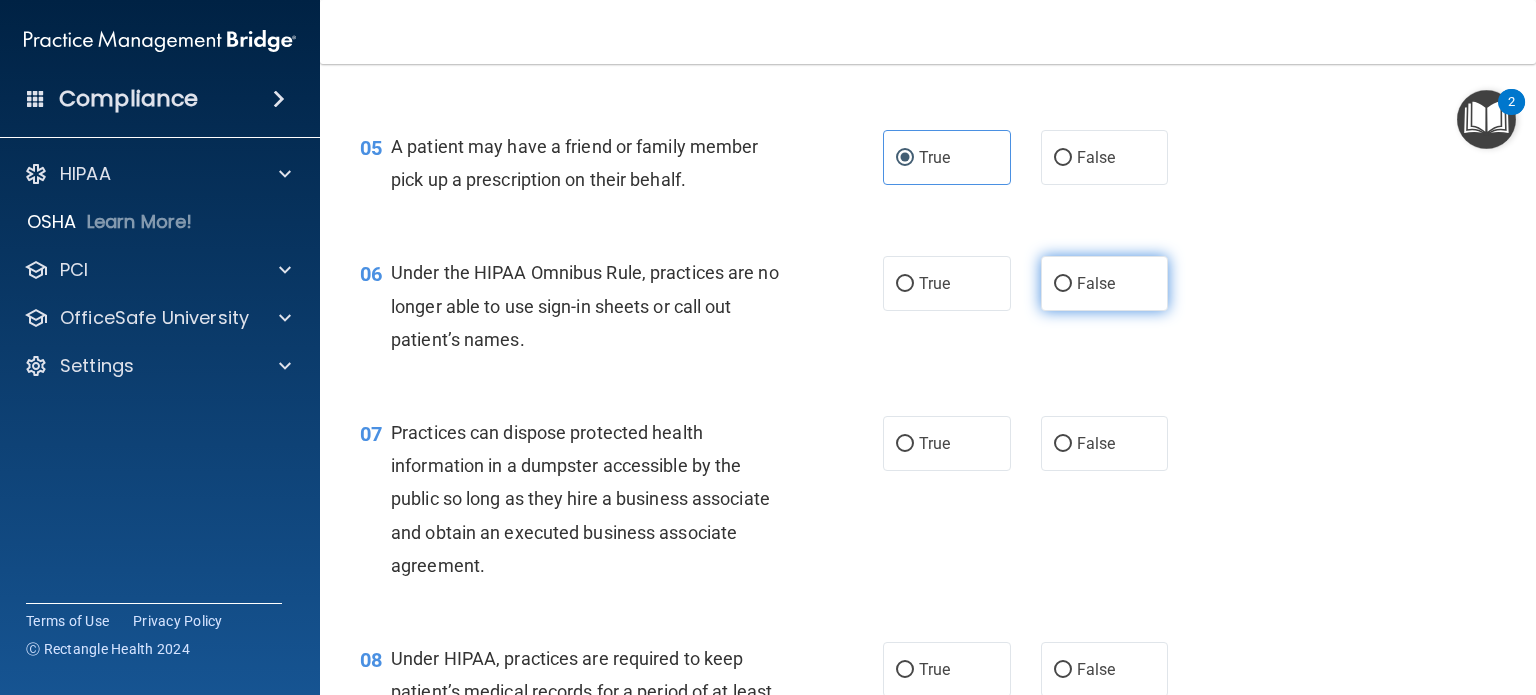 click on "False" at bounding box center (1105, 283) 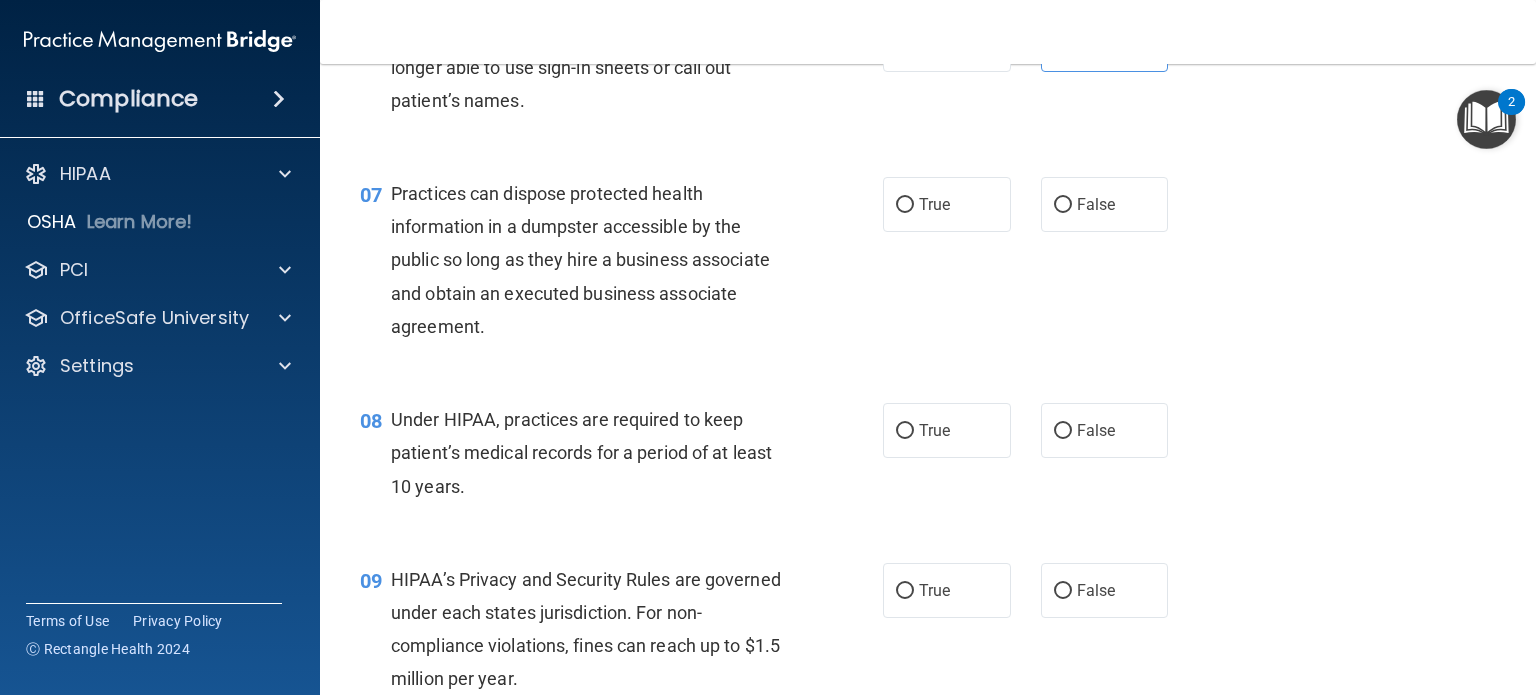 scroll, scrollTop: 1100, scrollLeft: 0, axis: vertical 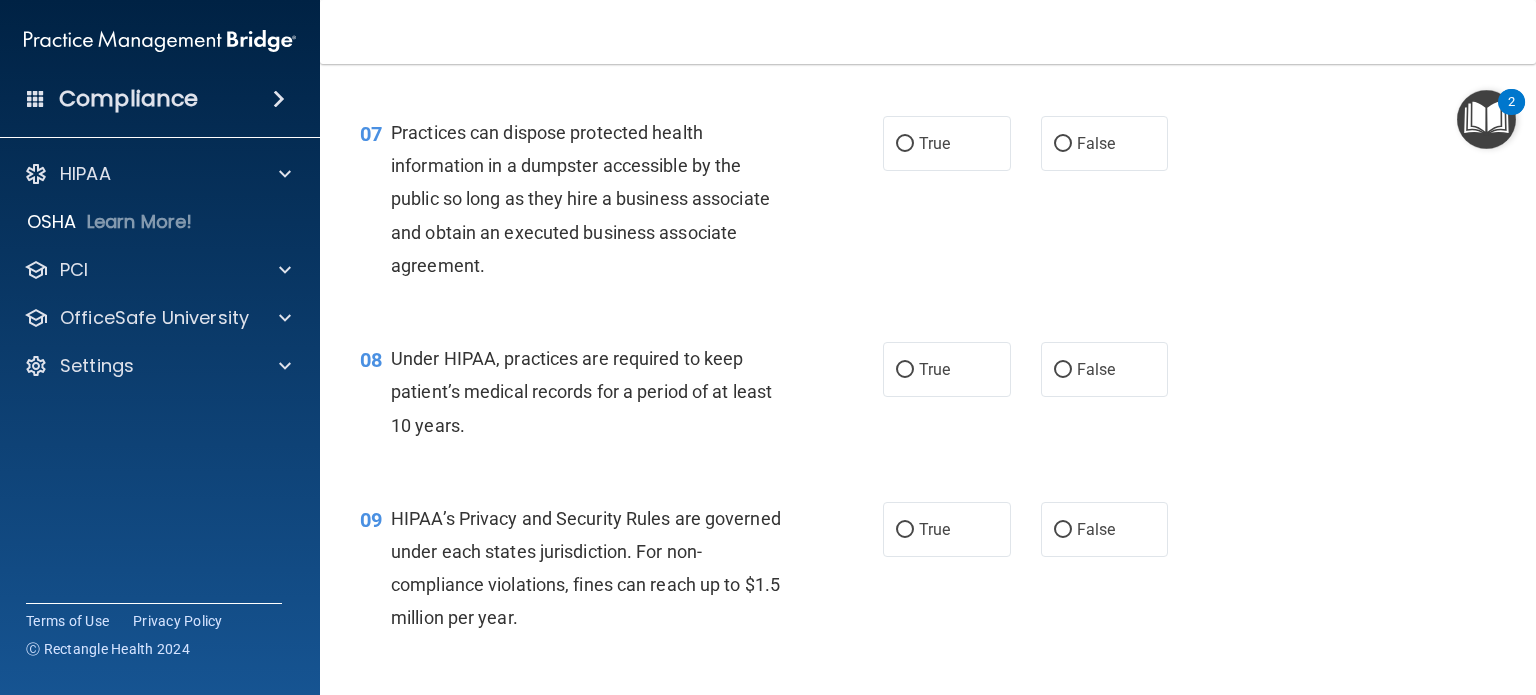 drag, startPoint x: 870, startPoint y: 270, endPoint x: 966, endPoint y: 240, distance: 100.57833 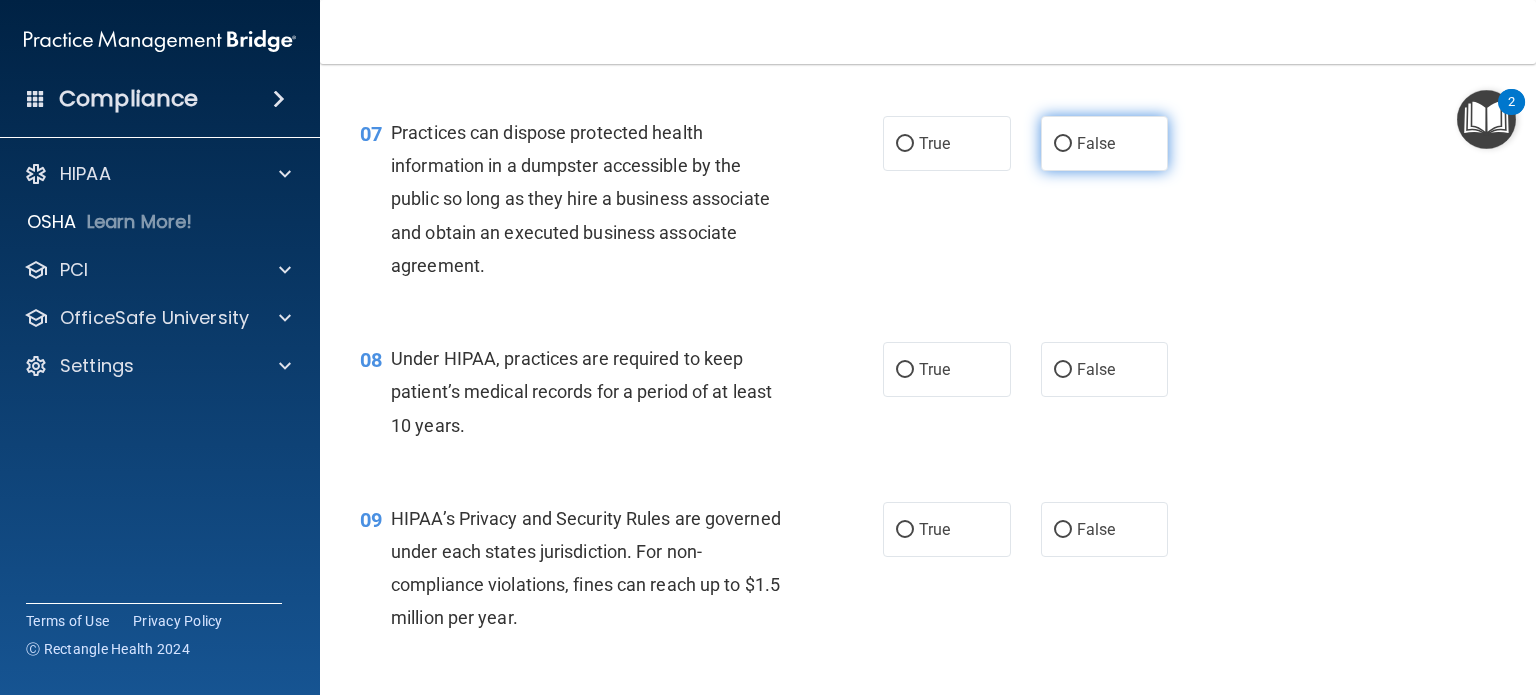 click on "False" at bounding box center (1105, 143) 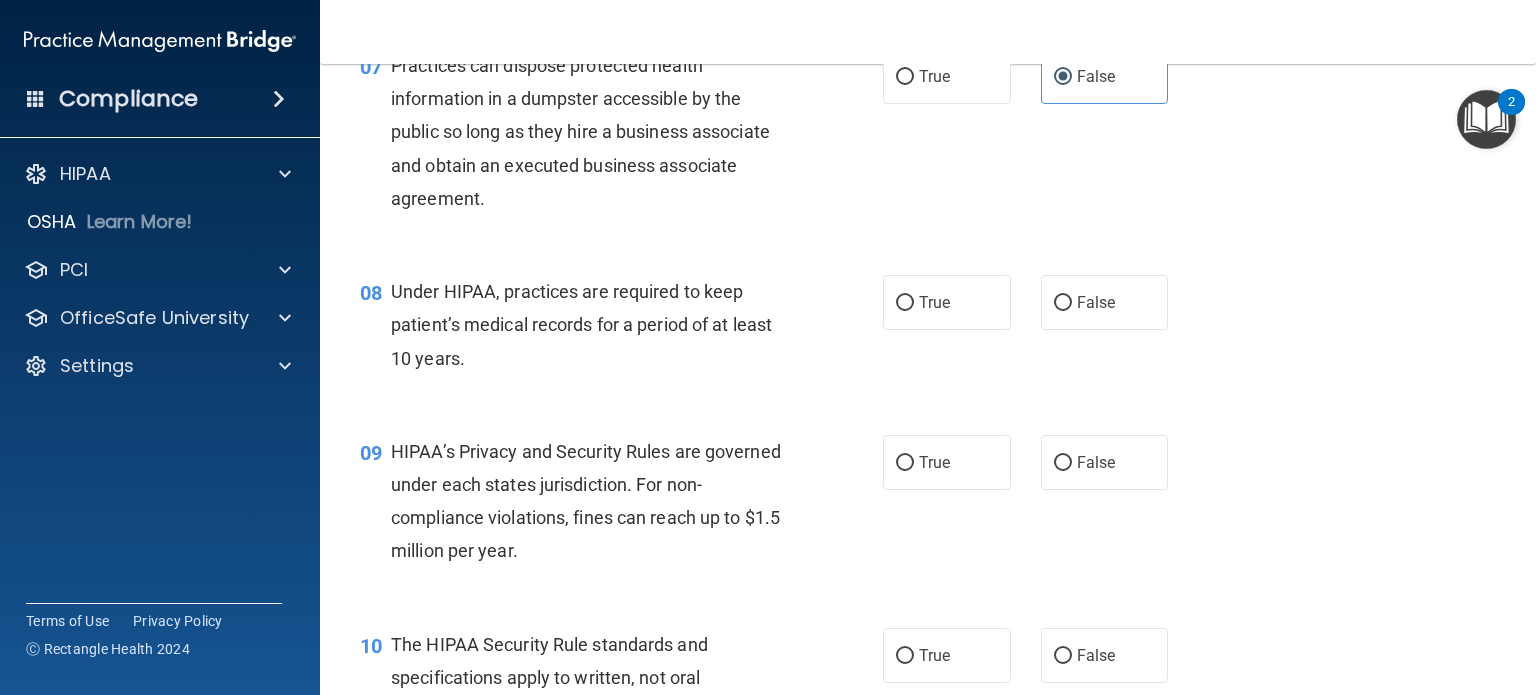 scroll, scrollTop: 1300, scrollLeft: 0, axis: vertical 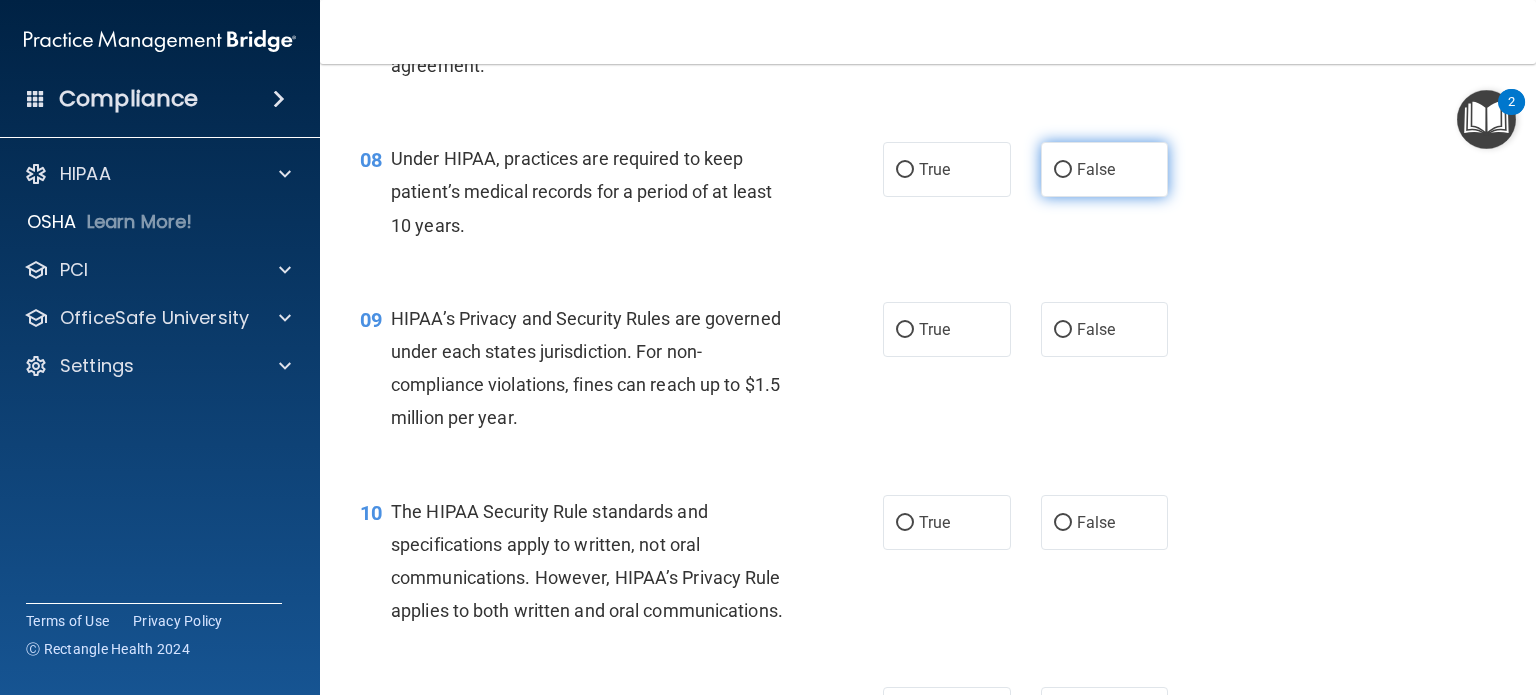 click on "False" at bounding box center [1096, 169] 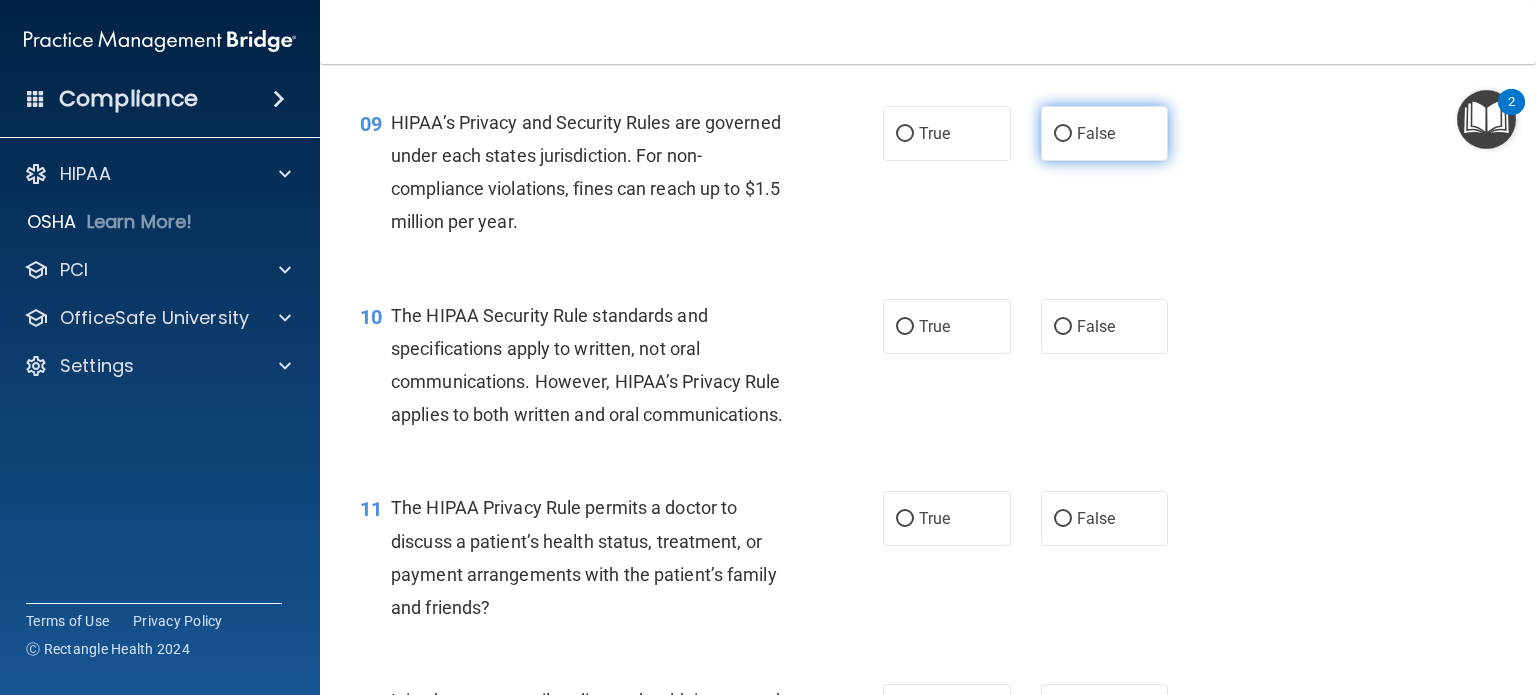 scroll, scrollTop: 1500, scrollLeft: 0, axis: vertical 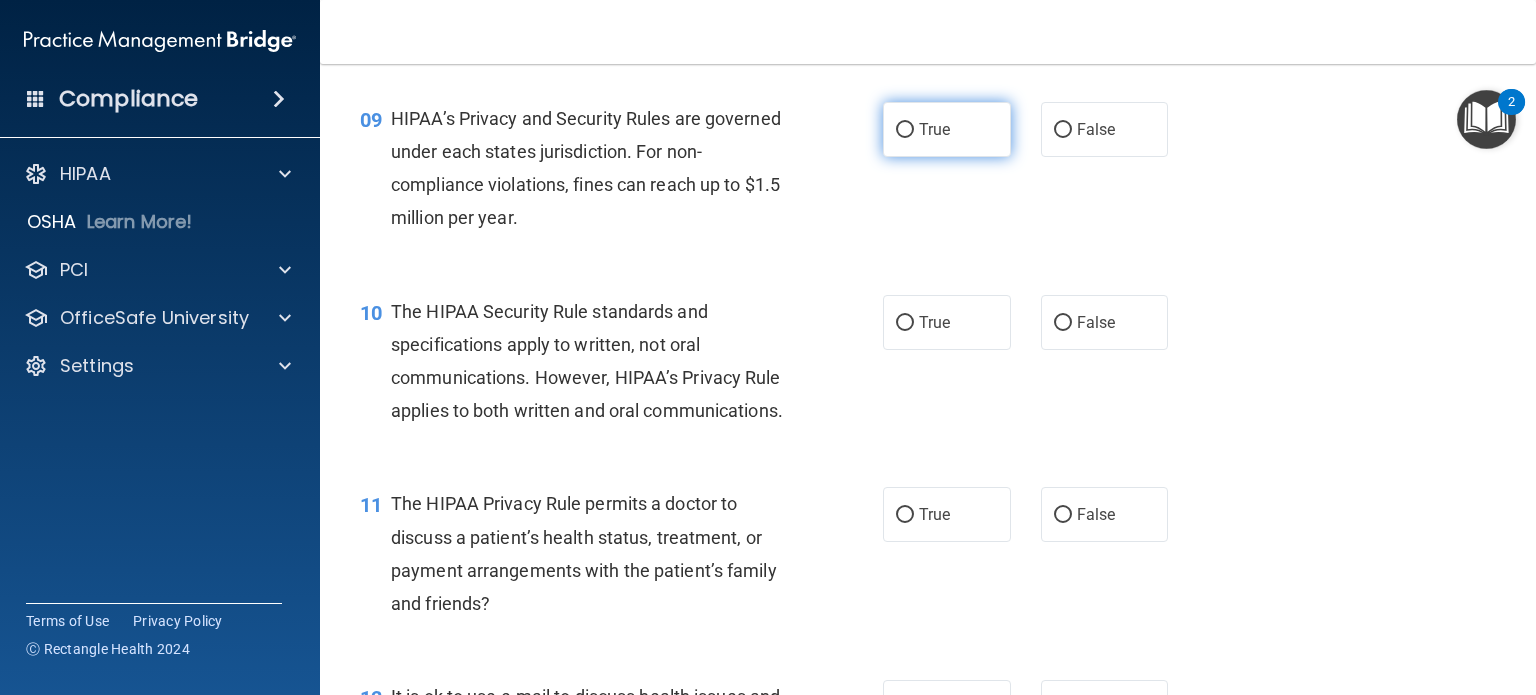 click on "True" at bounding box center [947, 129] 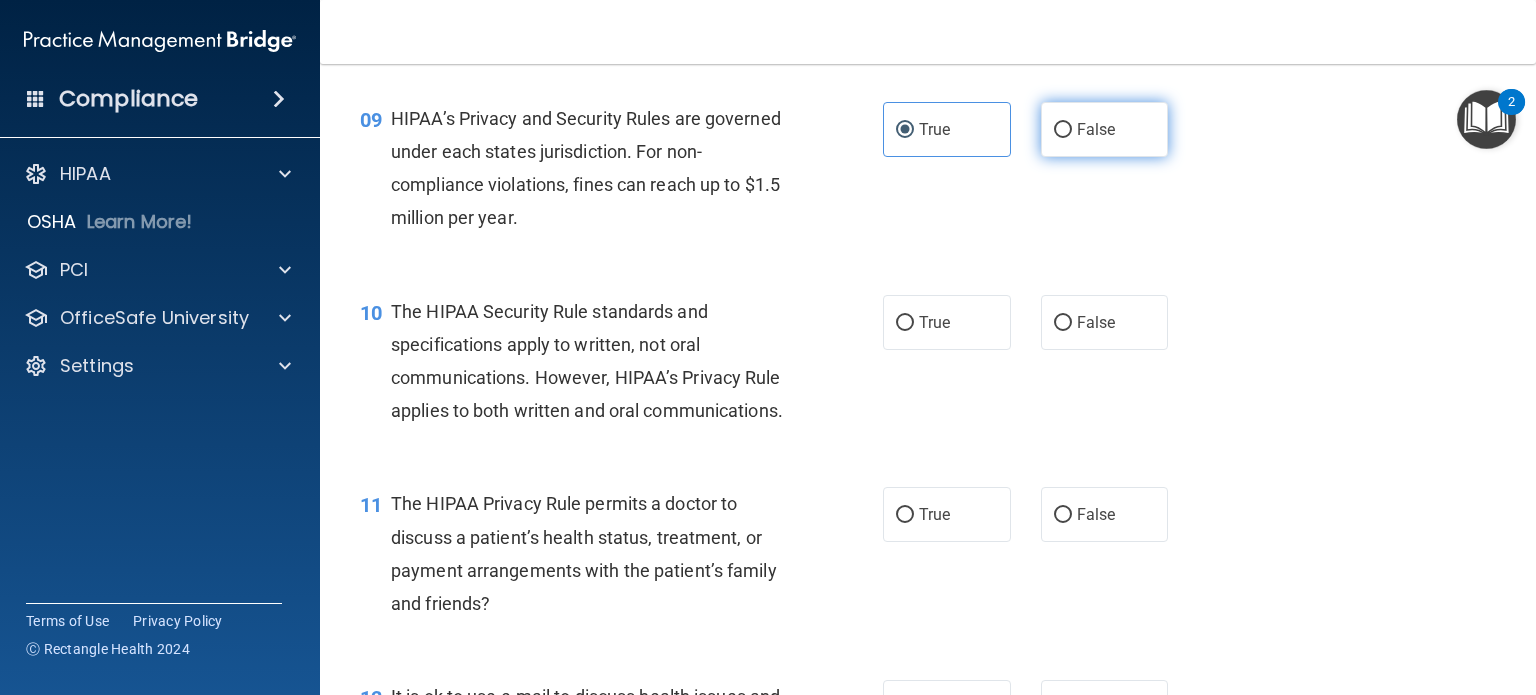 drag, startPoint x: 1079, startPoint y: 148, endPoint x: 1091, endPoint y: 153, distance: 13 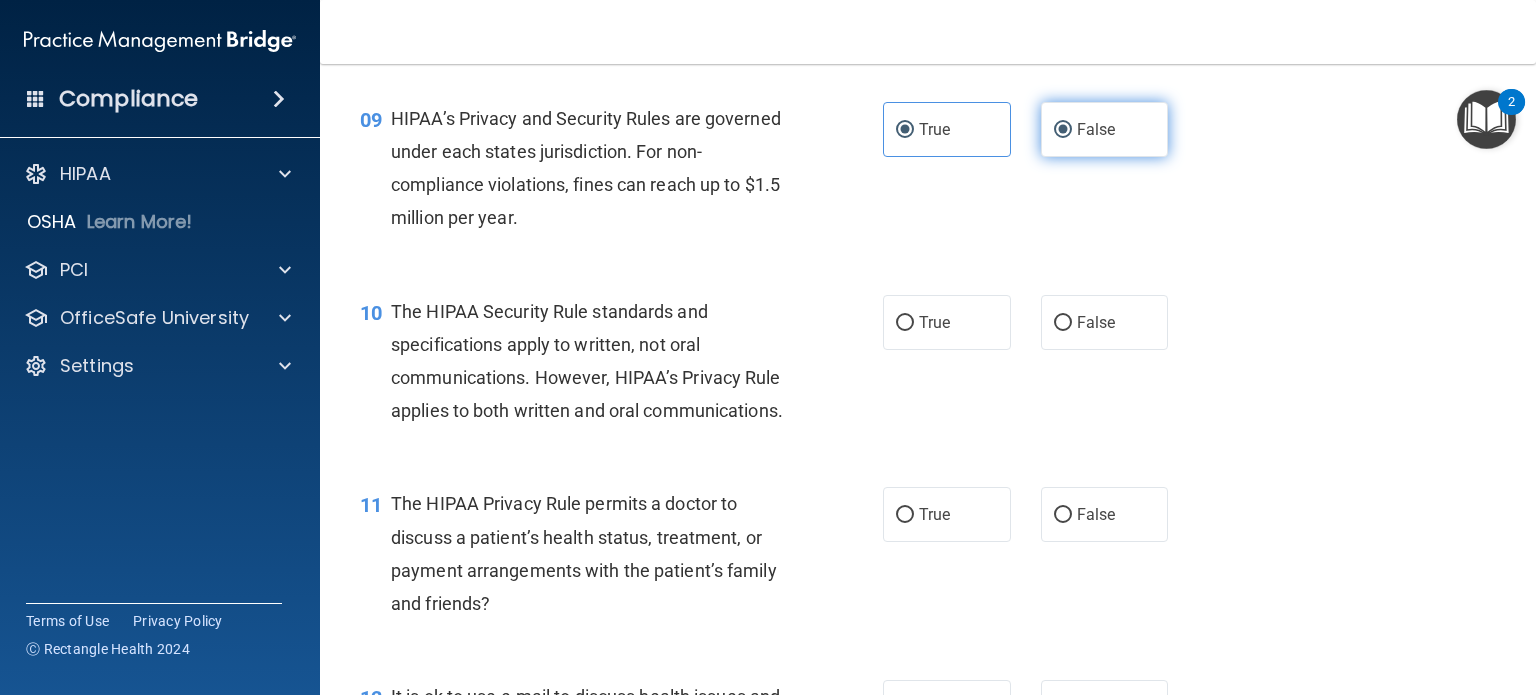 radio on "false" 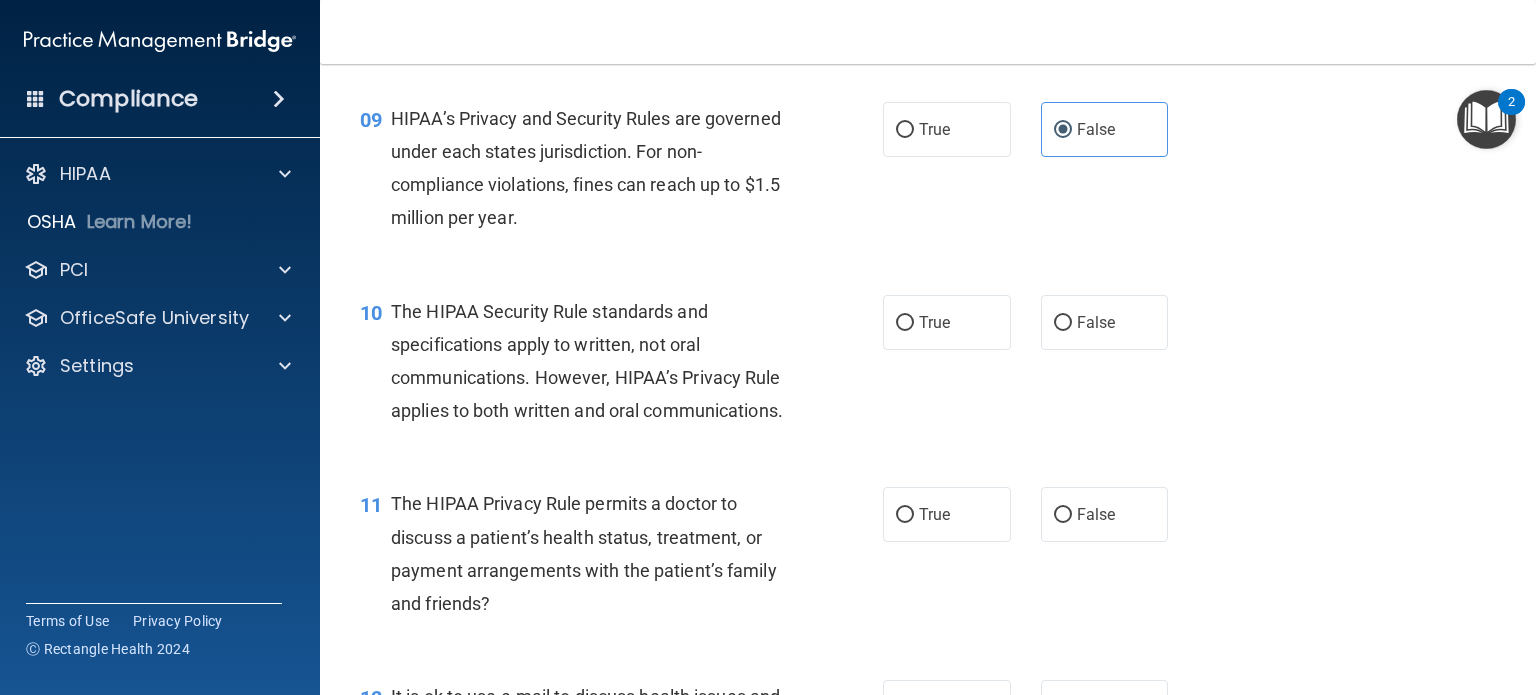 click on "09       HIPAA’s Privacy and Security Rules are governed under each states jurisdiction.  For non-compliance violations, fines can reach up to $1.5 million per year.                 True           False" at bounding box center (928, 173) 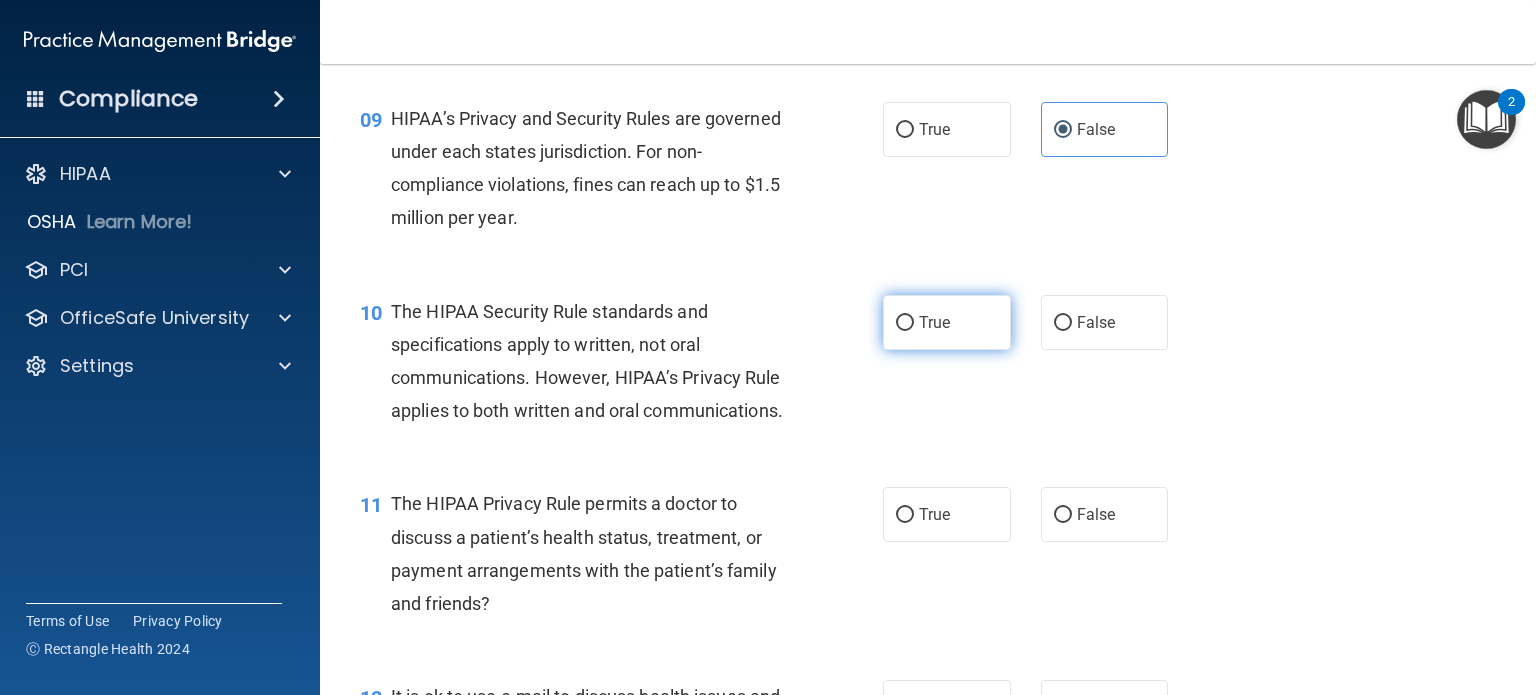 click on "True" at bounding box center [947, 322] 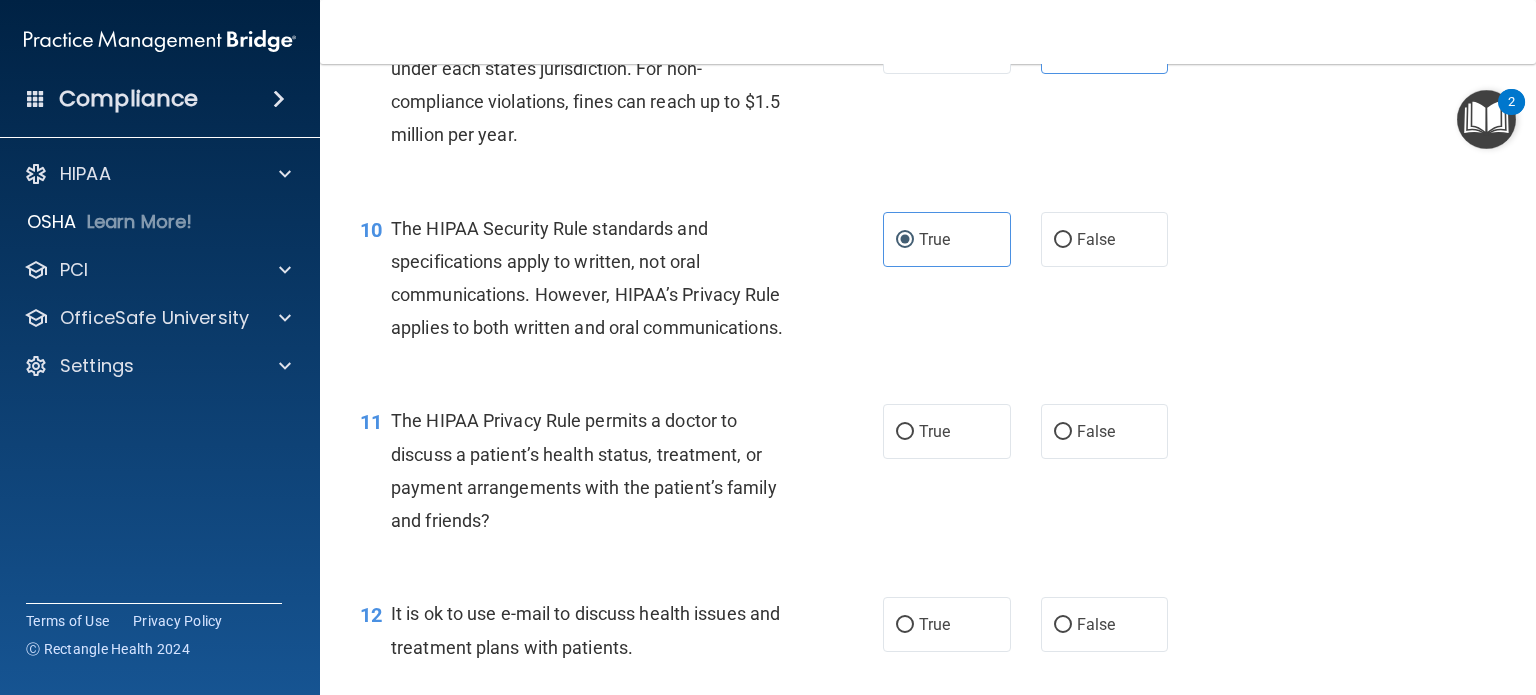 scroll, scrollTop: 1800, scrollLeft: 0, axis: vertical 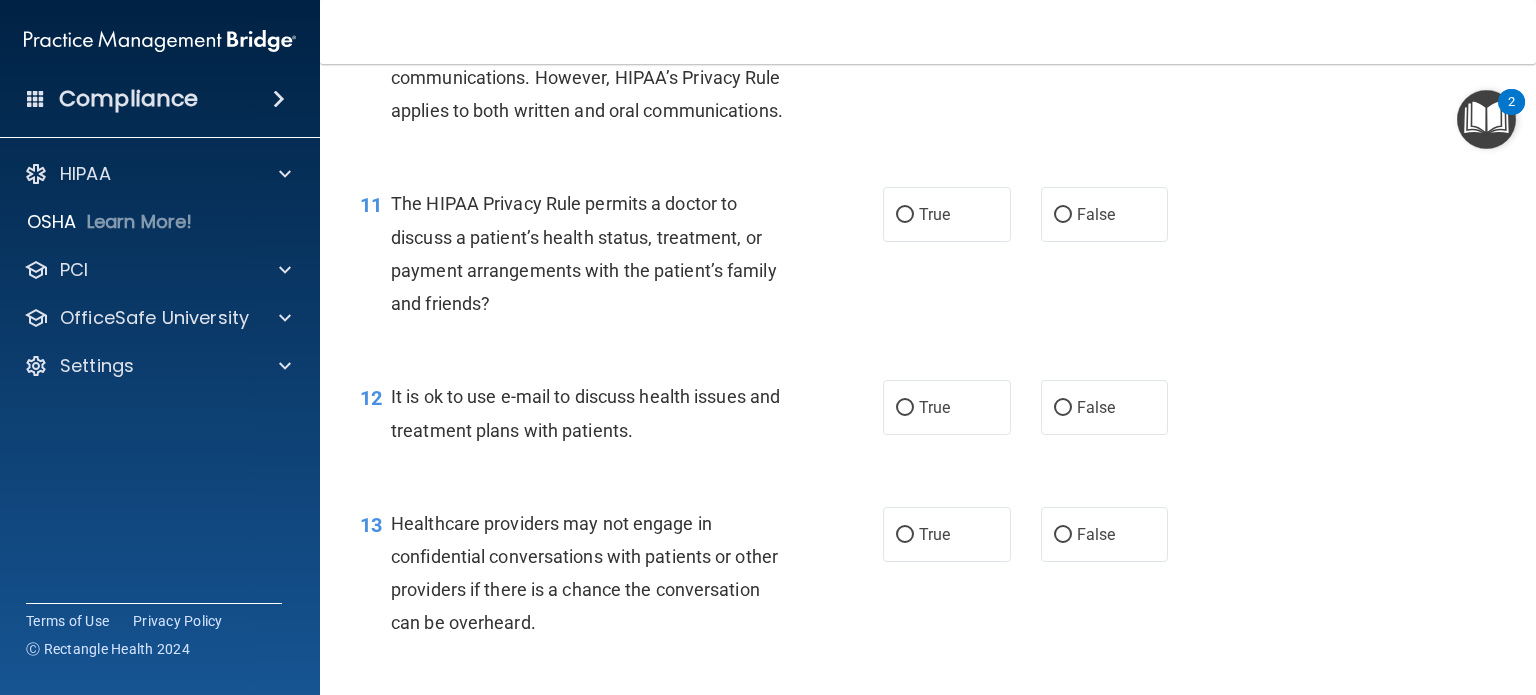 click on "The HIPAA Privacy Rule permits a doctor to discuss a patient’s health status, treatment, or payment arrangements with the patient’s family and friends?" at bounding box center (598, 253) 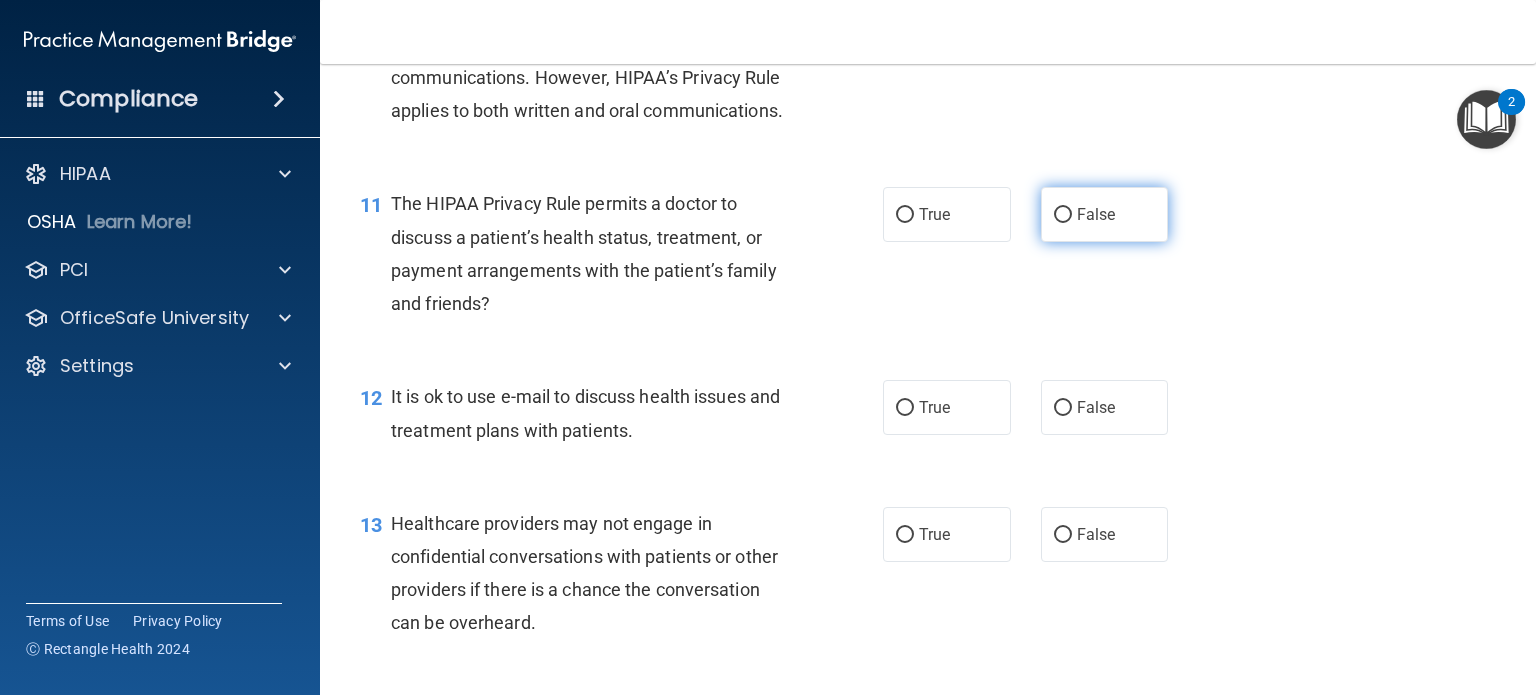 click on "False" at bounding box center (1105, 214) 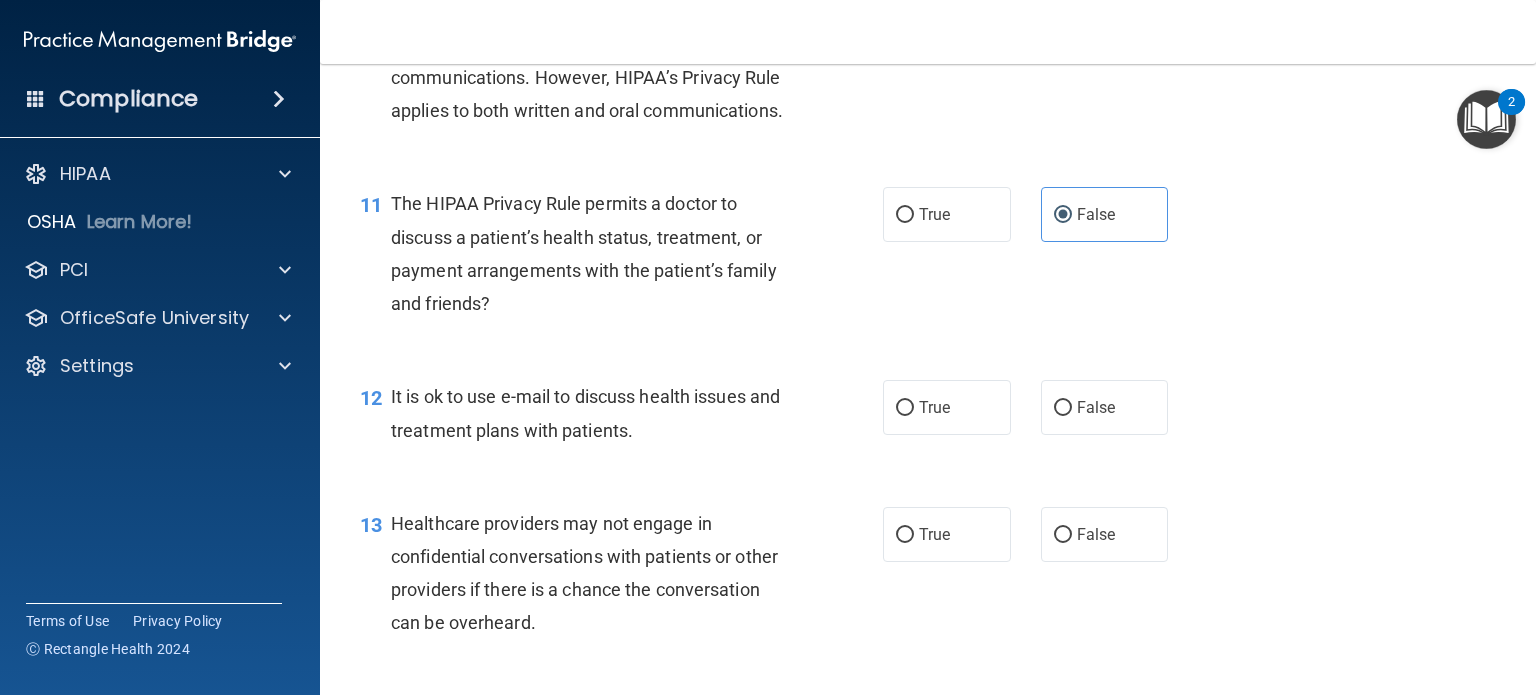 click on "11       The HIPAA Privacy Rule permits a doctor to discuss a patient’s health status, treatment, or payment arrangements with the patient’s family and friends?                 True           False" at bounding box center (928, 258) 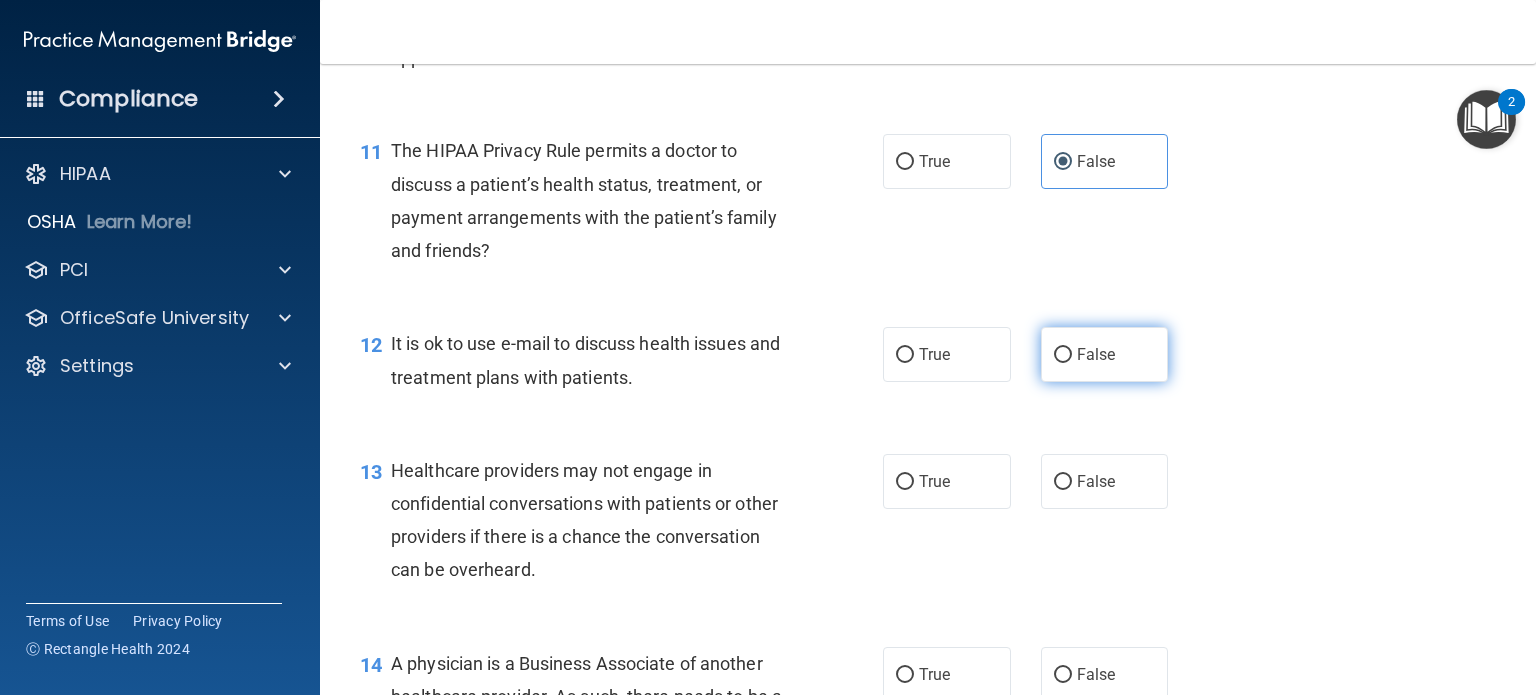 scroll, scrollTop: 1900, scrollLeft: 0, axis: vertical 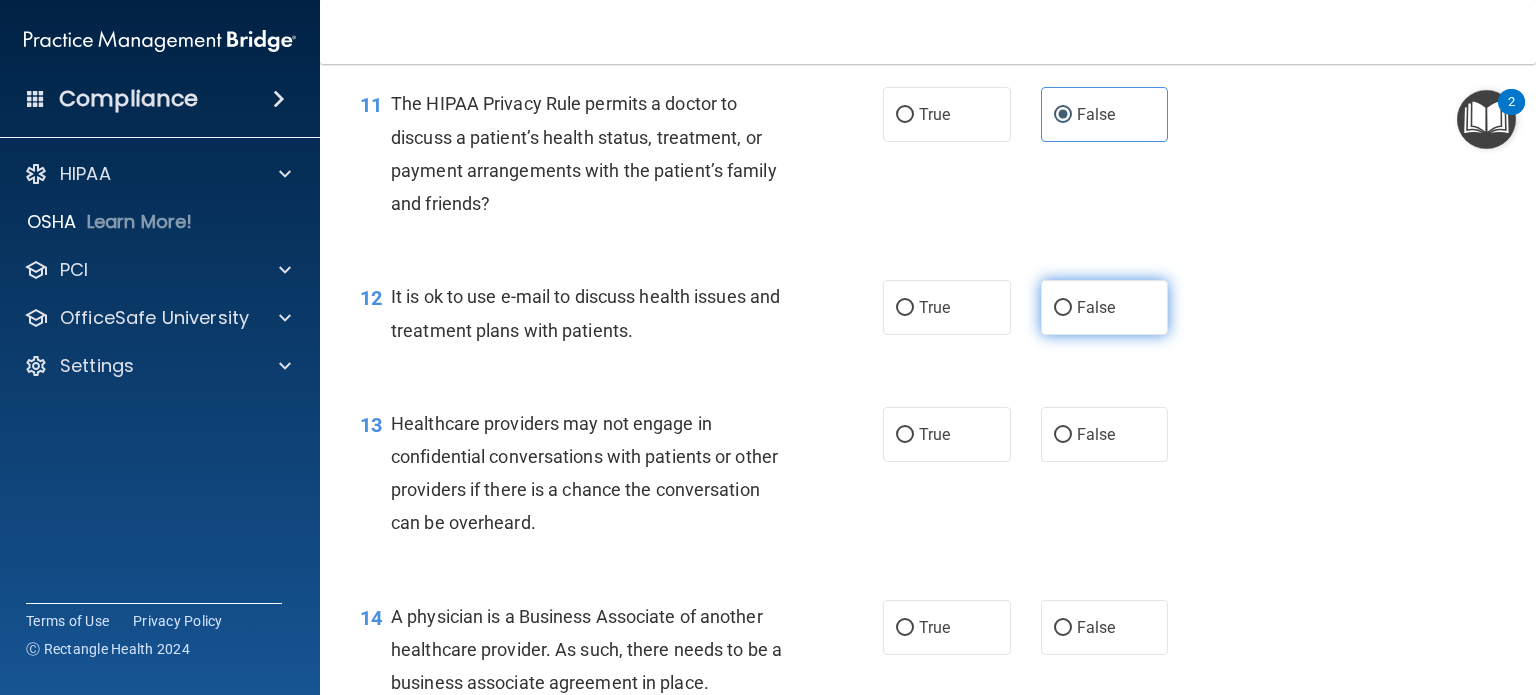 click on "False" at bounding box center [1096, 307] 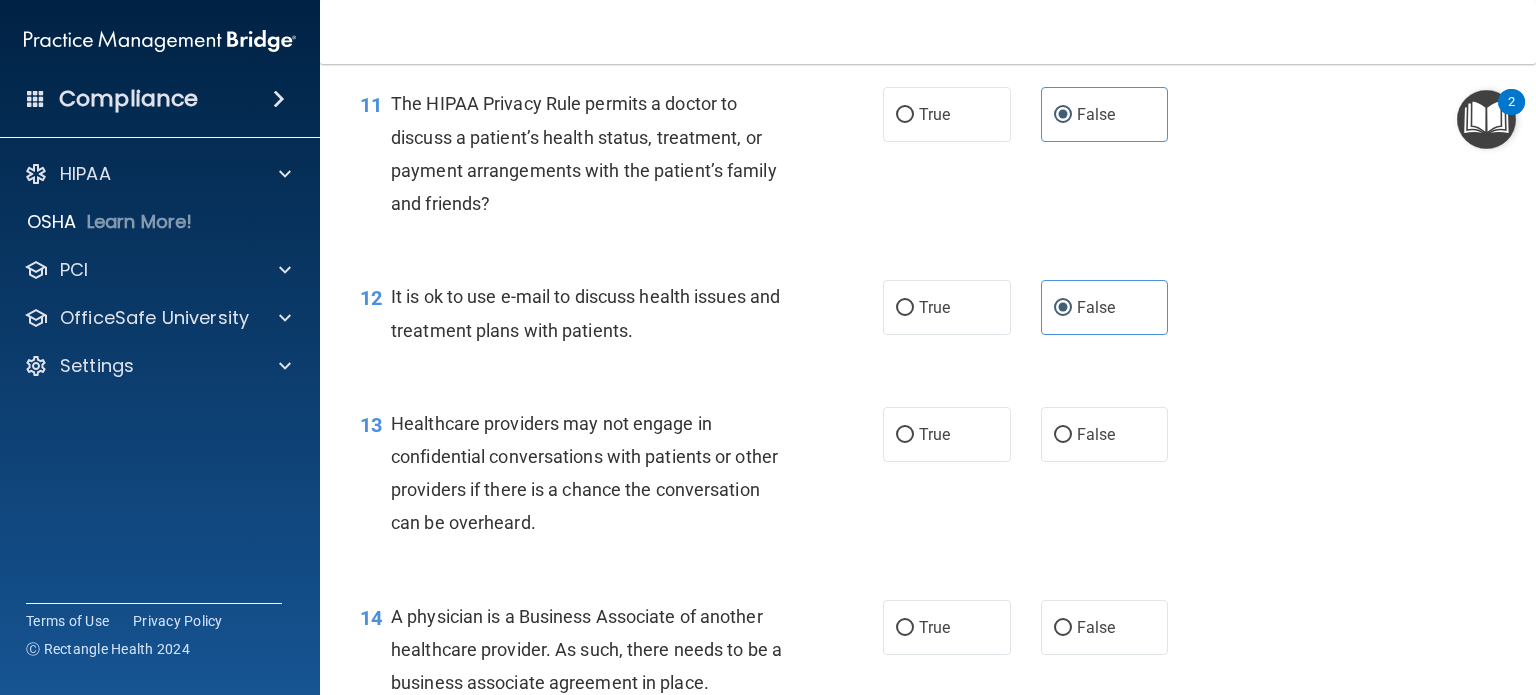 click on "12       It is ok to use e-mail to discuss health issues and treatment plans with patients.                 True           False" at bounding box center [928, 318] 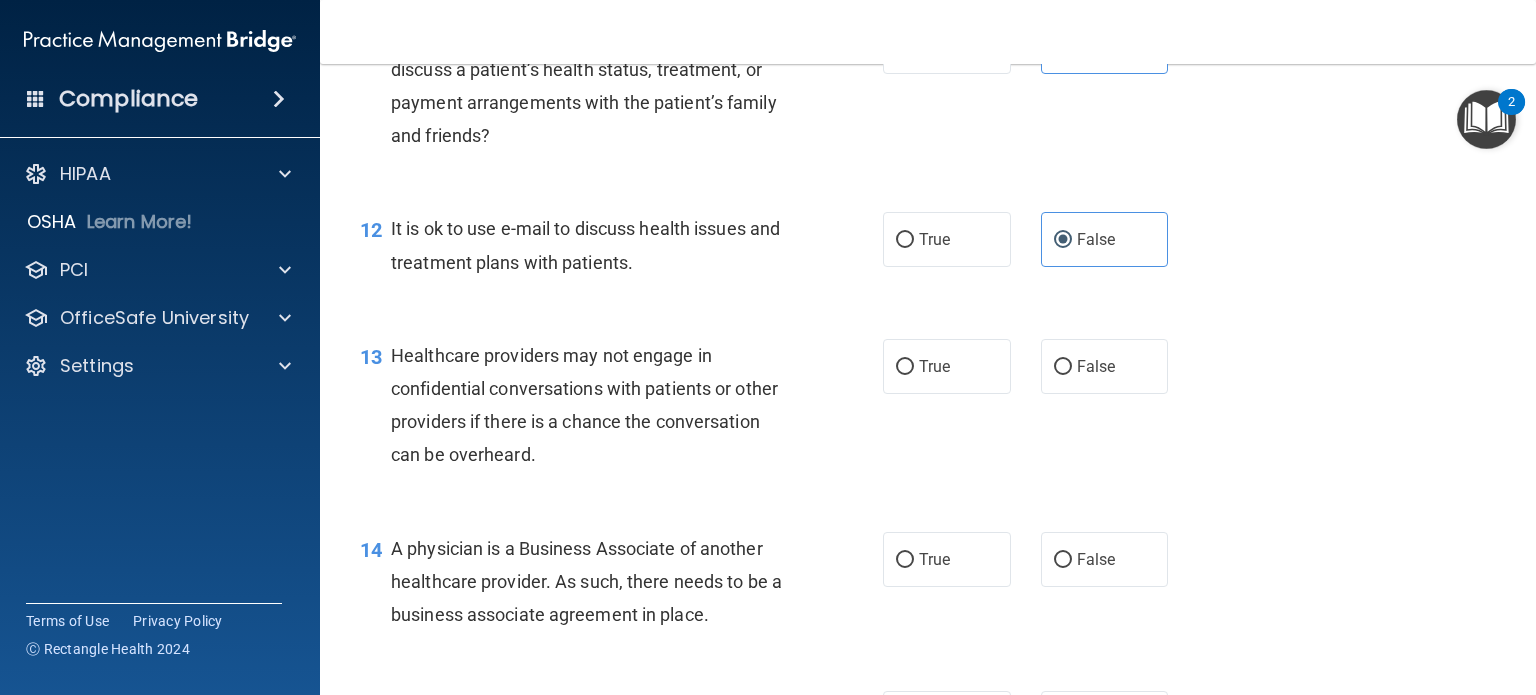 scroll, scrollTop: 2100, scrollLeft: 0, axis: vertical 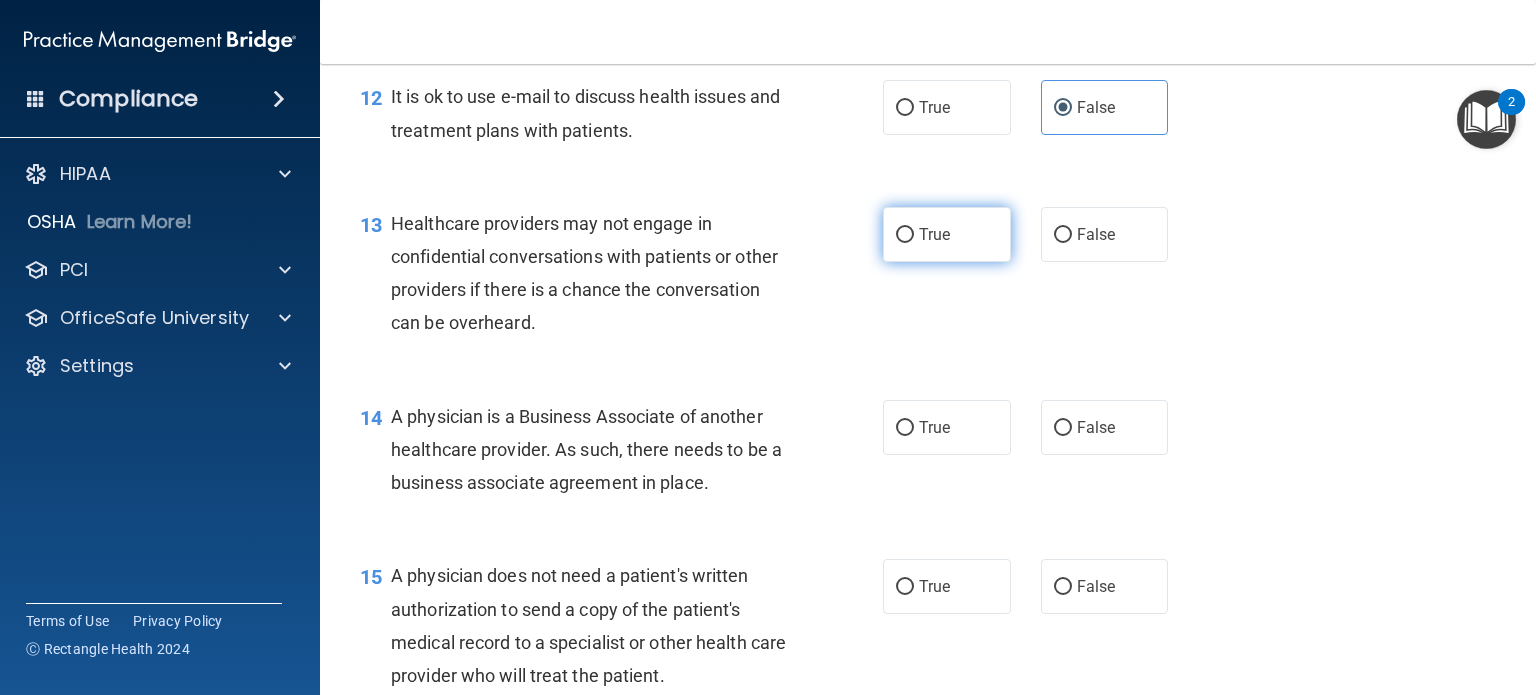 click on "True" at bounding box center [947, 234] 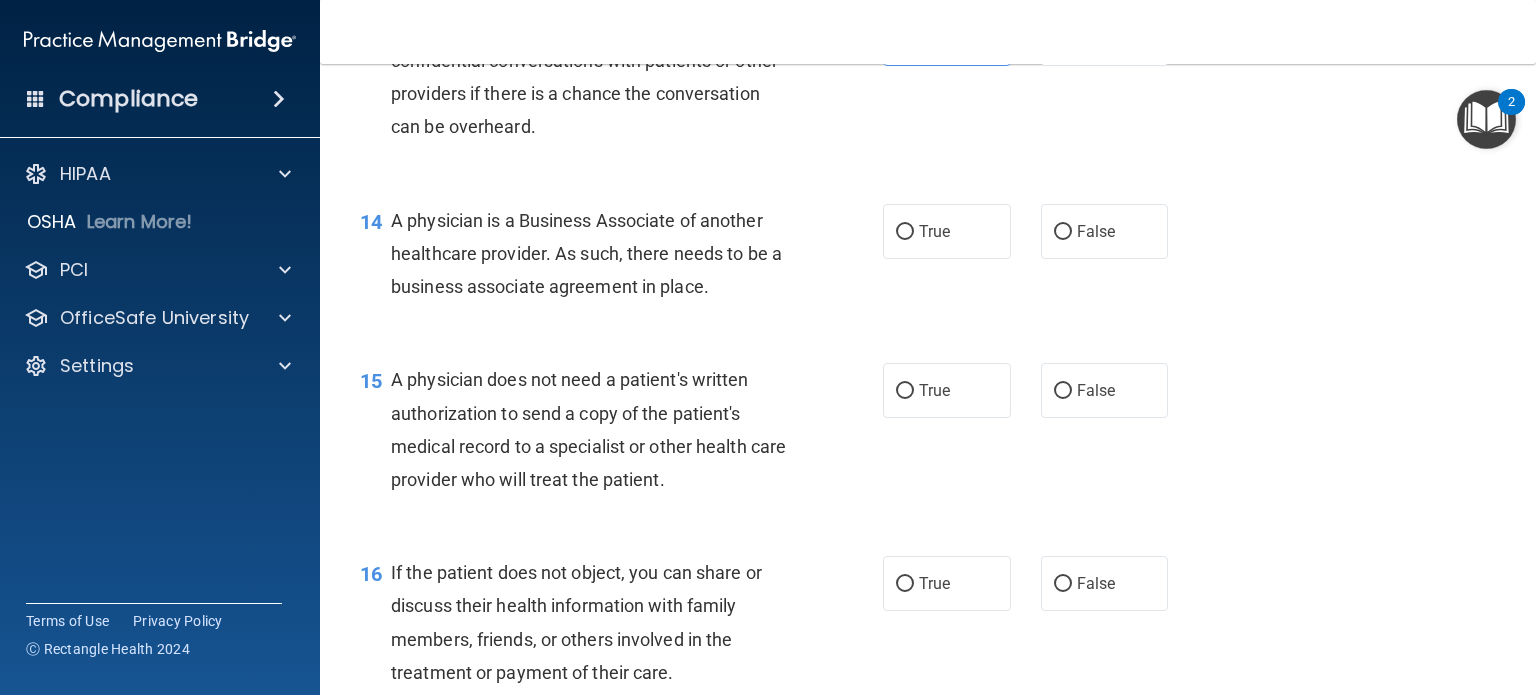 scroll, scrollTop: 2300, scrollLeft: 0, axis: vertical 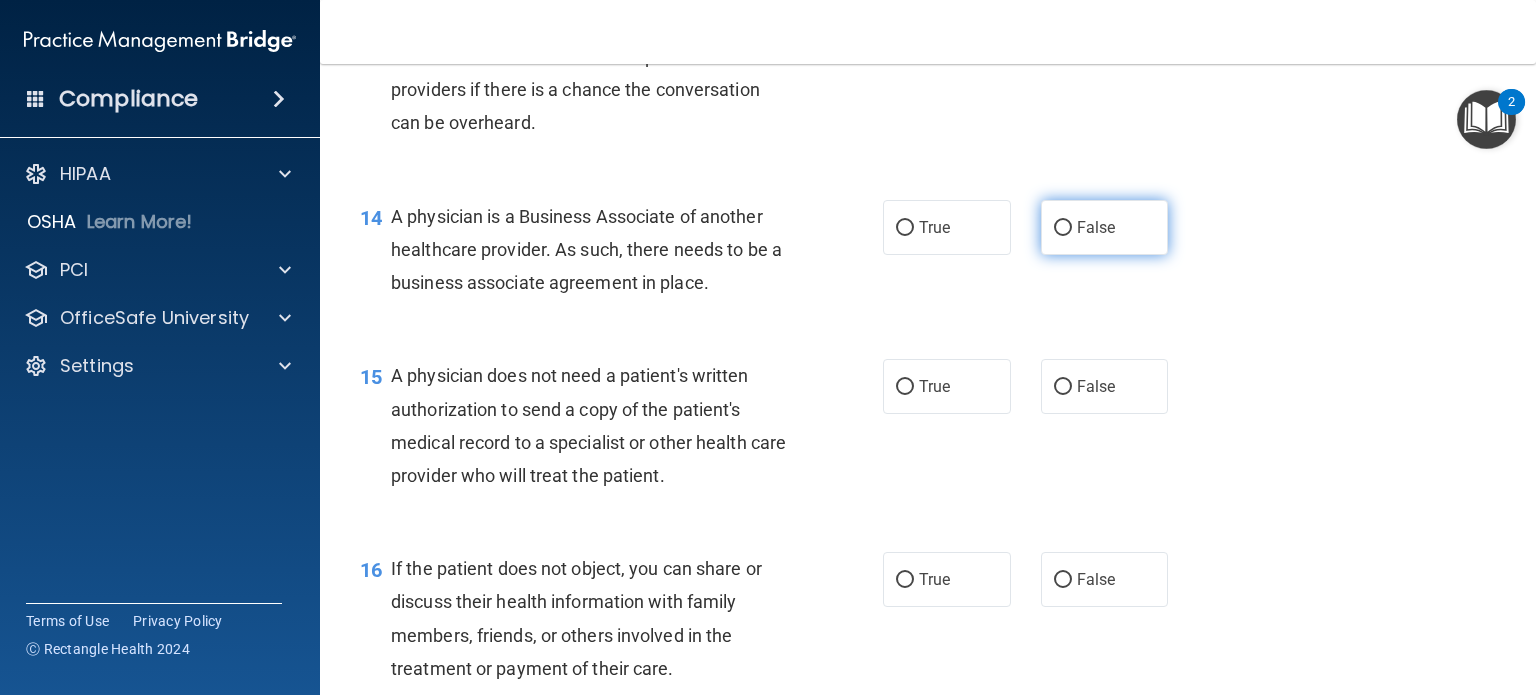 click on "False" at bounding box center [1096, 227] 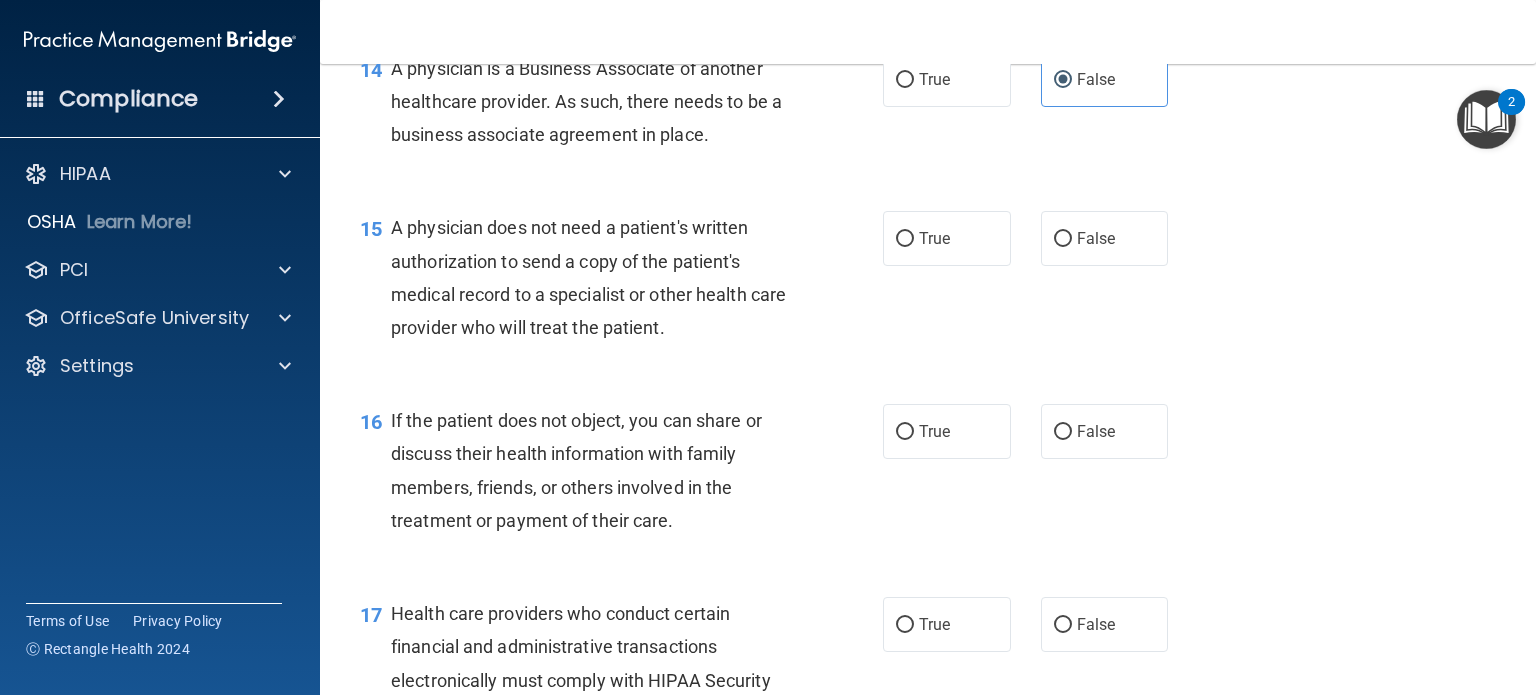 scroll, scrollTop: 2500, scrollLeft: 0, axis: vertical 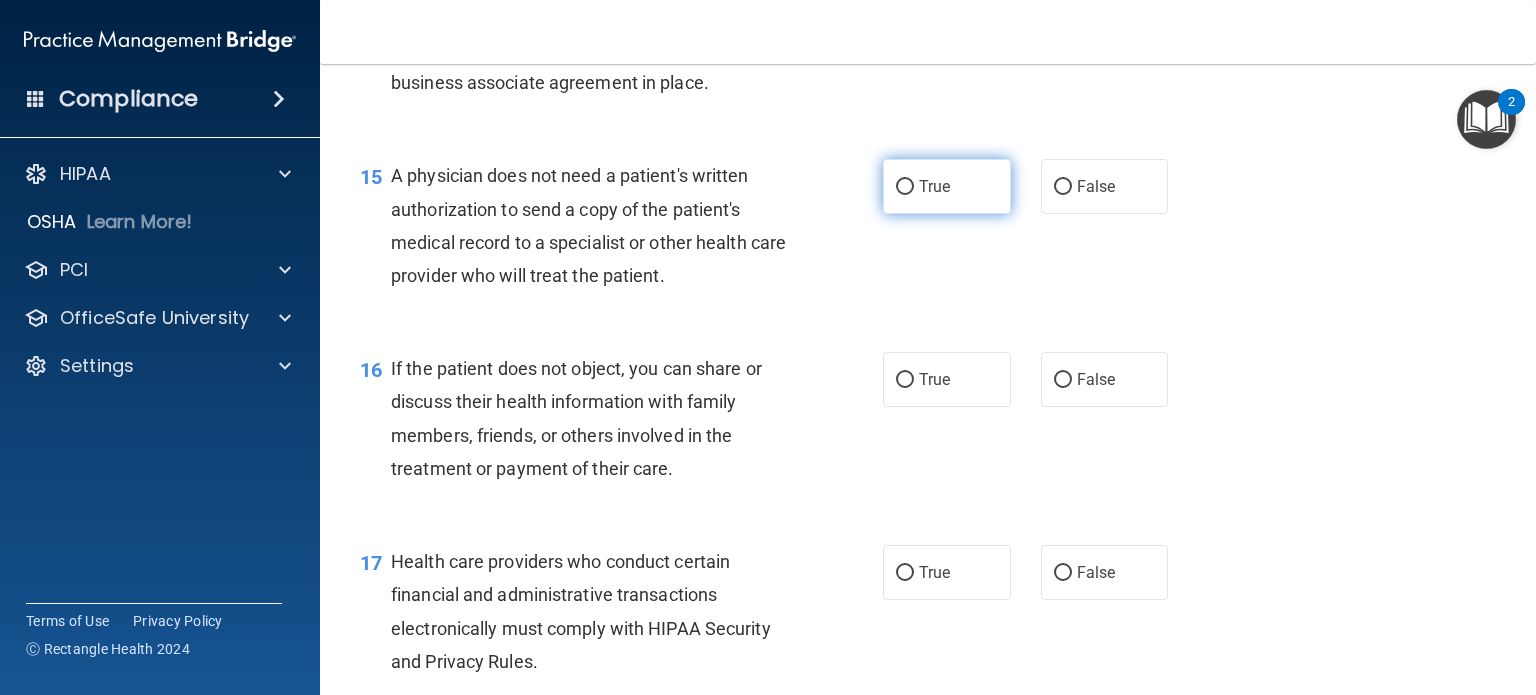 click on "True" at bounding box center (947, 186) 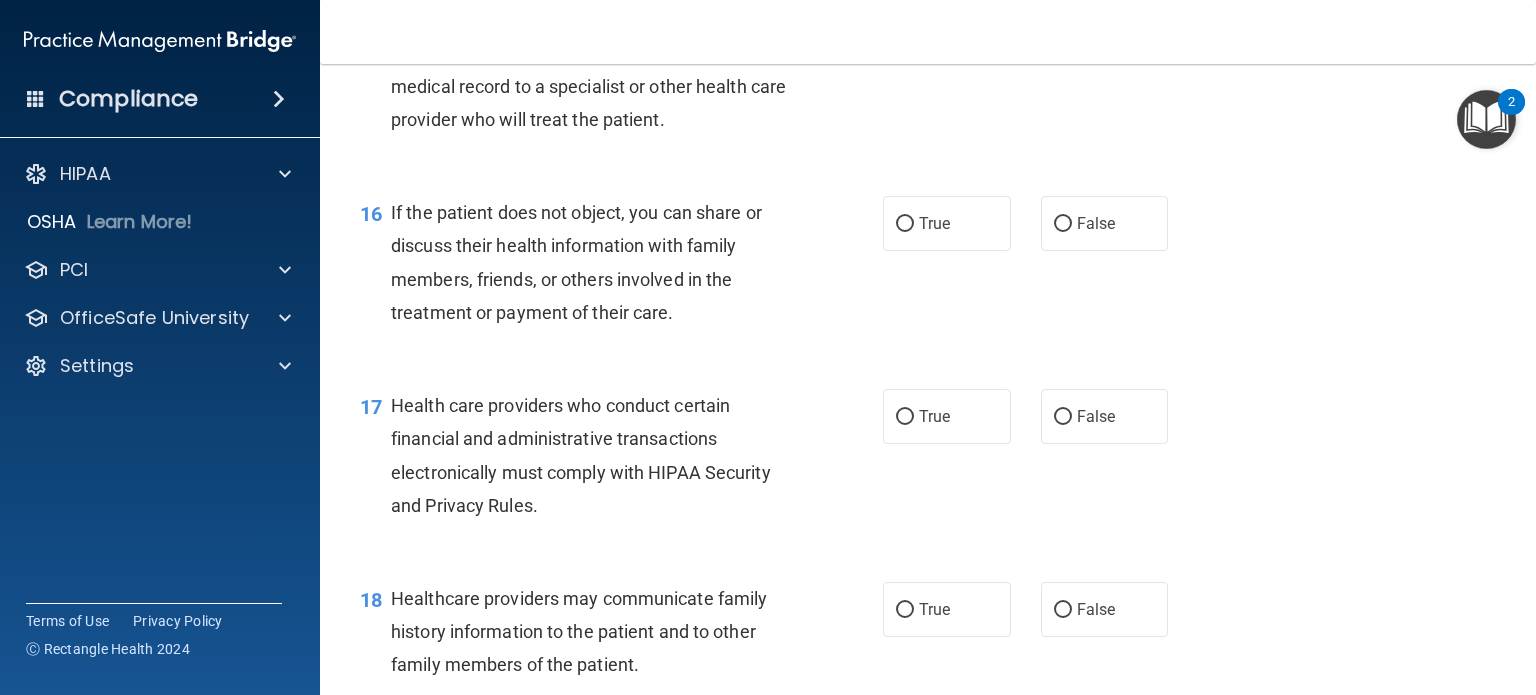 scroll, scrollTop: 2700, scrollLeft: 0, axis: vertical 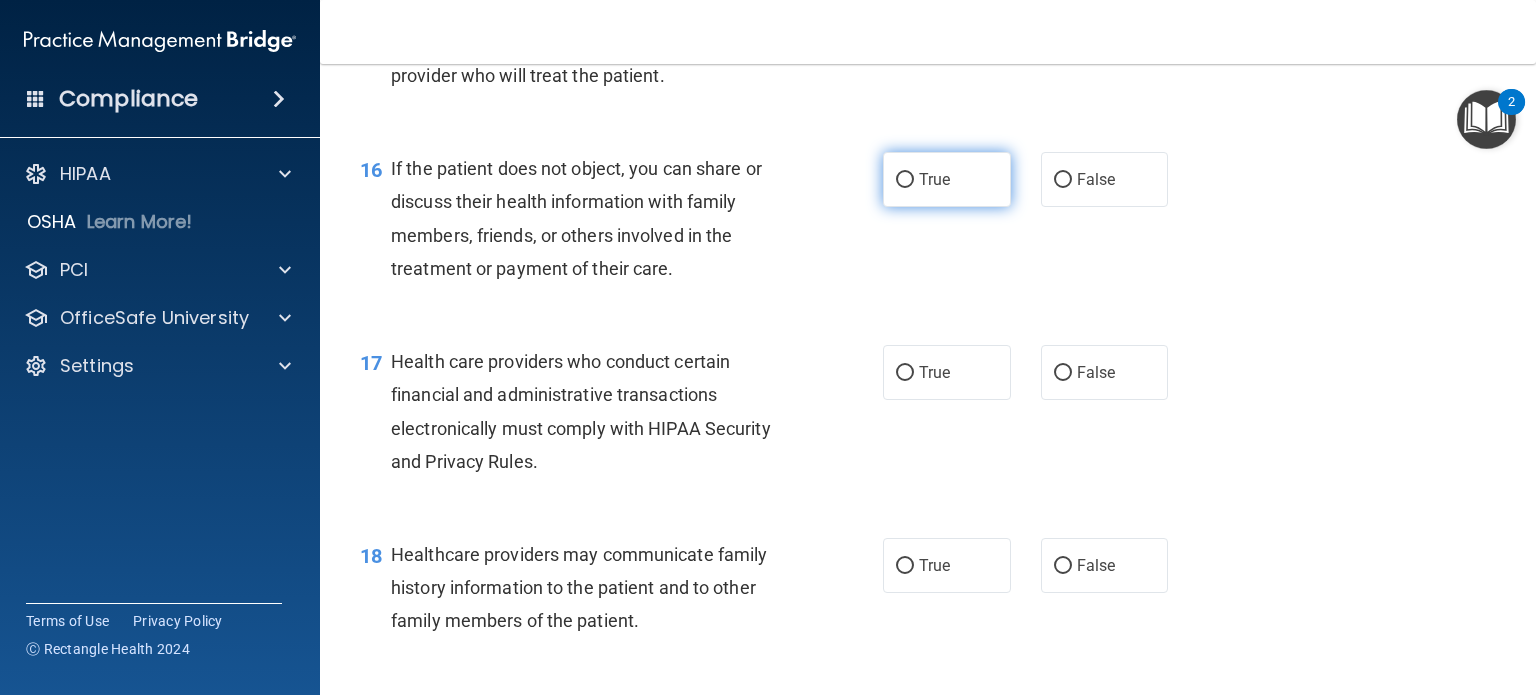 click on "True" at bounding box center [947, 179] 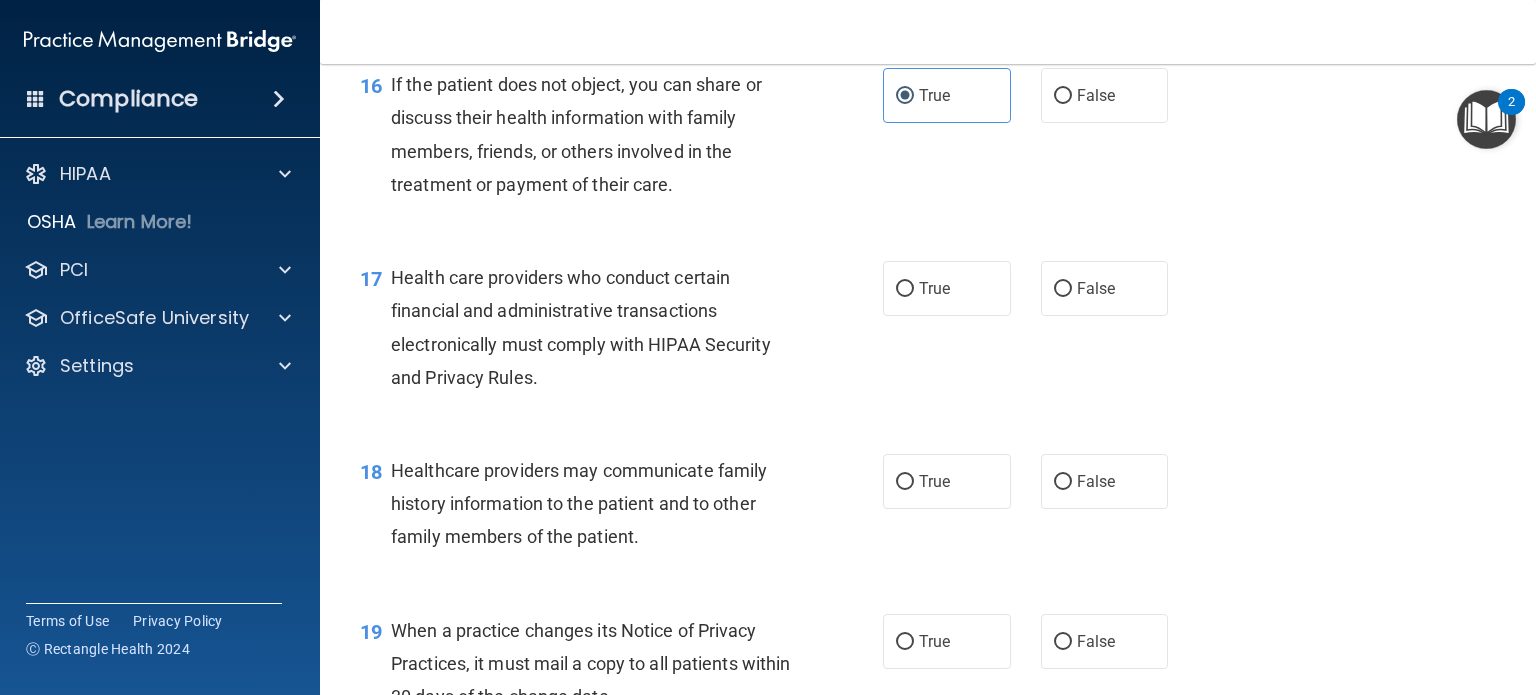 scroll, scrollTop: 2900, scrollLeft: 0, axis: vertical 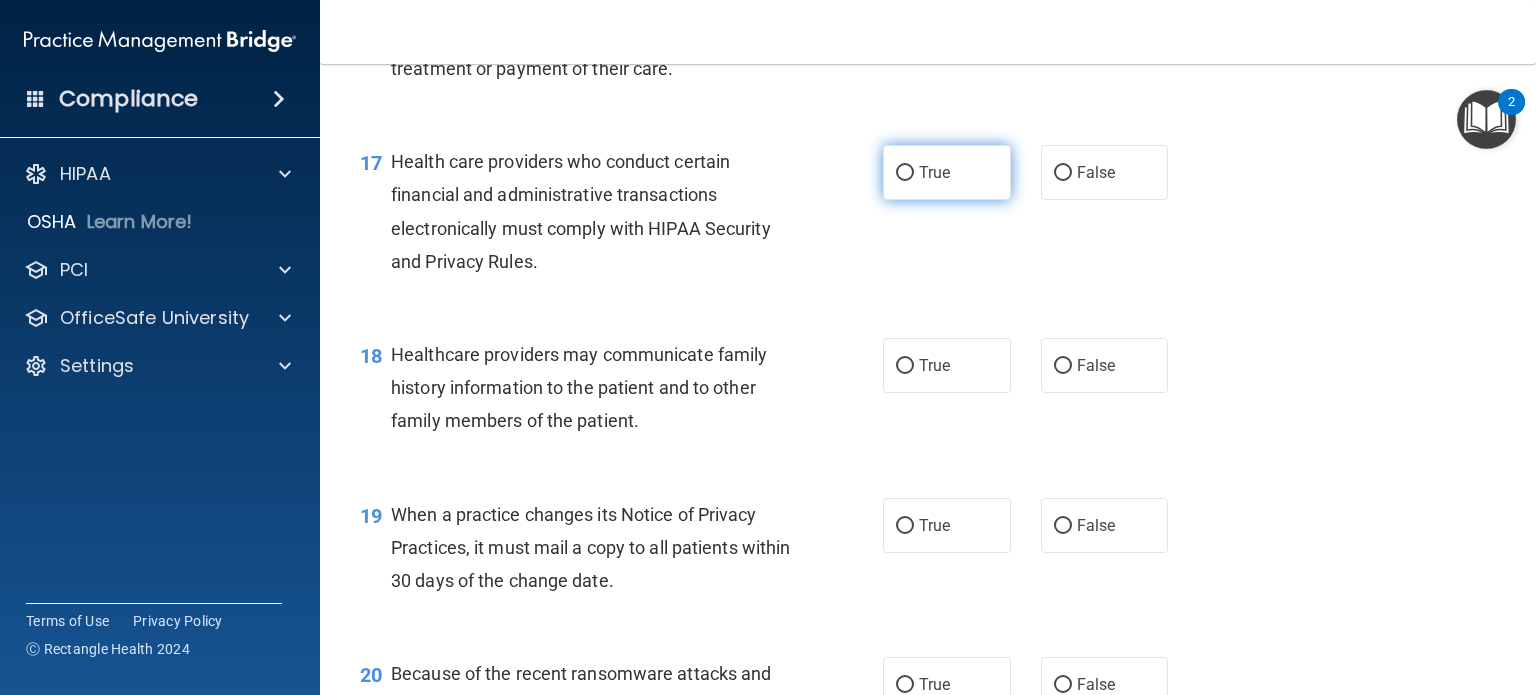 click on "True" at bounding box center (947, 172) 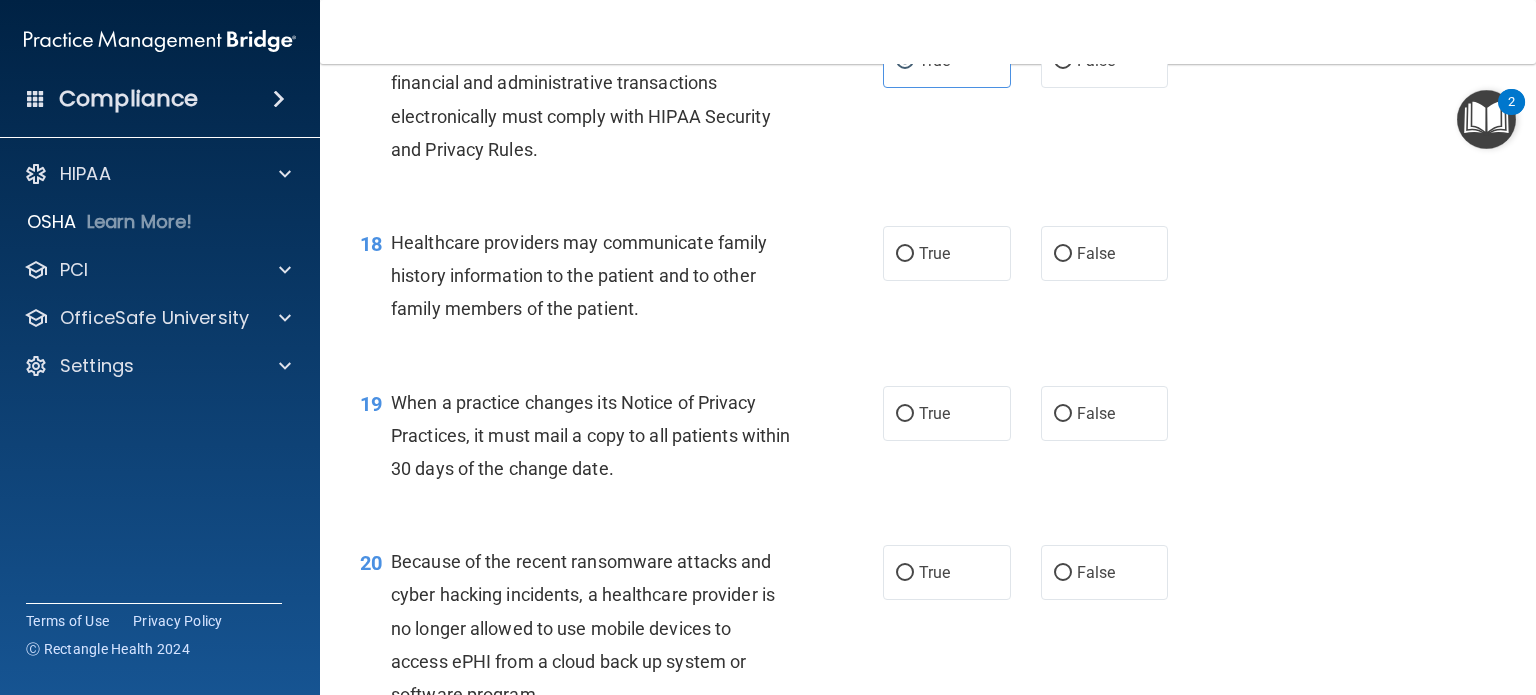 scroll, scrollTop: 3100, scrollLeft: 0, axis: vertical 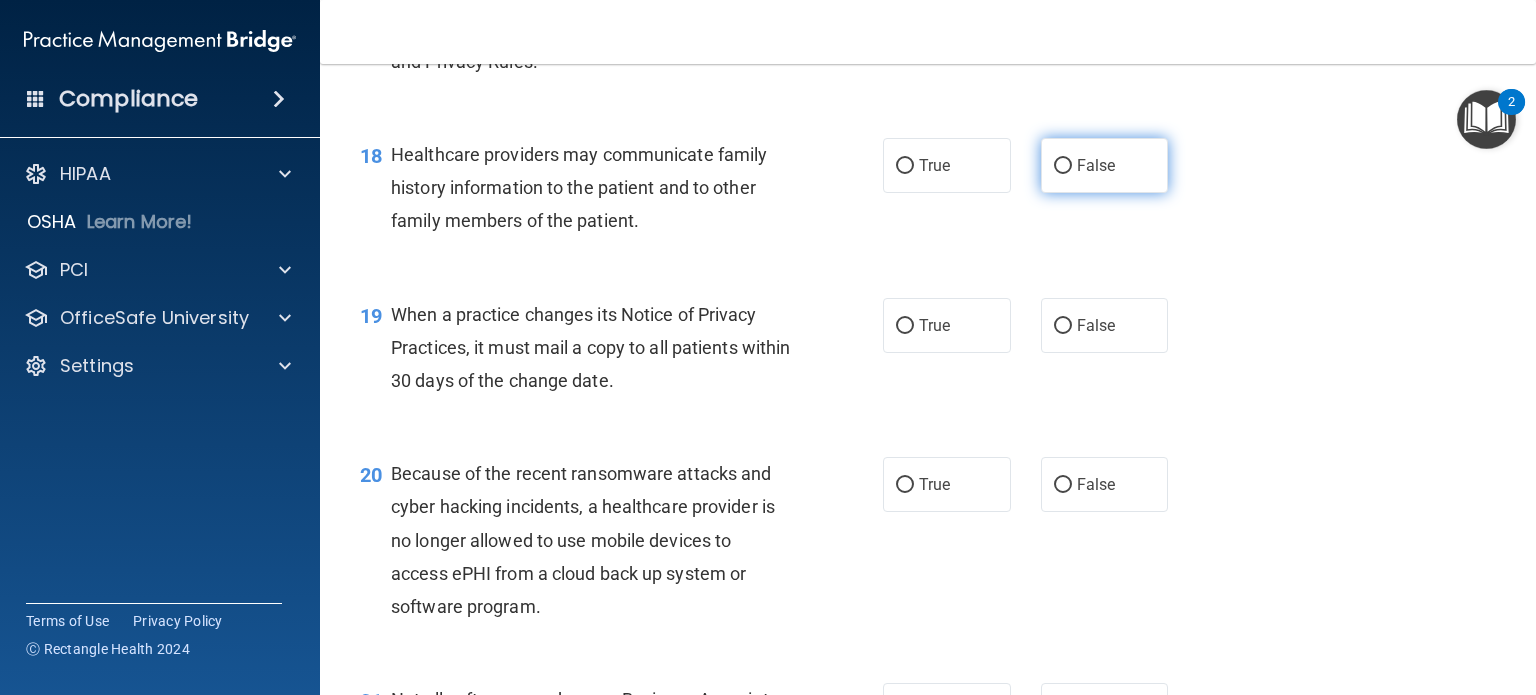 click on "False" at bounding box center (1105, 165) 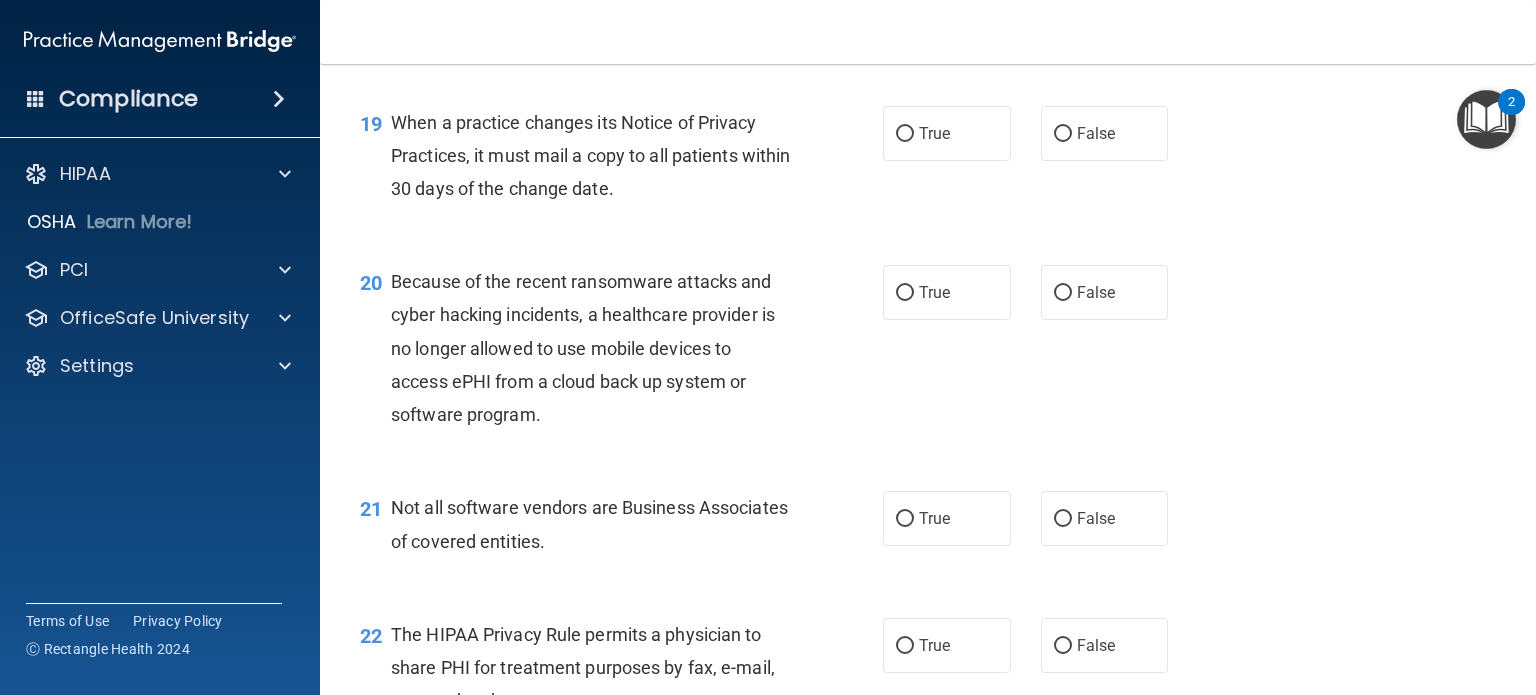 scroll, scrollTop: 3300, scrollLeft: 0, axis: vertical 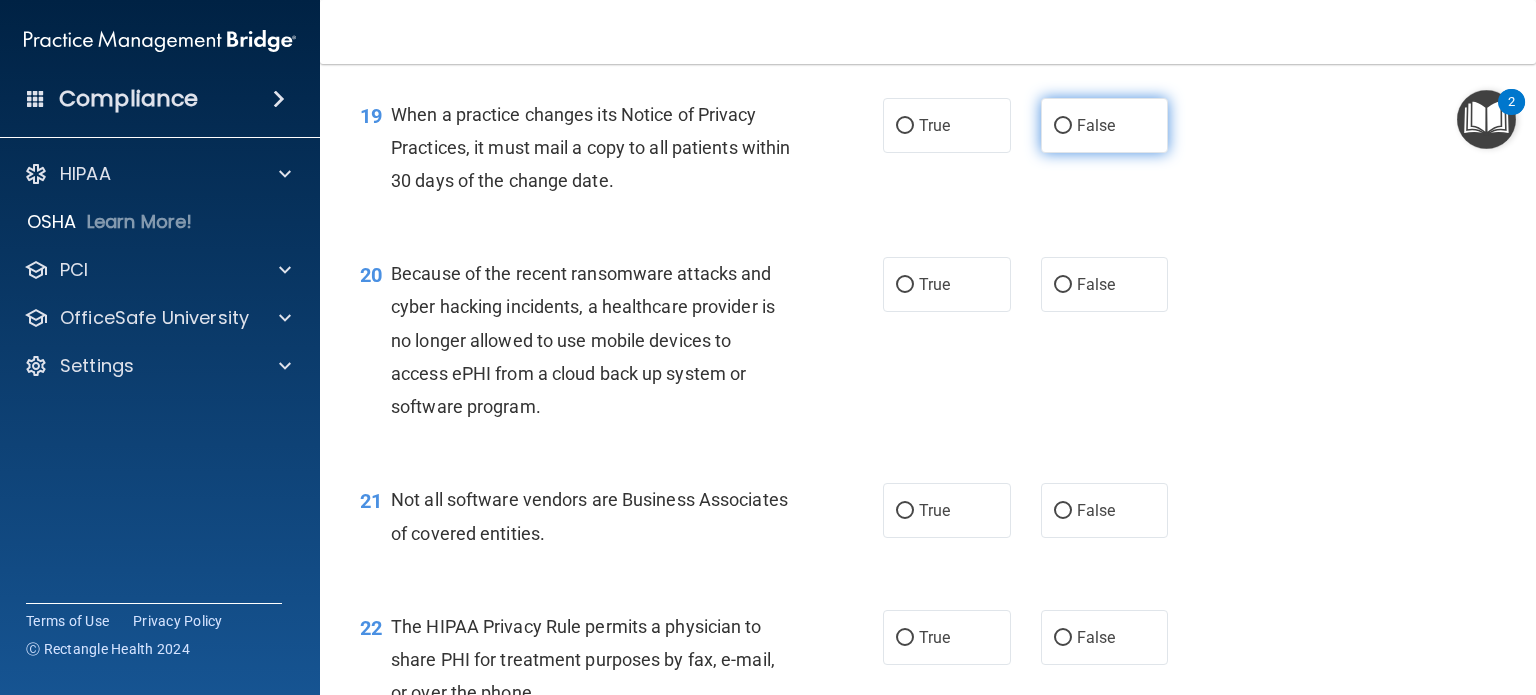 click on "False" at bounding box center (1105, 125) 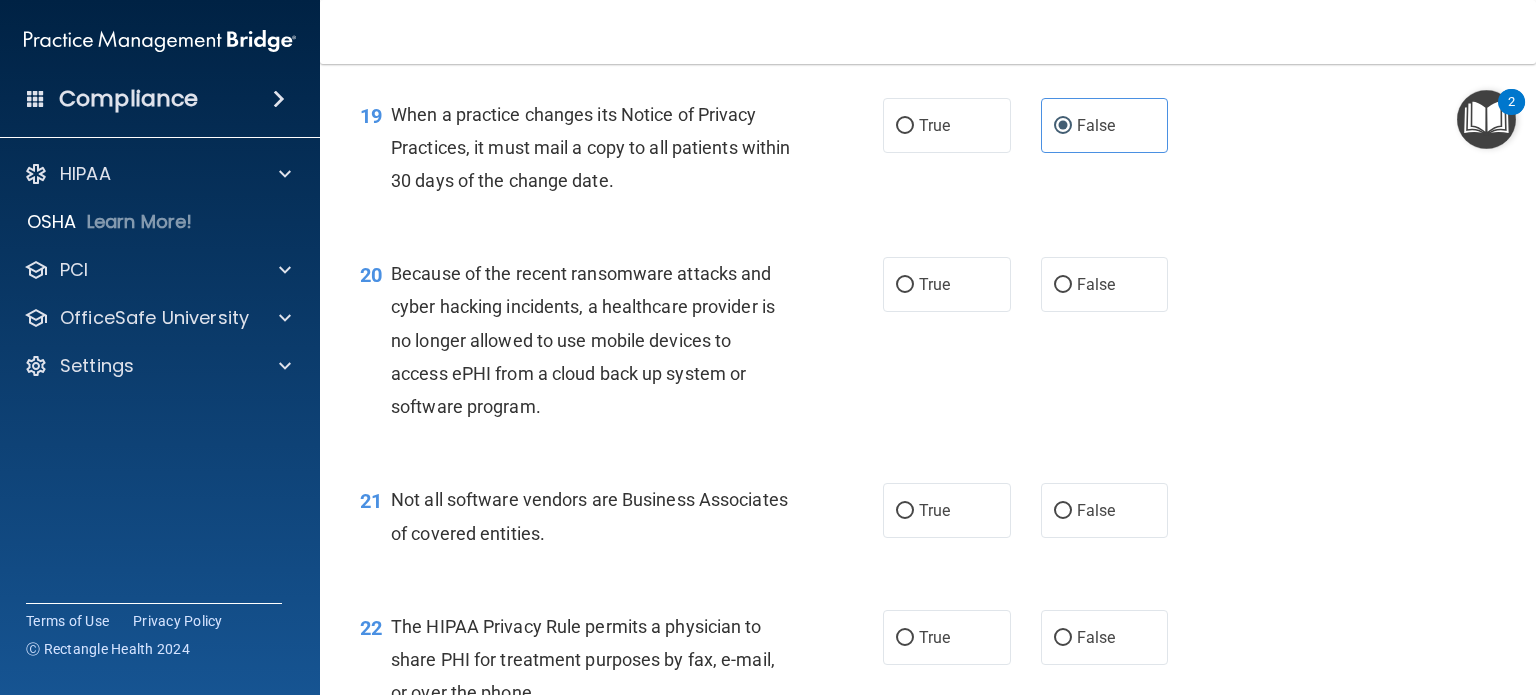 scroll, scrollTop: 3400, scrollLeft: 0, axis: vertical 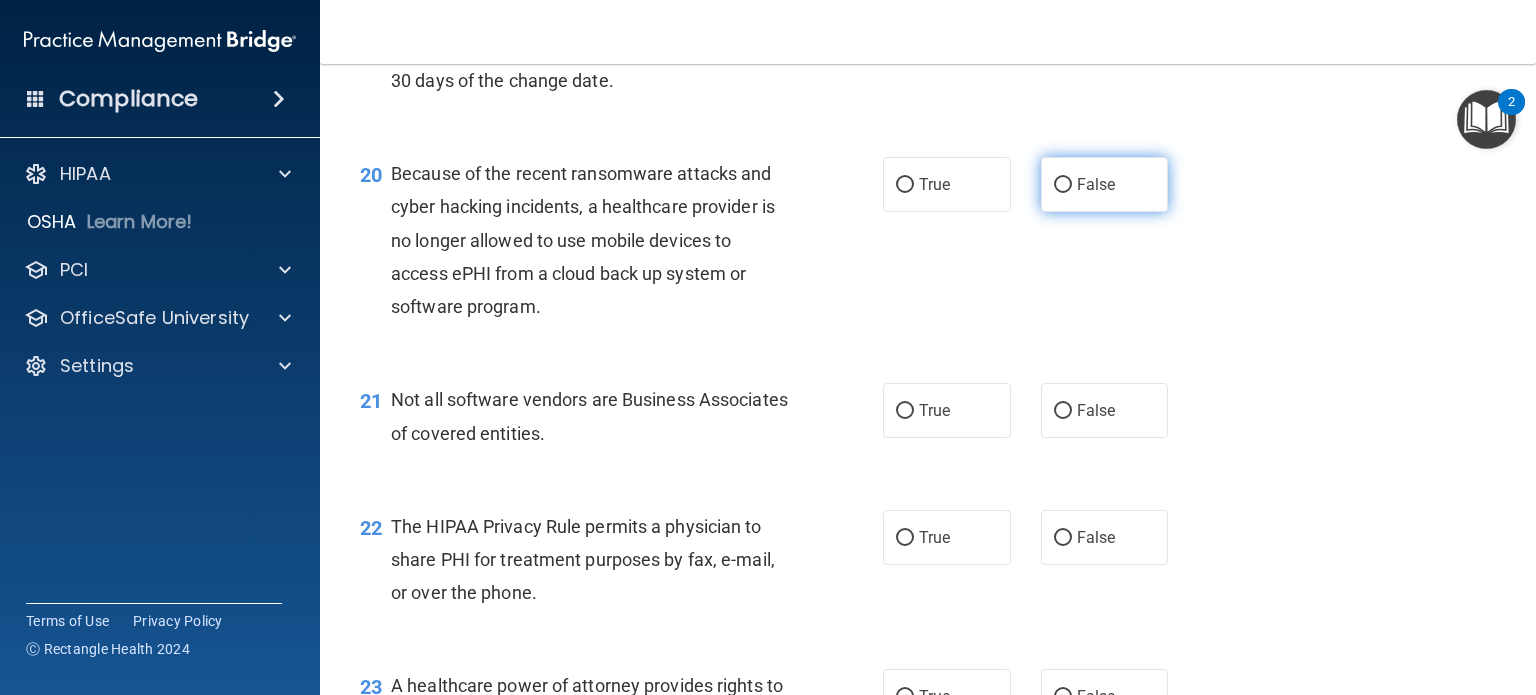 click on "False" at bounding box center (1105, 184) 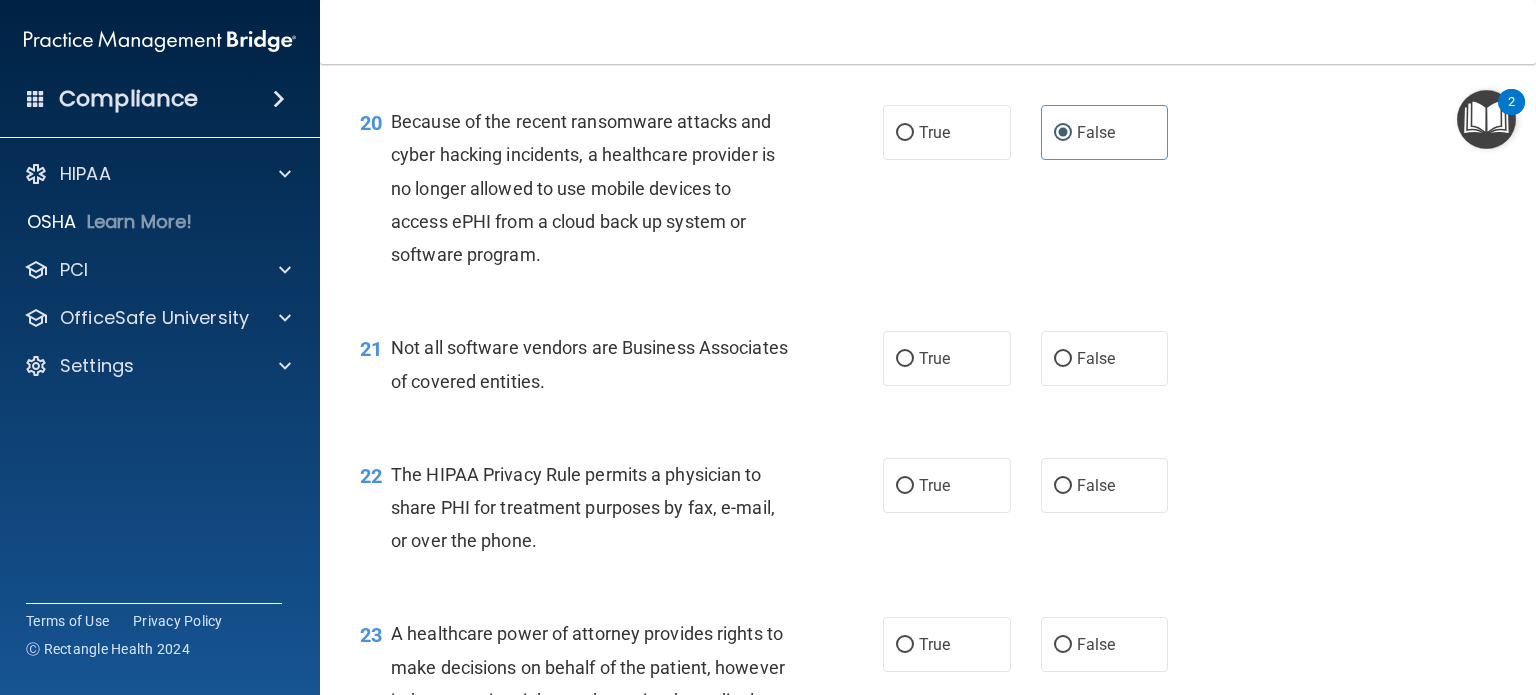 scroll, scrollTop: 3600, scrollLeft: 0, axis: vertical 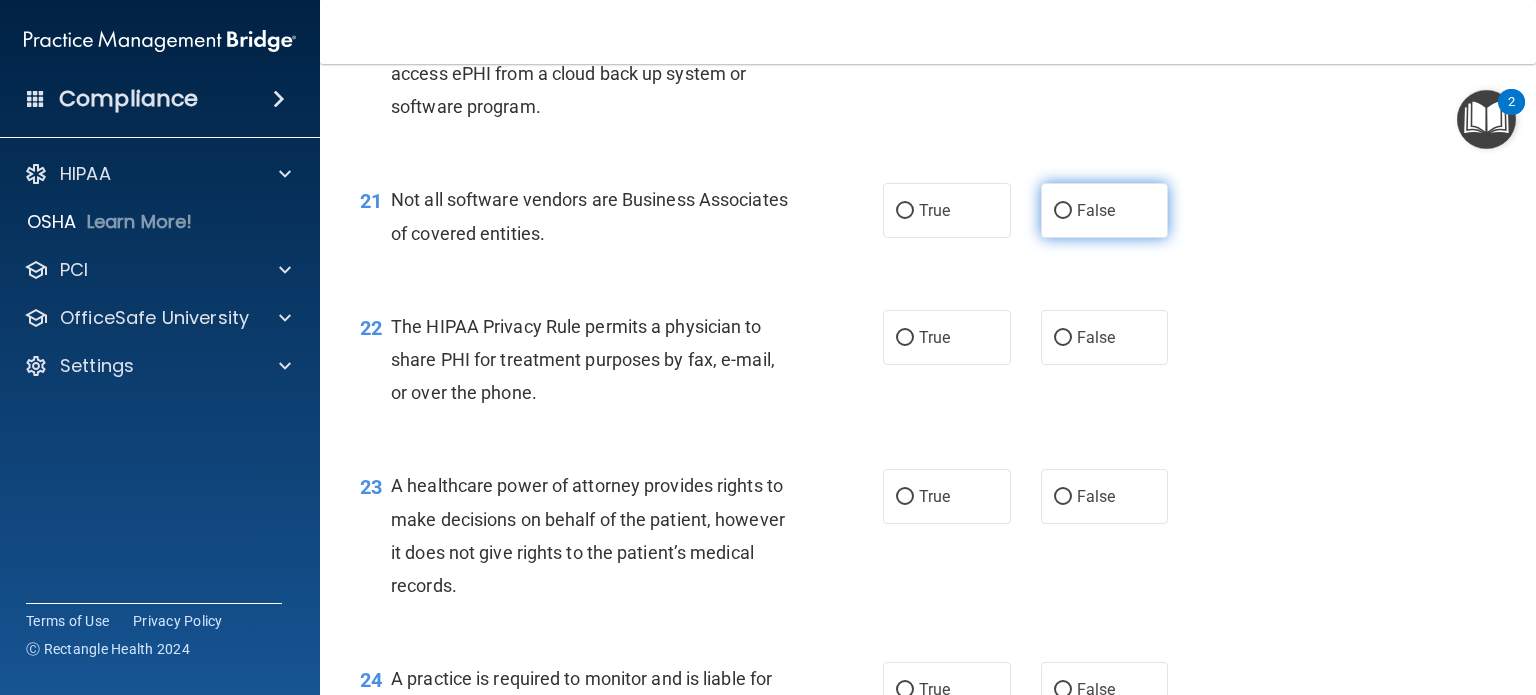 click on "False" at bounding box center (1105, 210) 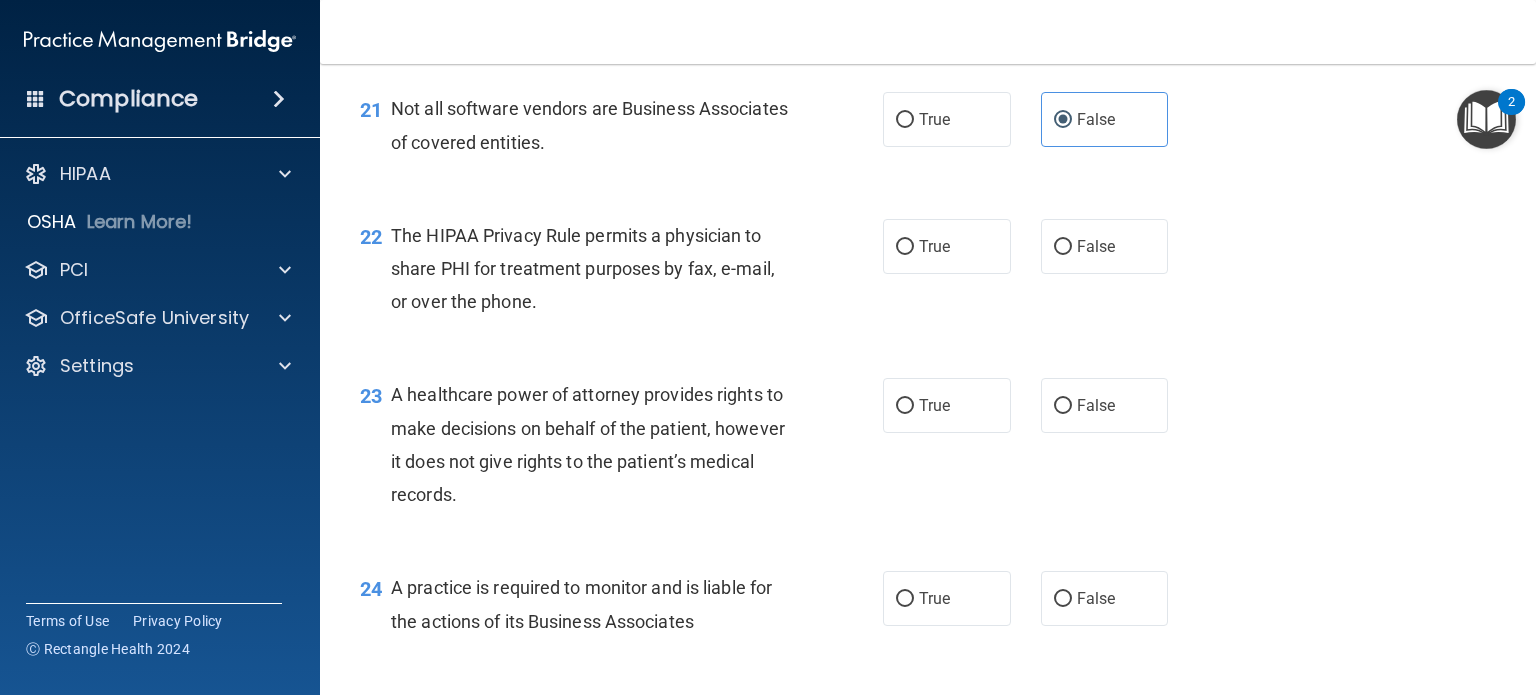 scroll, scrollTop: 3900, scrollLeft: 0, axis: vertical 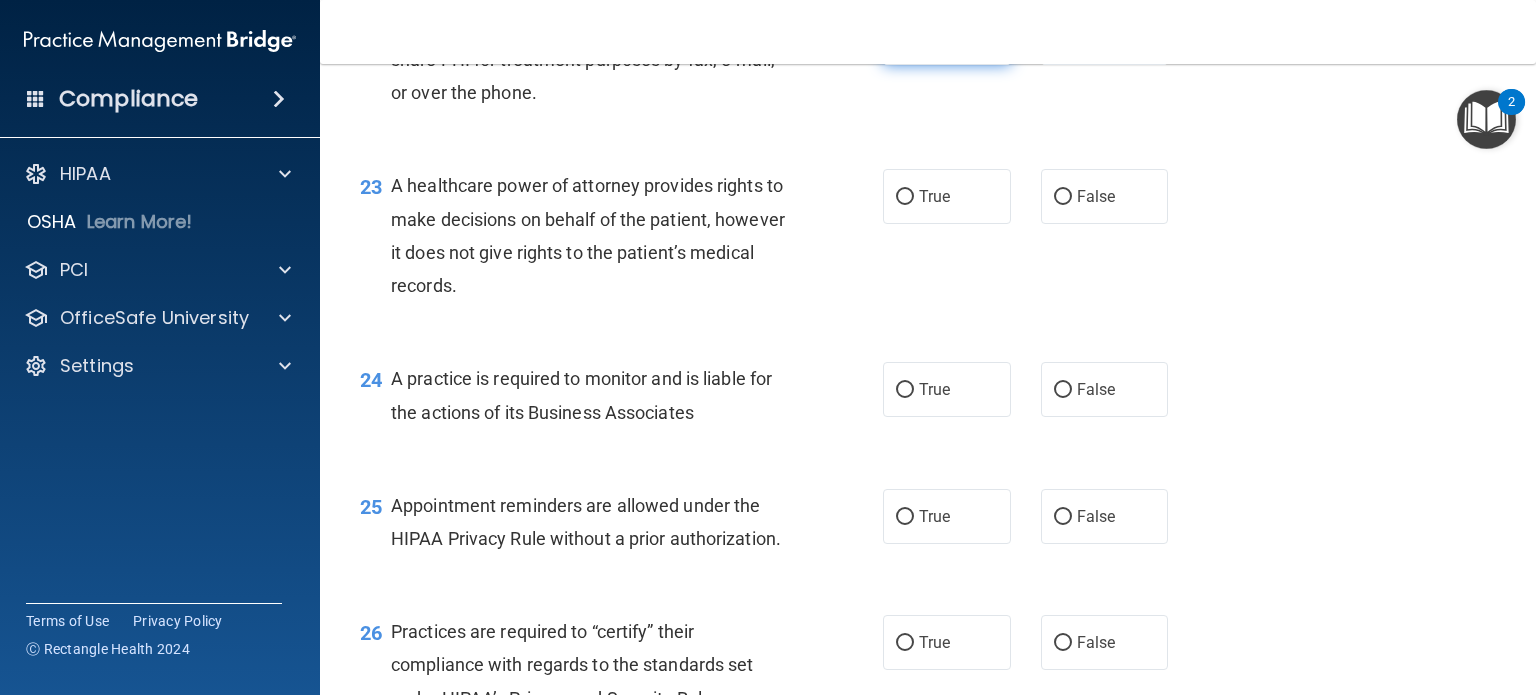 click on "True" at bounding box center [947, 37] 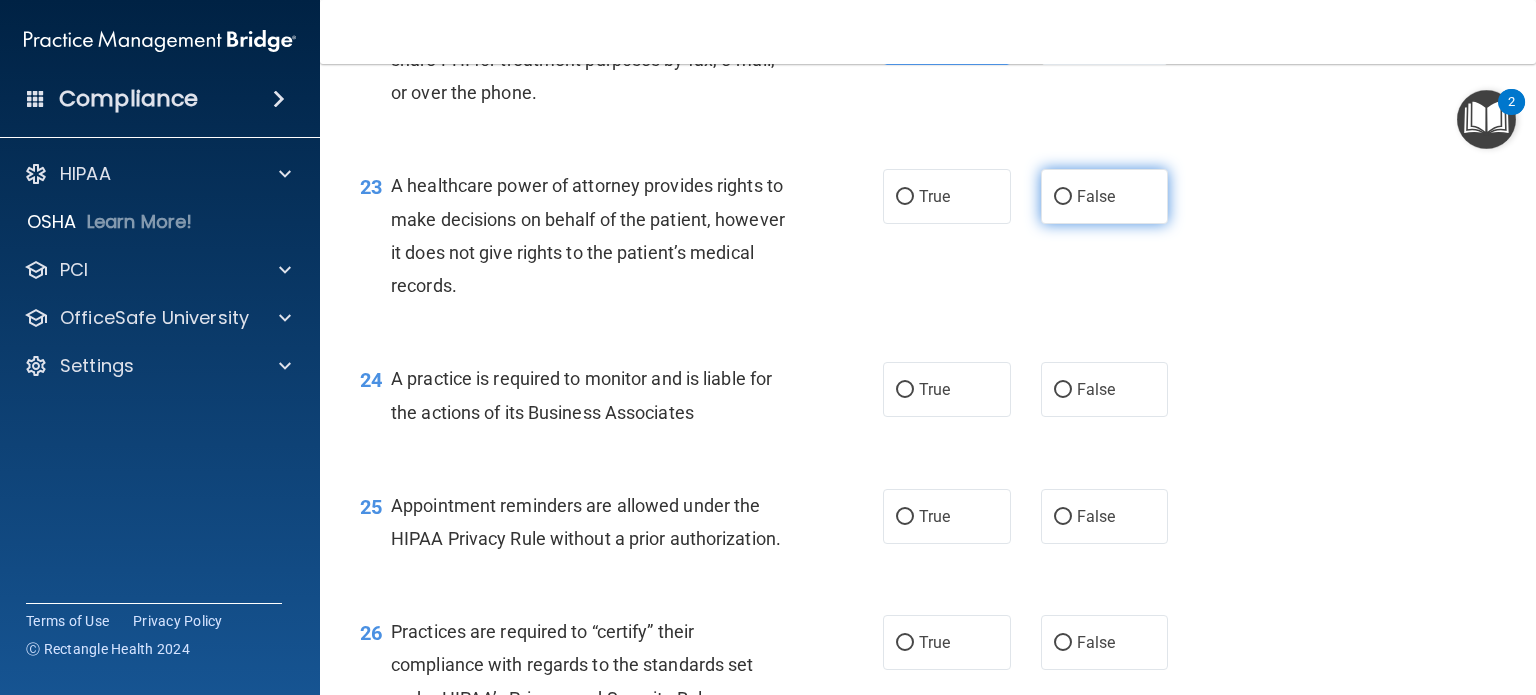 click on "False" at bounding box center [1096, 196] 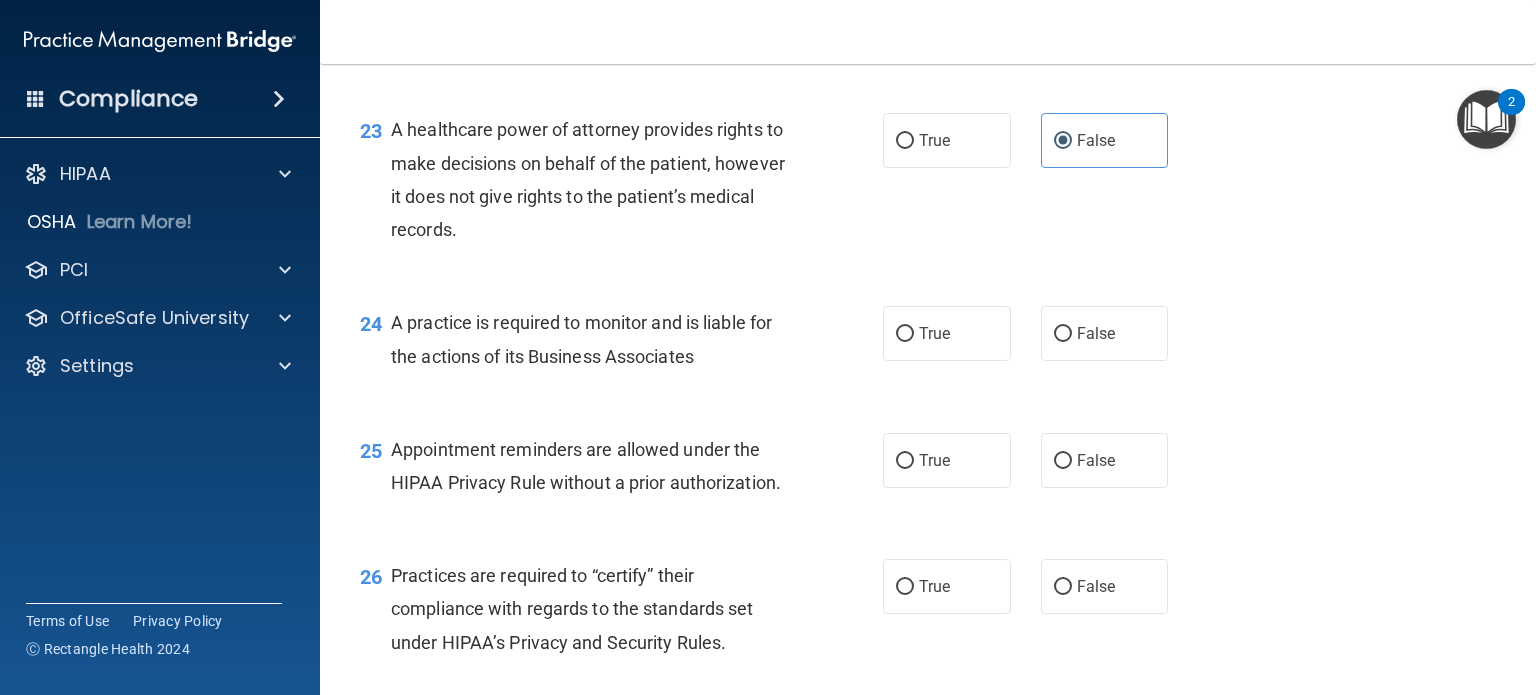 scroll, scrollTop: 4100, scrollLeft: 0, axis: vertical 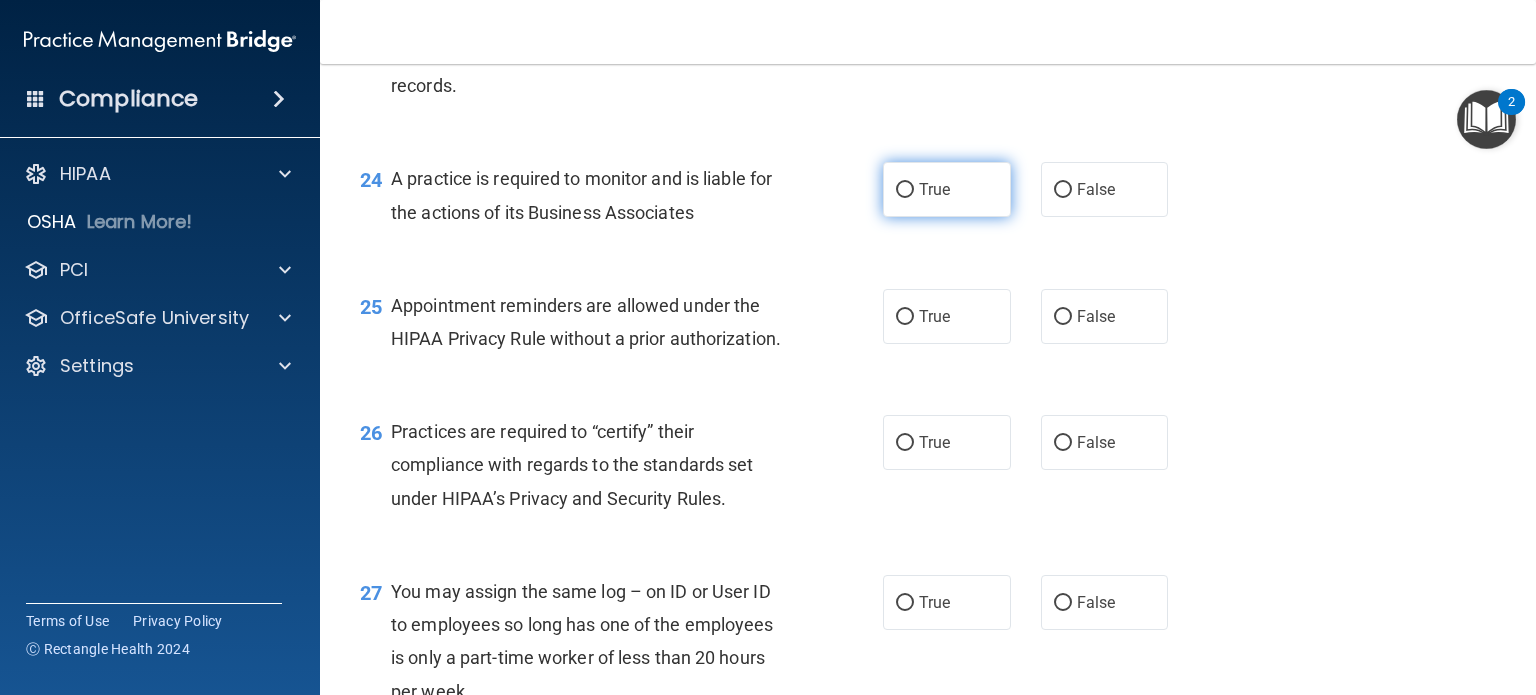 click on "True" at bounding box center (934, 189) 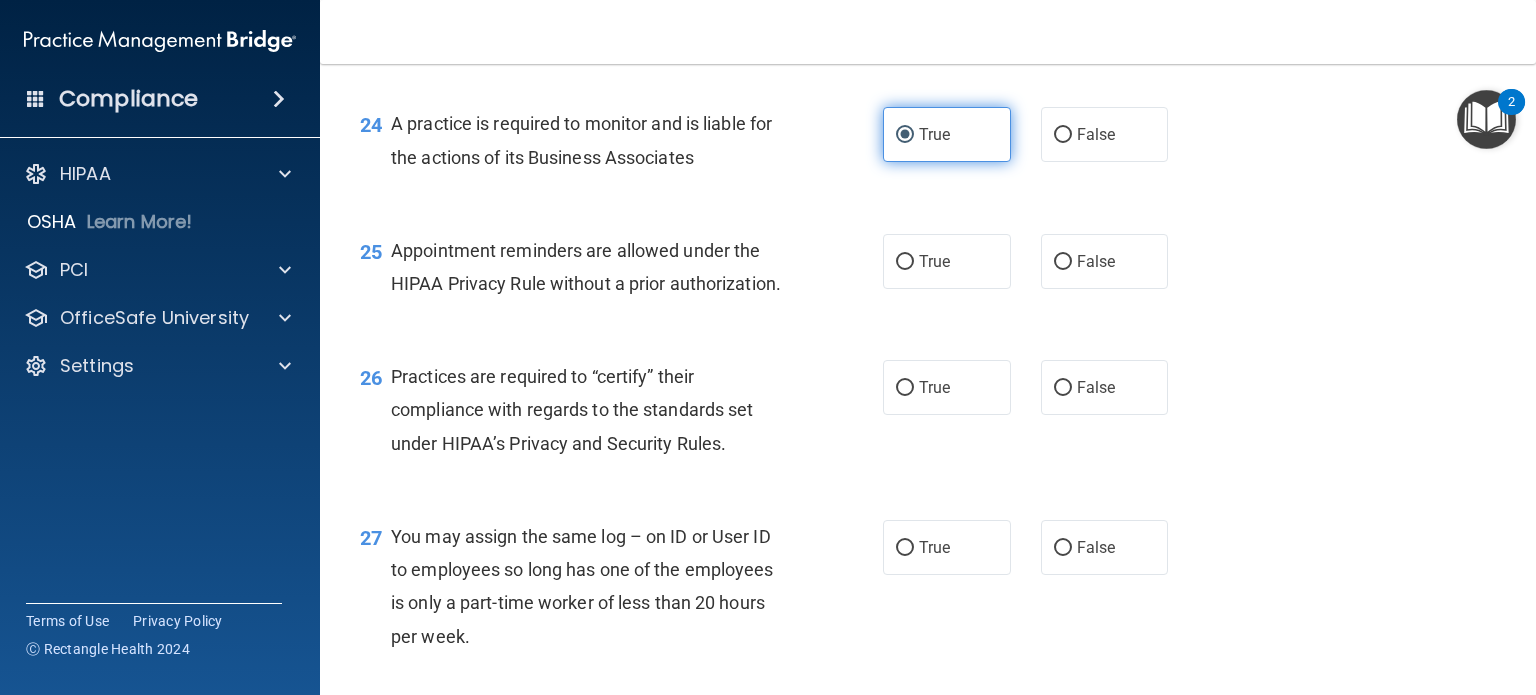 scroll, scrollTop: 4200, scrollLeft: 0, axis: vertical 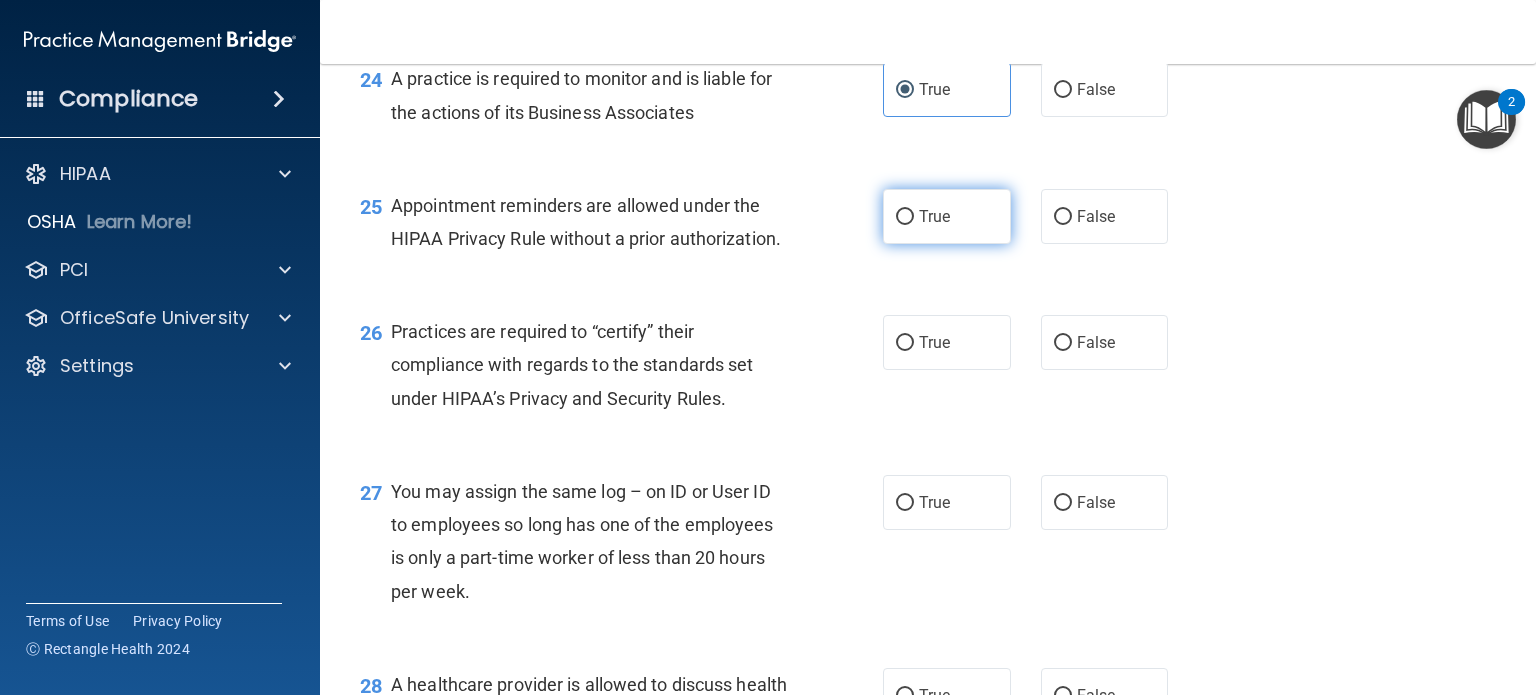 click on "True" at bounding box center [947, 216] 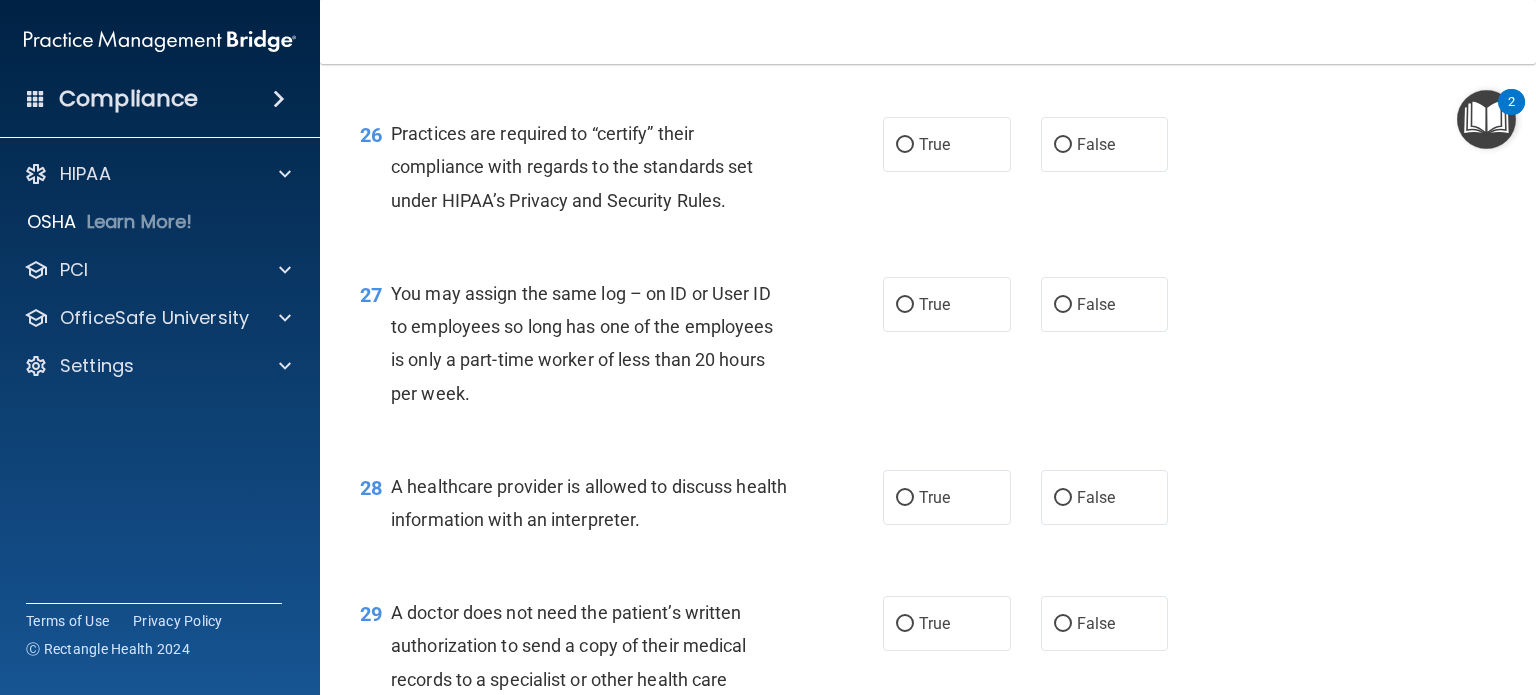 scroll, scrollTop: 4400, scrollLeft: 0, axis: vertical 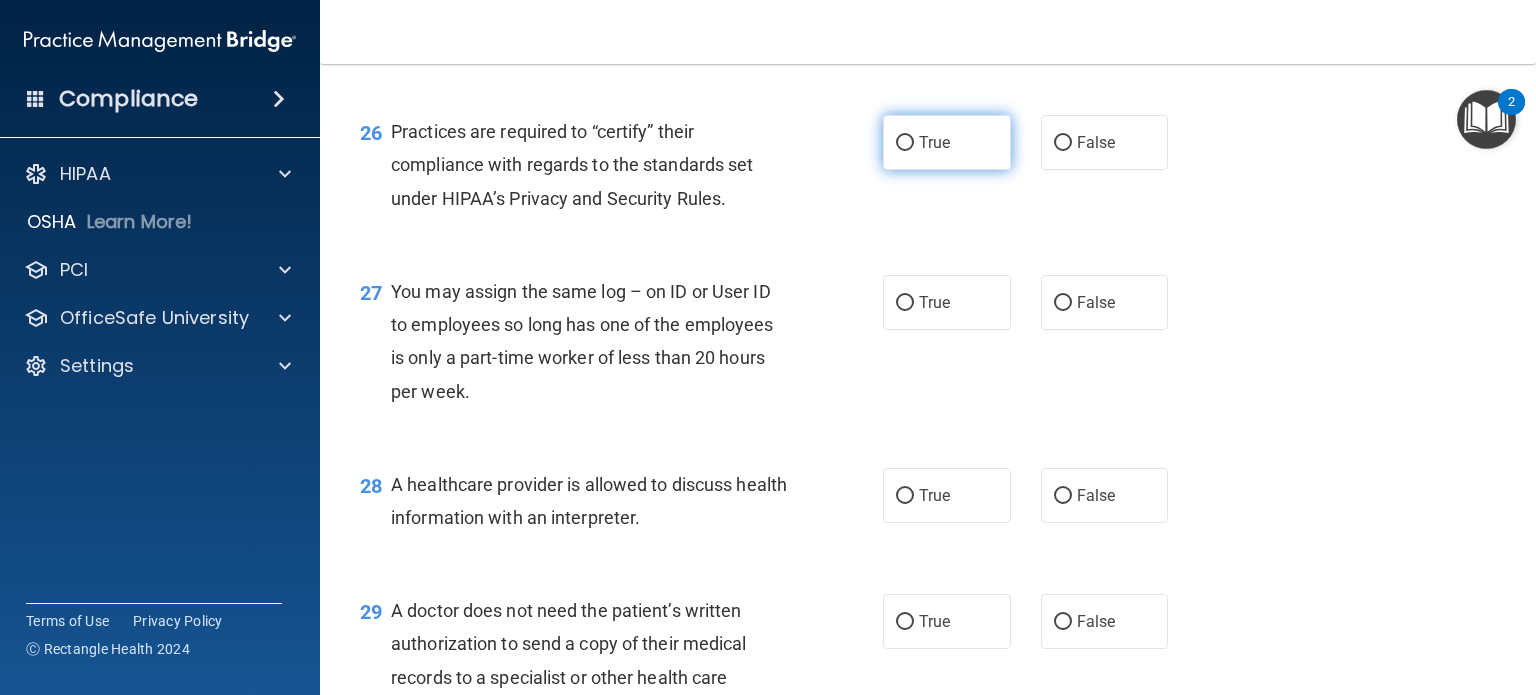 click on "True" at bounding box center (934, 142) 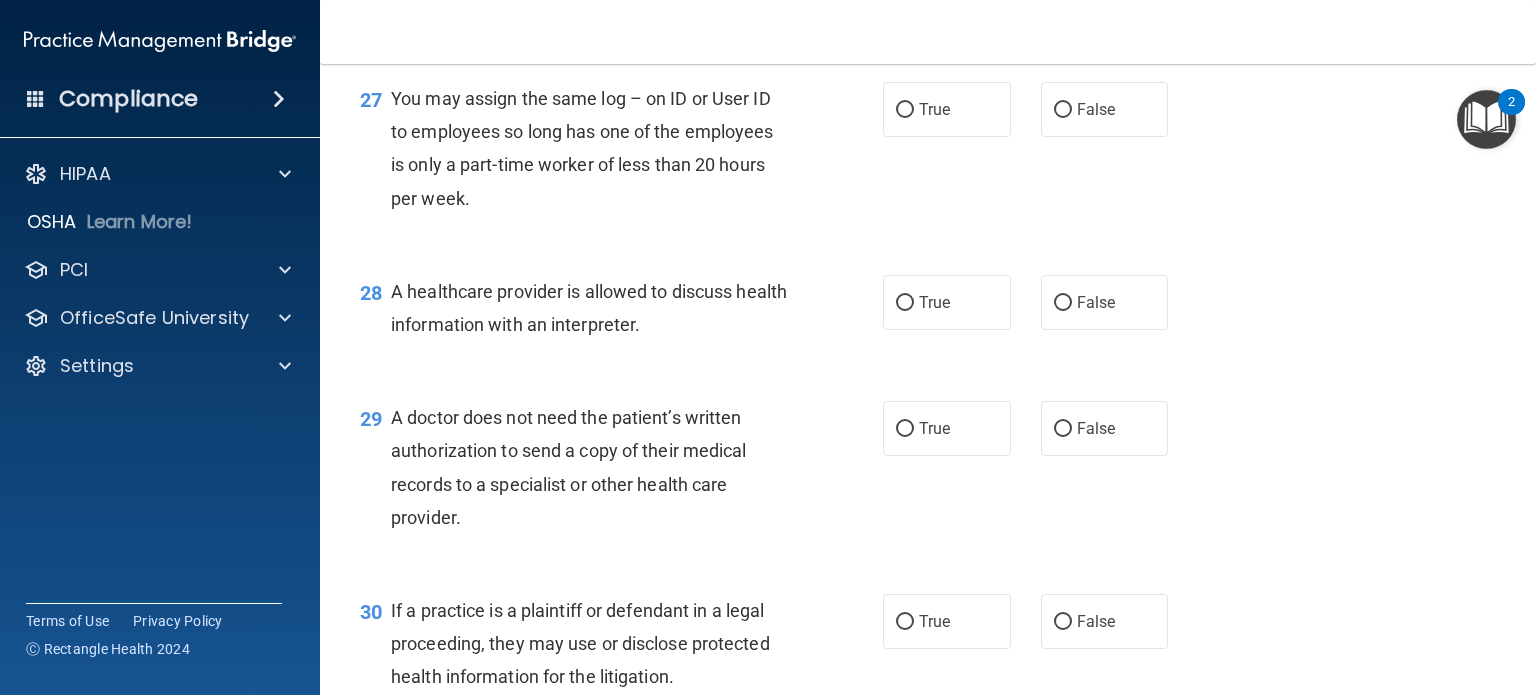 scroll, scrollTop: 4600, scrollLeft: 0, axis: vertical 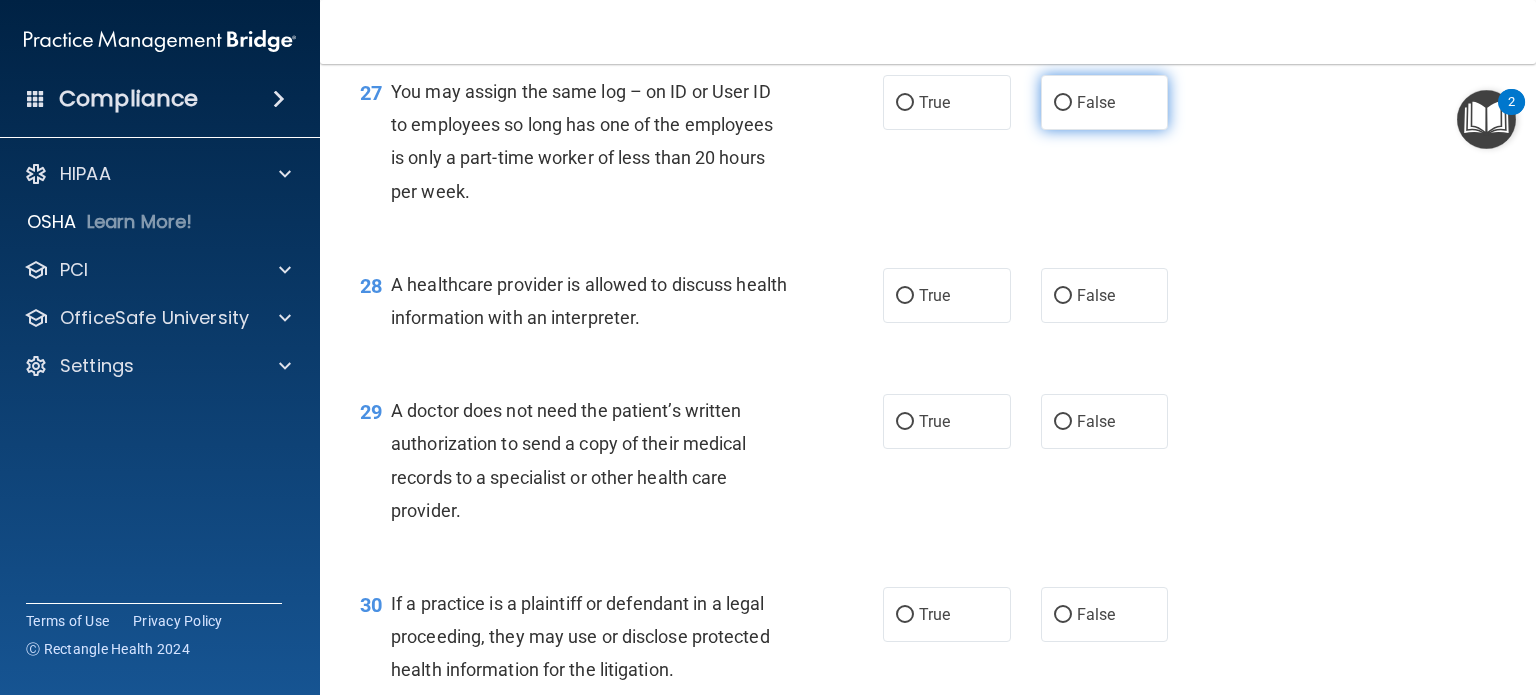 click on "False" at bounding box center (1063, 103) 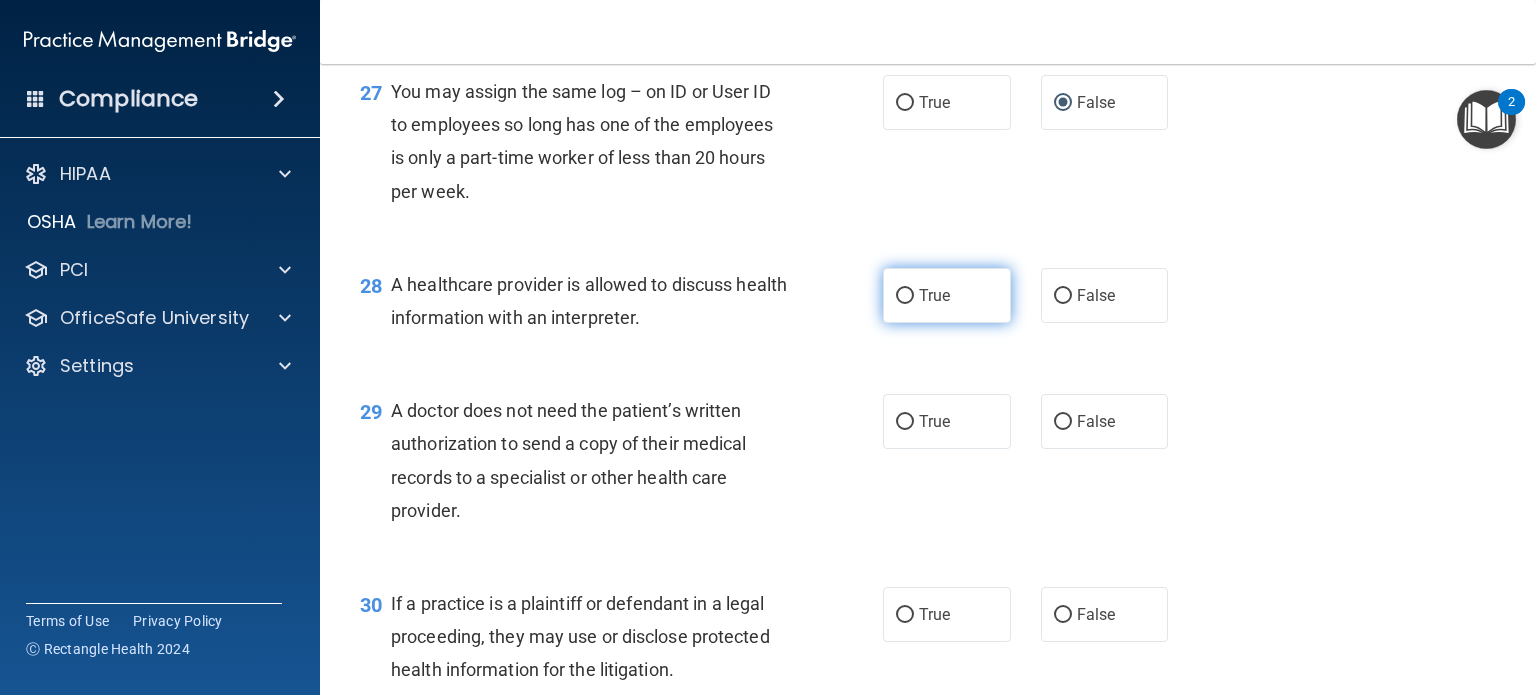 click on "True" at bounding box center (947, 295) 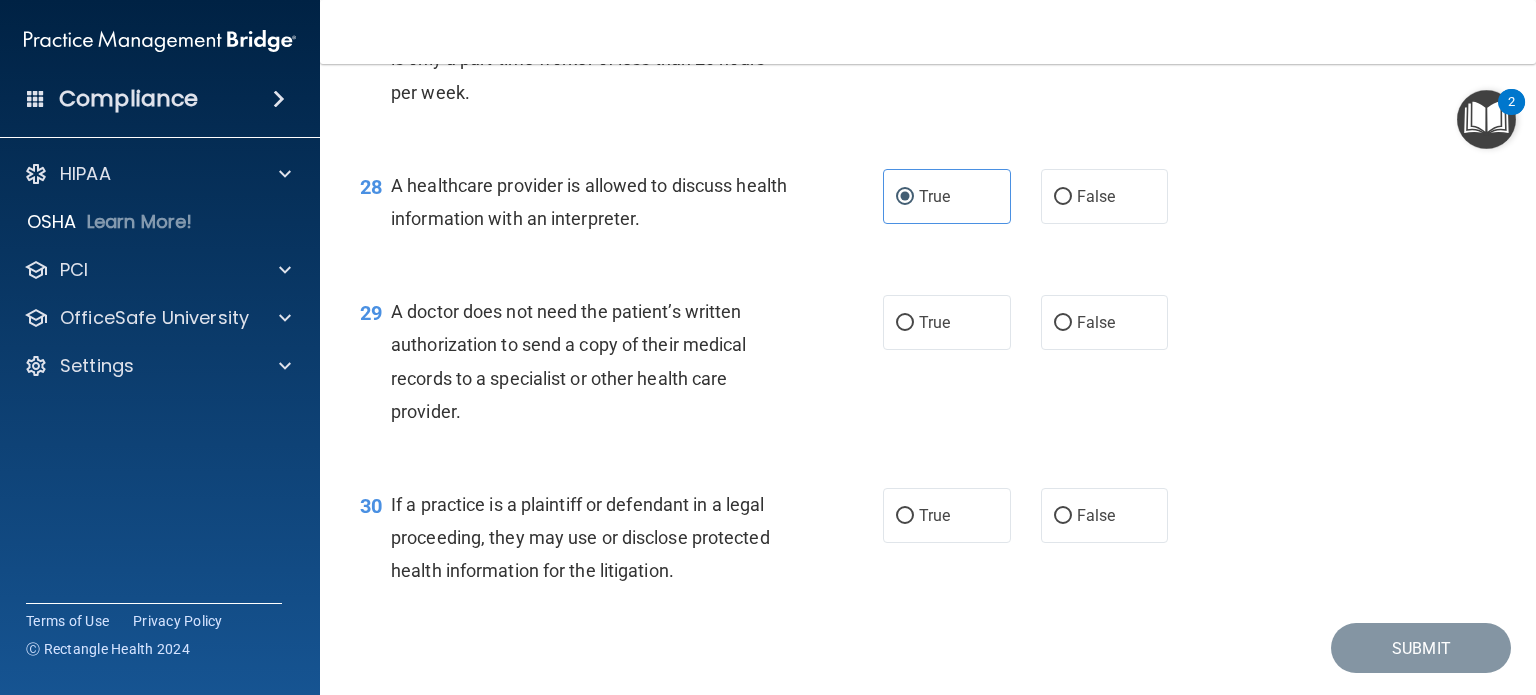 scroll, scrollTop: 4700, scrollLeft: 0, axis: vertical 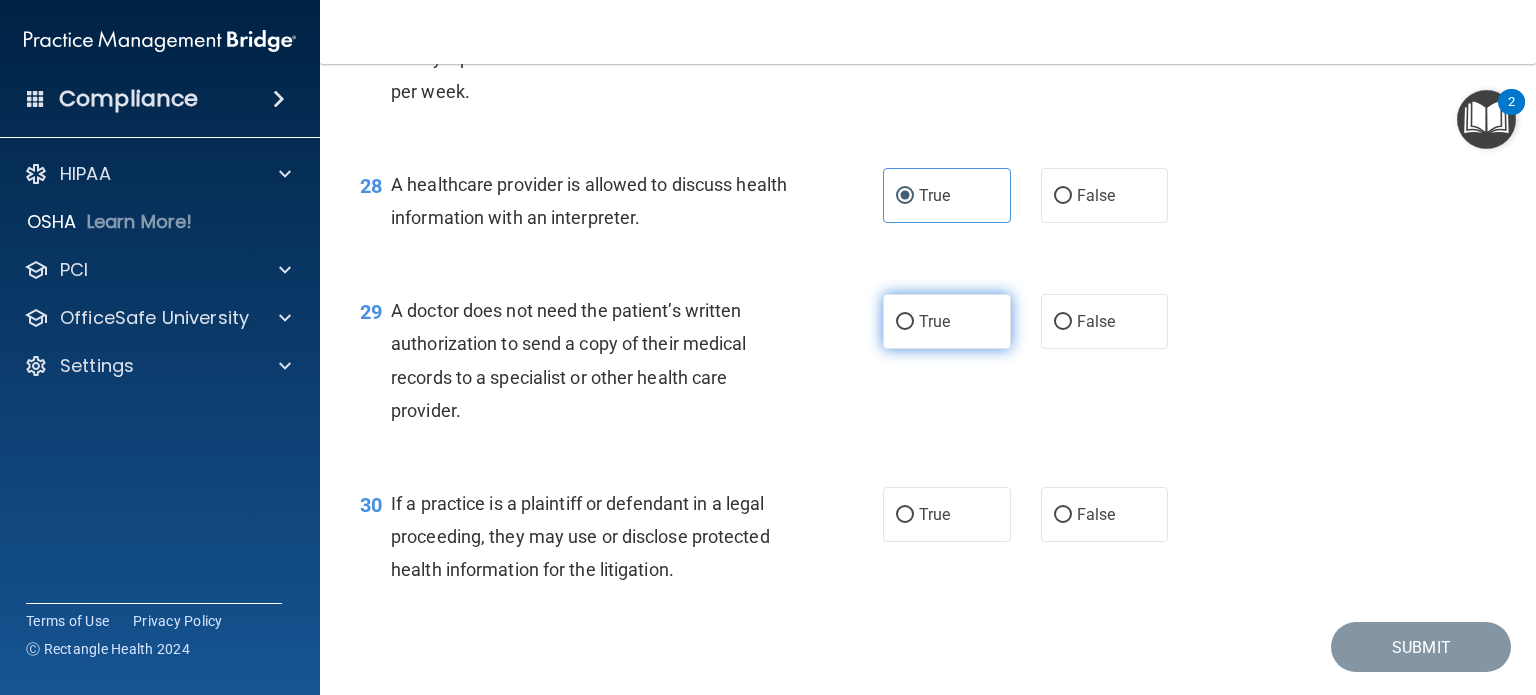 click on "True" at bounding box center (947, 321) 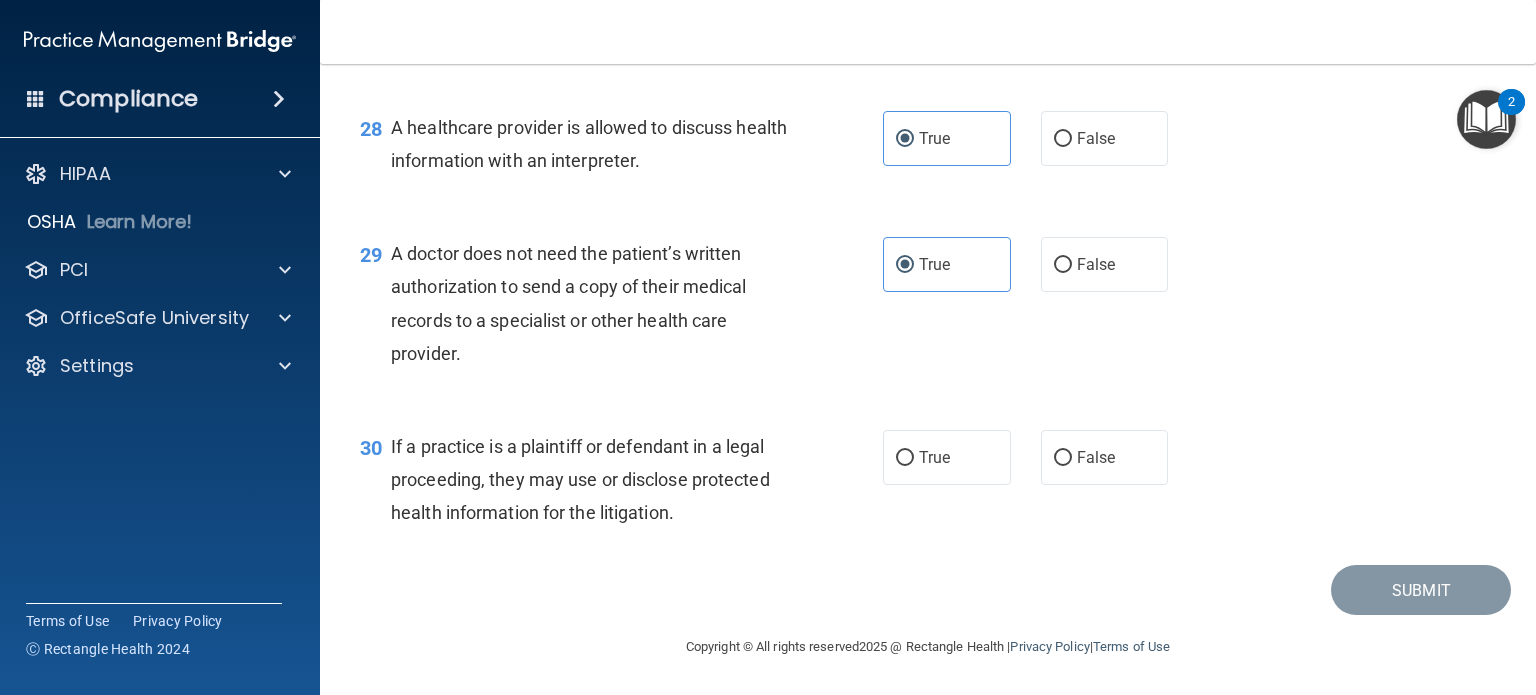 scroll, scrollTop: 4824, scrollLeft: 0, axis: vertical 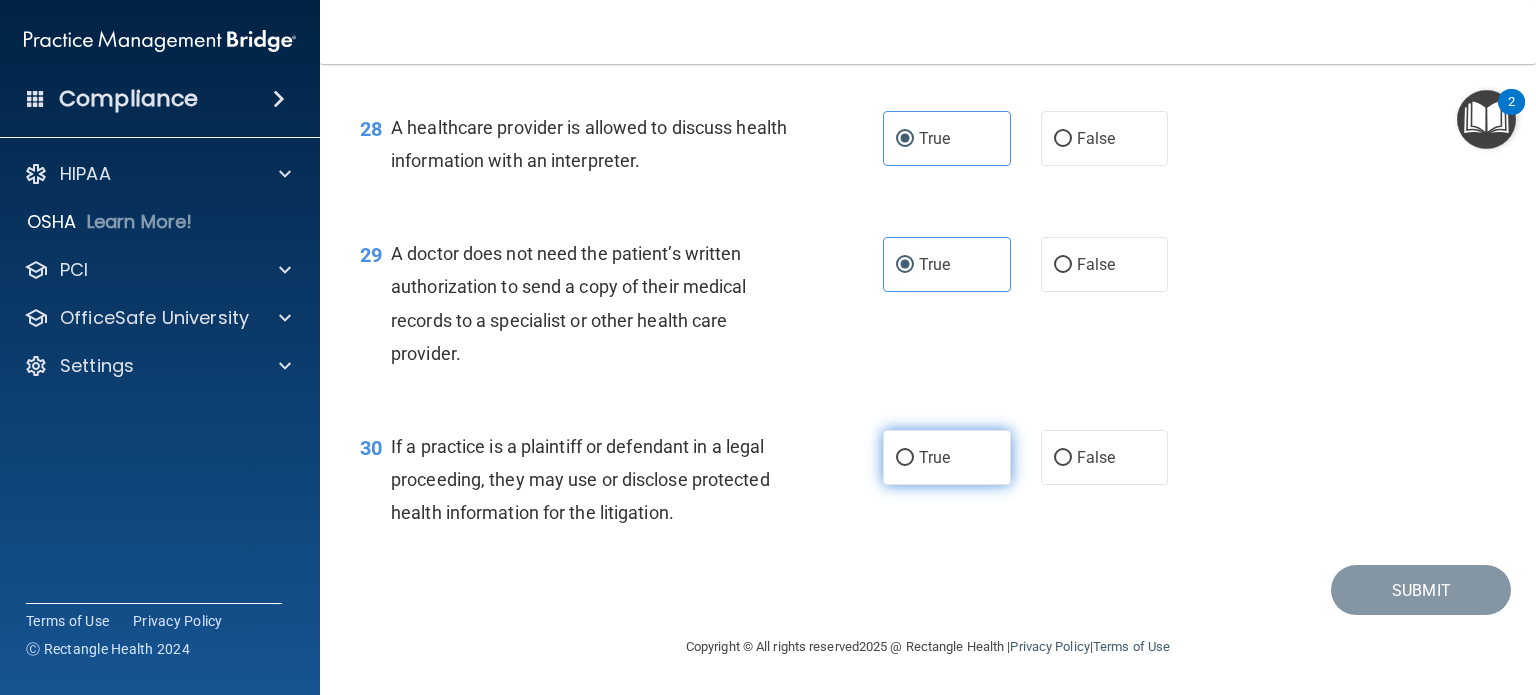 click on "True" at bounding box center [947, 457] 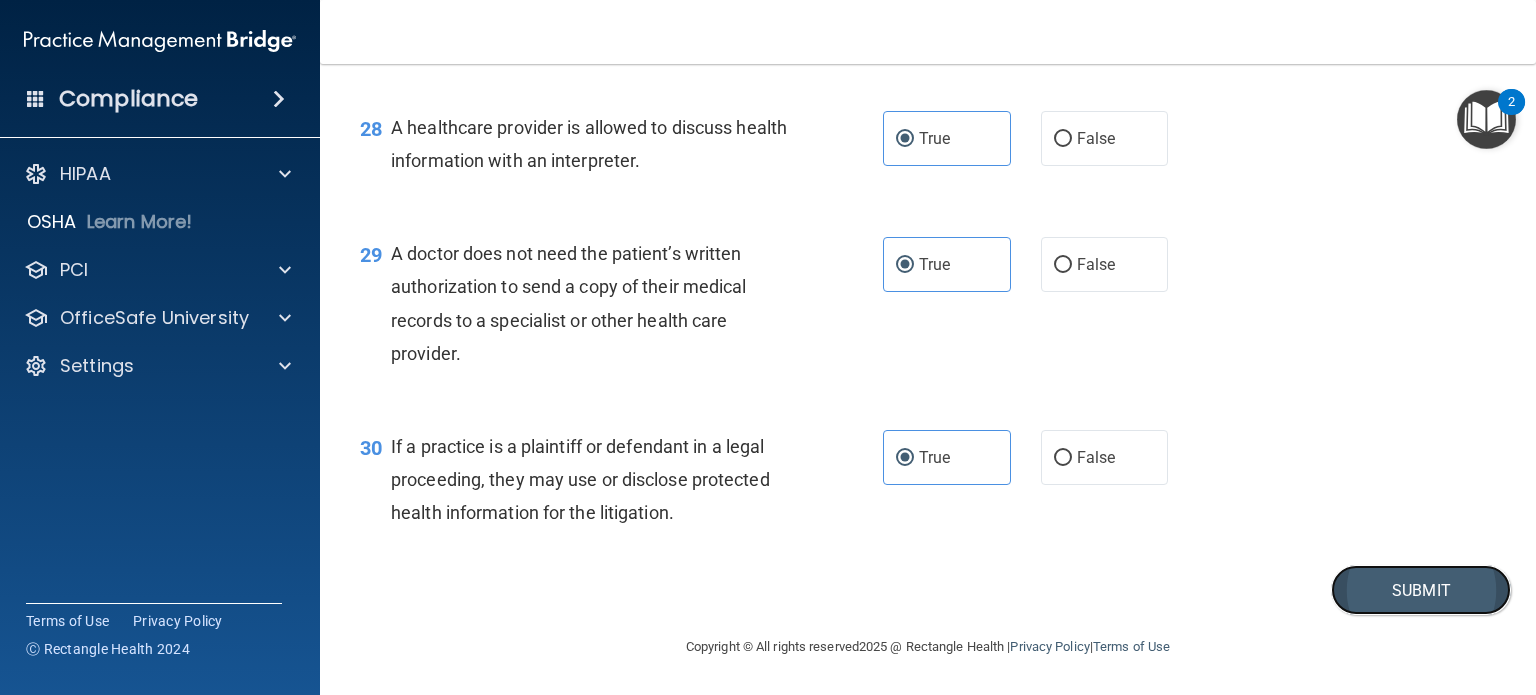 click on "Submit" at bounding box center [1421, 590] 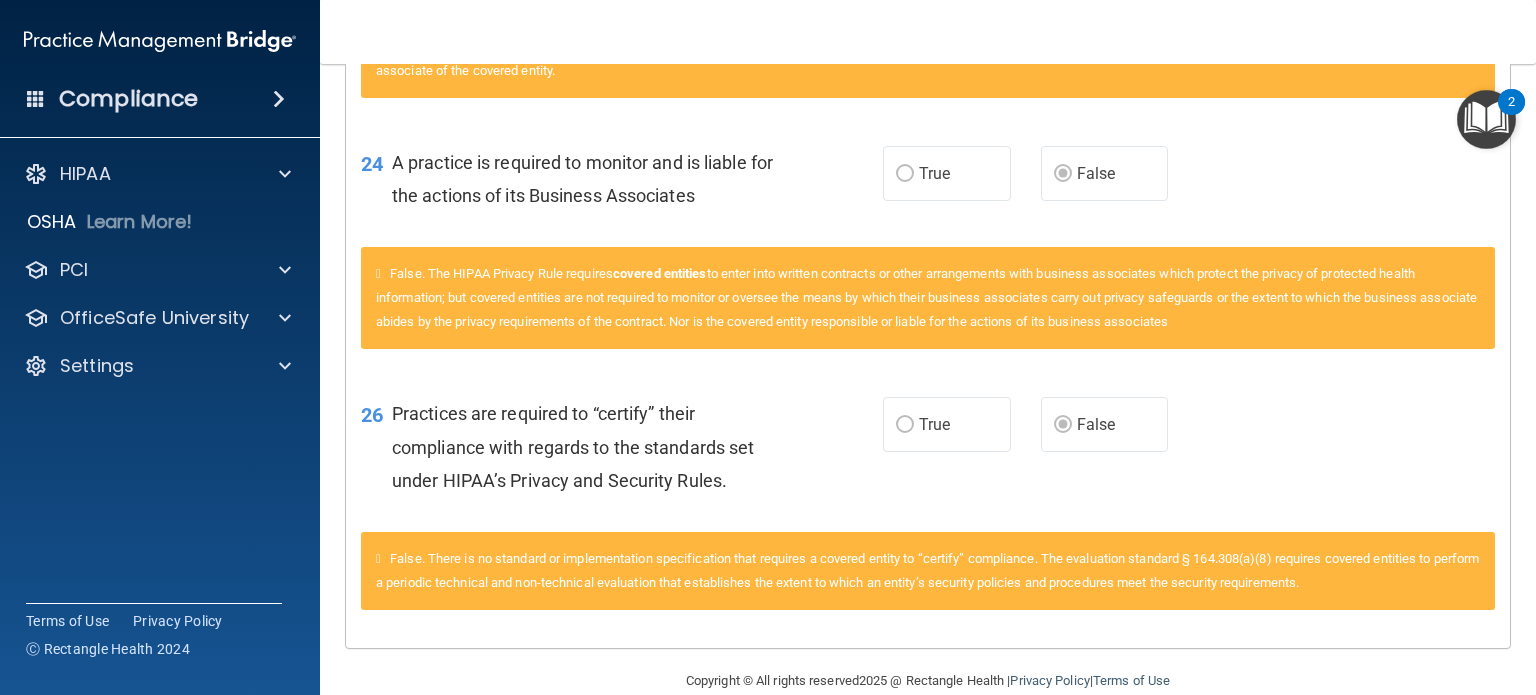 scroll, scrollTop: 1856, scrollLeft: 0, axis: vertical 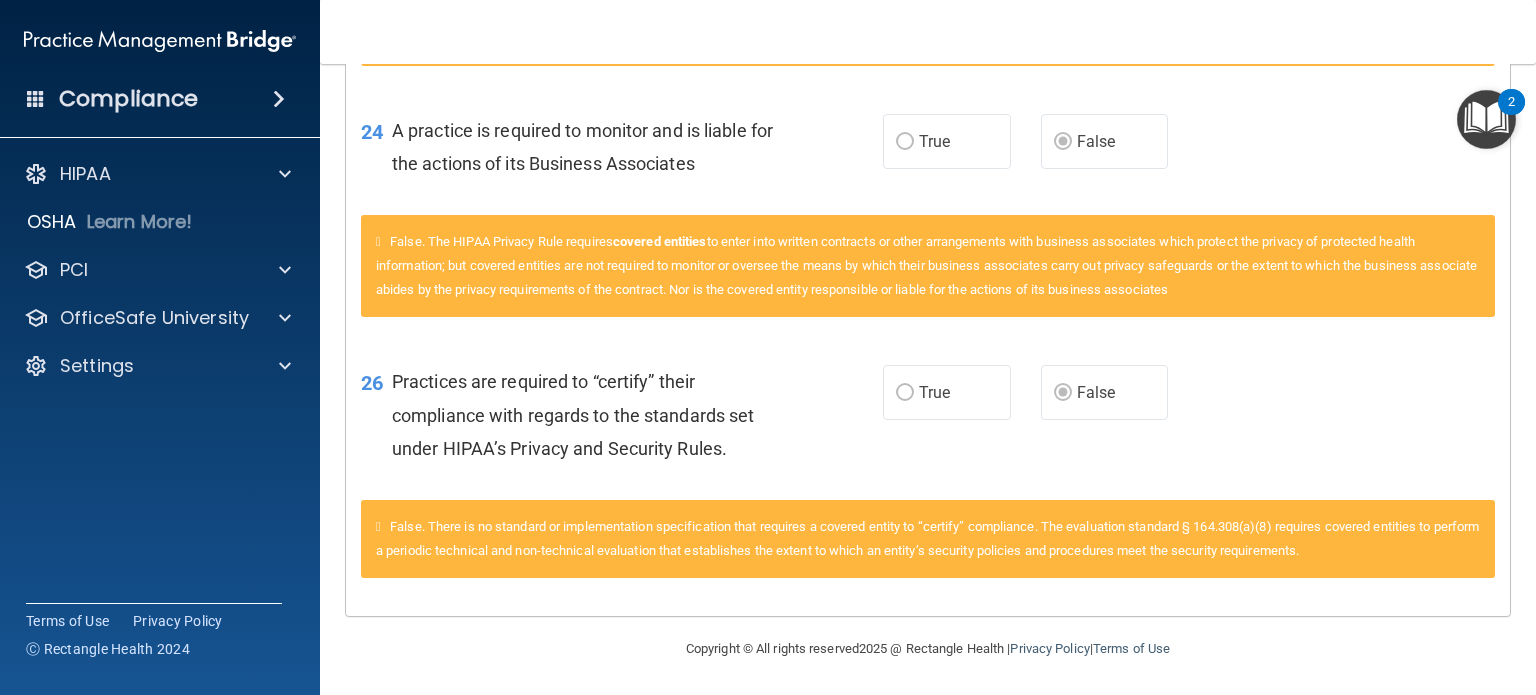 click on "False. There is no standard or implementation specification that requires a covered entity to “certify” compliance. The evaluation standard § 164.308(a)(8) requires covered entities to perform a periodic technical and non-technical evaluation that establishes the extent to which an entity’s security policies and procedures meet the security requirements." at bounding box center [928, 539] 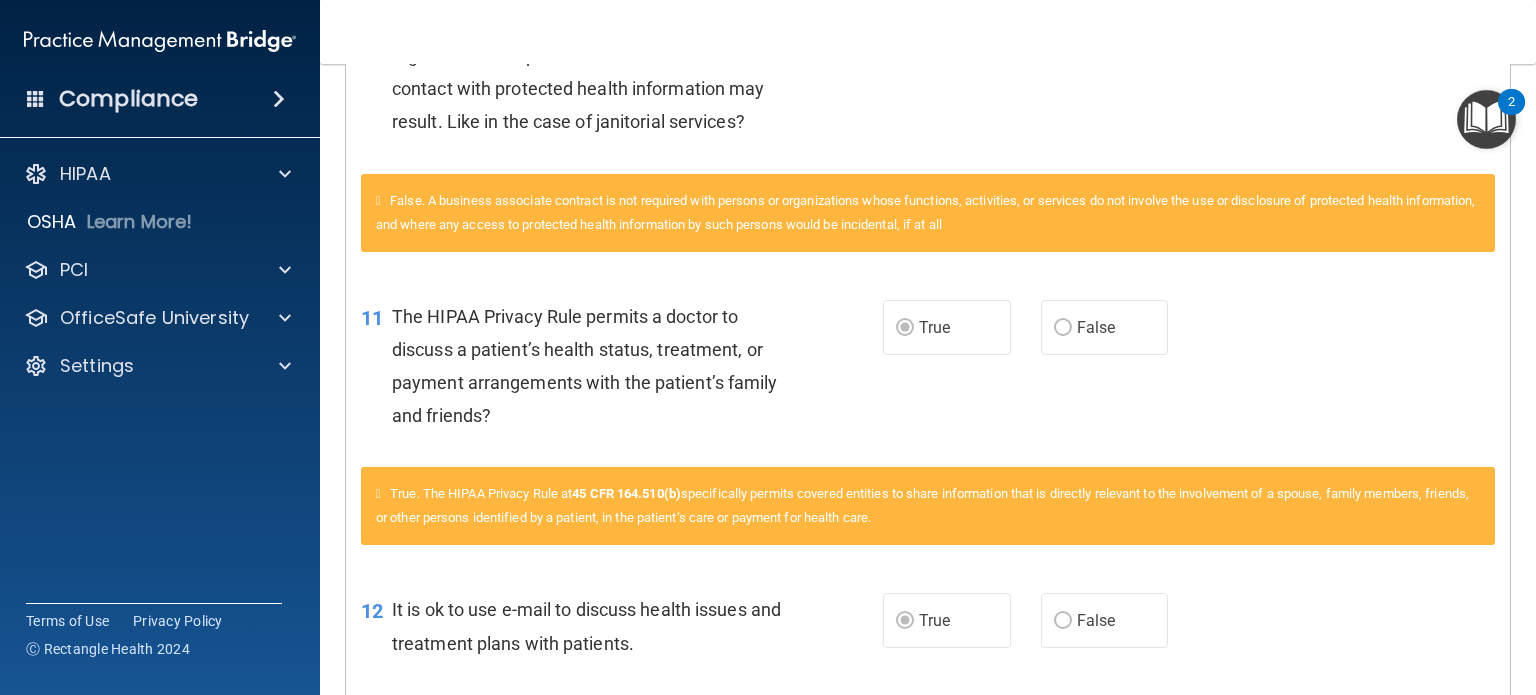 scroll, scrollTop: 0, scrollLeft: 0, axis: both 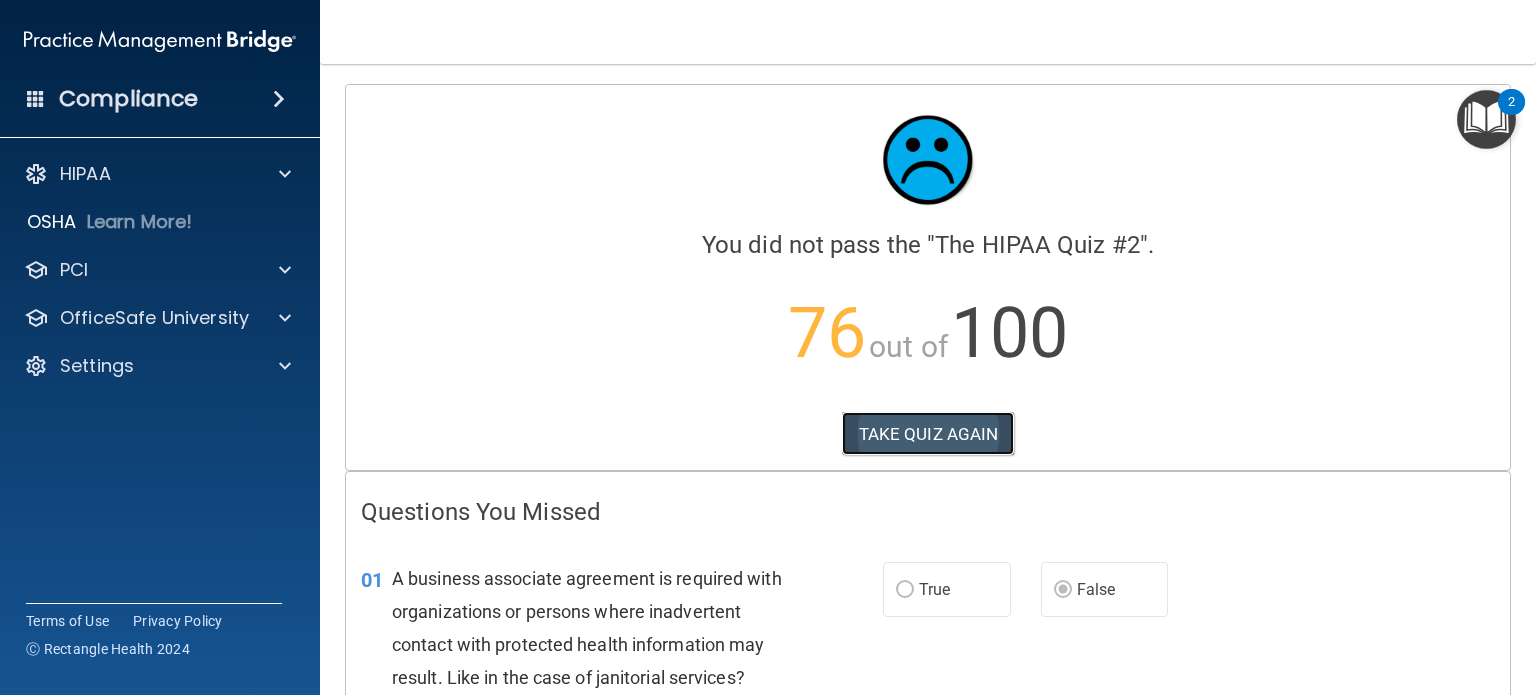 click on "TAKE QUIZ AGAIN" at bounding box center (928, 434) 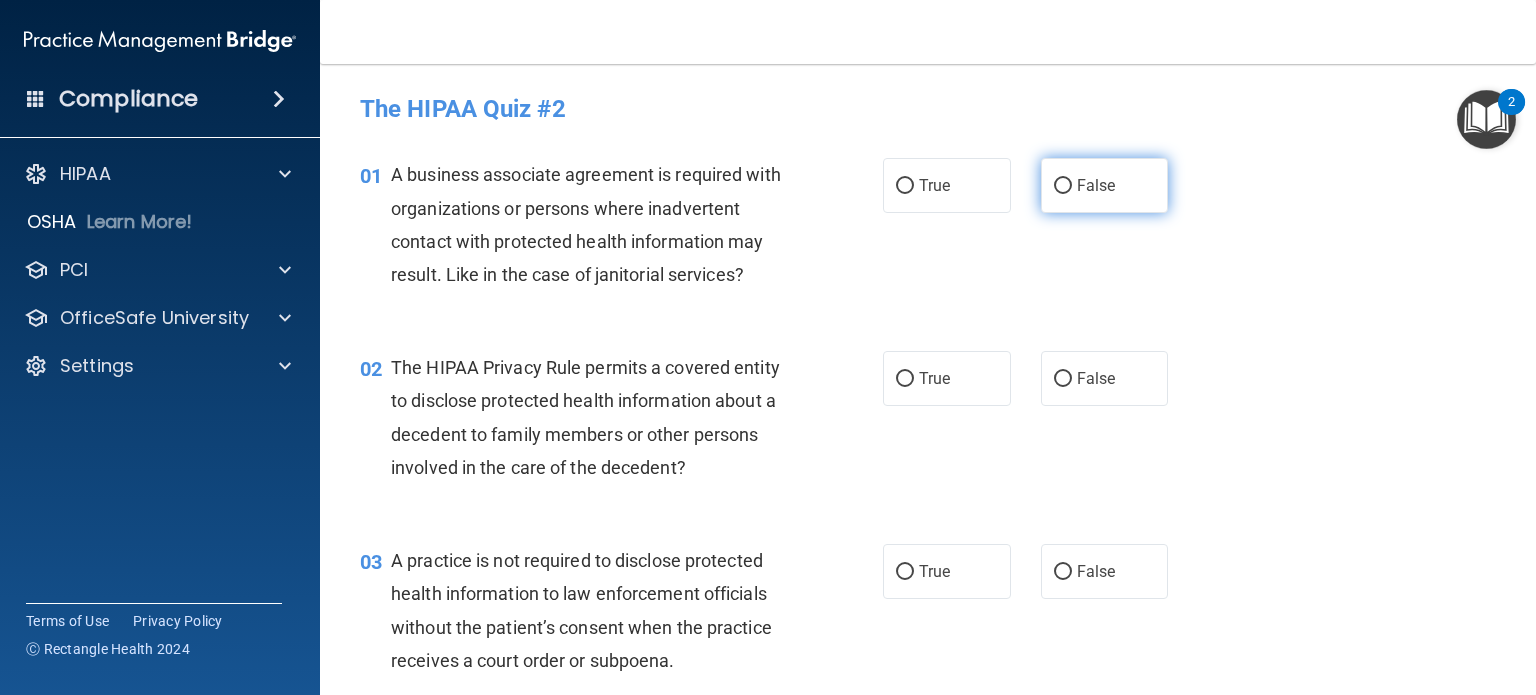 click on "False" at bounding box center [1105, 185] 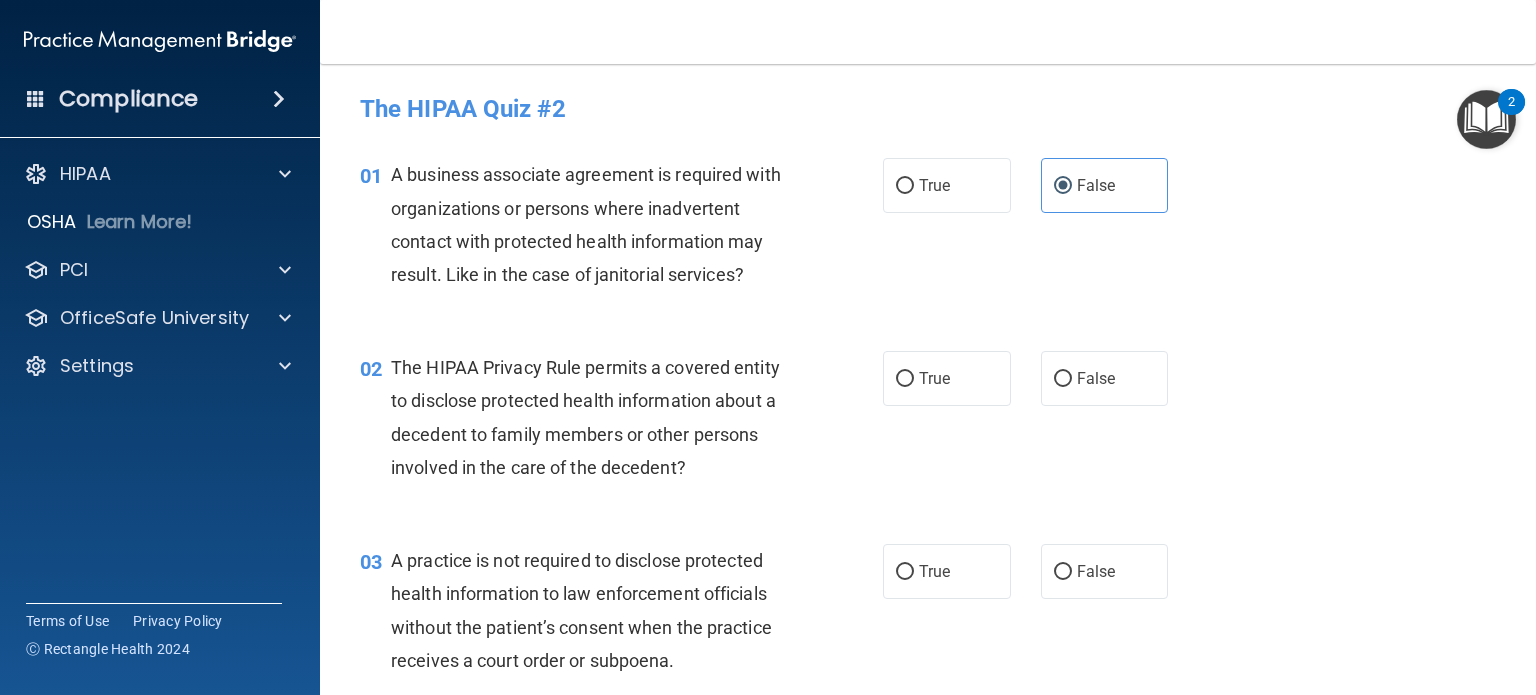 click on "01       A business associate agreement is required with organizations or persons where inadvertent contact with protected health information may result.  Like in the case of janitorial services?                 True           False" at bounding box center (928, 229) 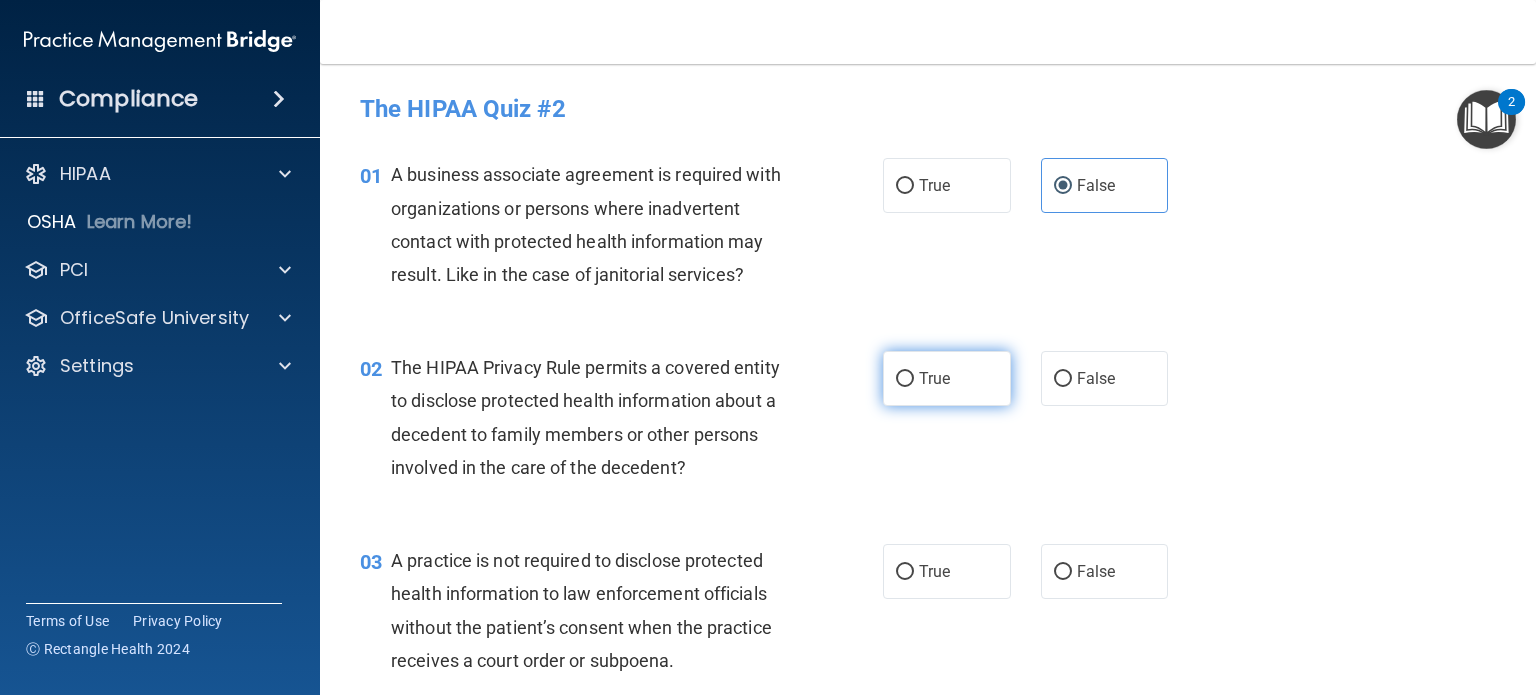 click on "True" at bounding box center [947, 378] 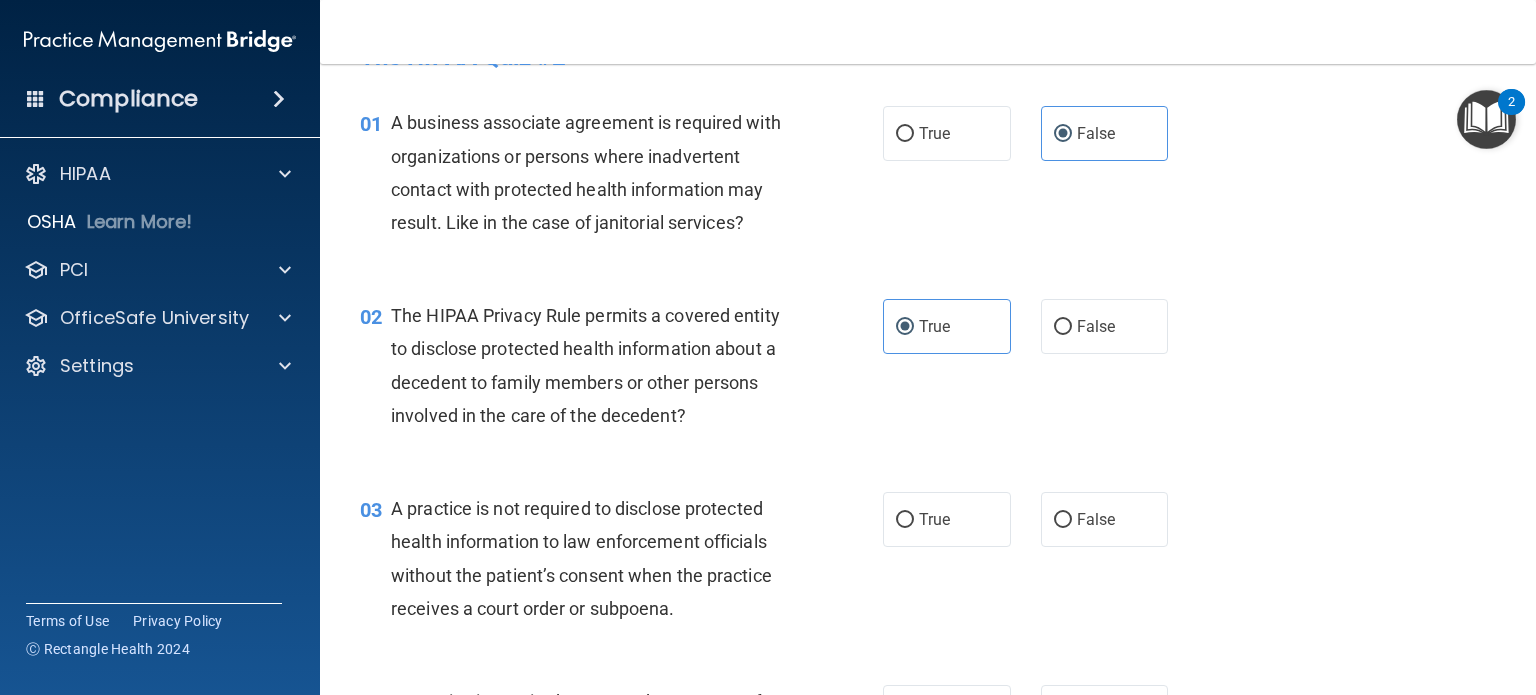 scroll, scrollTop: 100, scrollLeft: 0, axis: vertical 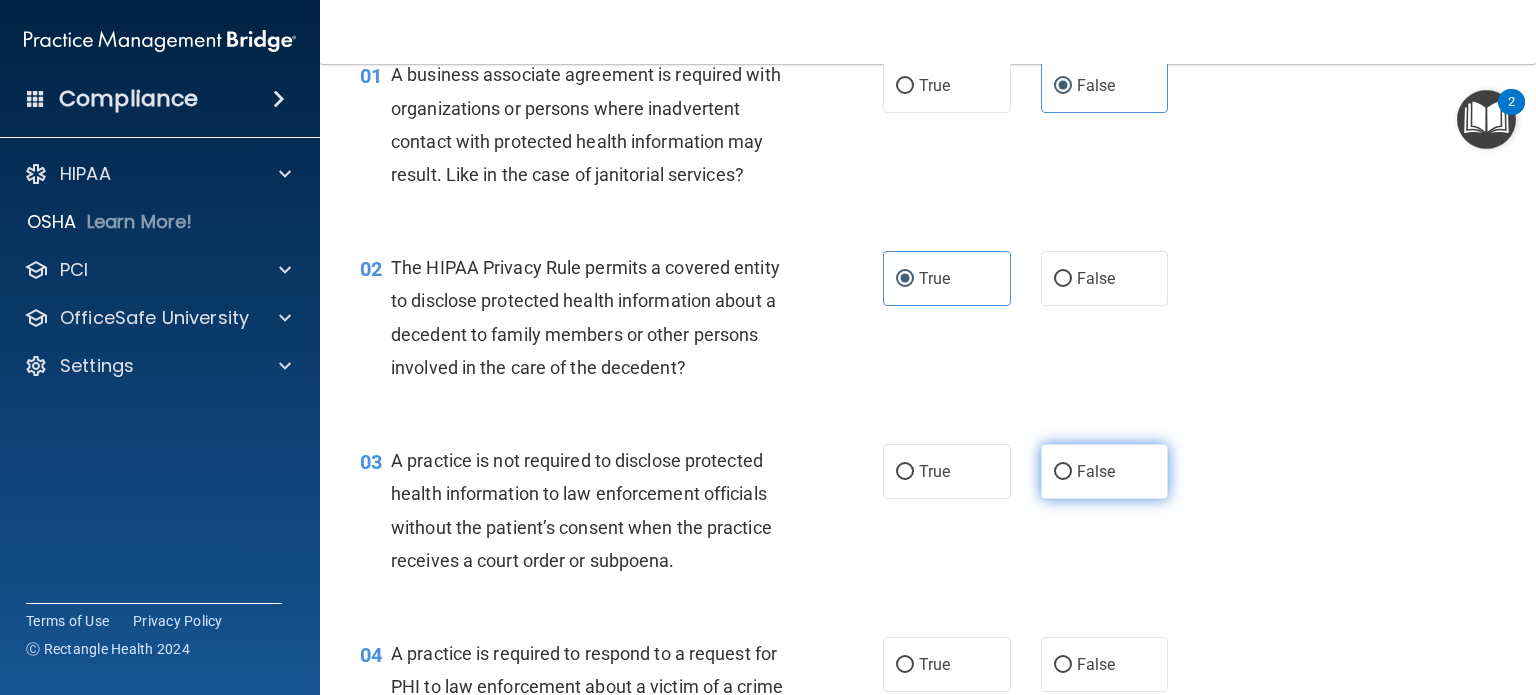 click on "False" at bounding box center (1105, 471) 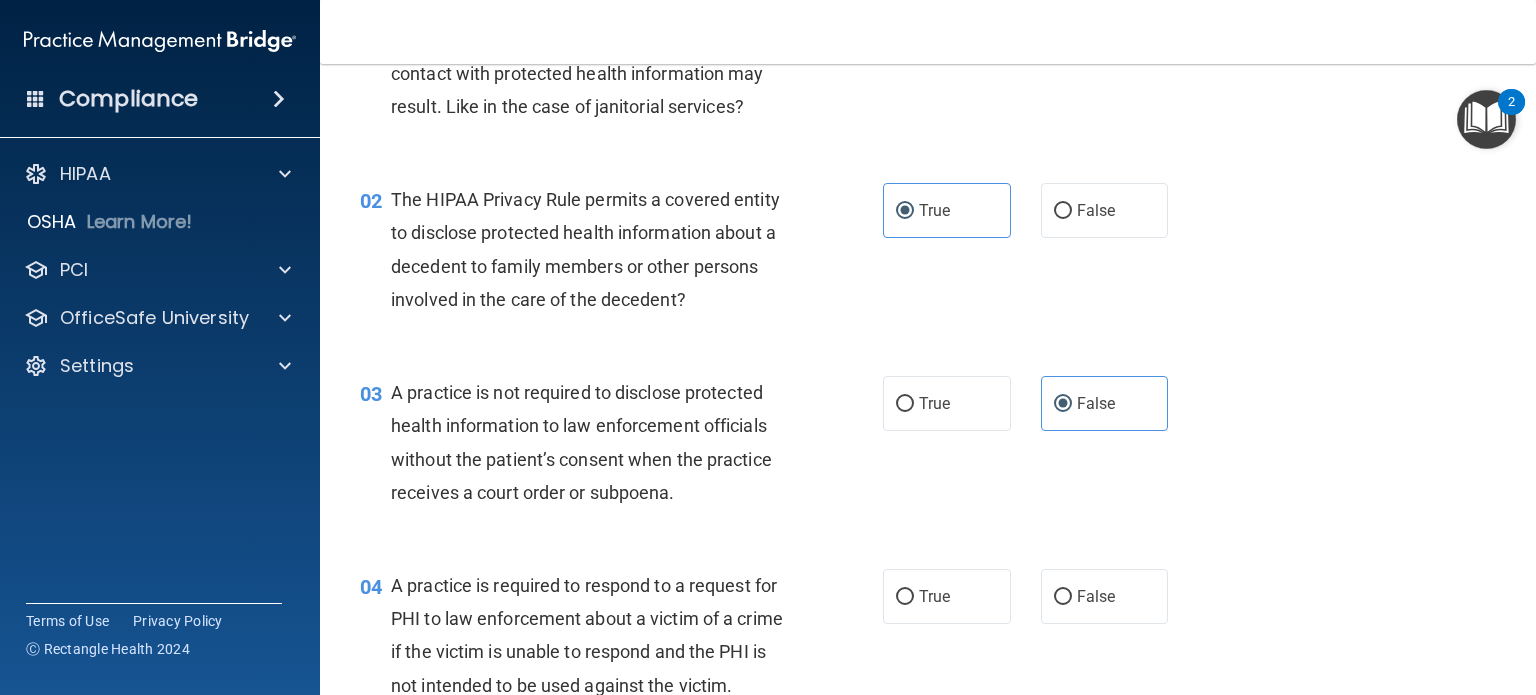 scroll, scrollTop: 300, scrollLeft: 0, axis: vertical 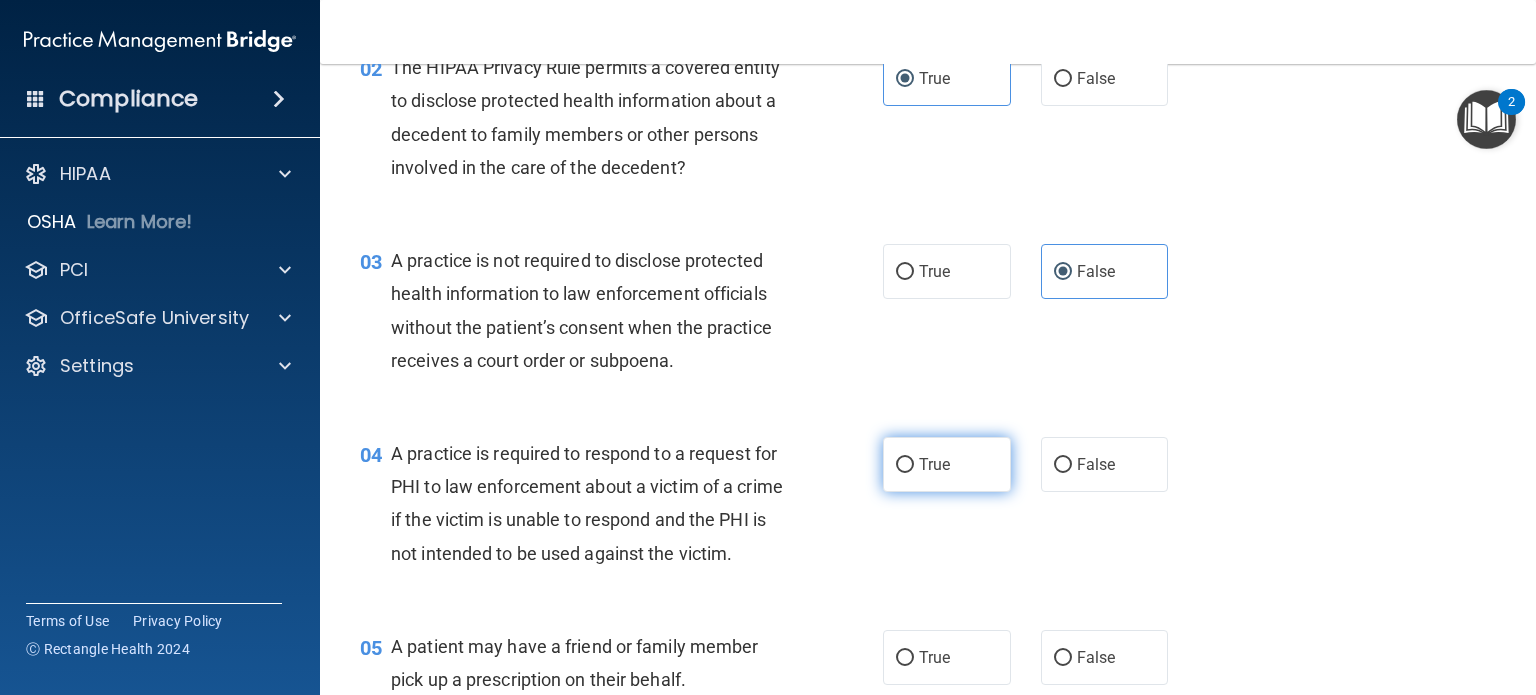 click on "True" at bounding box center (947, 464) 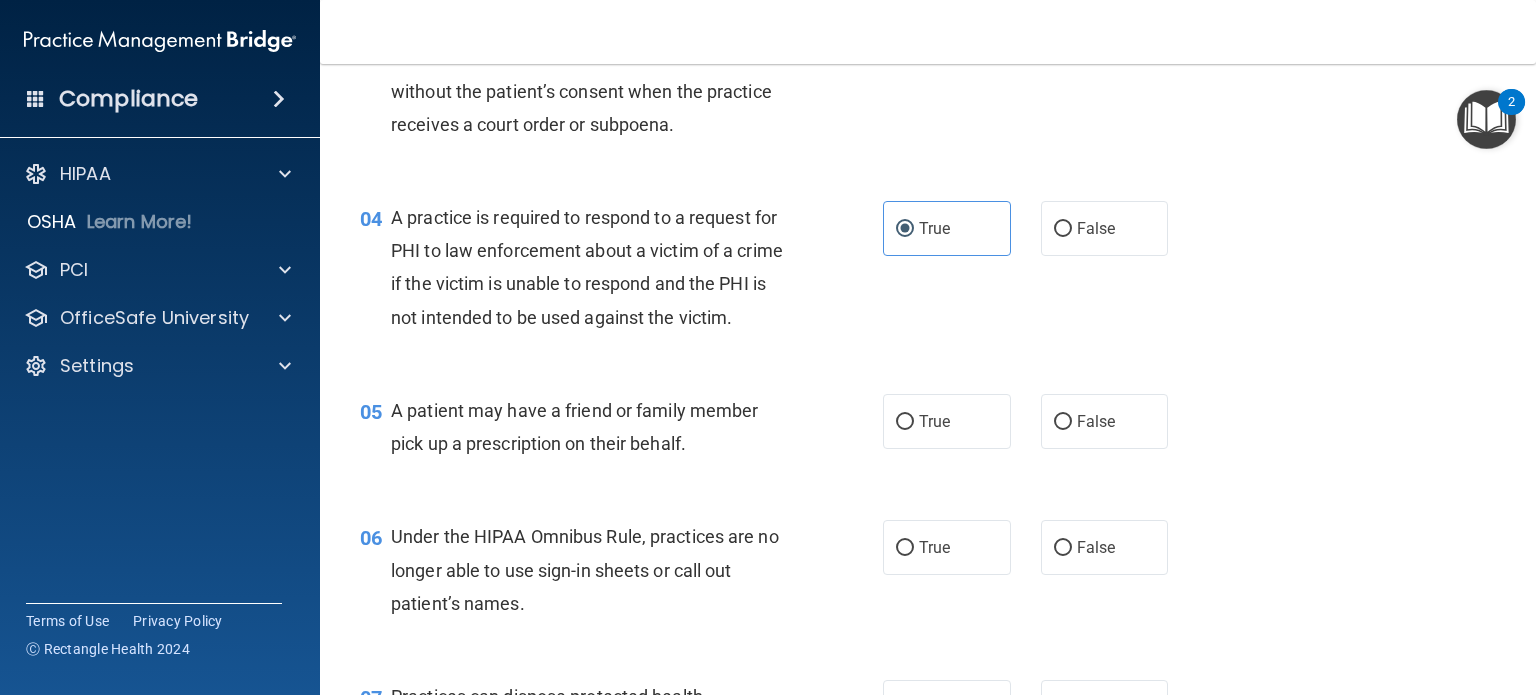 scroll, scrollTop: 600, scrollLeft: 0, axis: vertical 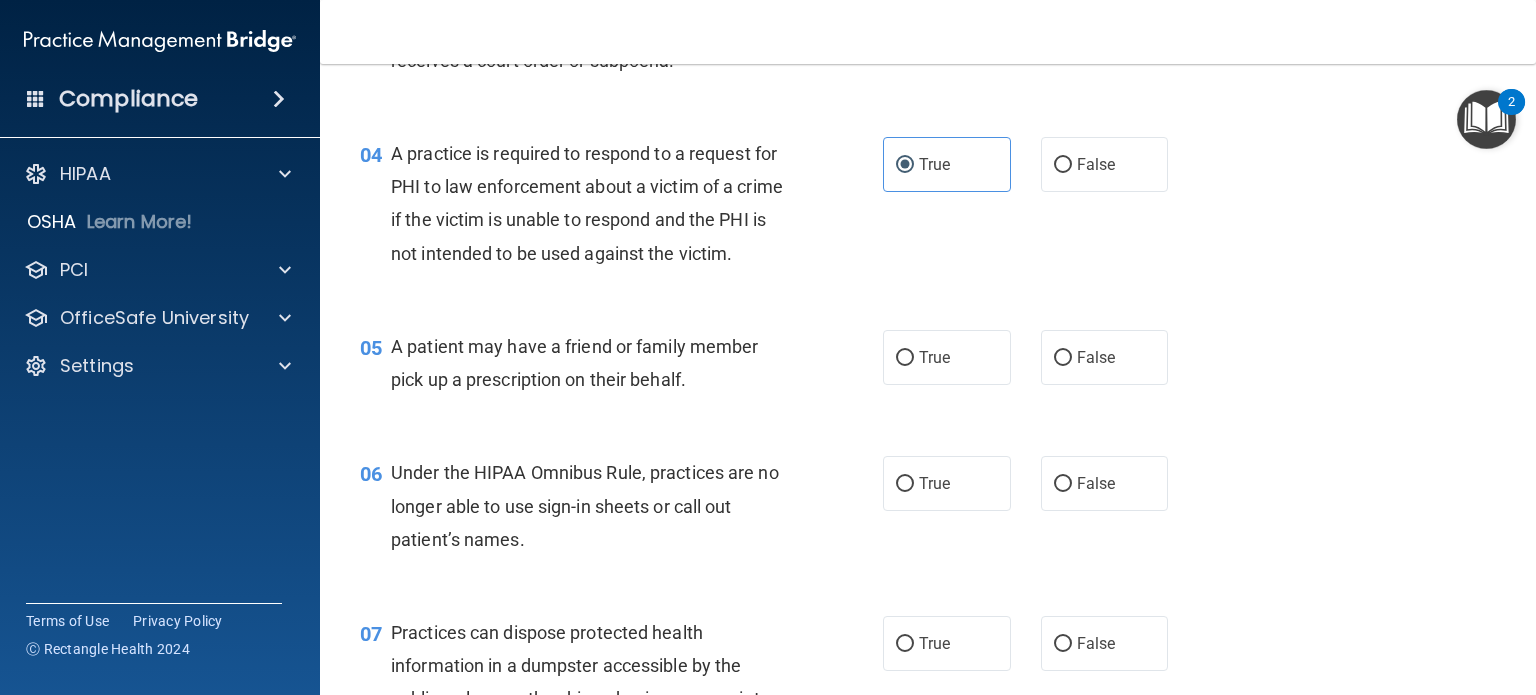 click on "05       A patient may have a friend or family member pick up a prescription on their behalf.                 True           False" at bounding box center (928, 368) 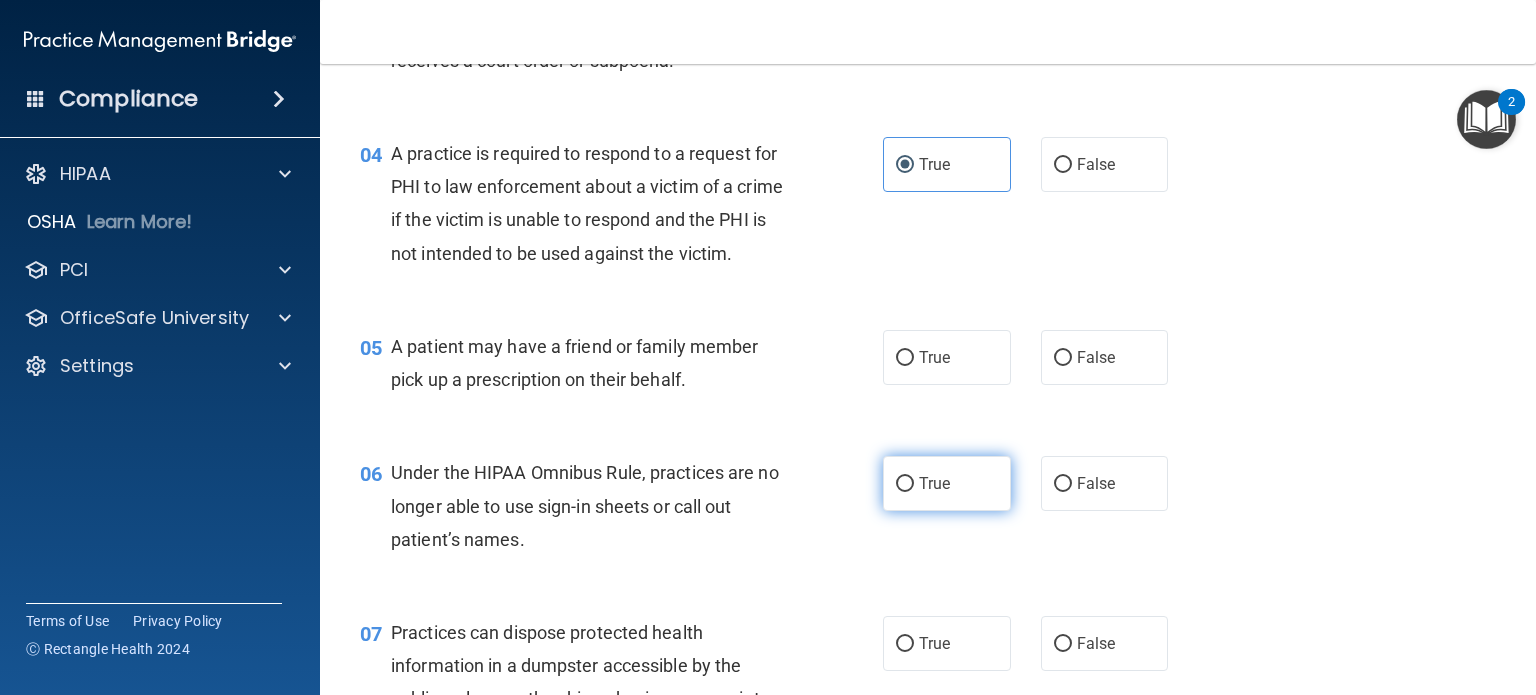 click on "True" at bounding box center [947, 483] 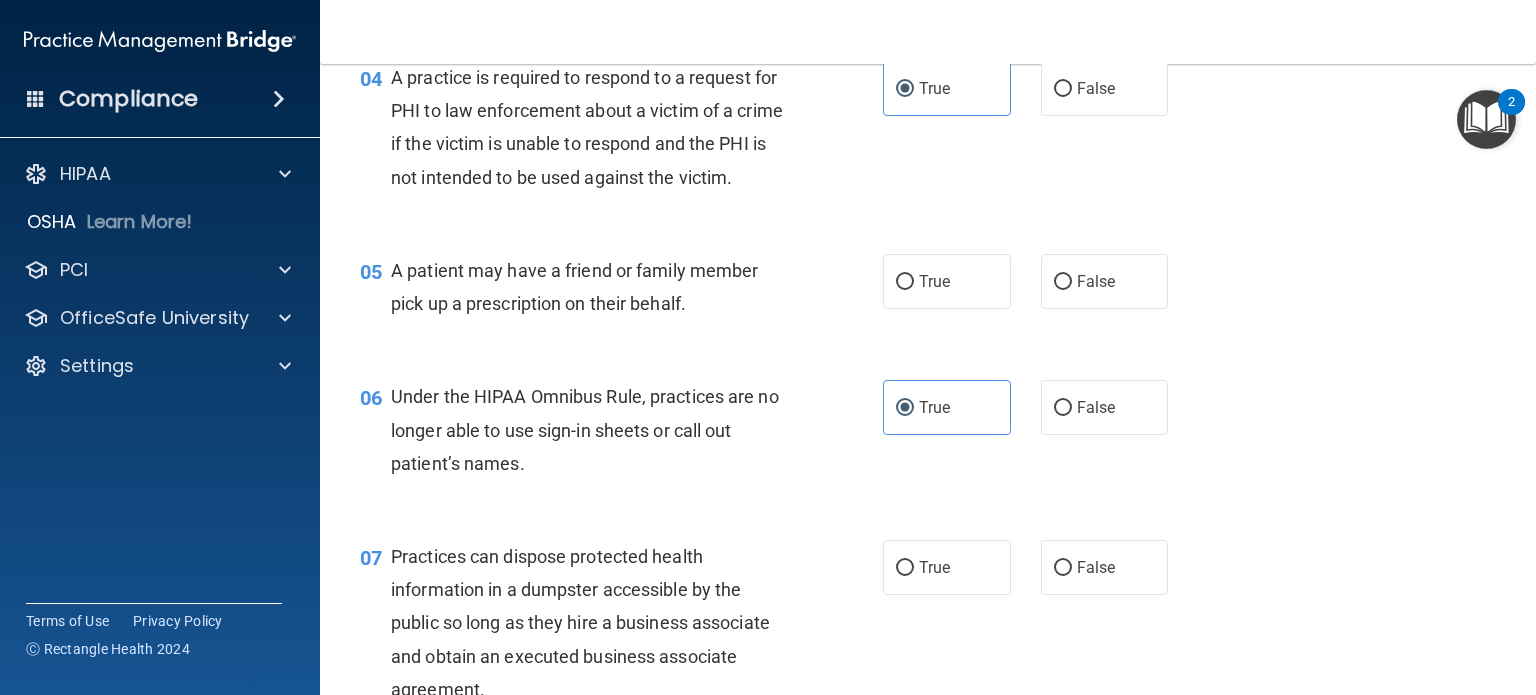 scroll, scrollTop: 800, scrollLeft: 0, axis: vertical 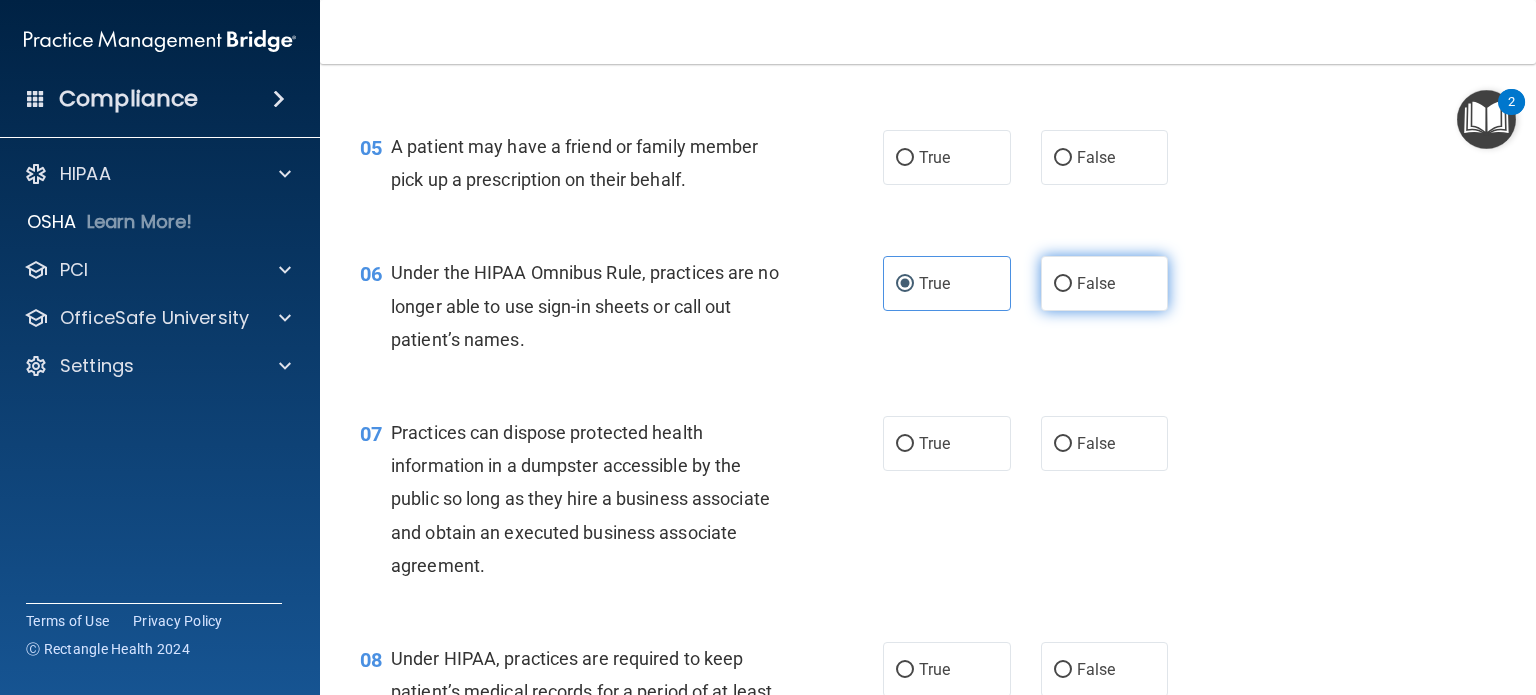 click on "False" at bounding box center [1105, 283] 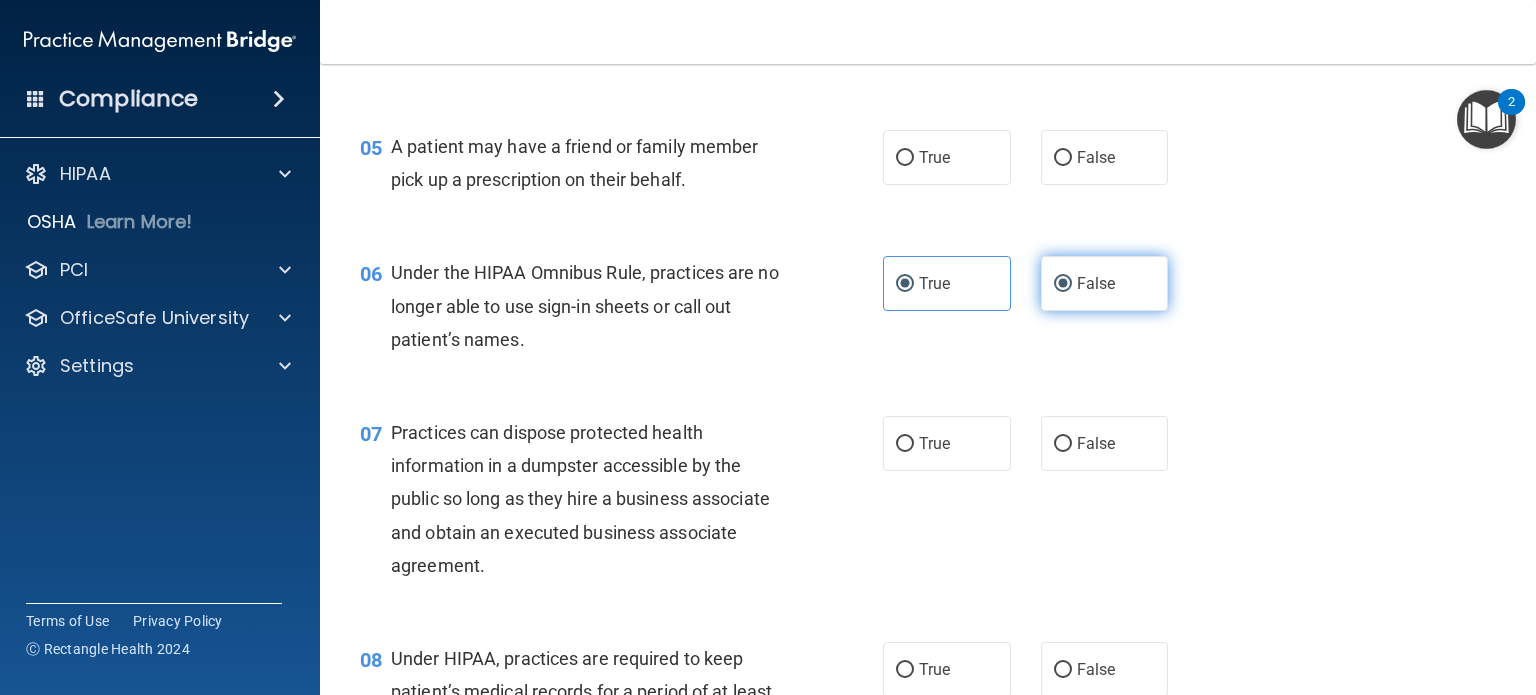 radio on "false" 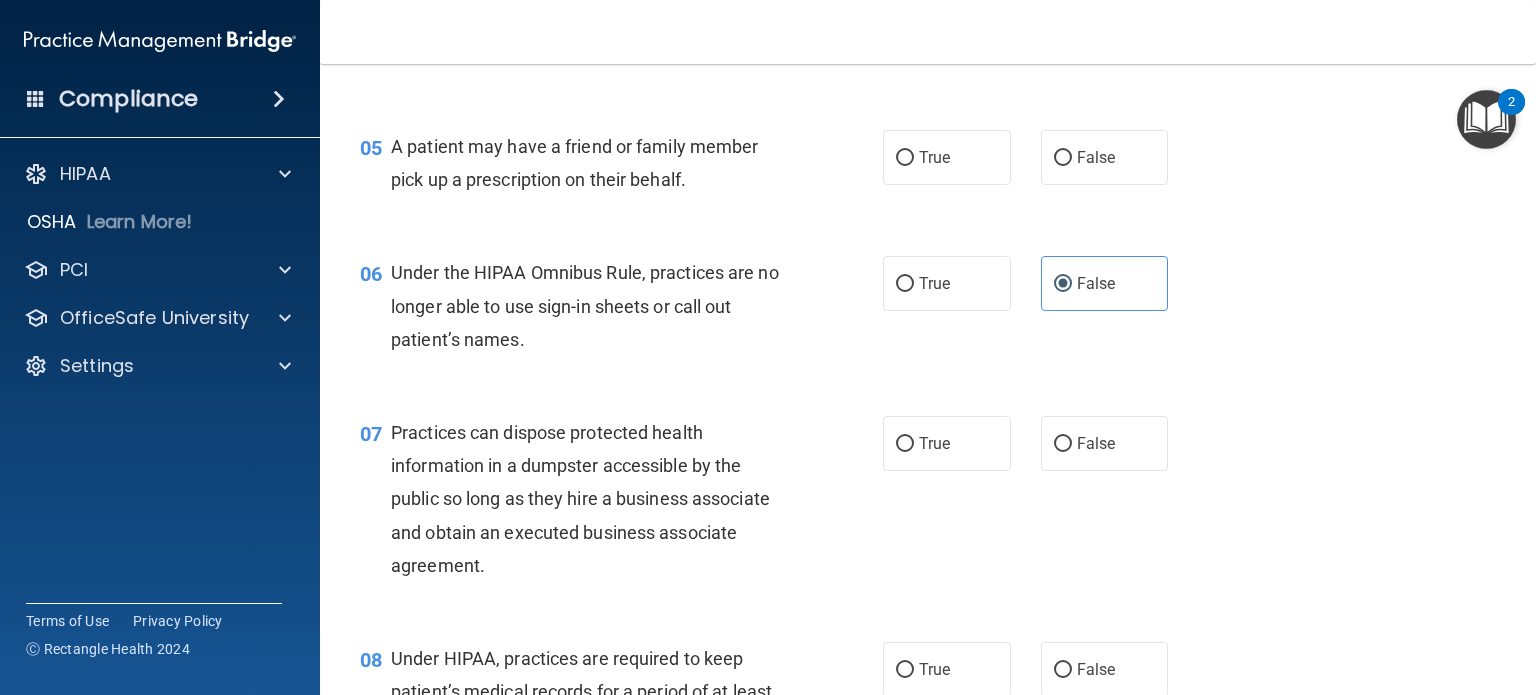 click on "05       A patient may have a friend or family member pick up a prescription on their behalf.                 True           False" at bounding box center [928, 168] 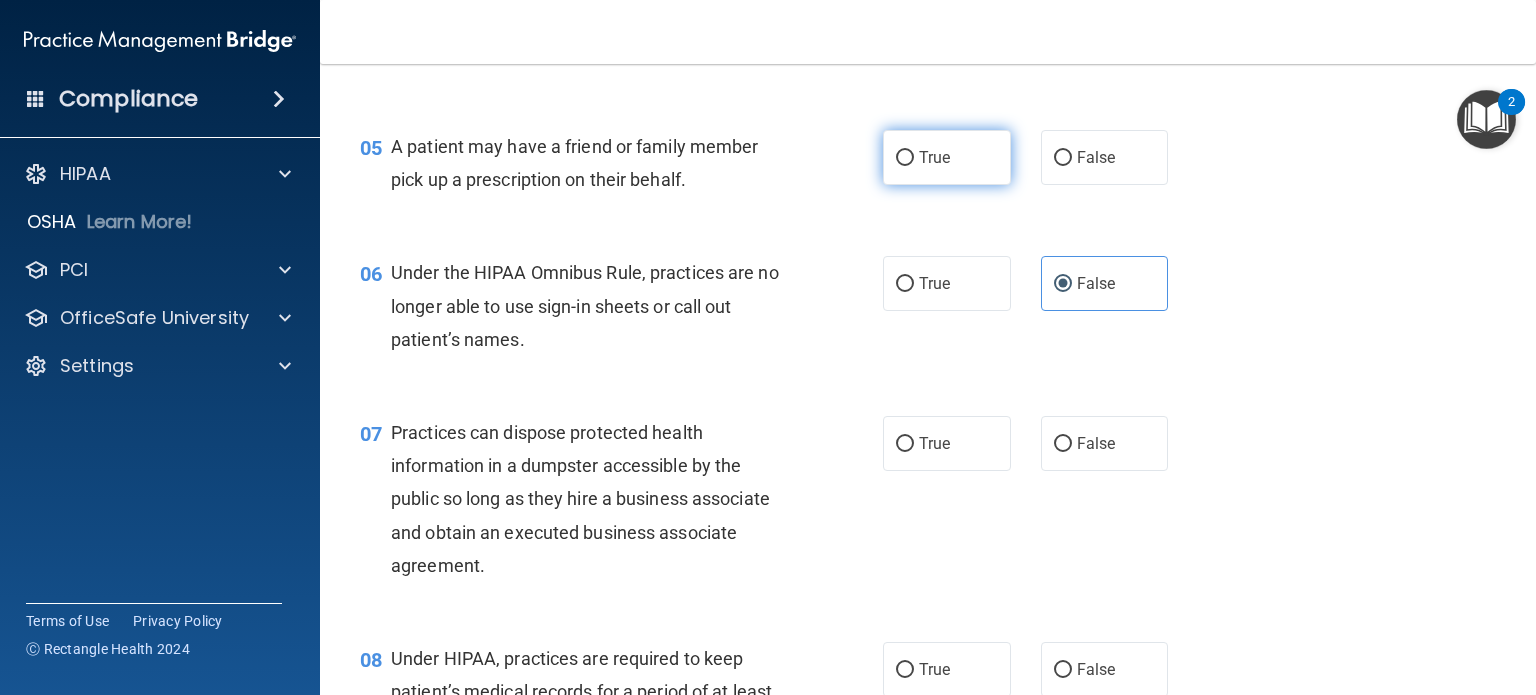 click on "True" at bounding box center [905, 158] 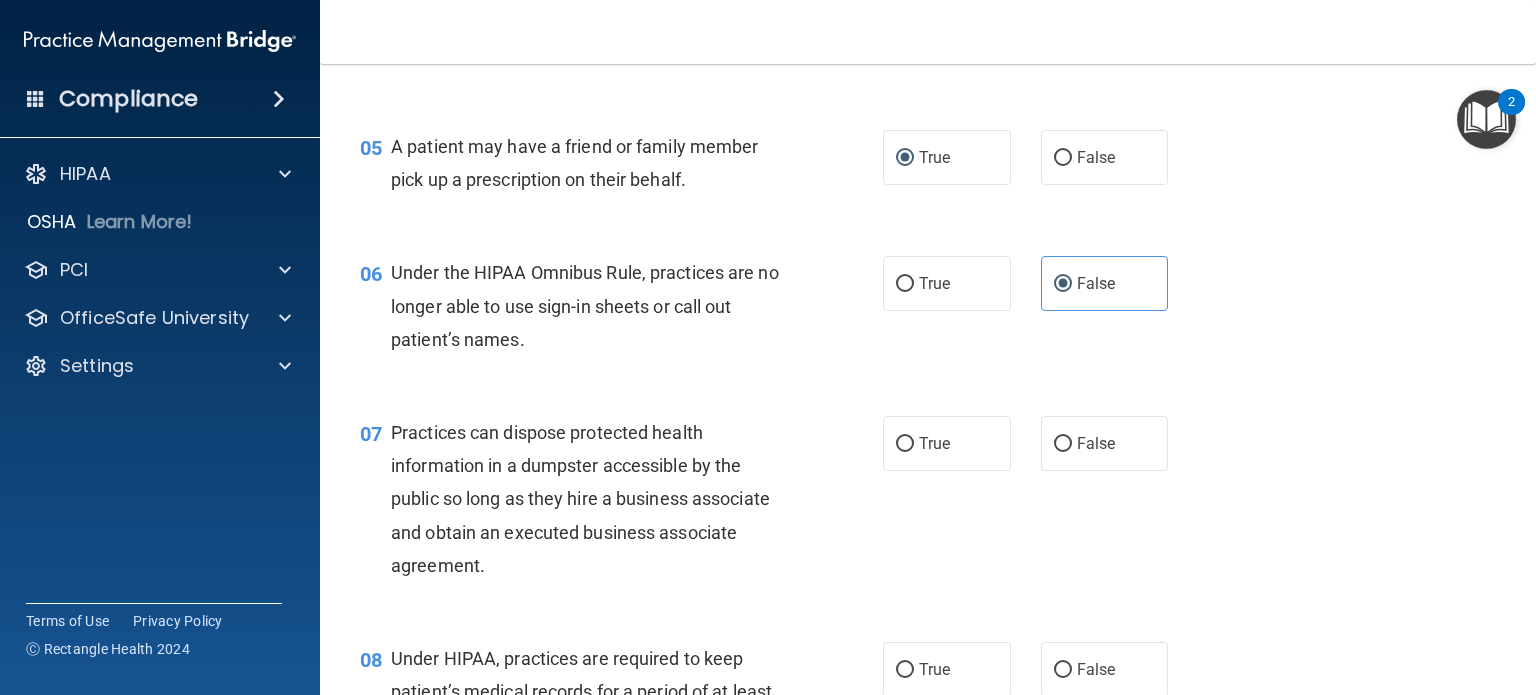 click on "Practices can dispose protected health information in a dumpster accessible by the public so long as they hire a business associate and obtain an executed business associate agreement." at bounding box center (598, 499) 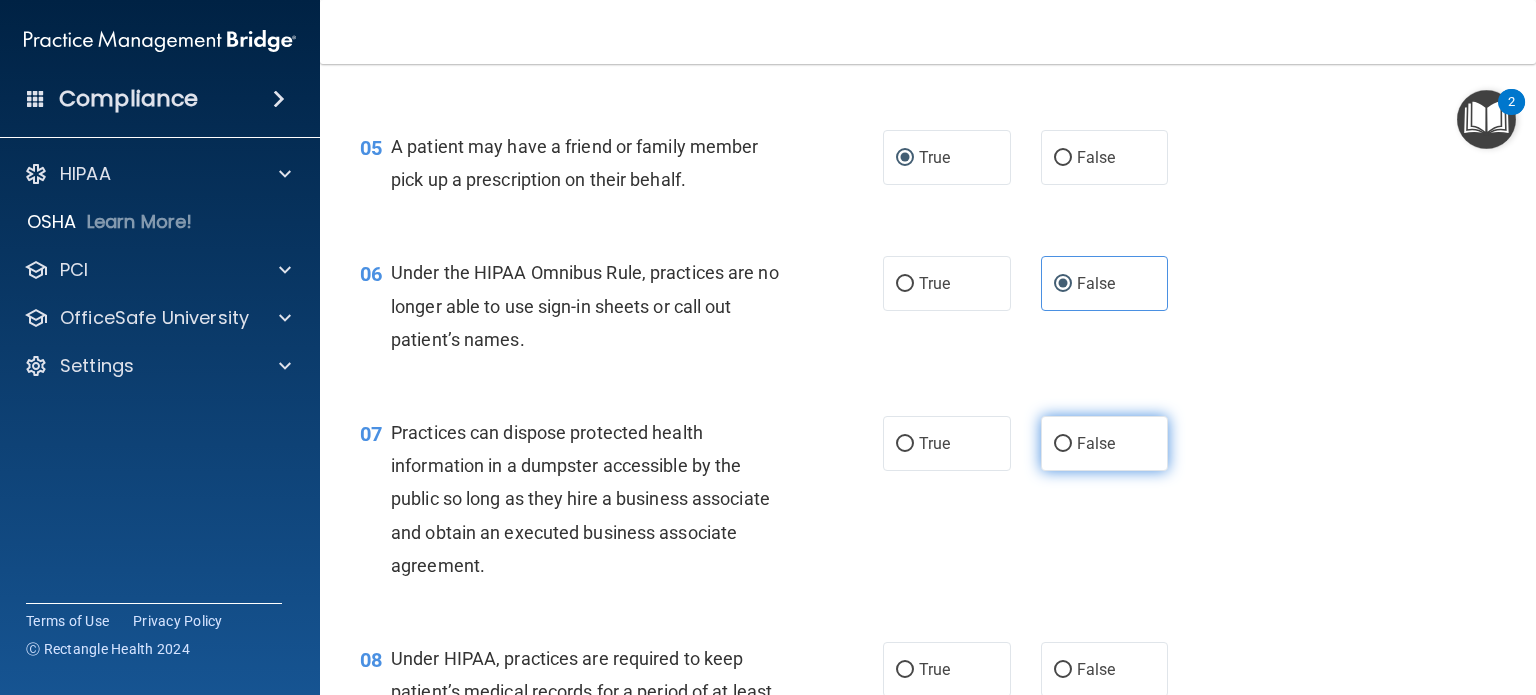 click on "False" at bounding box center [1105, 443] 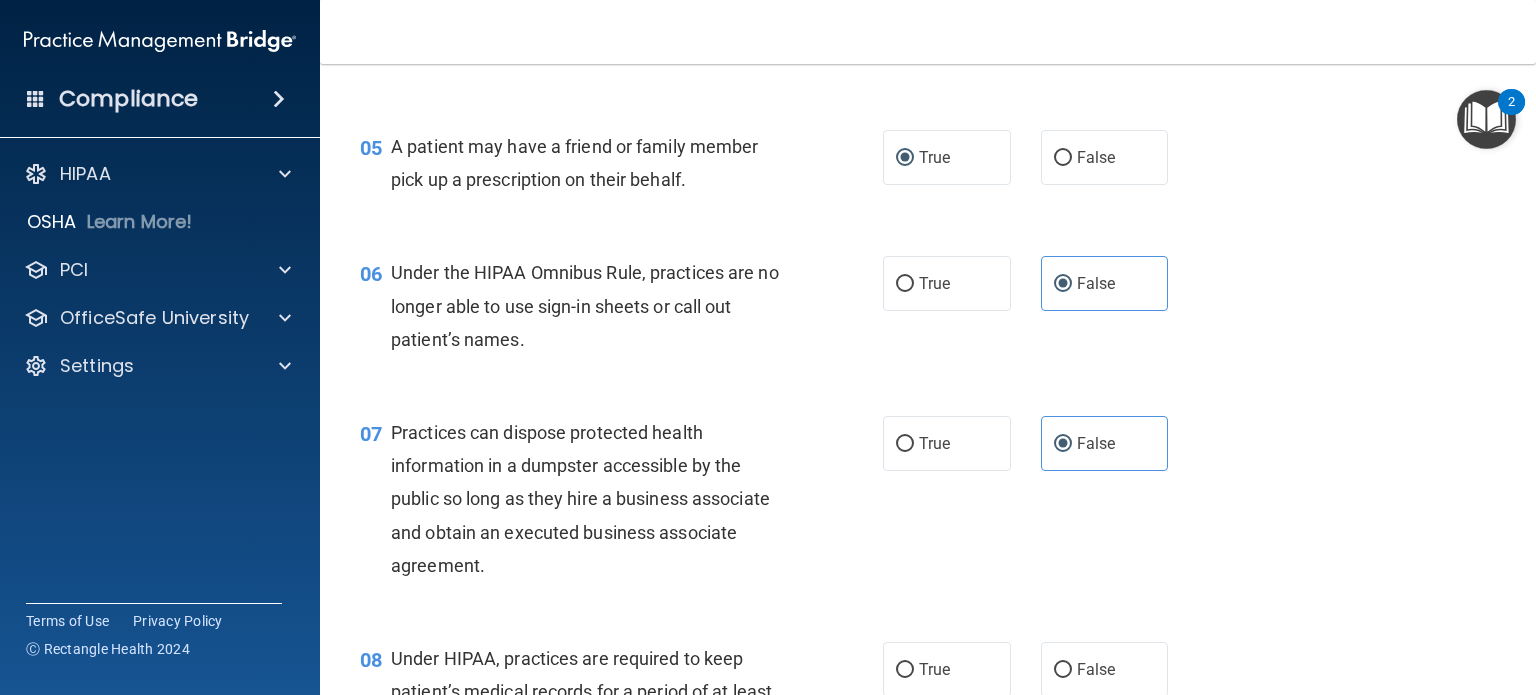scroll, scrollTop: 1100, scrollLeft: 0, axis: vertical 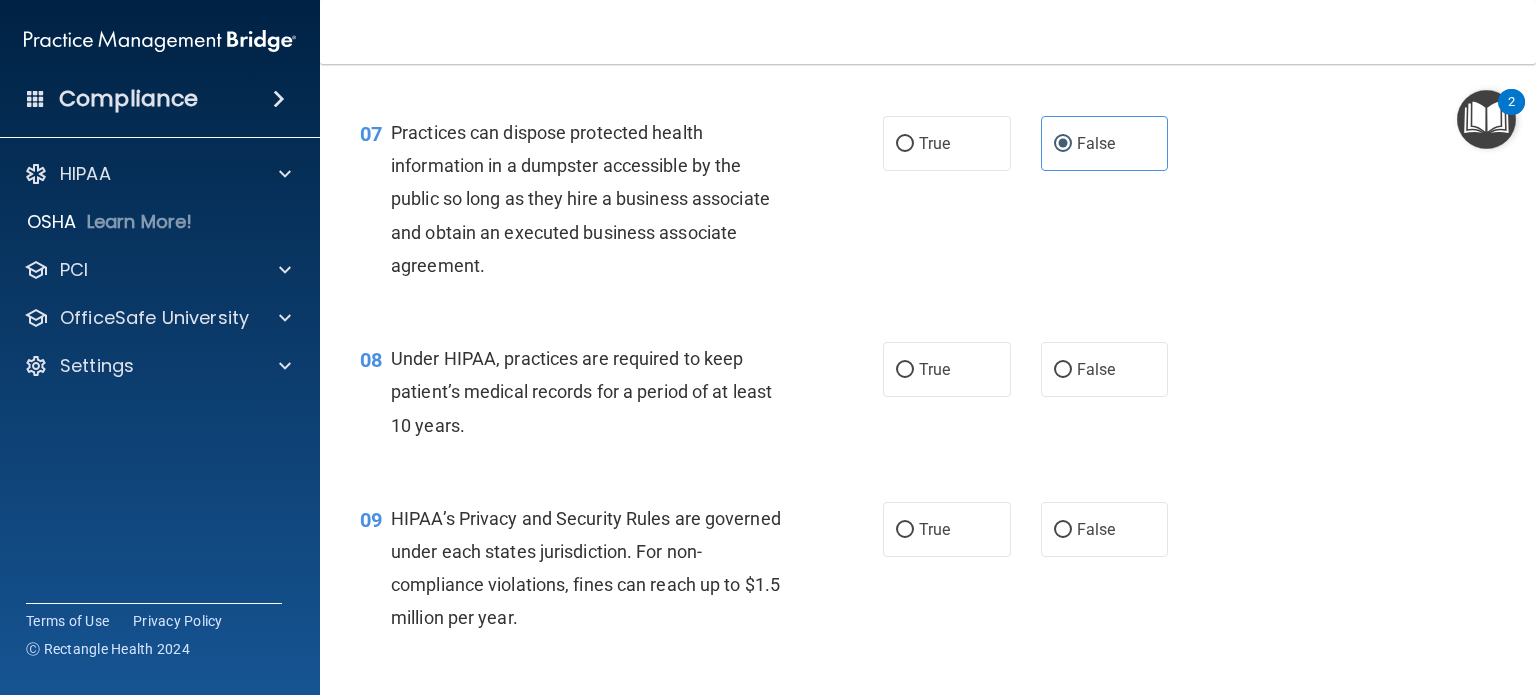 click on "08       Under HIPAA, practices are required to keep patient’s medical records for a period of at least 10 years." at bounding box center [621, 397] 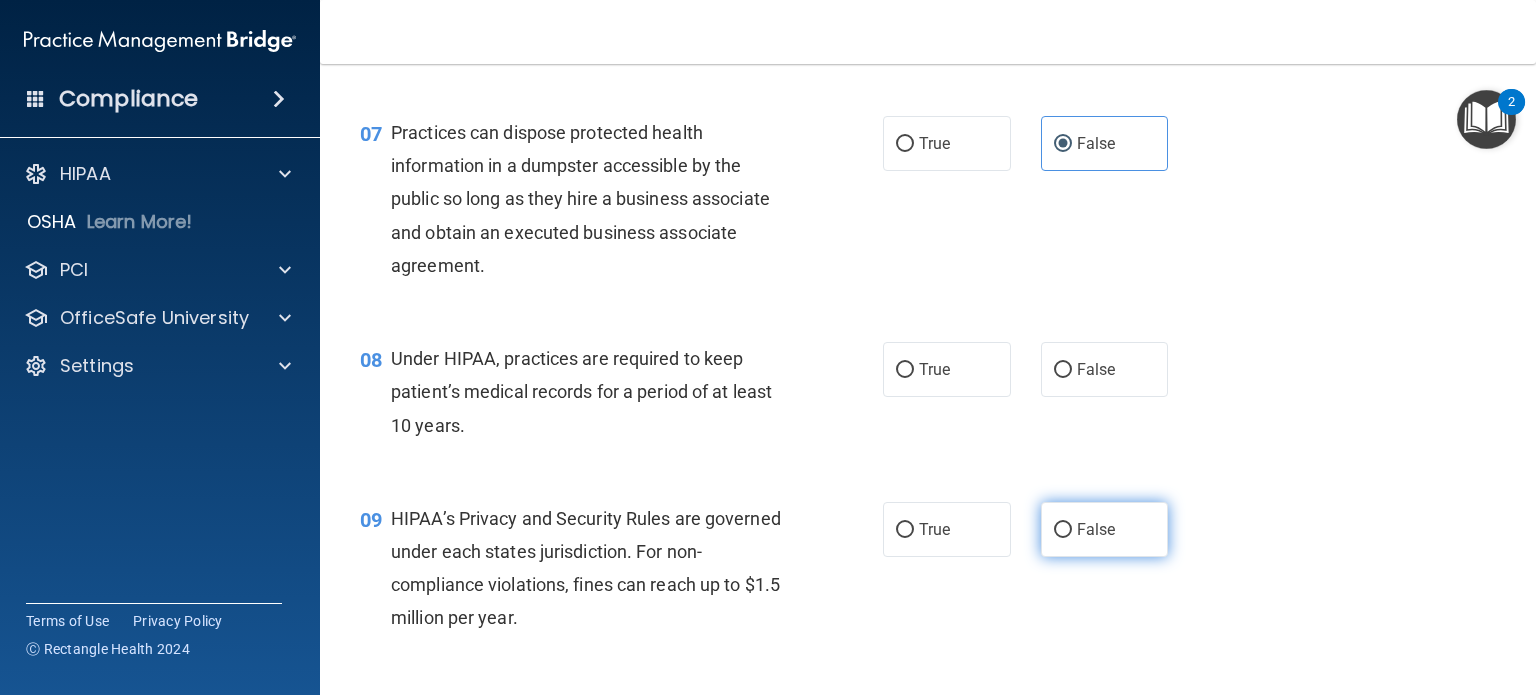click on "False" at bounding box center [1105, 529] 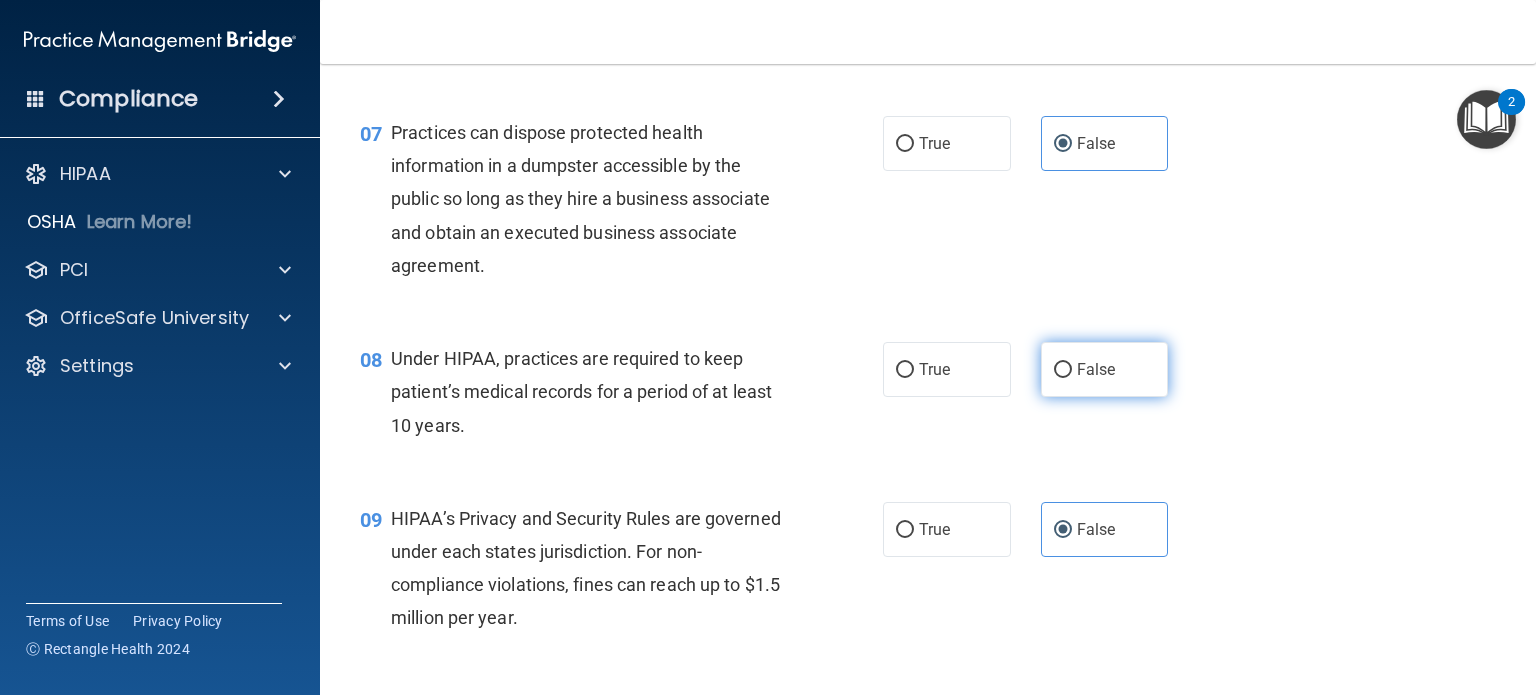 click on "False" at bounding box center [1105, 369] 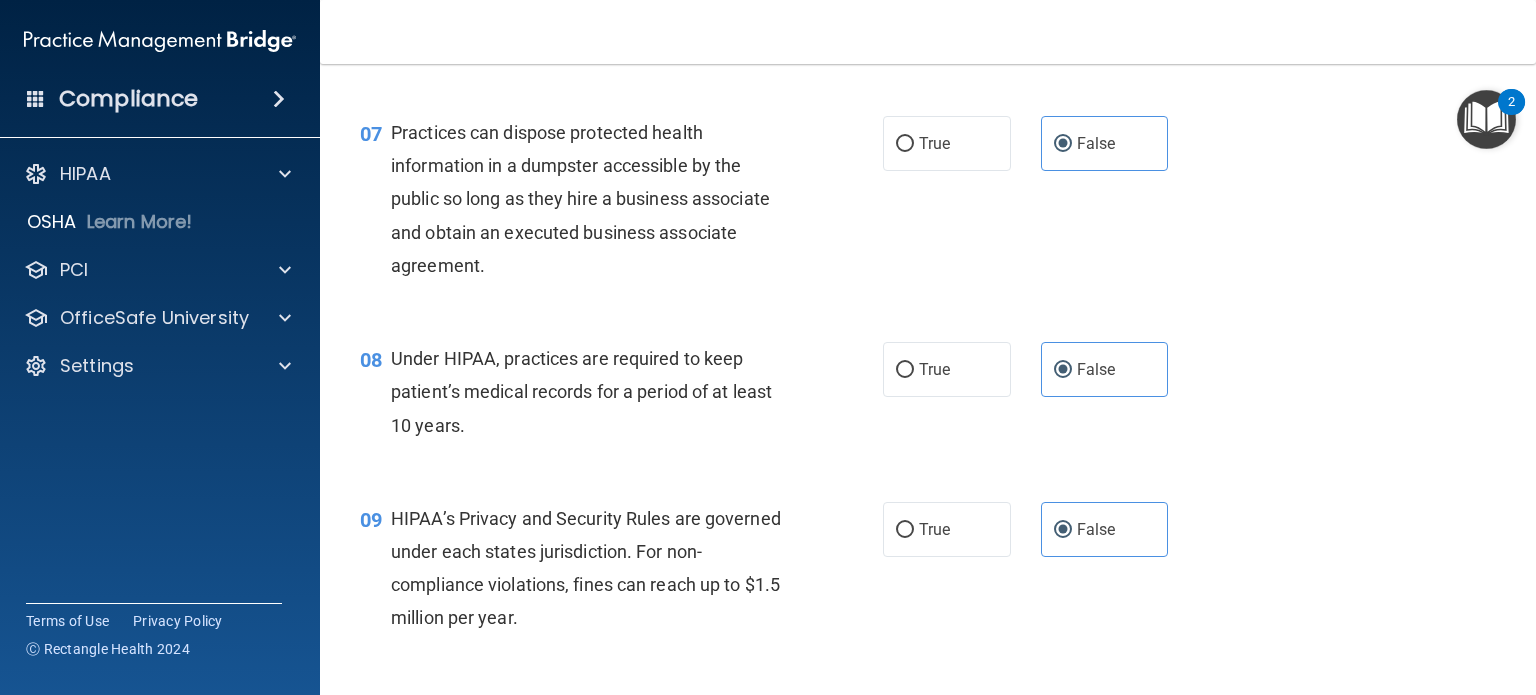 click on "08       Under HIPAA, practices are required to keep patient’s medical records for a period of at least 10 years.                 True           False" at bounding box center (928, 397) 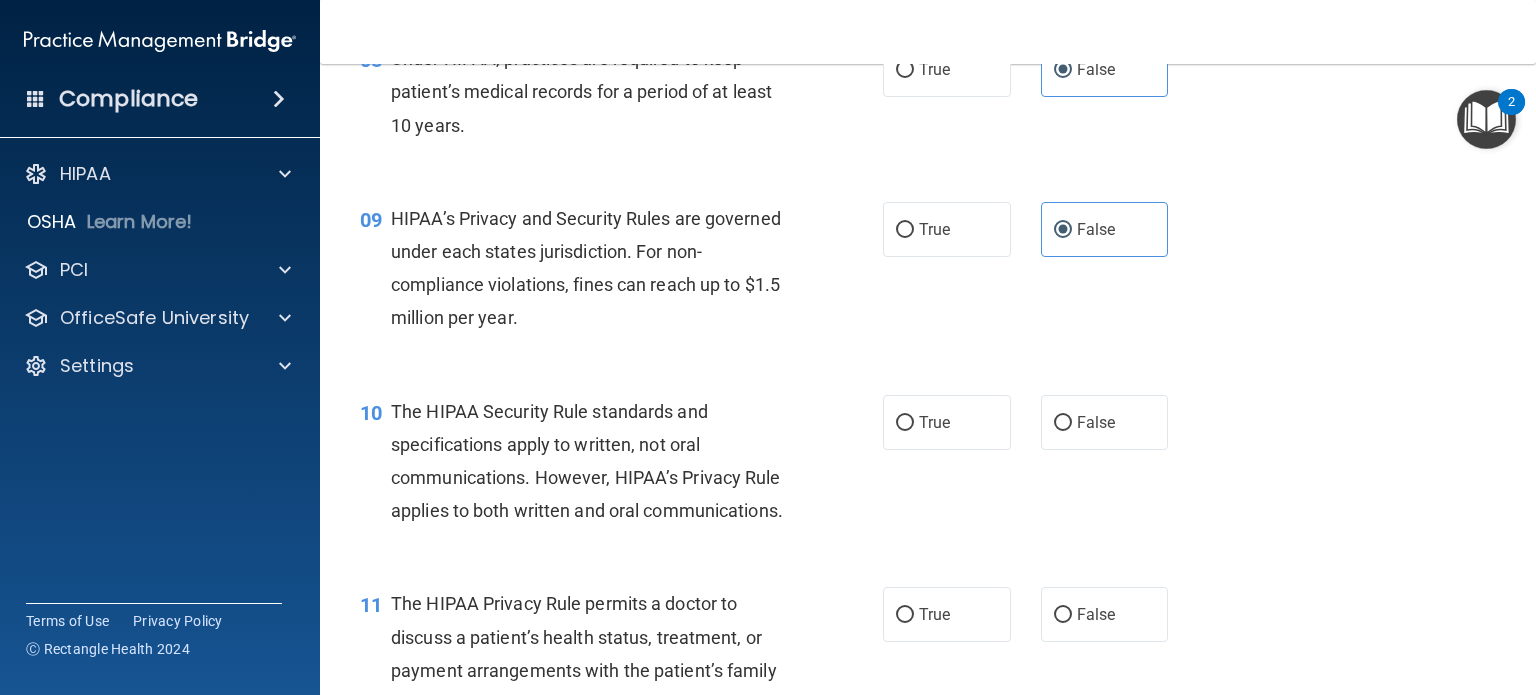 scroll, scrollTop: 1600, scrollLeft: 0, axis: vertical 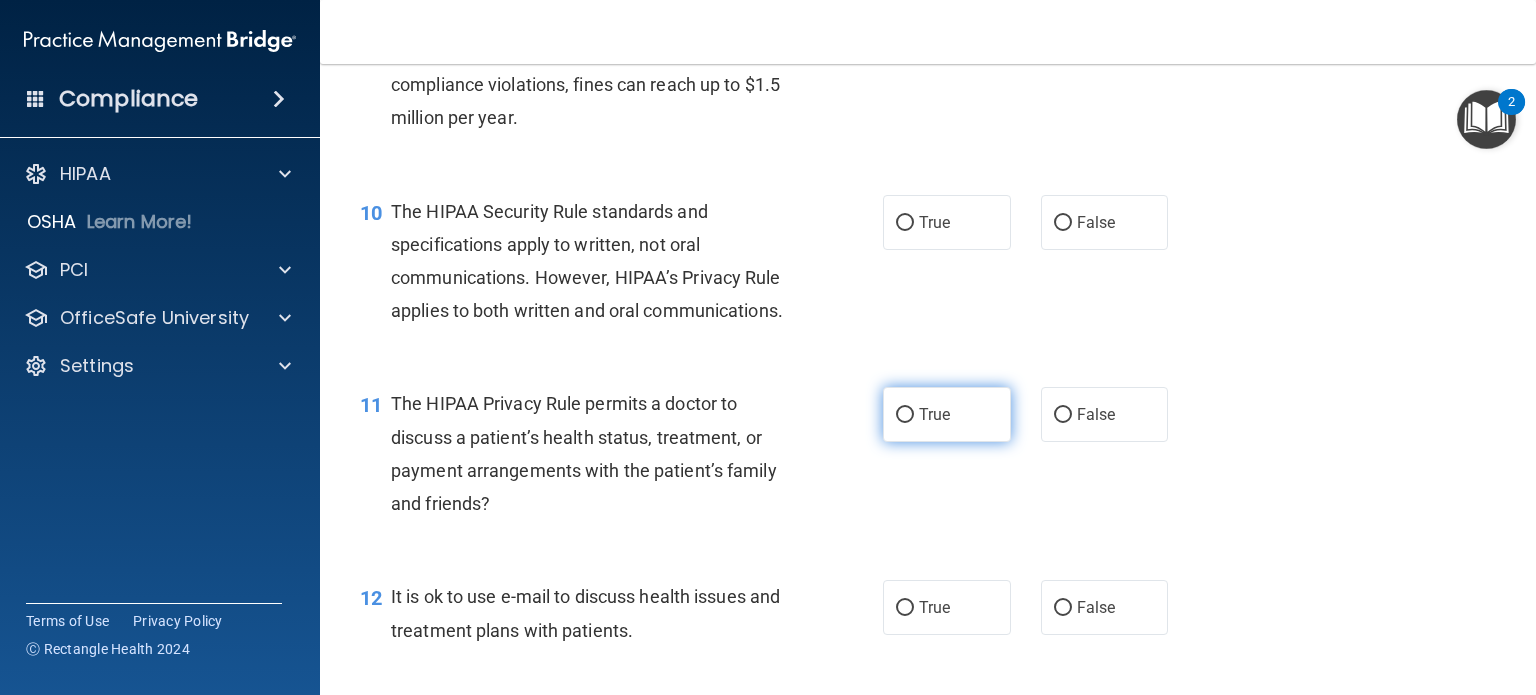 click on "True" at bounding box center (934, 414) 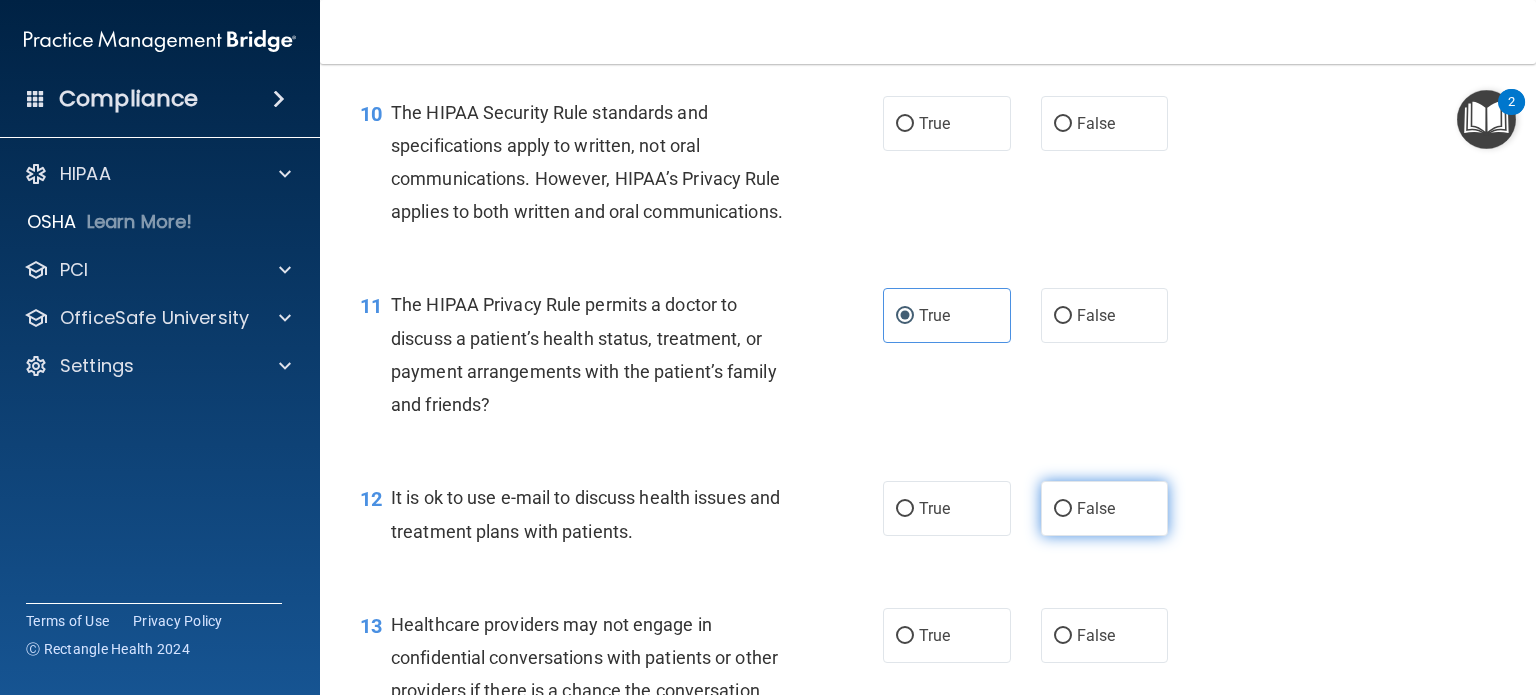 scroll, scrollTop: 1700, scrollLeft: 0, axis: vertical 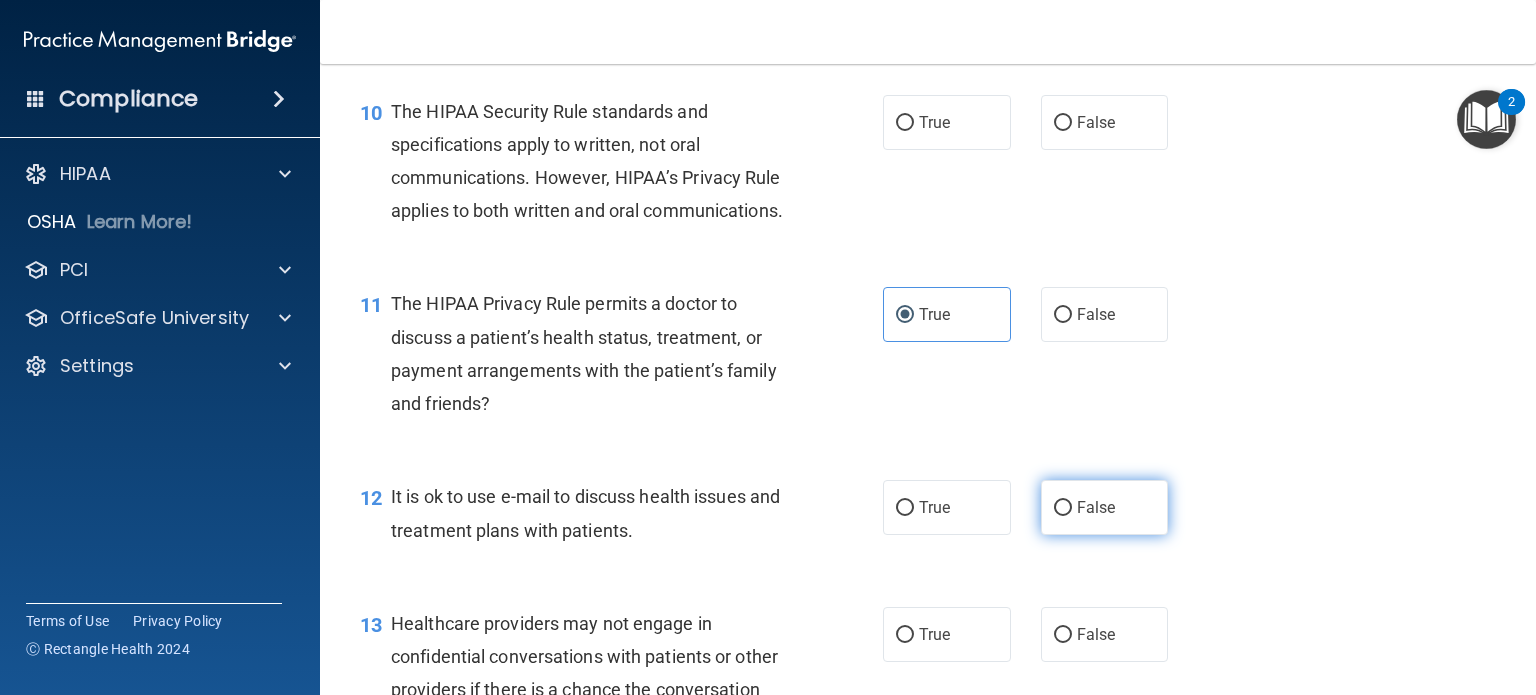 click on "False" at bounding box center (1096, 507) 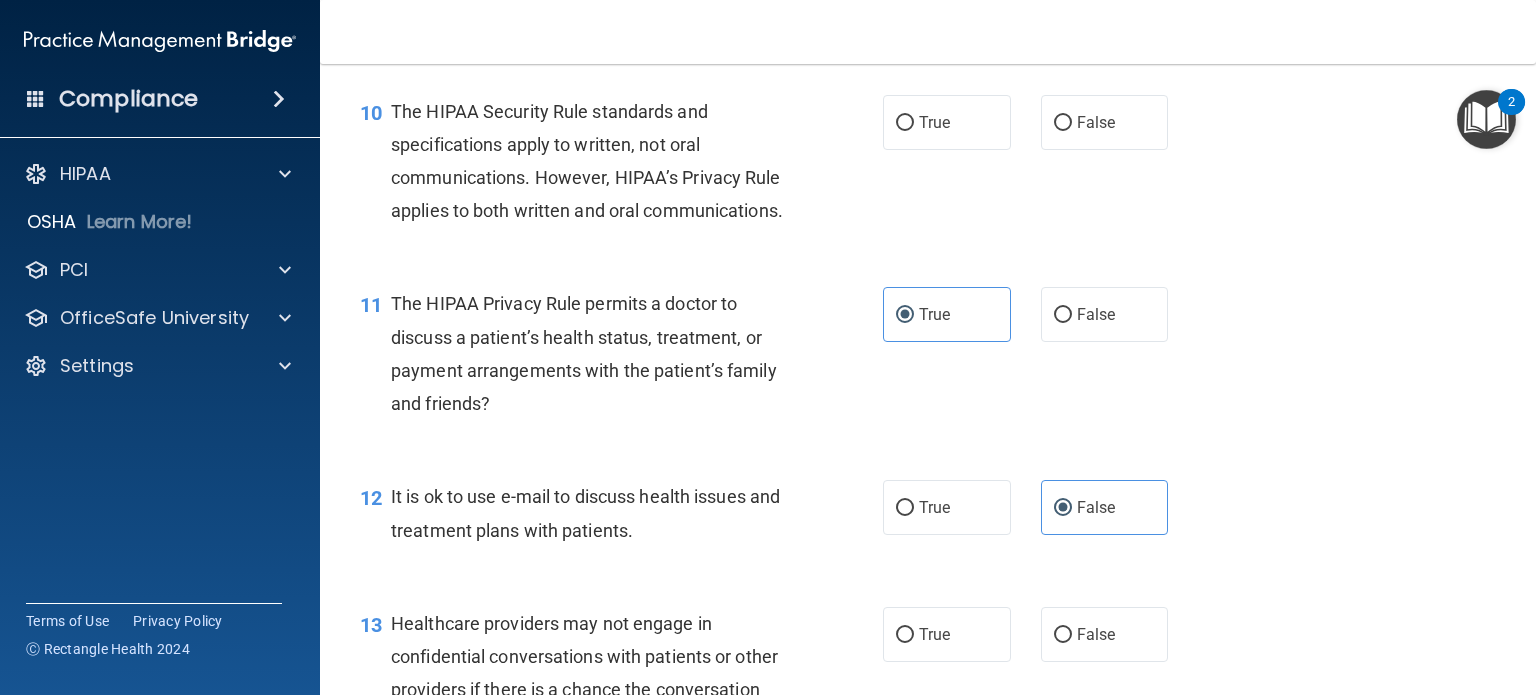 click on "11       The HIPAA Privacy Rule permits a doctor to discuss a patient’s health status, treatment, or payment arrangements with the patient’s family and friends?                 True           False" at bounding box center (928, 358) 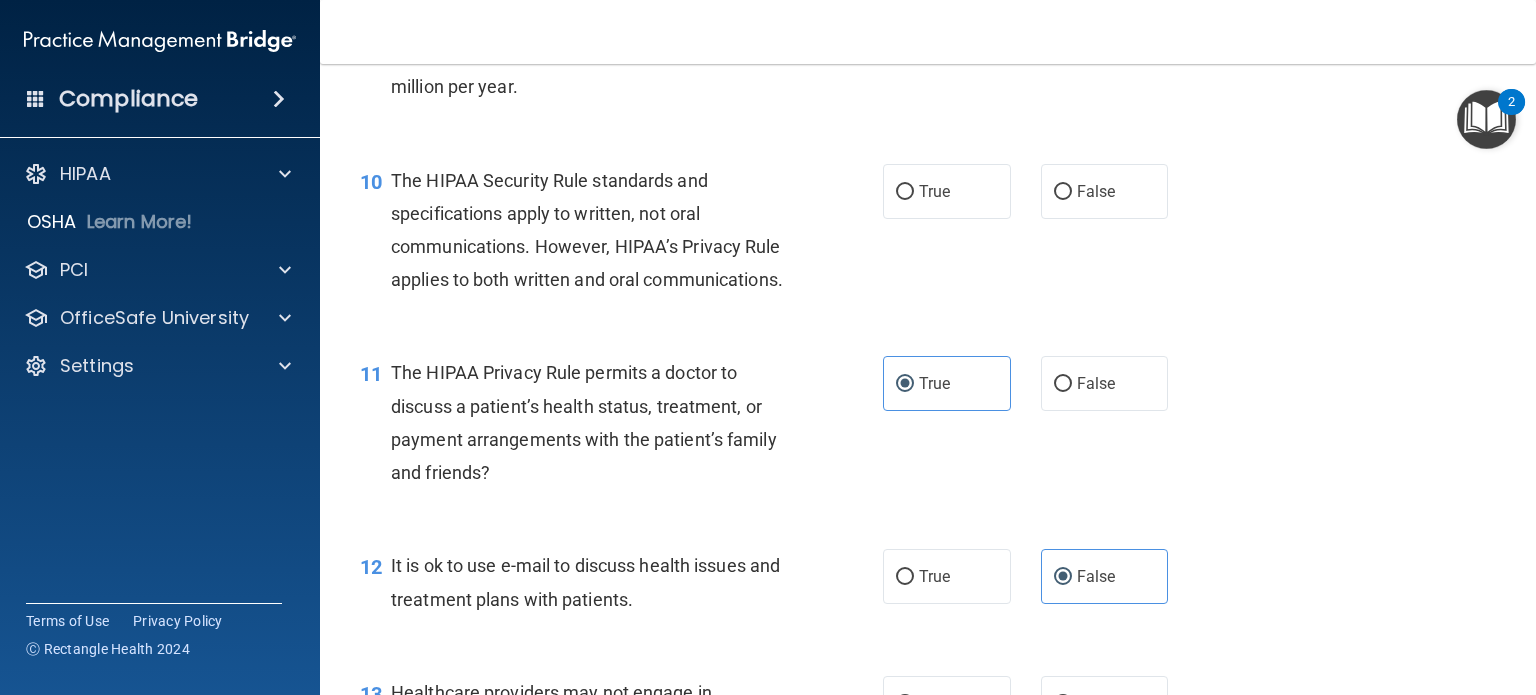 scroll, scrollTop: 1600, scrollLeft: 0, axis: vertical 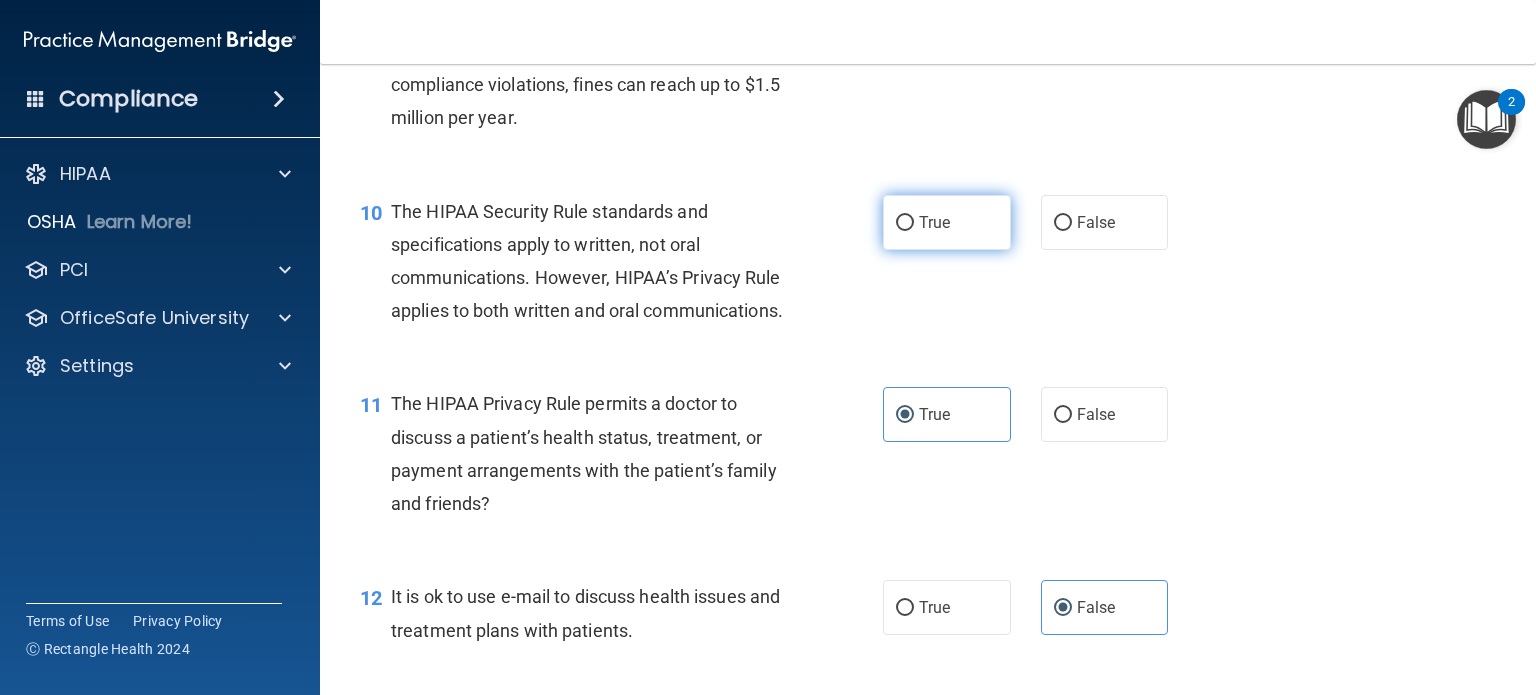 click on "True" at bounding box center [947, 222] 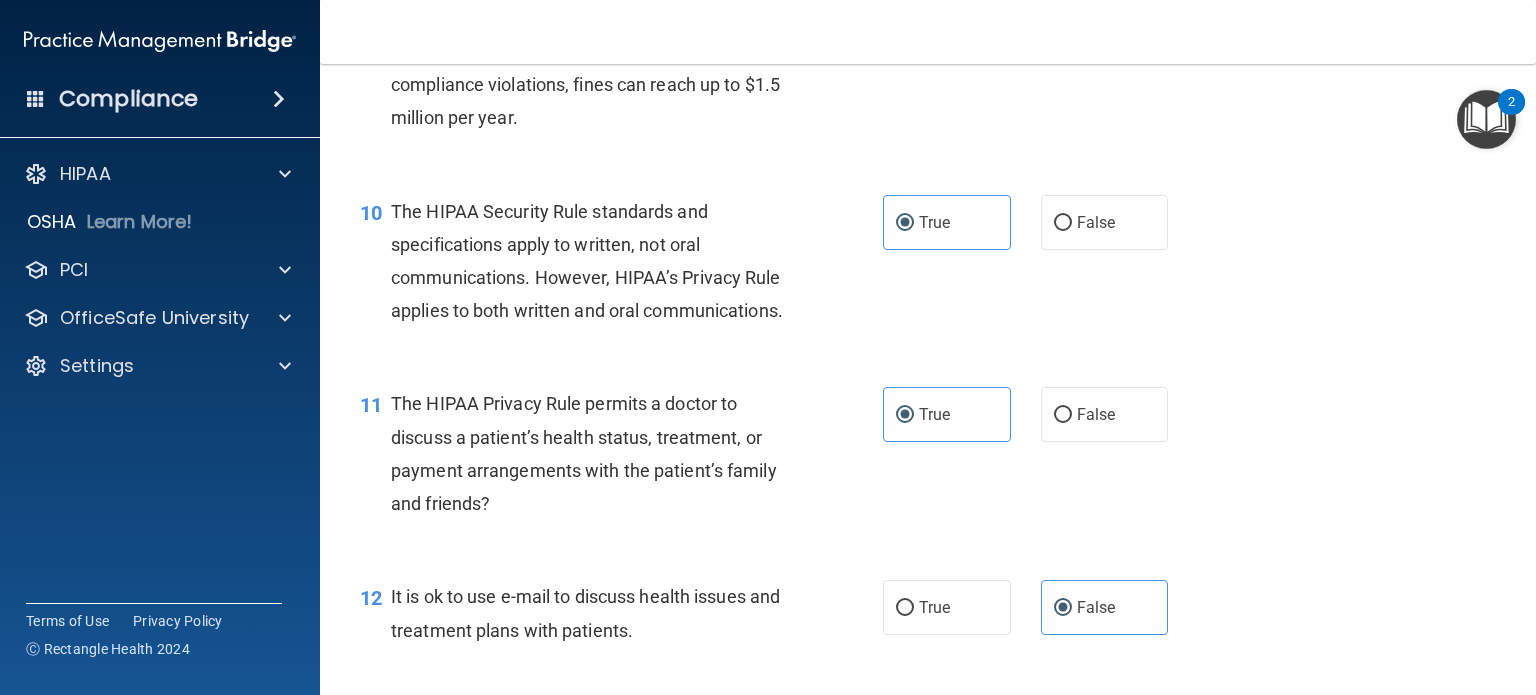 click on "10       The HIPAA Security Rule standards and specifications apply to written, not oral communications. However, HIPAA’s Privacy Rule applies to both written and oral communications." at bounding box center (621, 266) 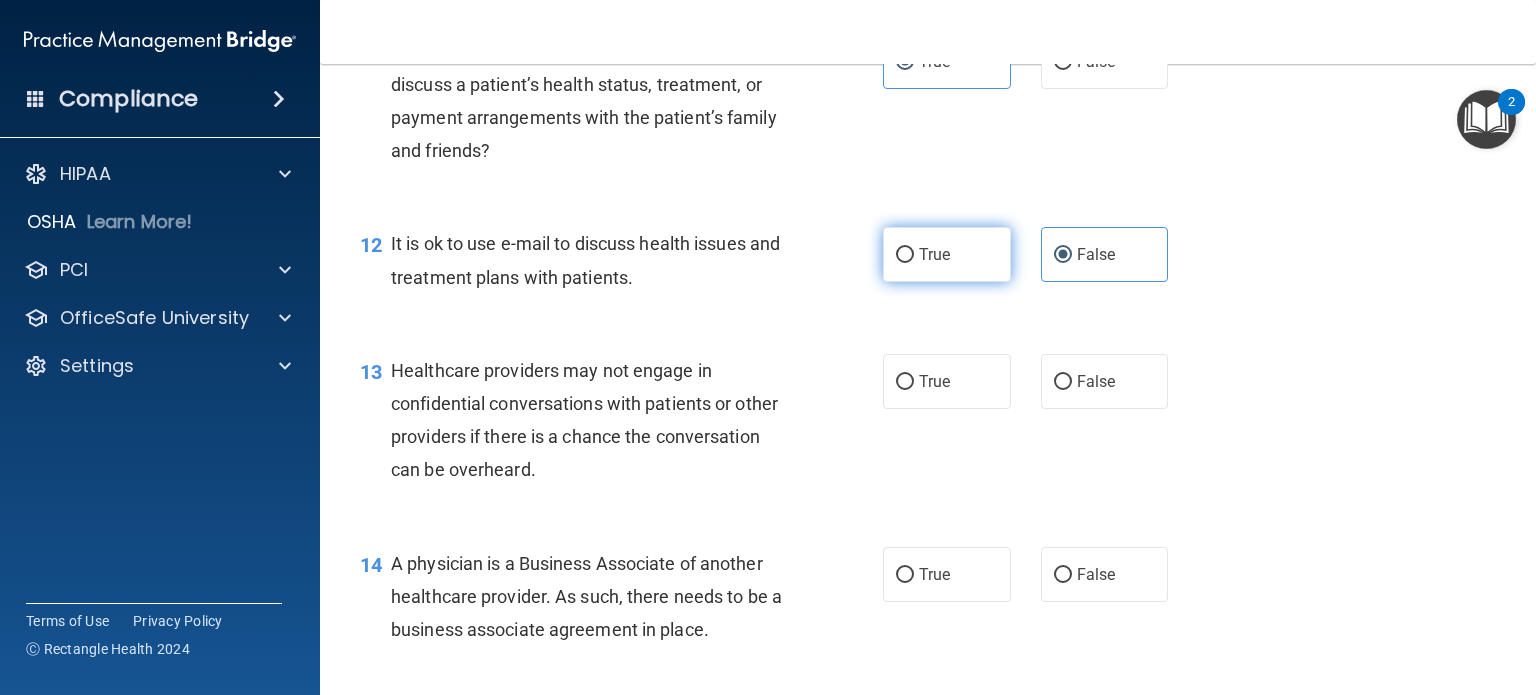 scroll, scrollTop: 2000, scrollLeft: 0, axis: vertical 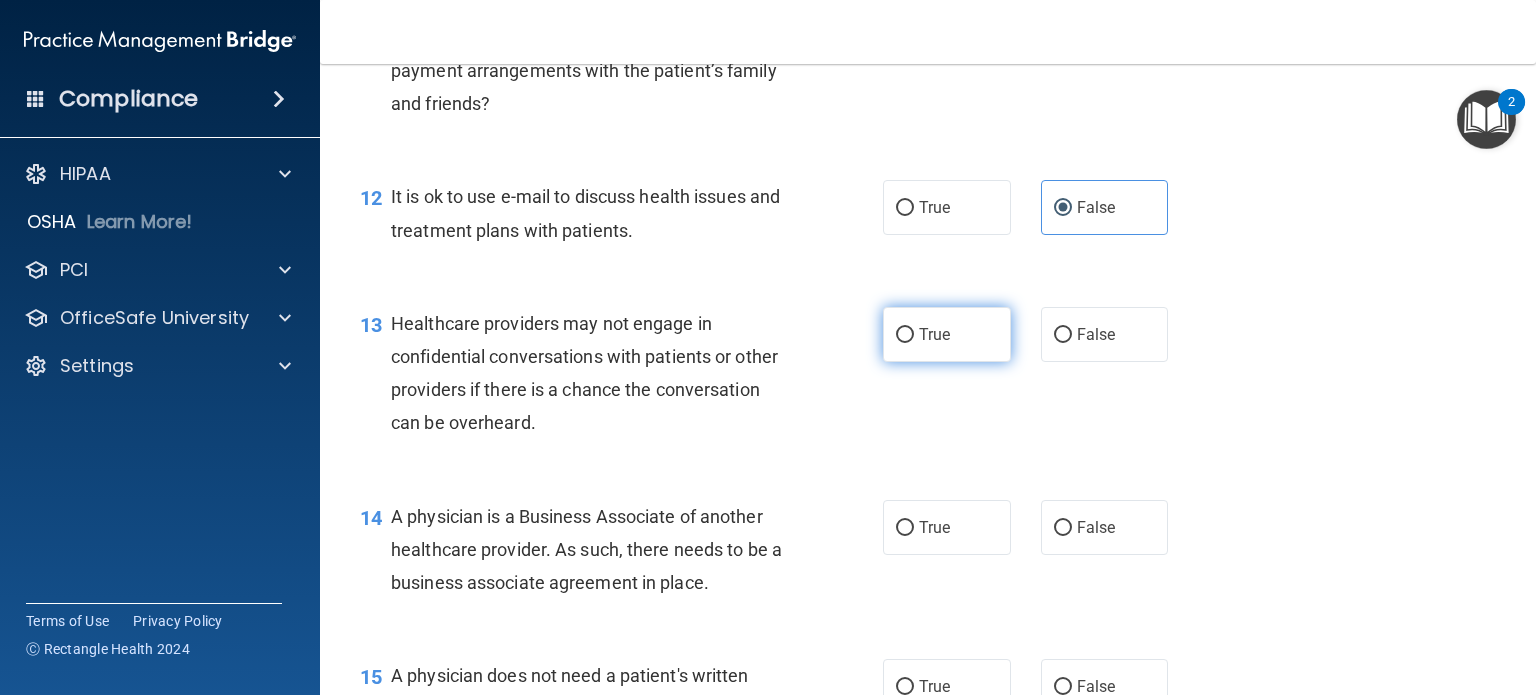 click on "True" at bounding box center (947, 334) 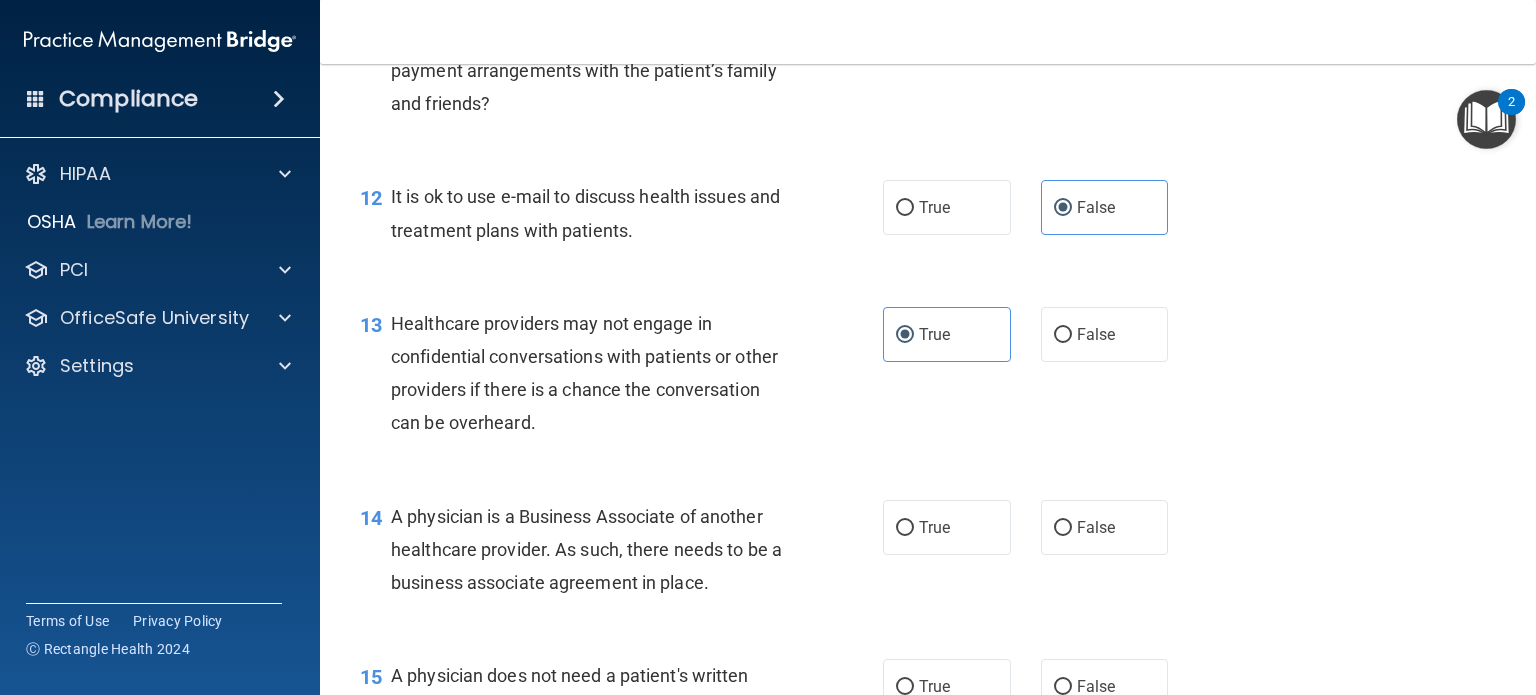 click on "13       Healthcare providers may not engage in confidential conversations with patients or other providers if there is a chance the conversation can be overheard." at bounding box center (621, 378) 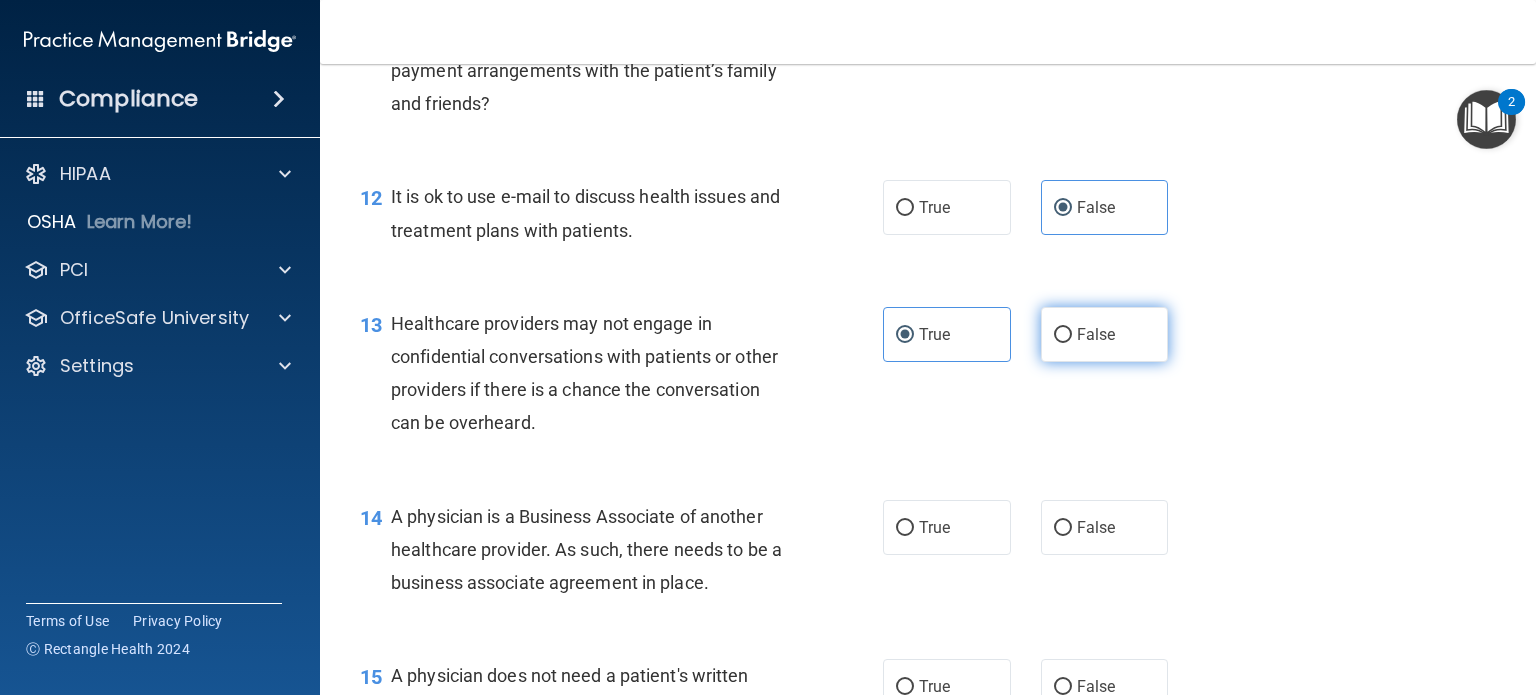 click on "False" at bounding box center [1063, 335] 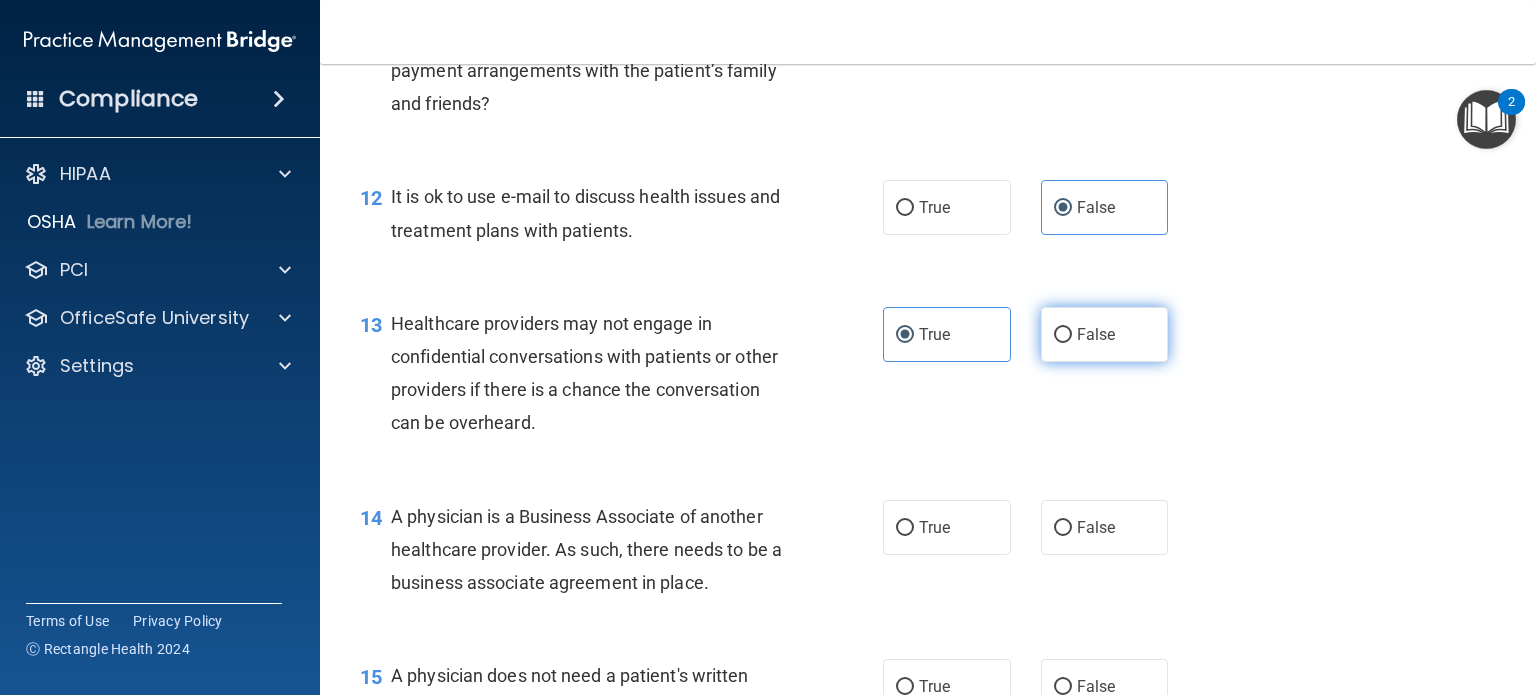 radio on "true" 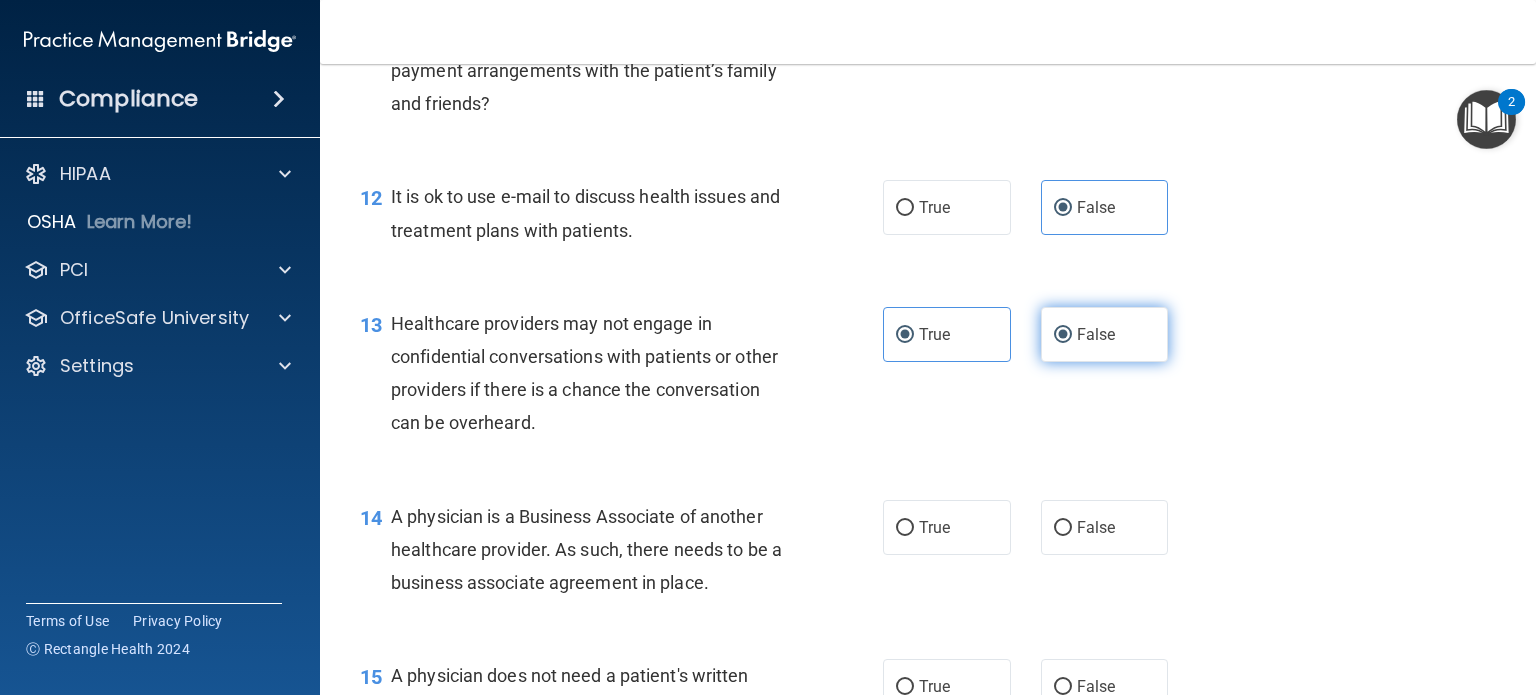 radio on "false" 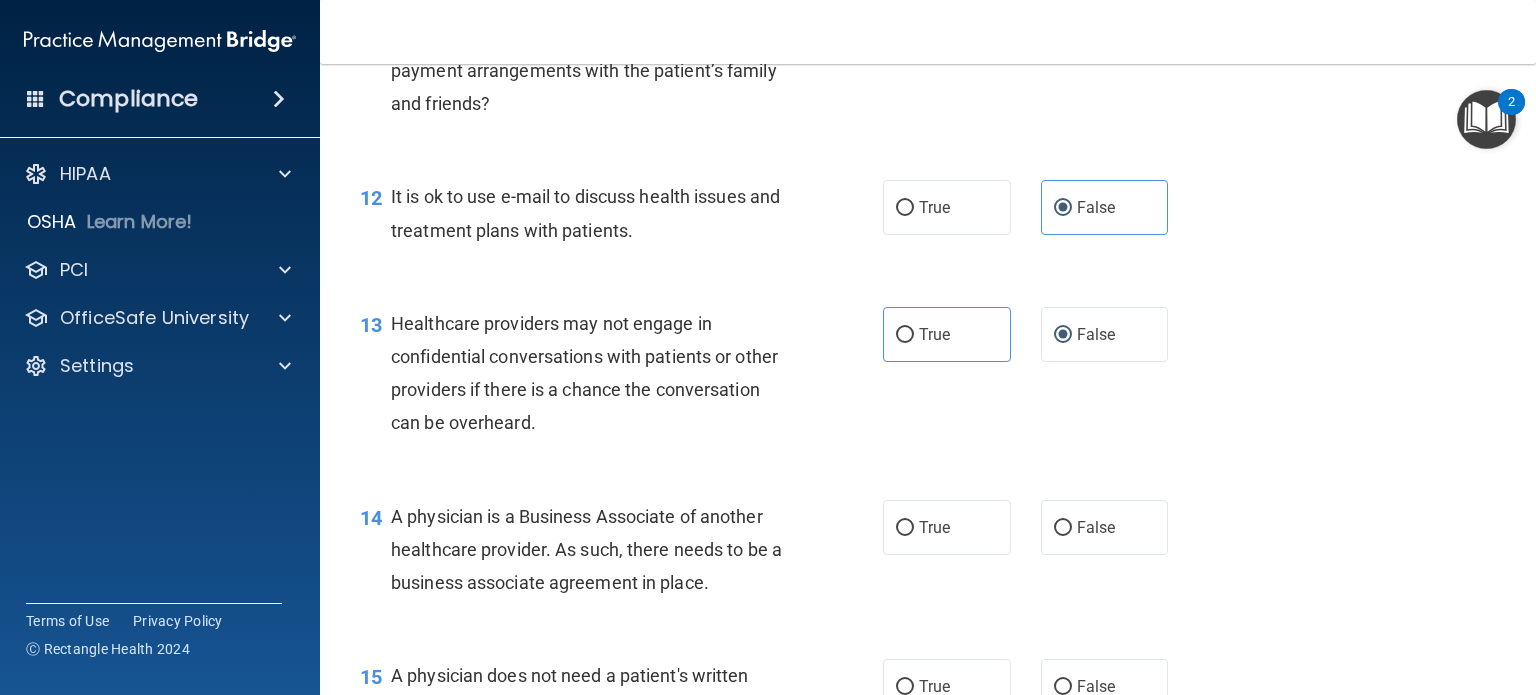 click on "13       Healthcare providers may not engage in confidential conversations with patients or other providers if there is a chance the conversation can be overheard.                  True           False" at bounding box center (928, 378) 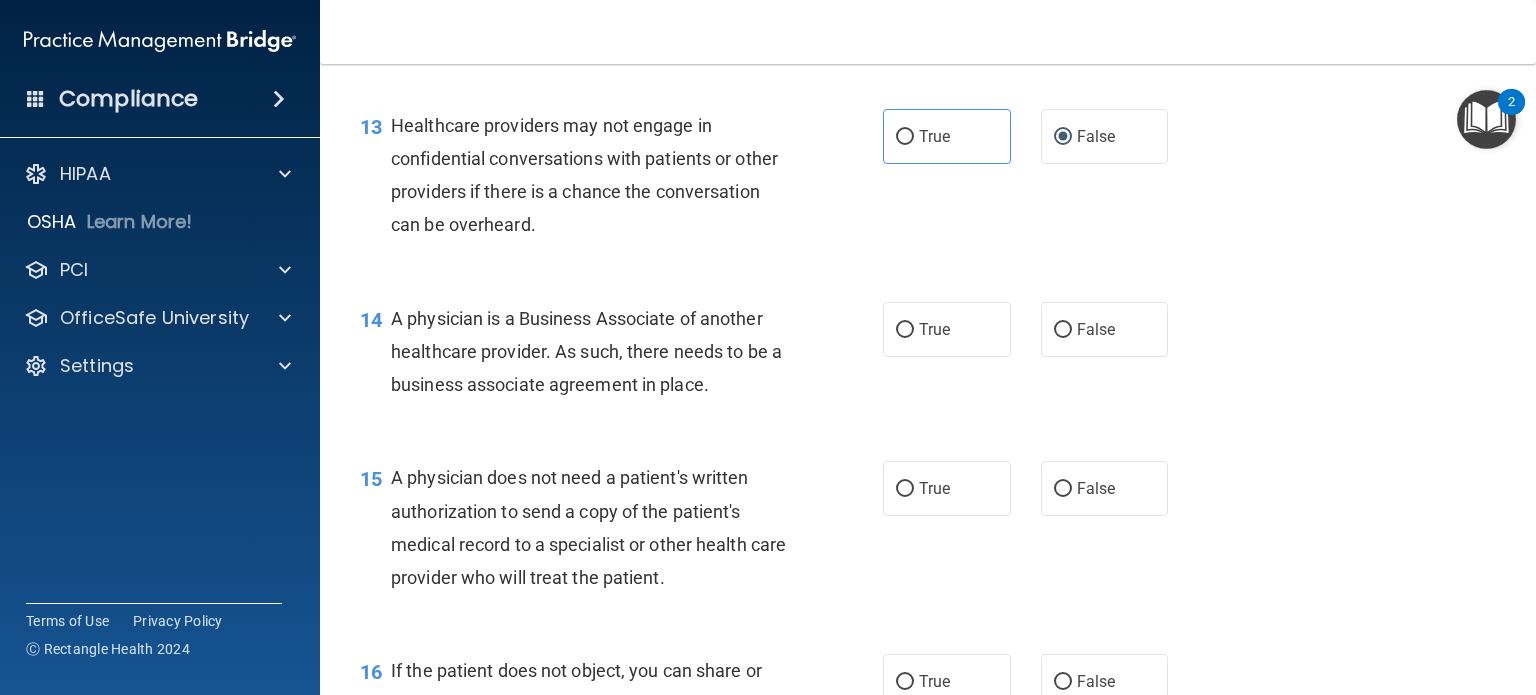 scroll, scrollTop: 2200, scrollLeft: 0, axis: vertical 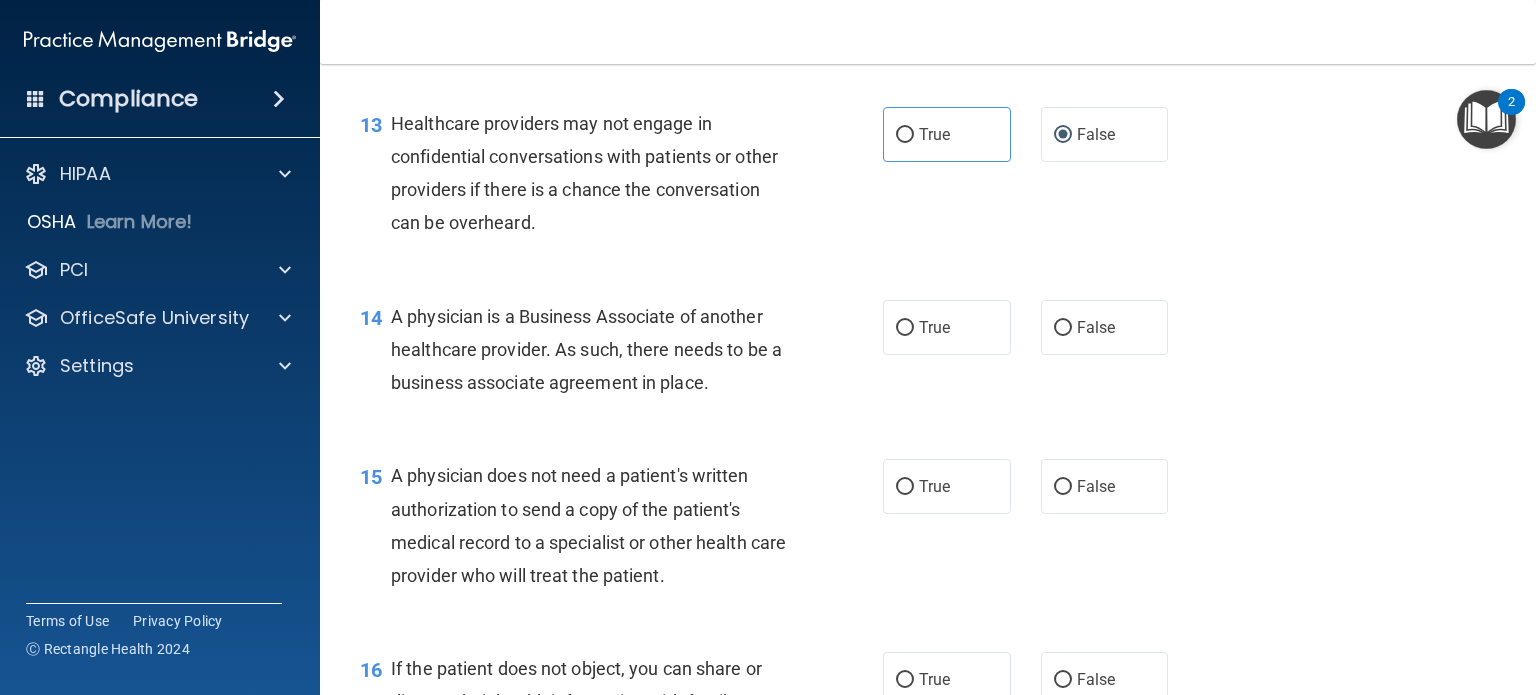 click on "14        A physician is a Business Associate of another healthcare provider.  As such, there needs to be a business associate agreement in place." at bounding box center [621, 355] 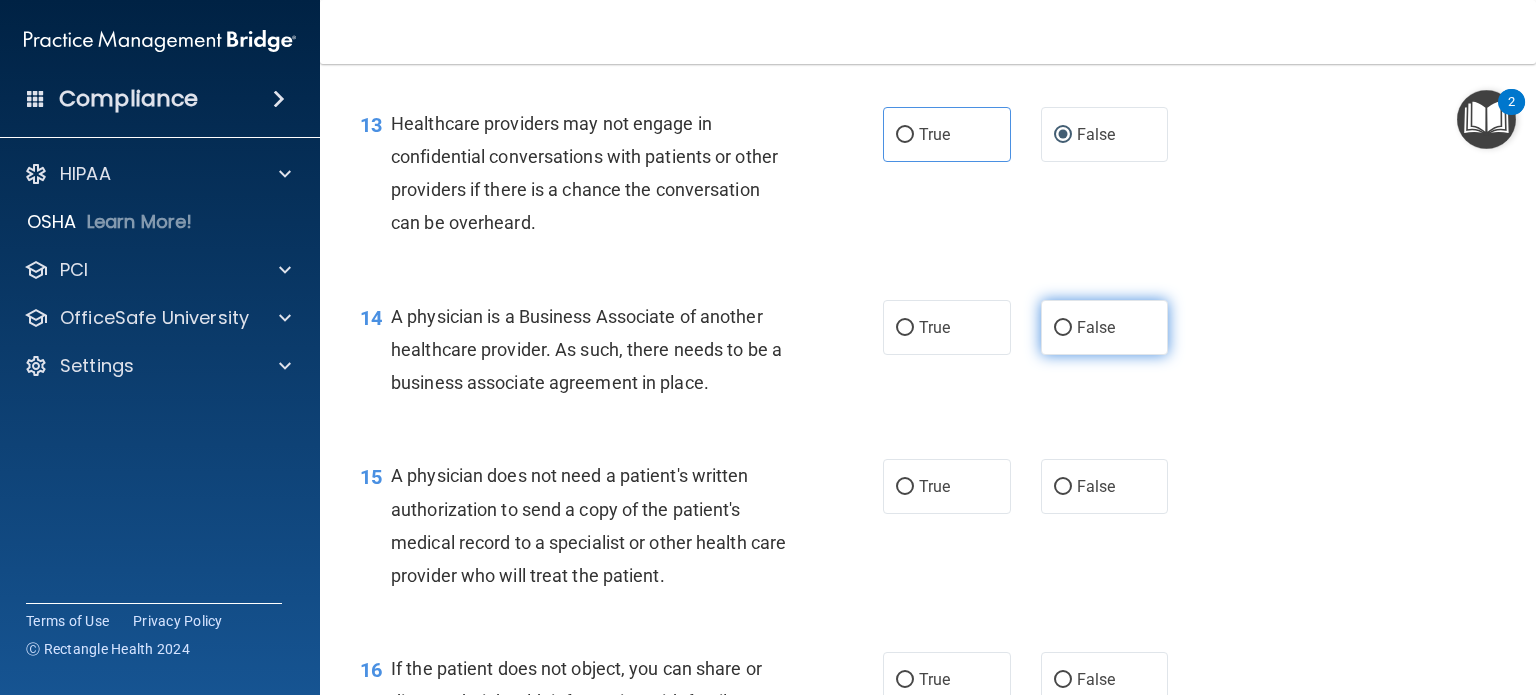 click on "False" at bounding box center (1105, 327) 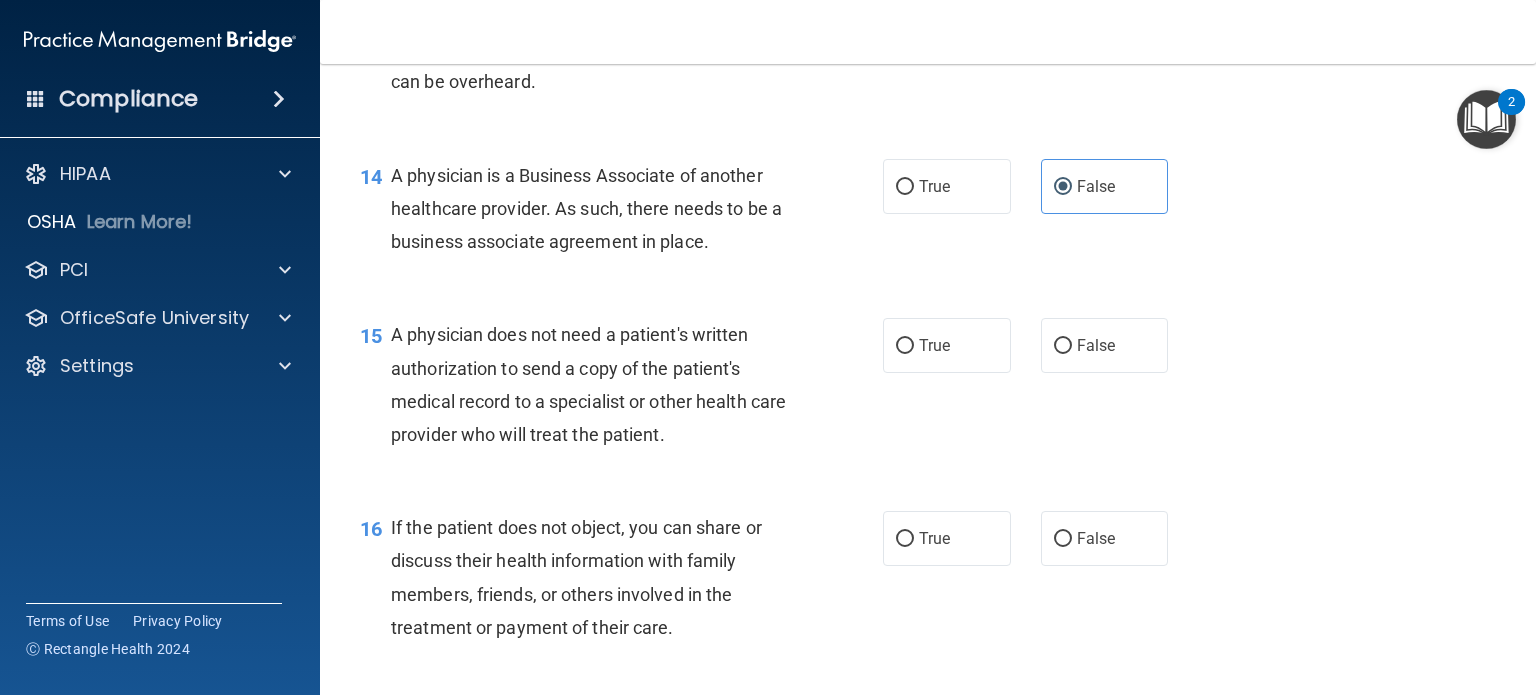 scroll, scrollTop: 2400, scrollLeft: 0, axis: vertical 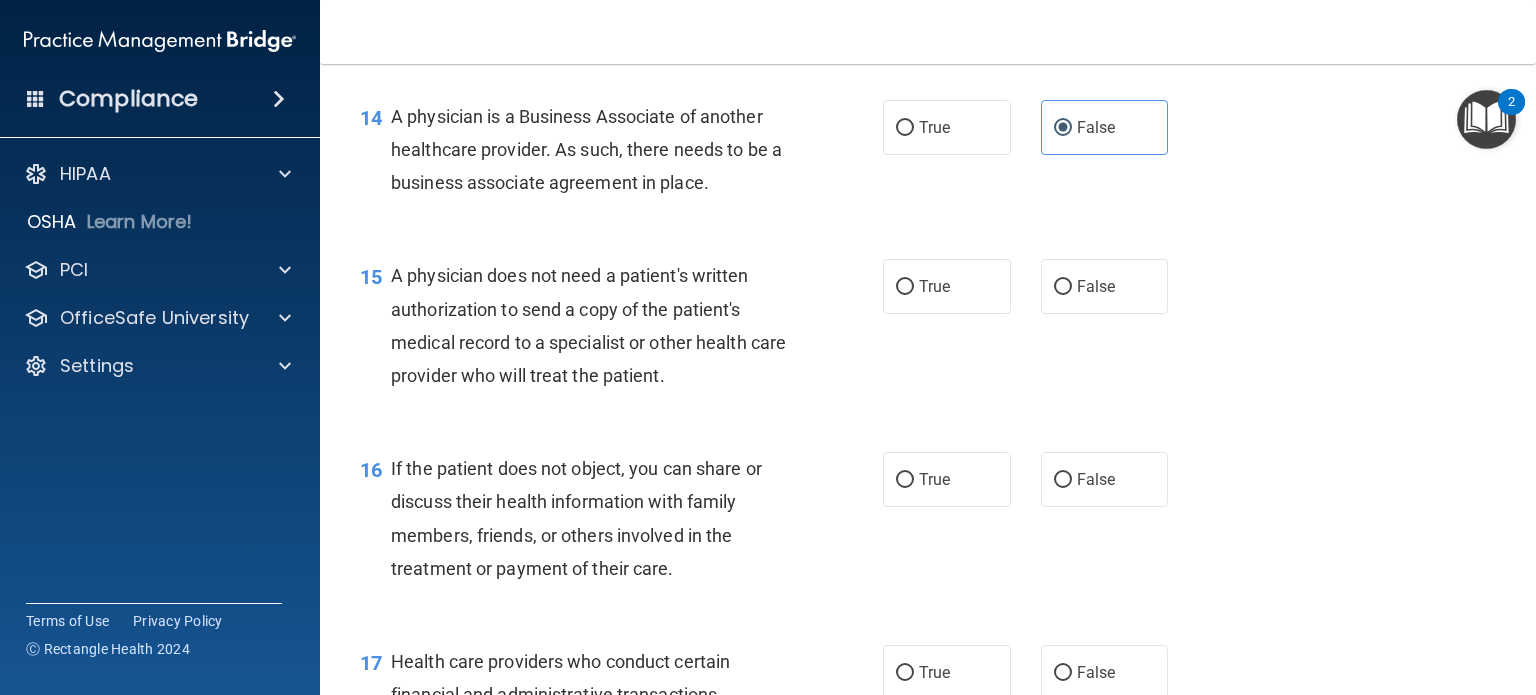 click on "15       A physician does not need a patient's written authorization to send a copy of the patient's medical record to a specialist or other health care provider who will treat the patient." at bounding box center [621, 330] 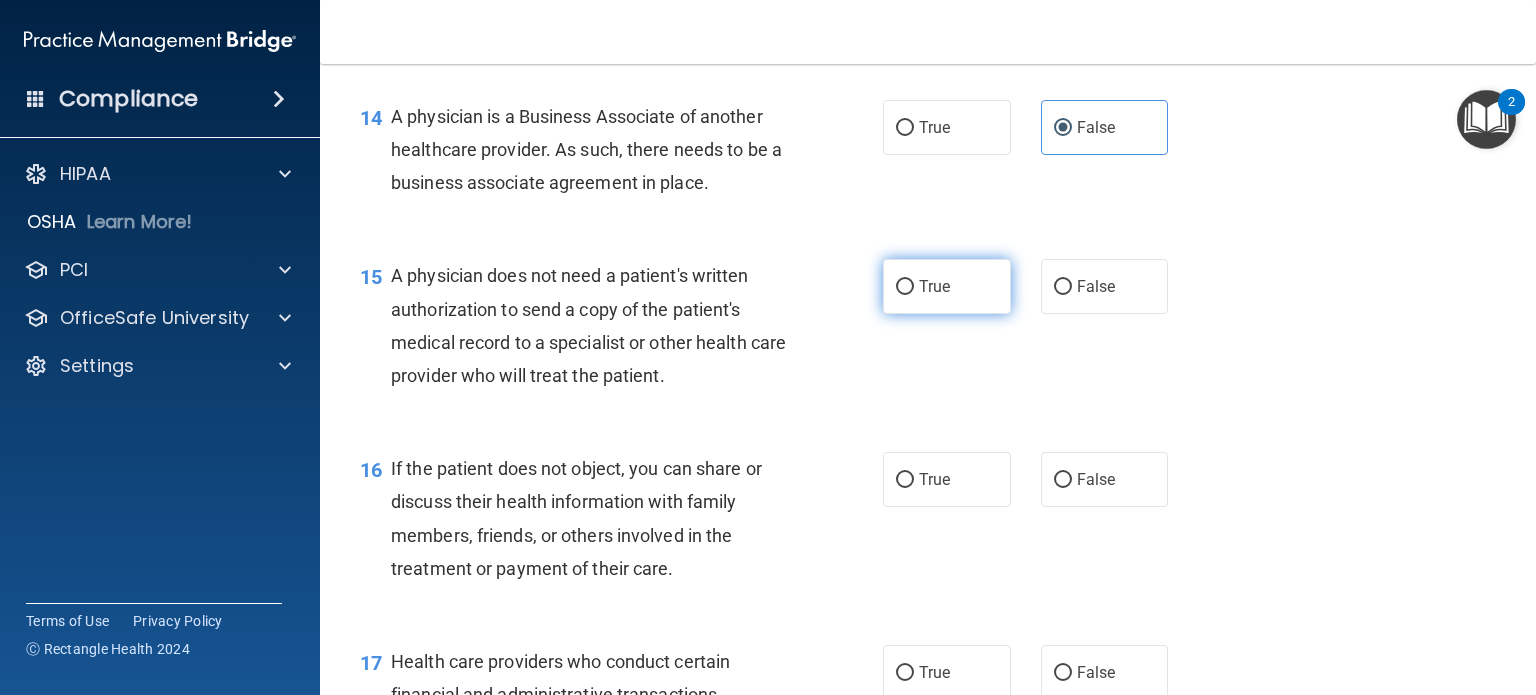 click on "True" at bounding box center [934, 286] 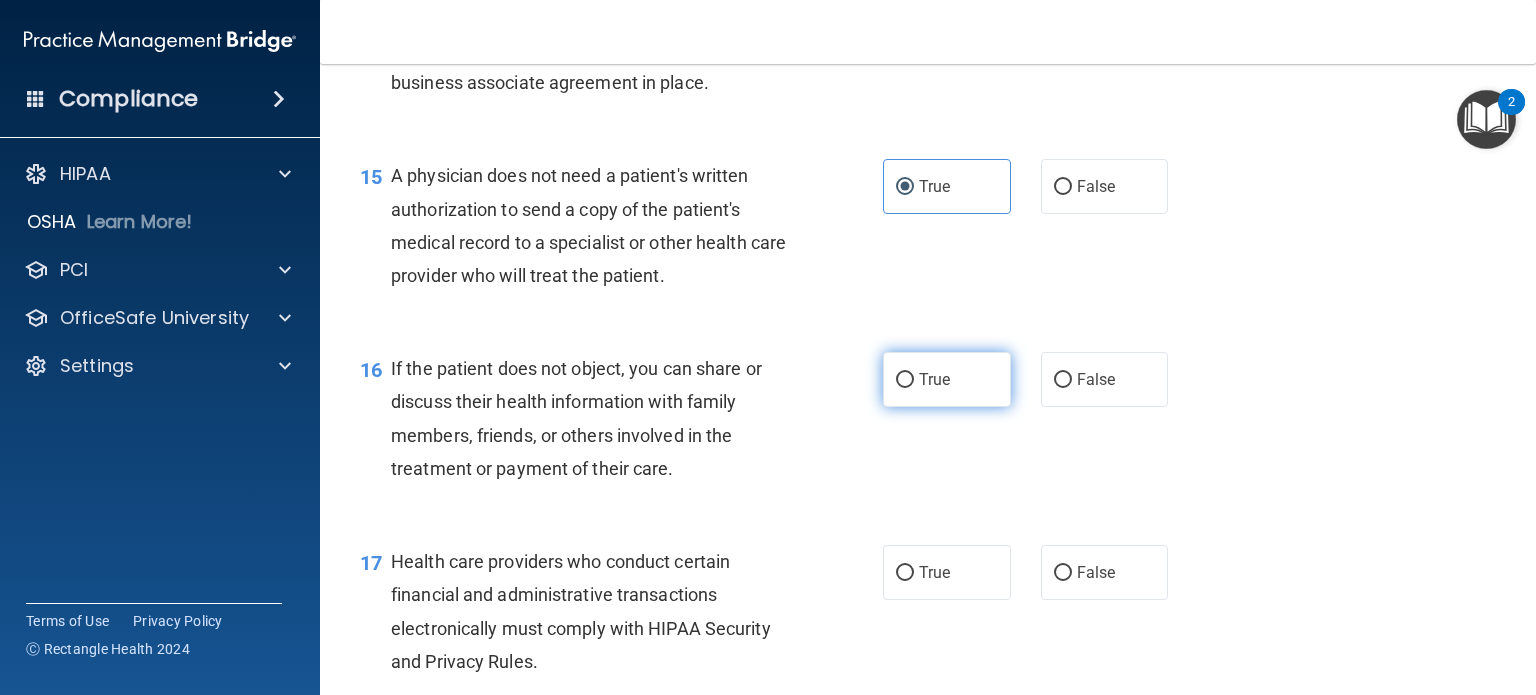 scroll, scrollTop: 2600, scrollLeft: 0, axis: vertical 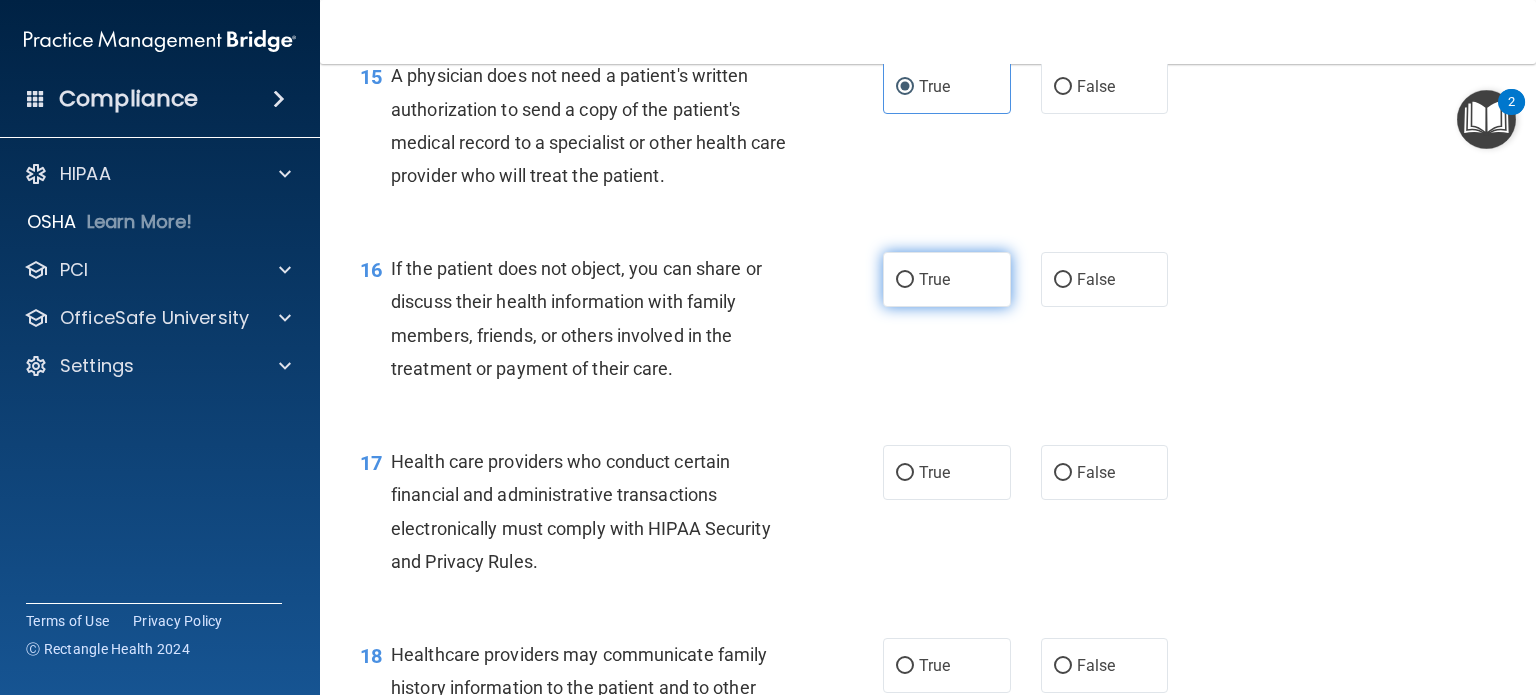 click on "True" at bounding box center [905, 280] 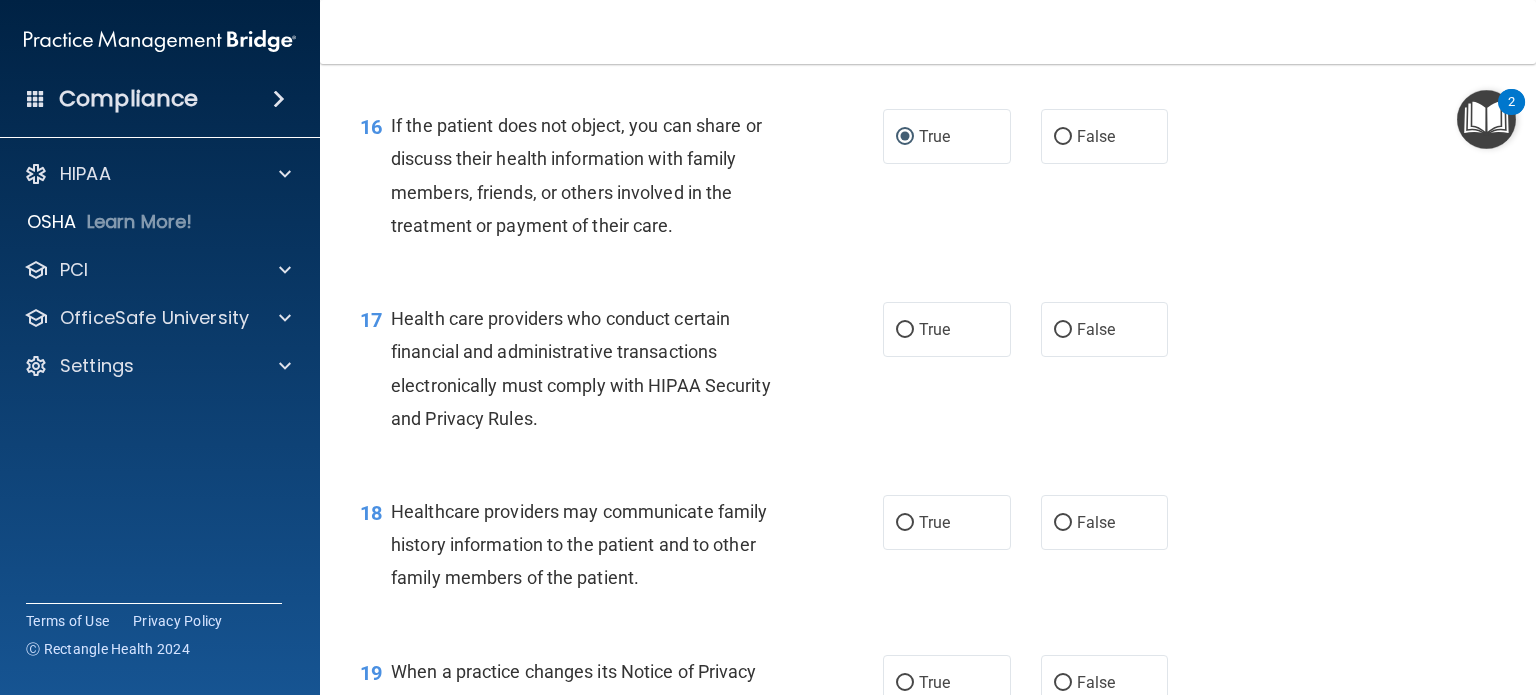 scroll, scrollTop: 2800, scrollLeft: 0, axis: vertical 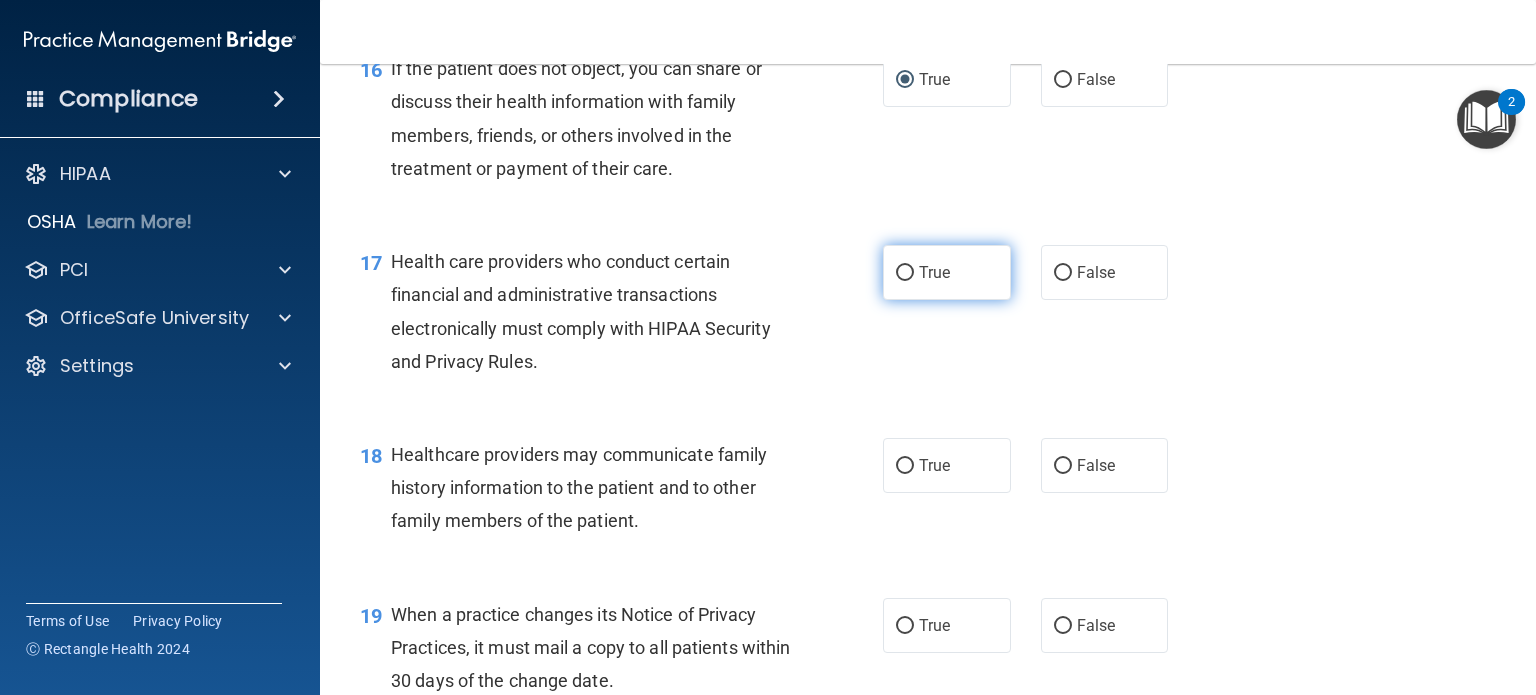 click on "True" at bounding box center [934, 272] 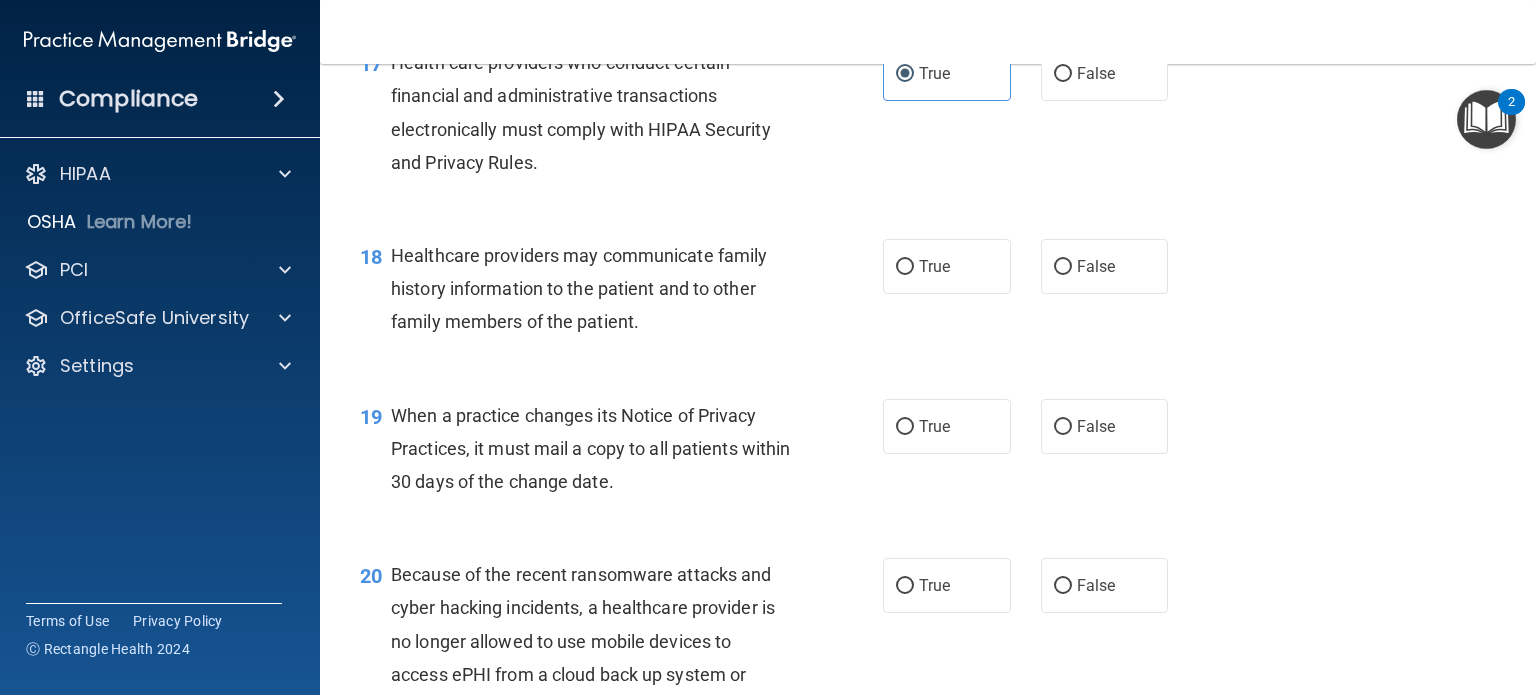 scroll, scrollTop: 3000, scrollLeft: 0, axis: vertical 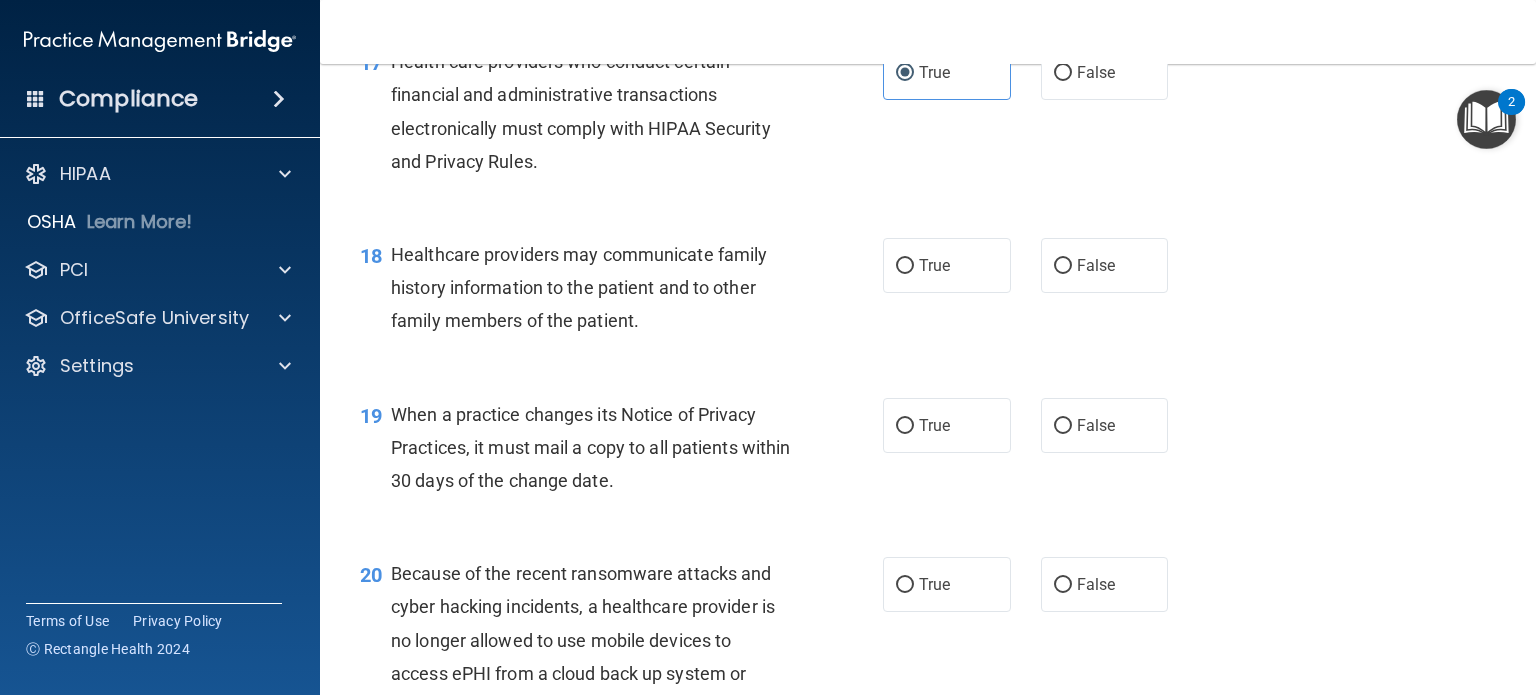 click on "19       When a practice changes its Notice of Privacy Practices, it must mail a copy to all patients within 30 days of the change date." at bounding box center [621, 453] 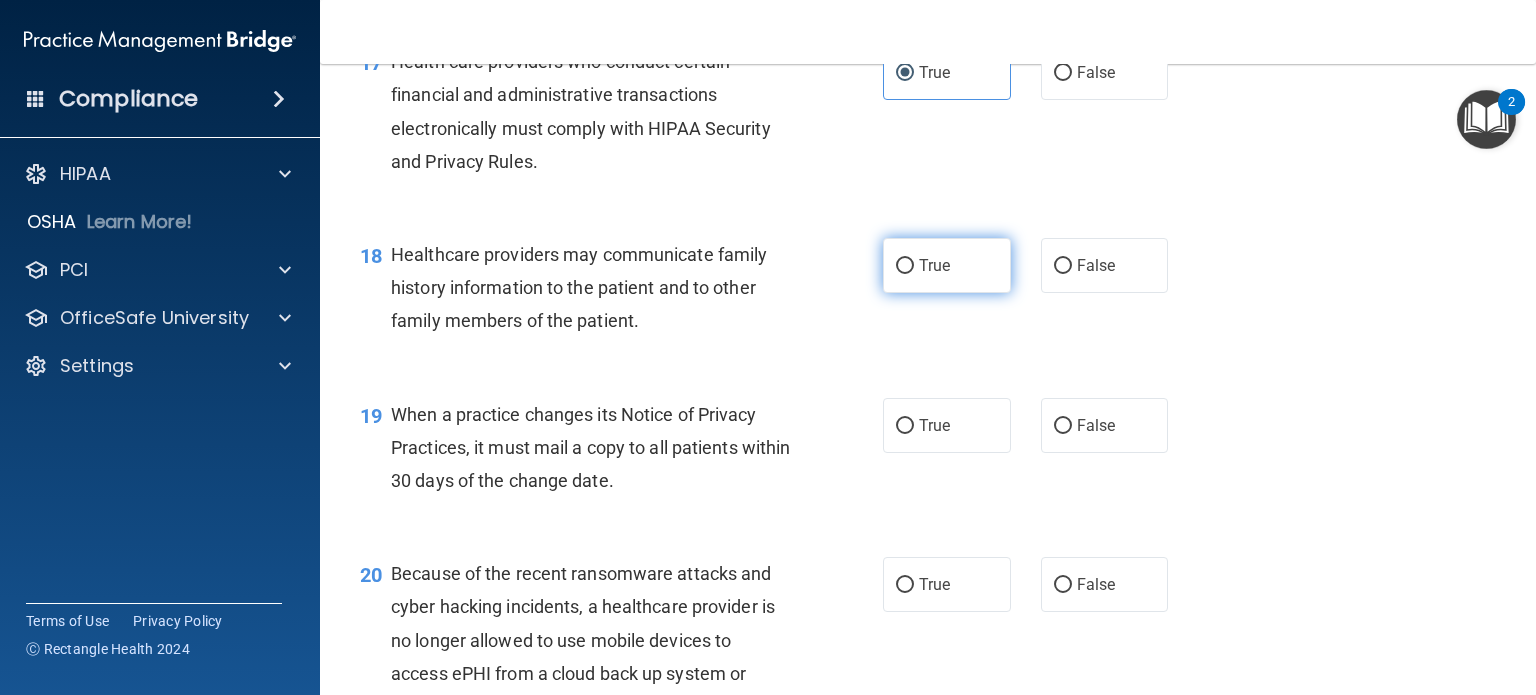 click on "True" at bounding box center (947, 265) 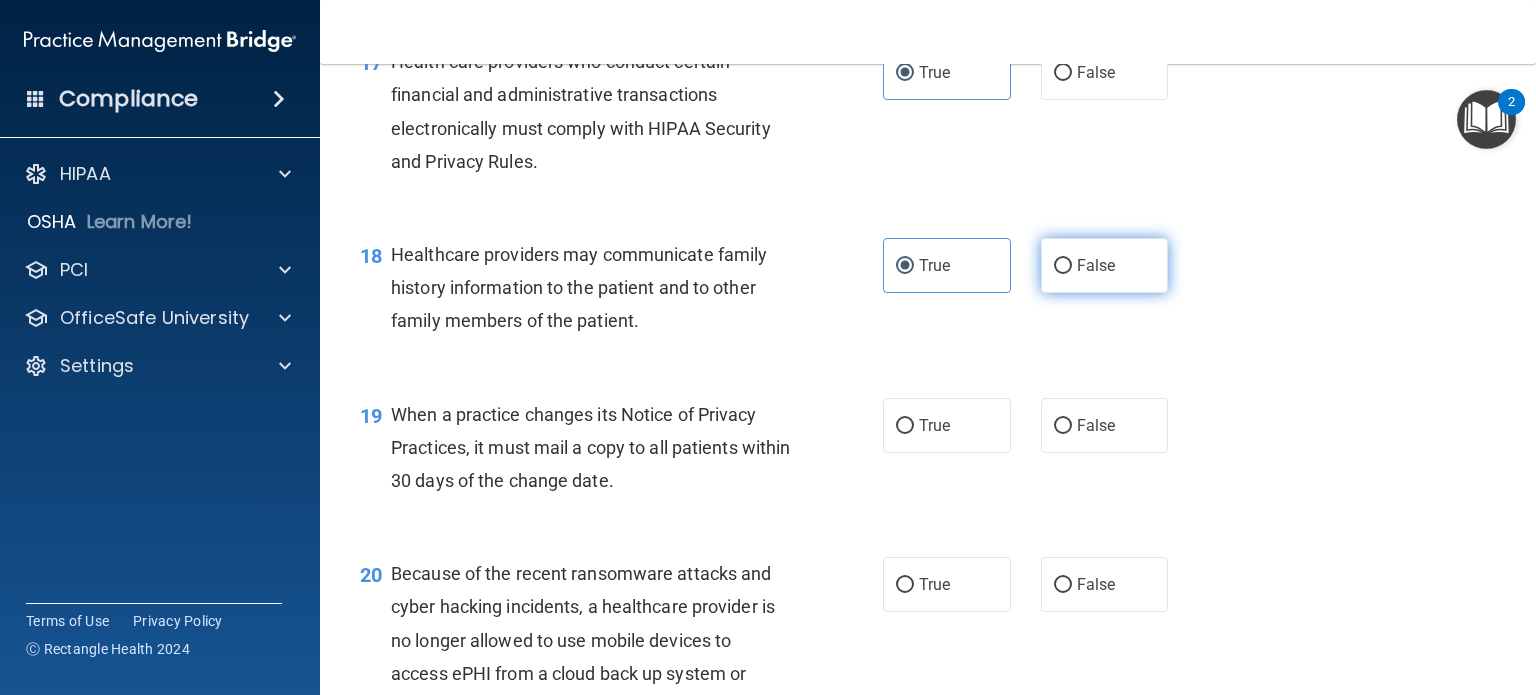 click on "False" at bounding box center (1105, 265) 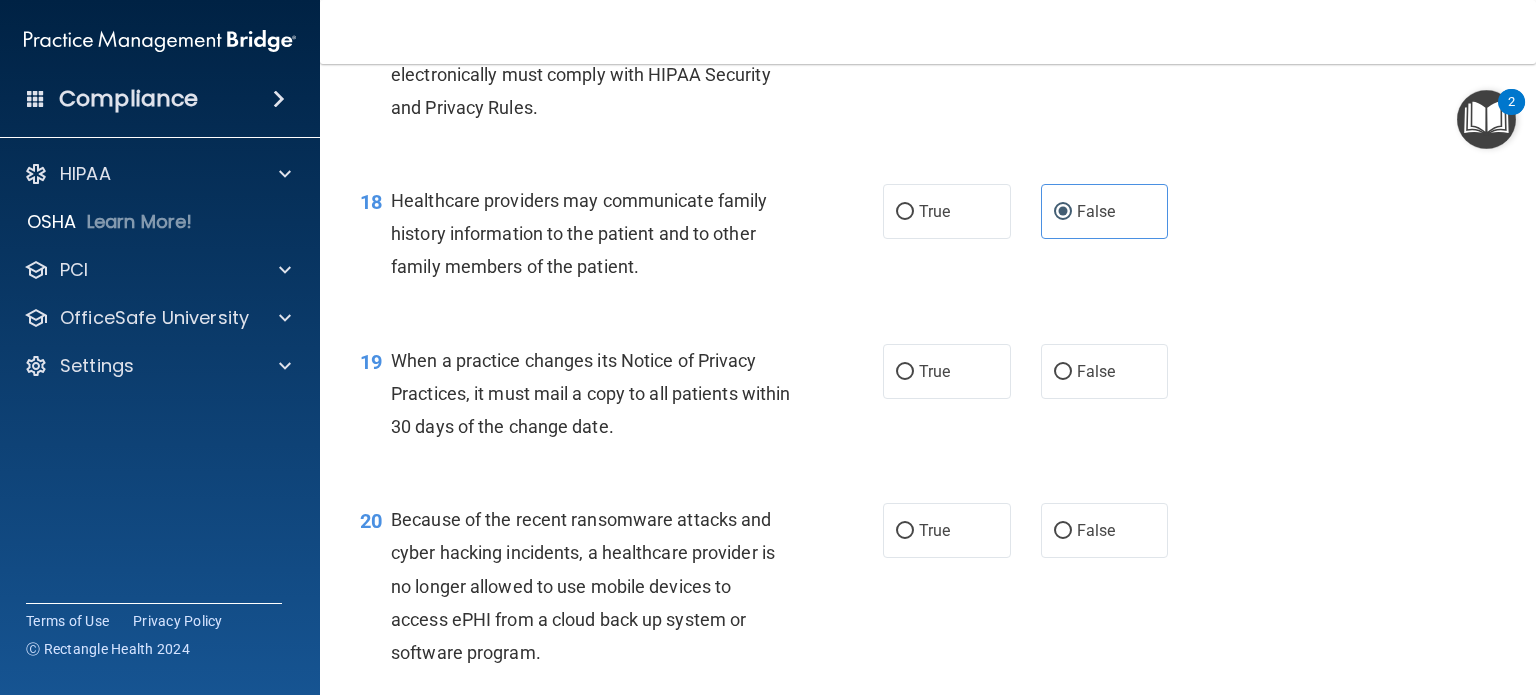 scroll, scrollTop: 3100, scrollLeft: 0, axis: vertical 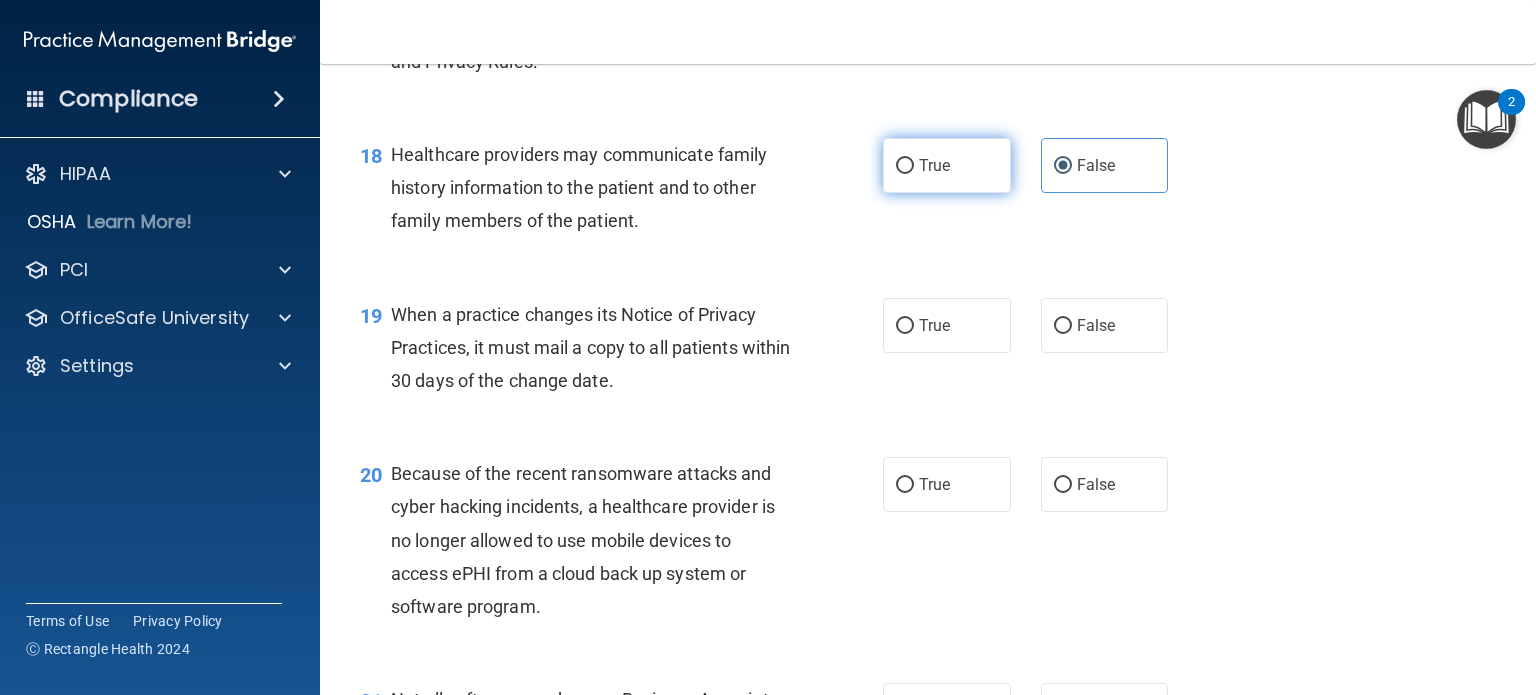 click on "True" at bounding box center (934, 165) 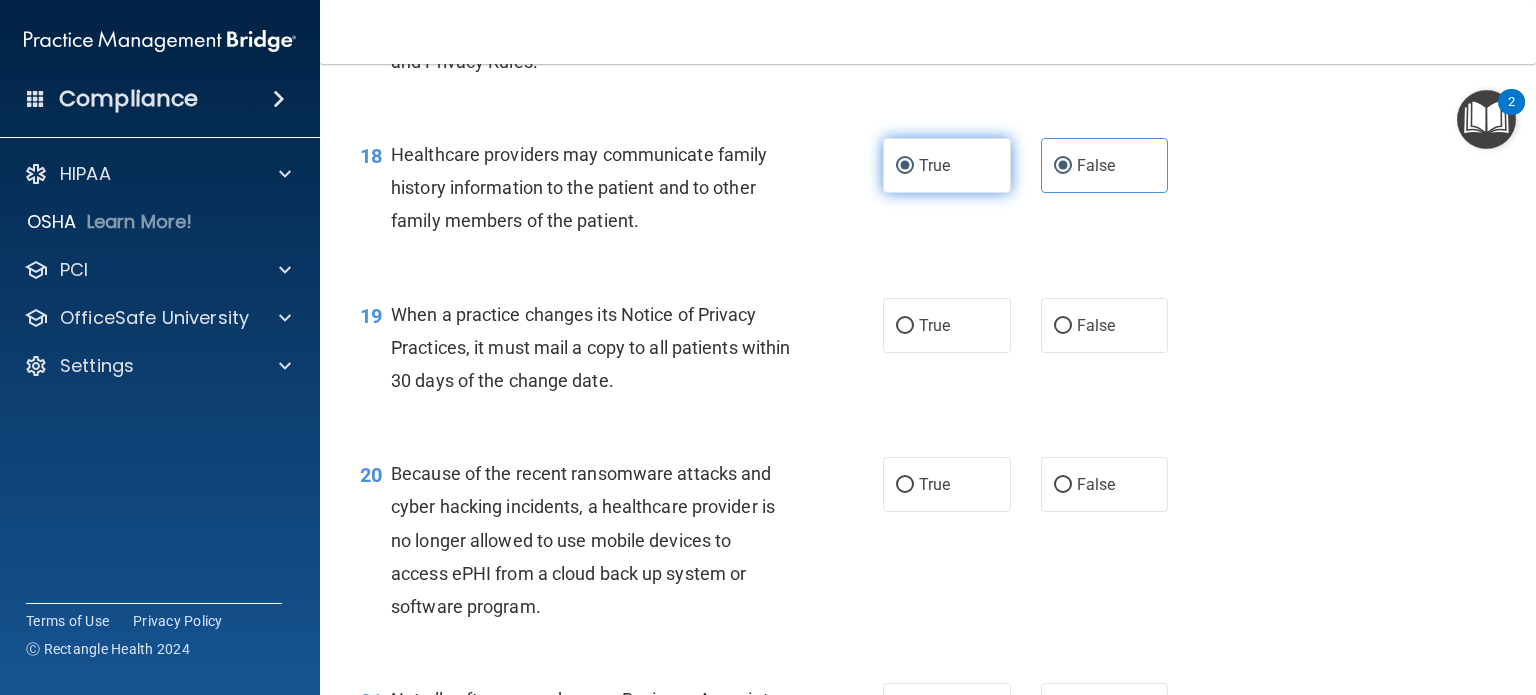 radio on "false" 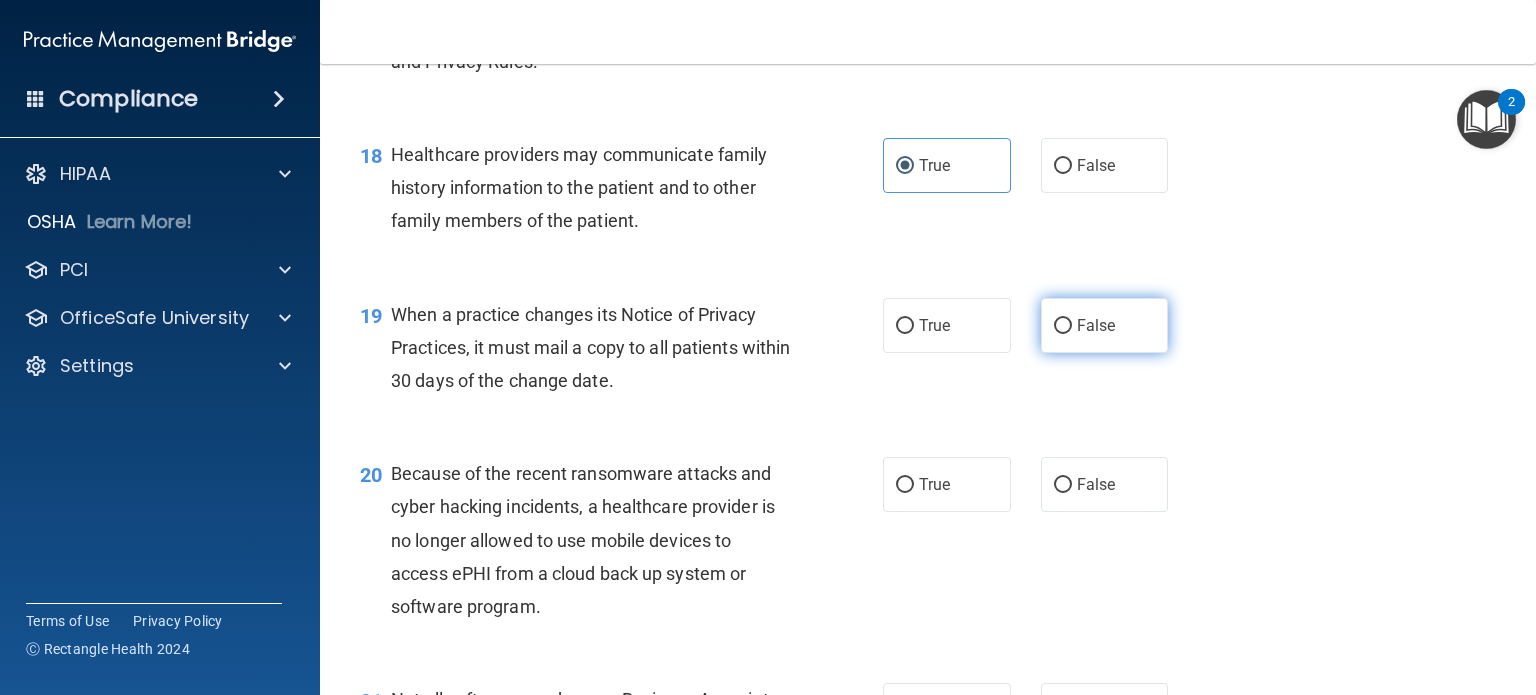 click on "False" at bounding box center (1105, 325) 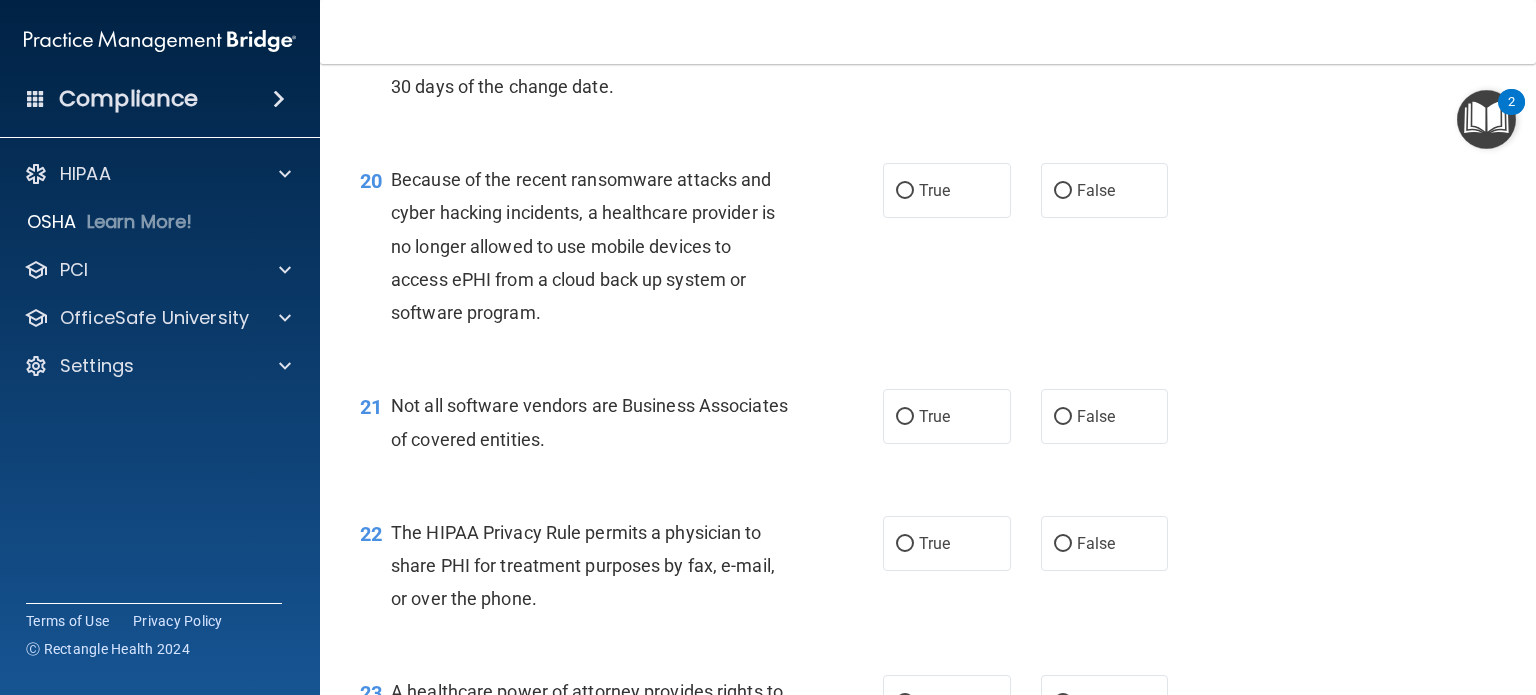 scroll, scrollTop: 3400, scrollLeft: 0, axis: vertical 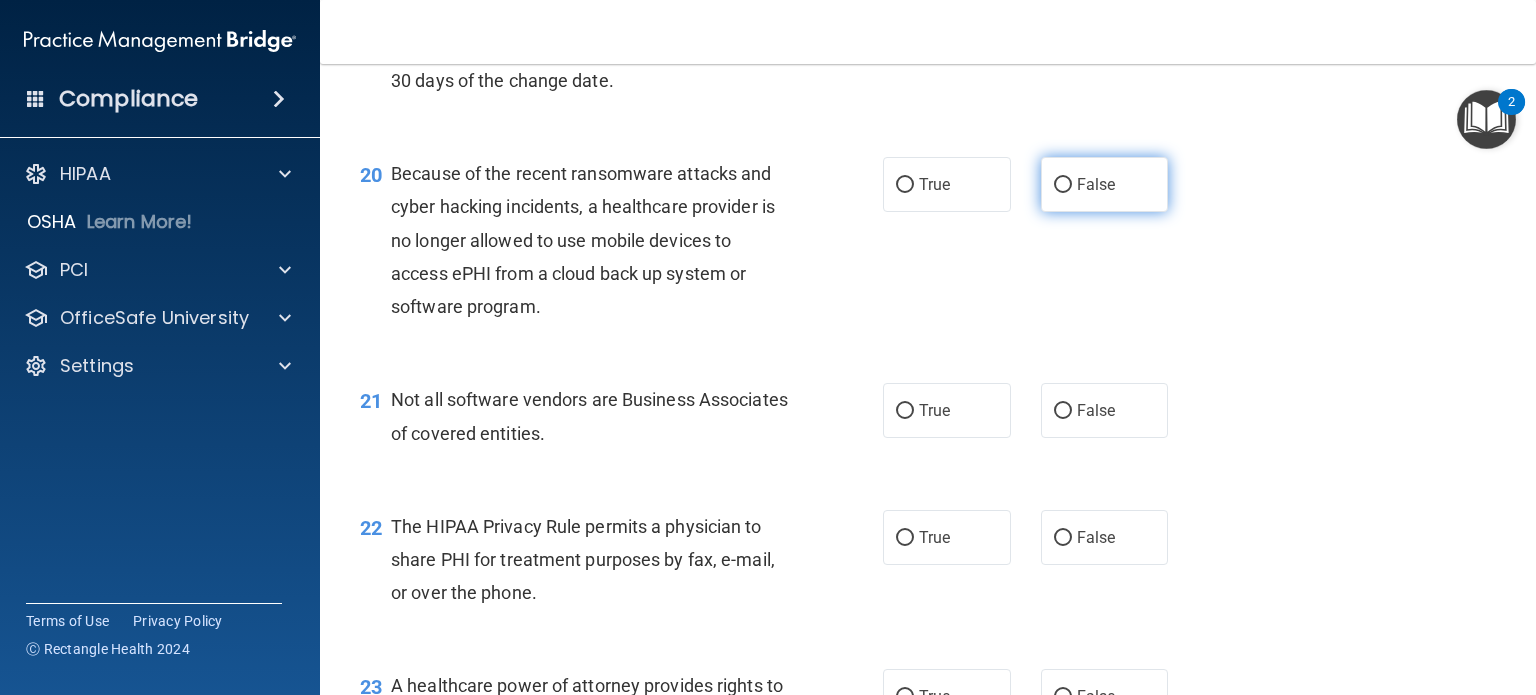 click on "False" at bounding box center (1063, 185) 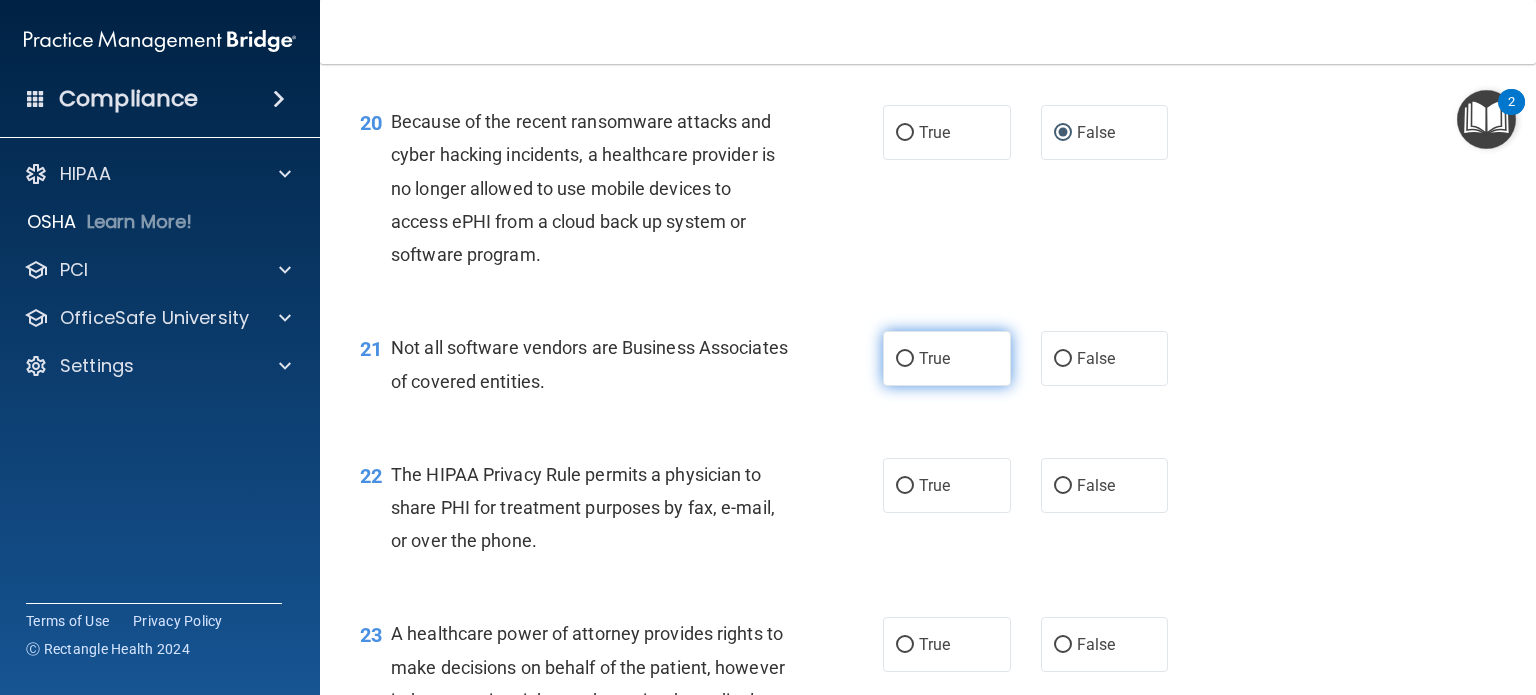 scroll, scrollTop: 3500, scrollLeft: 0, axis: vertical 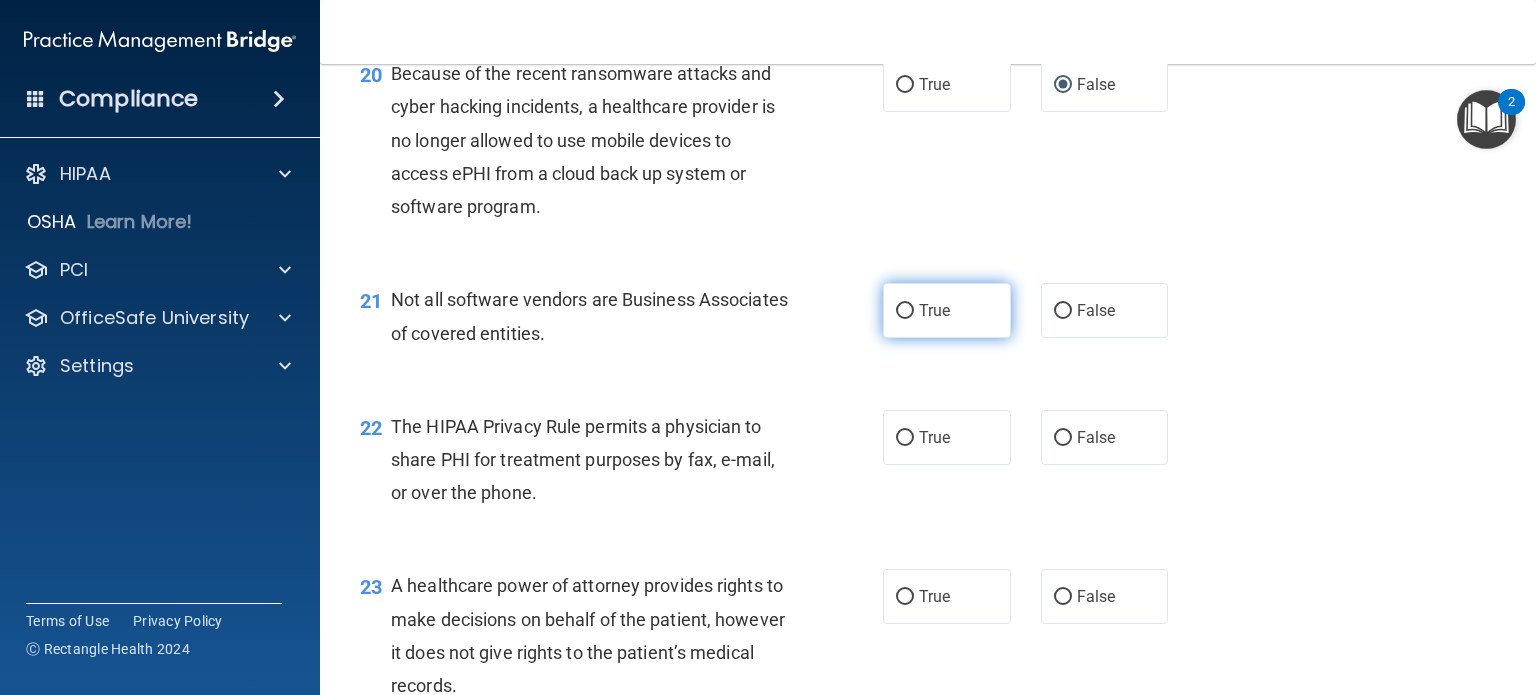 click on "True" at bounding box center [947, 310] 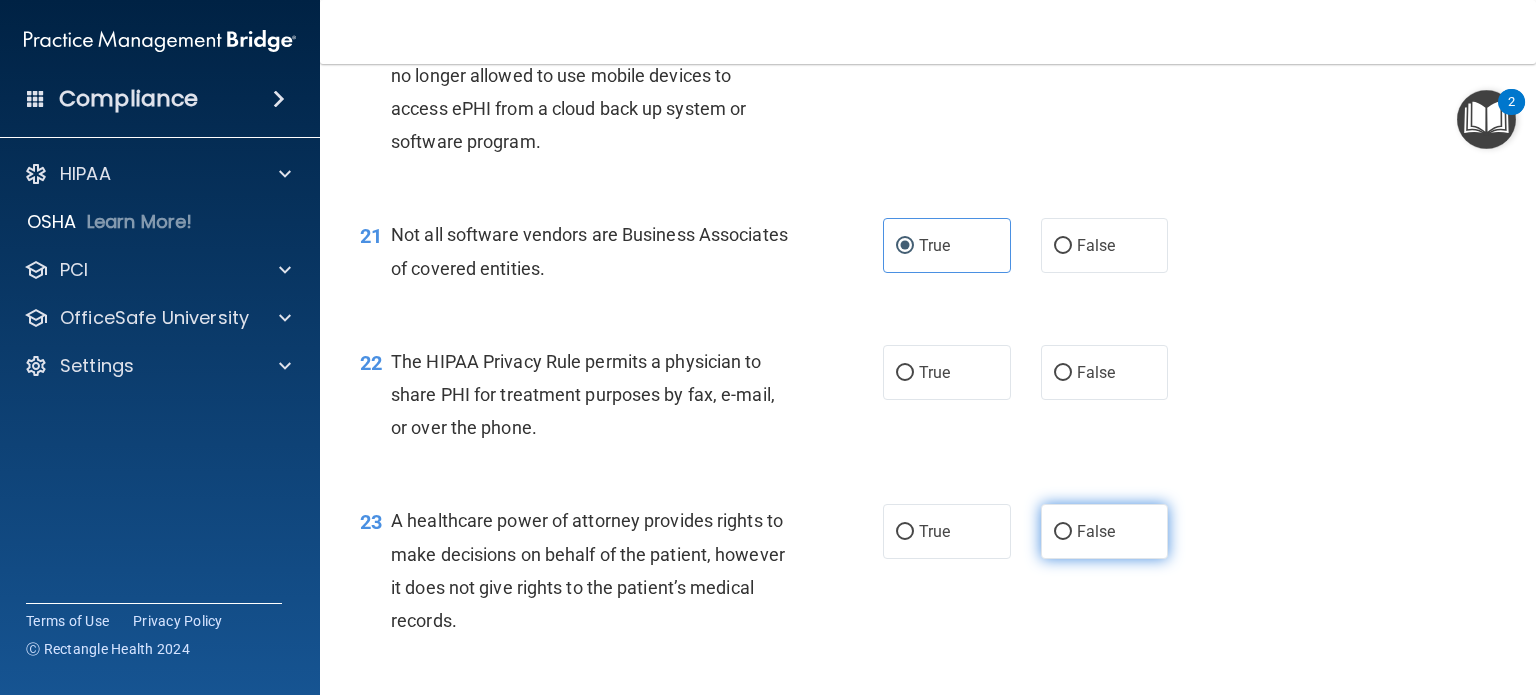 scroll, scrollTop: 3700, scrollLeft: 0, axis: vertical 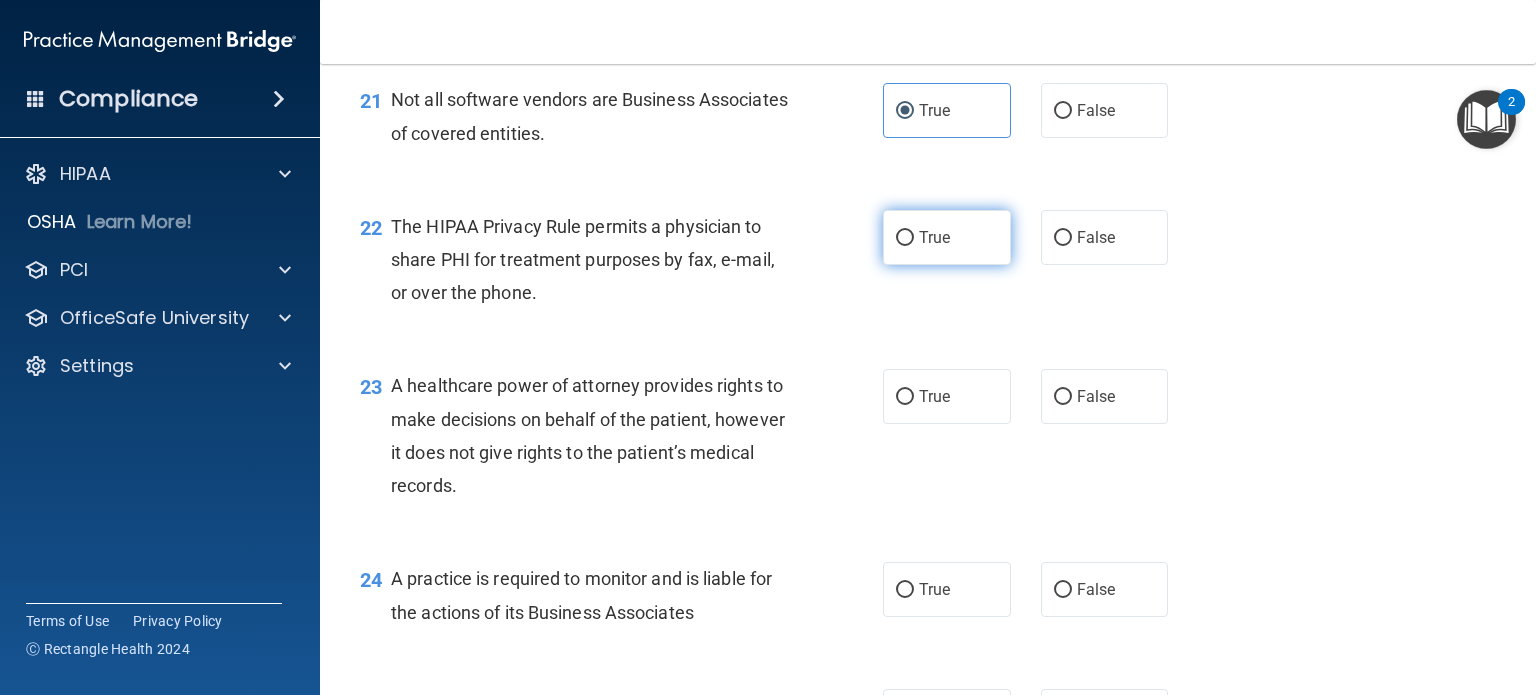 click on "True" at bounding box center [947, 237] 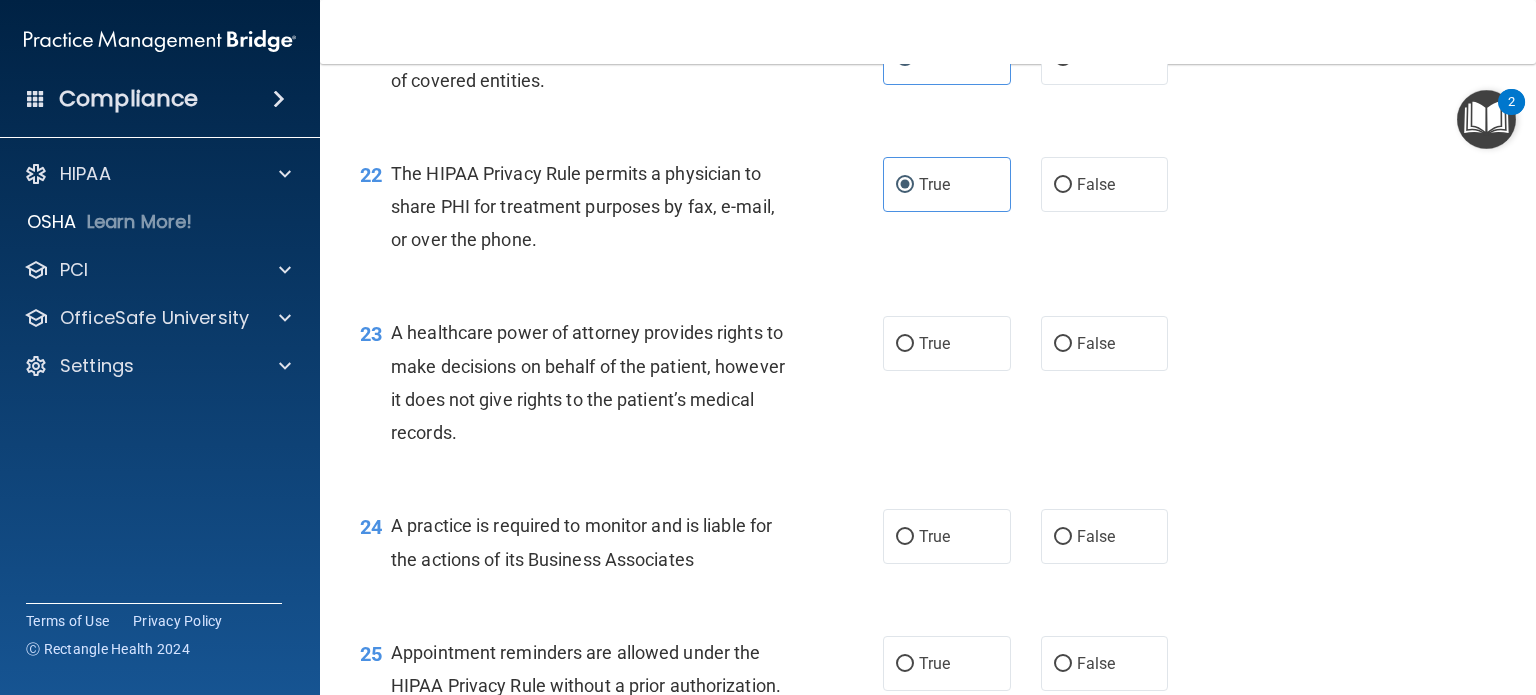 scroll, scrollTop: 3800, scrollLeft: 0, axis: vertical 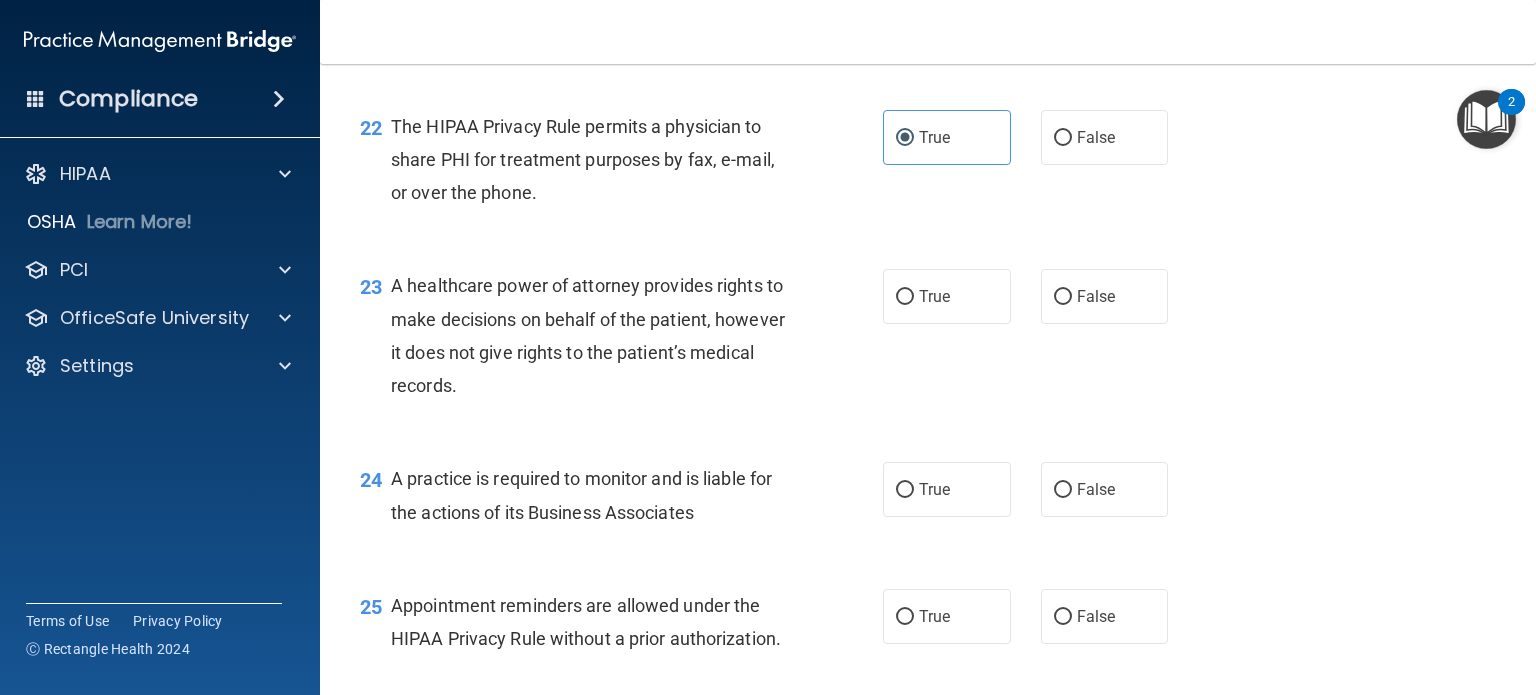 click on "23       A healthcare power of attorney provides rights to make decisions on behalf of the patient, however it does not give rights to the patient’s medical records." at bounding box center [621, 340] 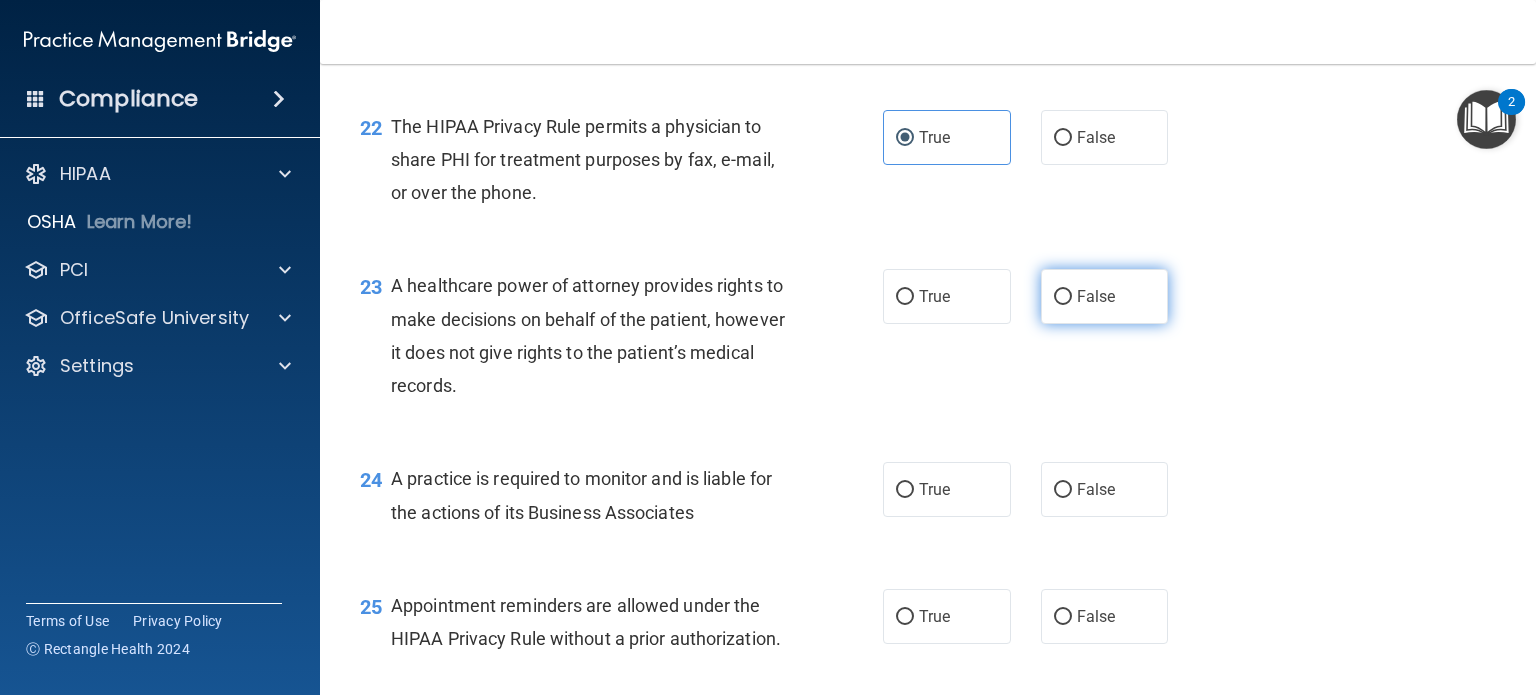 click on "False" at bounding box center [1105, 296] 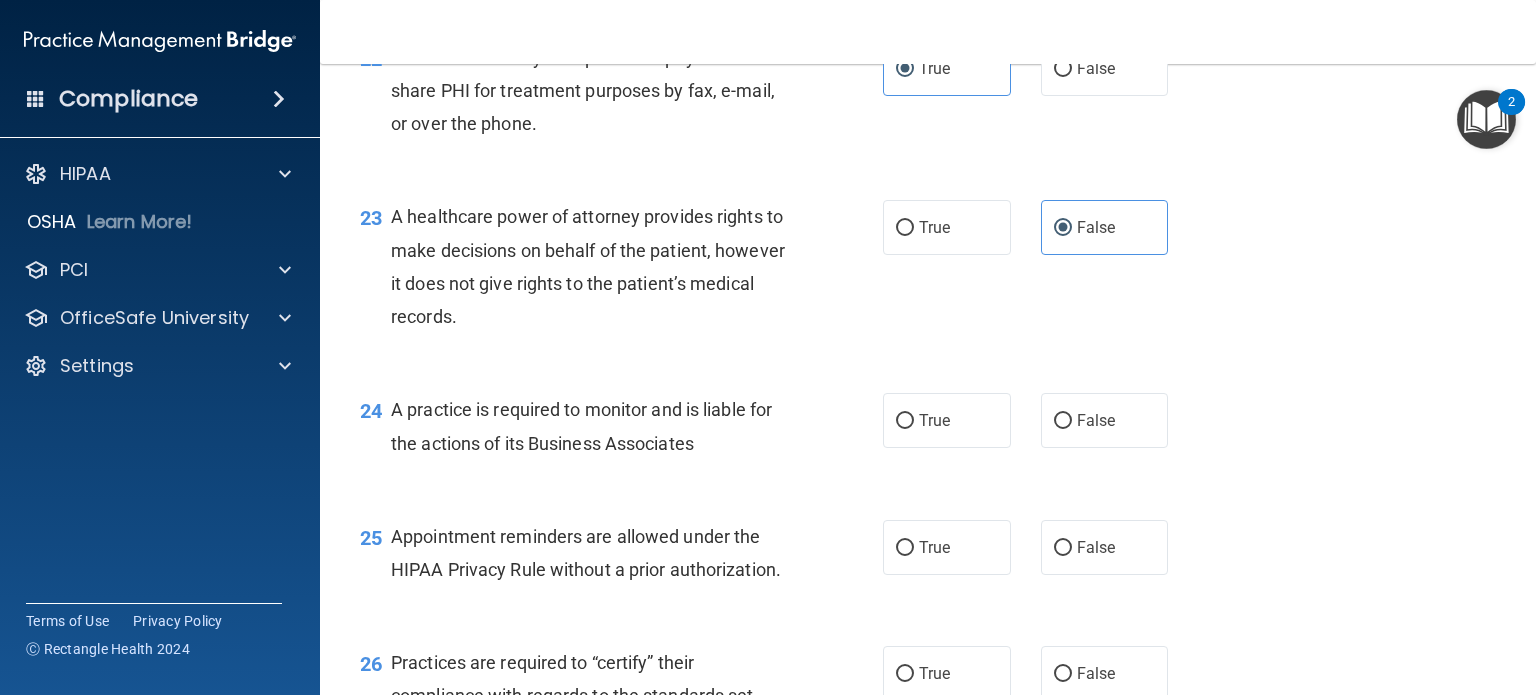 scroll, scrollTop: 4000, scrollLeft: 0, axis: vertical 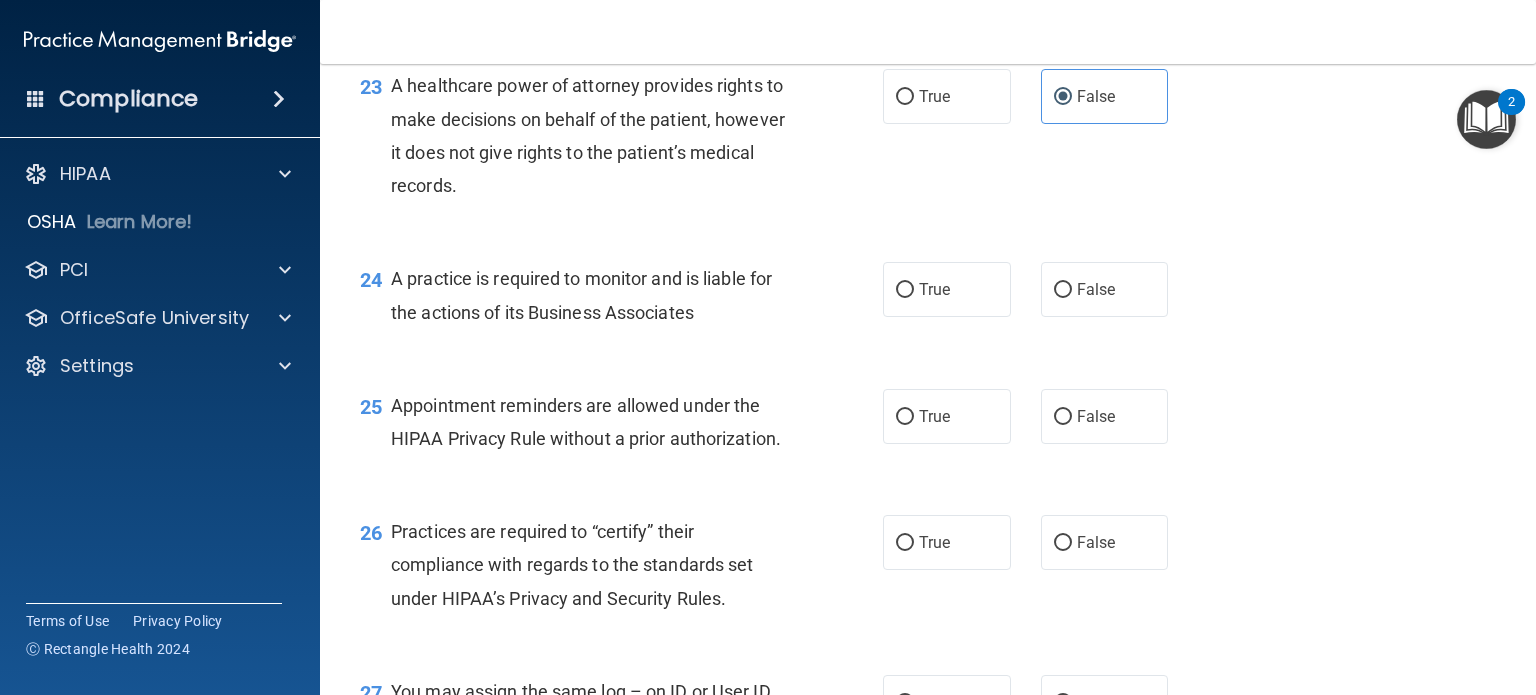 click on "24       A practice is required to monitor and is liable for the actions of its Business Associates                 True           False" at bounding box center (928, 300) 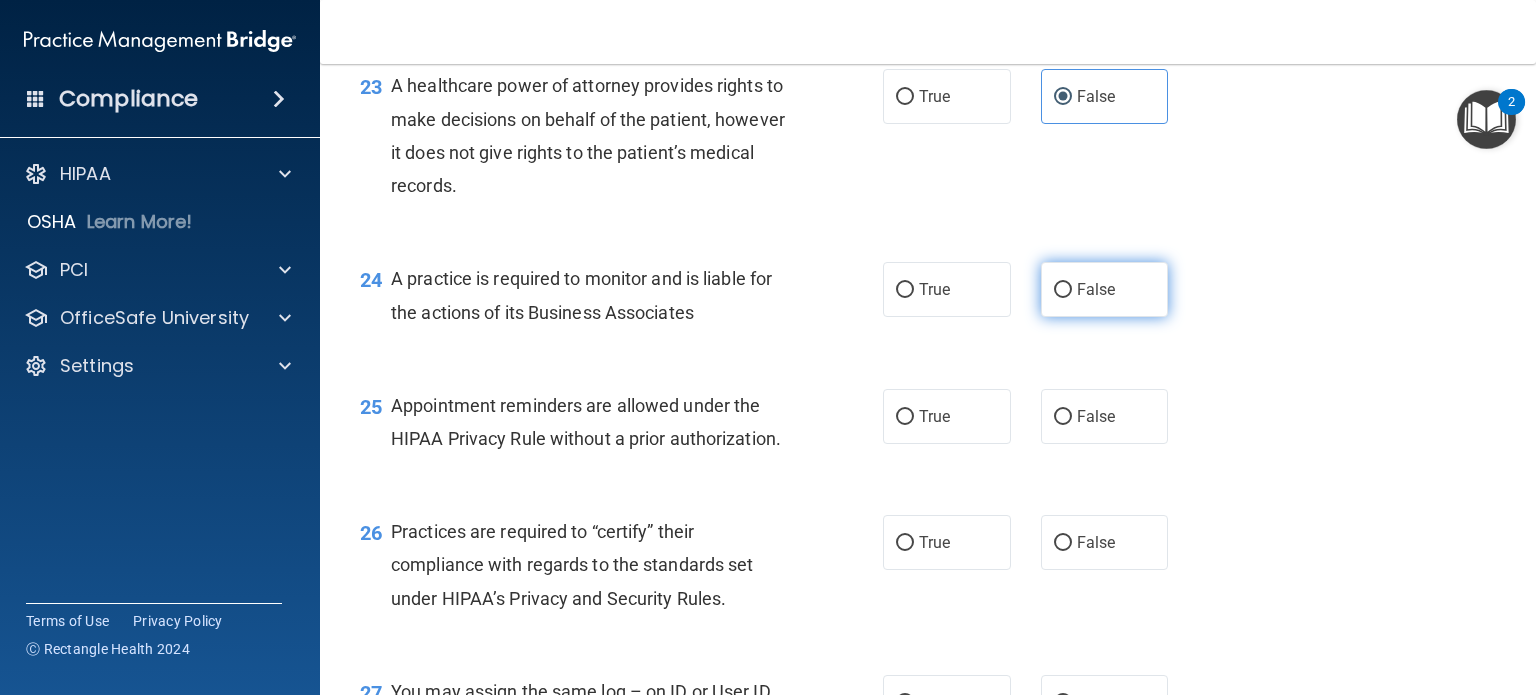 click on "False" at bounding box center (1096, 289) 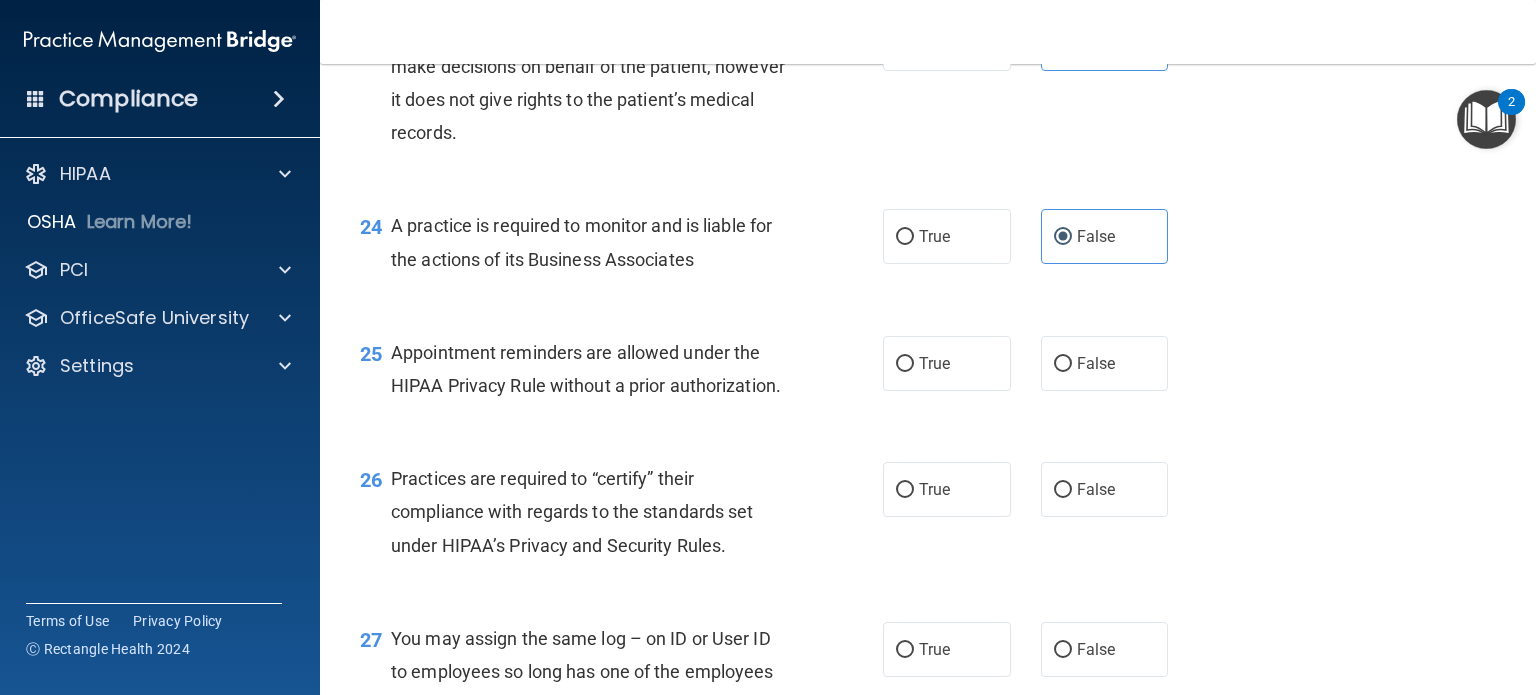 scroll, scrollTop: 4100, scrollLeft: 0, axis: vertical 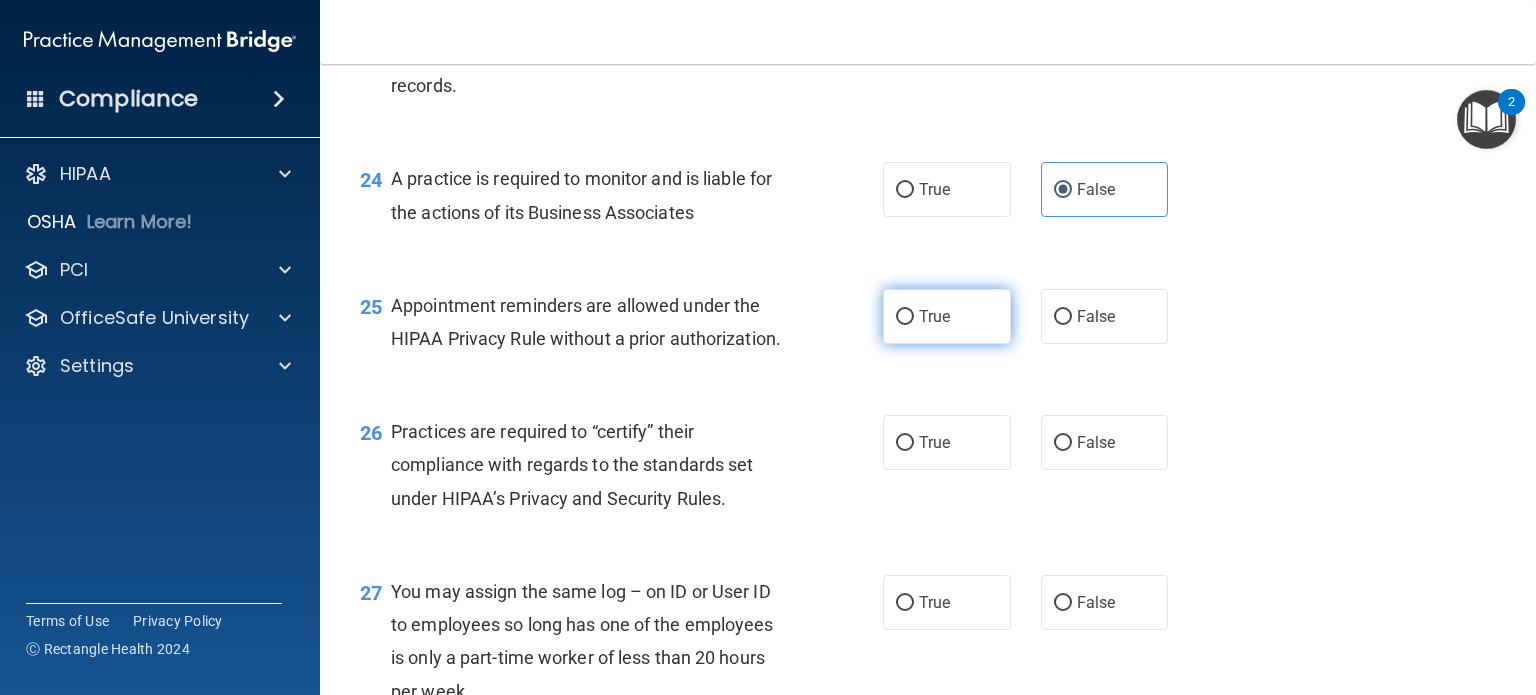 click on "True" at bounding box center [947, 316] 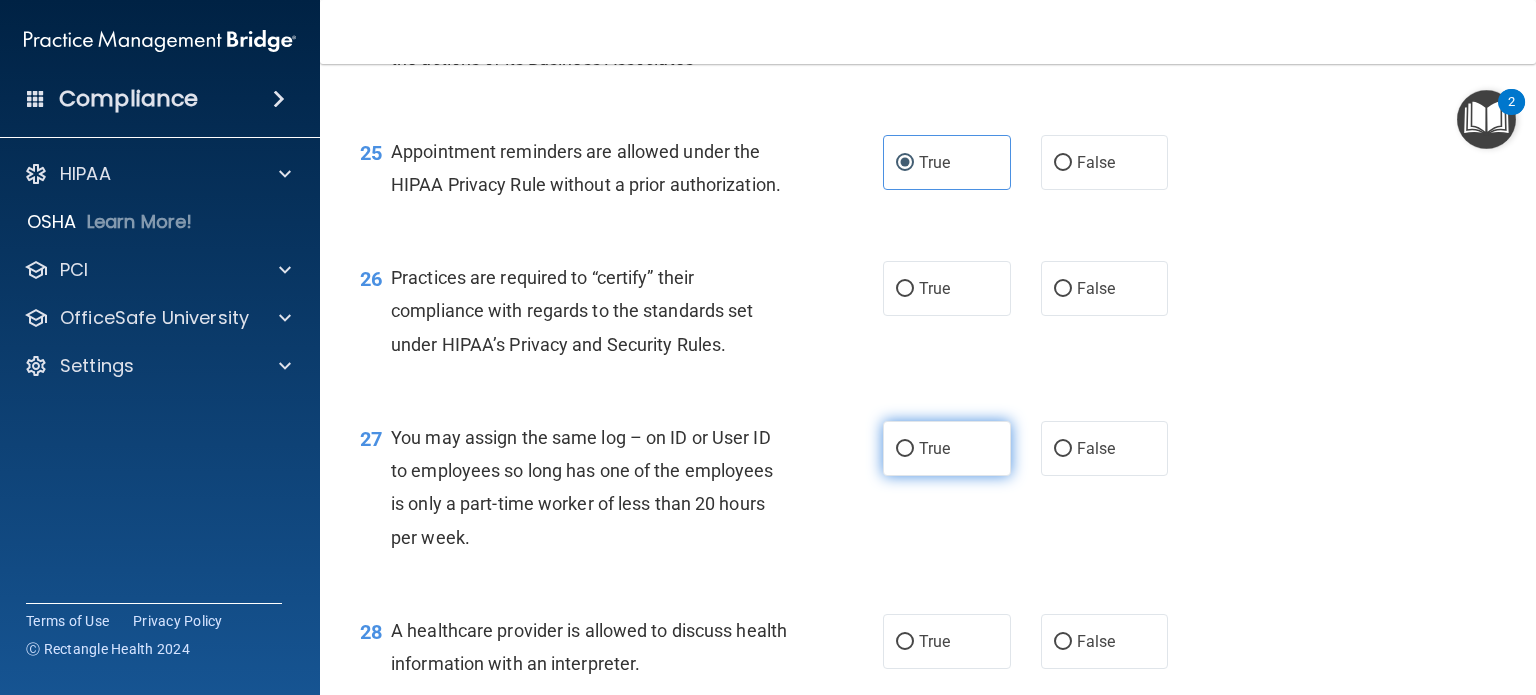 scroll, scrollTop: 4300, scrollLeft: 0, axis: vertical 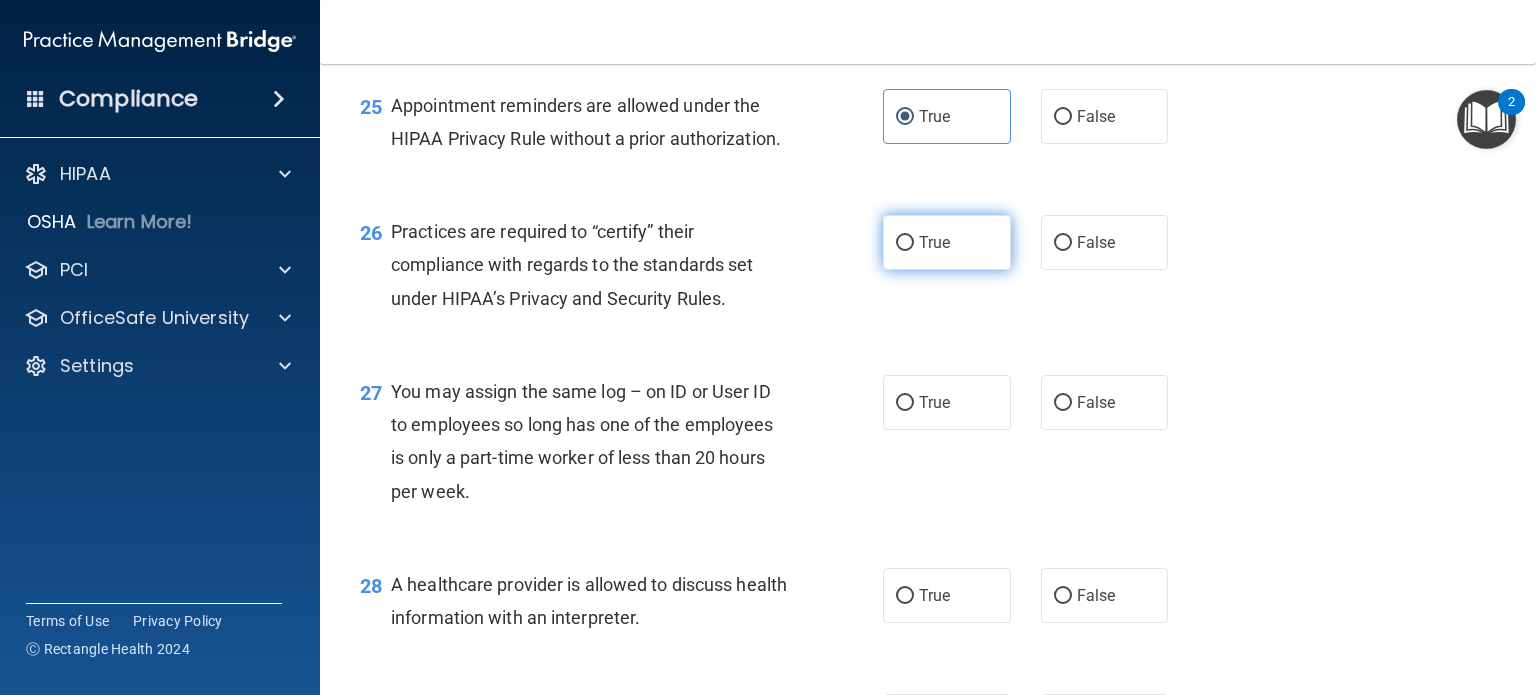 click on "True" at bounding box center [947, 242] 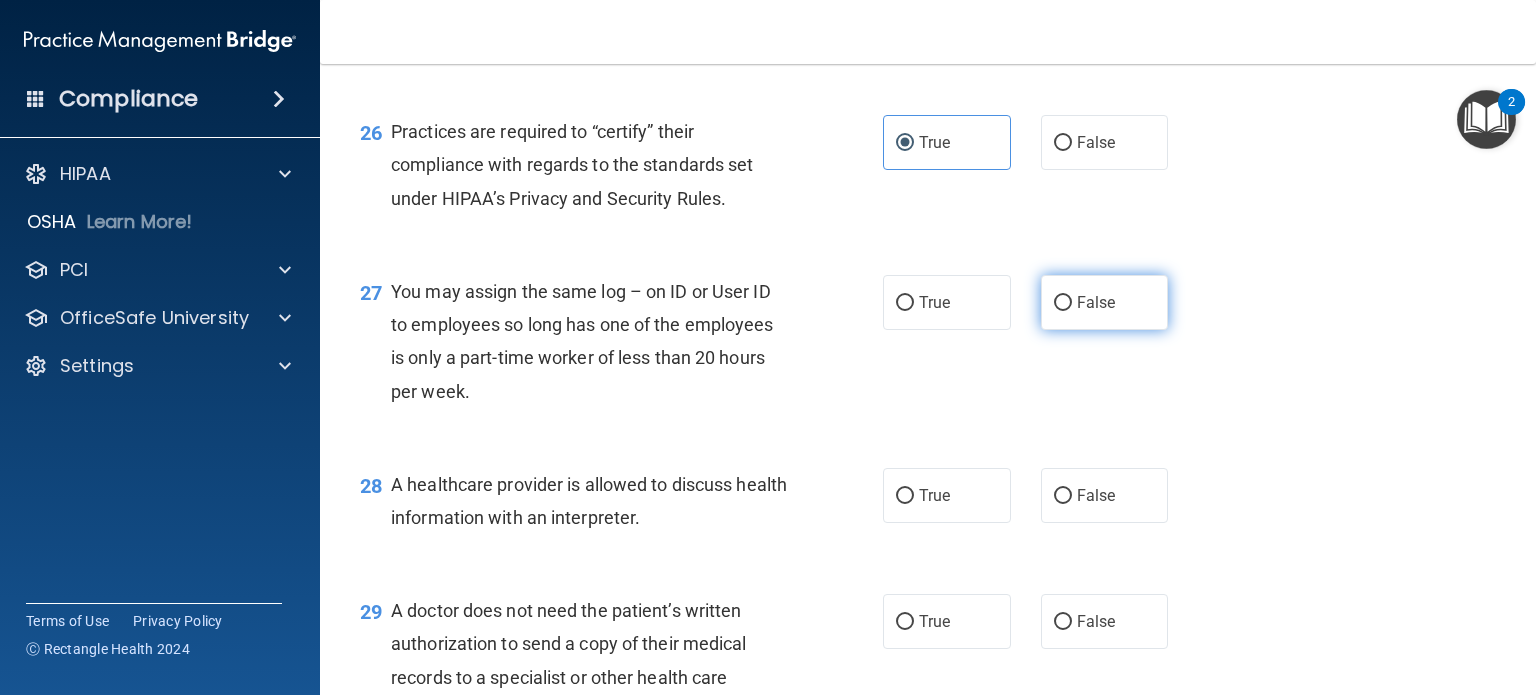 click on "False" at bounding box center (1105, 302) 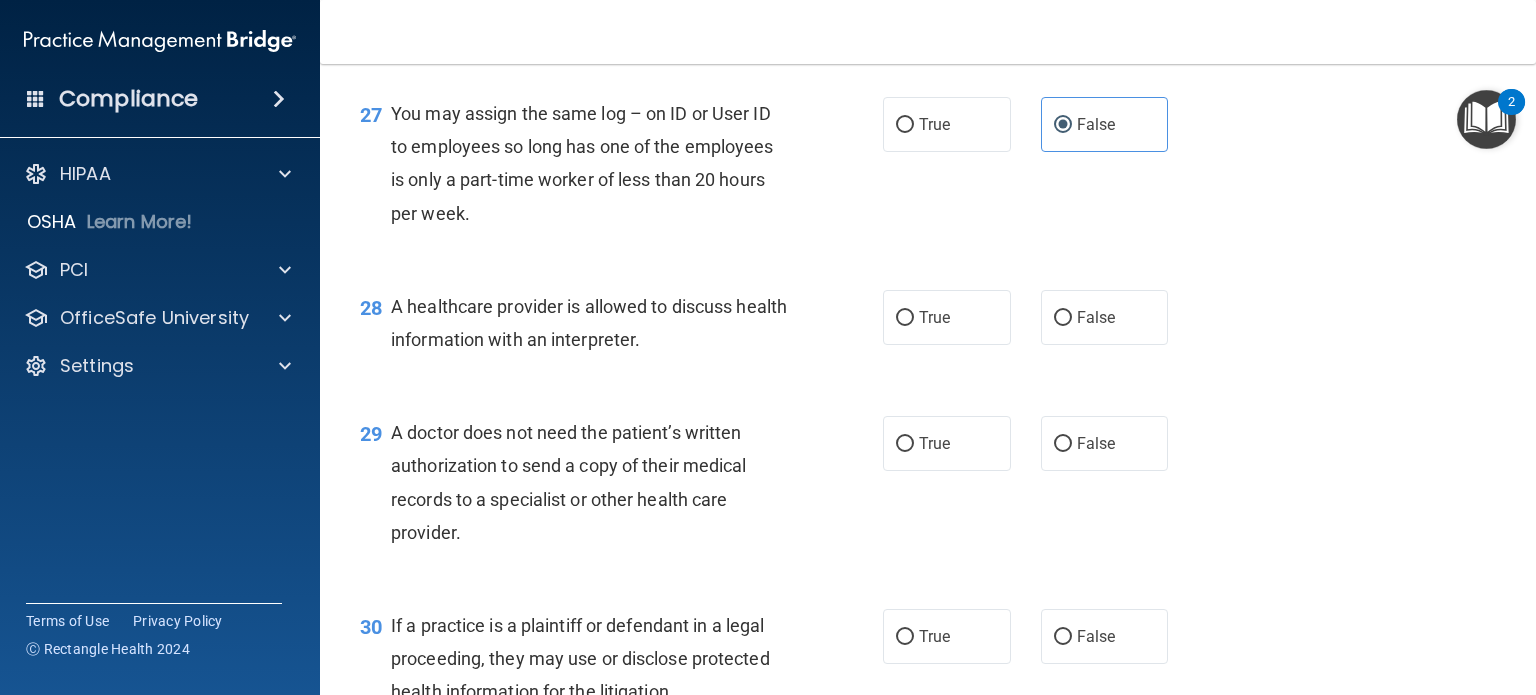 scroll, scrollTop: 4600, scrollLeft: 0, axis: vertical 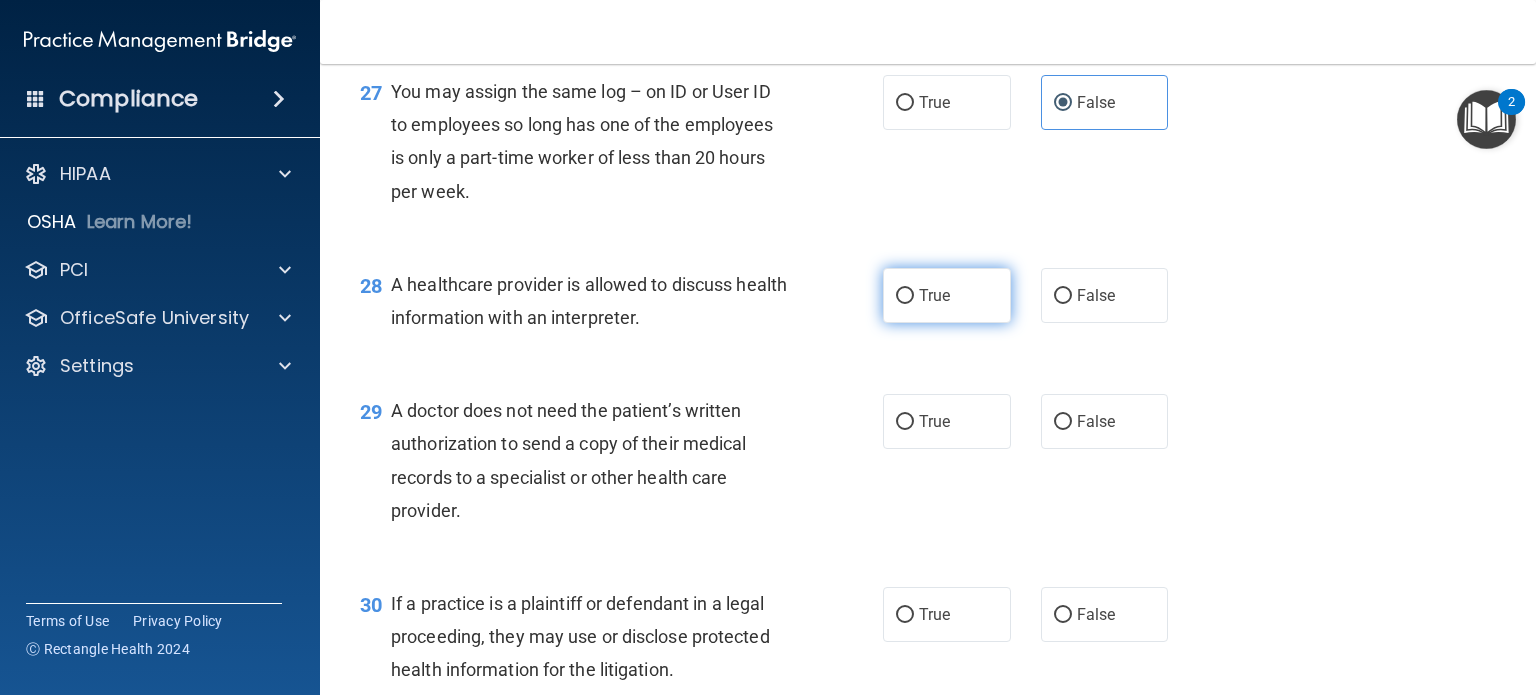 click on "True" at bounding box center (947, 295) 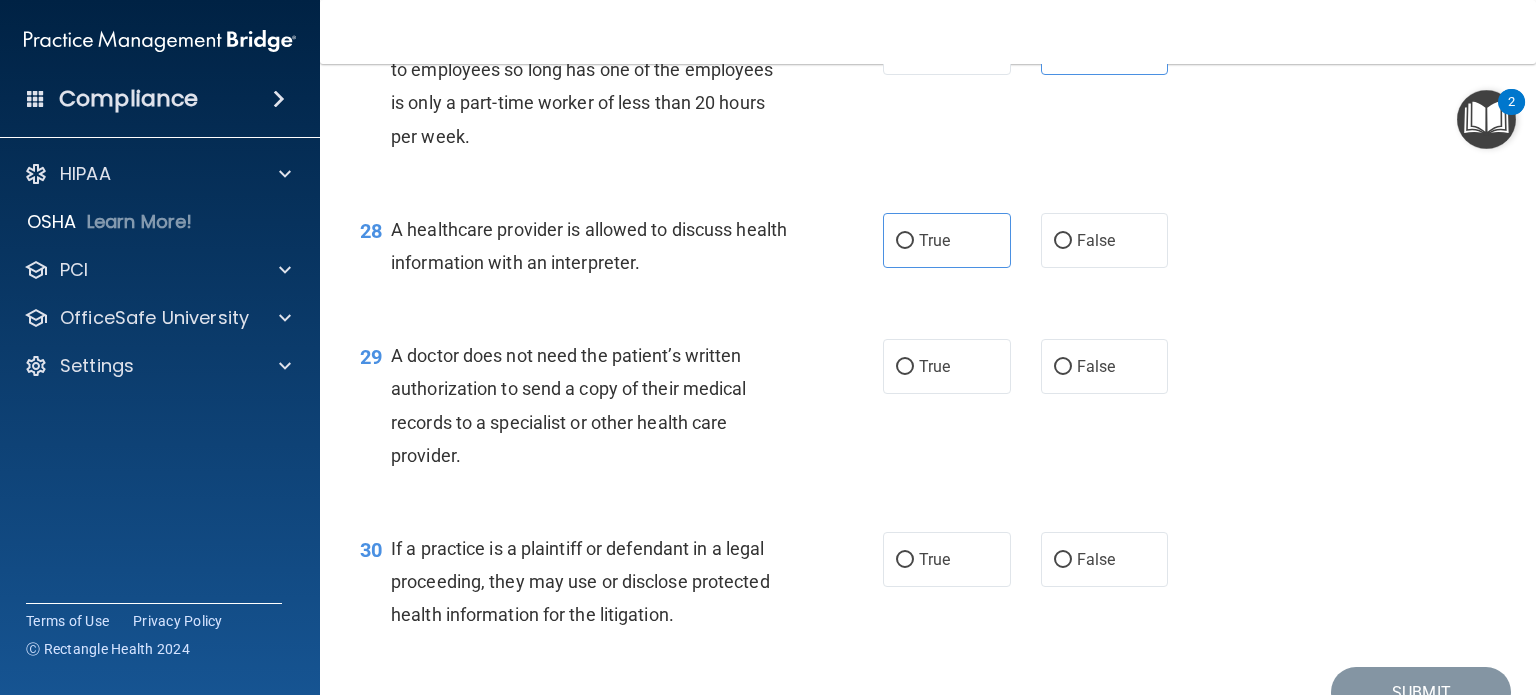scroll, scrollTop: 4800, scrollLeft: 0, axis: vertical 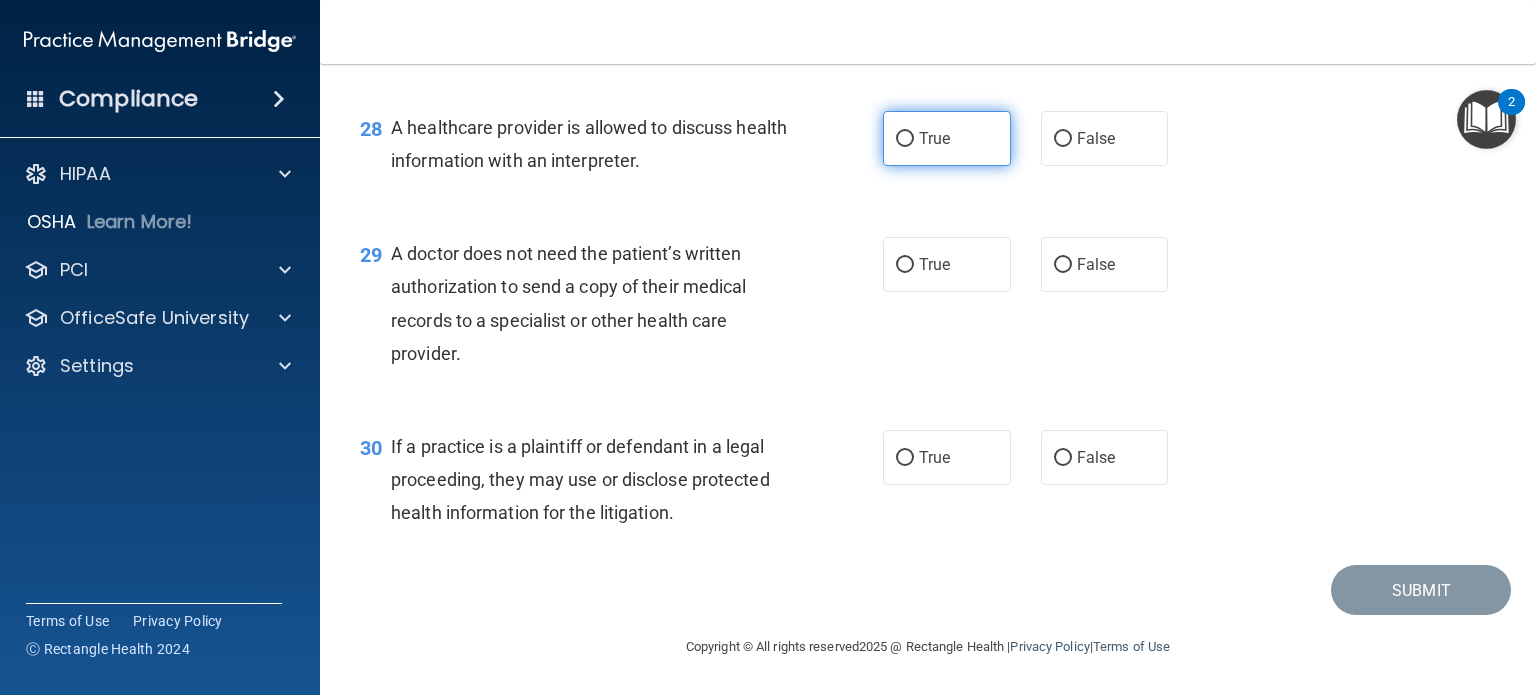 click on "True" at bounding box center (934, 138) 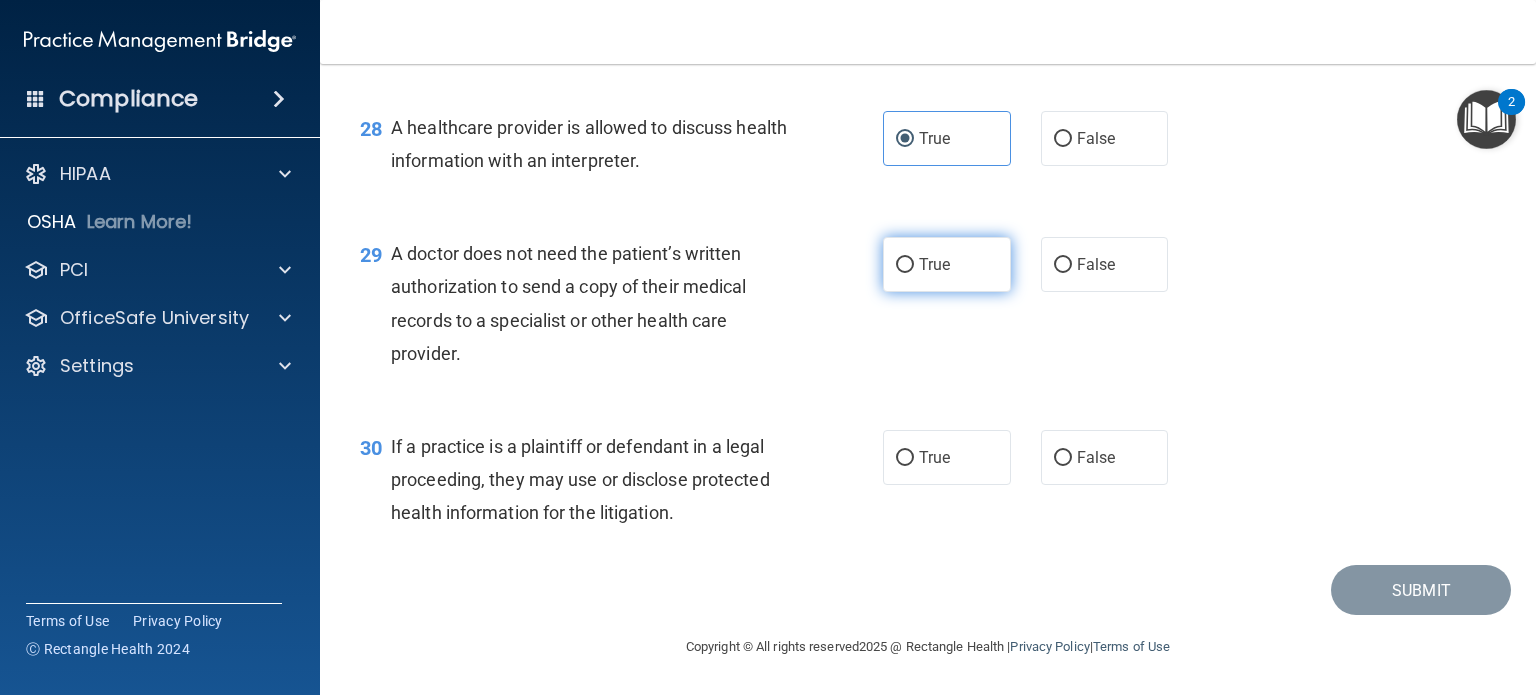 click on "True" at bounding box center [934, 264] 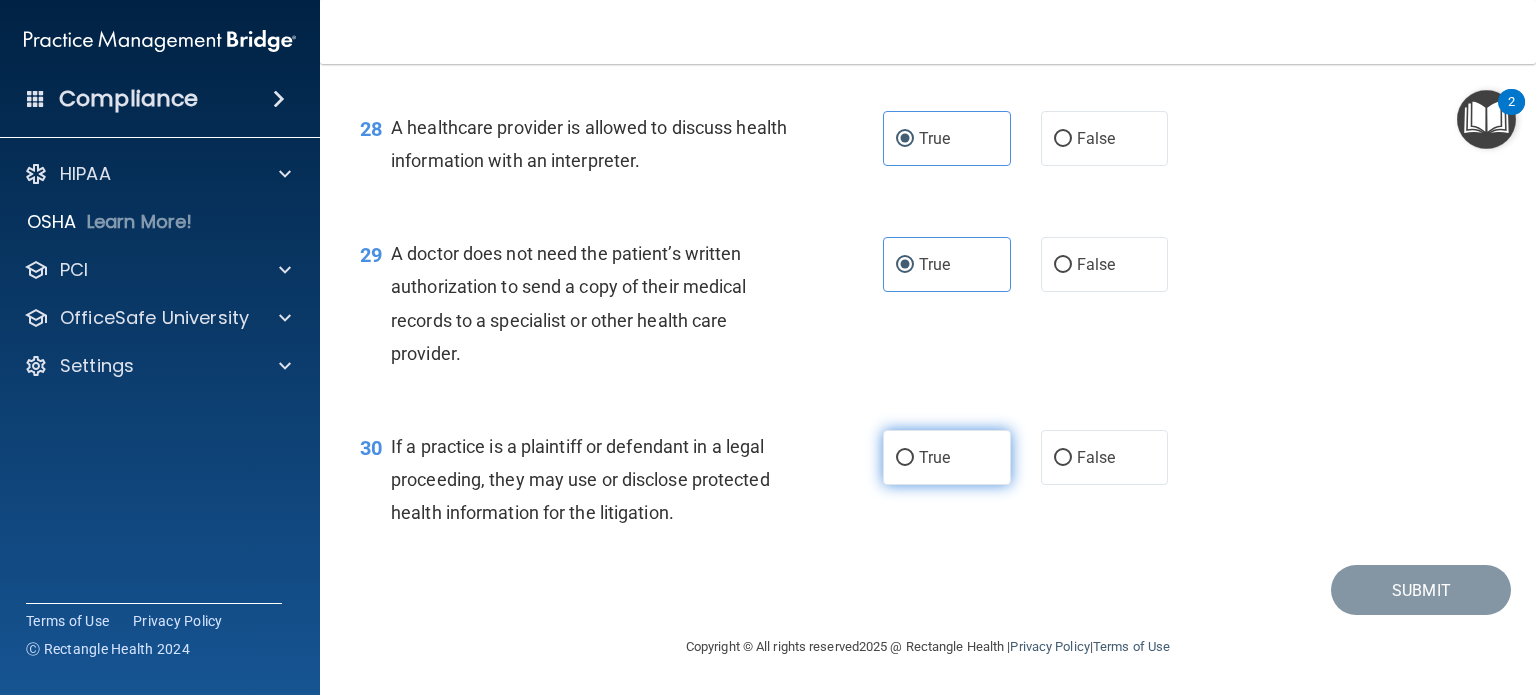 click on "True" at bounding box center (947, 457) 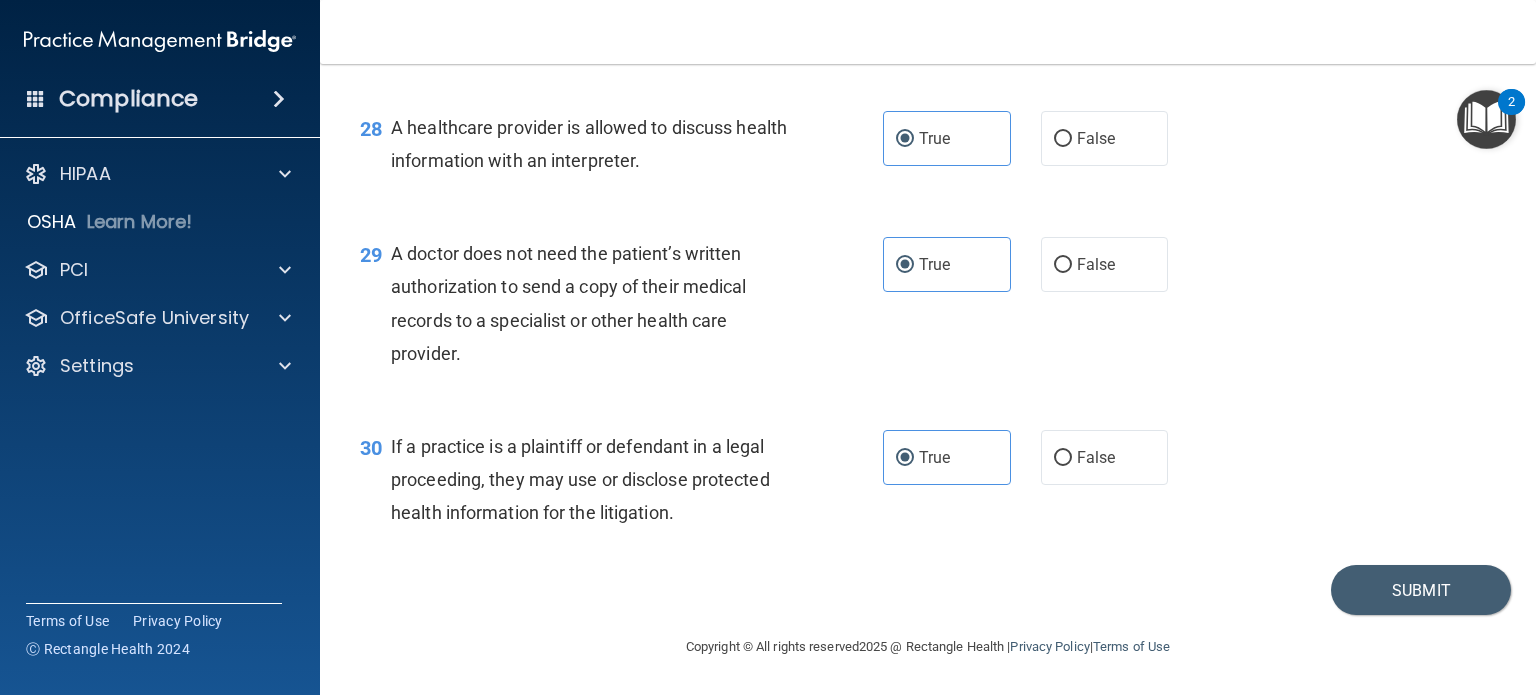 click on "30       If a practice is a plaintiff or defendant in a legal proceeding, they may use or disclose protected health information for the litigation.                 True           False" at bounding box center (928, 485) 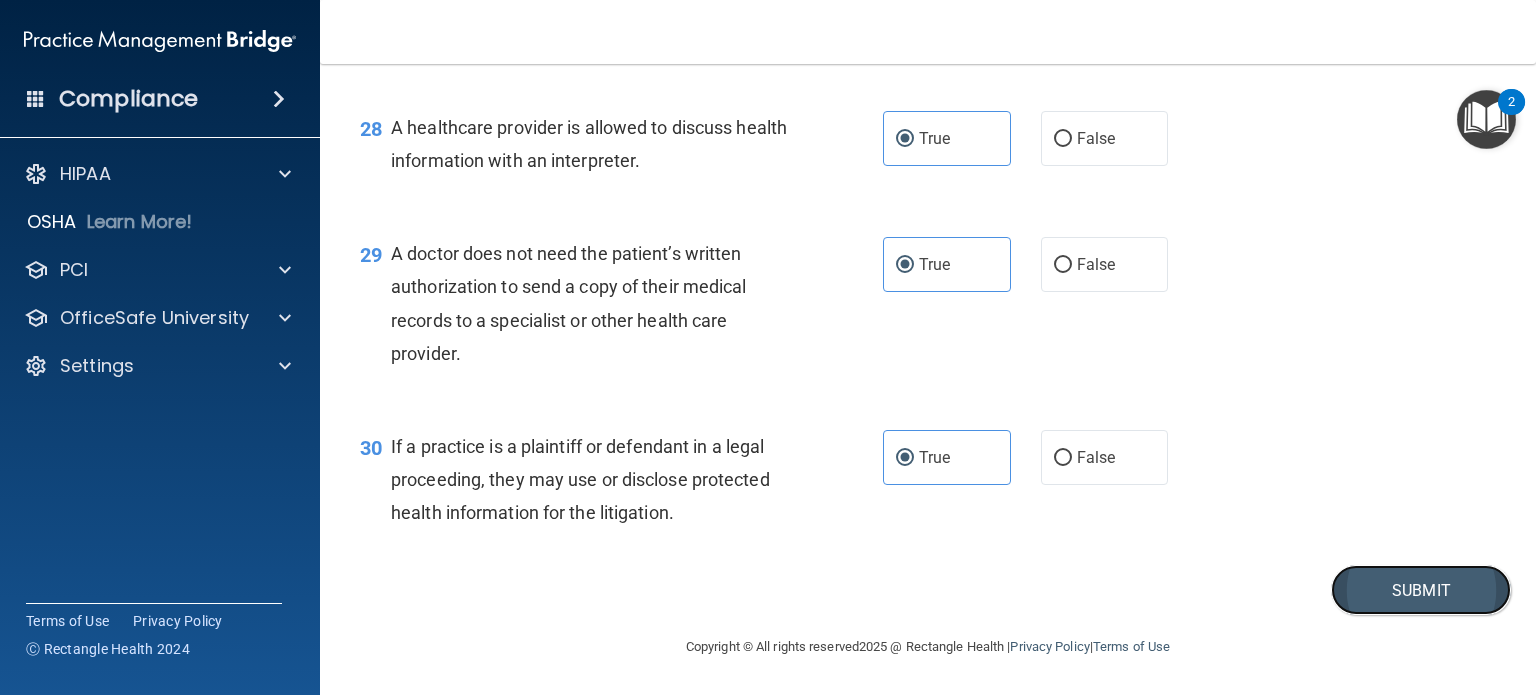 click on "Submit" at bounding box center [1421, 590] 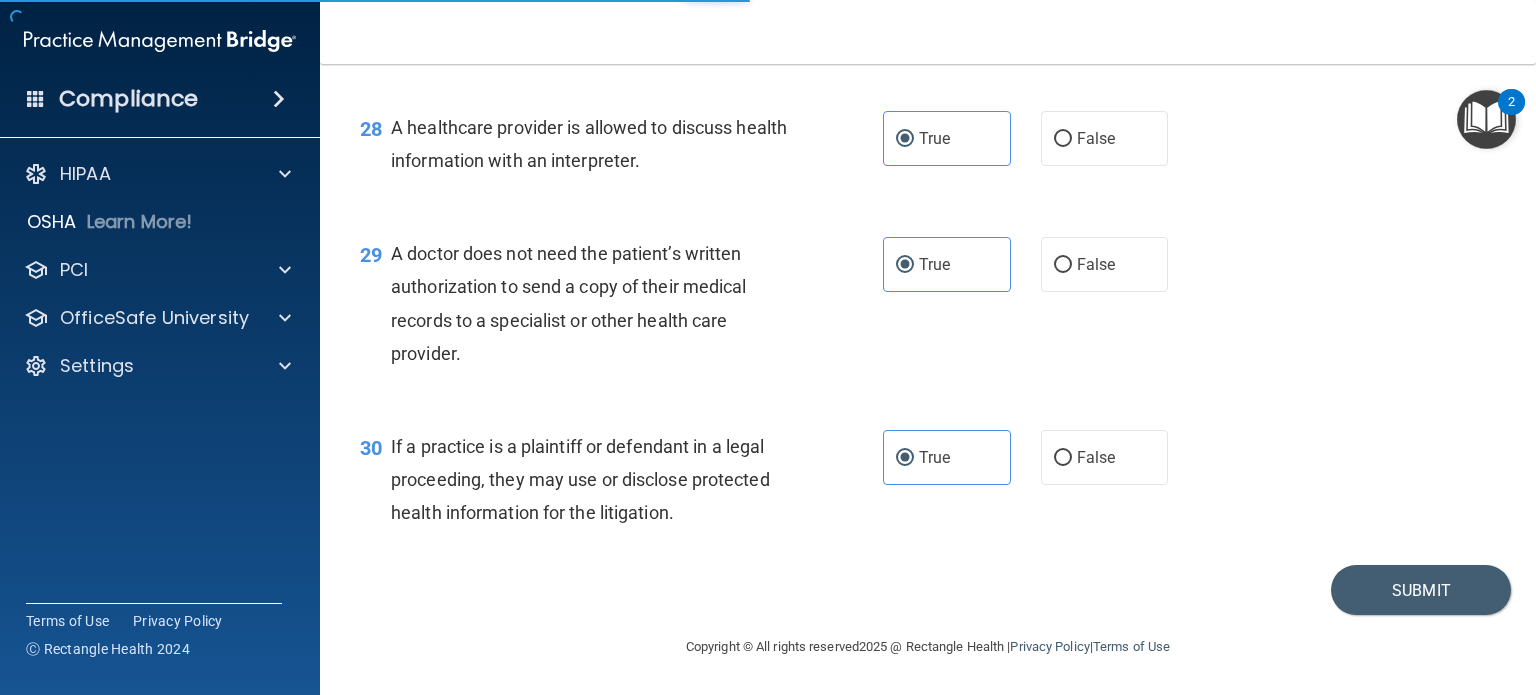 click on "28       A healthcare provider is allowed to discuss health information with an interpreter.                 True           False" at bounding box center [928, 149] 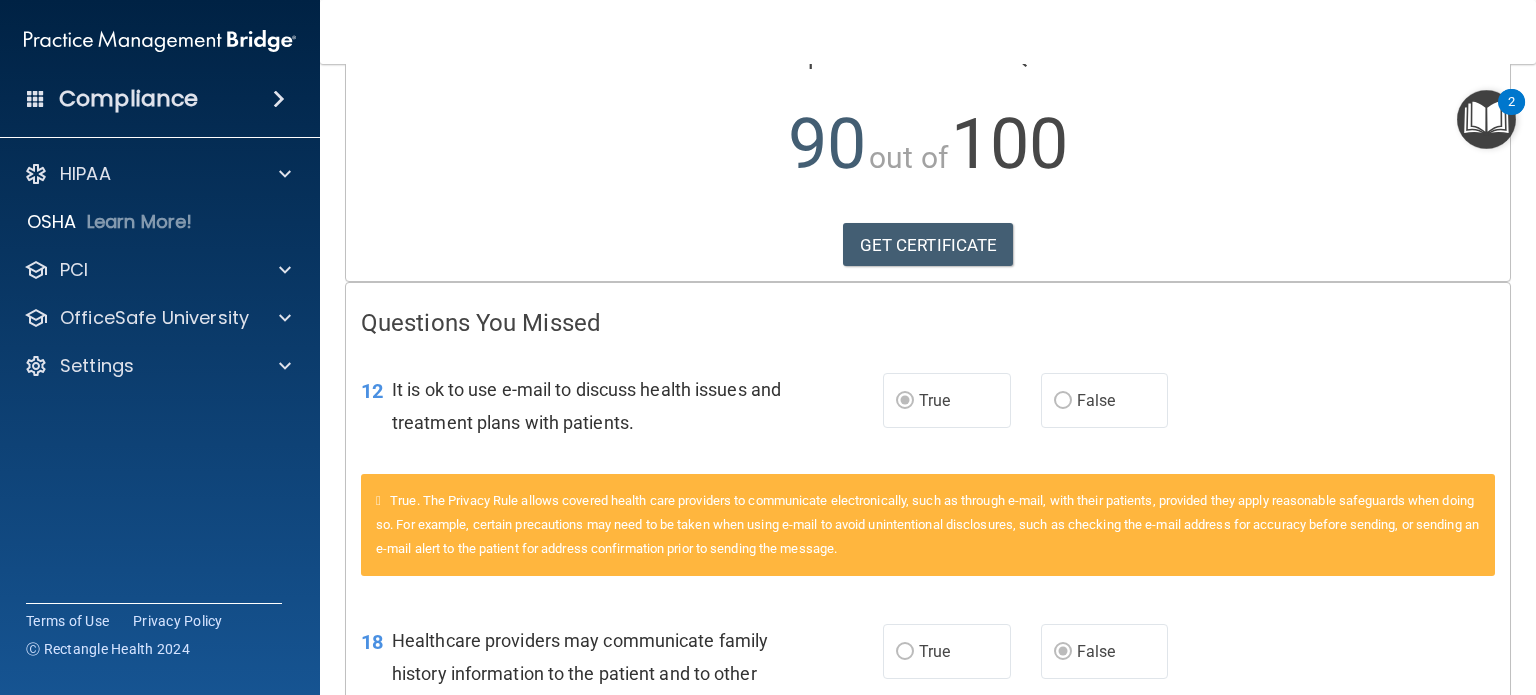 scroll, scrollTop: 200, scrollLeft: 0, axis: vertical 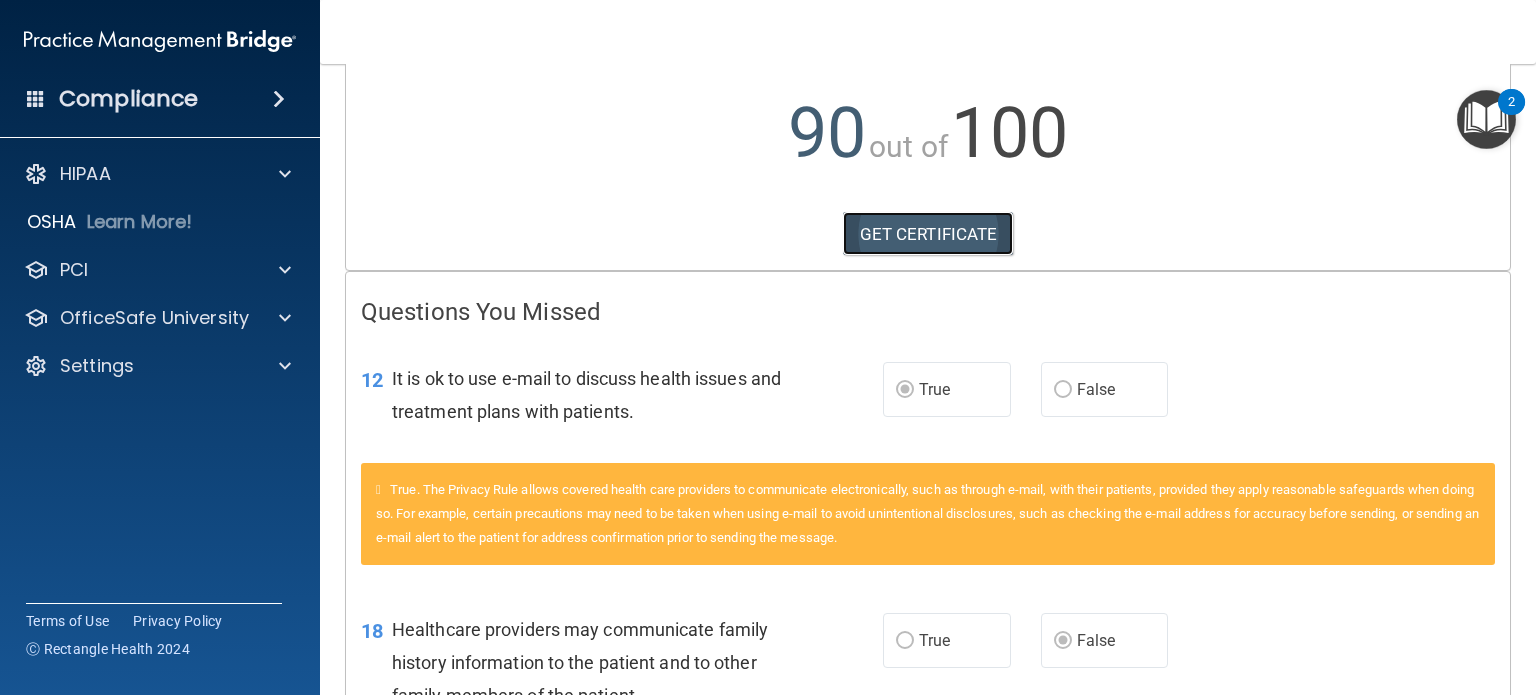 click on "GET CERTIFICATE" at bounding box center [928, 234] 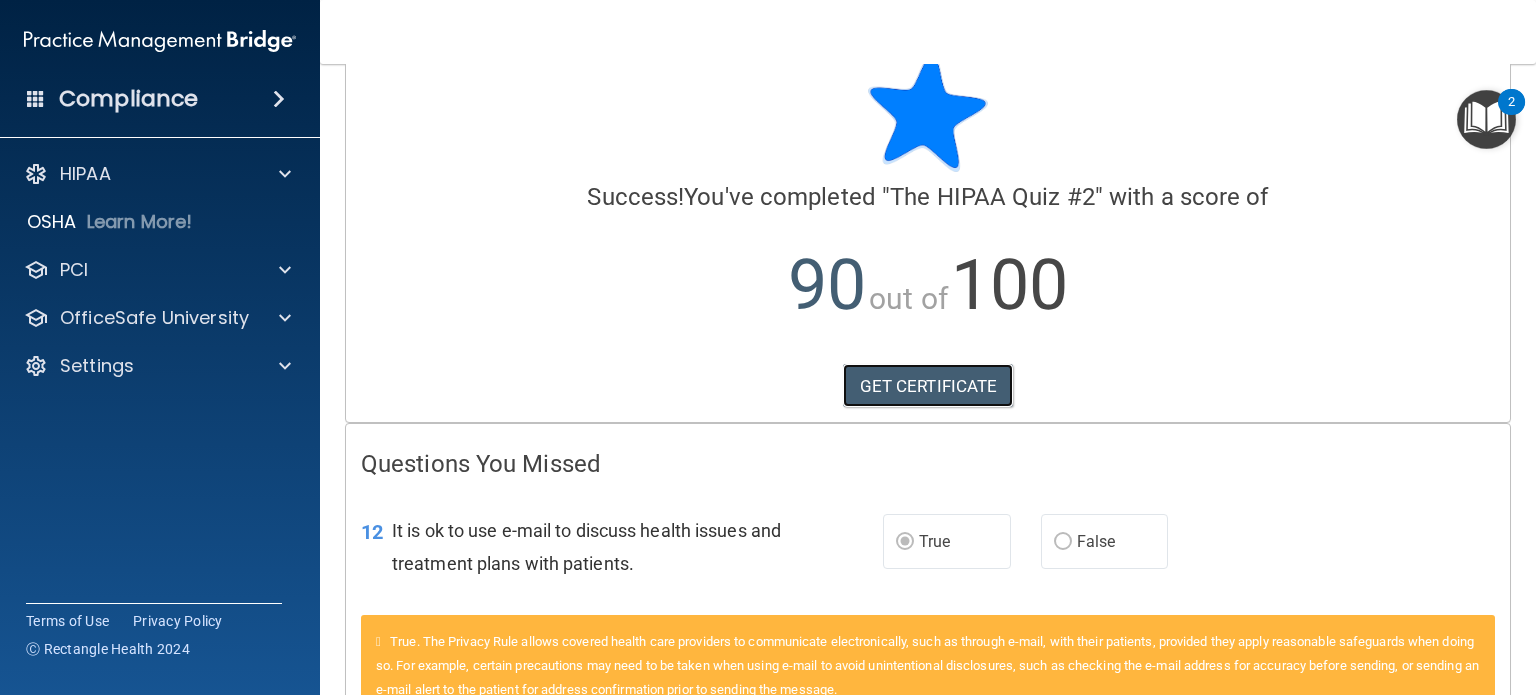 scroll, scrollTop: 0, scrollLeft: 0, axis: both 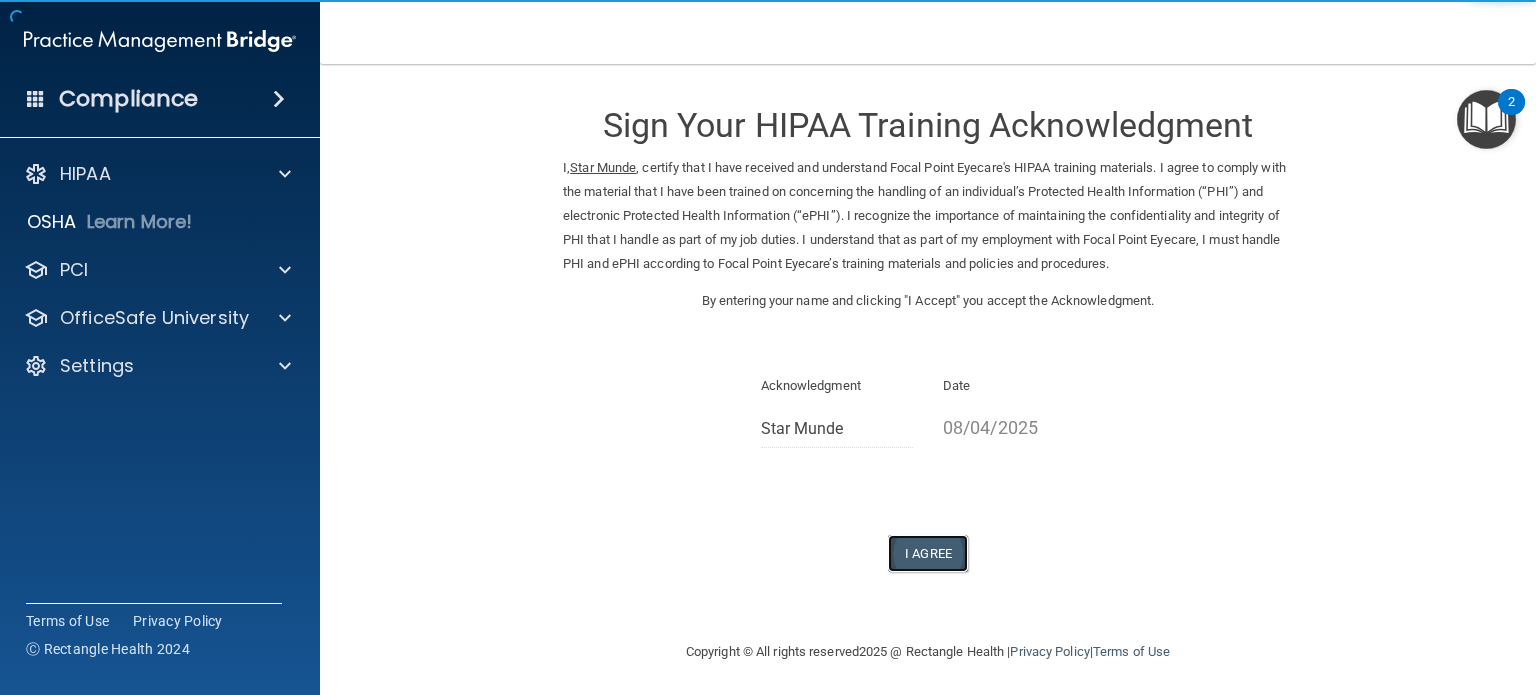 click on "I Agree" at bounding box center [928, 553] 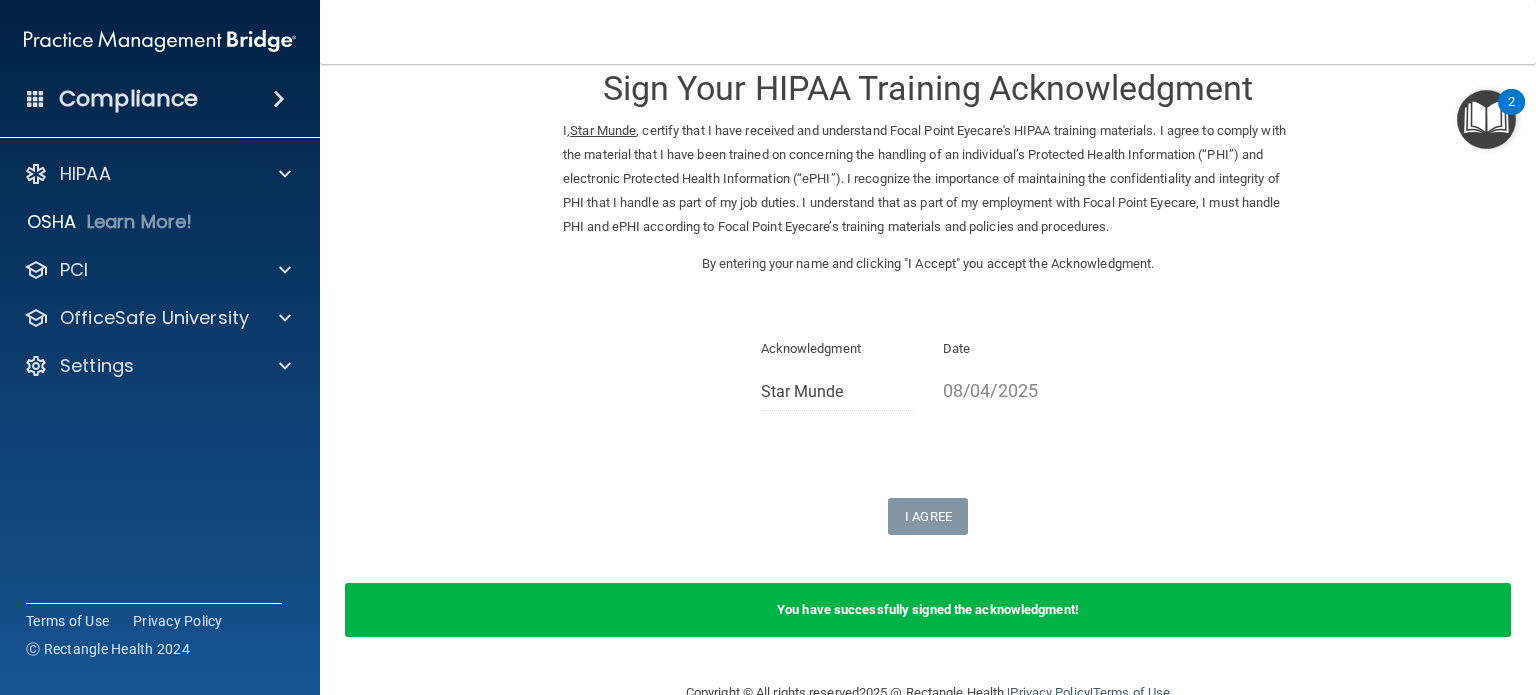 scroll, scrollTop: 0, scrollLeft: 0, axis: both 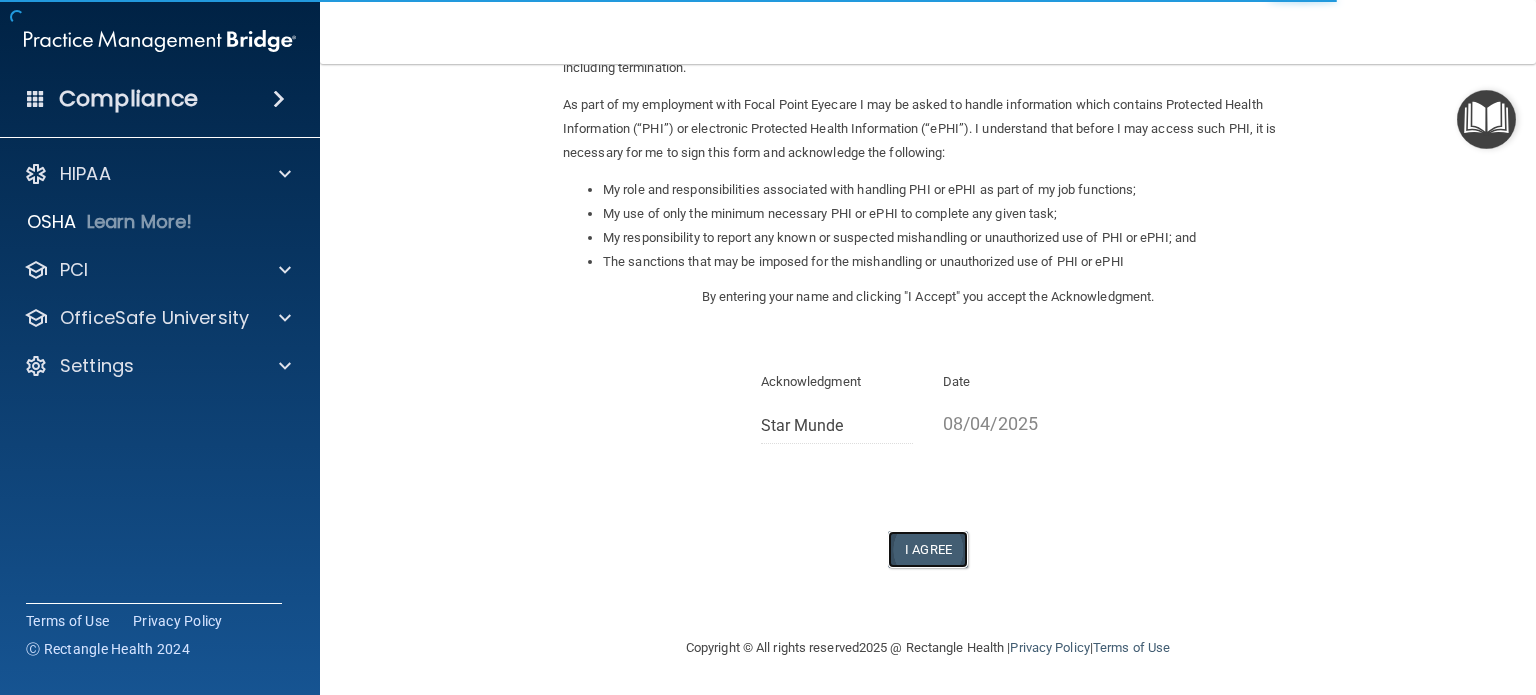 click on "I Agree" at bounding box center (928, 549) 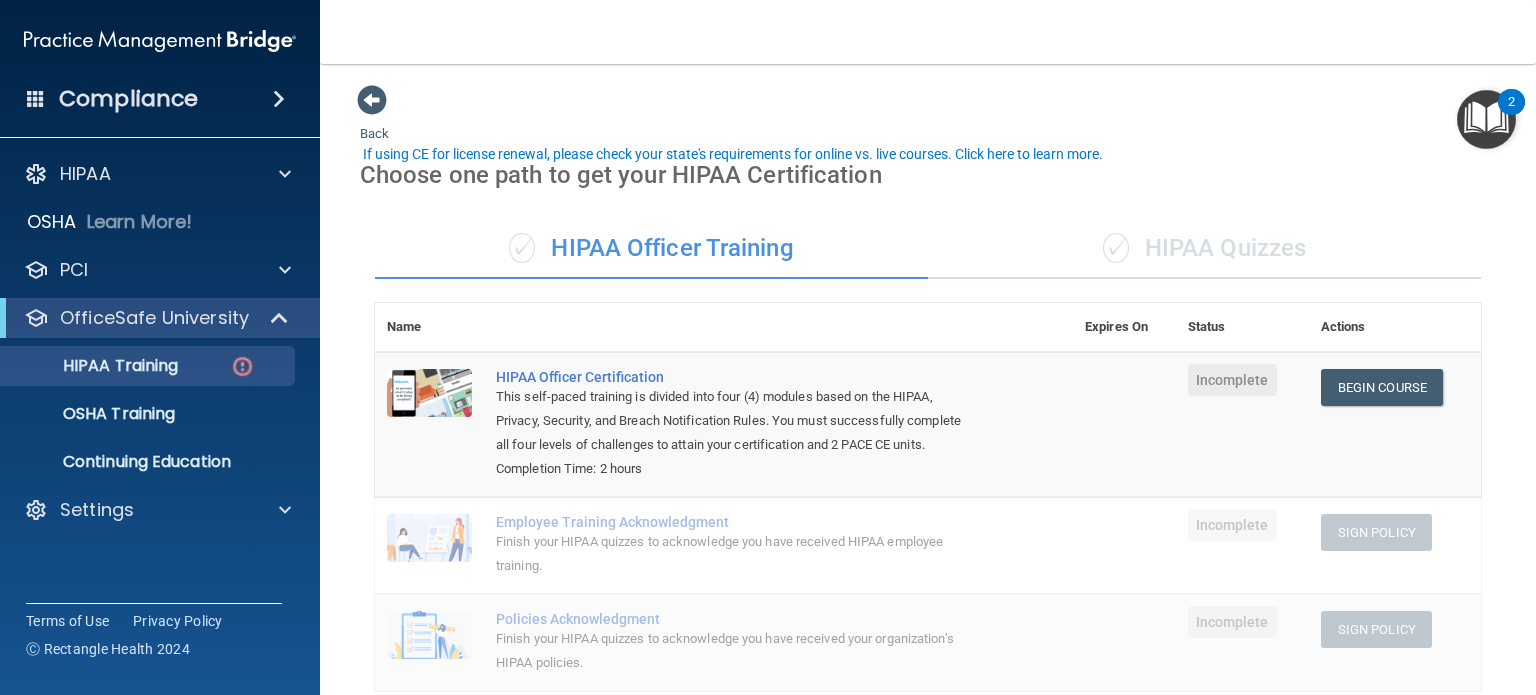 scroll, scrollTop: 0, scrollLeft: 0, axis: both 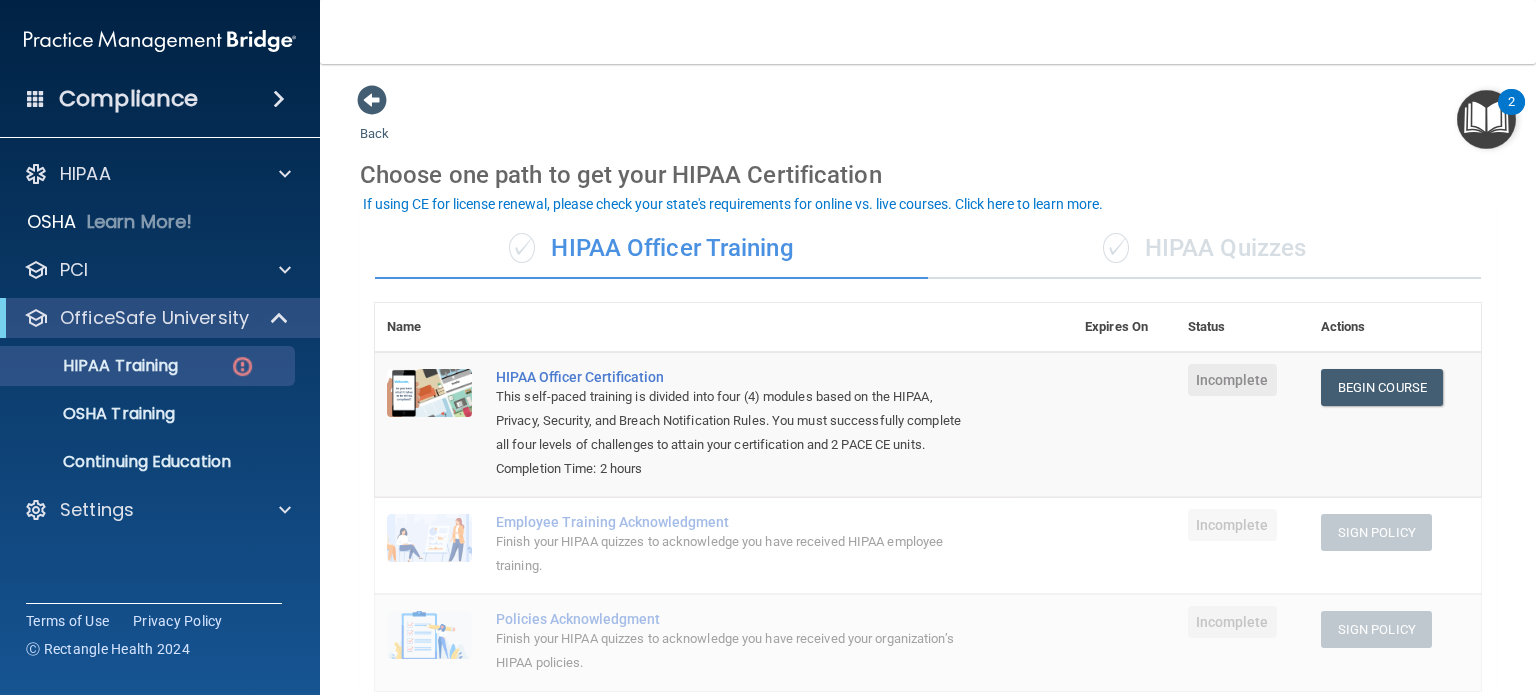 click on "✓   HIPAA Officer Training" at bounding box center (651, 249) 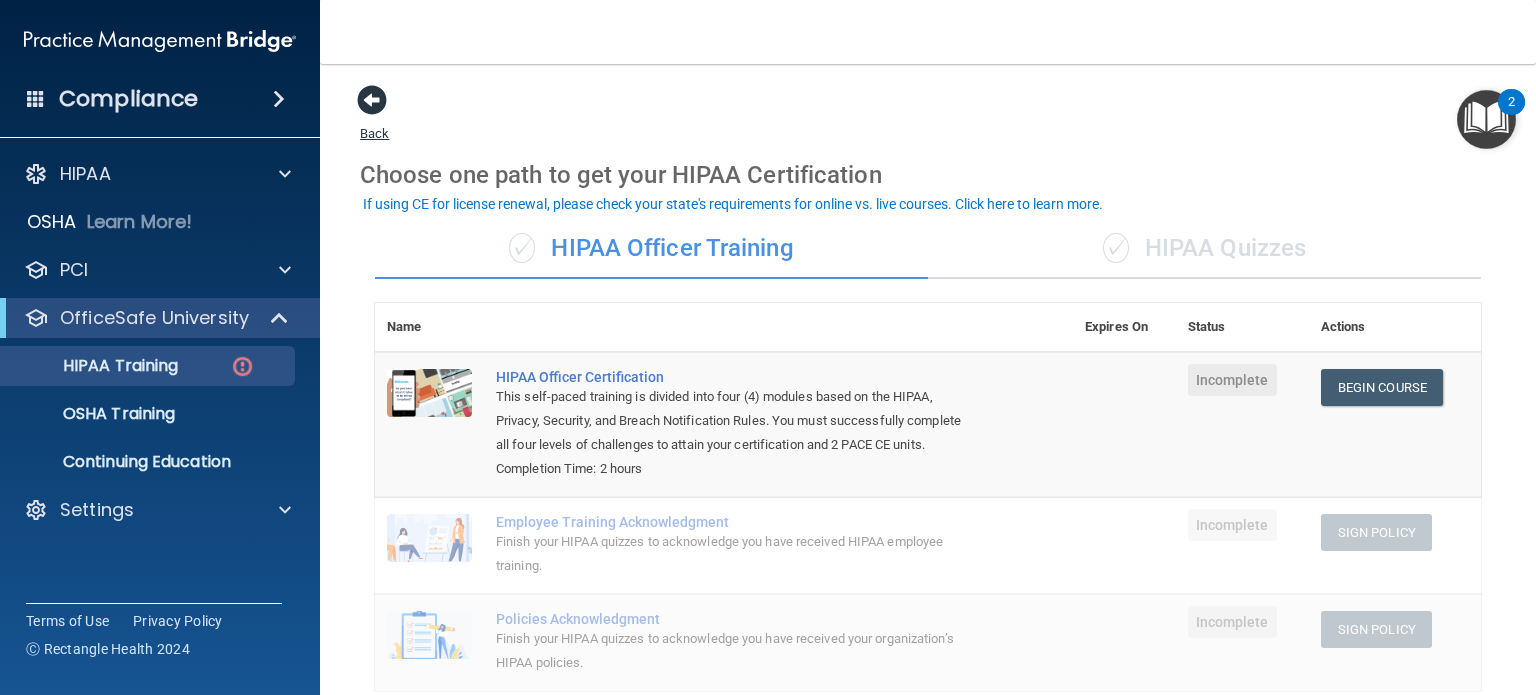 click at bounding box center (372, 100) 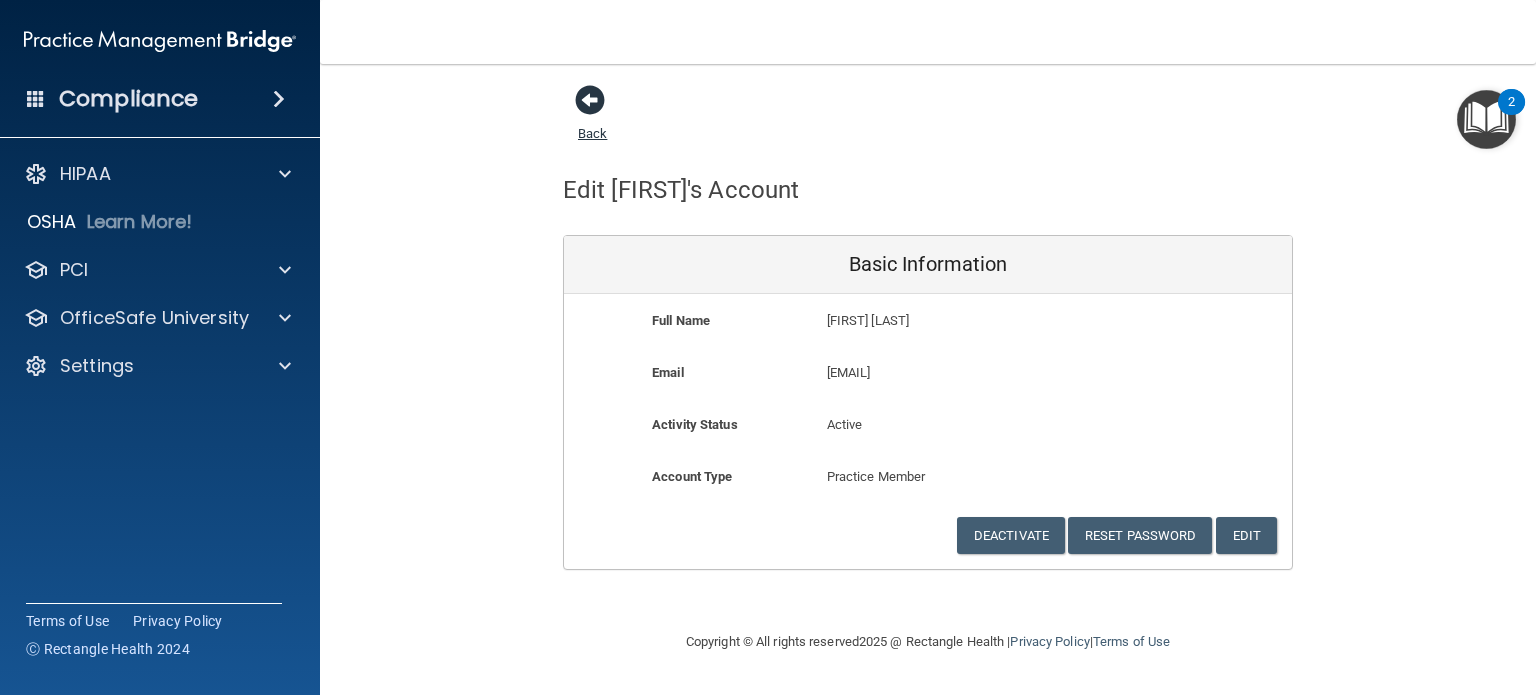 click at bounding box center (590, 100) 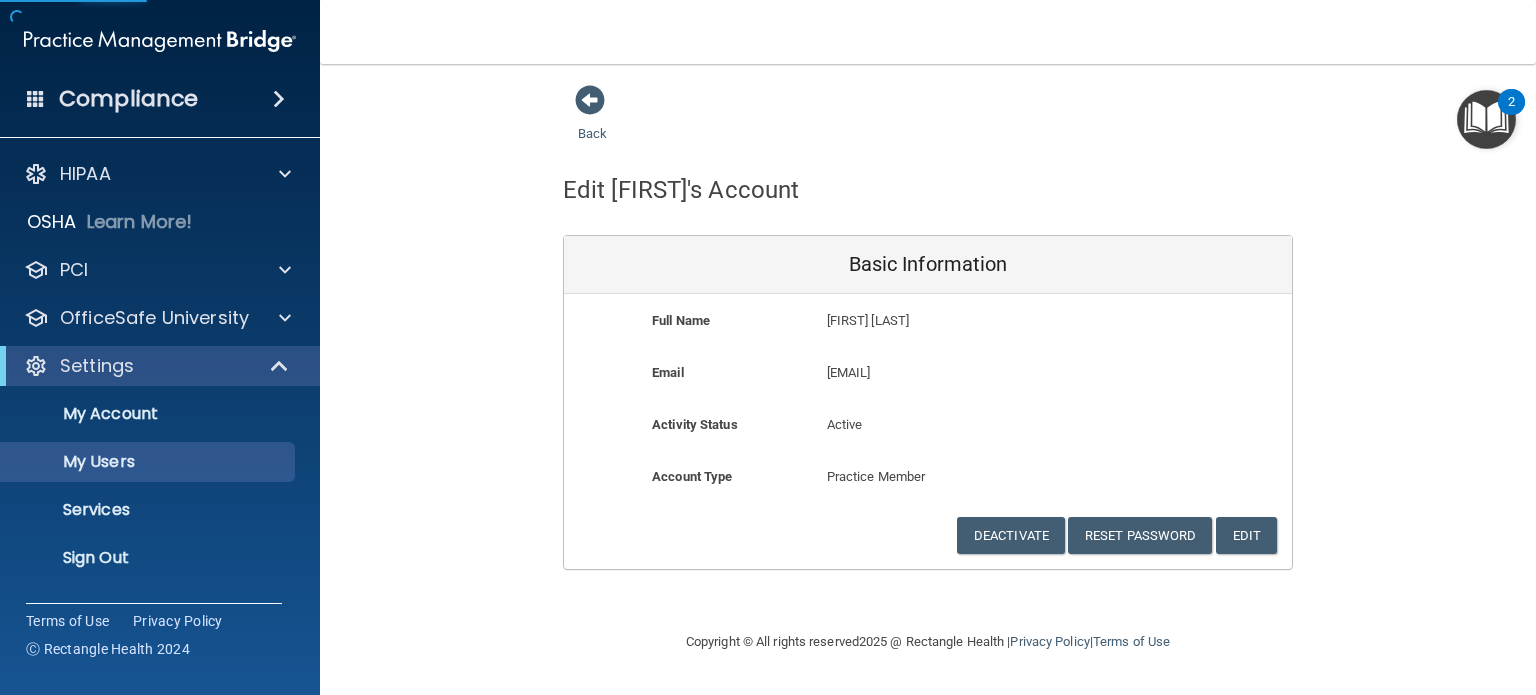 select on "20" 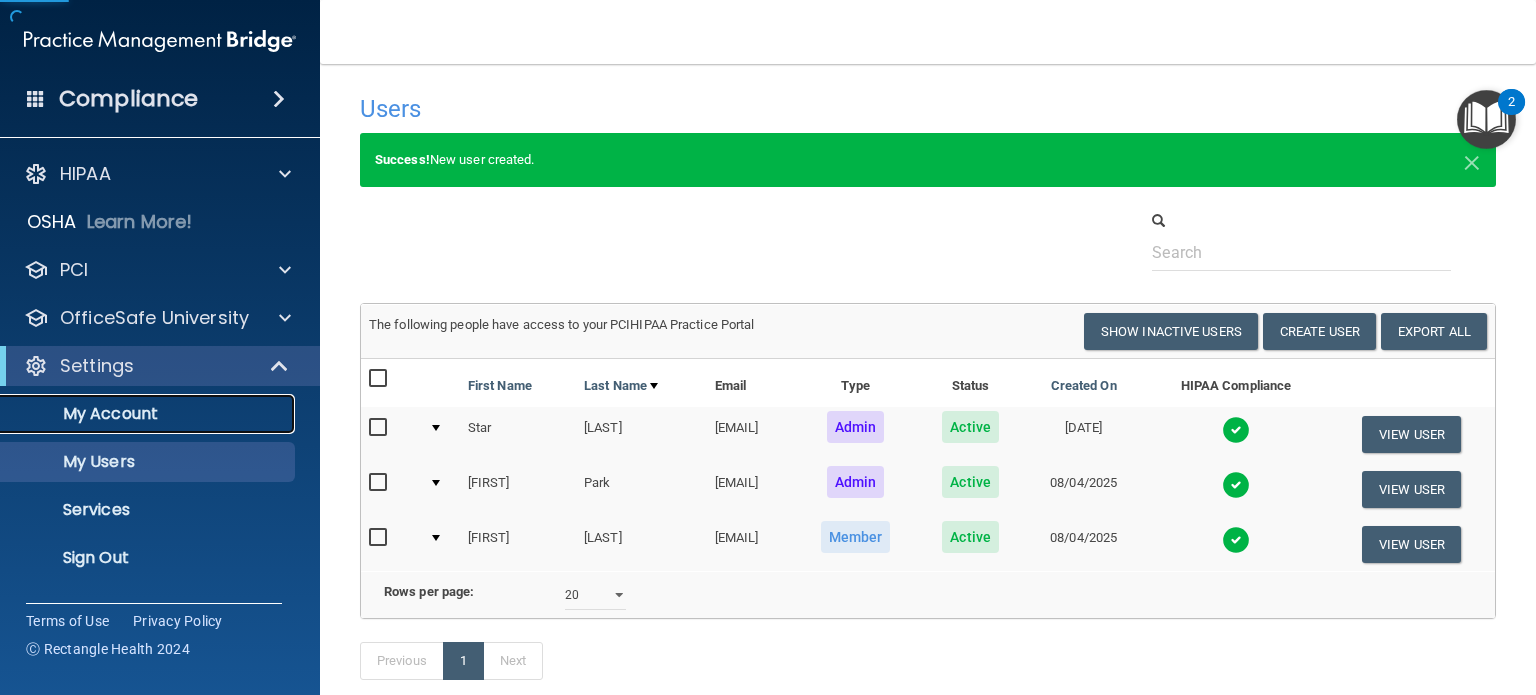 click on "My Account" at bounding box center (149, 414) 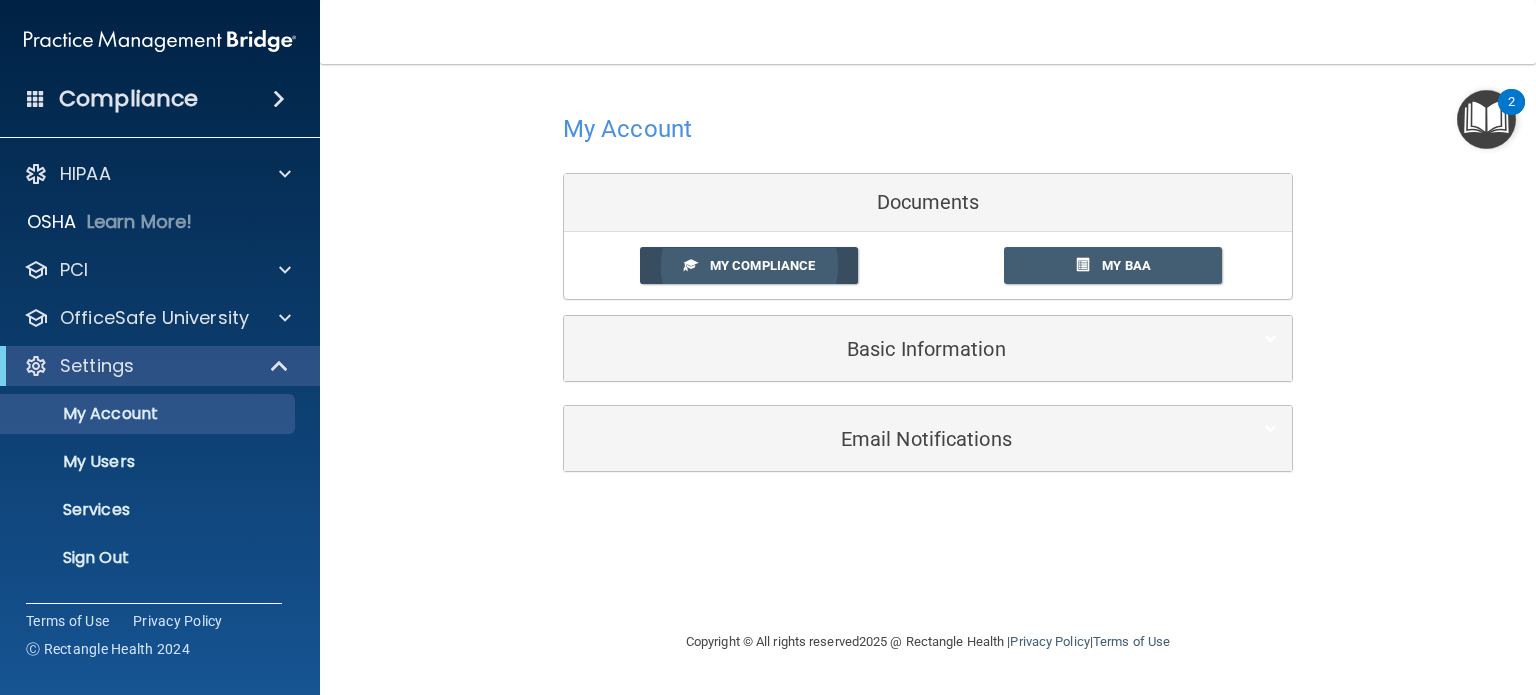 click on "My Compliance" at bounding box center (762, 265) 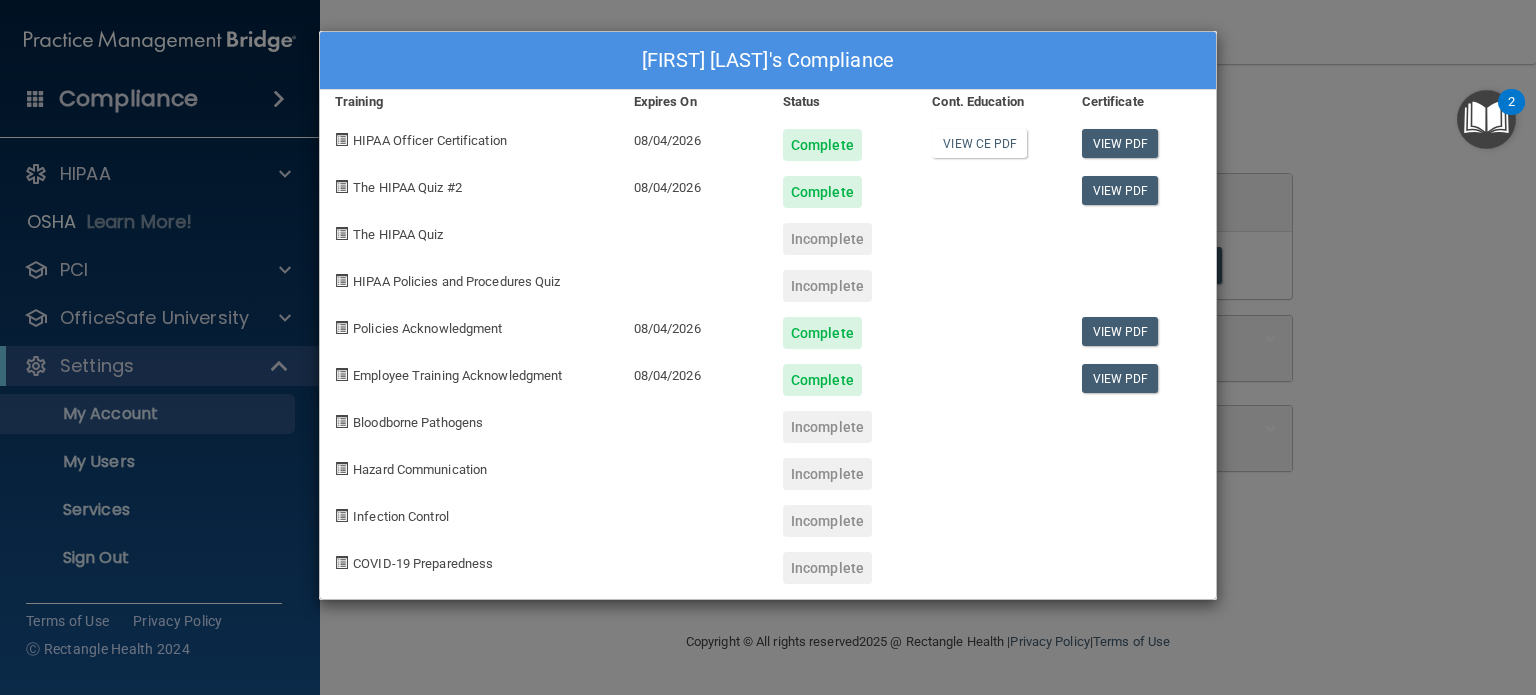 drag, startPoint x: 772, startPoint y: 619, endPoint x: 764, endPoint y: 604, distance: 17 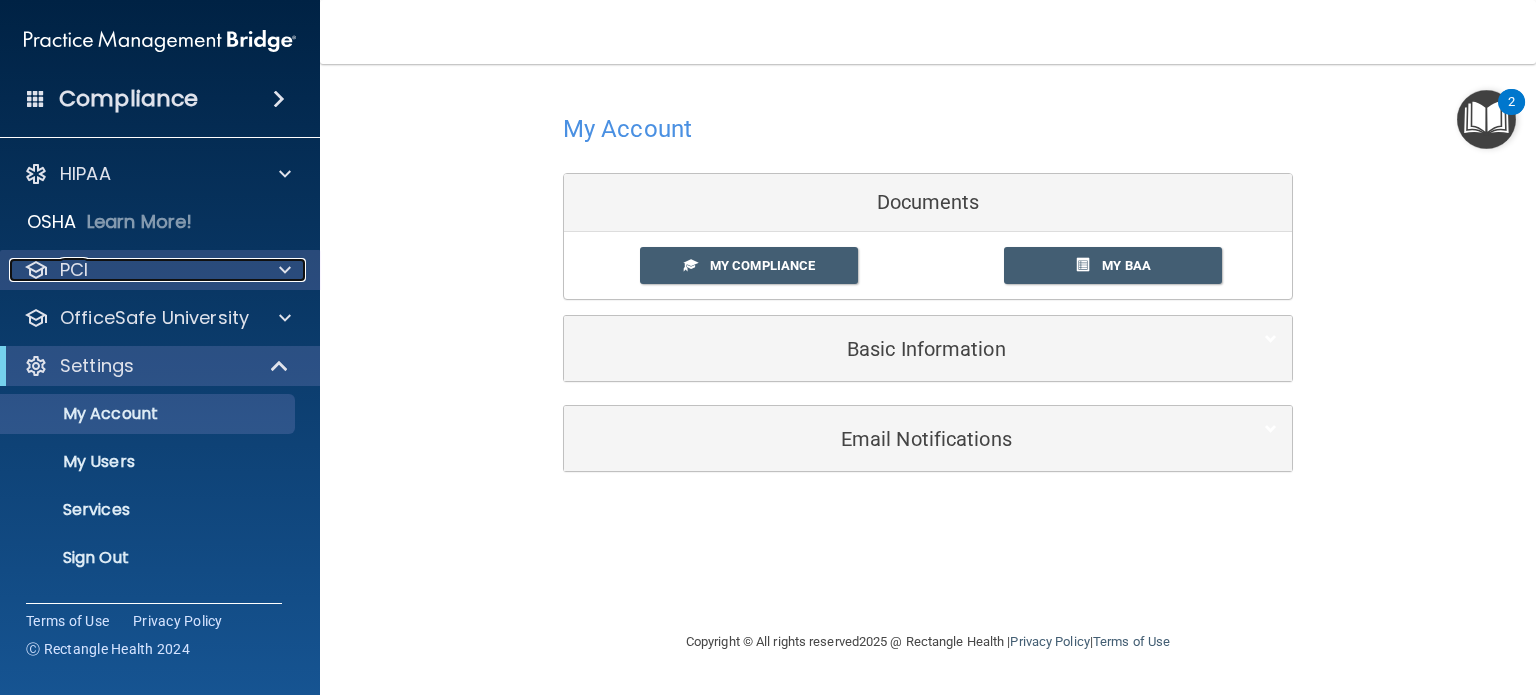 click on "PCI" at bounding box center [133, 270] 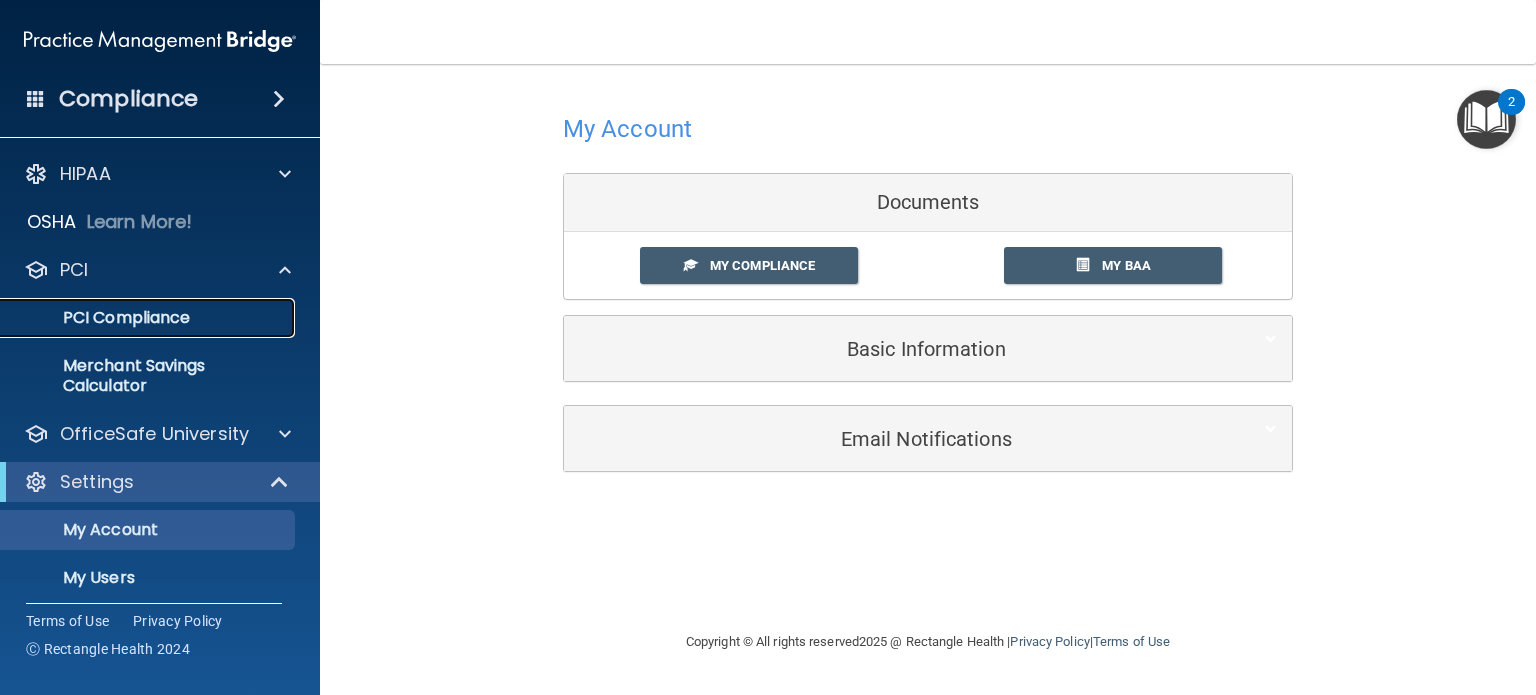 click on "PCI Compliance" at bounding box center [149, 318] 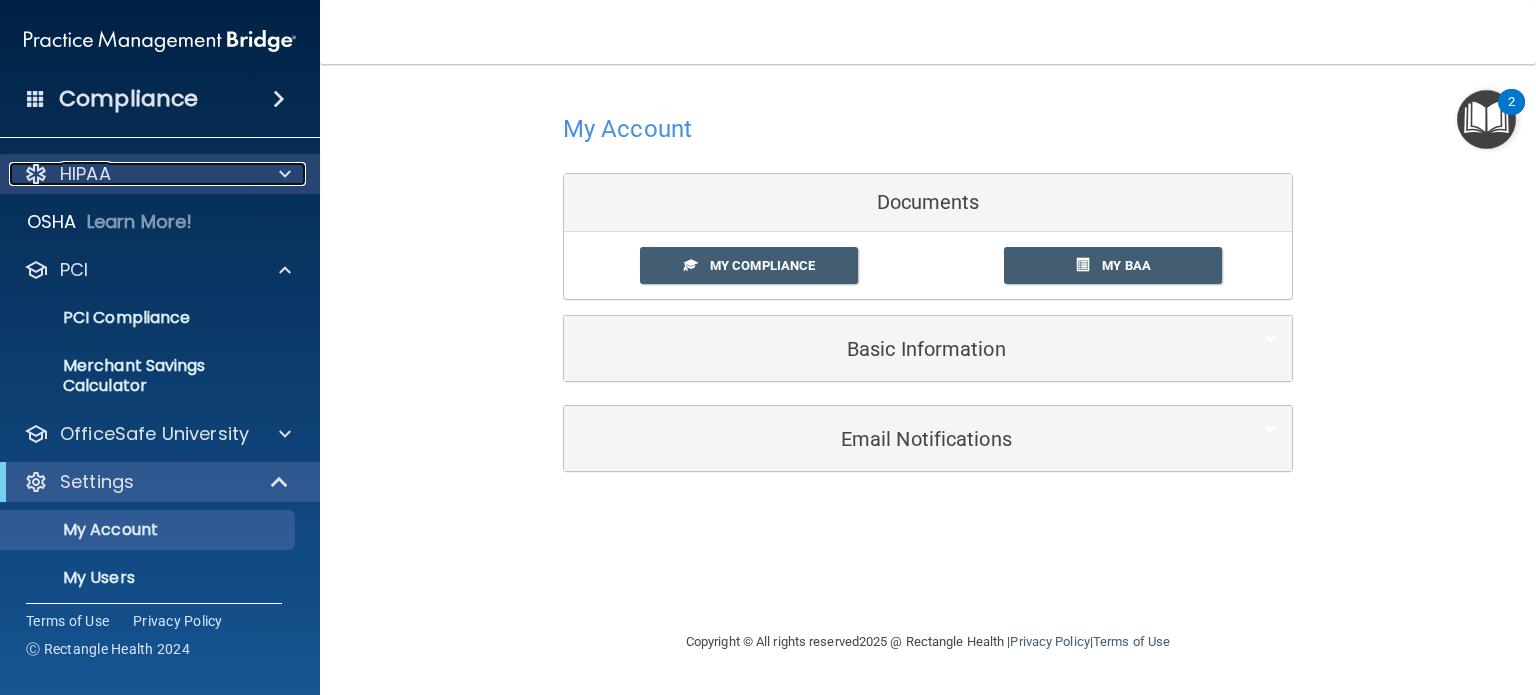 click at bounding box center (282, 174) 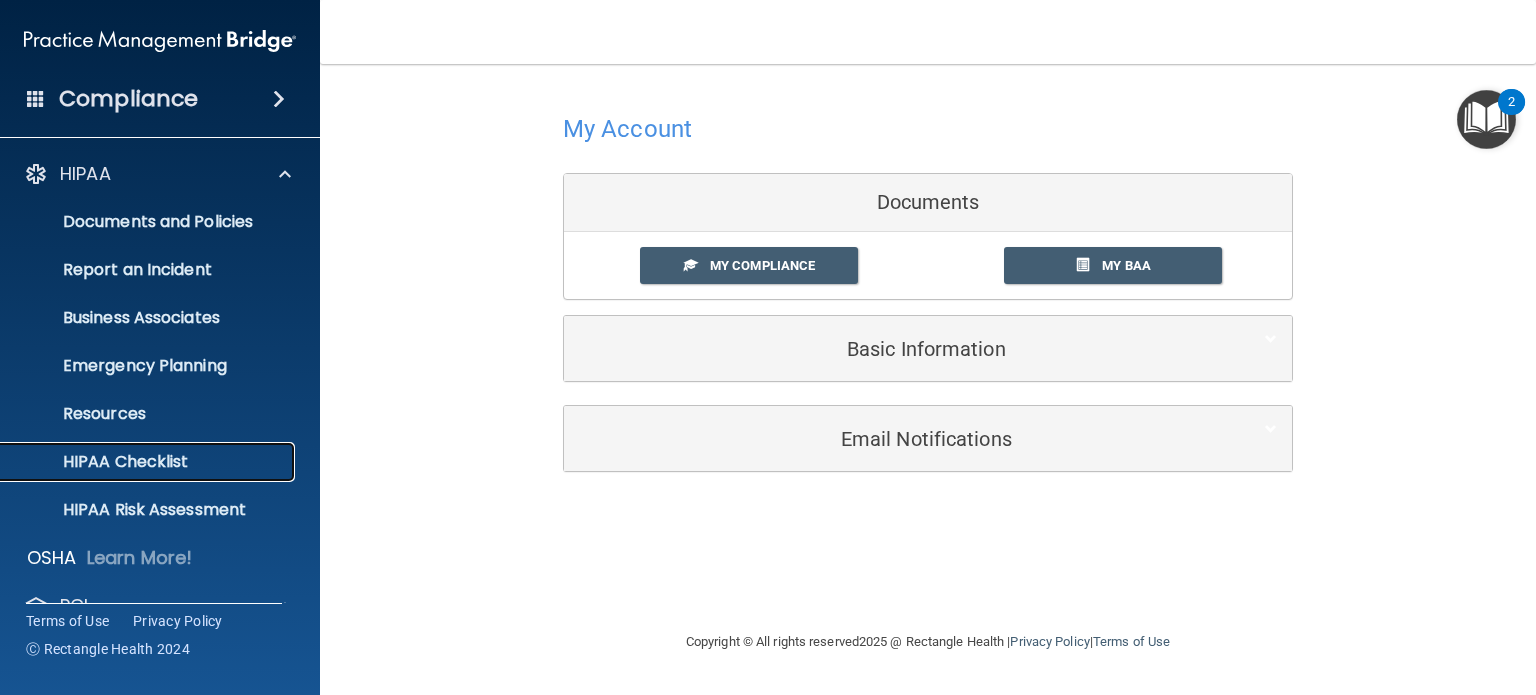 click on "HIPAA Checklist" at bounding box center [149, 462] 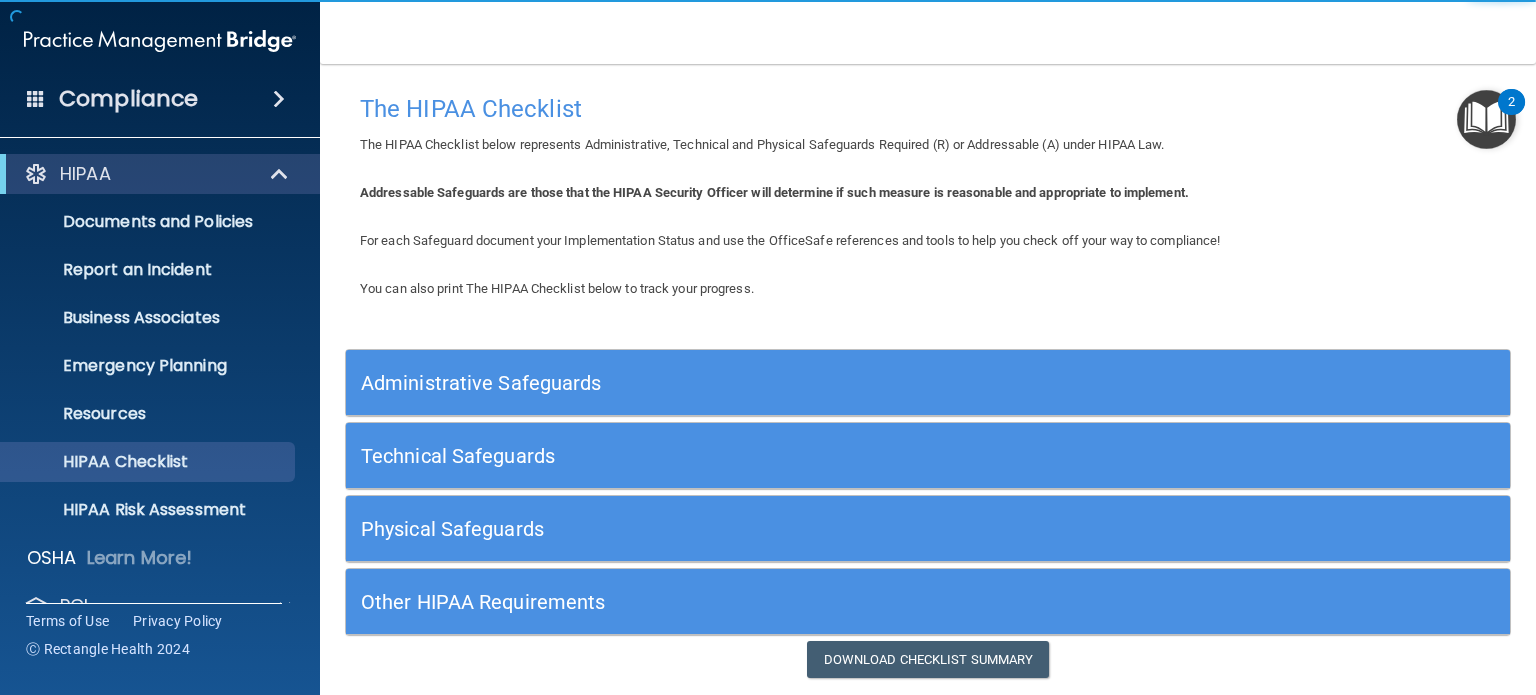 click on "Administrative Safeguards" at bounding box center (782, 383) 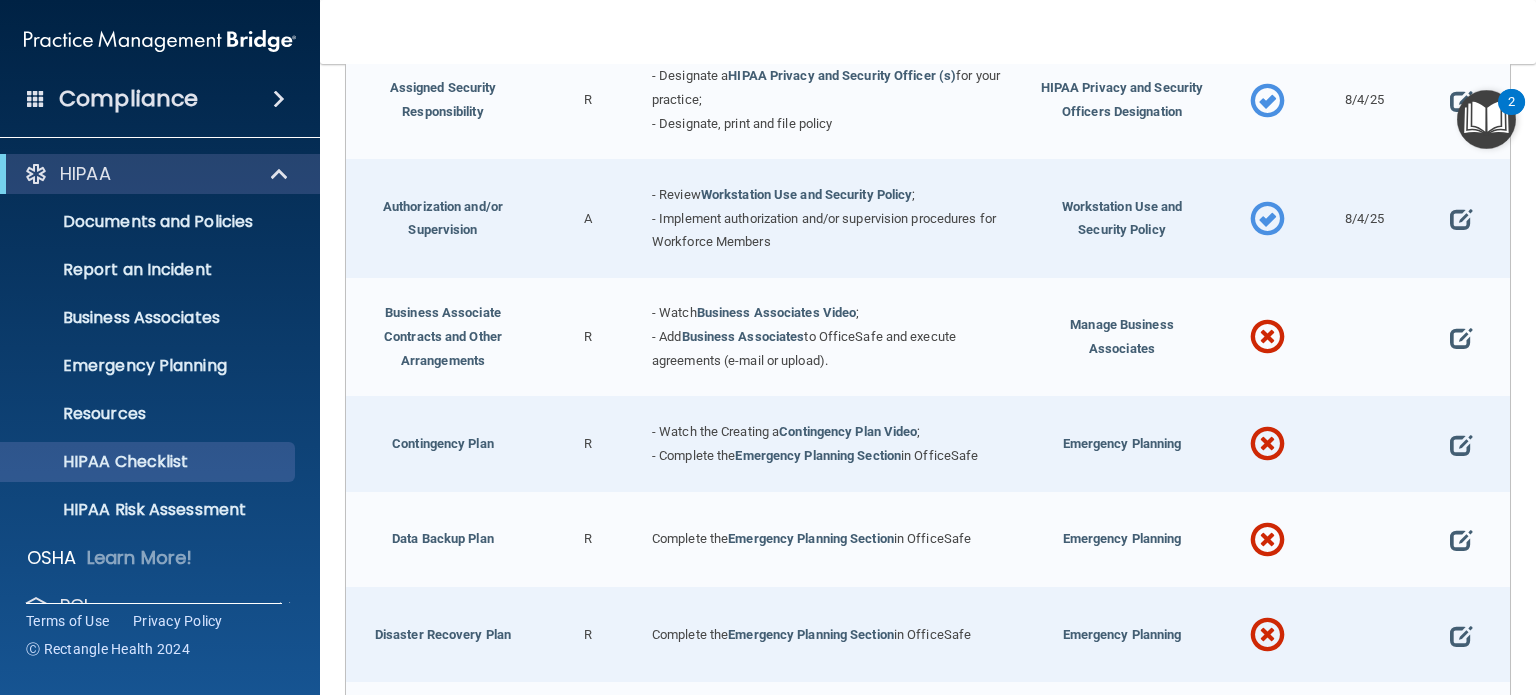 scroll, scrollTop: 600, scrollLeft: 0, axis: vertical 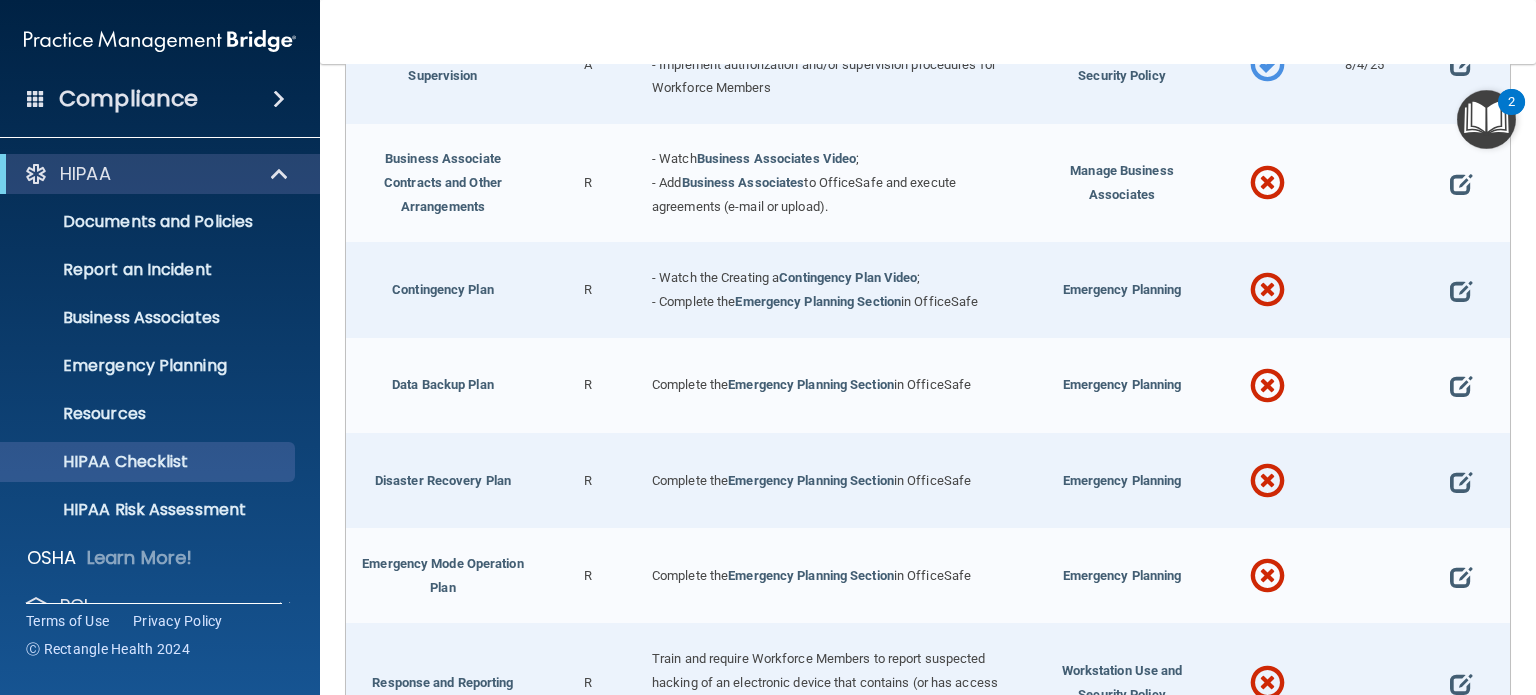 click at bounding box center [1461, 183] 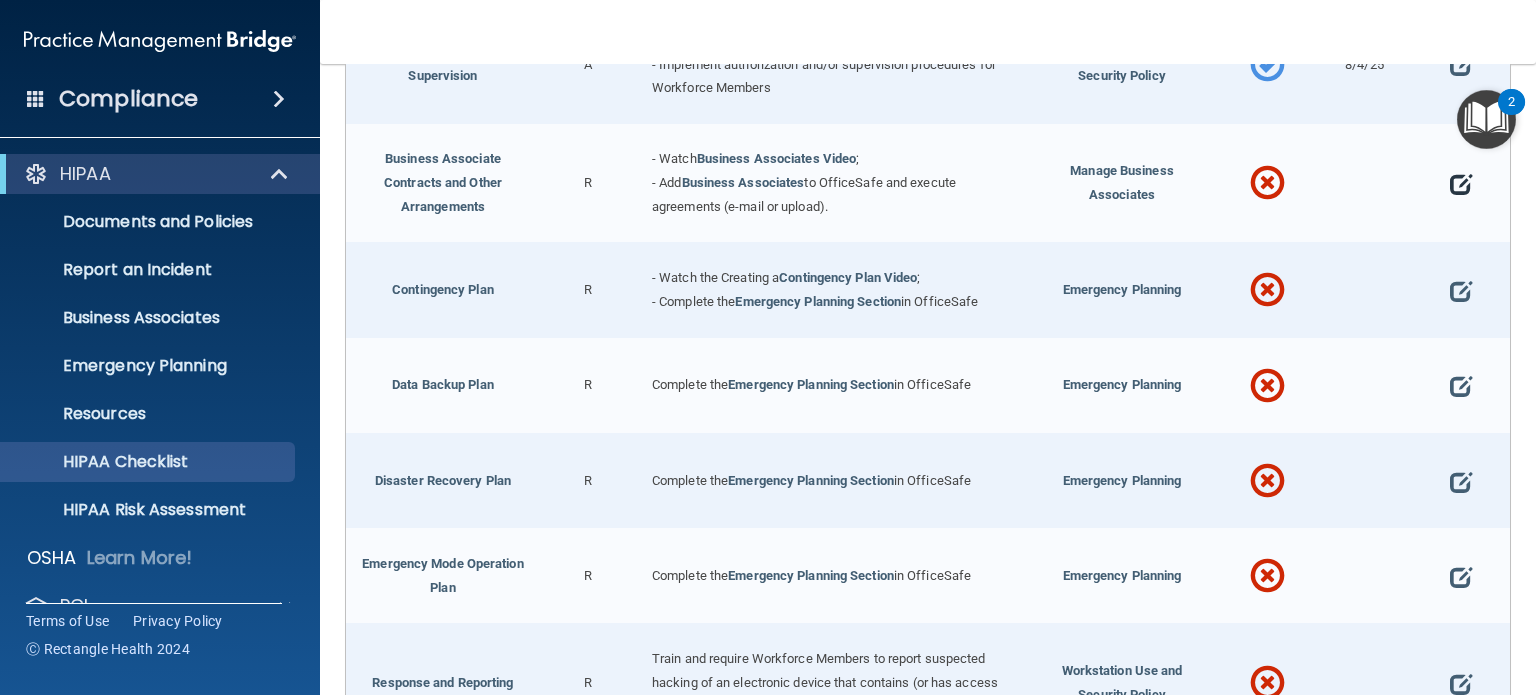 click at bounding box center (1461, 184) 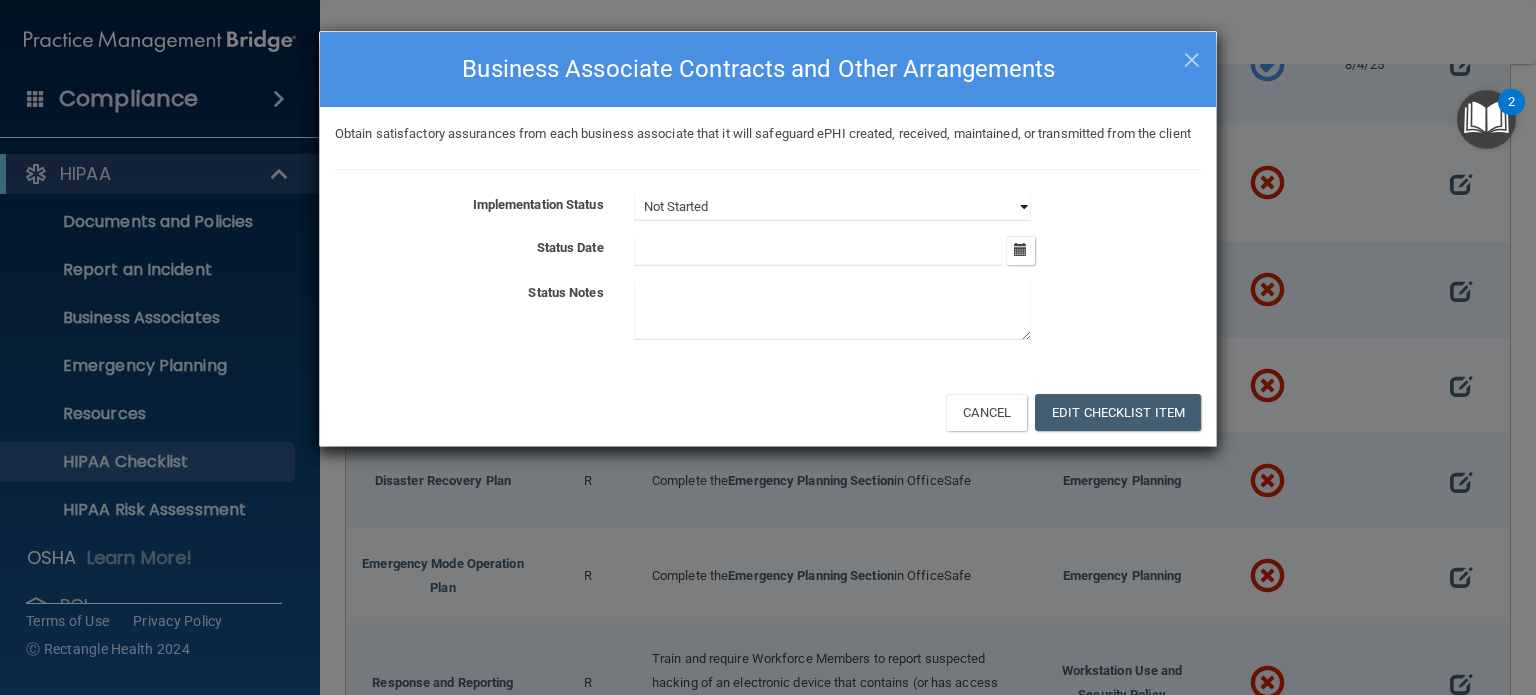 click on "Not Started  In Progress  Completed" at bounding box center [832, 207] 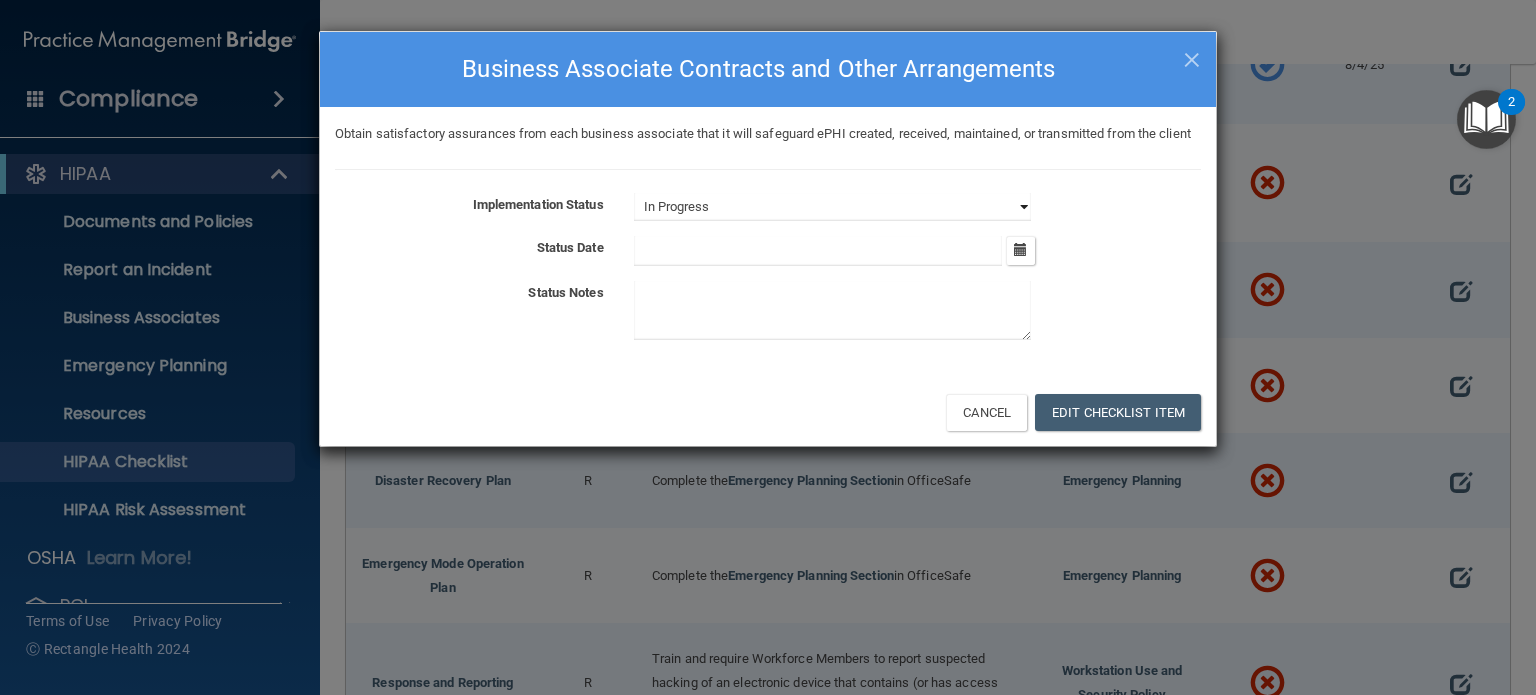 click on "Not Started  In Progress  Completed" at bounding box center [832, 207] 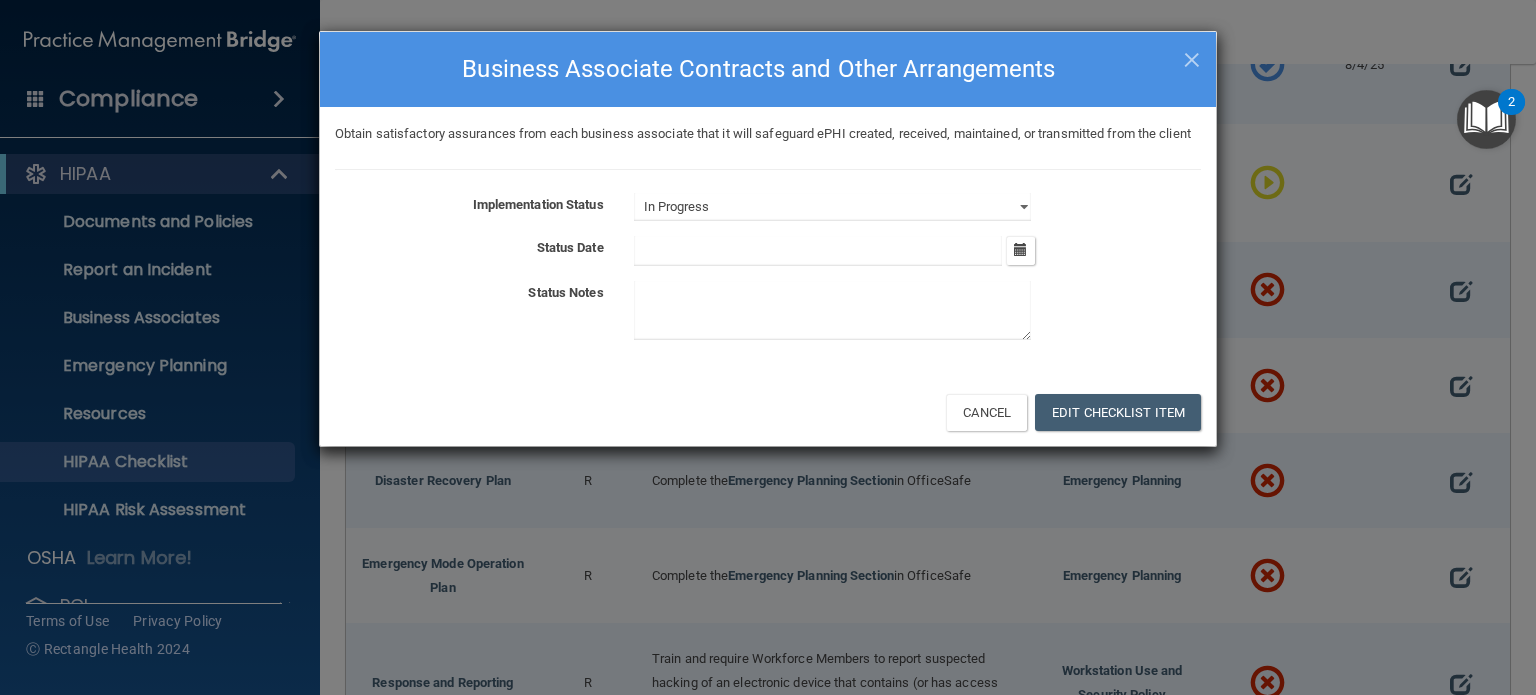 click at bounding box center [818, 251] 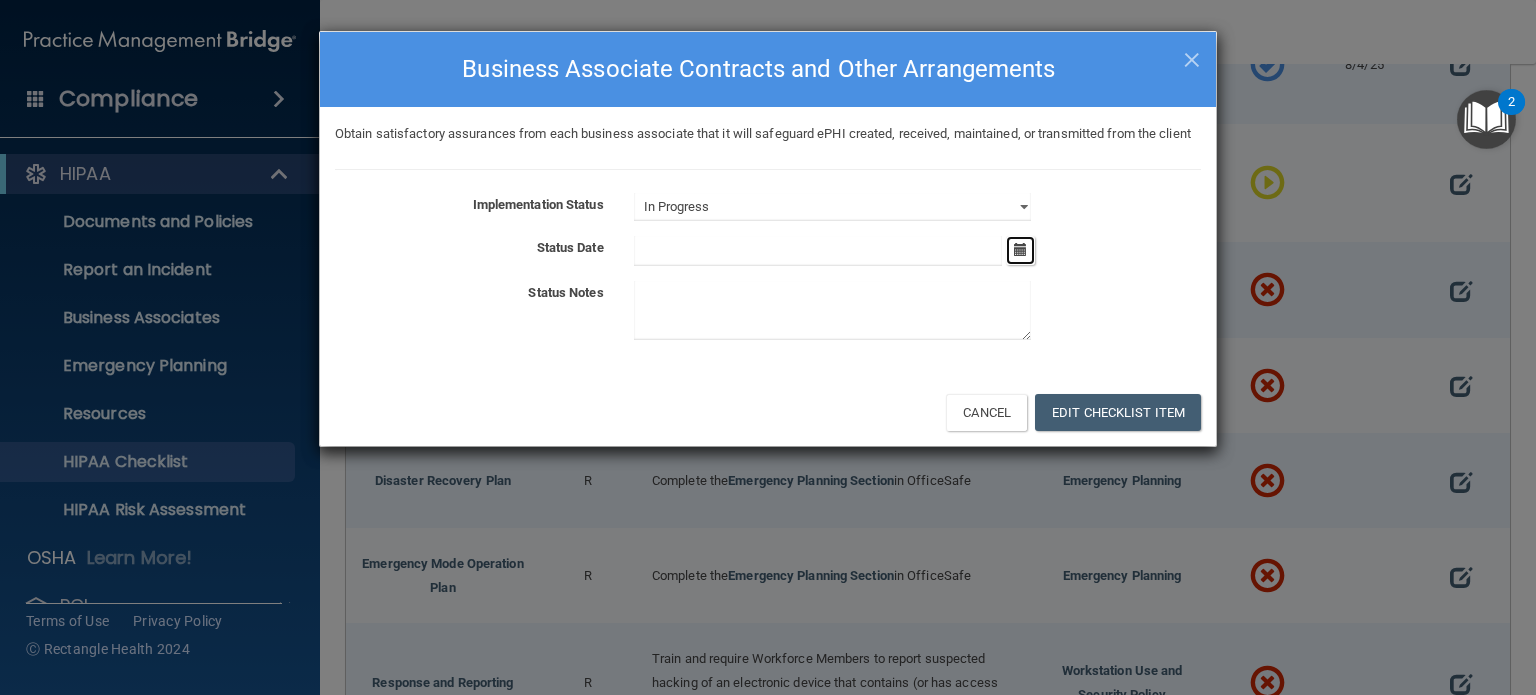 click at bounding box center (1020, 250) 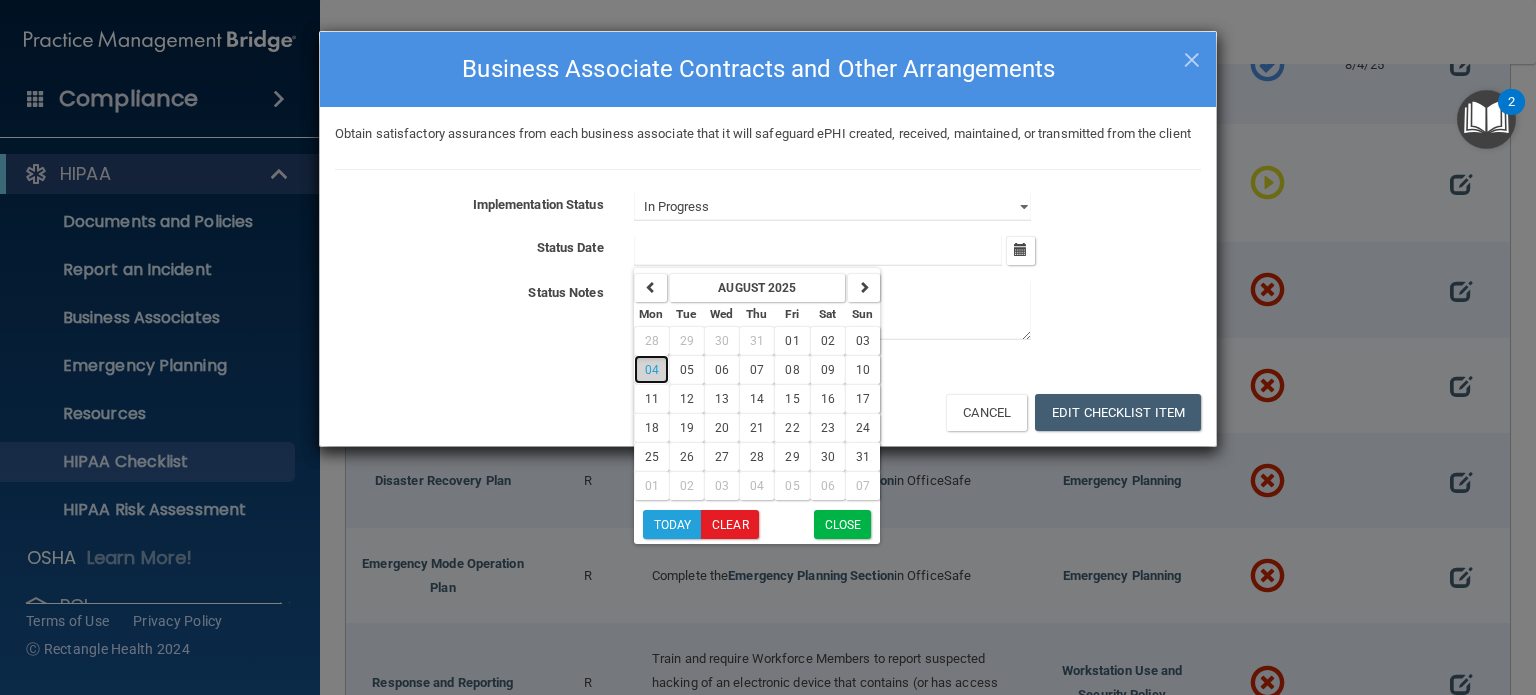 click on "04" at bounding box center [652, 370] 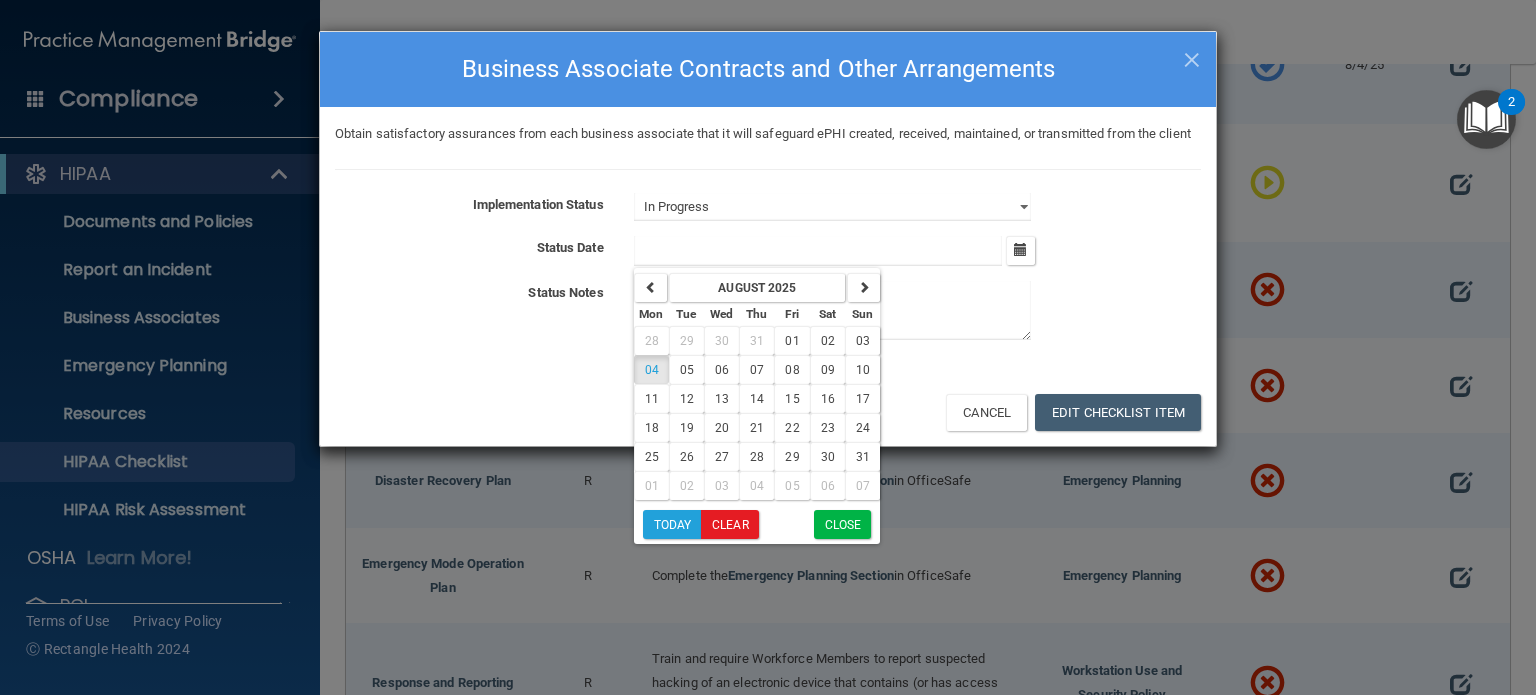 type on "8/4/25" 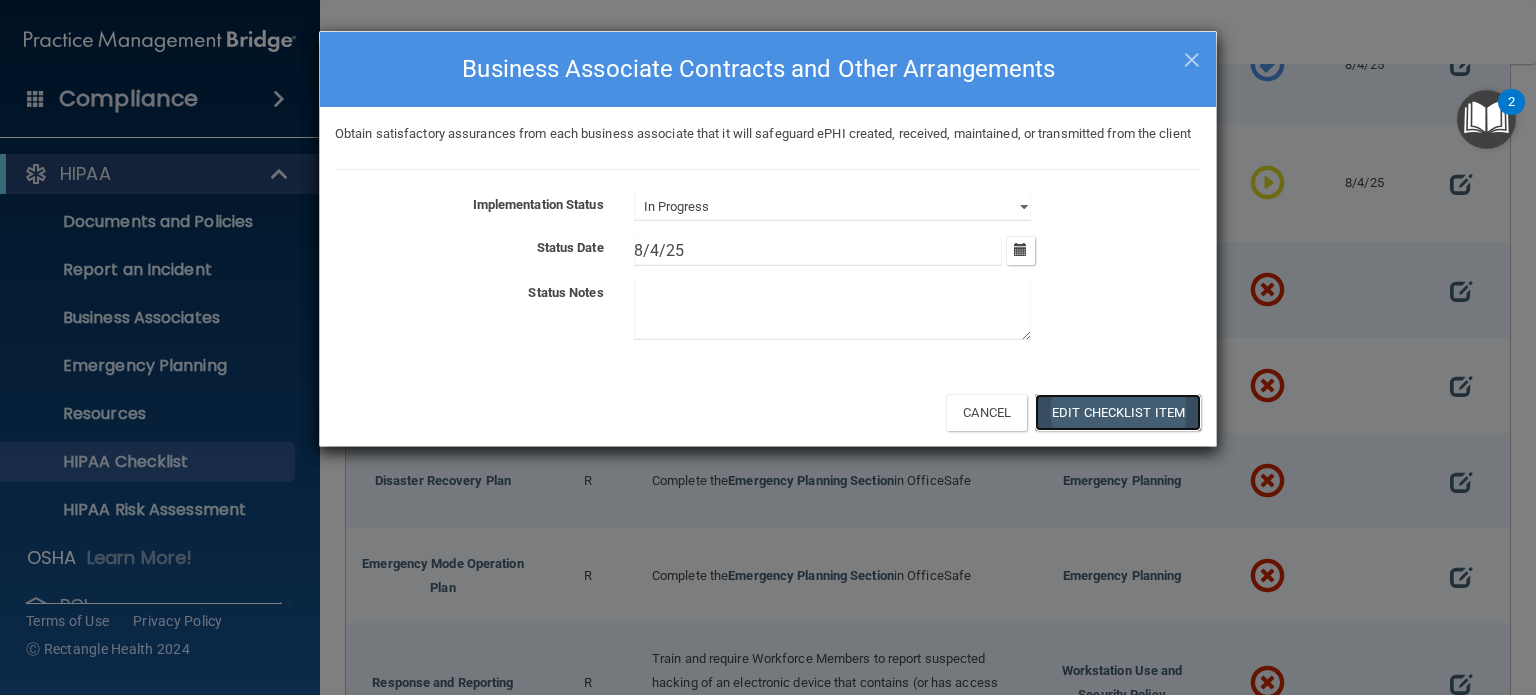 click on "Edit Checklist Item" at bounding box center [1118, 412] 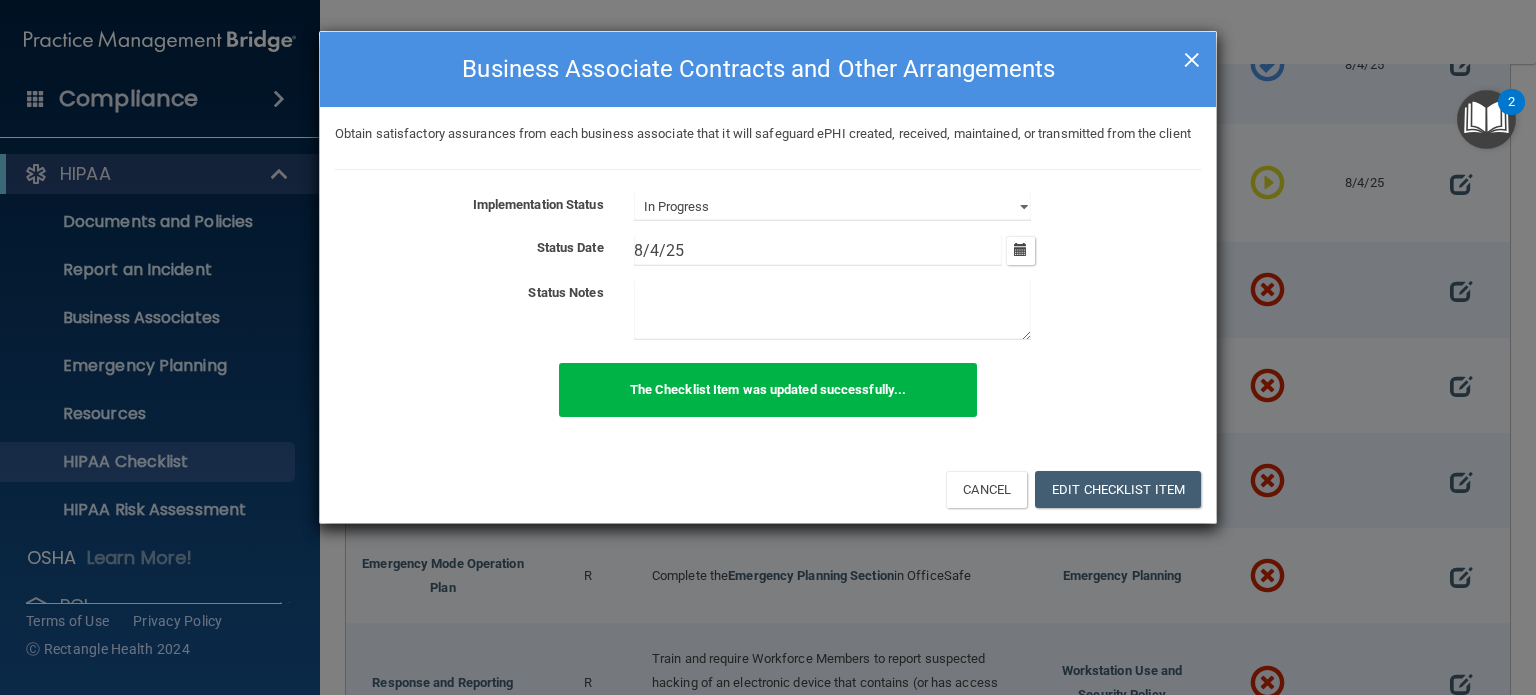 click on "×" at bounding box center (1192, 57) 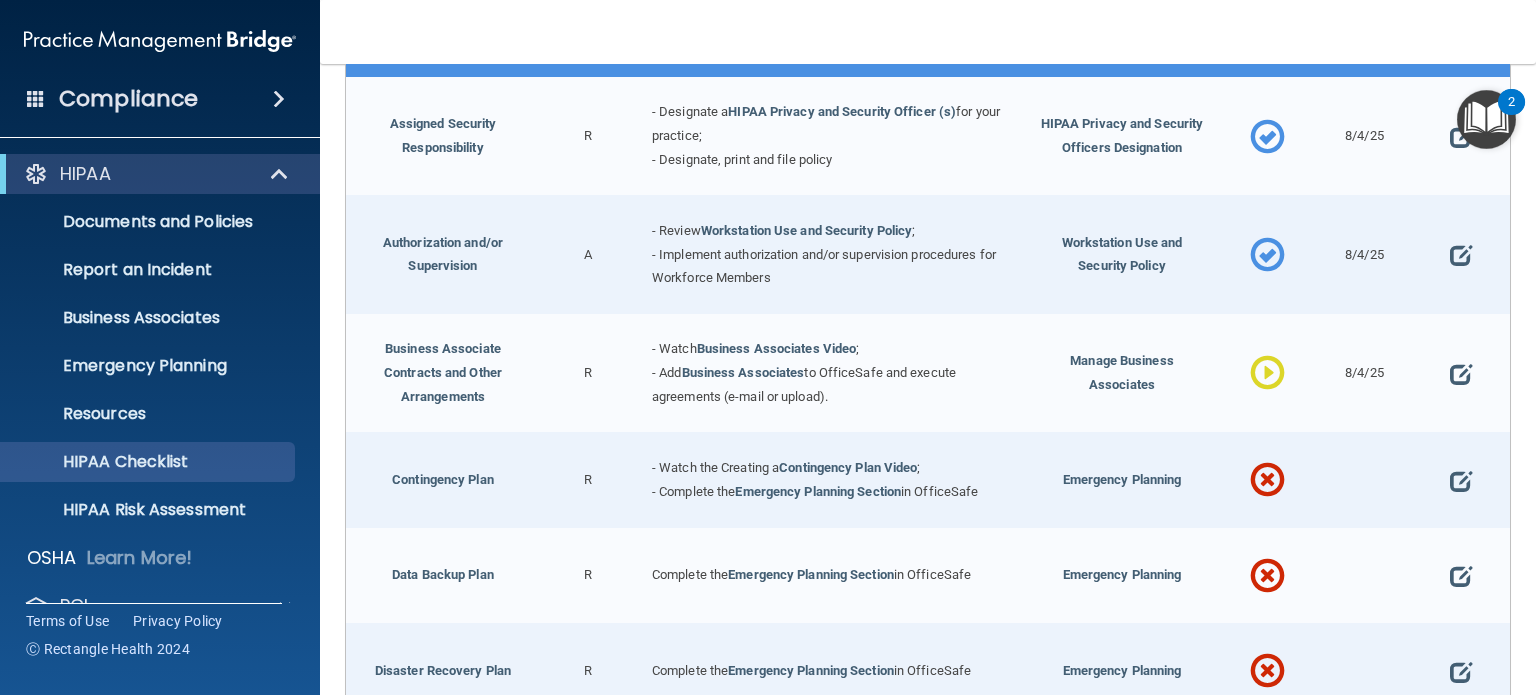 scroll, scrollTop: 400, scrollLeft: 0, axis: vertical 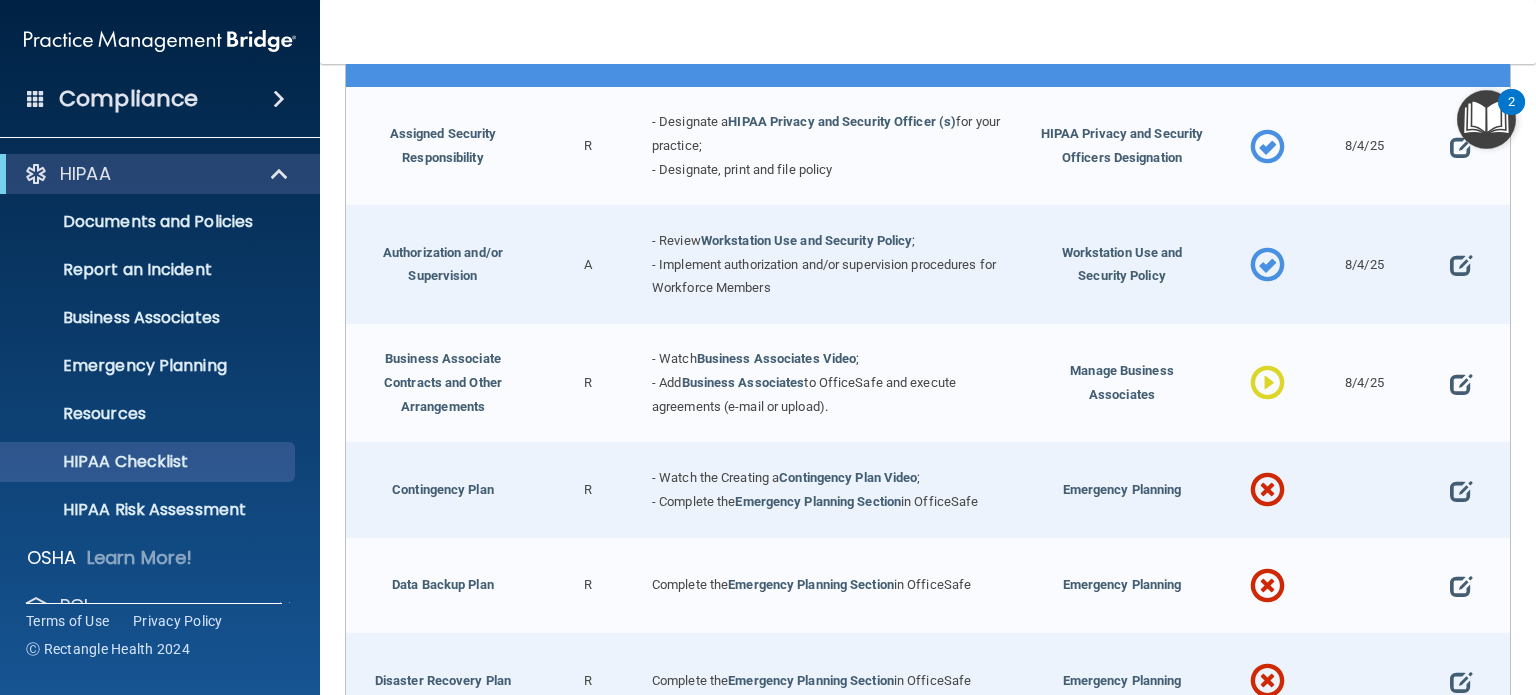 click at bounding box center [1267, 384] 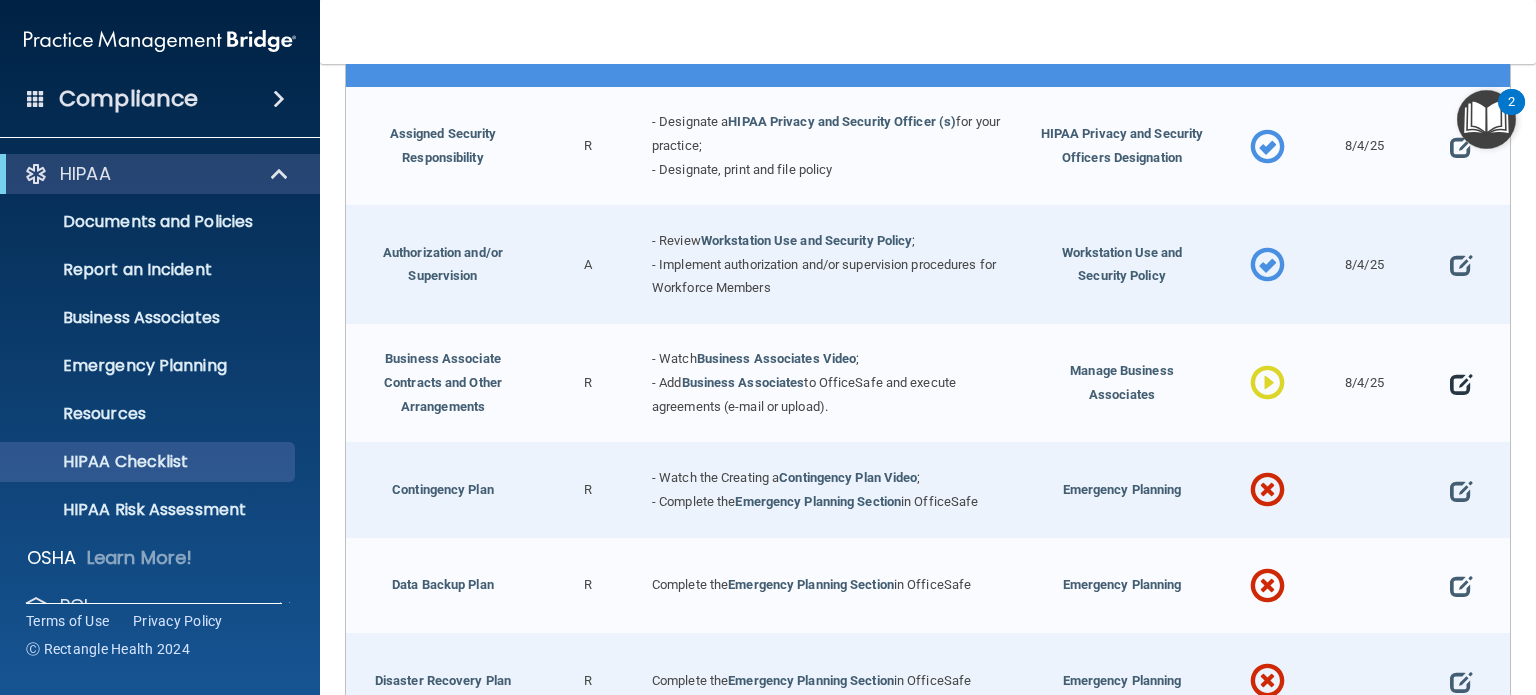 click at bounding box center [1461, 384] 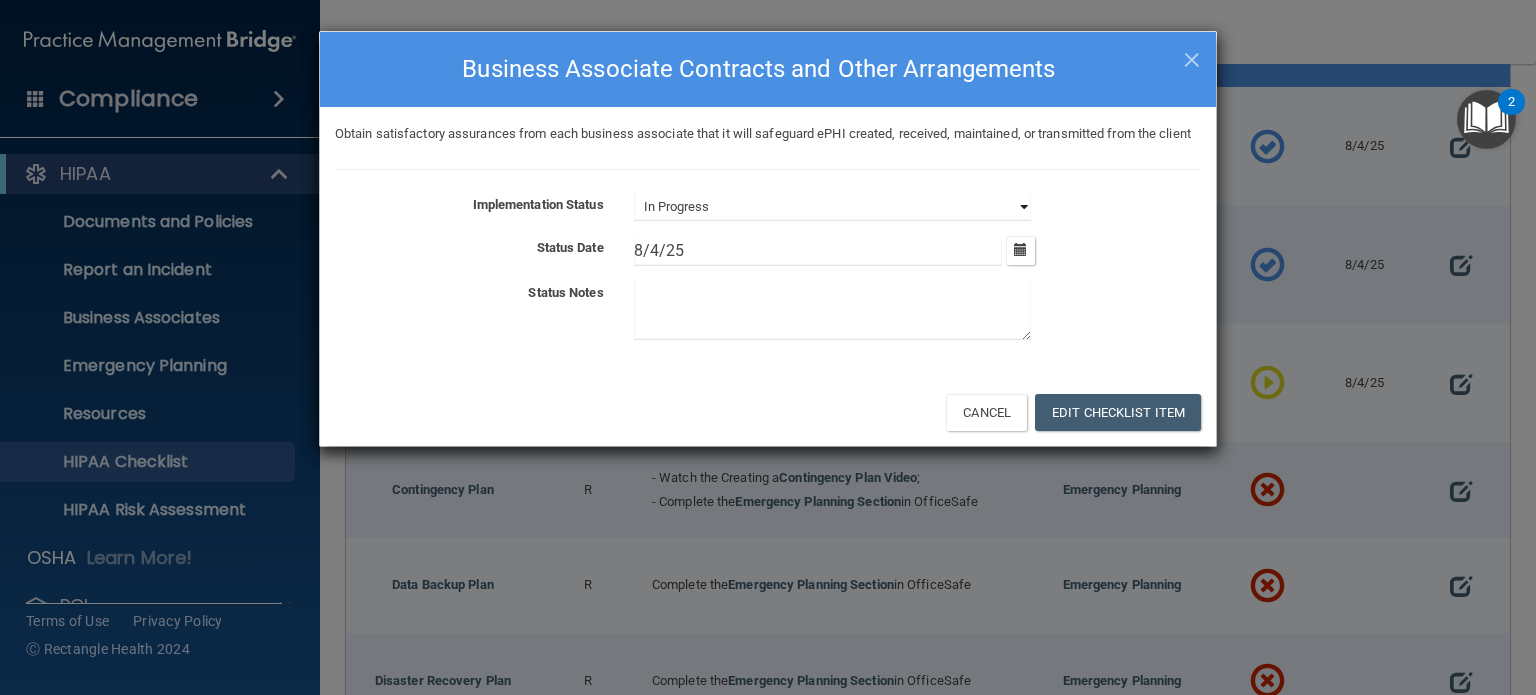 click on "Not Started  In Progress  Completed" at bounding box center [832, 207] 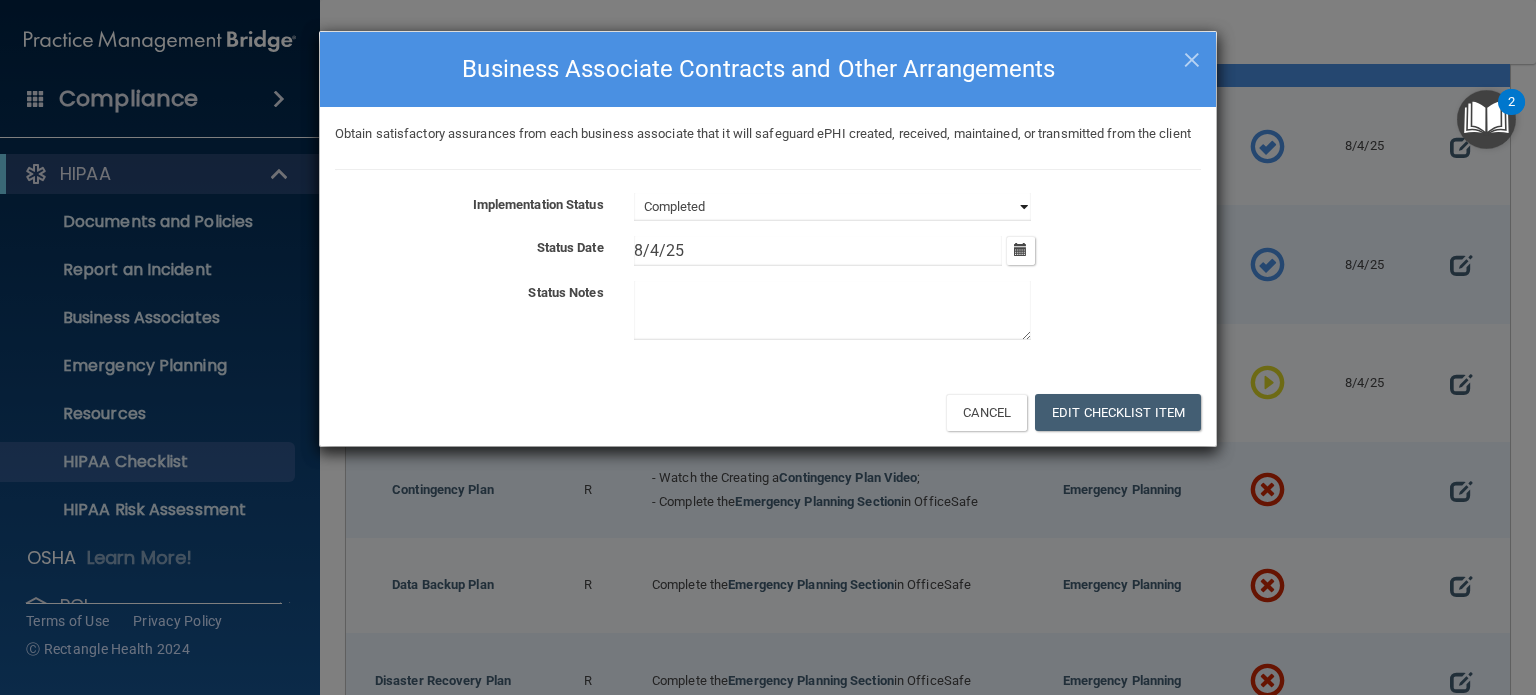 click on "Not Started  In Progress  Completed" at bounding box center (832, 207) 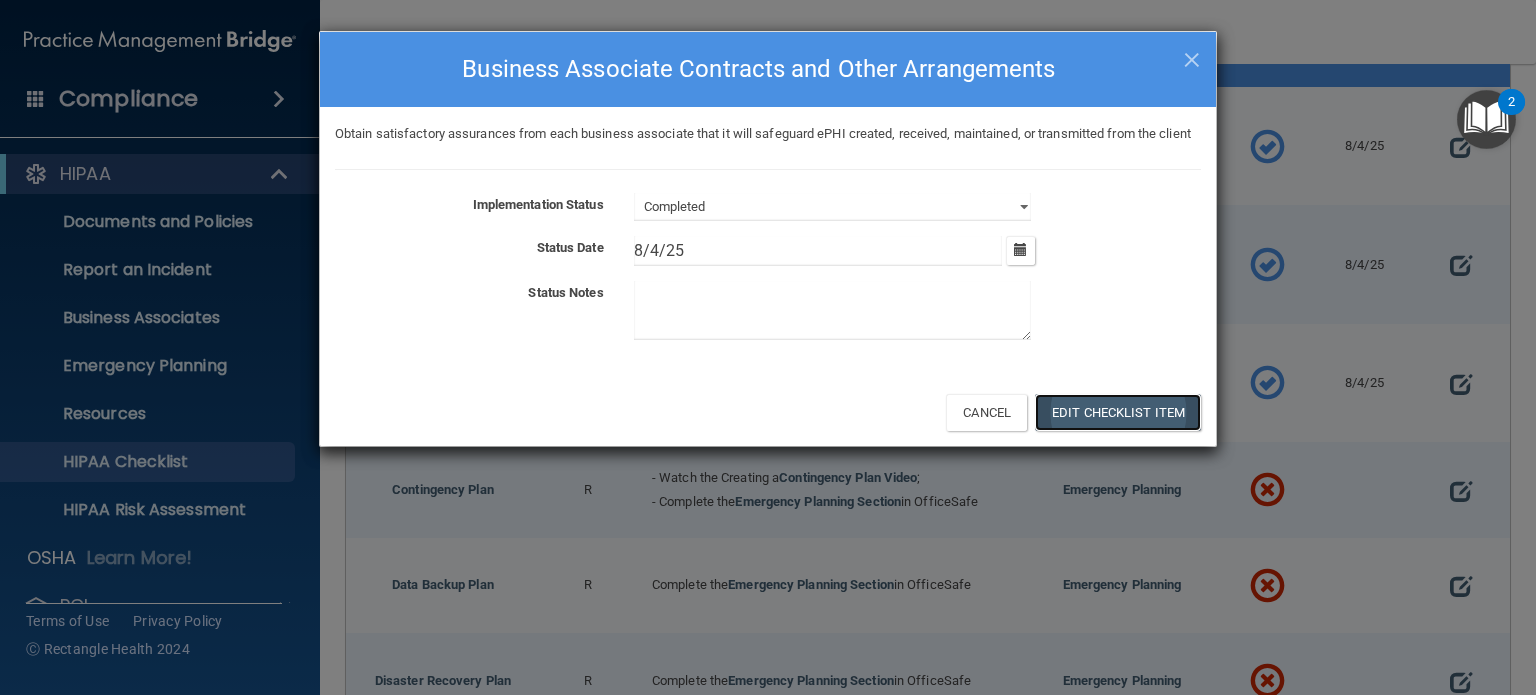 click on "Edit Checklist Item" at bounding box center [1118, 412] 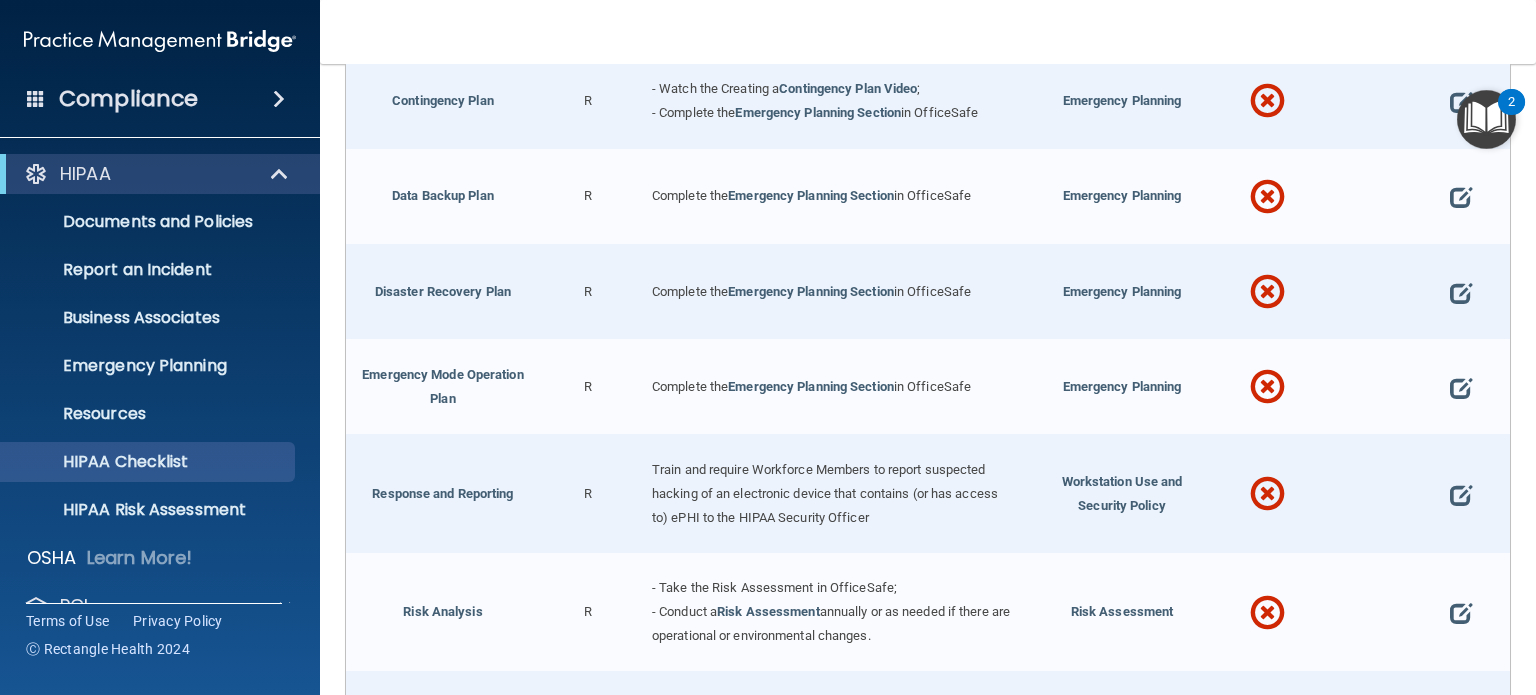 scroll, scrollTop: 800, scrollLeft: 0, axis: vertical 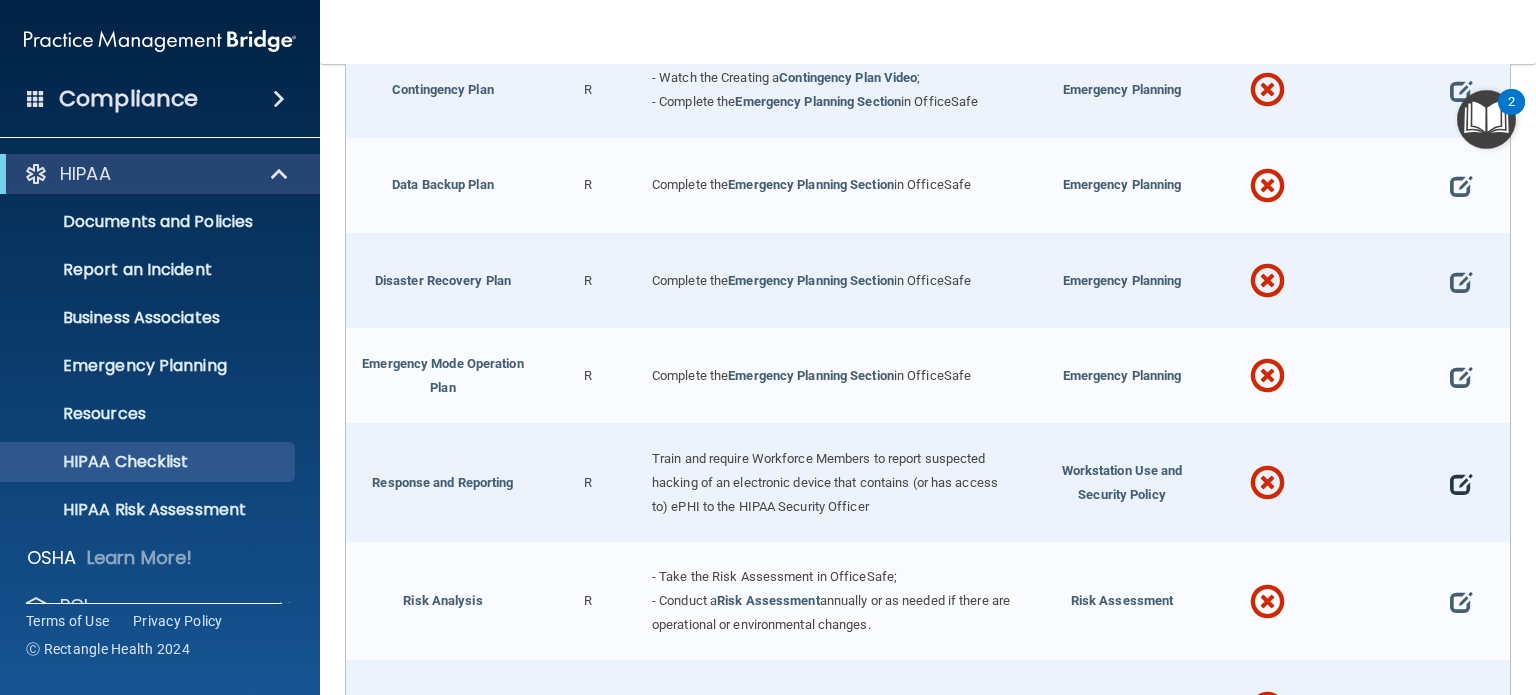 click at bounding box center [1461, 483] 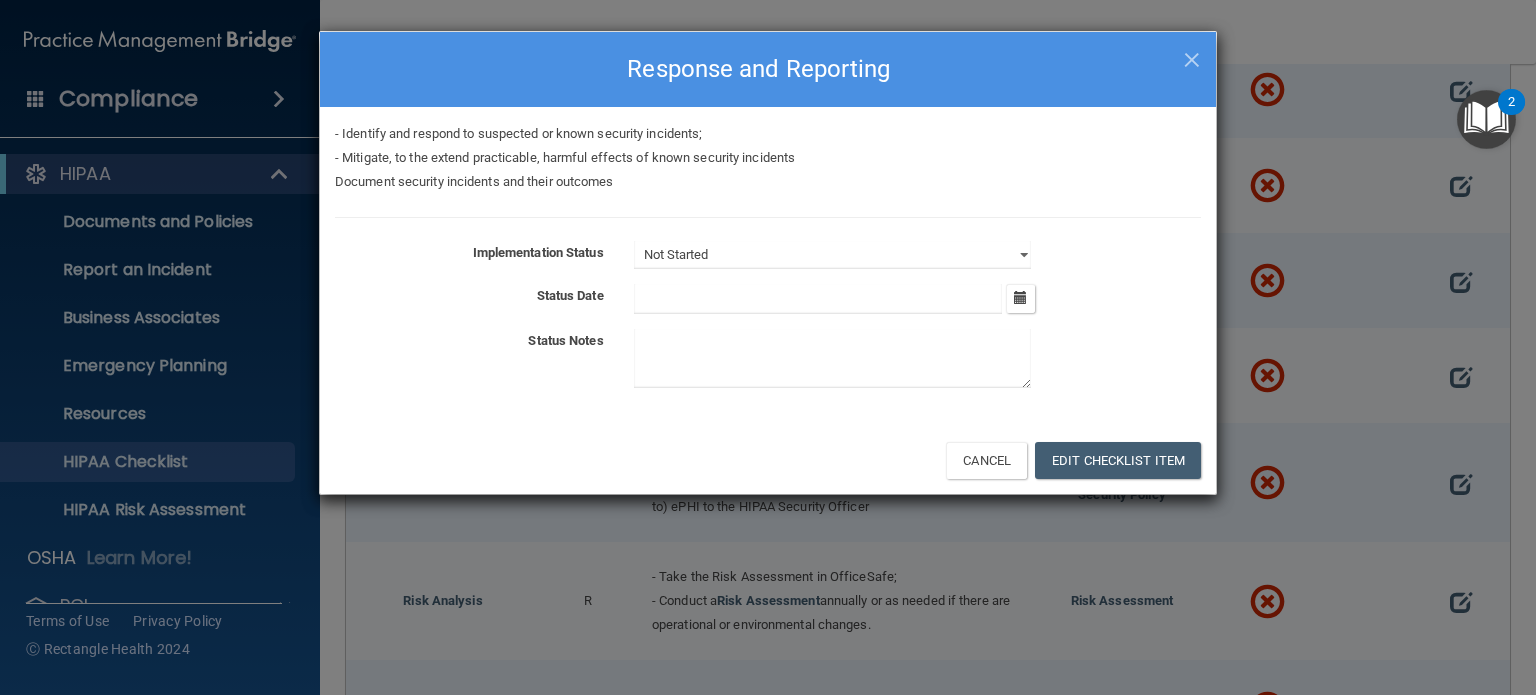 click on "- Identify and respond to suspected or known security incidents;   - Mitigate, to the extend practicable, harmful effects of known security incidents  Document security incidents and their outcomes             Implementation Status         Not Started  In Progress  Completed            Status Date
August [YEAR]
Mon Tue Wed Thu Fri Sat Sun
28
29
30
31
01
02
03
04
05
06
07
08
09
10
11
12
13
14
15
16
17
18
19
20" at bounding box center [768, 266] 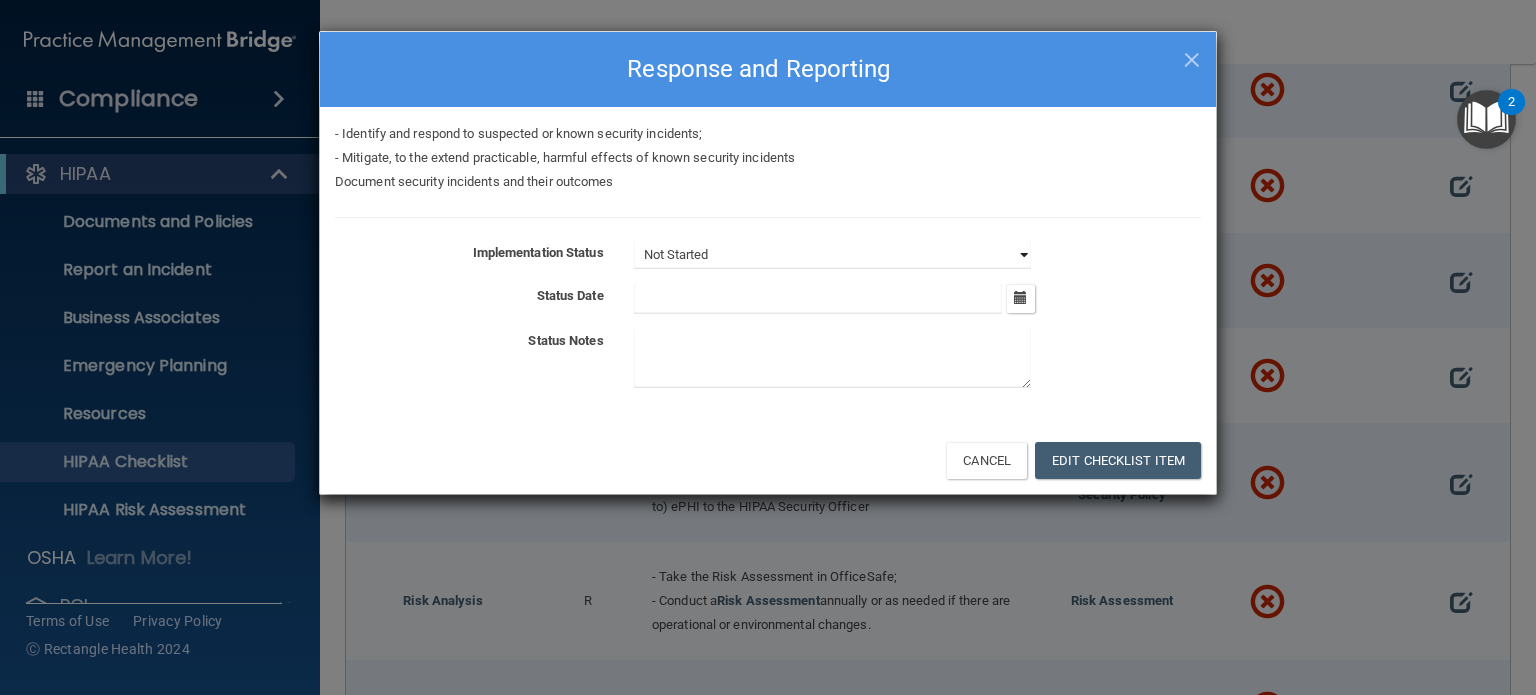 click on "Not Started  In Progress  Completed" at bounding box center [832, 255] 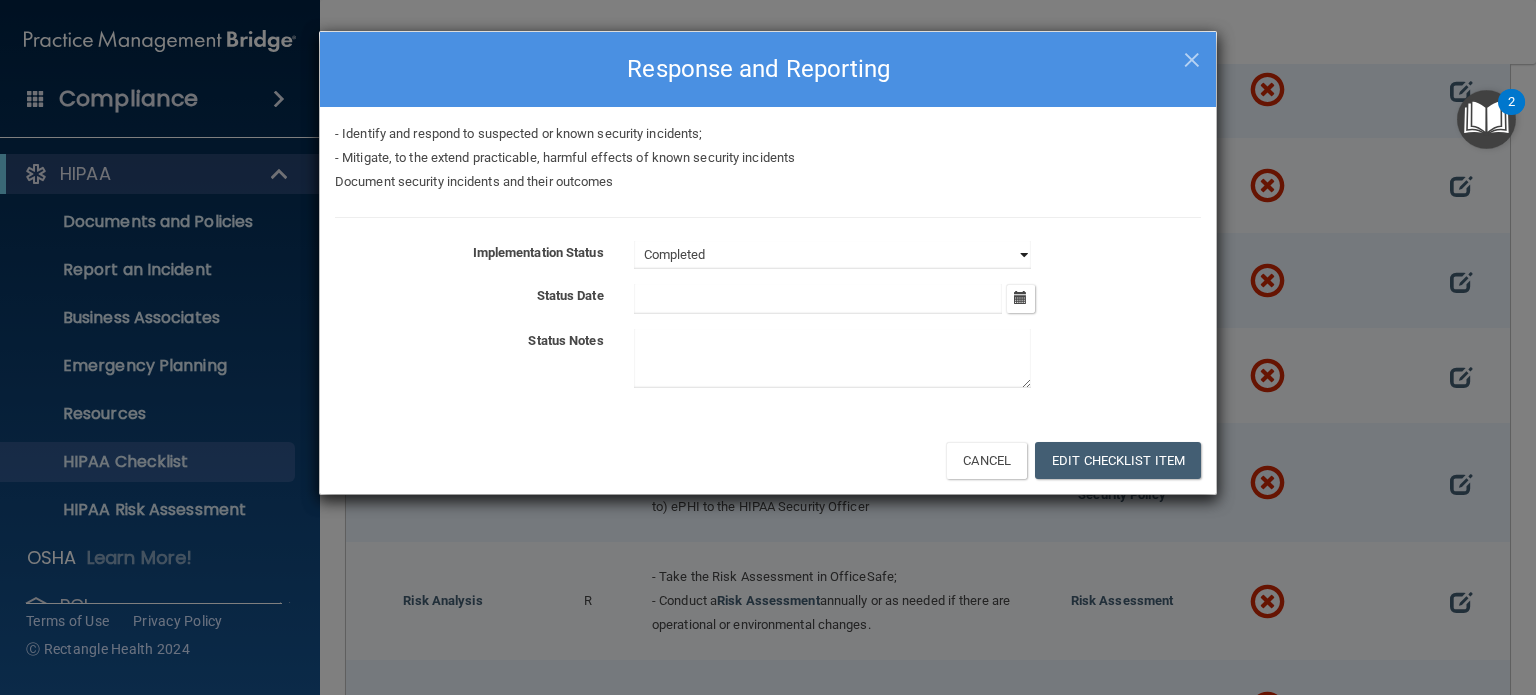 click on "Not Started  In Progress  Completed" at bounding box center (832, 255) 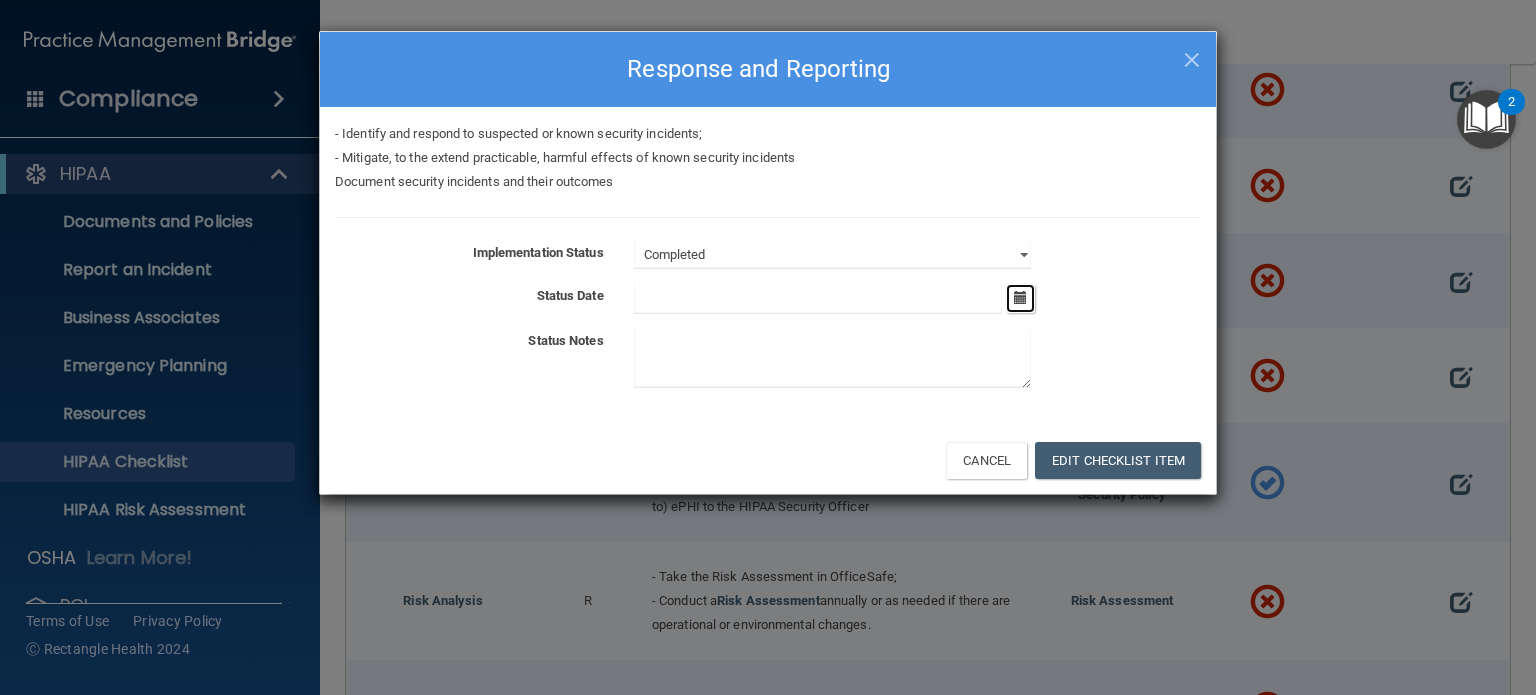 click at bounding box center (1020, 297) 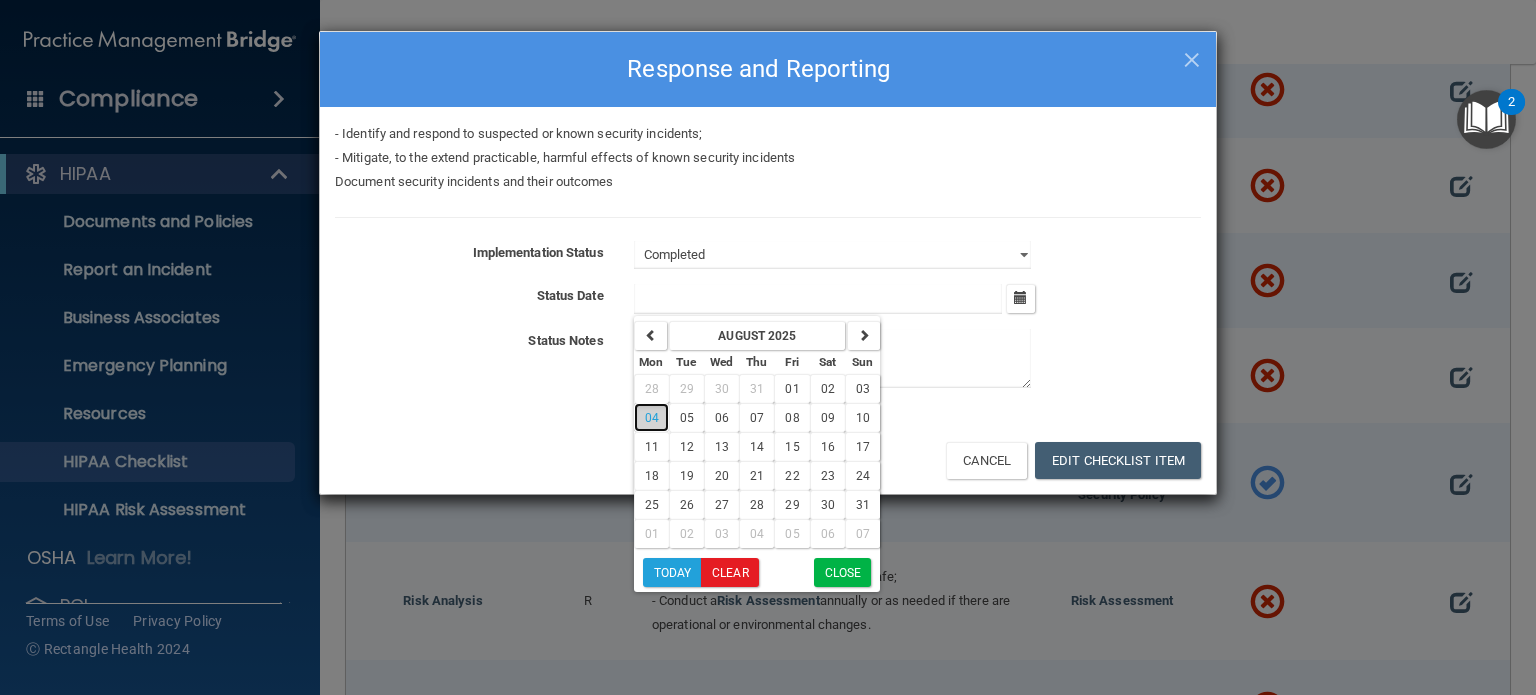 click on "04" at bounding box center [652, 418] 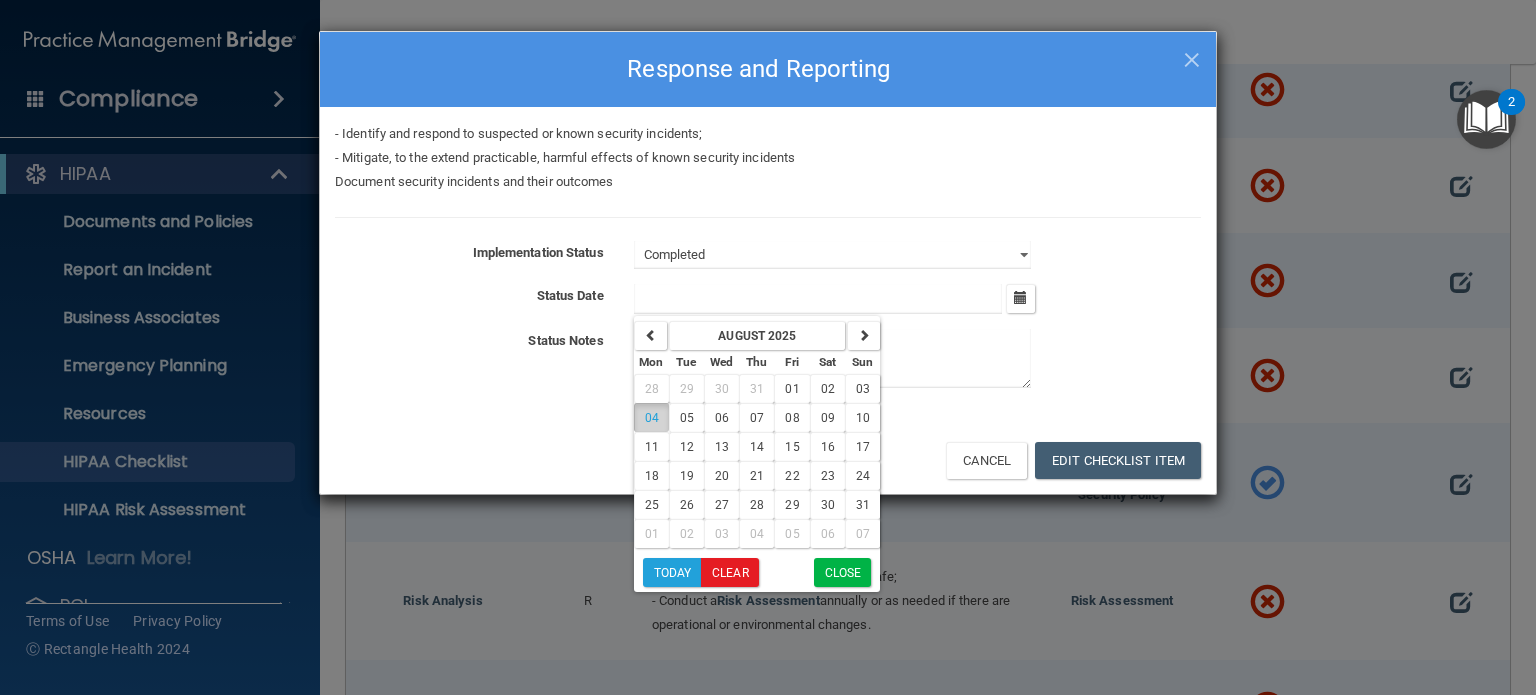 type on "8/4/25" 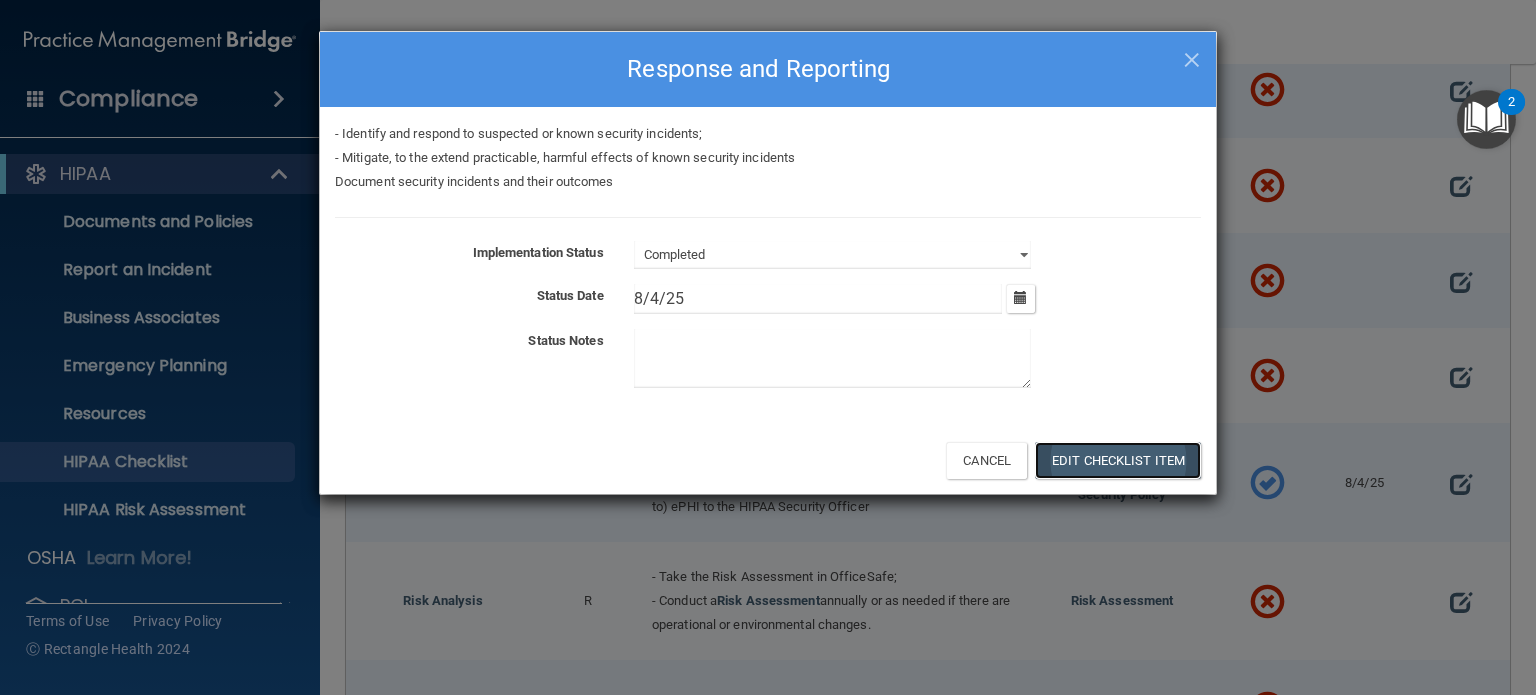 click on "Edit Checklist Item" at bounding box center (1118, 460) 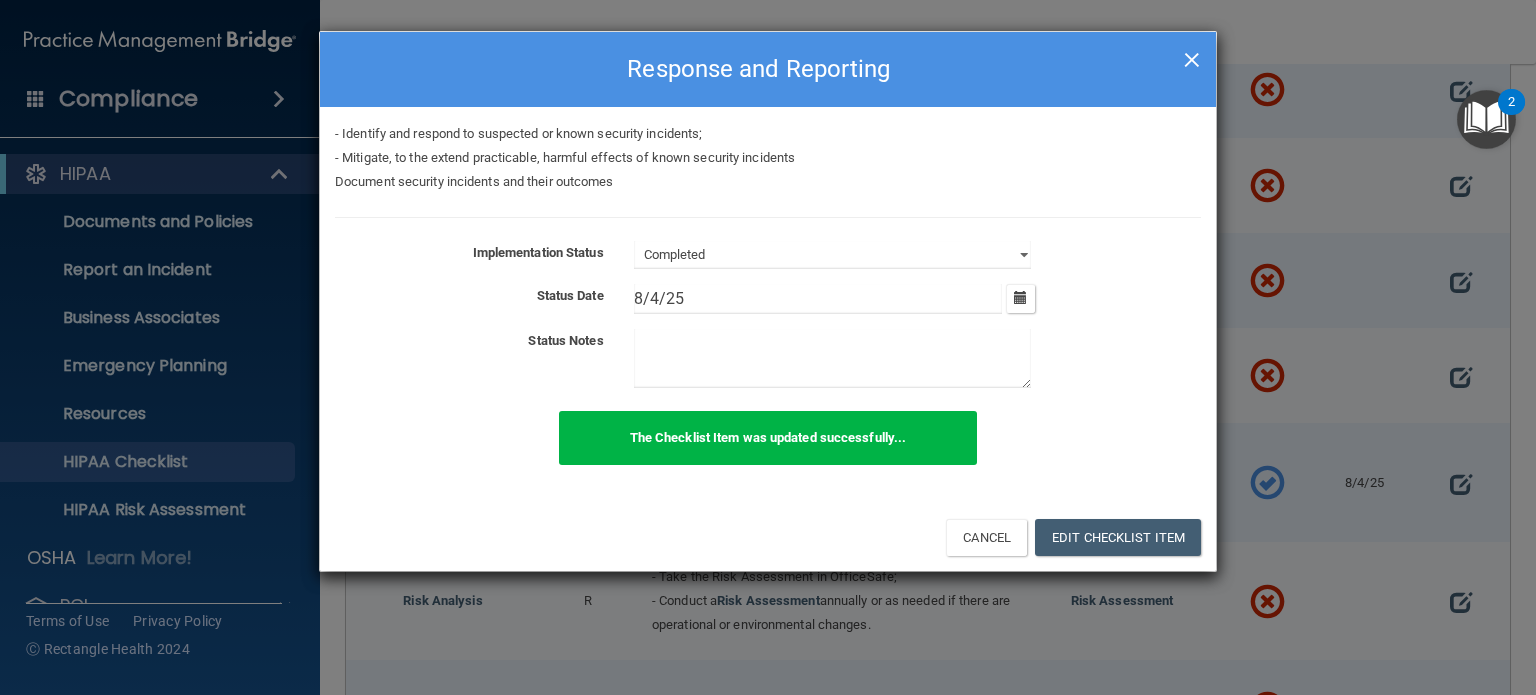 click on "×" at bounding box center (1192, 57) 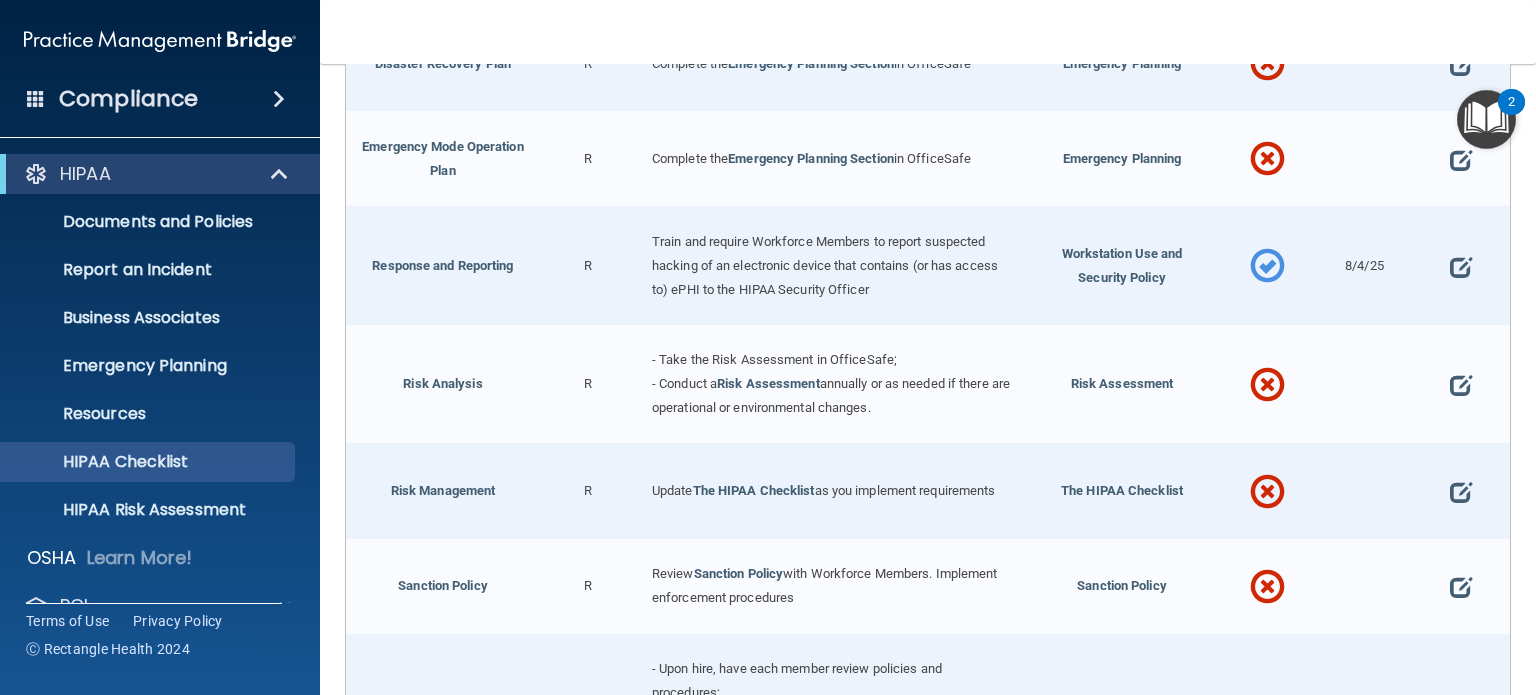 scroll, scrollTop: 1100, scrollLeft: 0, axis: vertical 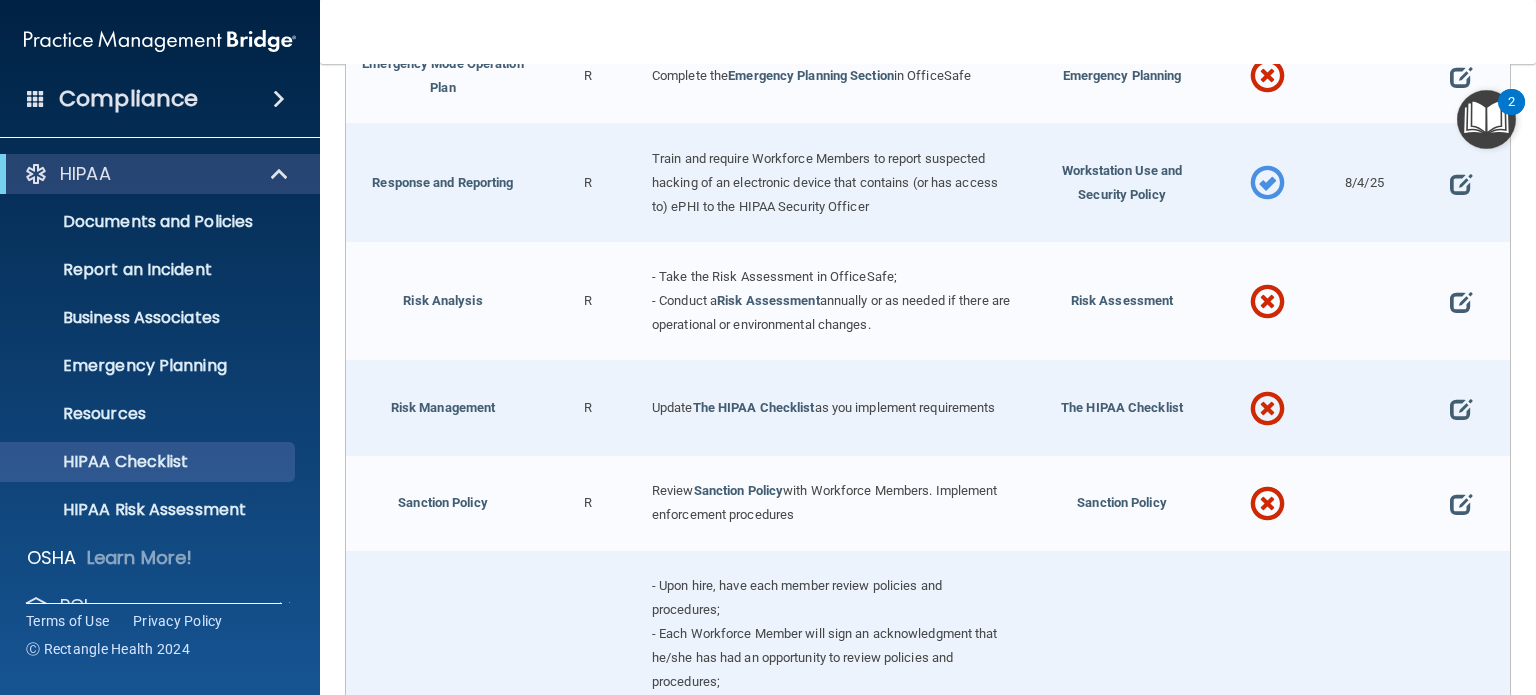 click on "Risk Assessment" at bounding box center [1122, 301] 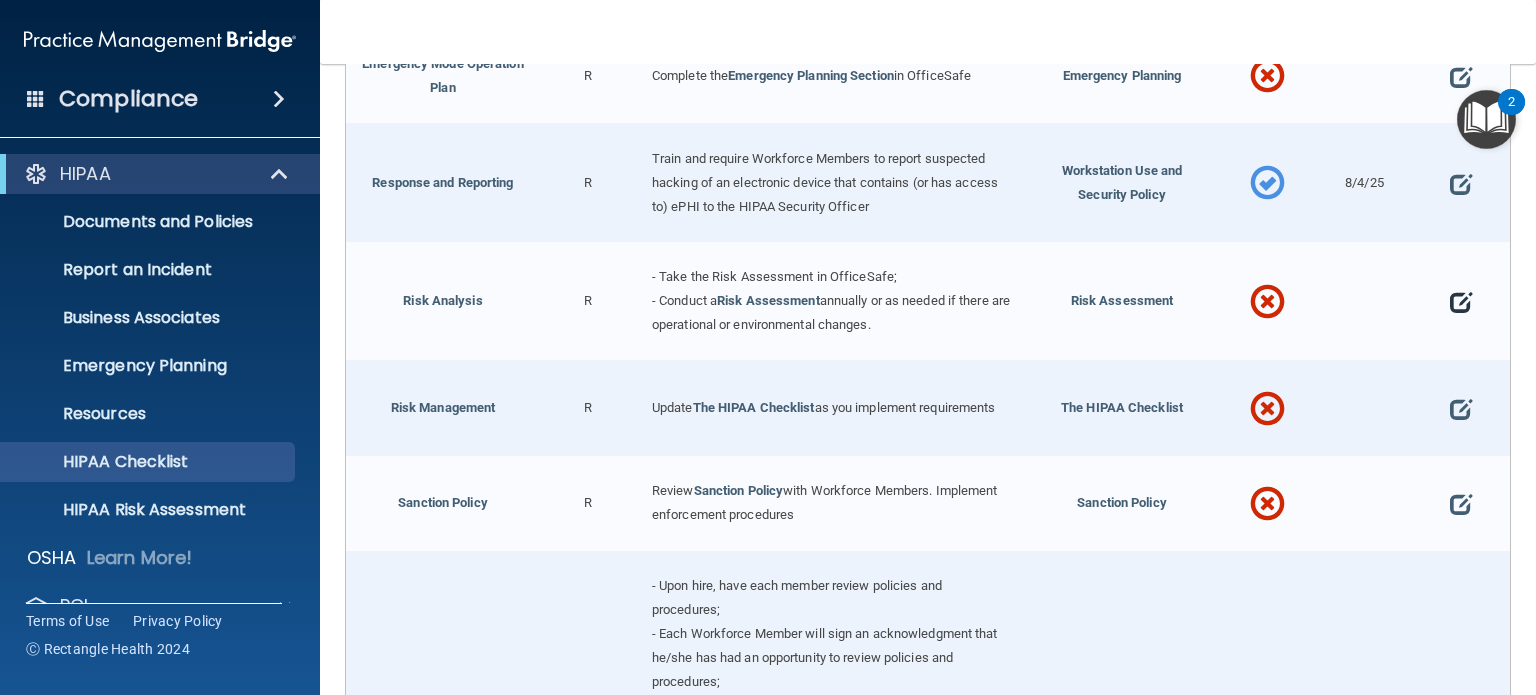 click at bounding box center (1461, 302) 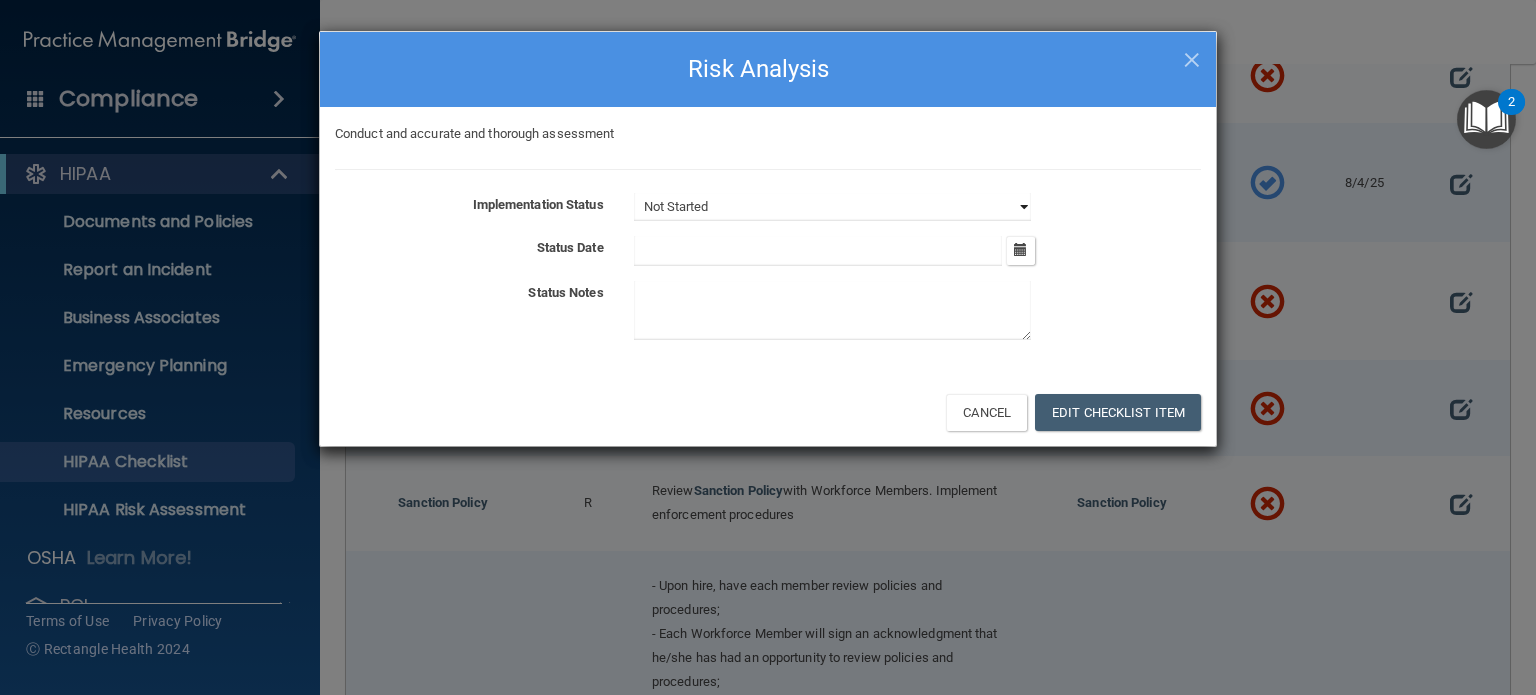 click on "Not Started  In Progress  Completed" at bounding box center [832, 207] 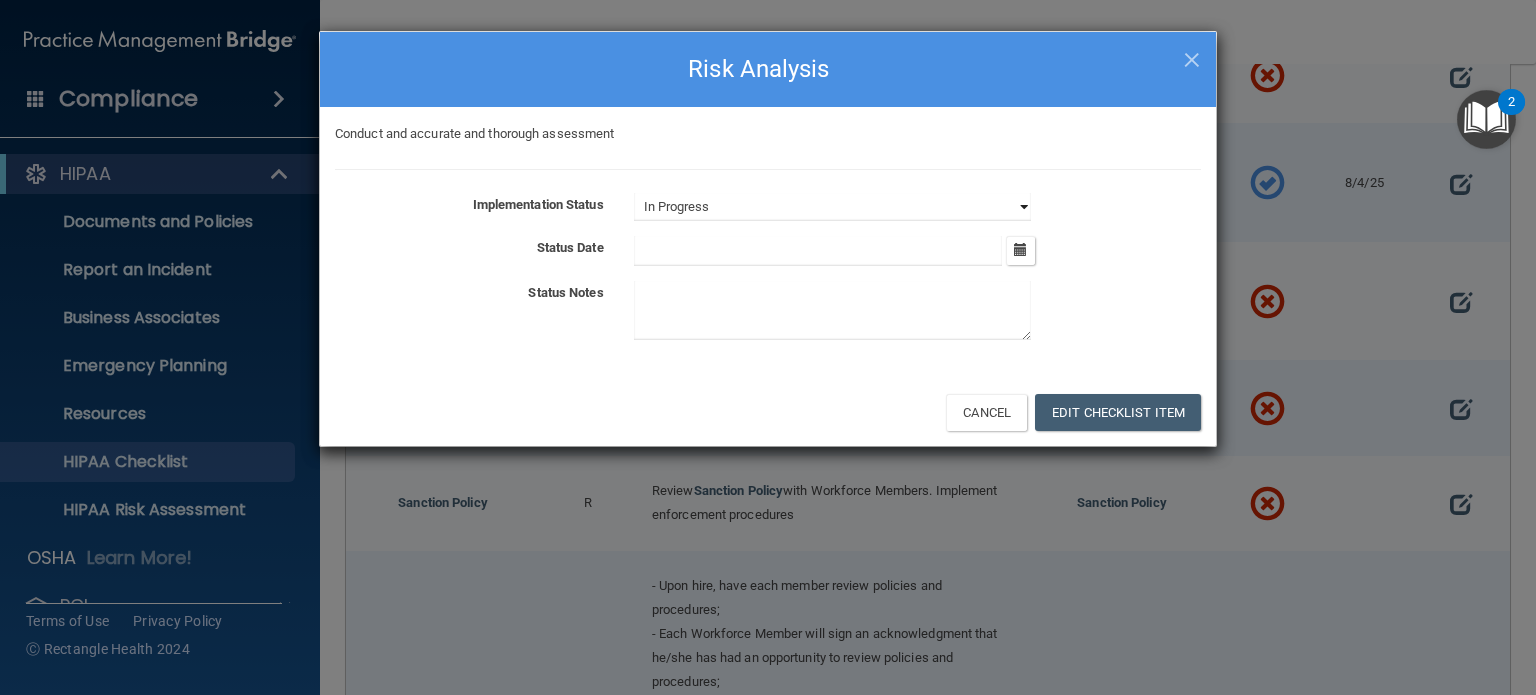 click on "Not Started  In Progress  Completed" at bounding box center (832, 207) 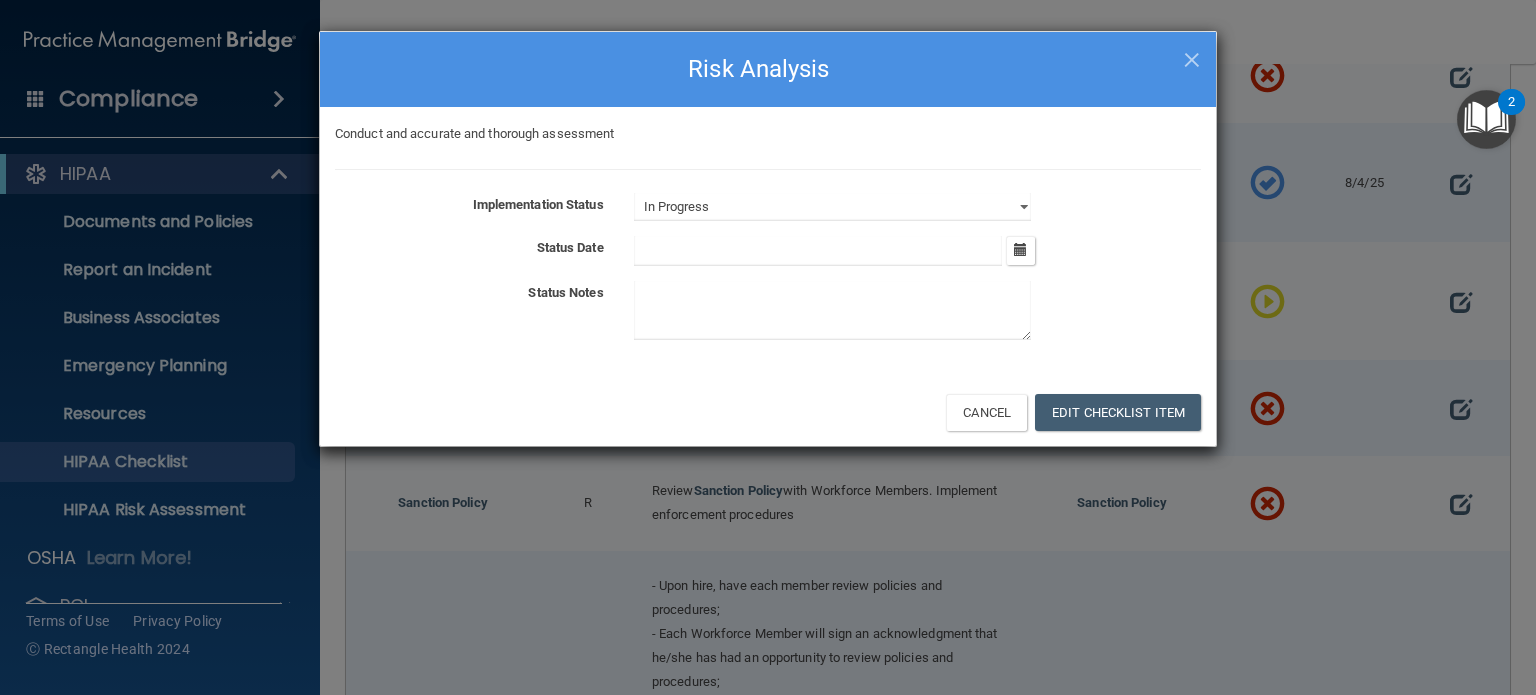 click on "Implementation Status         Not Started  In Progress  Completed            Status Date
August [YEAR]
Mon Tue Wed Thu Fri Sat Sun
28
29
30
31
01
02
03
04
05
06
07
08
09
10
11
12
13
14
15
16
17
18
19
20
21
22
23
24
25
26
27
28
29 30 31" at bounding box center (768, 270) 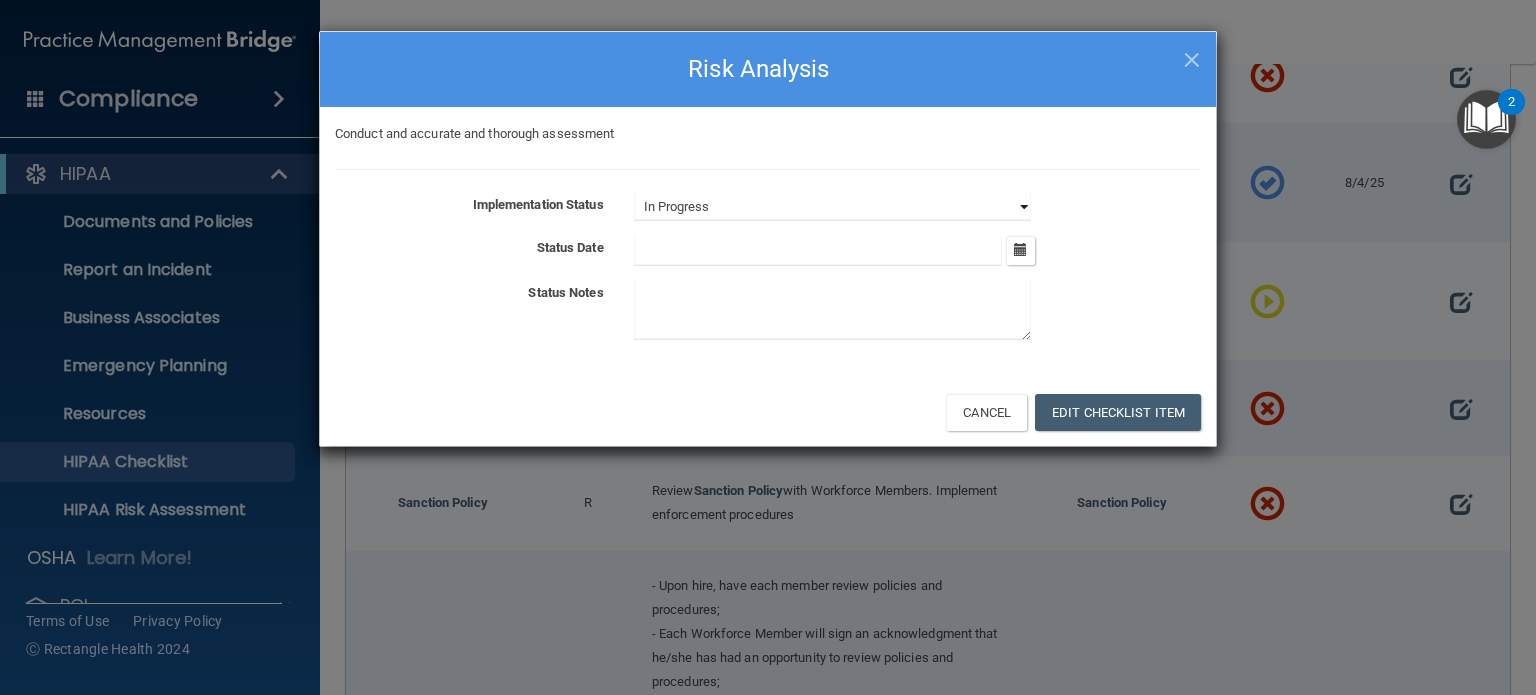 click on "Not Started  In Progress  Completed" at bounding box center [832, 207] 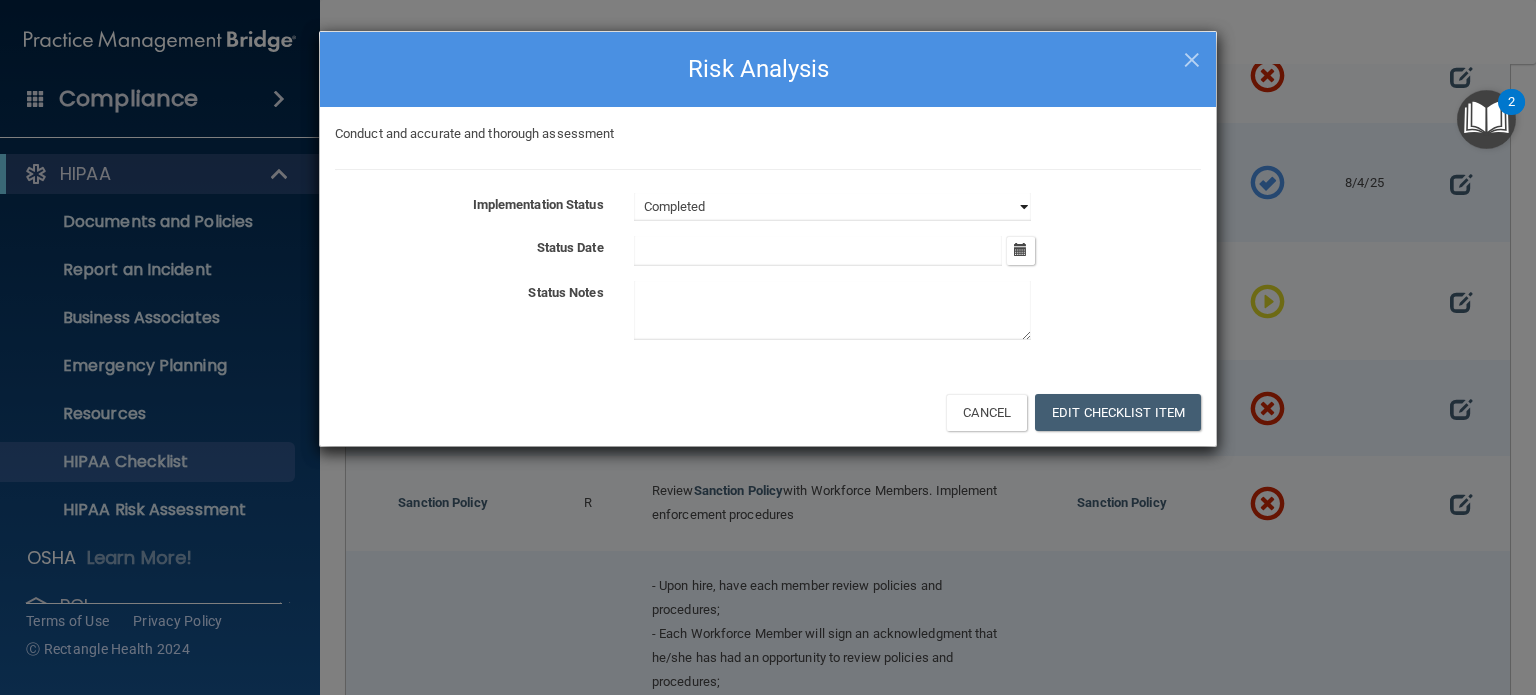 click on "Not Started  In Progress  Completed" at bounding box center [832, 207] 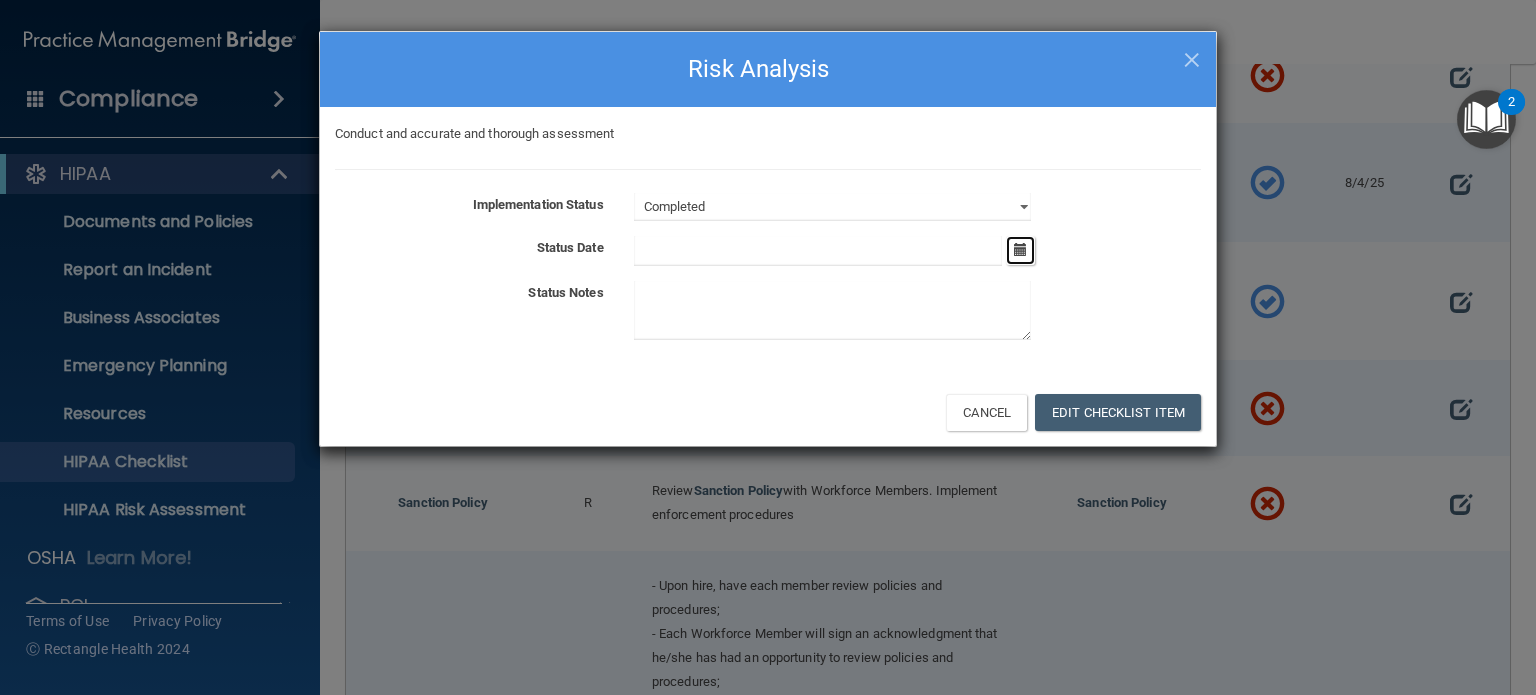 click at bounding box center (1020, 250) 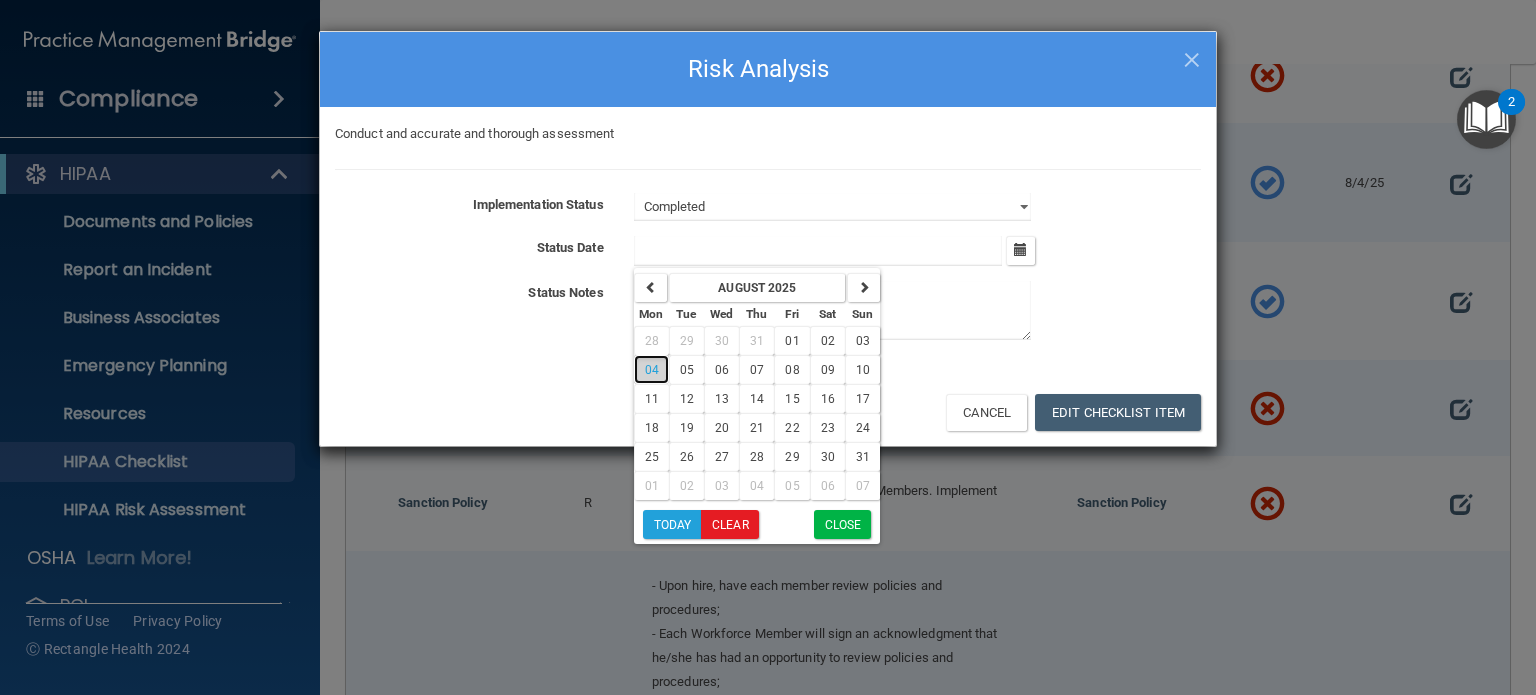 click on "04" at bounding box center (652, 370) 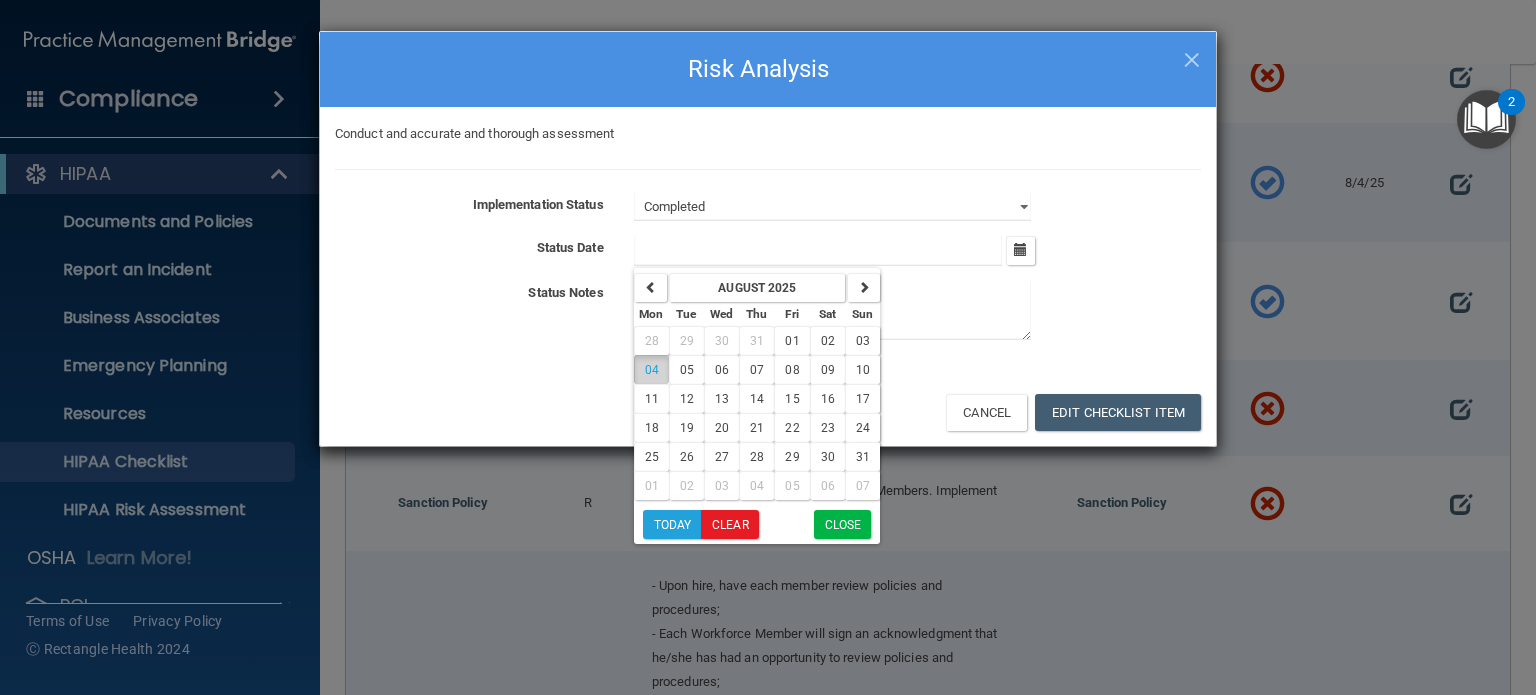 type on "8/4/25" 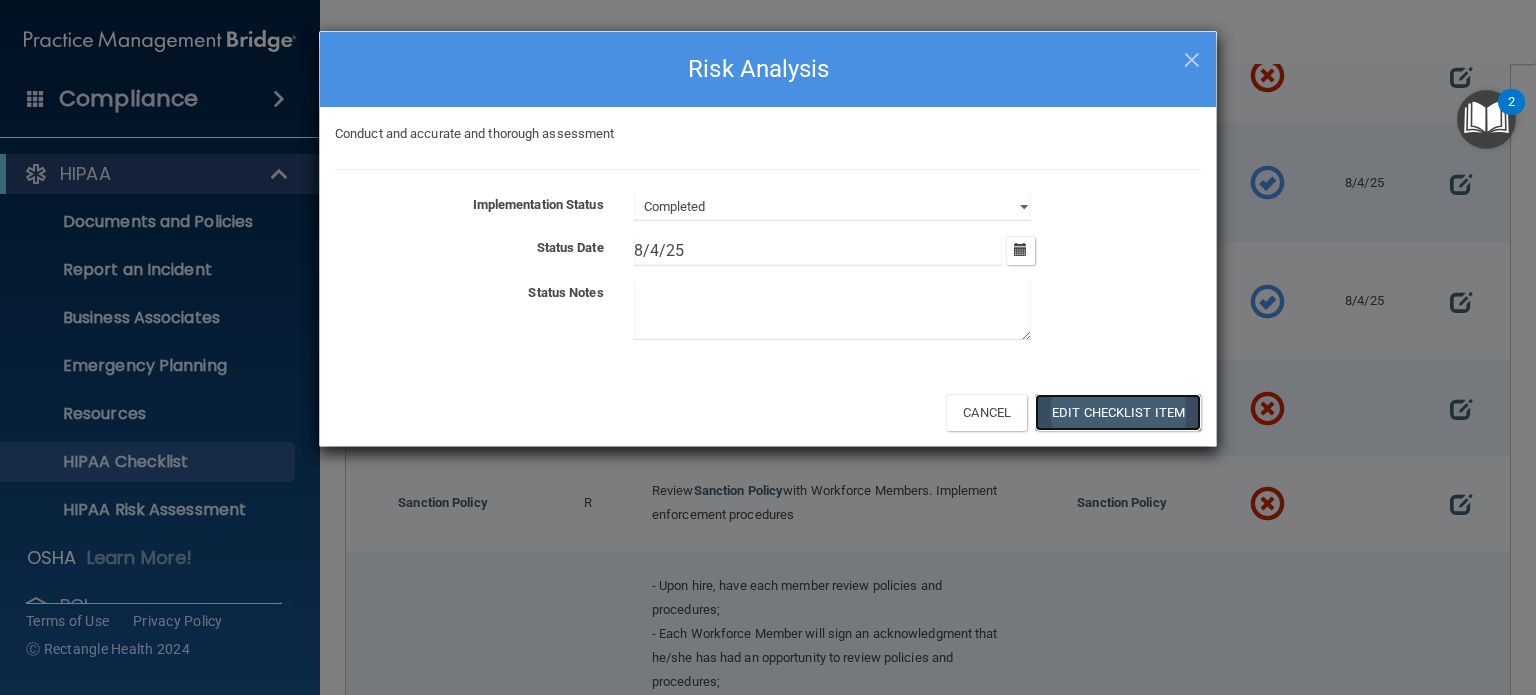 click on "Edit Checklist Item" at bounding box center (1118, 412) 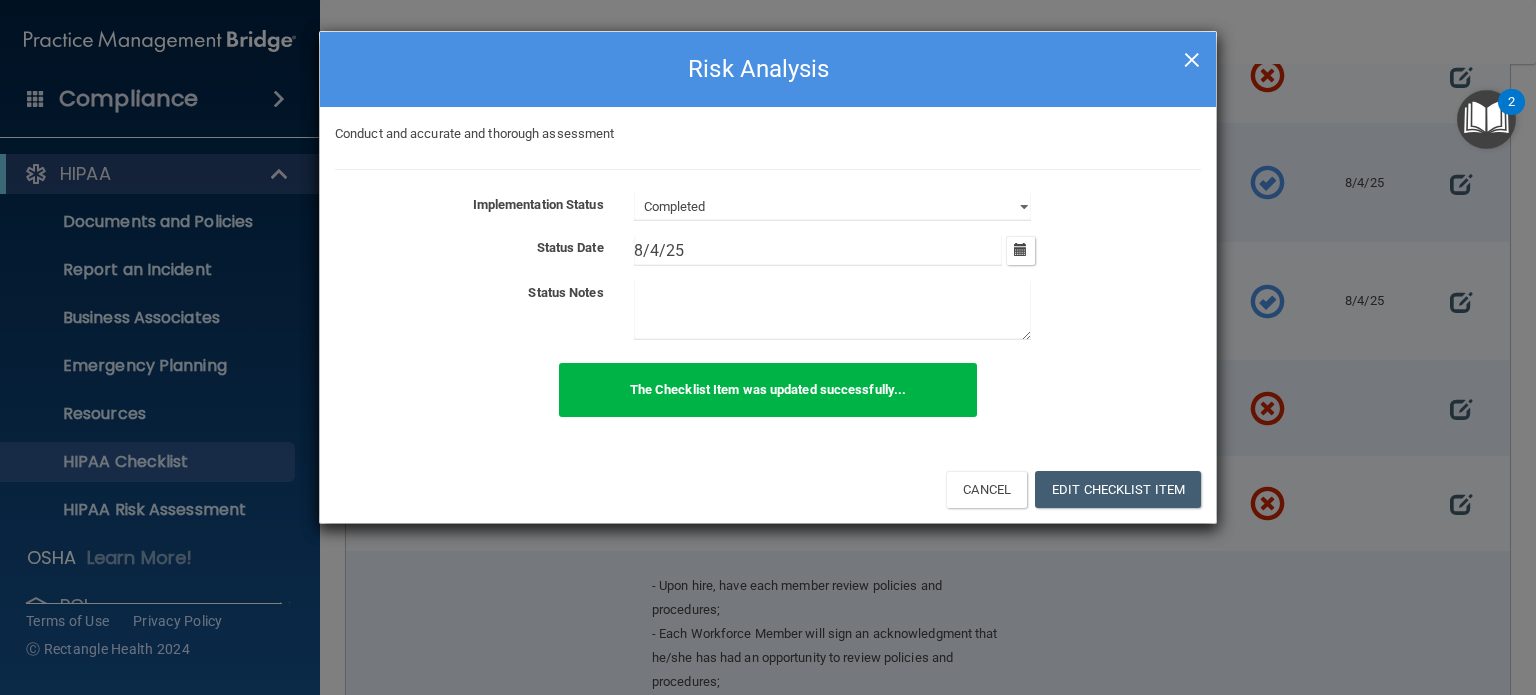 click on "×" at bounding box center (1192, 57) 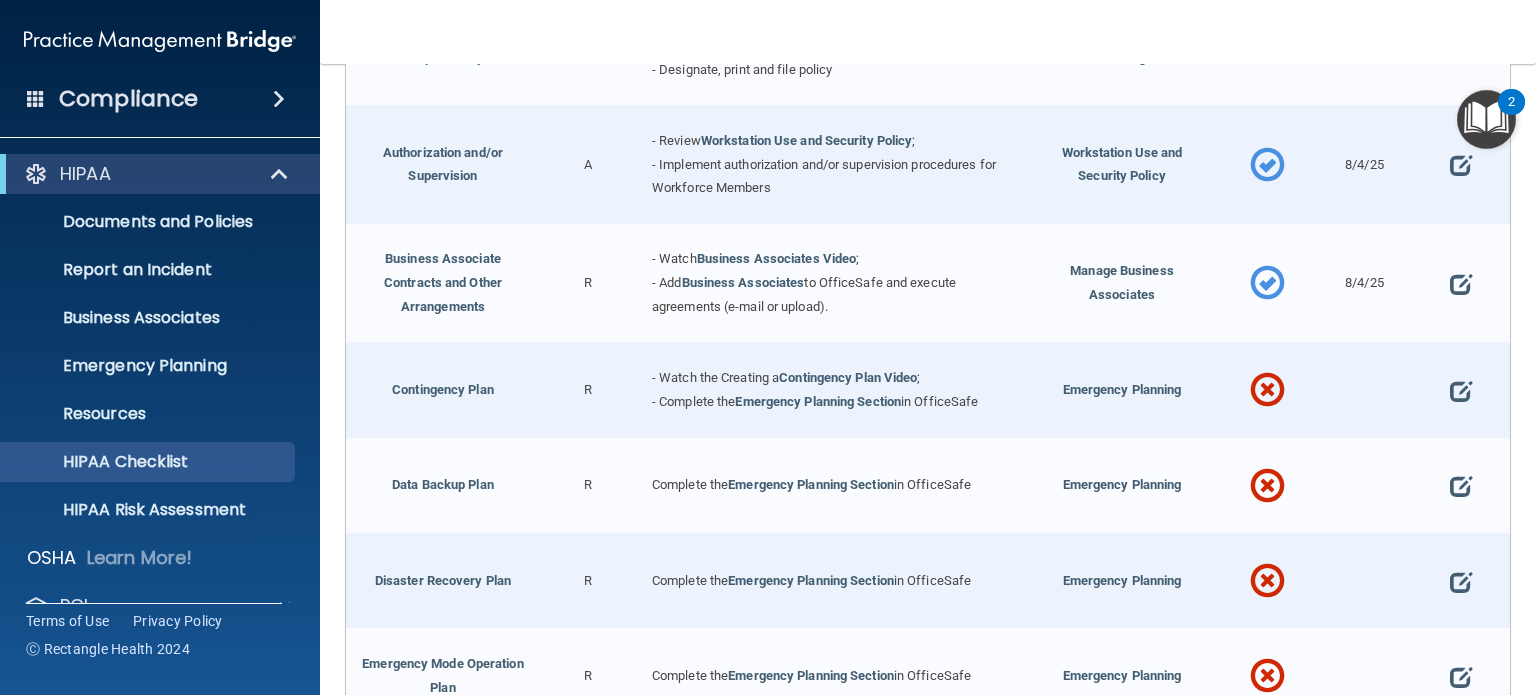 scroll, scrollTop: 900, scrollLeft: 0, axis: vertical 